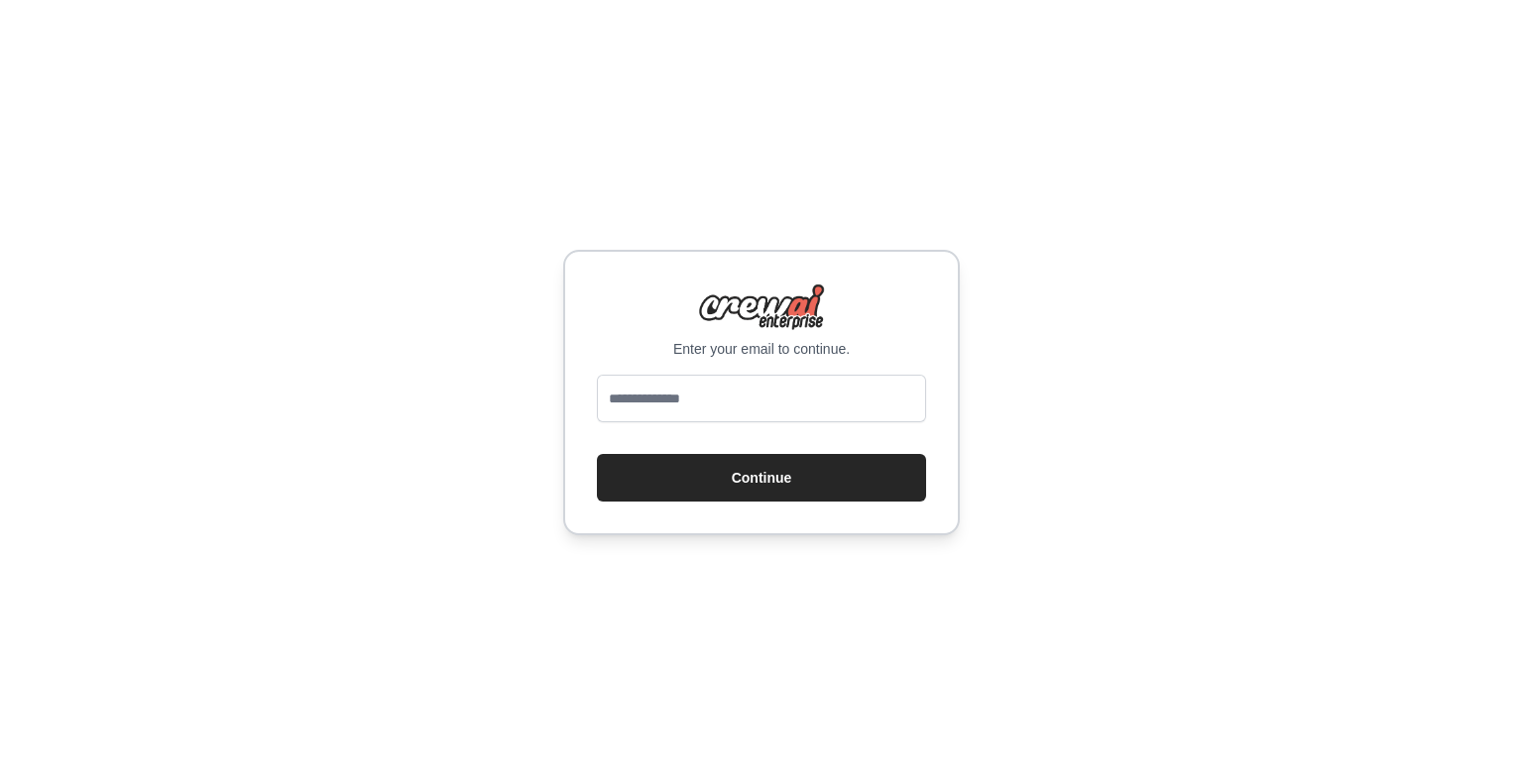 scroll, scrollTop: 0, scrollLeft: 0, axis: both 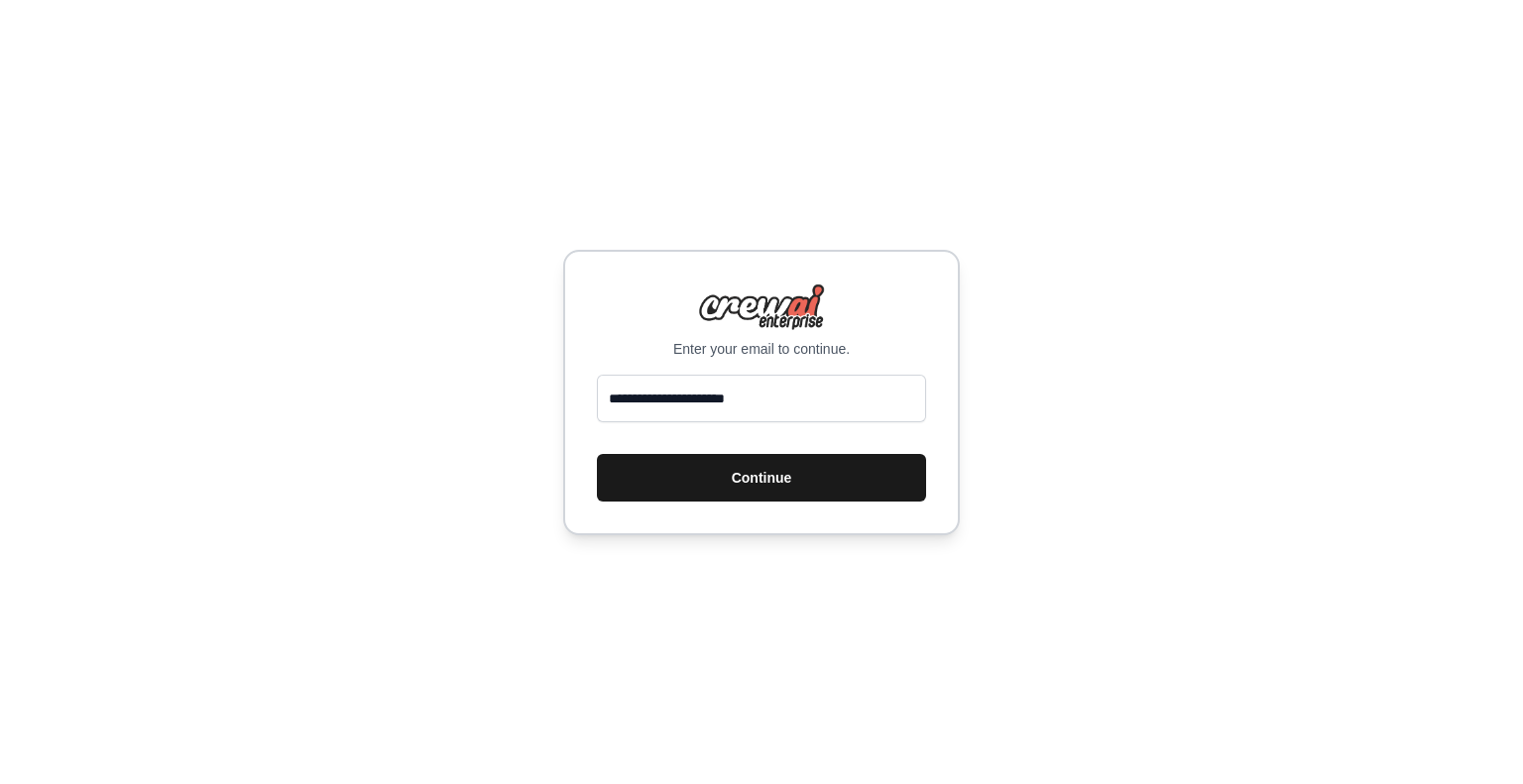 type on "**********" 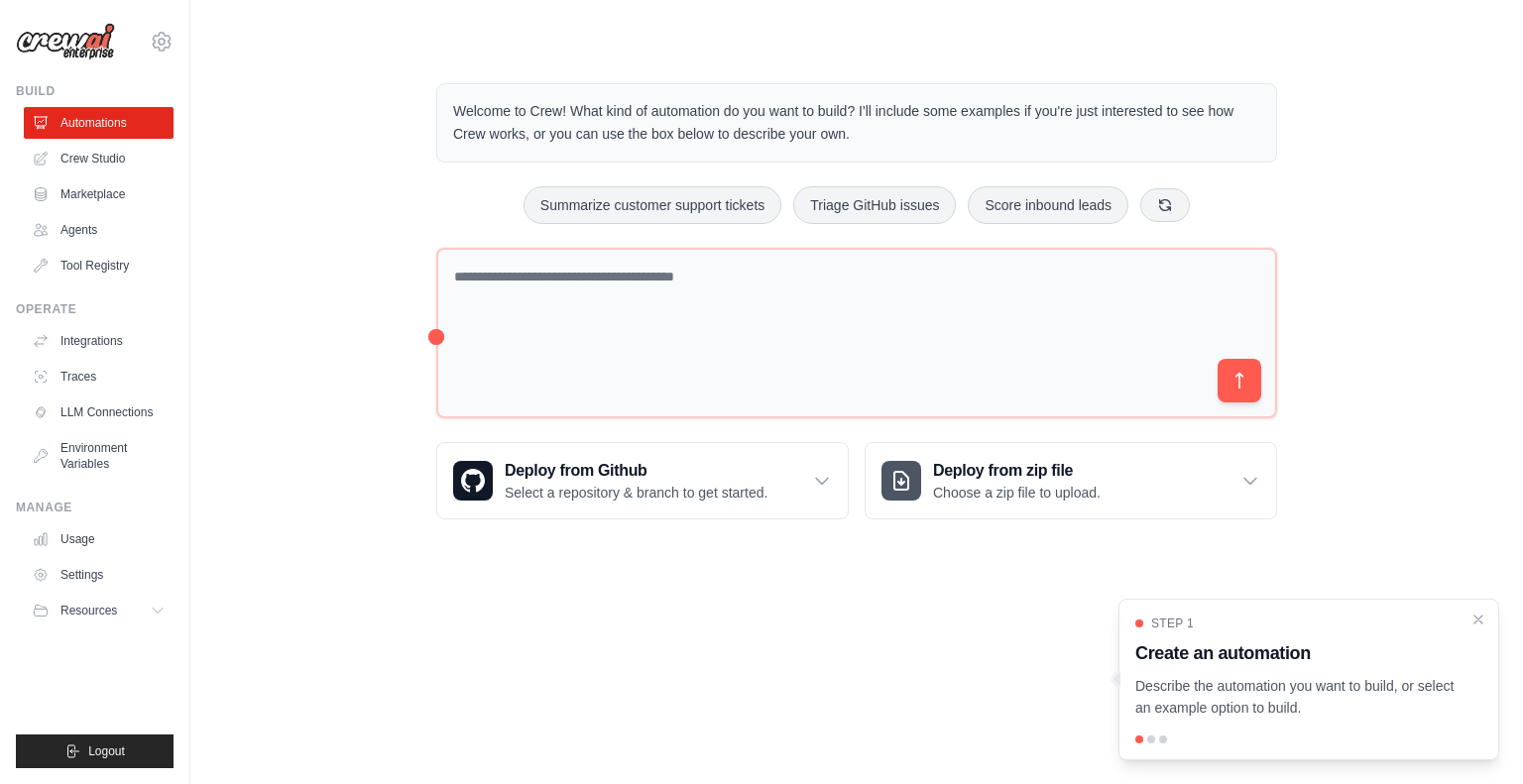 scroll, scrollTop: 0, scrollLeft: 0, axis: both 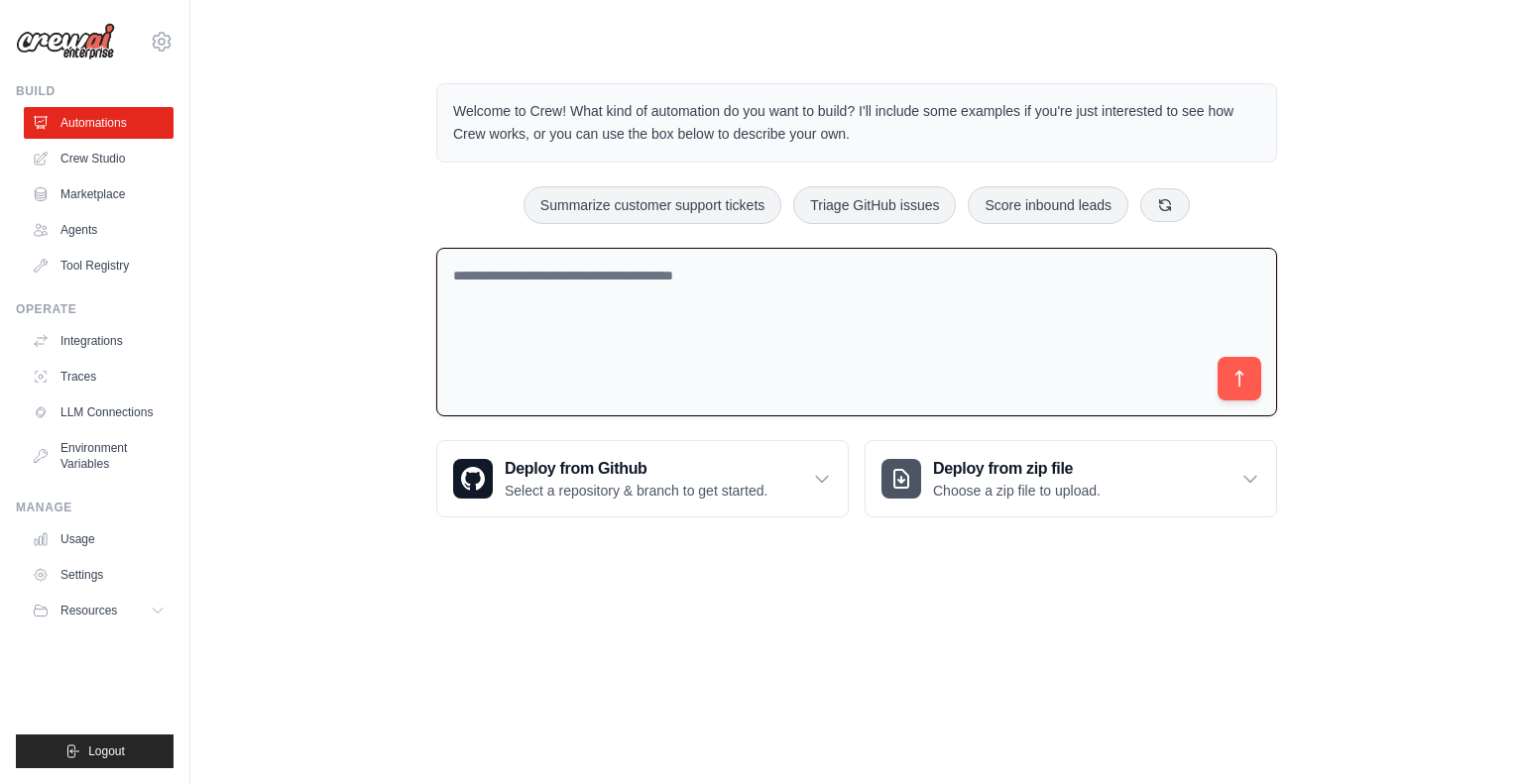 click at bounding box center (857, 332) 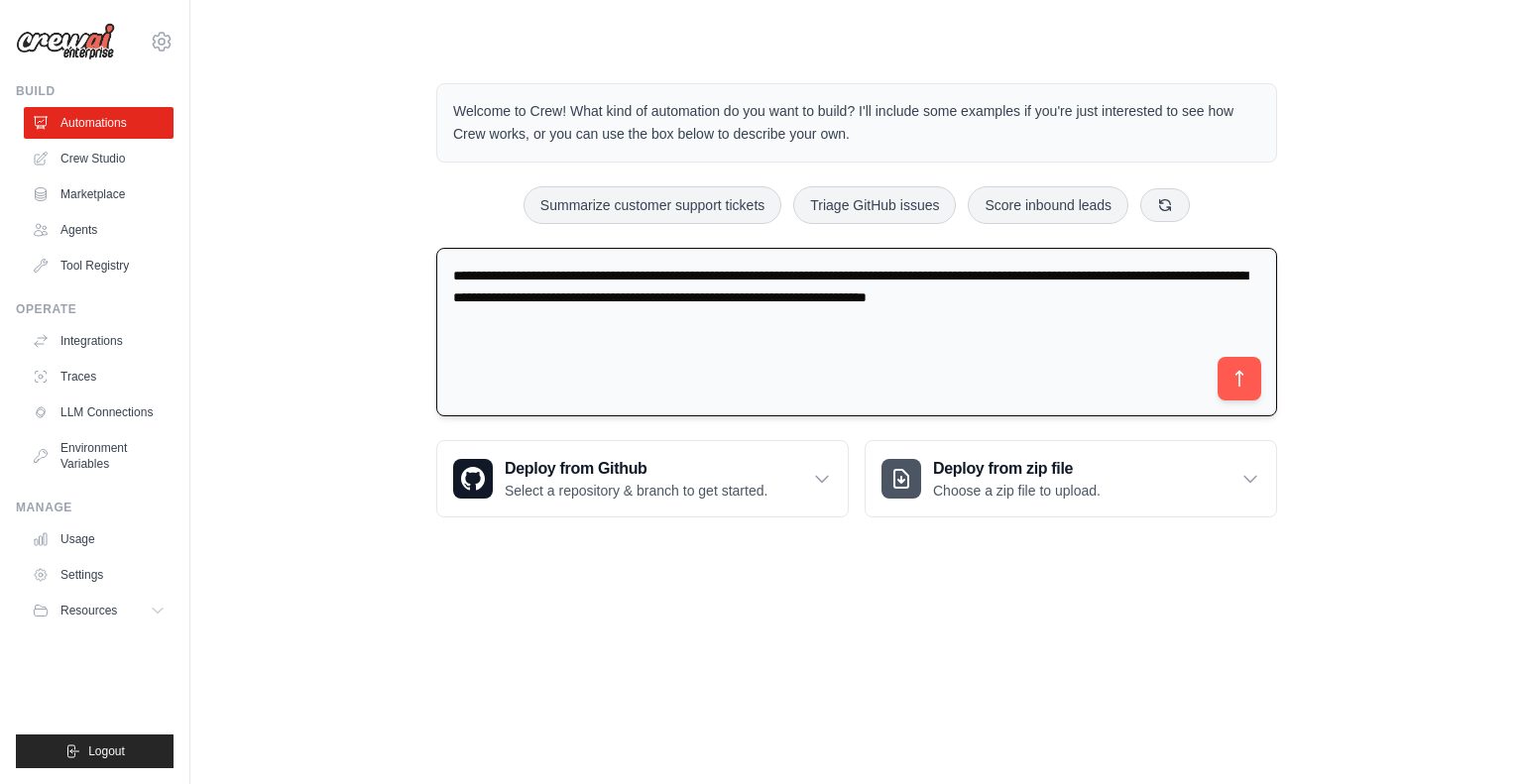 type on "**********" 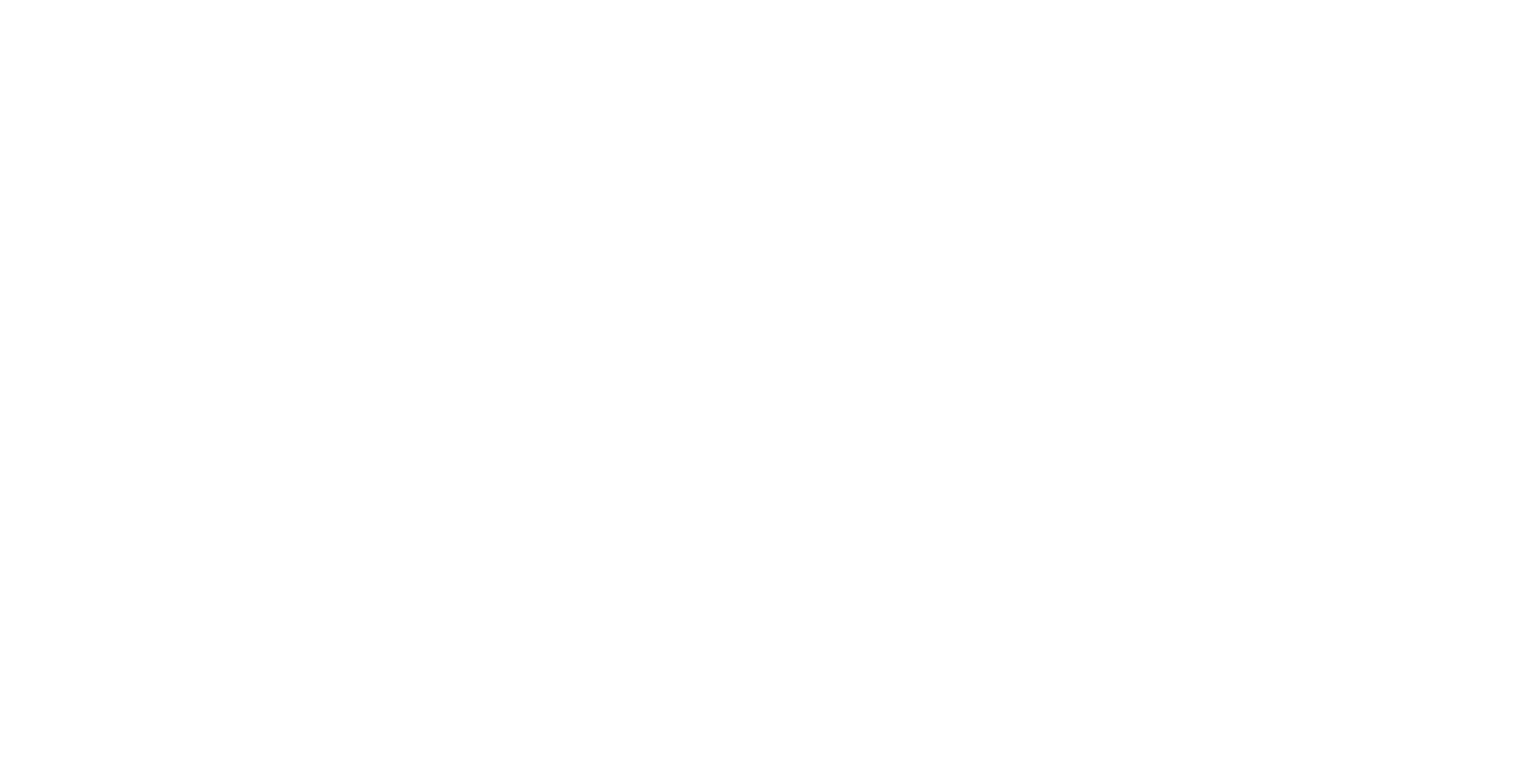 scroll, scrollTop: 0, scrollLeft: 0, axis: both 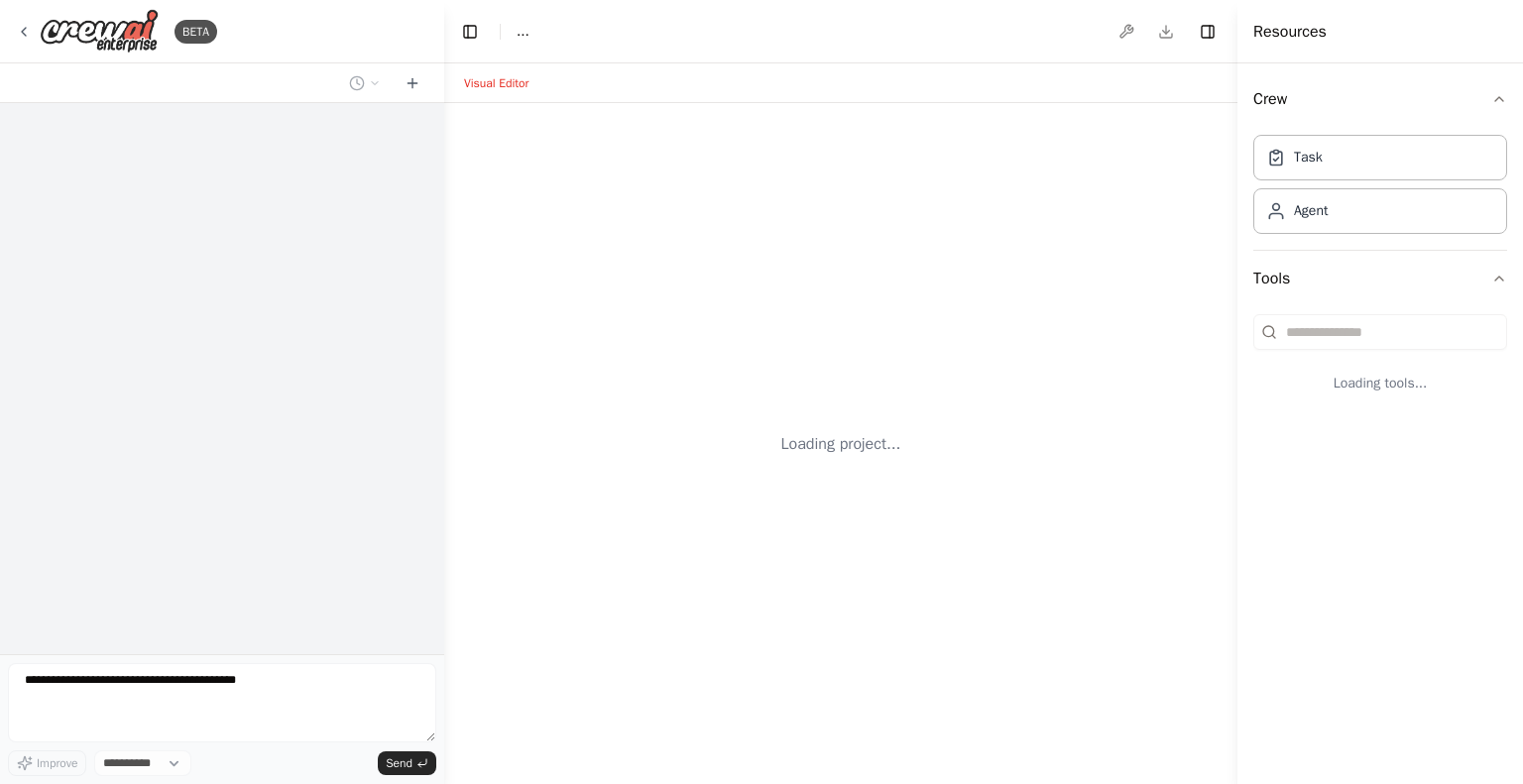select on "****" 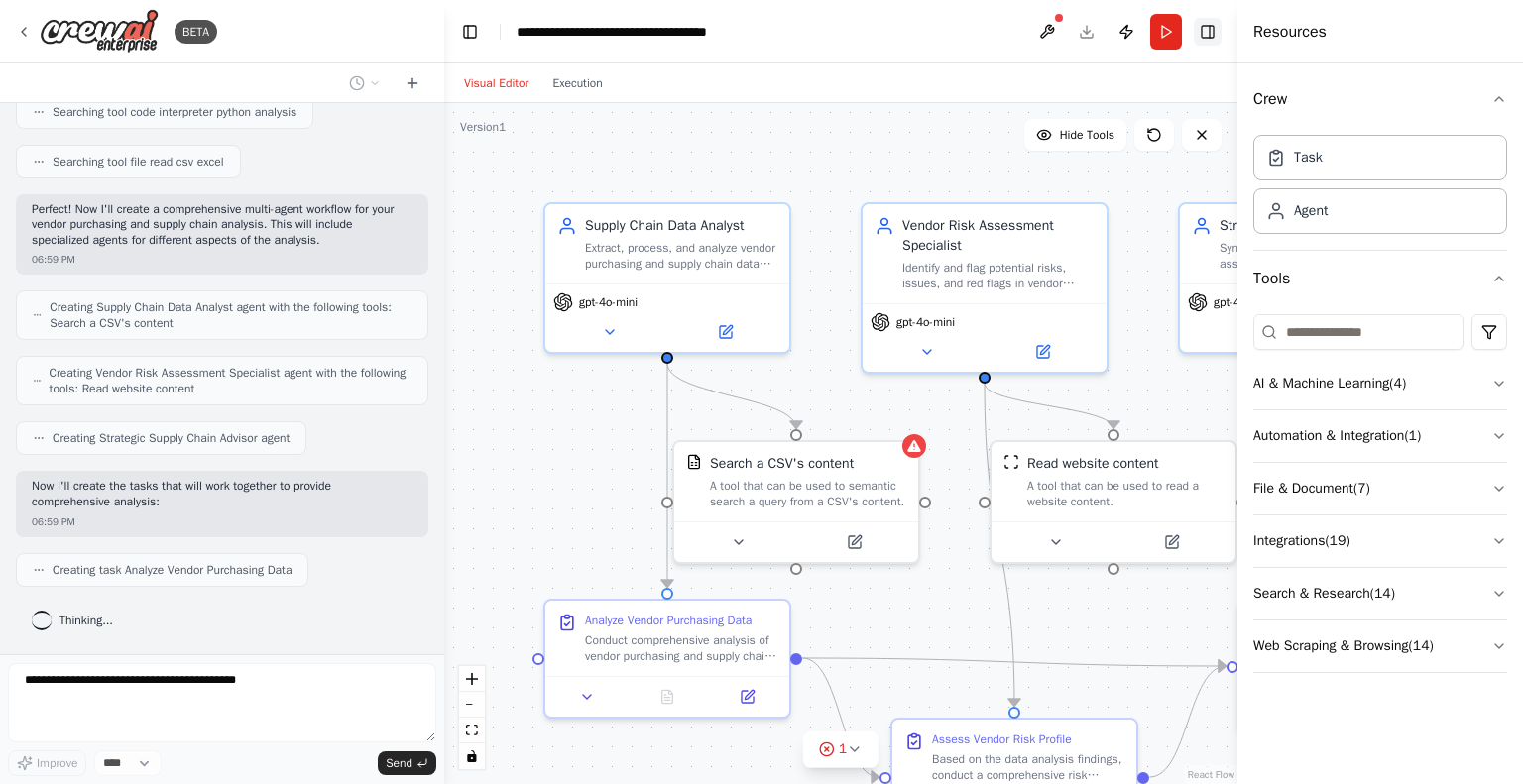 click on "Toggle Right Sidebar" at bounding box center [1208, 32] 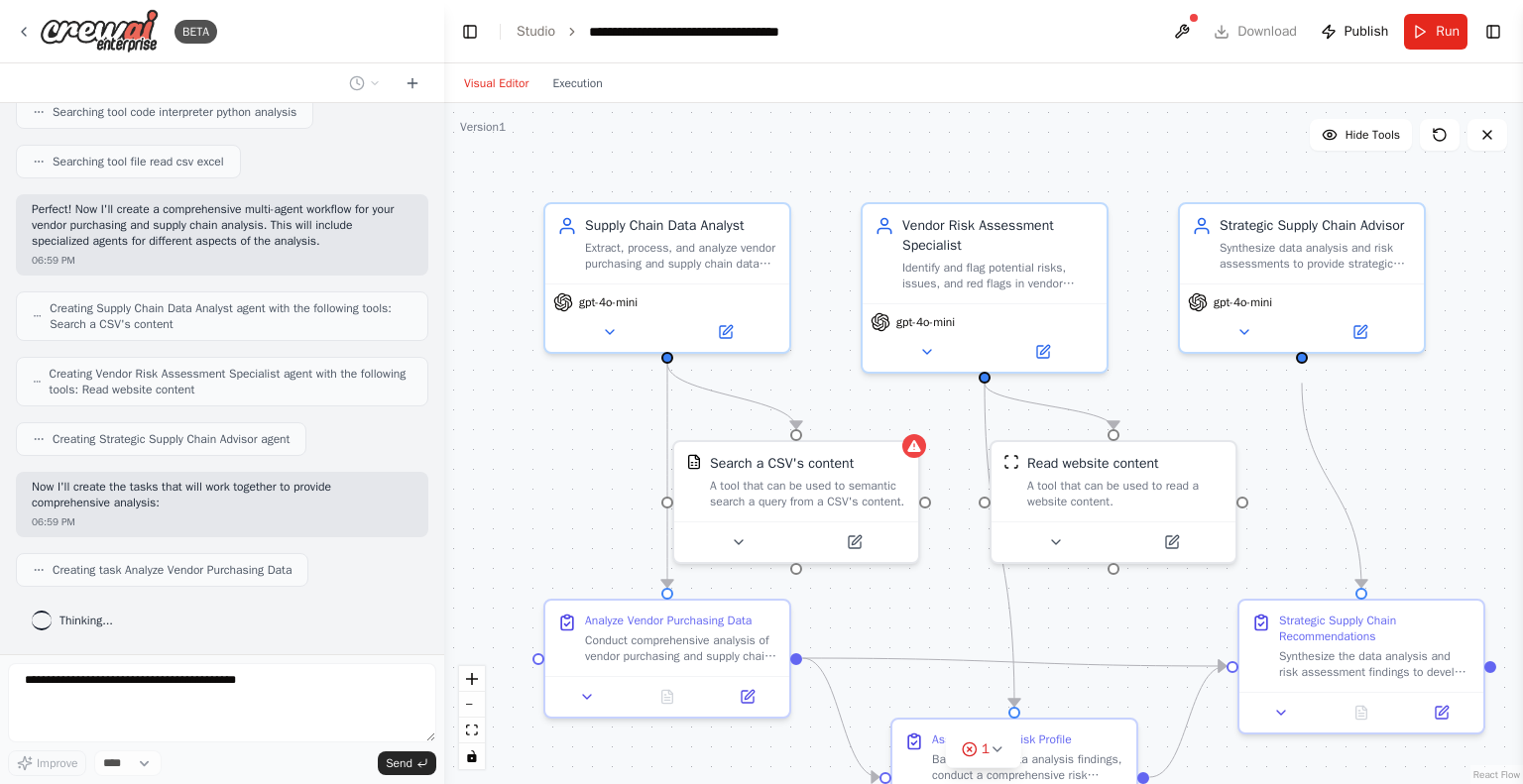 scroll, scrollTop: 2479, scrollLeft: 0, axis: vertical 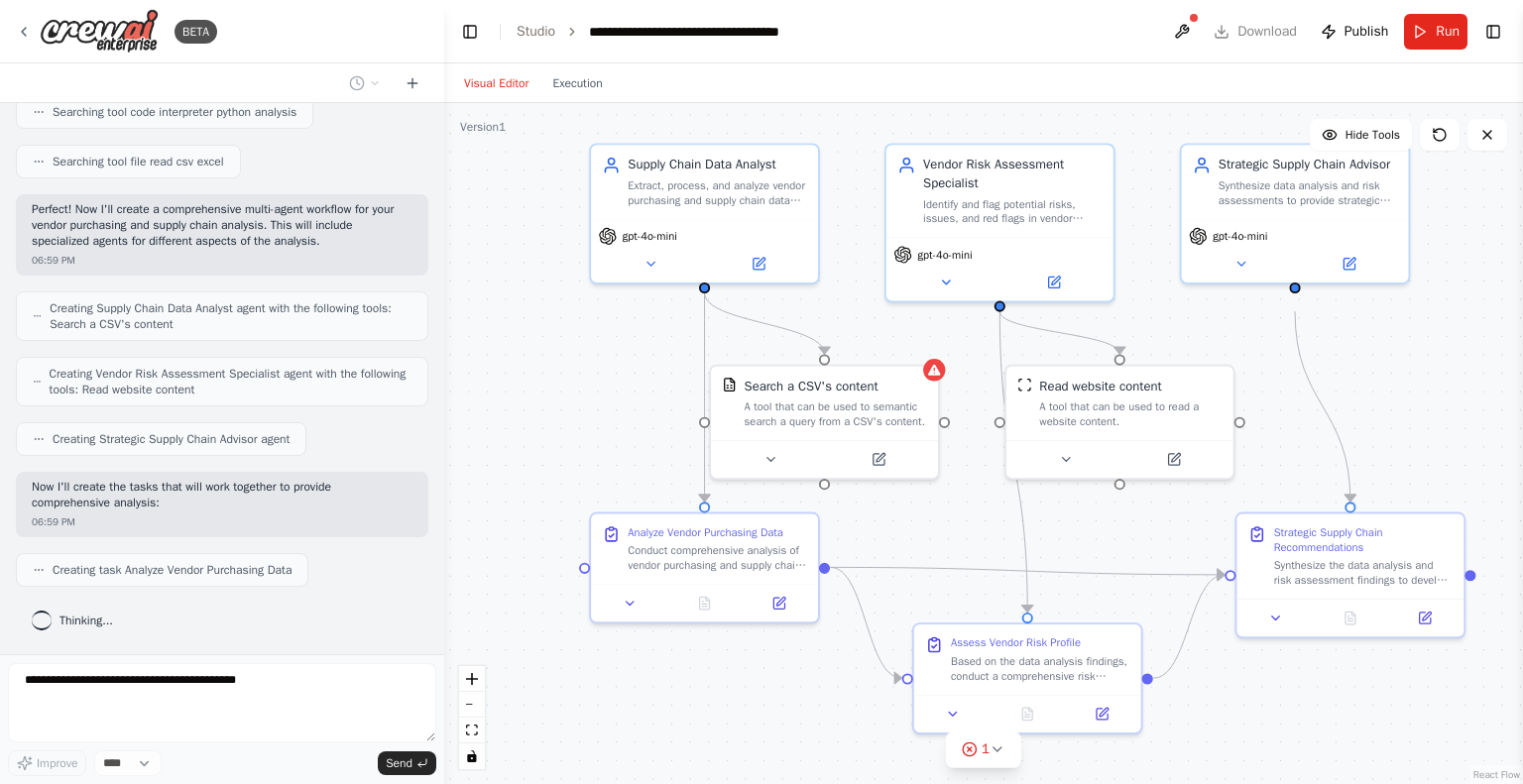 drag, startPoint x: 908, startPoint y: 610, endPoint x: 954, endPoint y: 538, distance: 85.44004 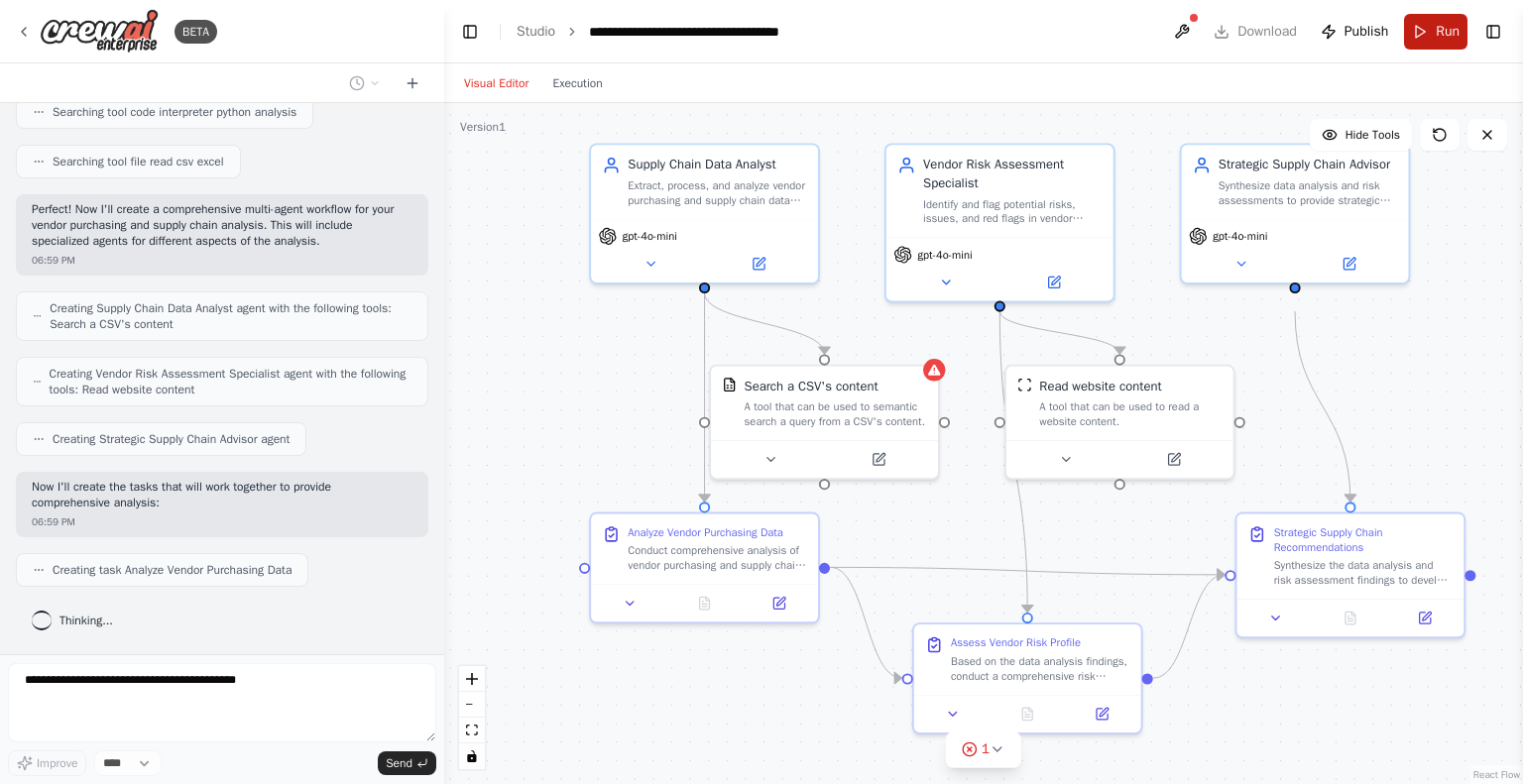 click on "Run" at bounding box center [1448, 32] 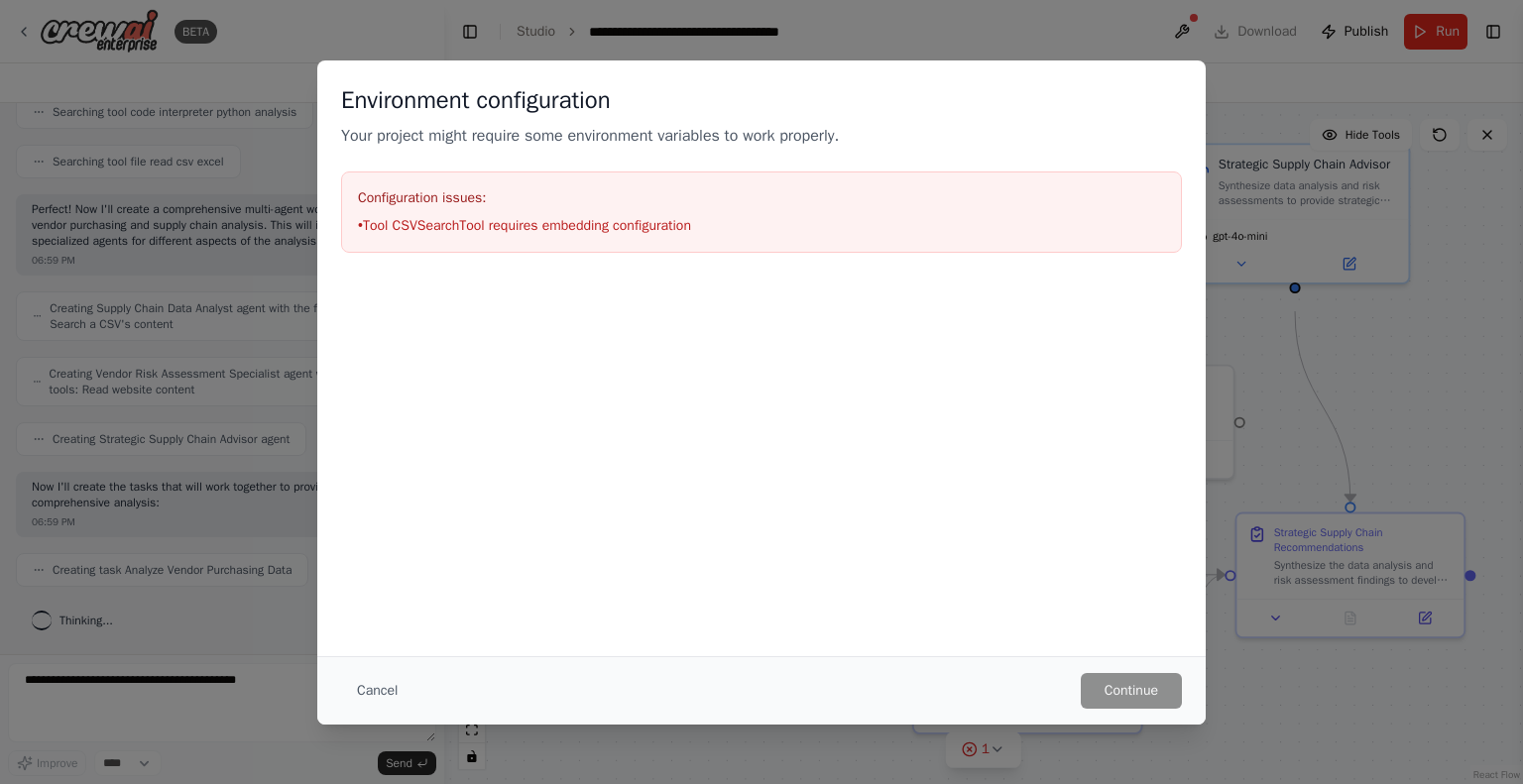 click on "Environment configuration Your project might require some environment variables to work properly. Configuration issues: •  Tool CSVSearchTool requires embedding configuration Cancel Continue" at bounding box center [762, 392] 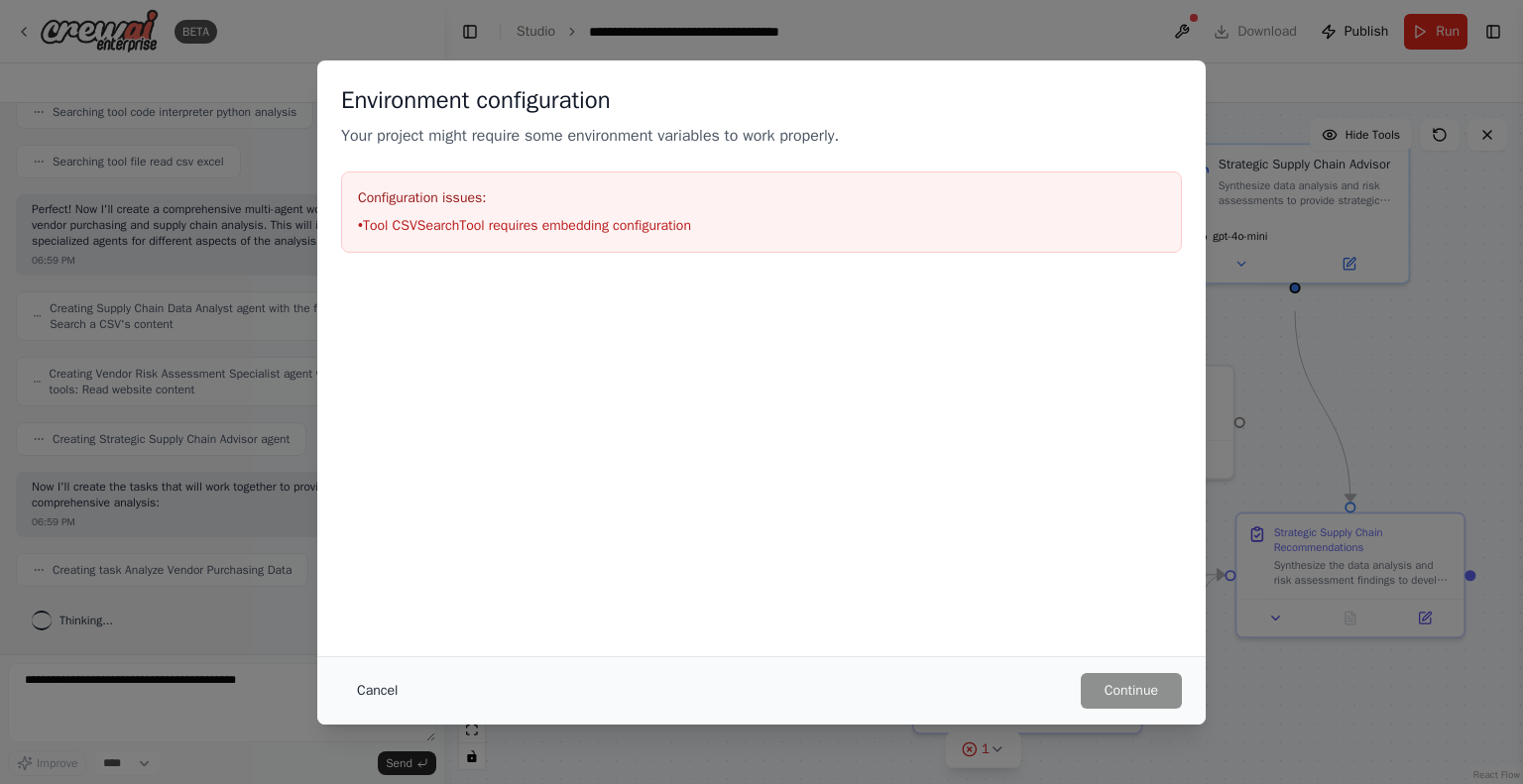 click on "Cancel" at bounding box center (377, 691) 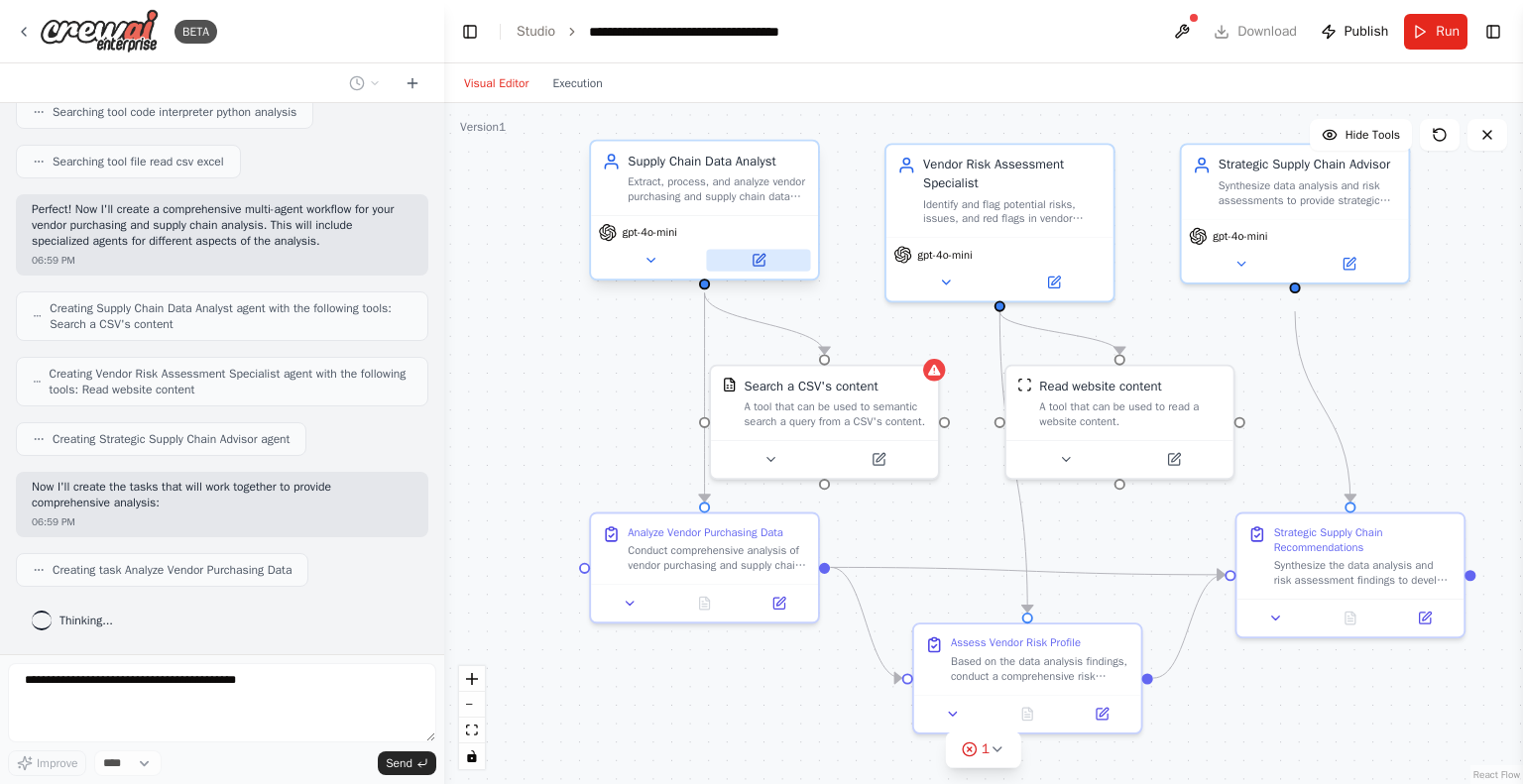click 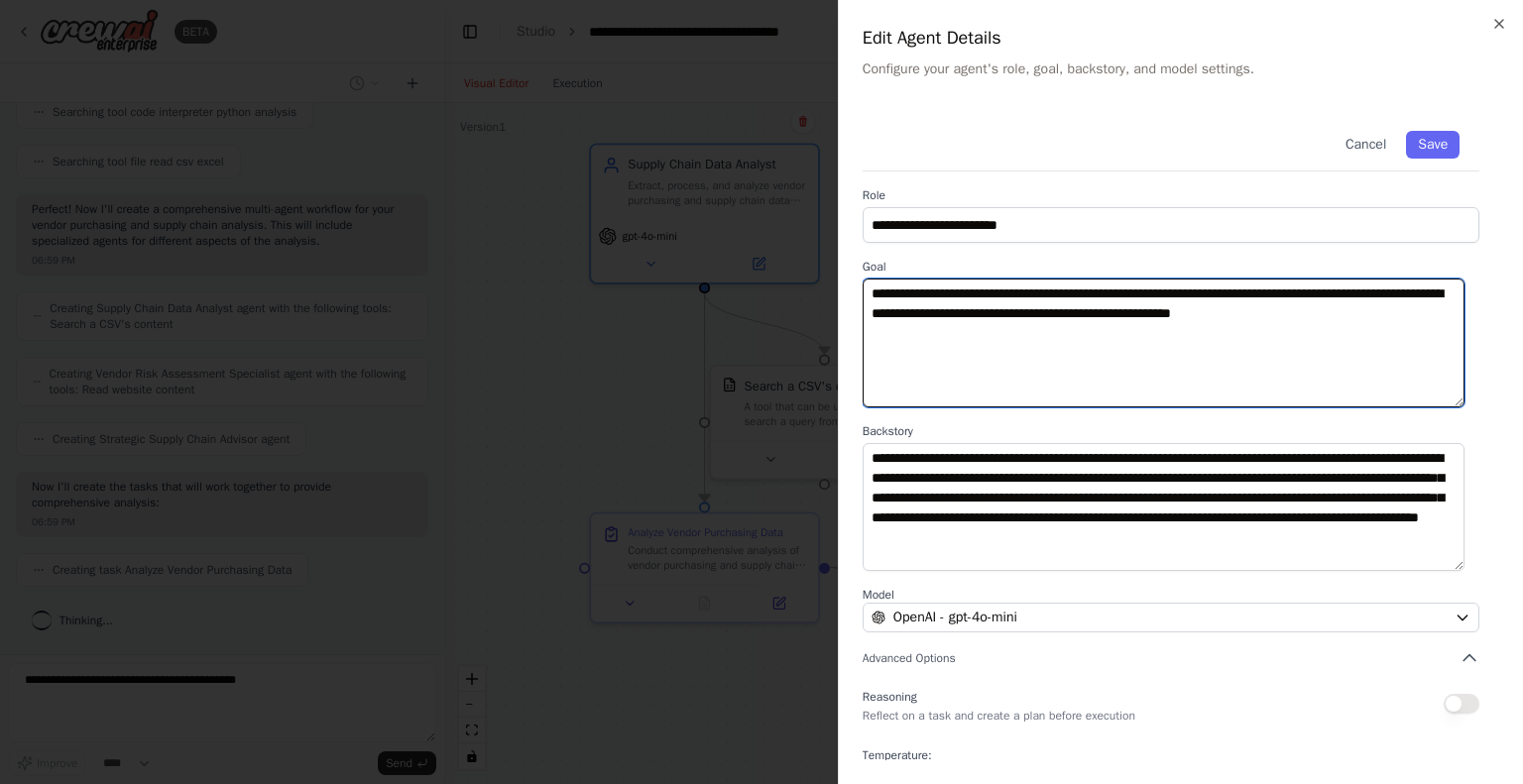 click on "**********" at bounding box center (1163, 343) 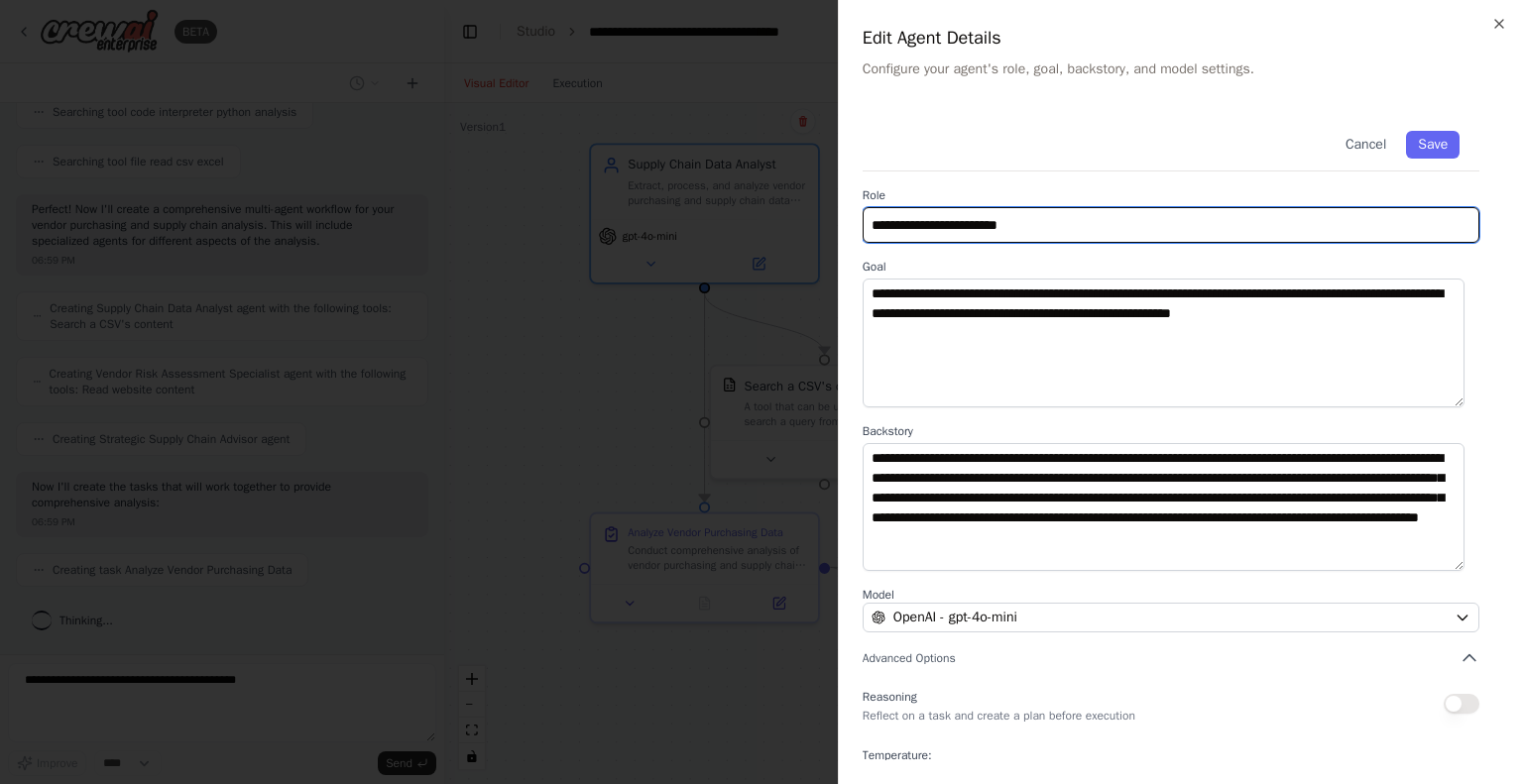 click on "**********" at bounding box center [1171, 225] 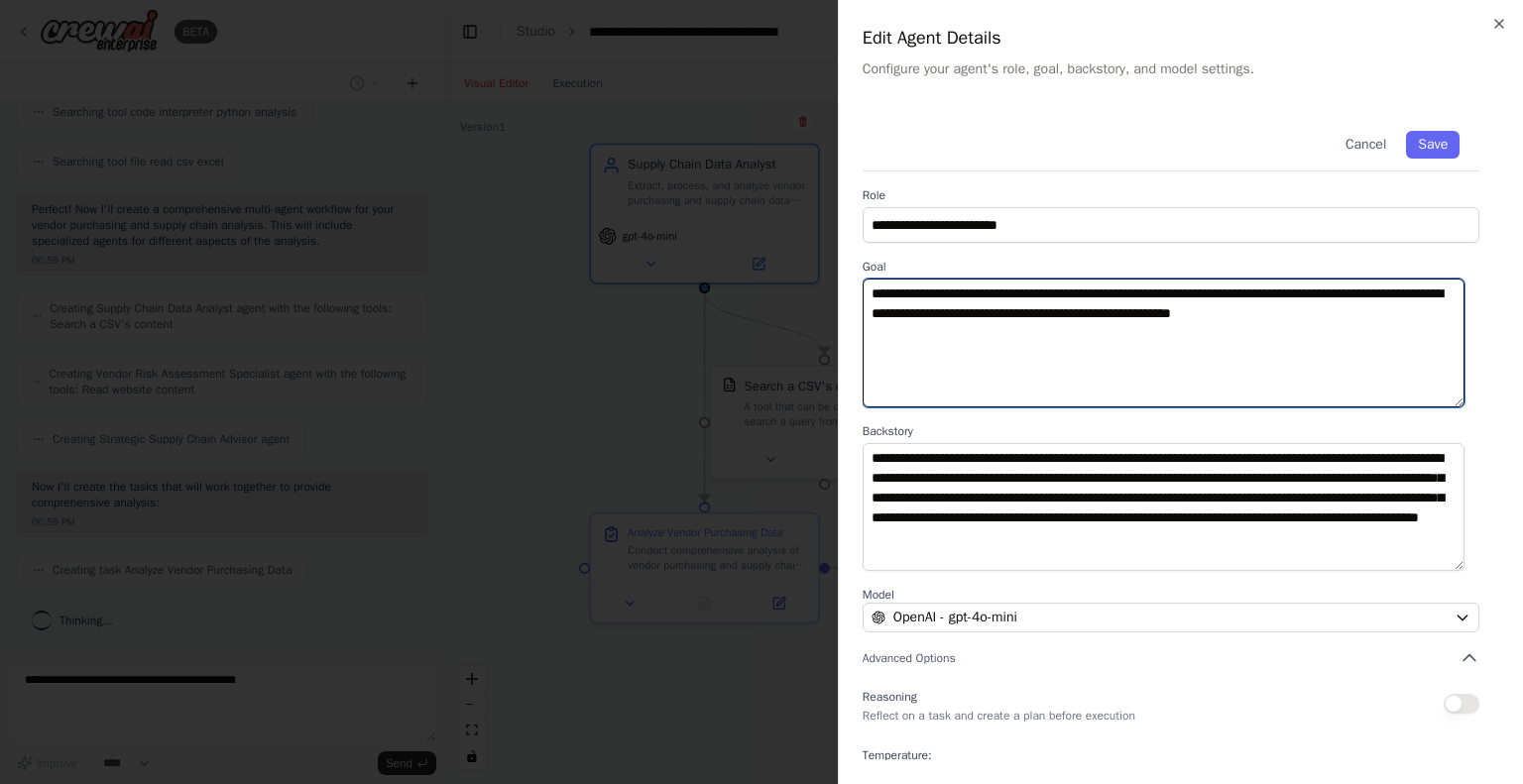 click on "**********" at bounding box center (1163, 343) 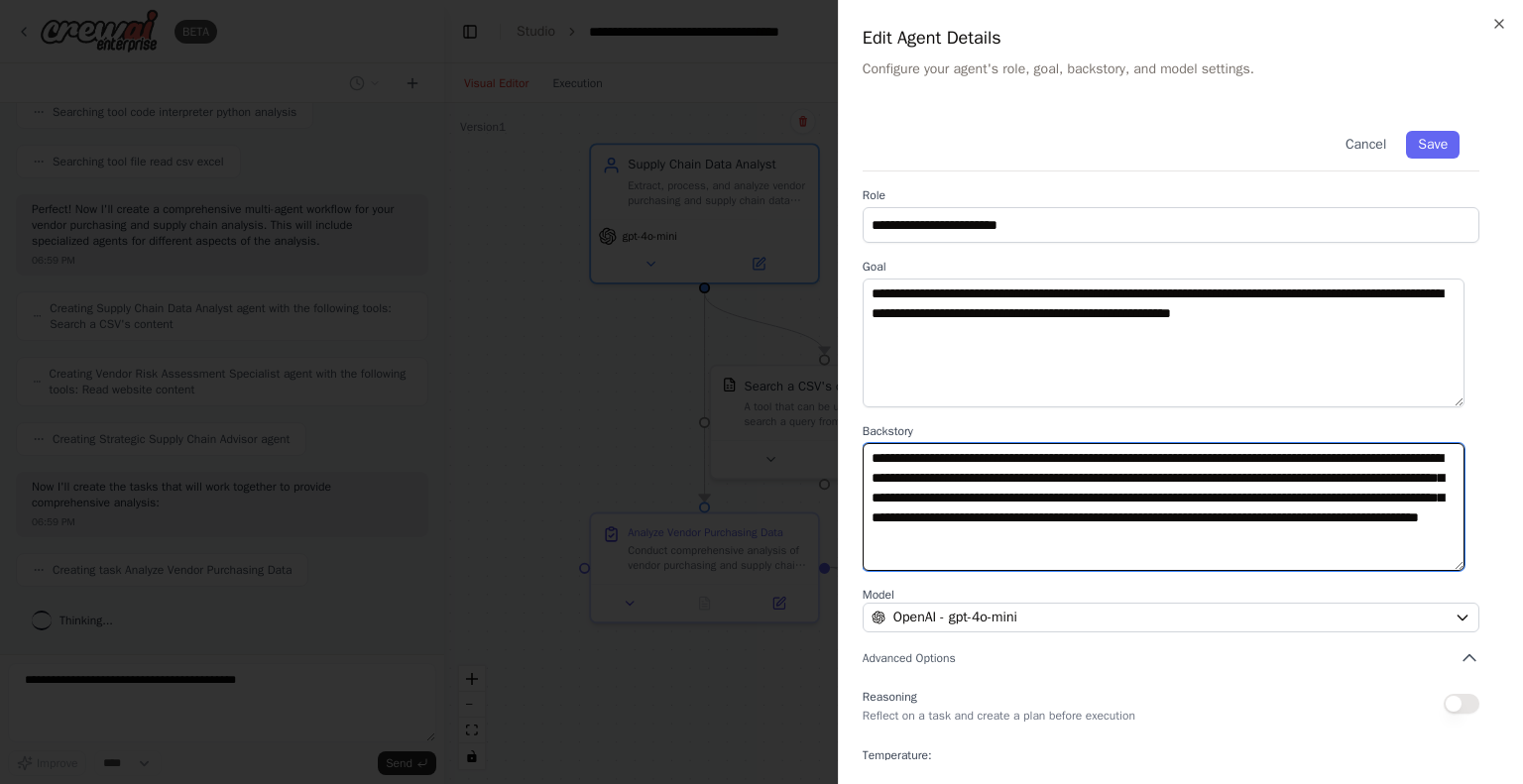 click on "**********" at bounding box center [1163, 507] 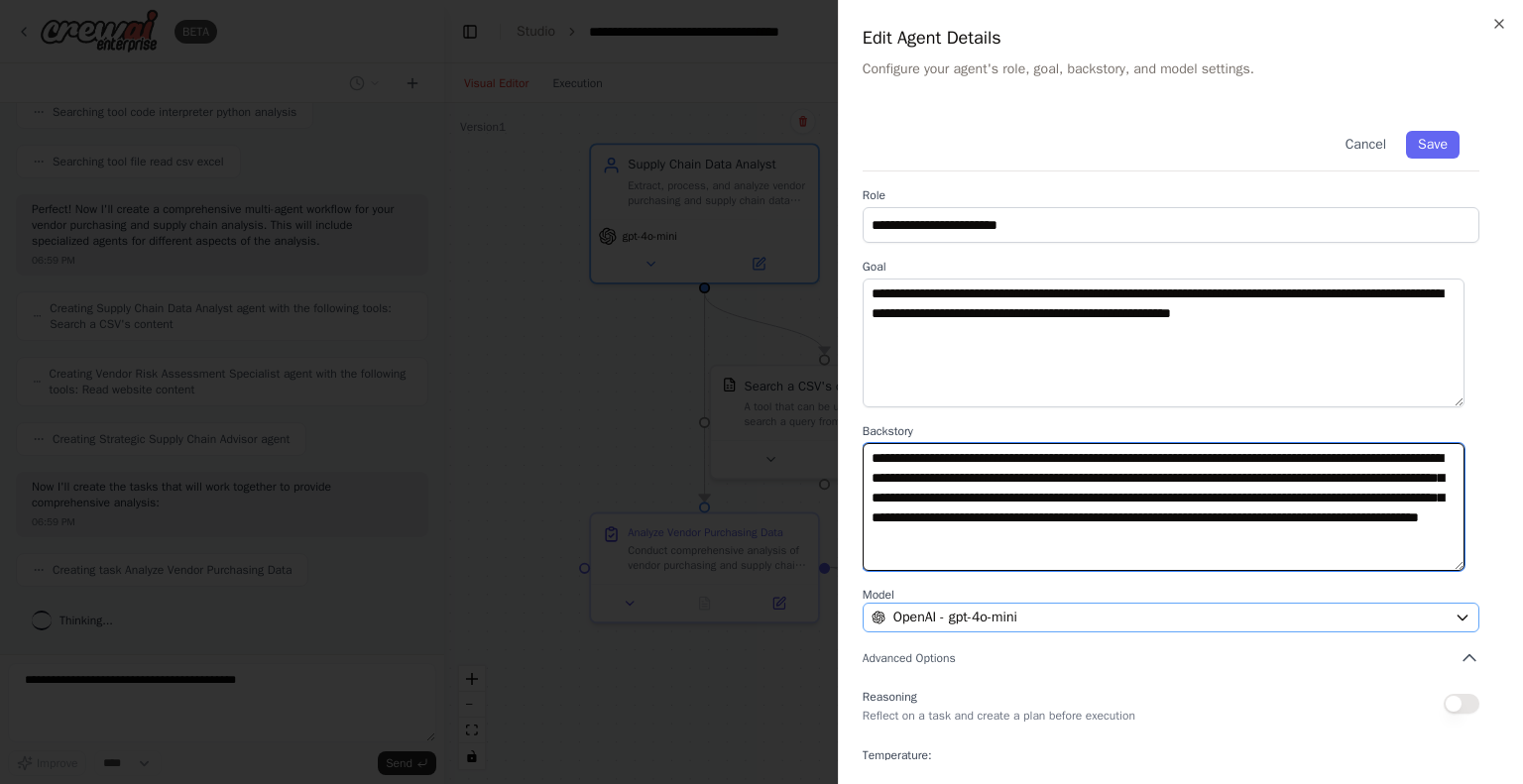 scroll, scrollTop: 111, scrollLeft: 0, axis: vertical 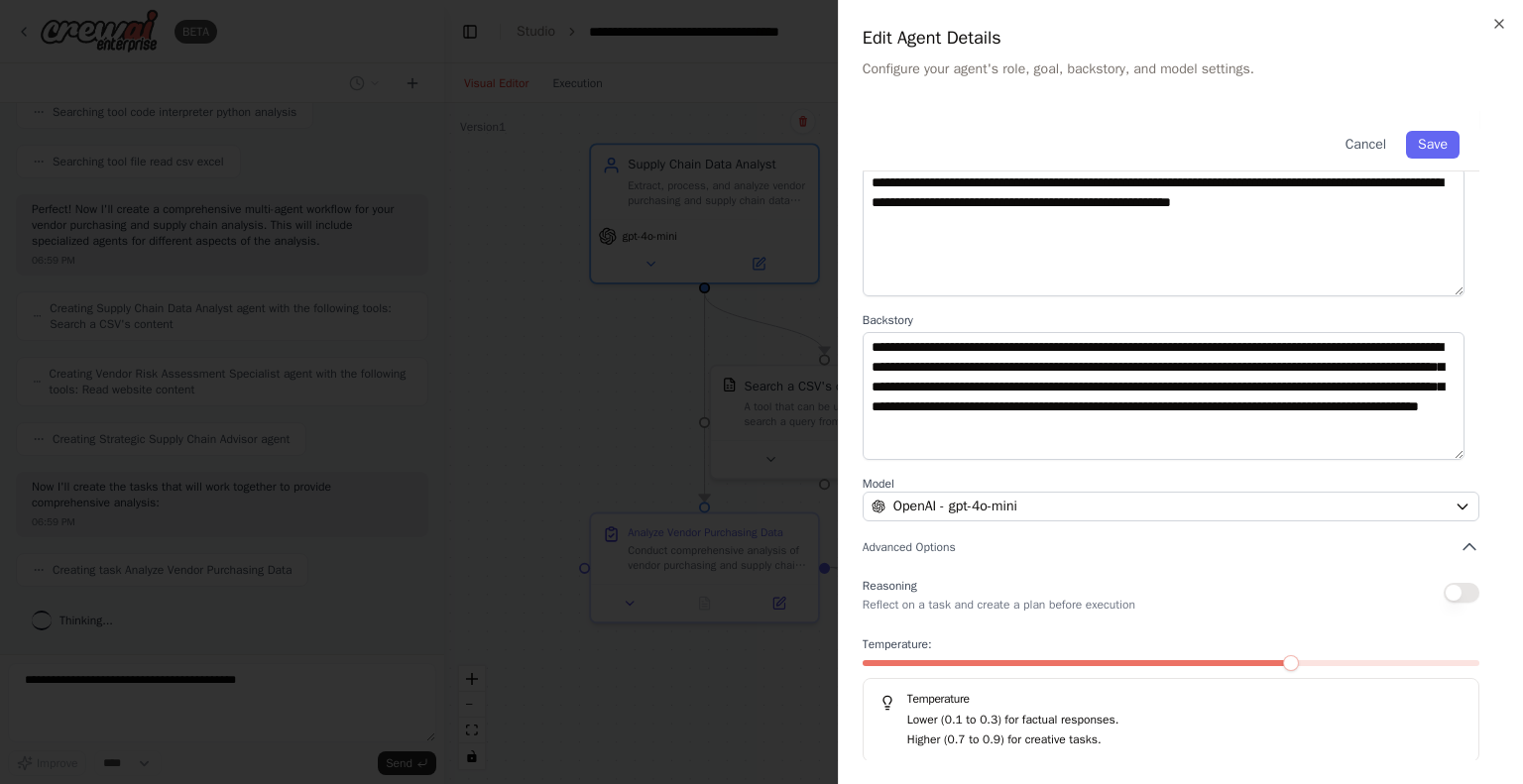 click at bounding box center (762, 392) 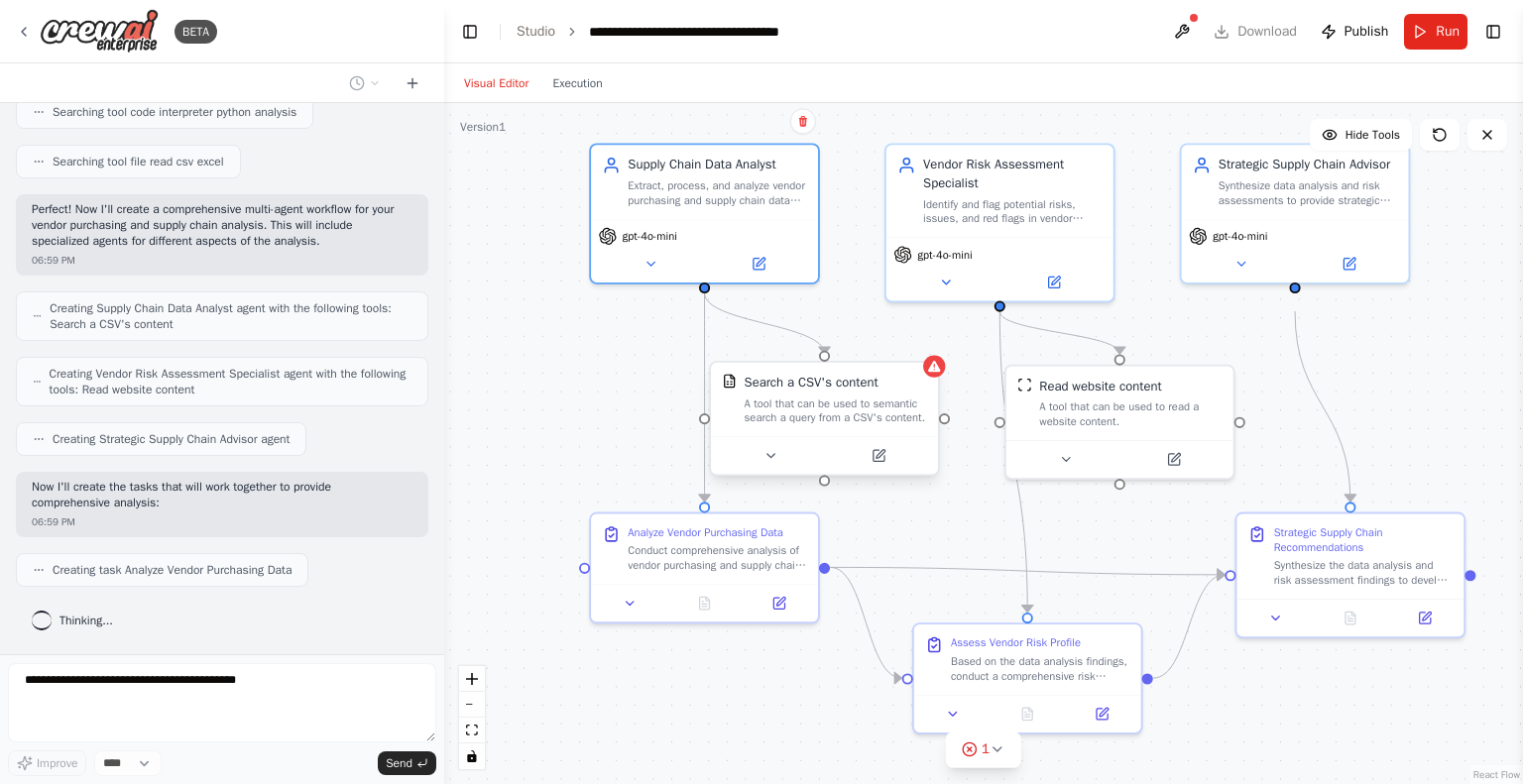 click on "Search a CSV's content A tool that can be used to semantic search a query from a CSV's content." at bounding box center (836, 399) 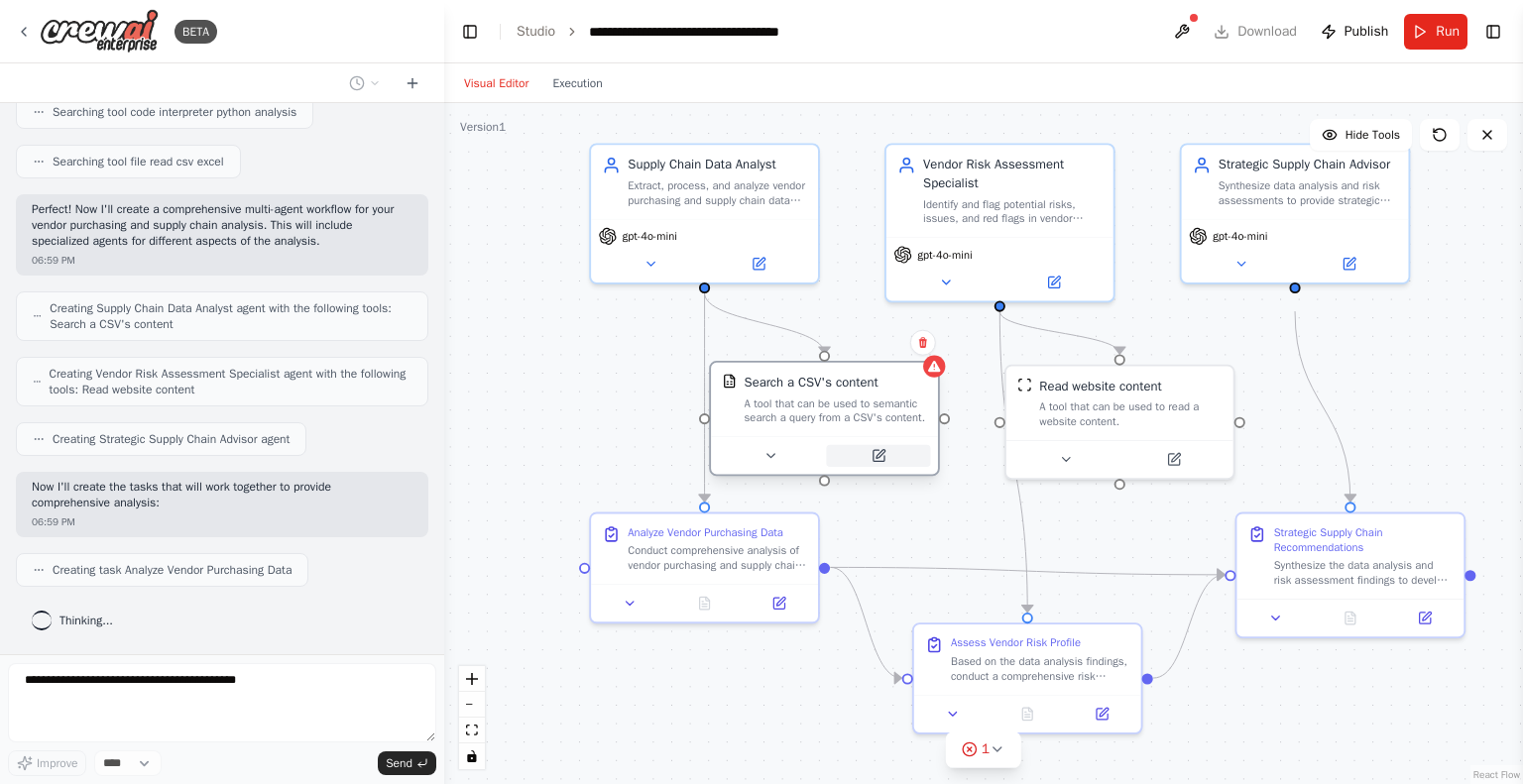 click 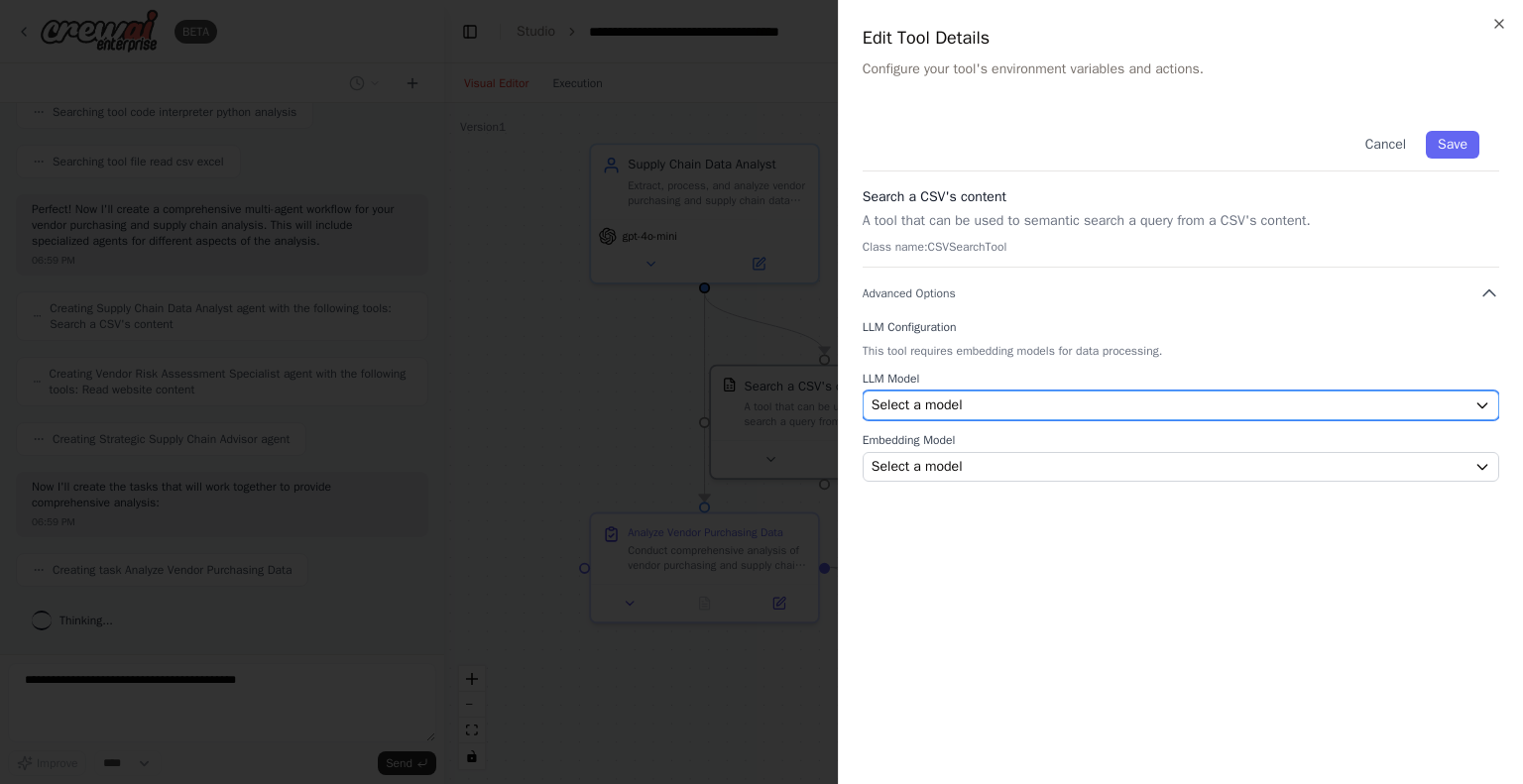 click on "Select a model" at bounding box center [1169, 405] 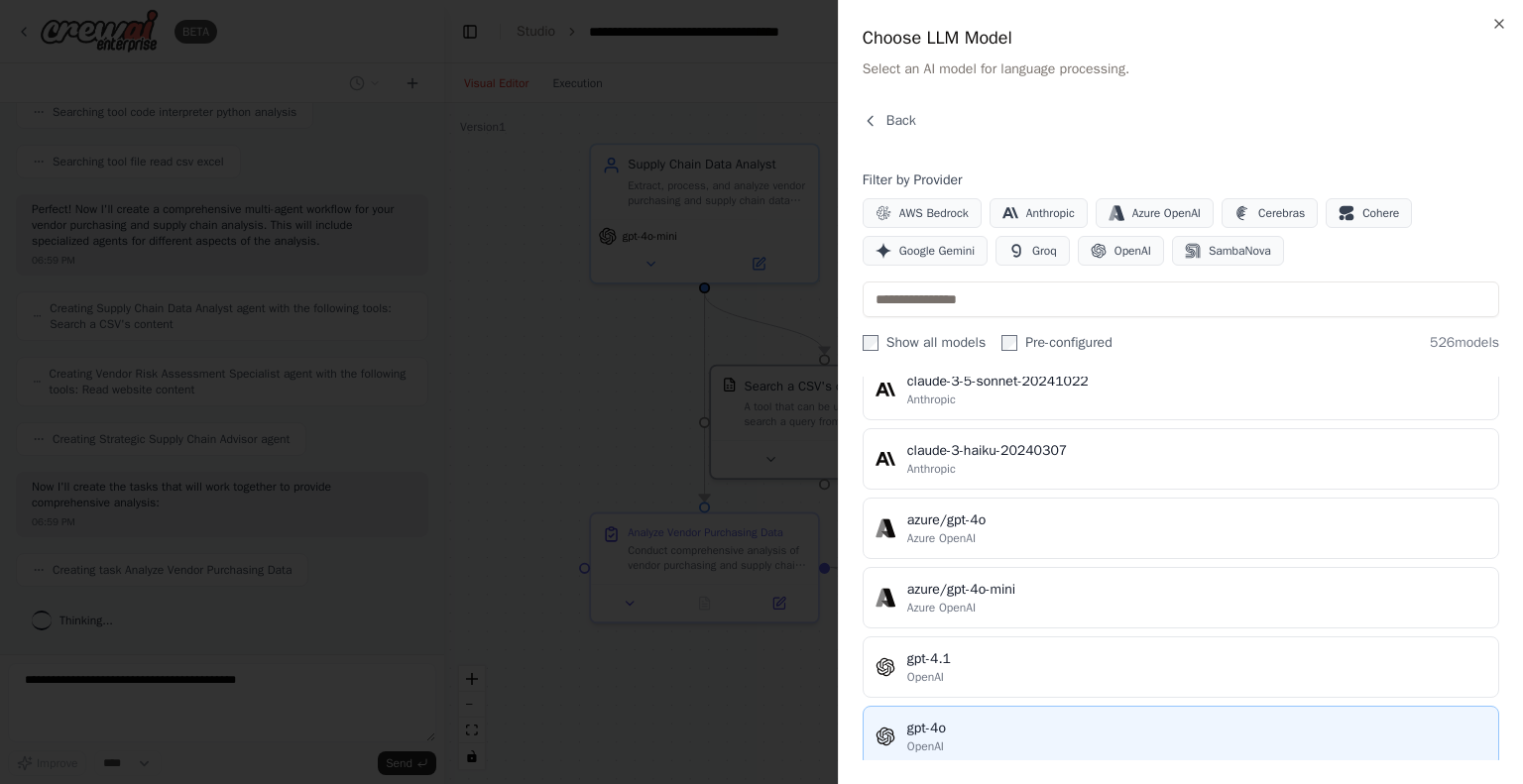 scroll, scrollTop: 143, scrollLeft: 0, axis: vertical 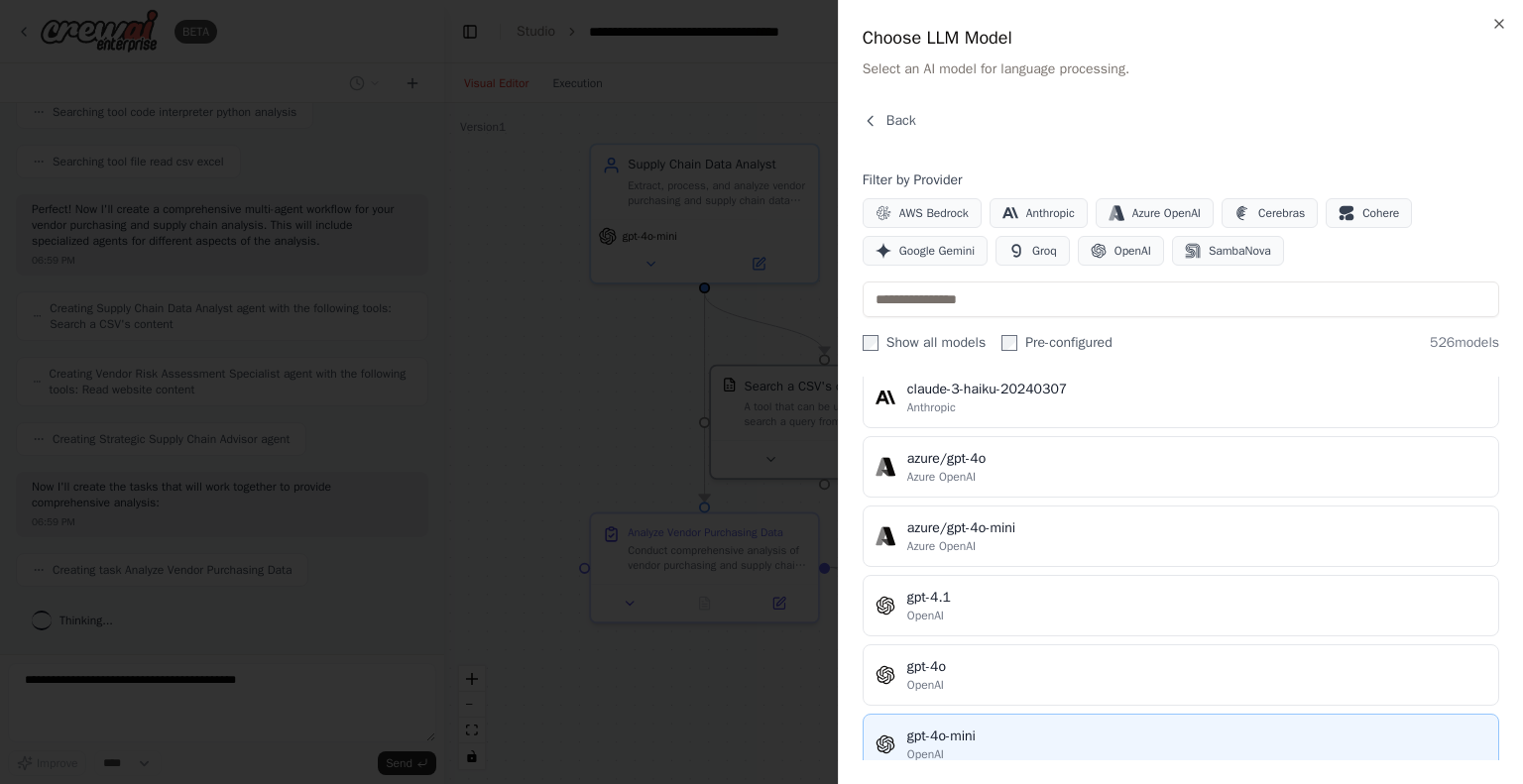 click on "gpt-4o-mini" at bounding box center (1197, 736) 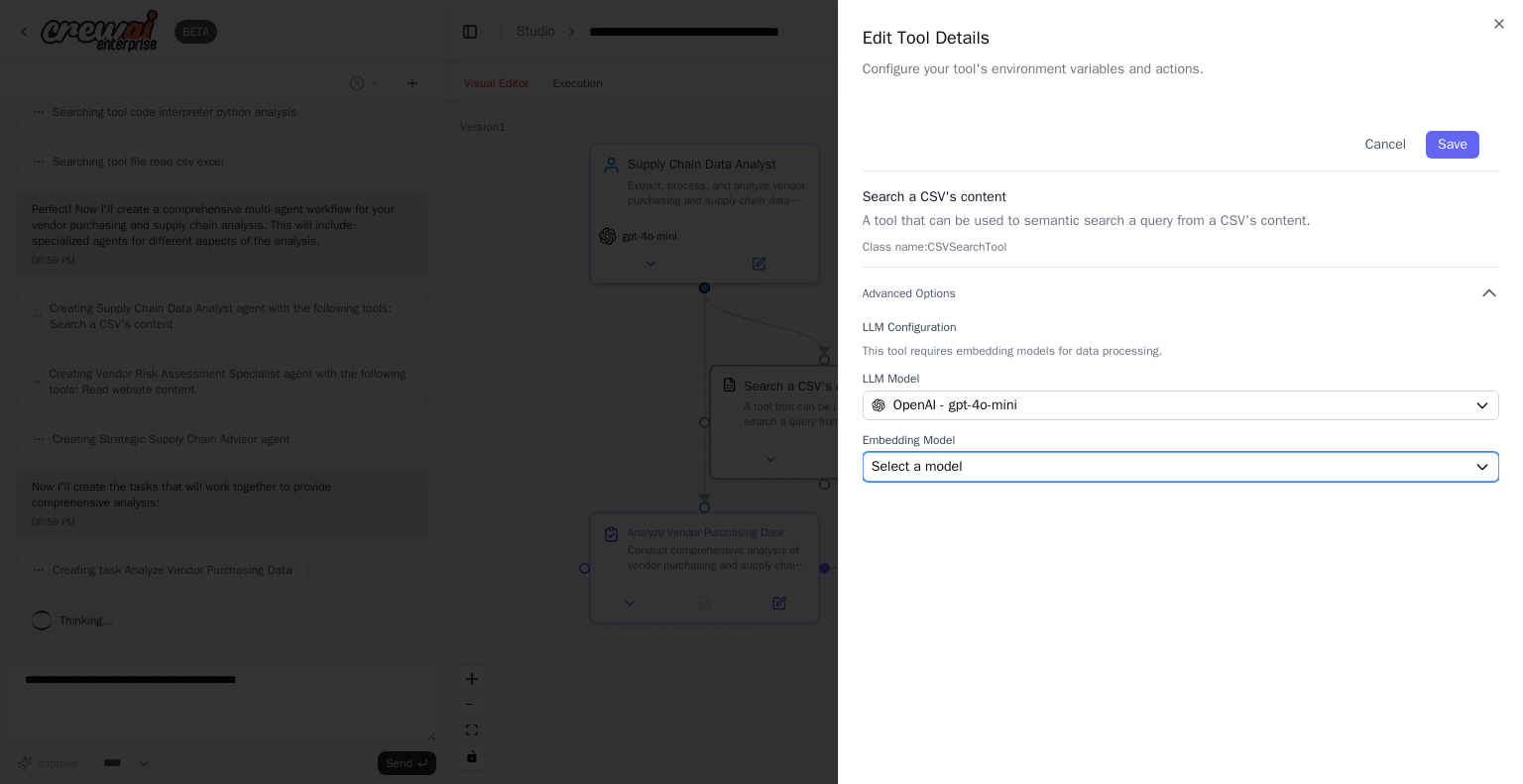 click on "Select a model" at bounding box center (917, 467) 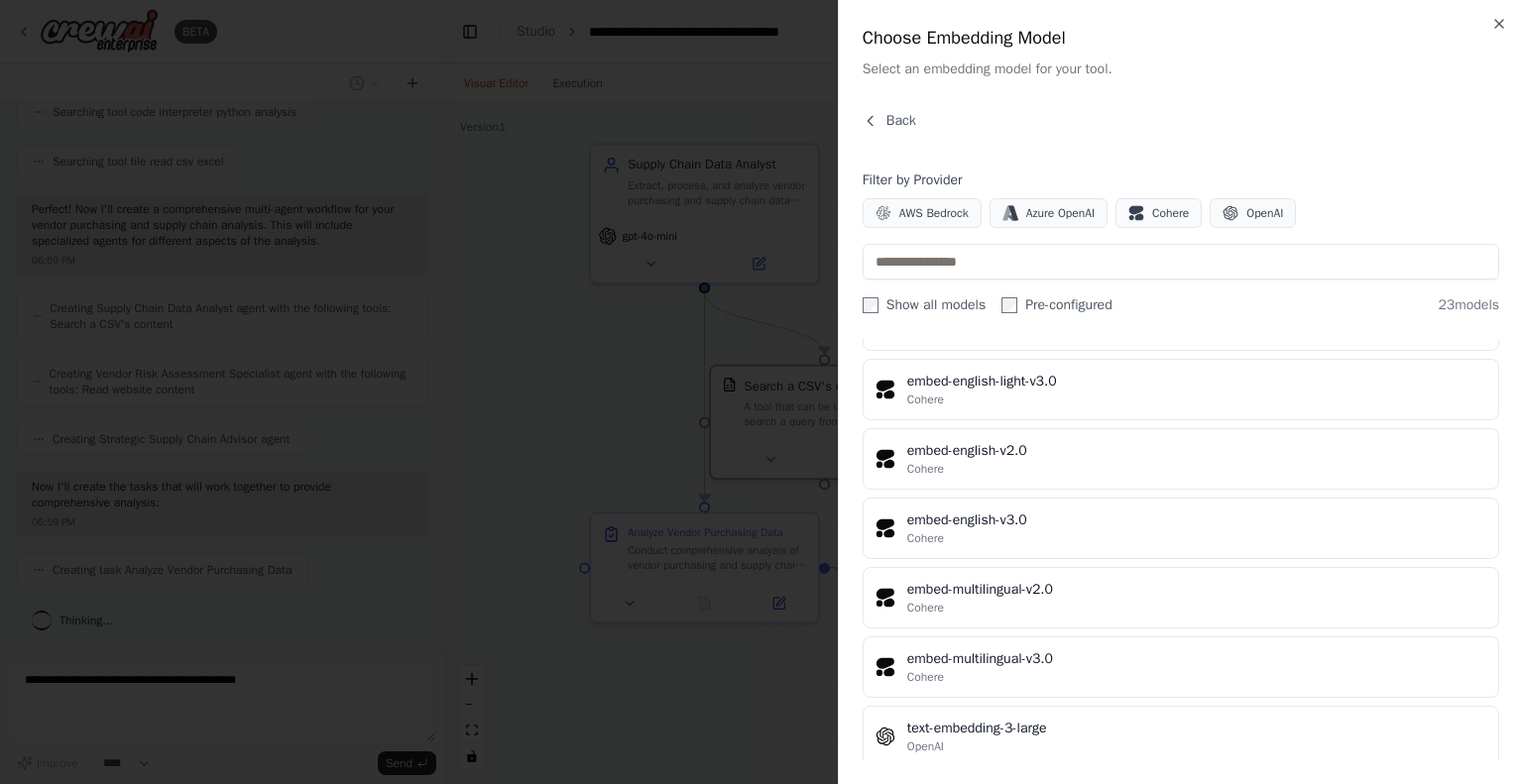 scroll, scrollTop: 1236, scrollLeft: 0, axis: vertical 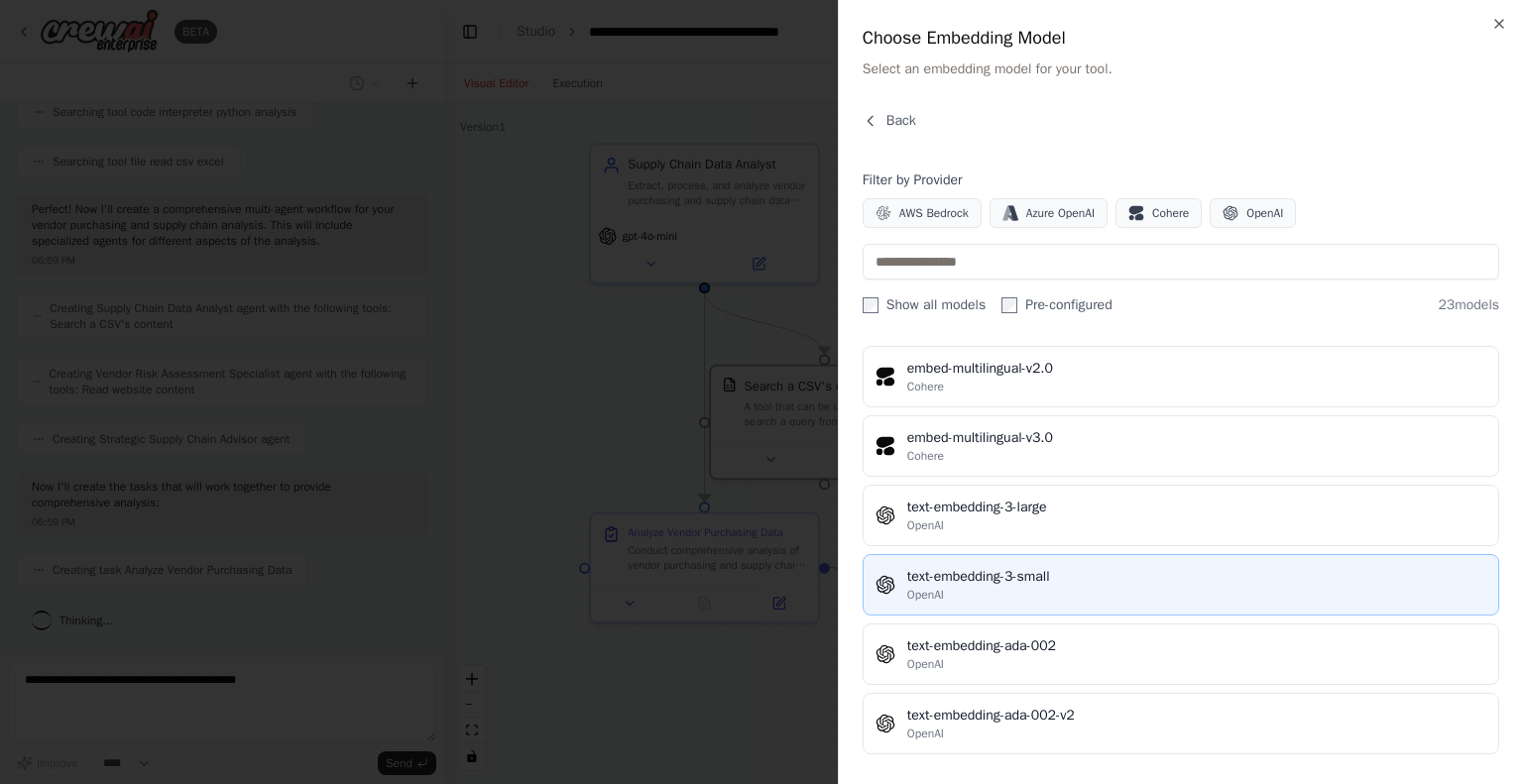 click on "OpenAI" at bounding box center (1197, 595) 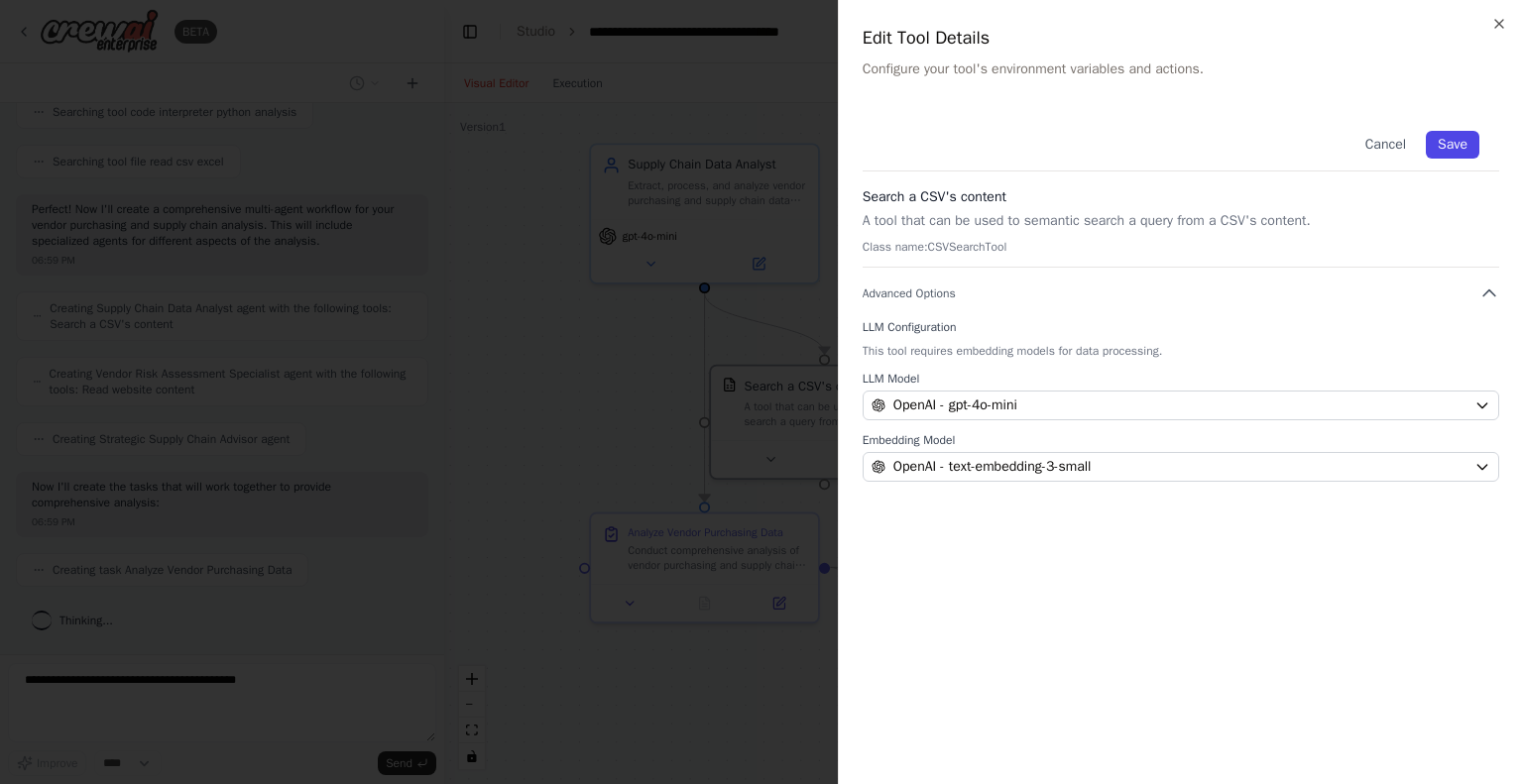 click on "Save" at bounding box center (1453, 145) 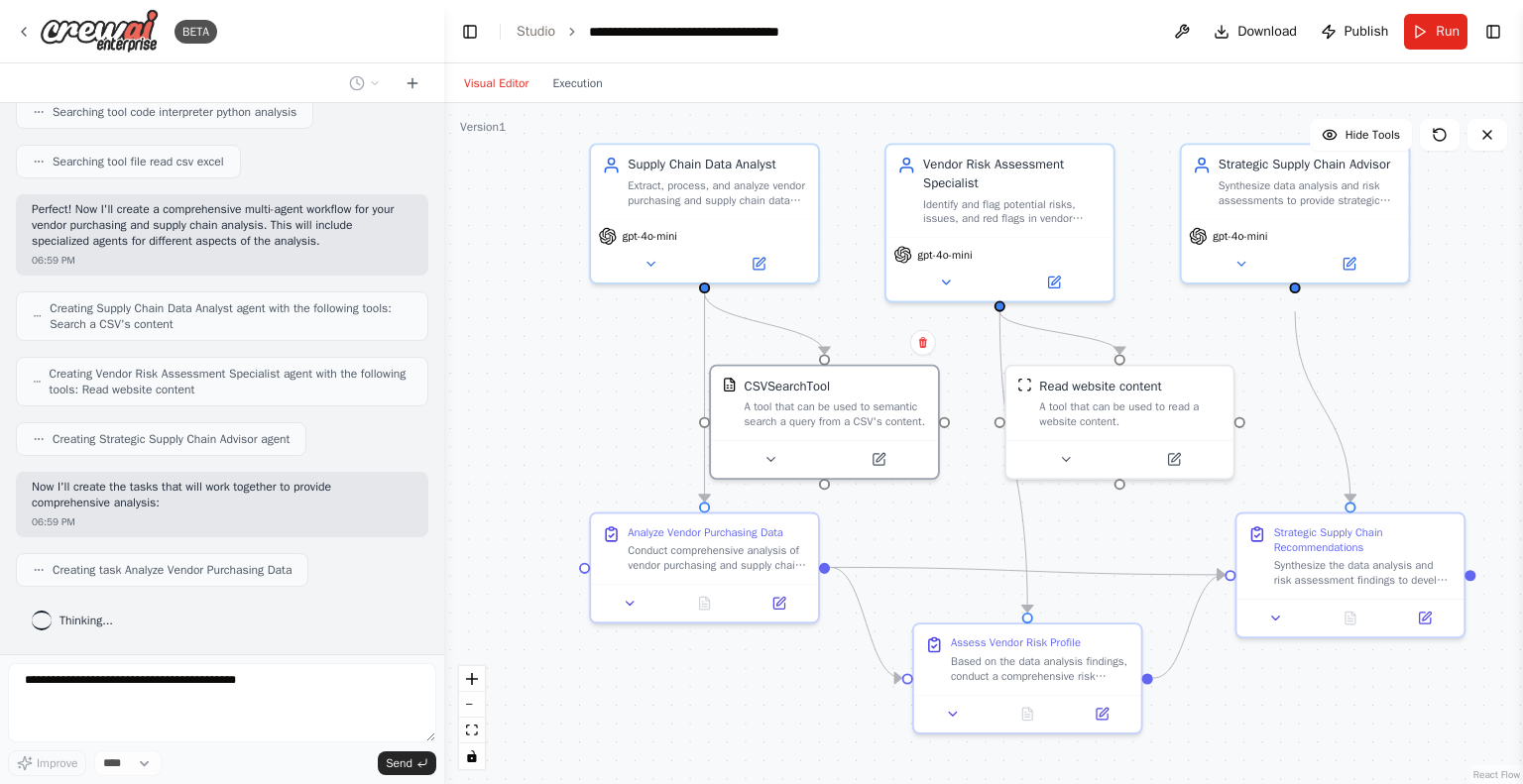 click on ".deletable-edge-delete-btn {
width: 20px;
height: 20px;
border: 0px solid #ffffff;
color: #6b7280;
background-color: #f8fafc;
cursor: pointer;
border-radius: 50%;
font-size: 12px;
padding: 3px;
display: flex;
align-items: center;
justify-content: center;
transition: all 0.2s cubic-bezier(0.4, 0, 0.2, 1);
box-shadow: 0 2px 4px rgba(0, 0, 0, 0.1);
}
.deletable-edge-delete-btn:hover {
background-color: #ef4444;
color: #ffffff;
border-color: #dc2626;
transform: scale(1.1);
box-shadow: 0 4px 12px rgba(239, 68, 68, 0.4);
}
.deletable-edge-delete-btn:active {
transform: scale(0.95);
box-shadow: 0 2px 4px rgba(239, 68, 68, 0.3);
}
Supply Chain Data Analyst gpt-4o-mini CSVSearchTool gpt-4o-mini" at bounding box center (984, 443) 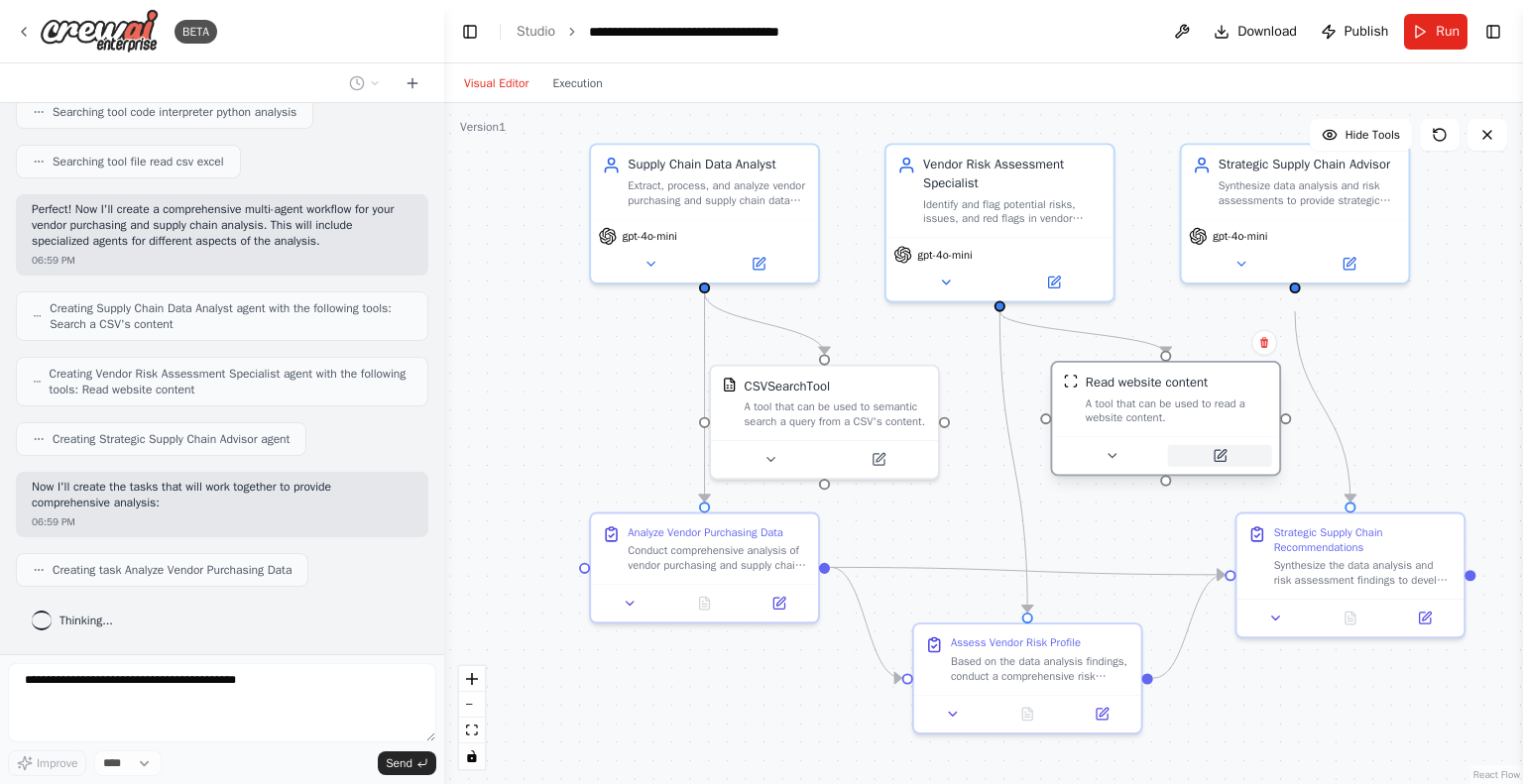 drag, startPoint x: 1205, startPoint y: 467, endPoint x: 1260, endPoint y: 463, distance: 55.145263 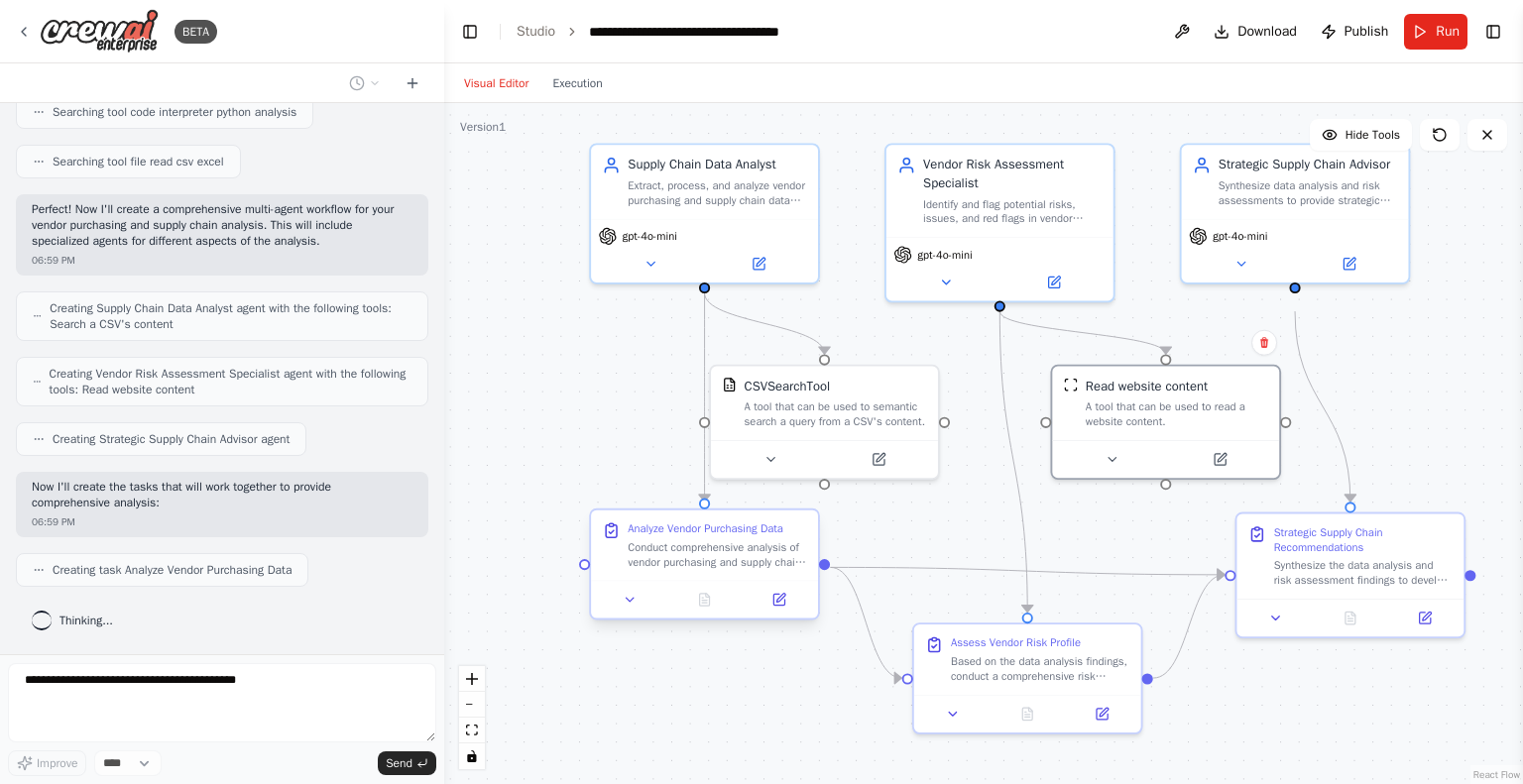 click on "Analyze Vendor Purchasing Data Conduct comprehensive analysis of vendor purchasing and supply chain data from {data_source}. Extract key metrics including spend analysis, vendor performance indicators, payment terms, delivery performance, and purchasing patterns. Identify trends in spending, vendor concentration, seasonal patterns, and any data anomalies that require attention." at bounding box center (704, 545) 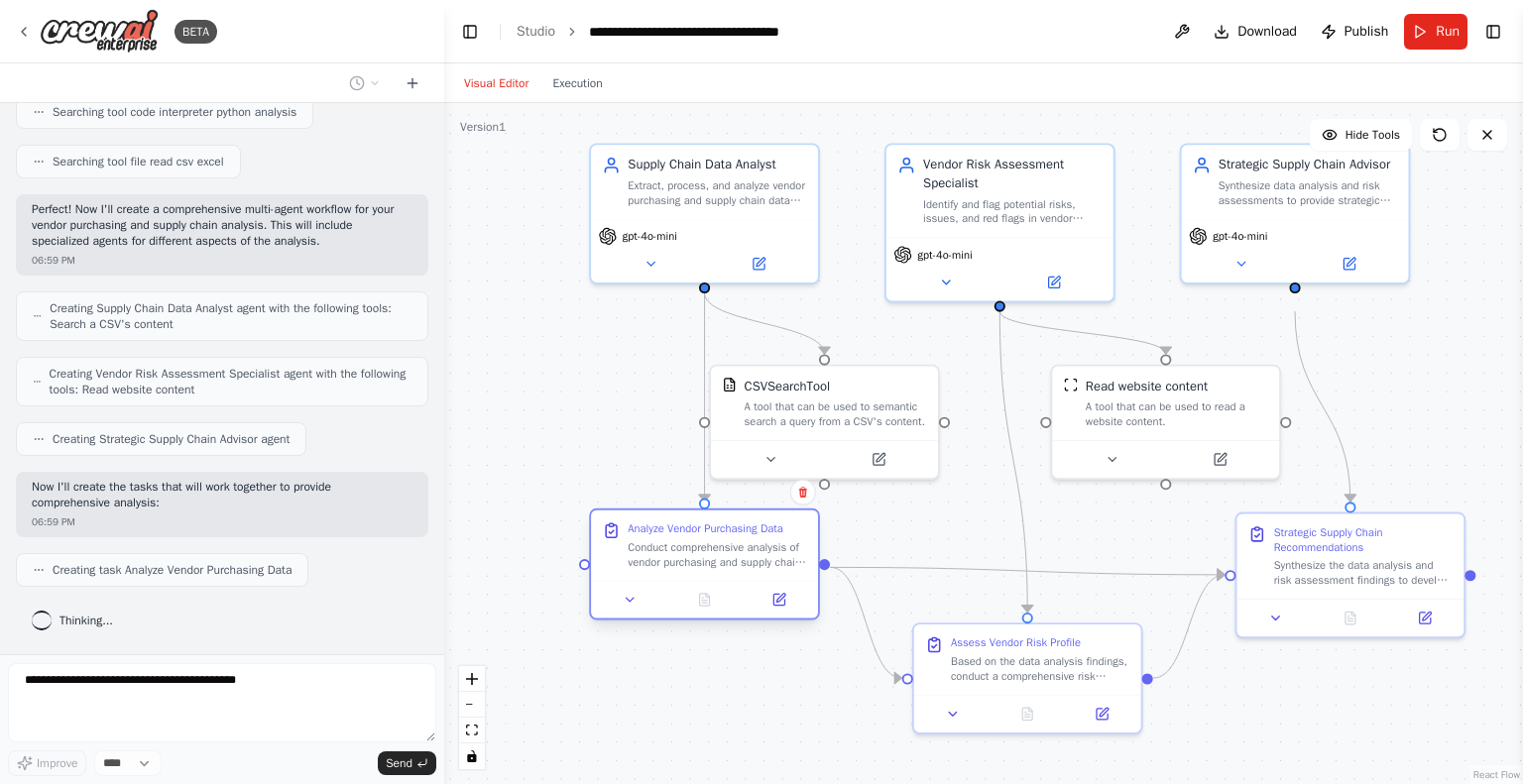 click on "Conduct comprehensive analysis of vendor purchasing and supply chain data from {data_source}. Extract key metrics including spend analysis, vendor performance indicators, payment terms, delivery performance, and purchasing patterns. Identify trends in spending, vendor concentration, seasonal patterns, and any data anomalies that require attention." at bounding box center (717, 554) 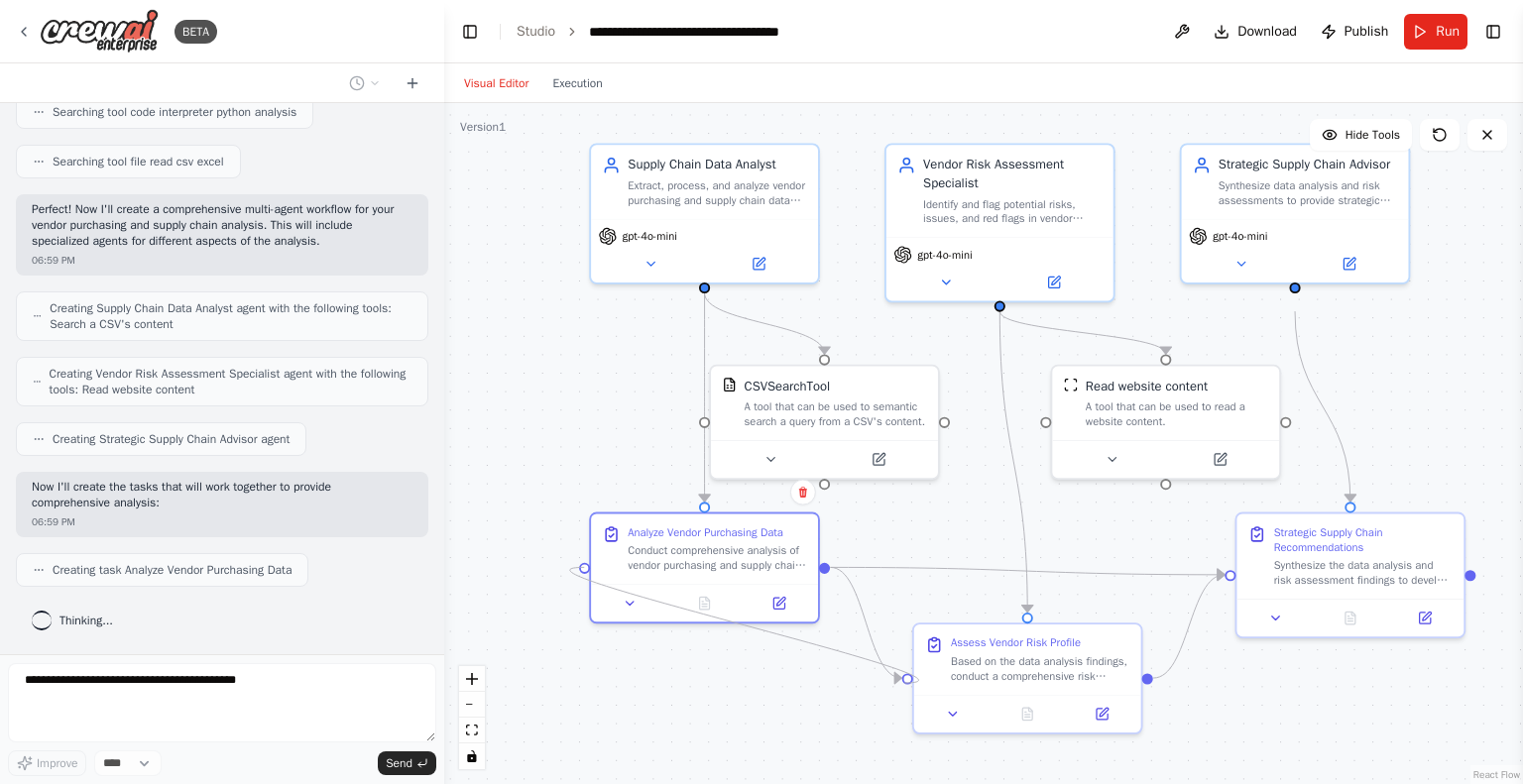 drag, startPoint x: 580, startPoint y: 564, endPoint x: 904, endPoint y: 683, distance: 345.16228 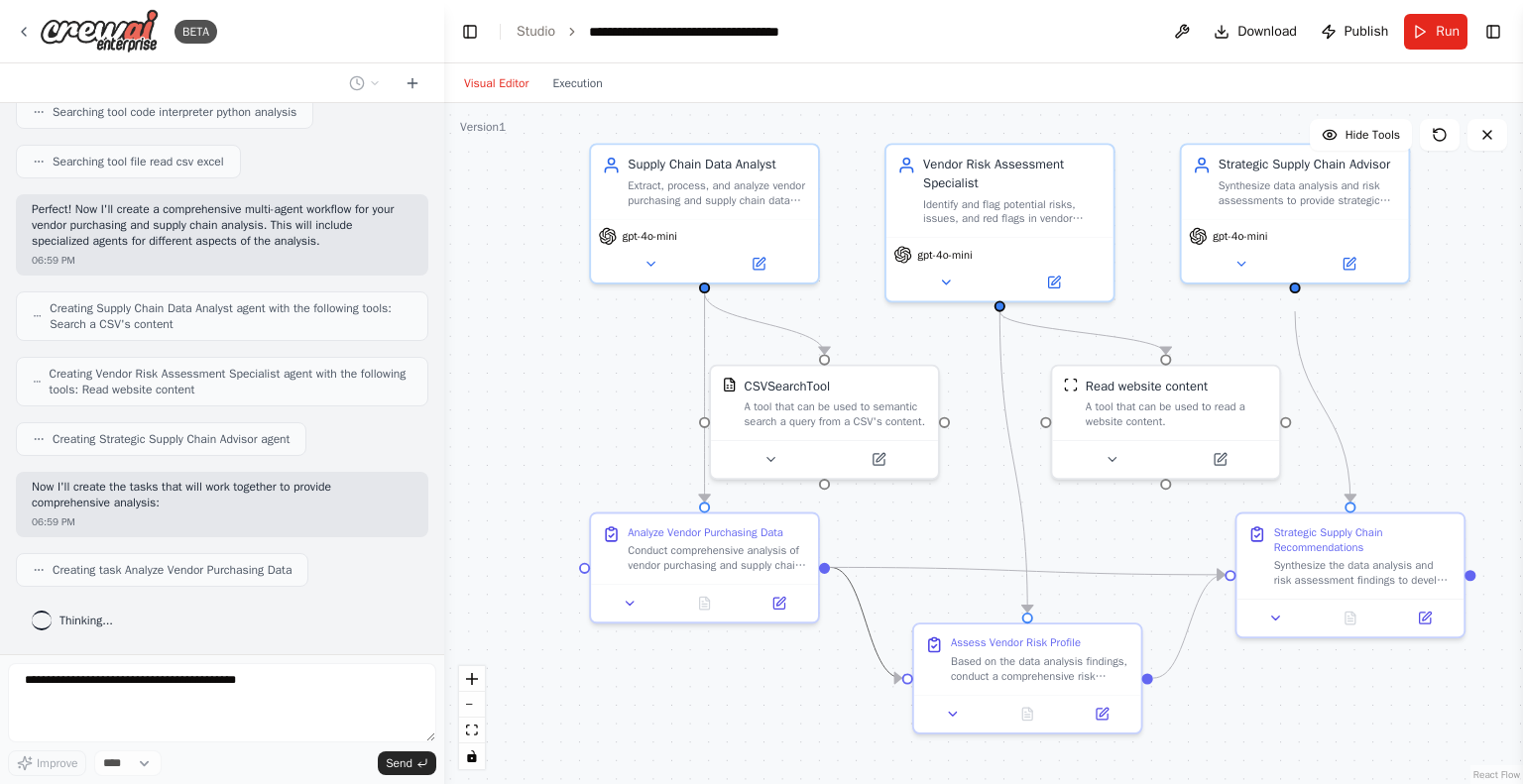 click 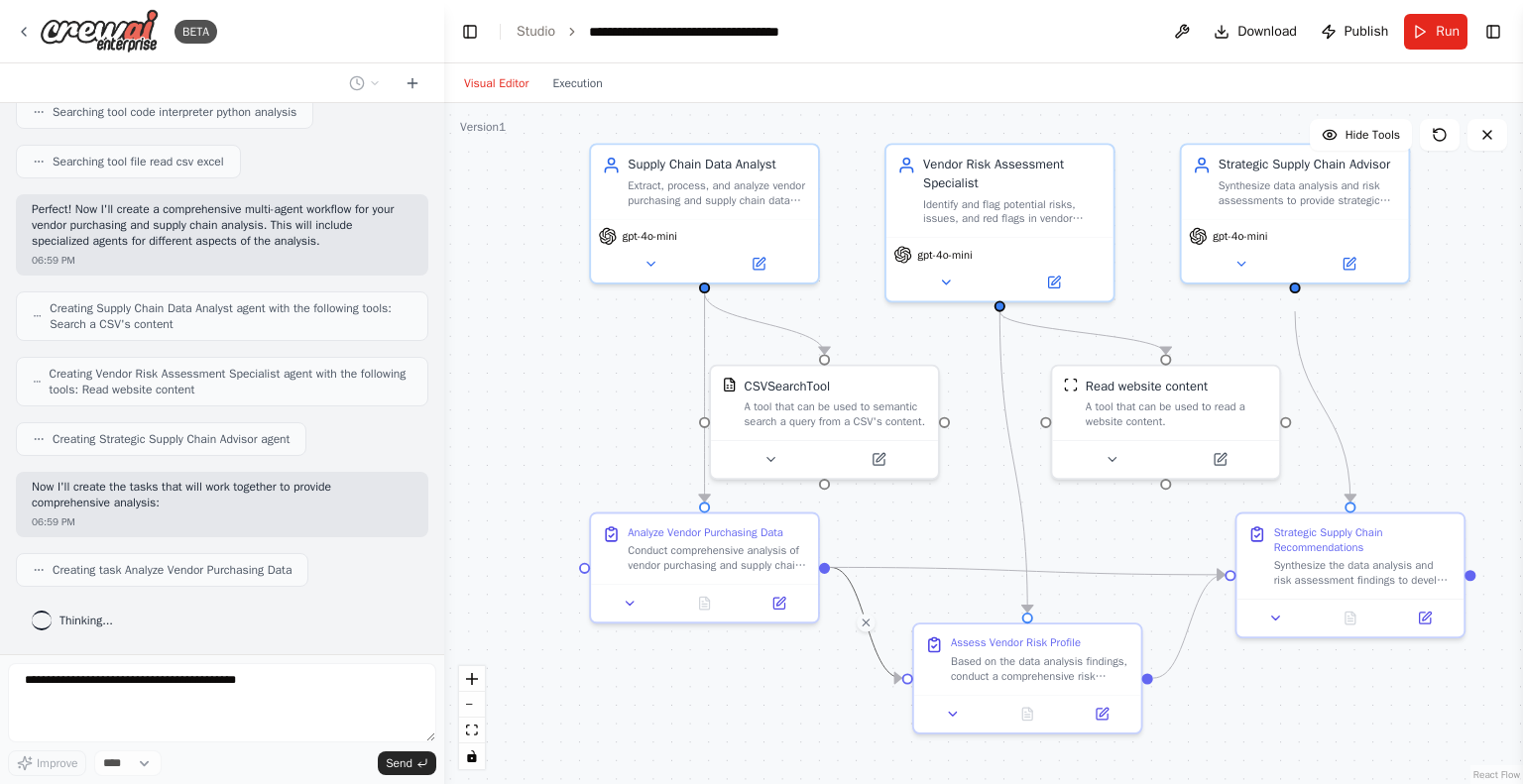click on ".deletable-edge-delete-btn {
width: 20px;
height: 20px;
border: 0px solid #ffffff;
color: #6b7280;
background-color: #f8fafc;
cursor: pointer;
border-radius: 50%;
font-size: 12px;
padding: 3px;
display: flex;
align-items: center;
justify-content: center;
transition: all 0.2s cubic-bezier(0.4, 0, 0.2, 1);
box-shadow: 0 2px 4px rgba(0, 0, 0, 0.1);
}
.deletable-edge-delete-btn:hover {
background-color: #ef4444;
color: #ffffff;
border-color: #dc2626;
transform: scale(1.1);
box-shadow: 0 4px 12px rgba(239, 68, 68, 0.4);
}
.deletable-edge-delete-btn:active {
transform: scale(0.95);
box-shadow: 0 2px 4px rgba(239, 68, 68, 0.3);
}
Supply Chain Data Analyst gpt-4o-mini CSVSearchTool gpt-4o-mini" at bounding box center (984, 443) 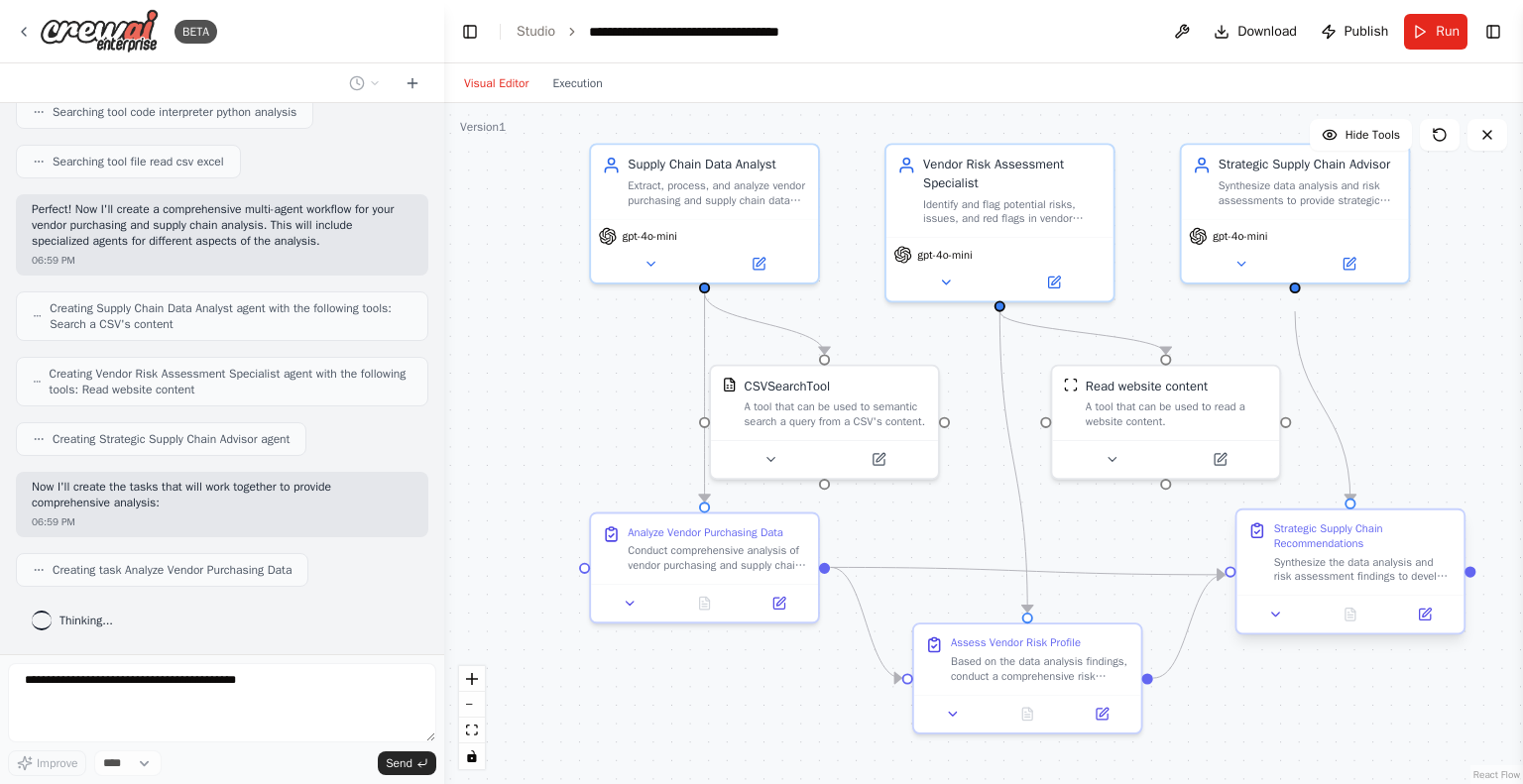 click on "Synthesize the data analysis and risk assessment findings to develop strategic recommendations for {company_name}'s supply chain optimization. Focus on vendor portfolio optimization, risk mitigation strategies, cost reduction opportunities, and long-term supply chain resilience. Provide actionable insights that balance cost efficiency with risk management and operational excellence." at bounding box center [1363, 569] 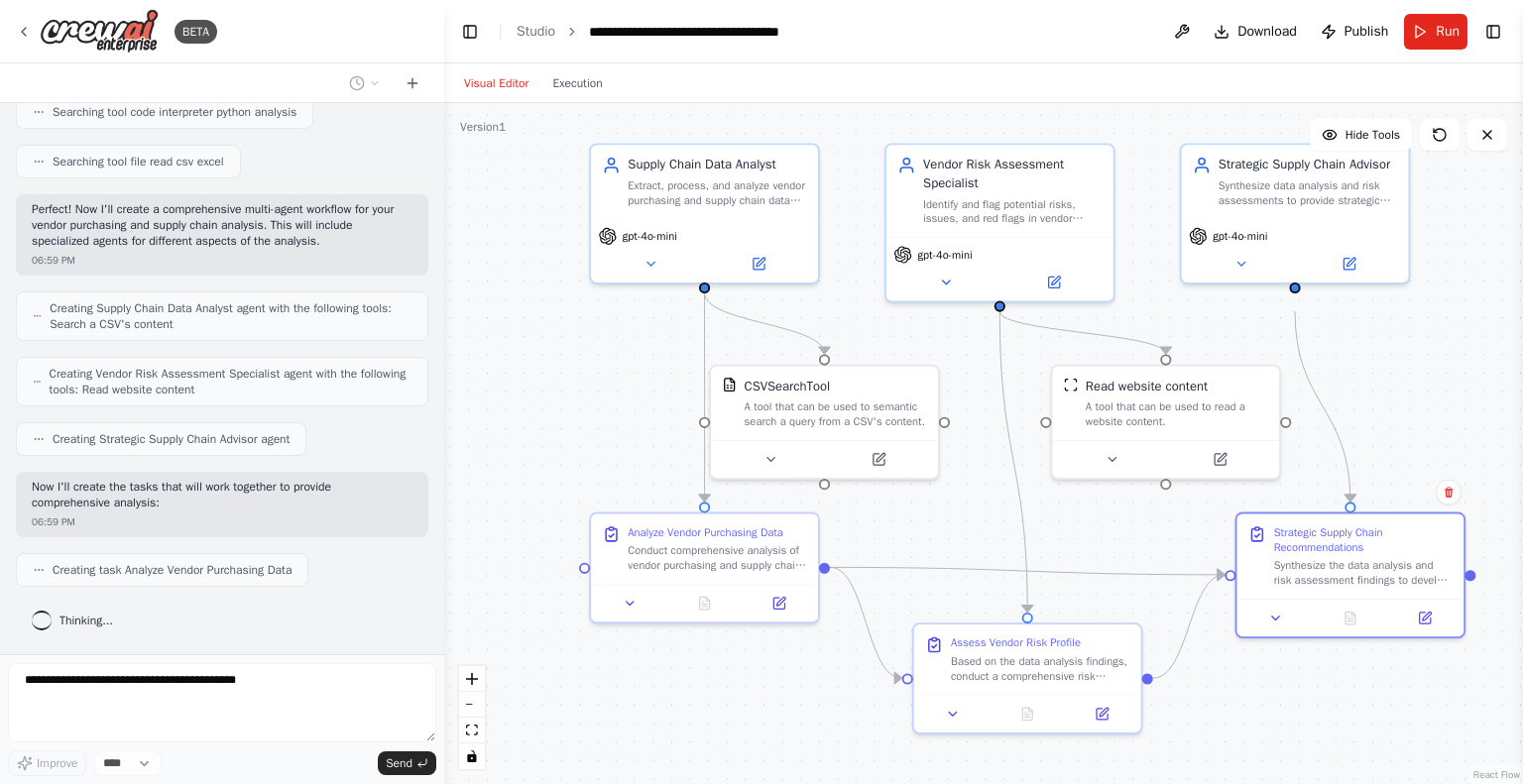 click on ".deletable-edge-delete-btn {
width: 20px;
height: 20px;
border: 0px solid #ffffff;
color: #6b7280;
background-color: #f8fafc;
cursor: pointer;
border-radius: 50%;
font-size: 12px;
padding: 3px;
display: flex;
align-items: center;
justify-content: center;
transition: all 0.2s cubic-bezier(0.4, 0, 0.2, 1);
box-shadow: 0 2px 4px rgba(0, 0, 0, 0.1);
}
.deletable-edge-delete-btn:hover {
background-color: #ef4444;
color: #ffffff;
border-color: #dc2626;
transform: scale(1.1);
box-shadow: 0 4px 12px rgba(239, 68, 68, 0.4);
}
.deletable-edge-delete-btn:active {
transform: scale(0.95);
box-shadow: 0 2px 4px rgba(239, 68, 68, 0.3);
}
Supply Chain Data Analyst gpt-4o-mini CSVSearchTool gpt-4o-mini" at bounding box center [984, 443] 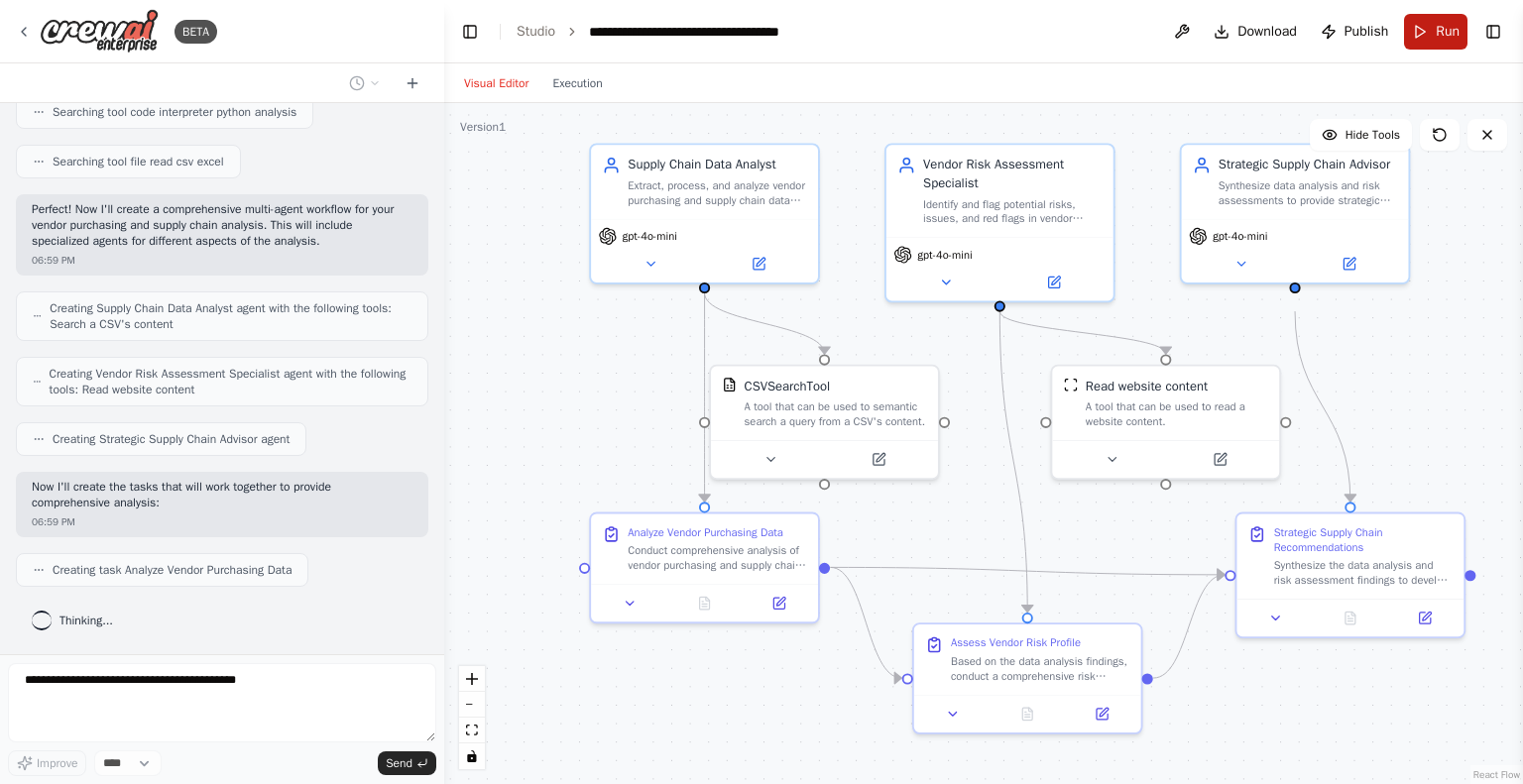 click on "Run" at bounding box center (1436, 32) 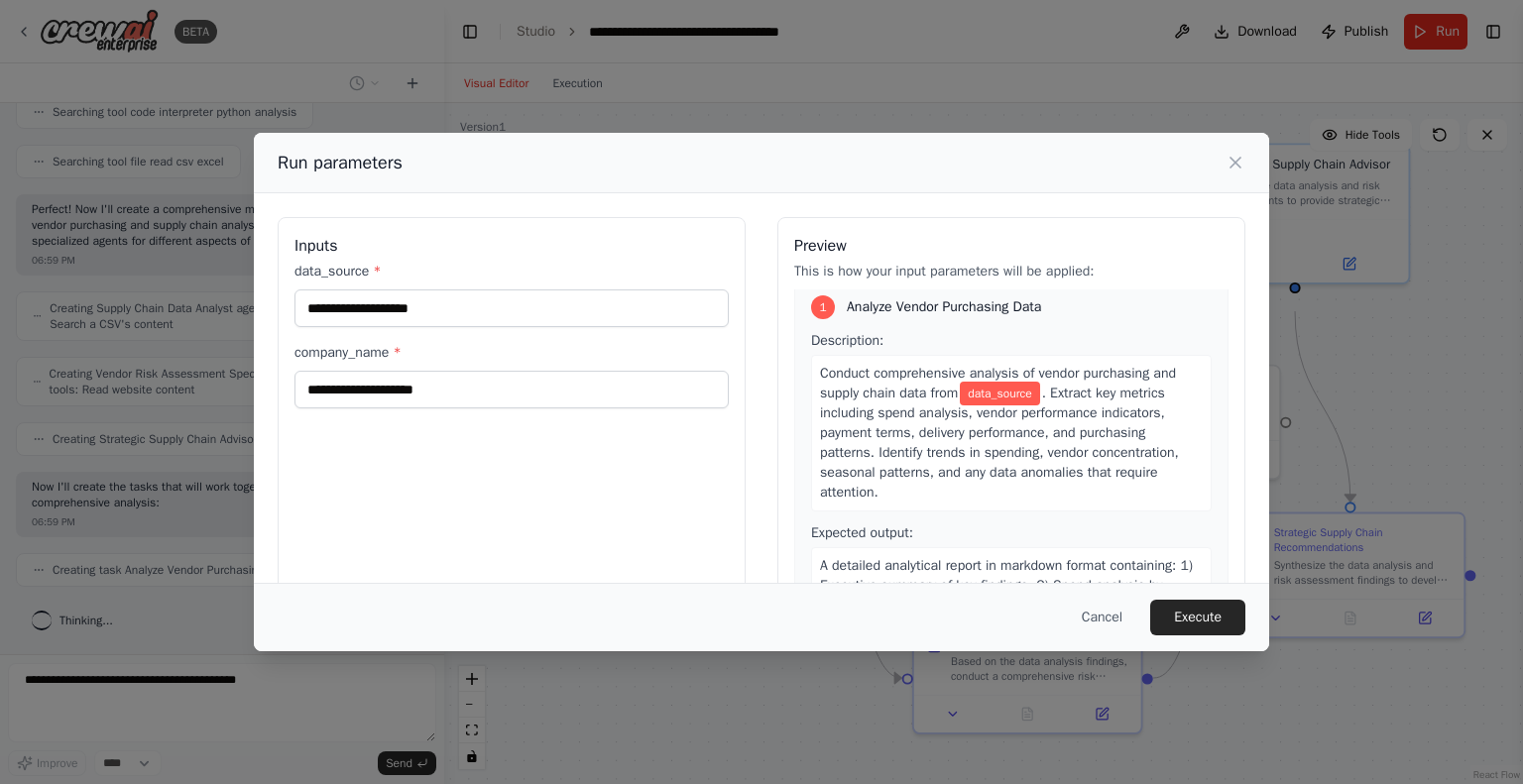 scroll, scrollTop: 0, scrollLeft: 0, axis: both 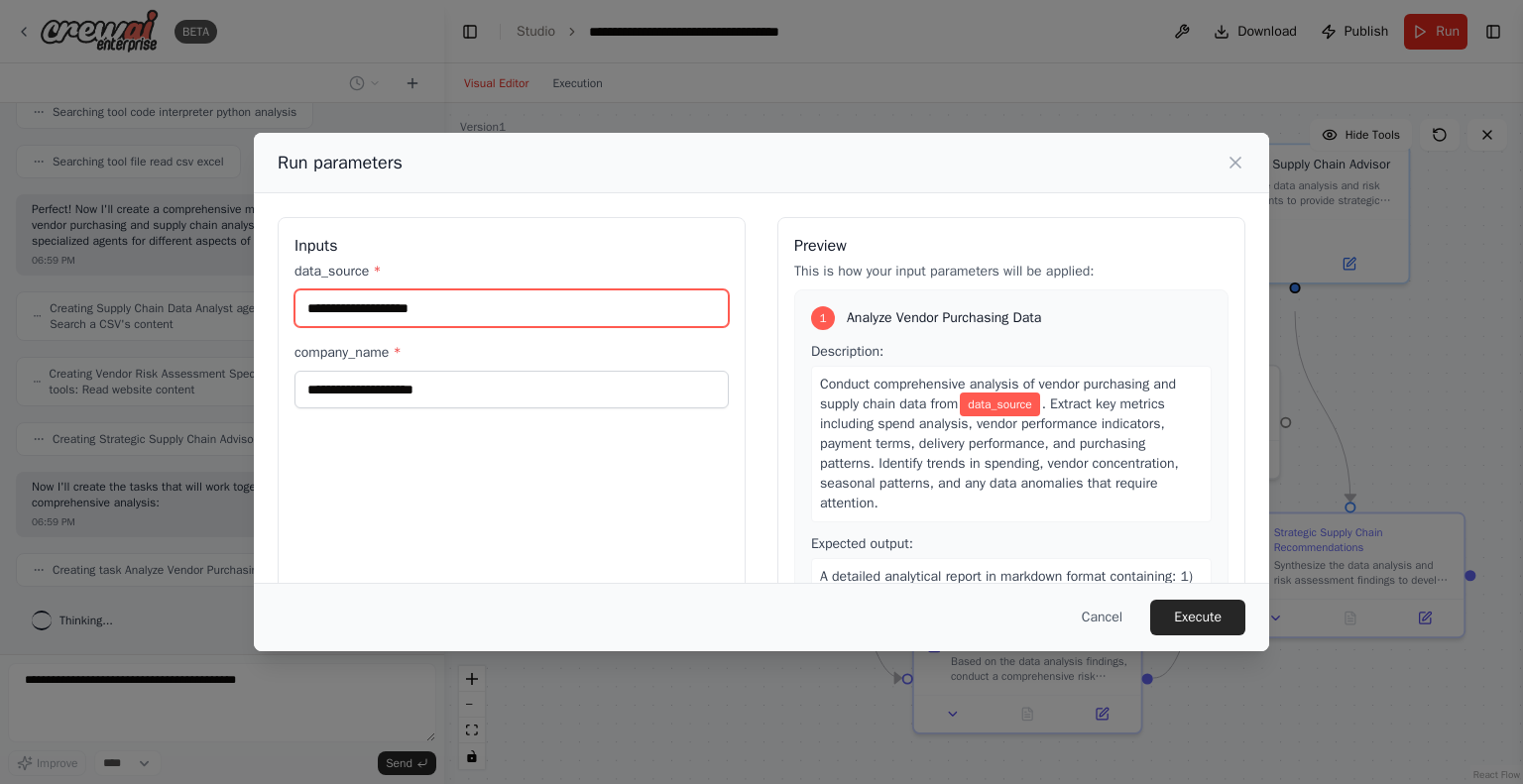 click on "data_source *" at bounding box center [512, 308] 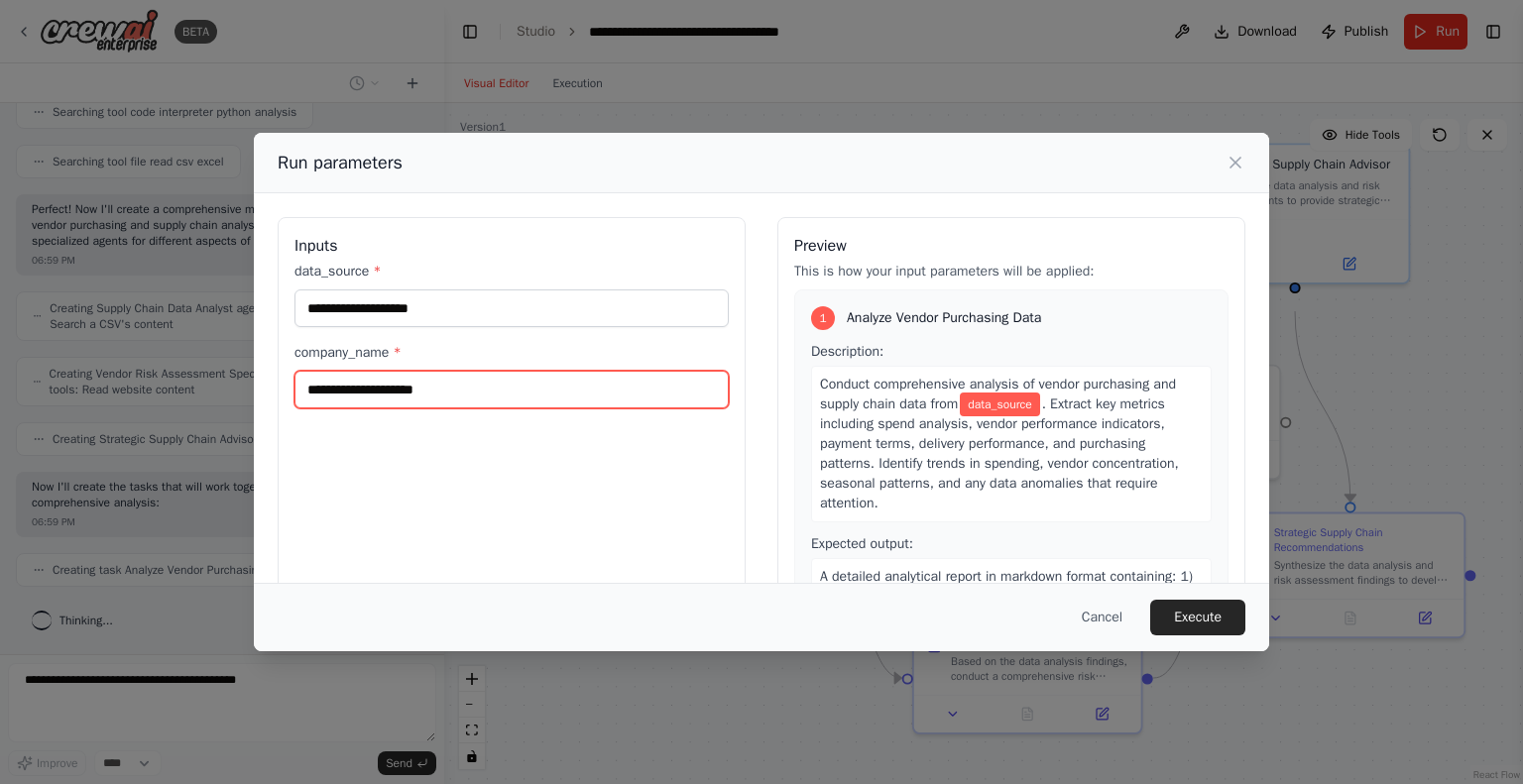 click on "company_name *" at bounding box center [512, 390] 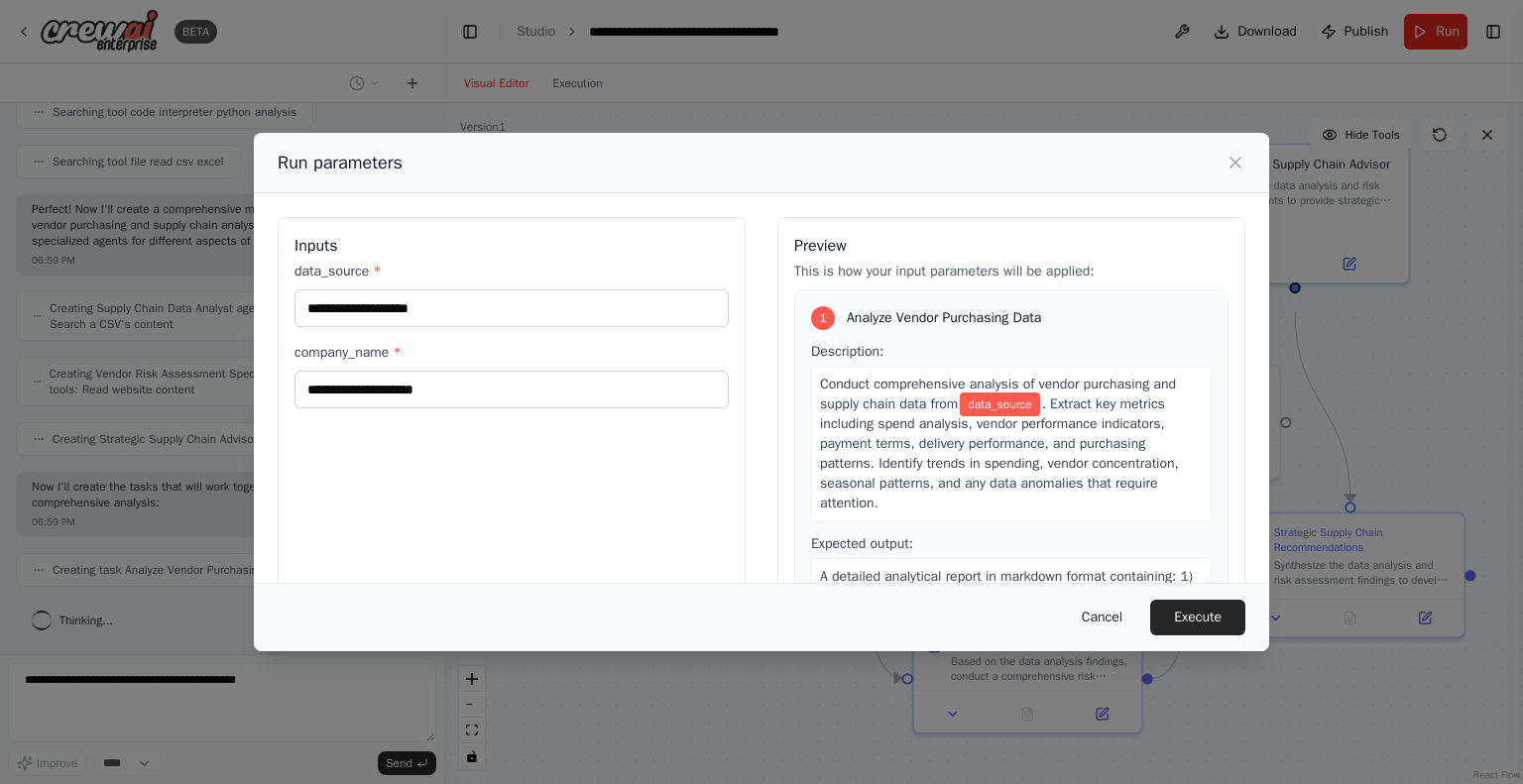 click on "Cancel" at bounding box center [1102, 617] 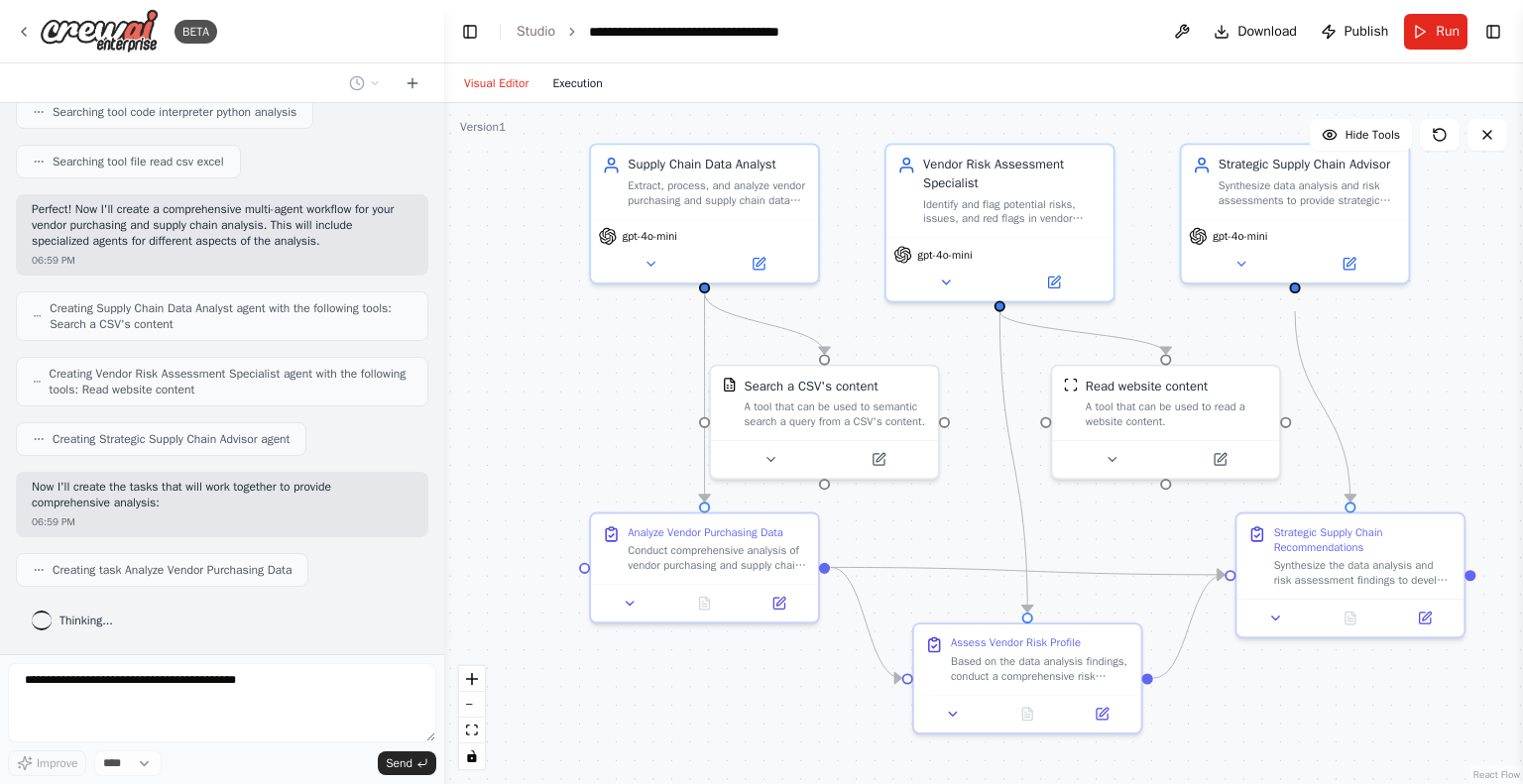 click on "Execution" at bounding box center (577, 83) 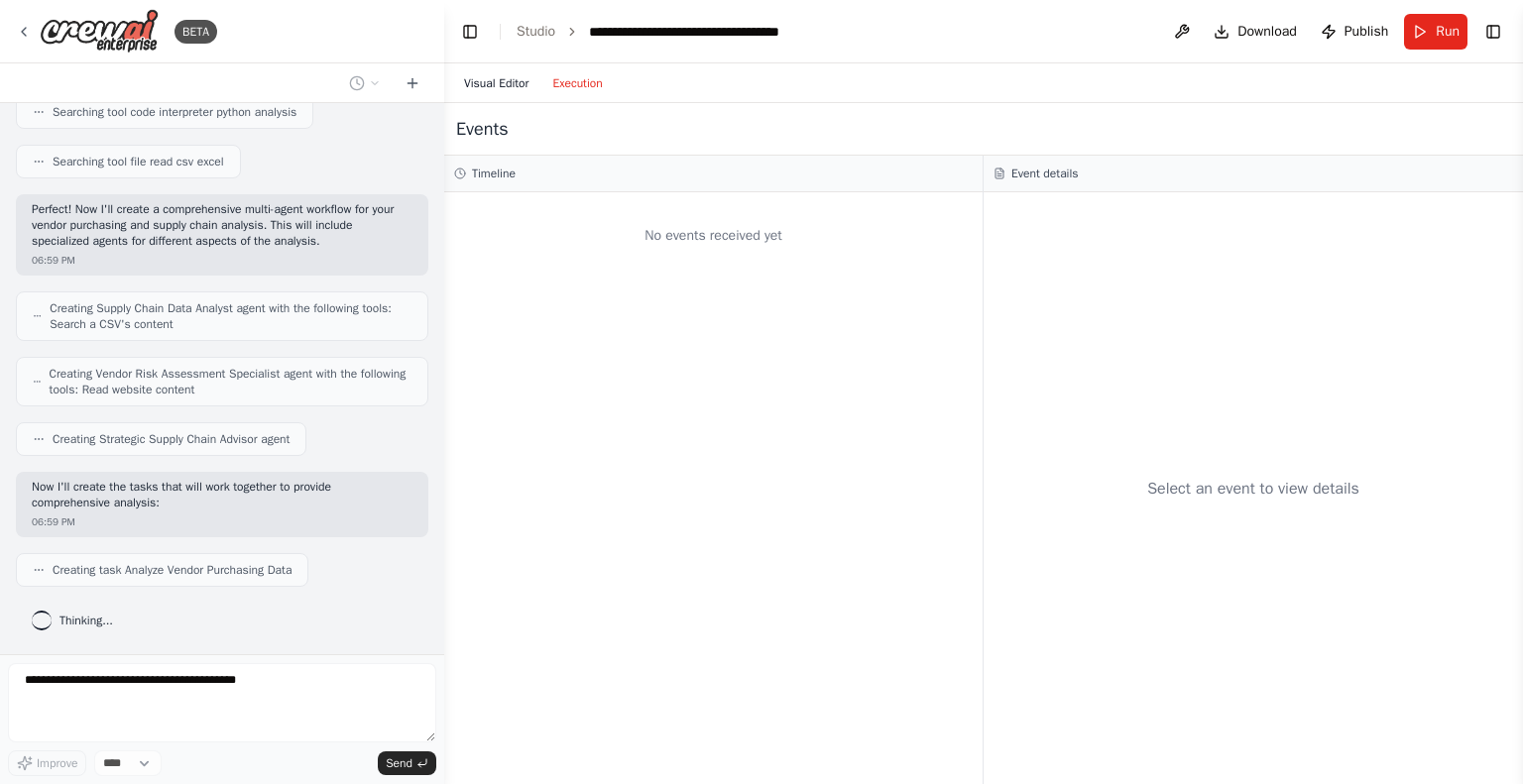 click on "Visual Editor" at bounding box center (496, 83) 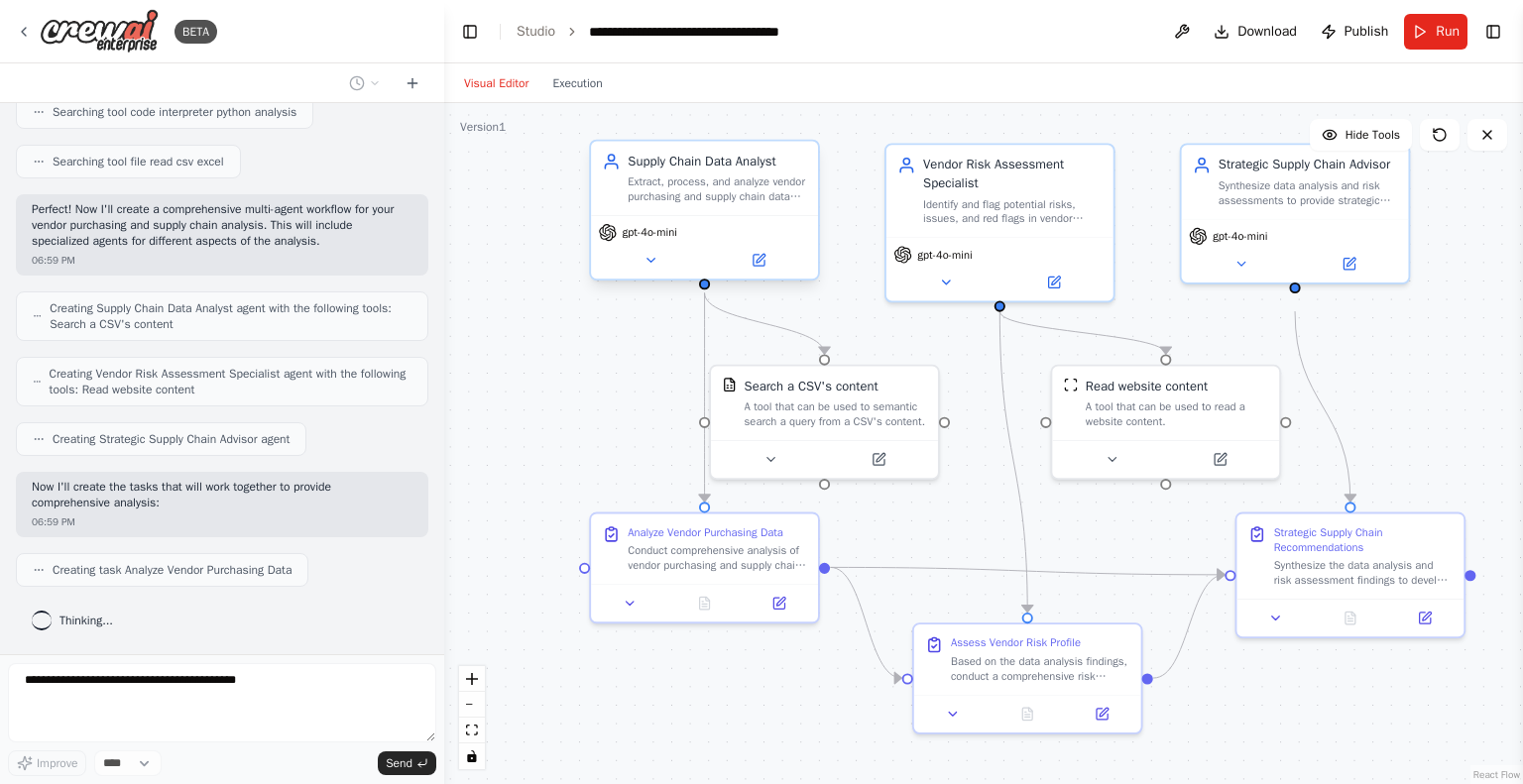 click on "gpt-4o-mini" at bounding box center (705, 232) 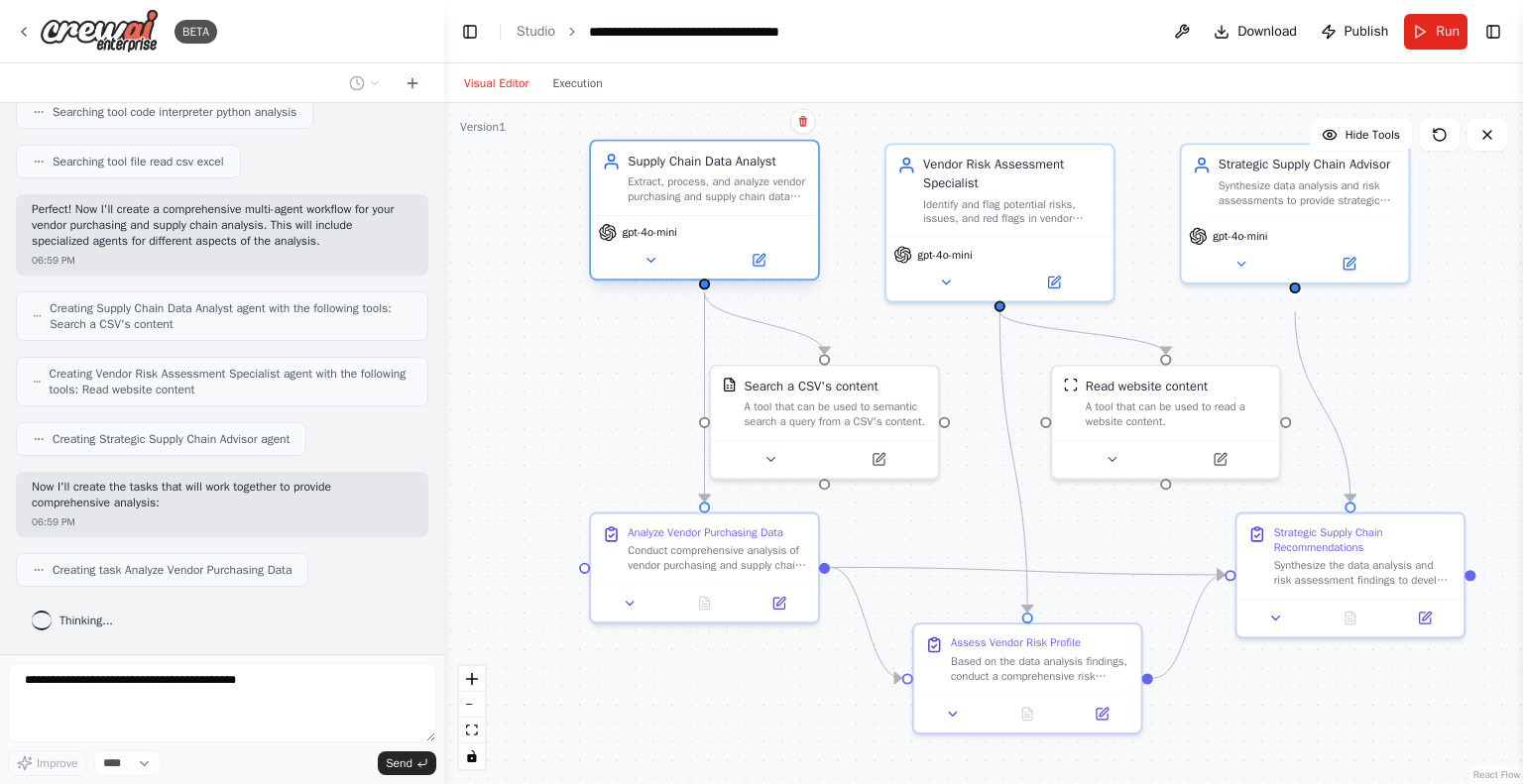 click on "Extract, process, and analyze vendor purchasing and supply chain data from {data_source} to identify patterns, anomalies, and key metrics that inform strategic decision-making" at bounding box center [717, 189] 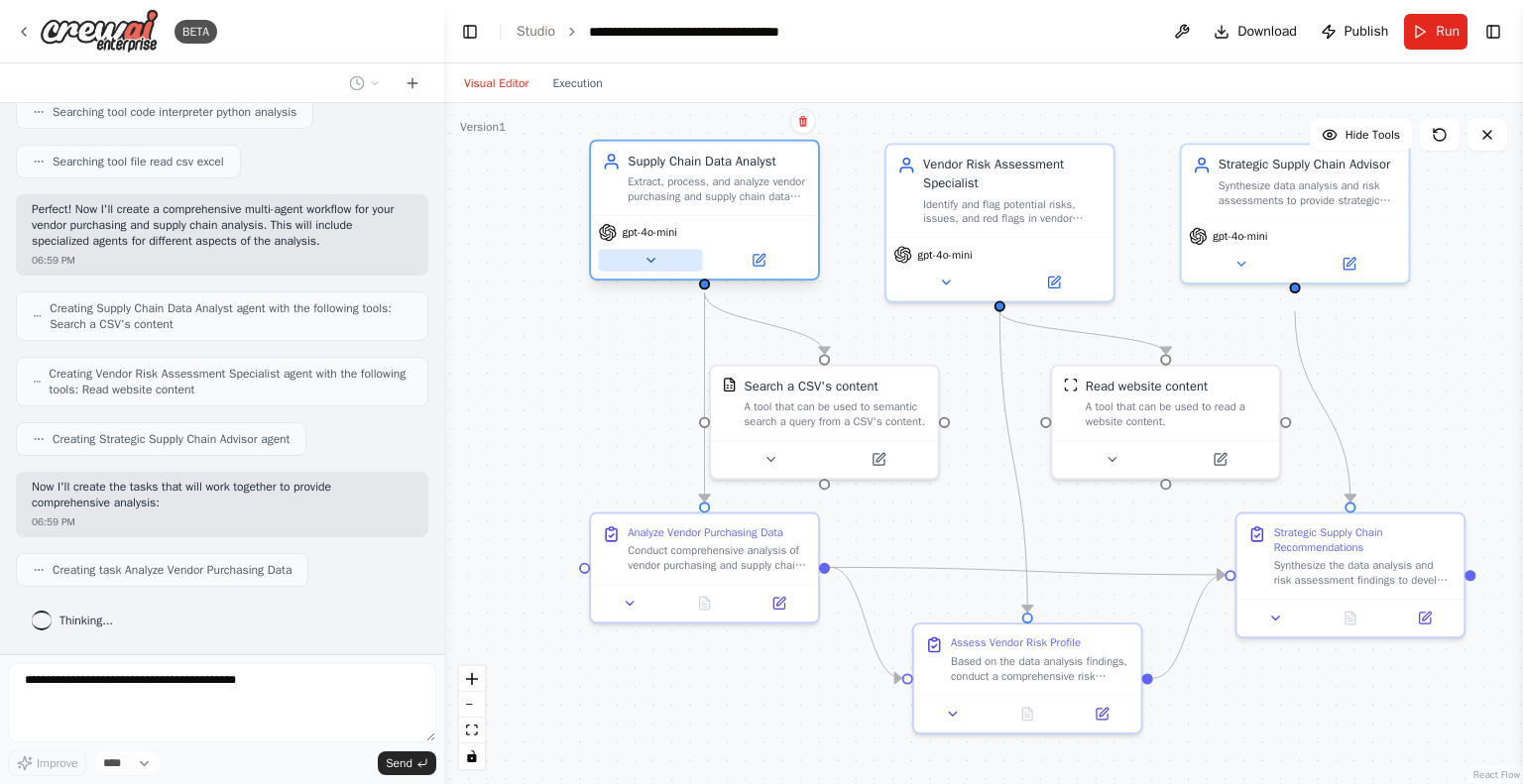 click 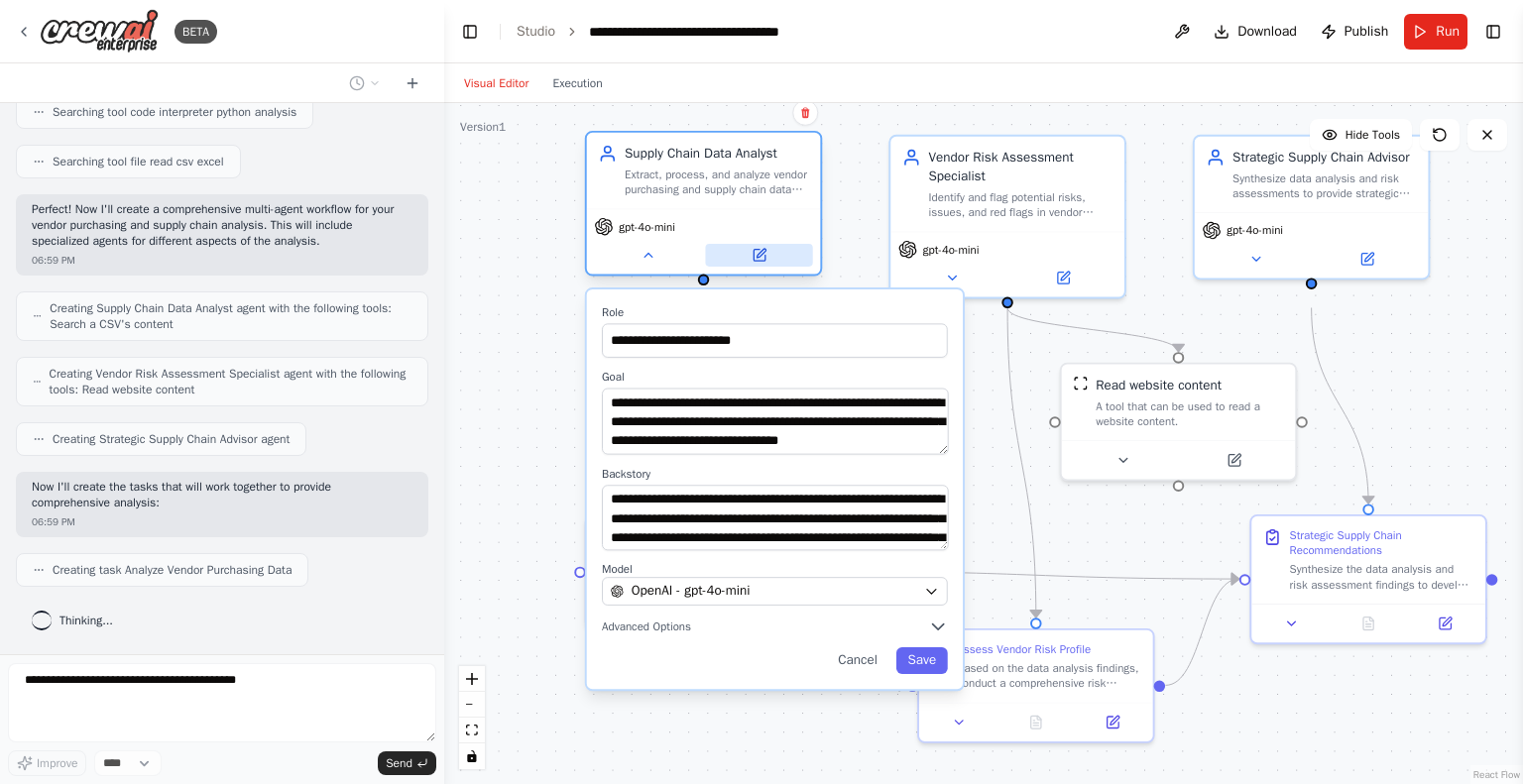 click 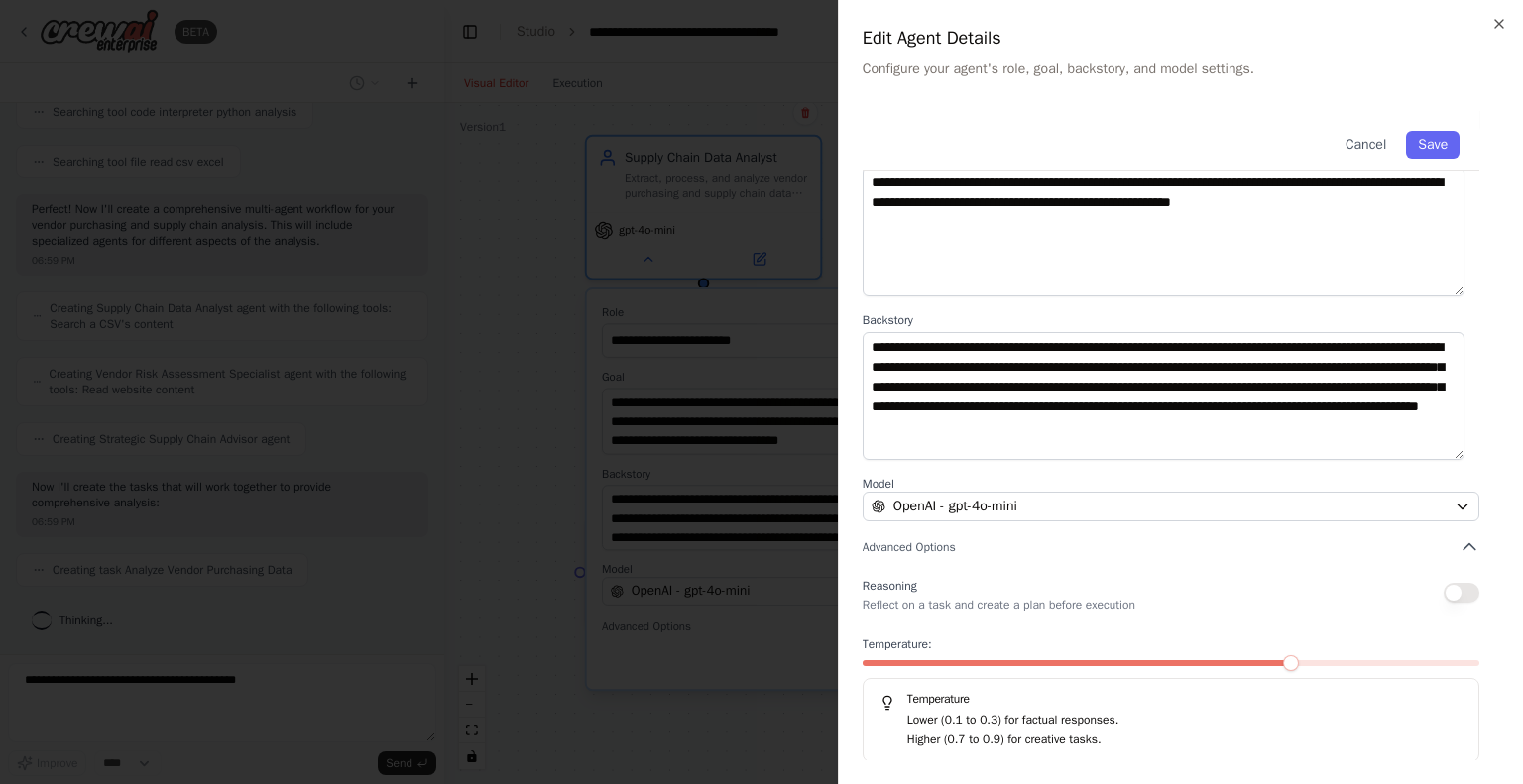 scroll, scrollTop: 0, scrollLeft: 0, axis: both 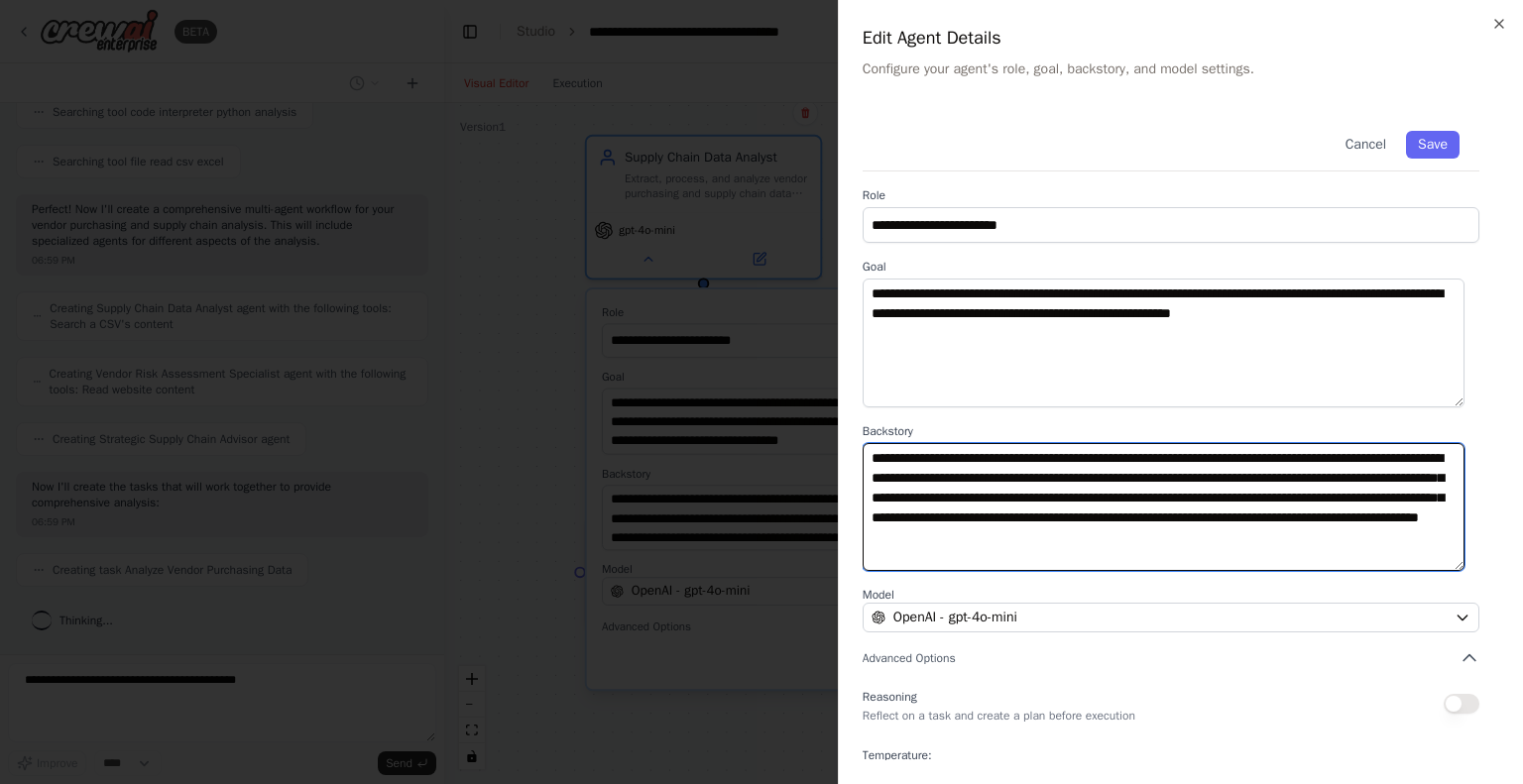 click on "**********" at bounding box center [1163, 507] 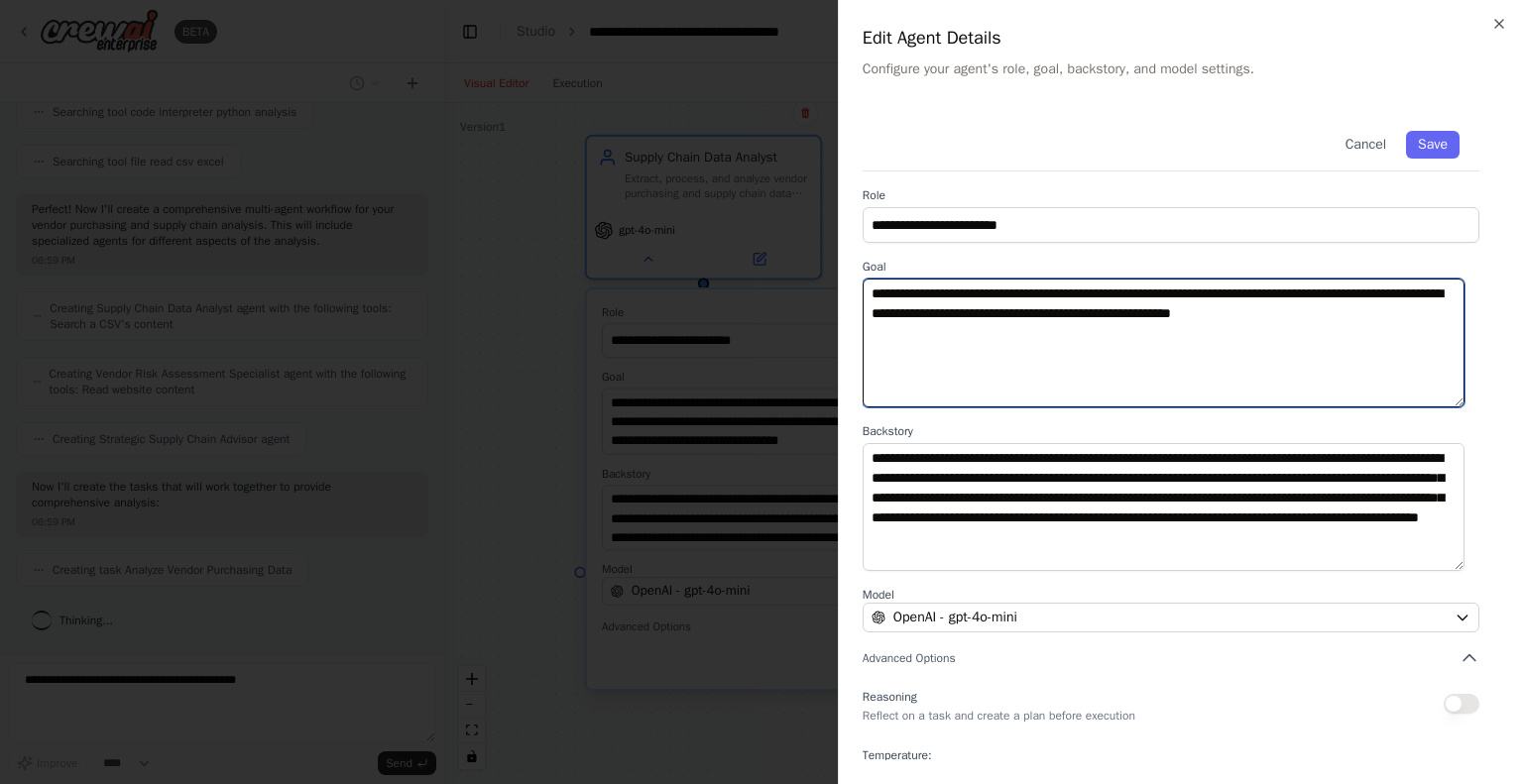 click on "**********" at bounding box center (1163, 343) 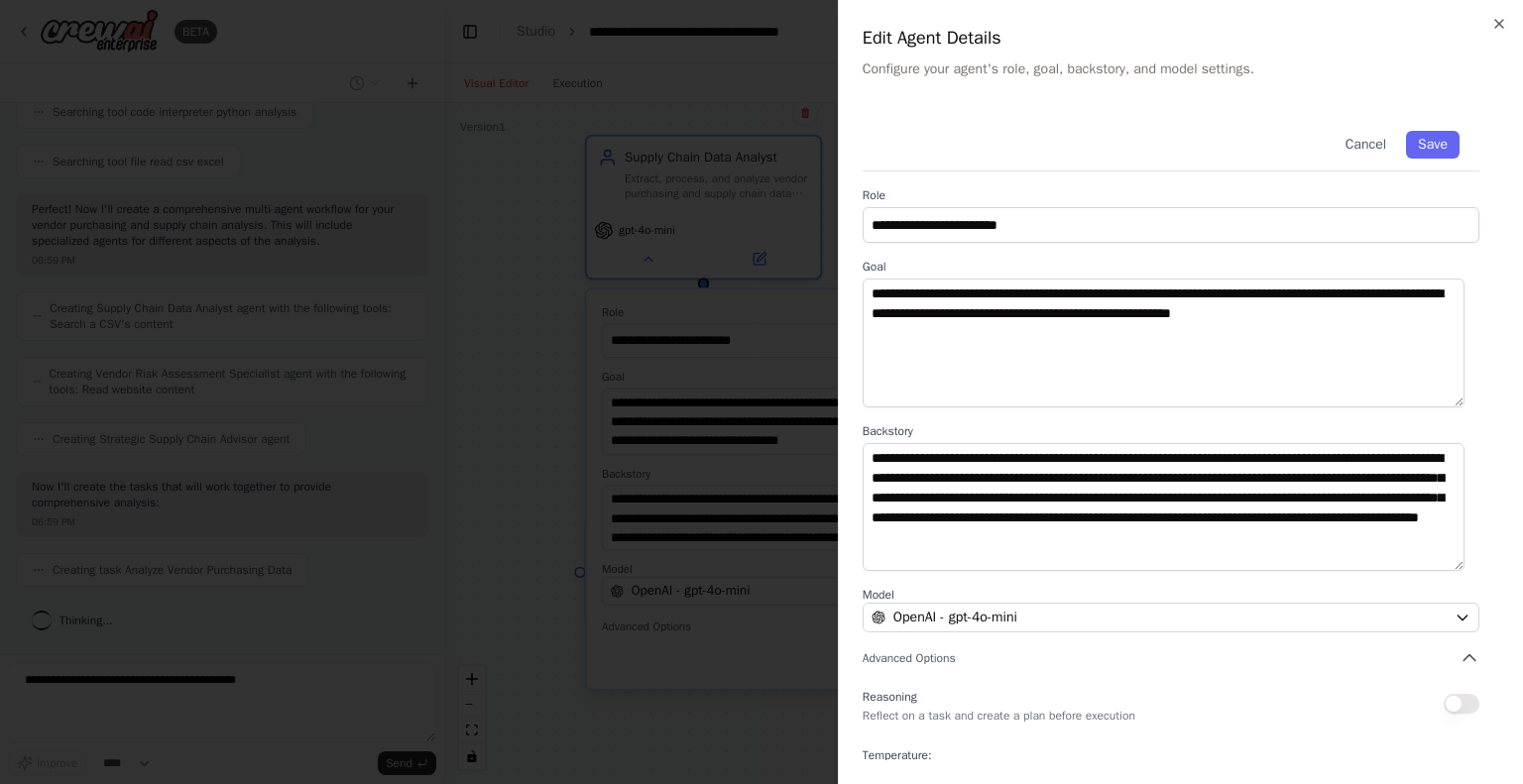 click on "Backstory" at bounding box center (1171, 431) 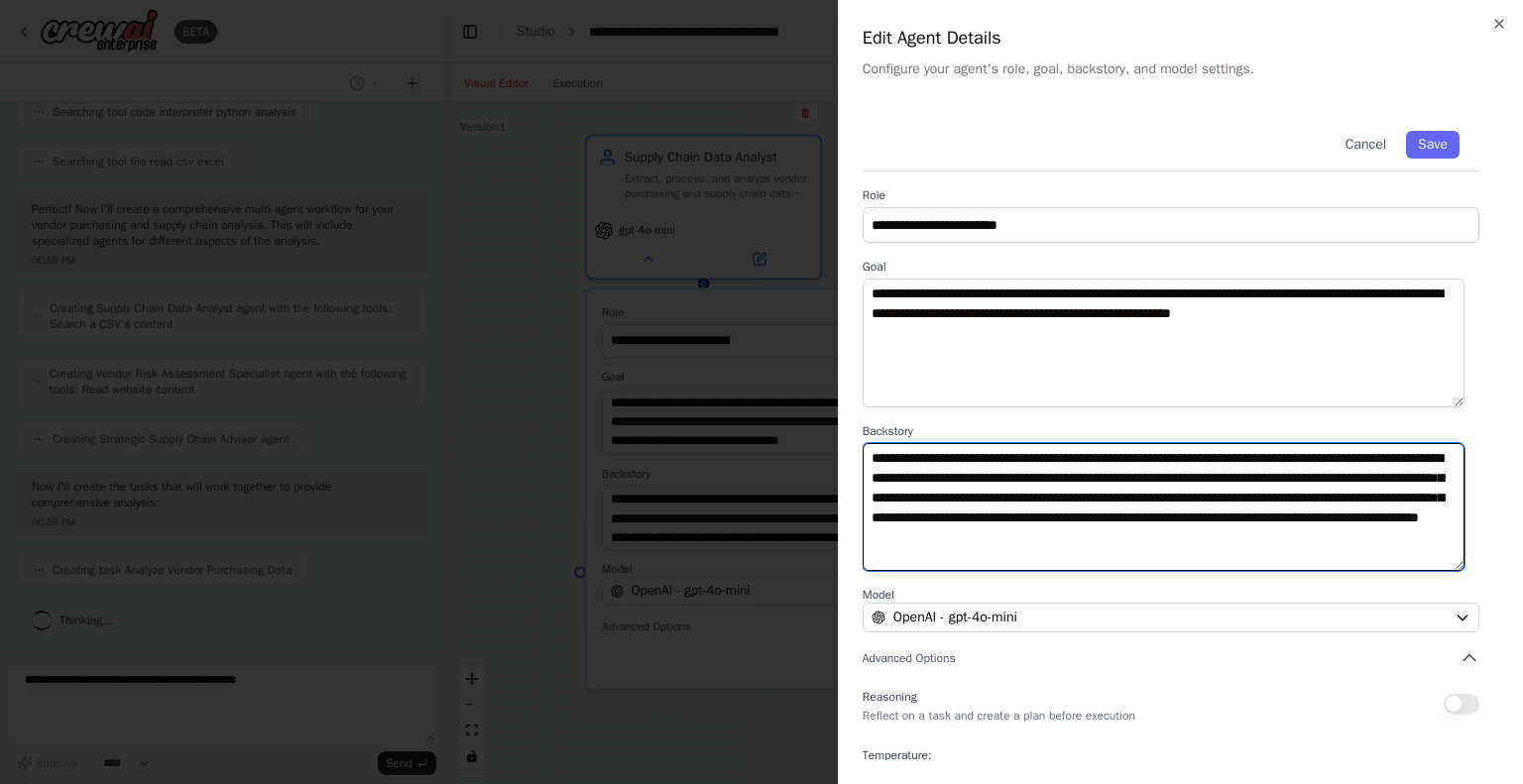 click on "**********" at bounding box center [1163, 507] 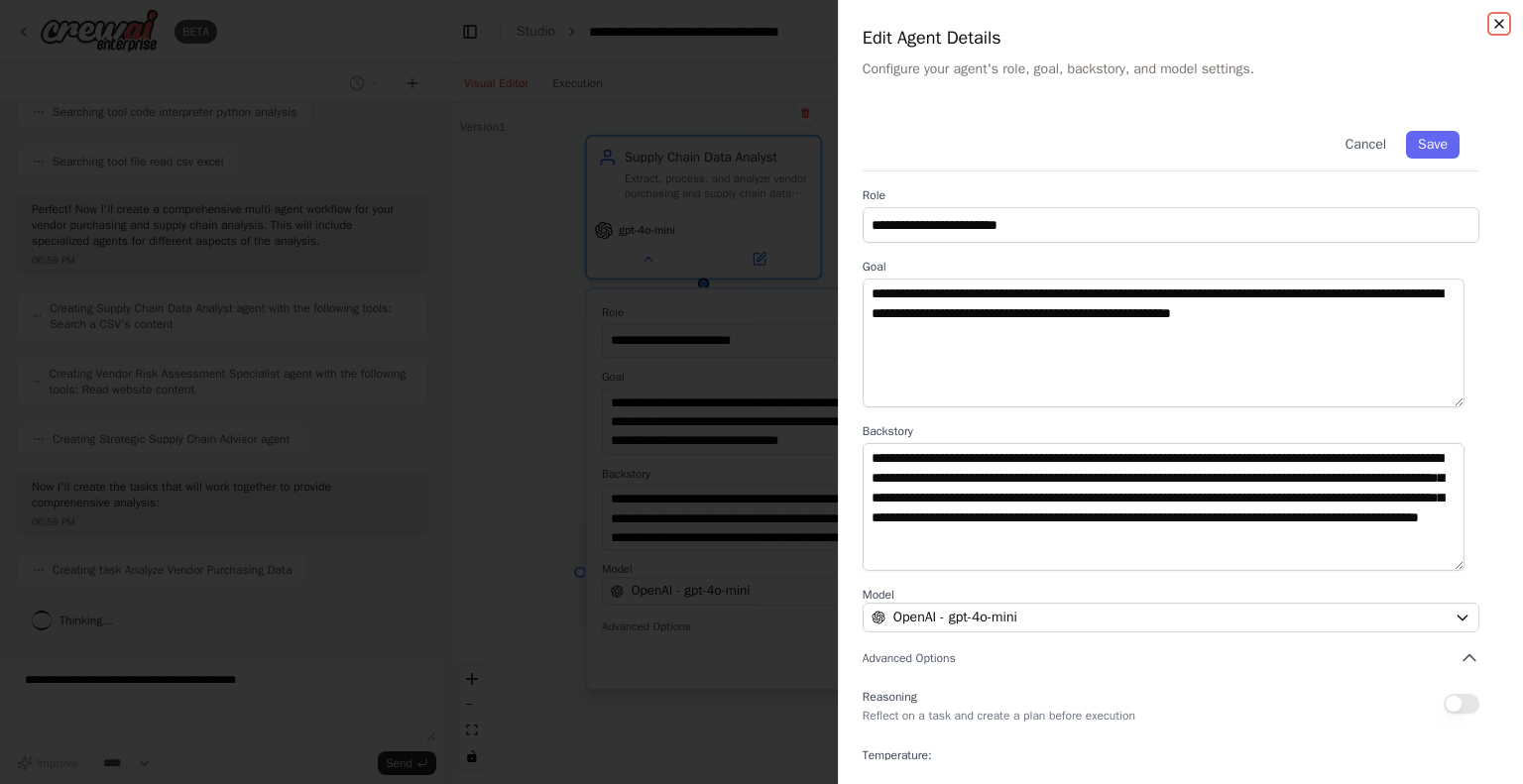 click 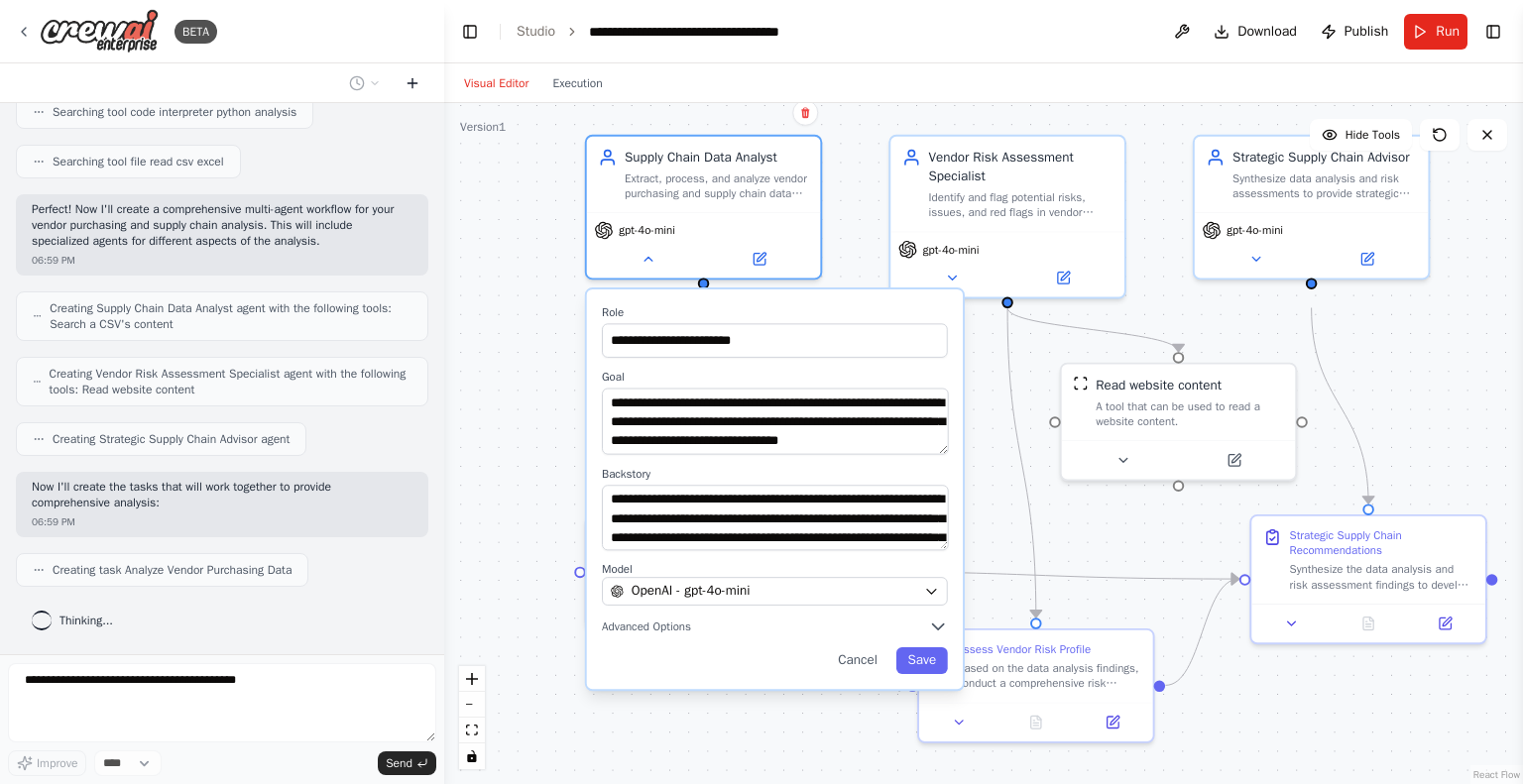 click 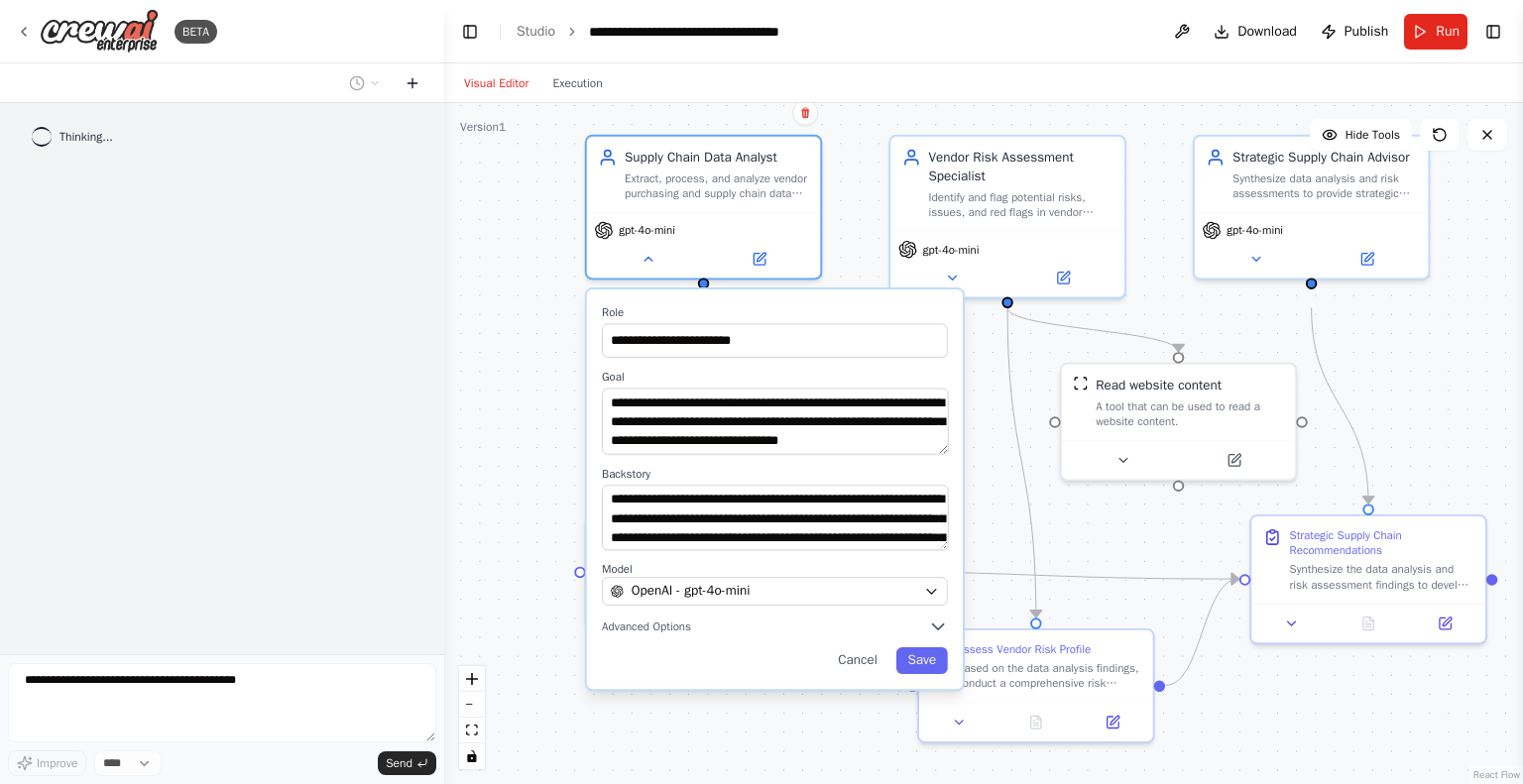 scroll, scrollTop: 0, scrollLeft: 0, axis: both 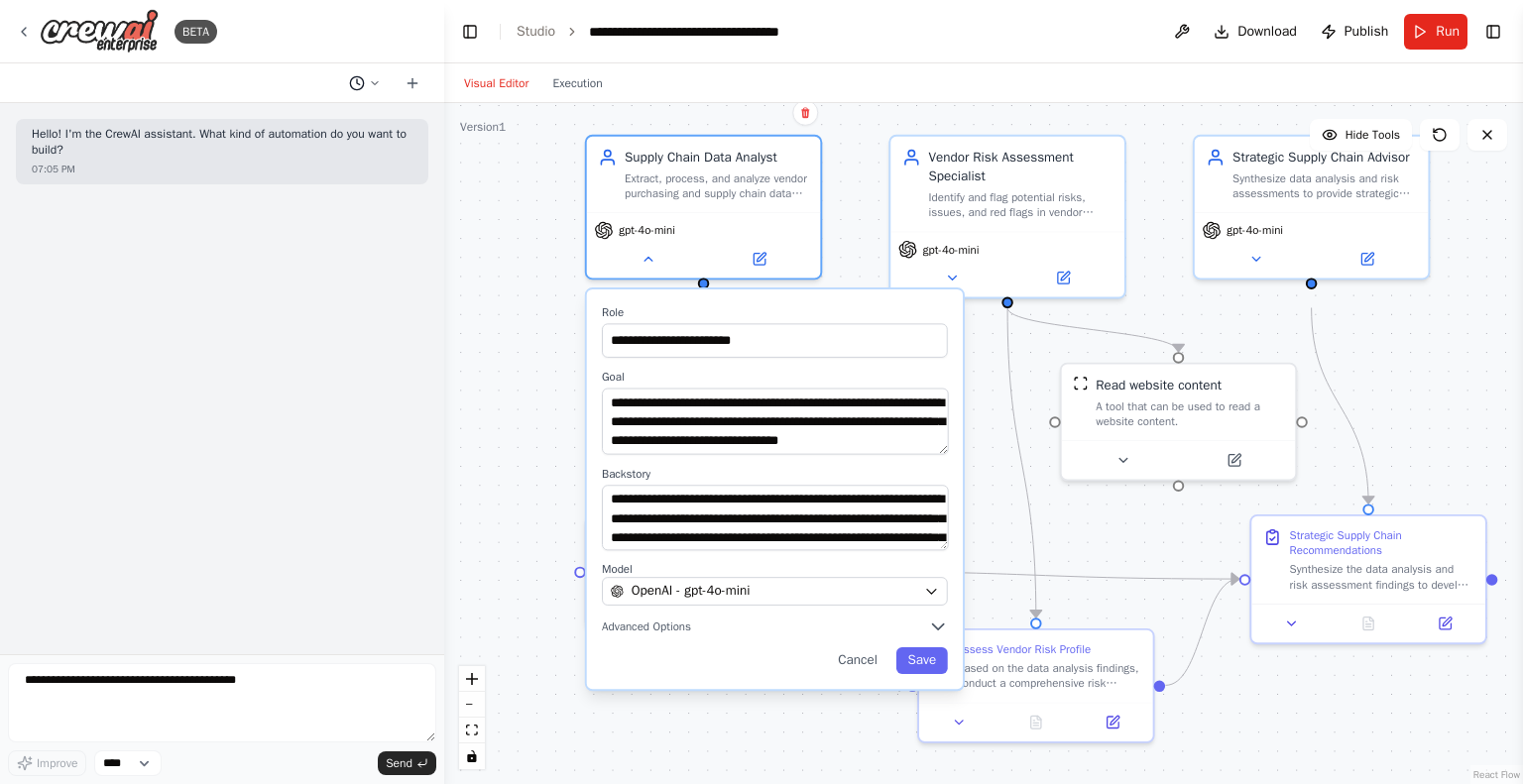 click 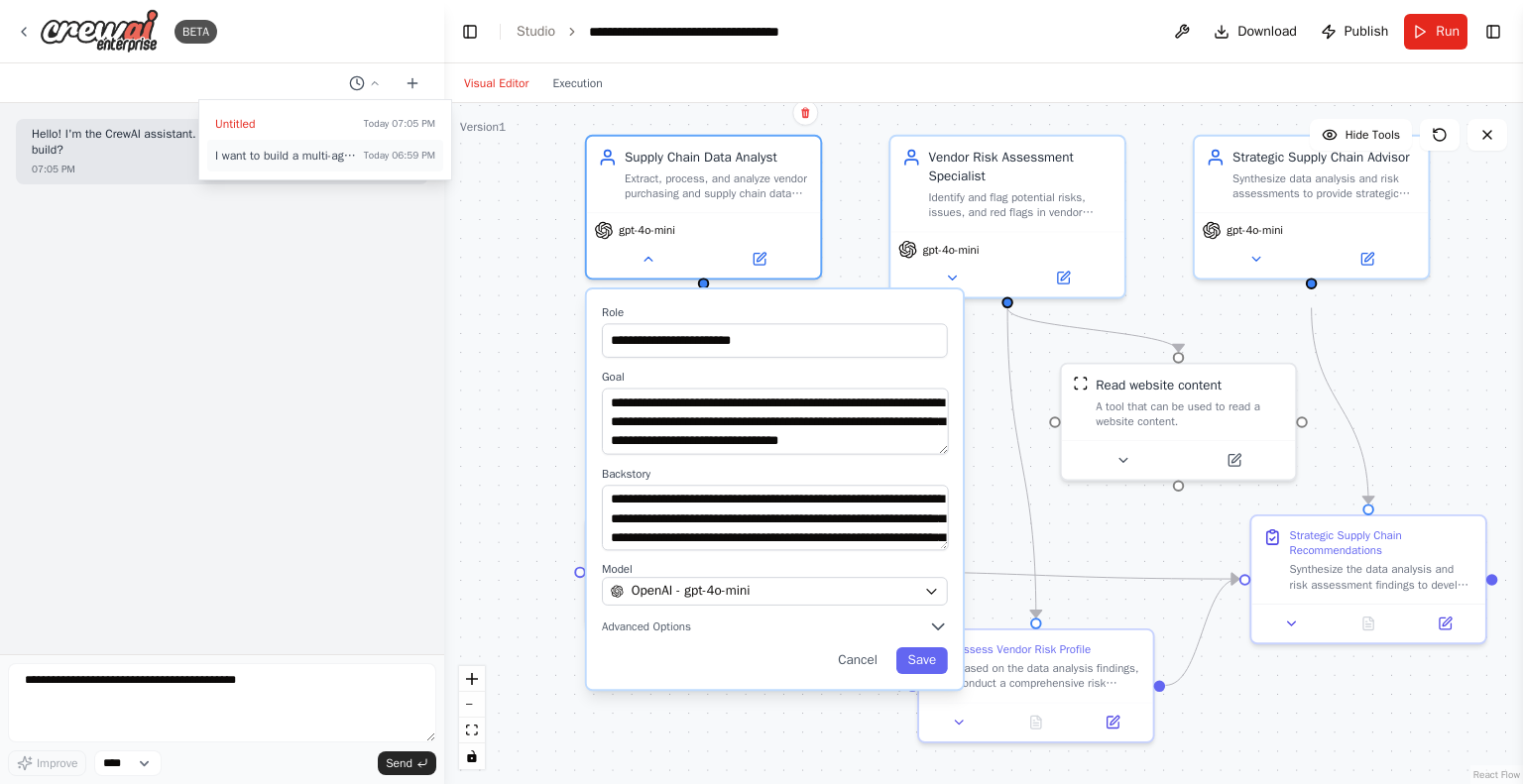 click on "I want to build a multi-agent workflow that assesses my vendor purchasing and supply chain data to help me understand key trends , flag trends, and simulate strategic deep thinking, and in a way where I can ask for follow=up questions as well" at bounding box center (286, 156) 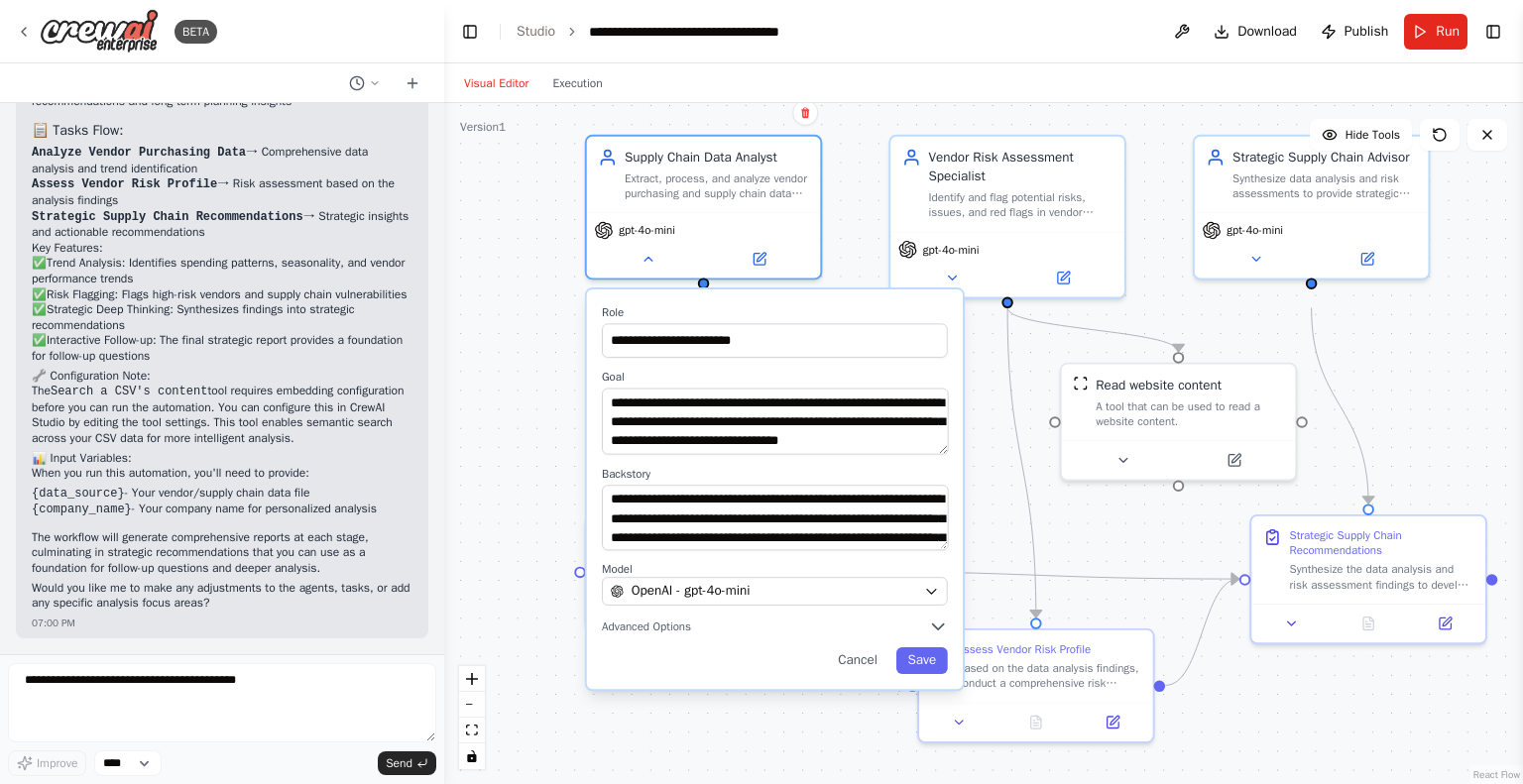 scroll, scrollTop: 1579, scrollLeft: 0, axis: vertical 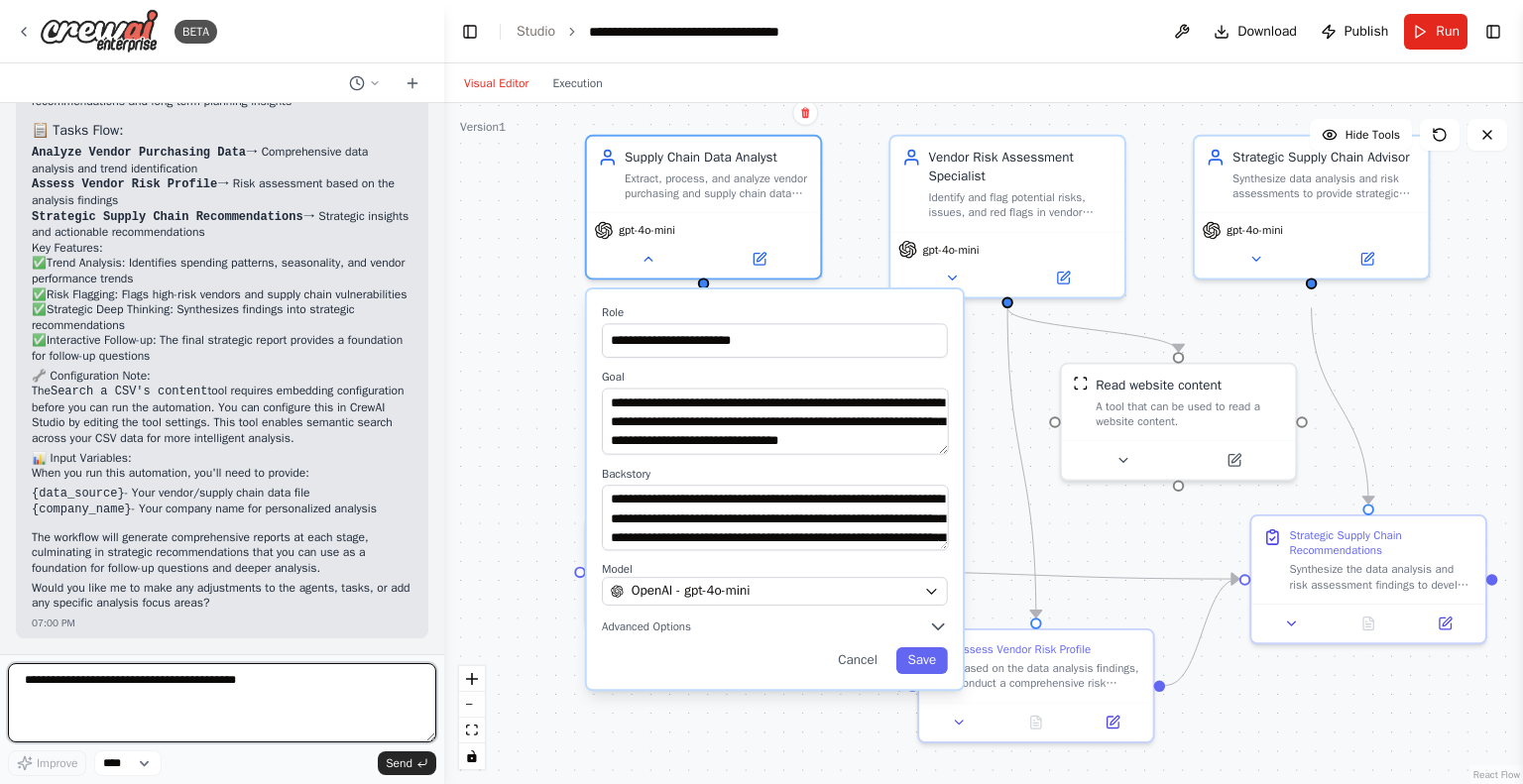 click at bounding box center [222, 703] 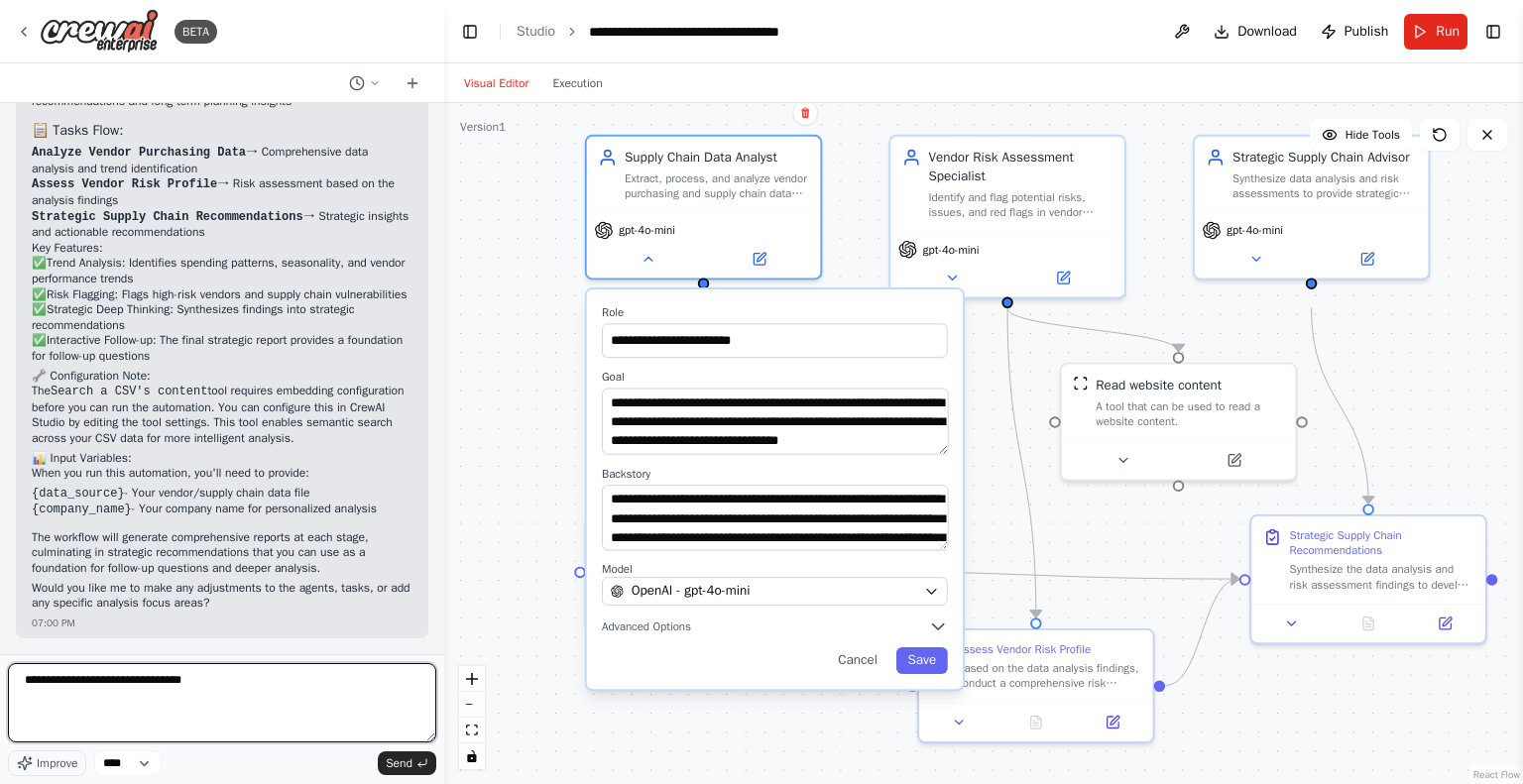 type on "**********" 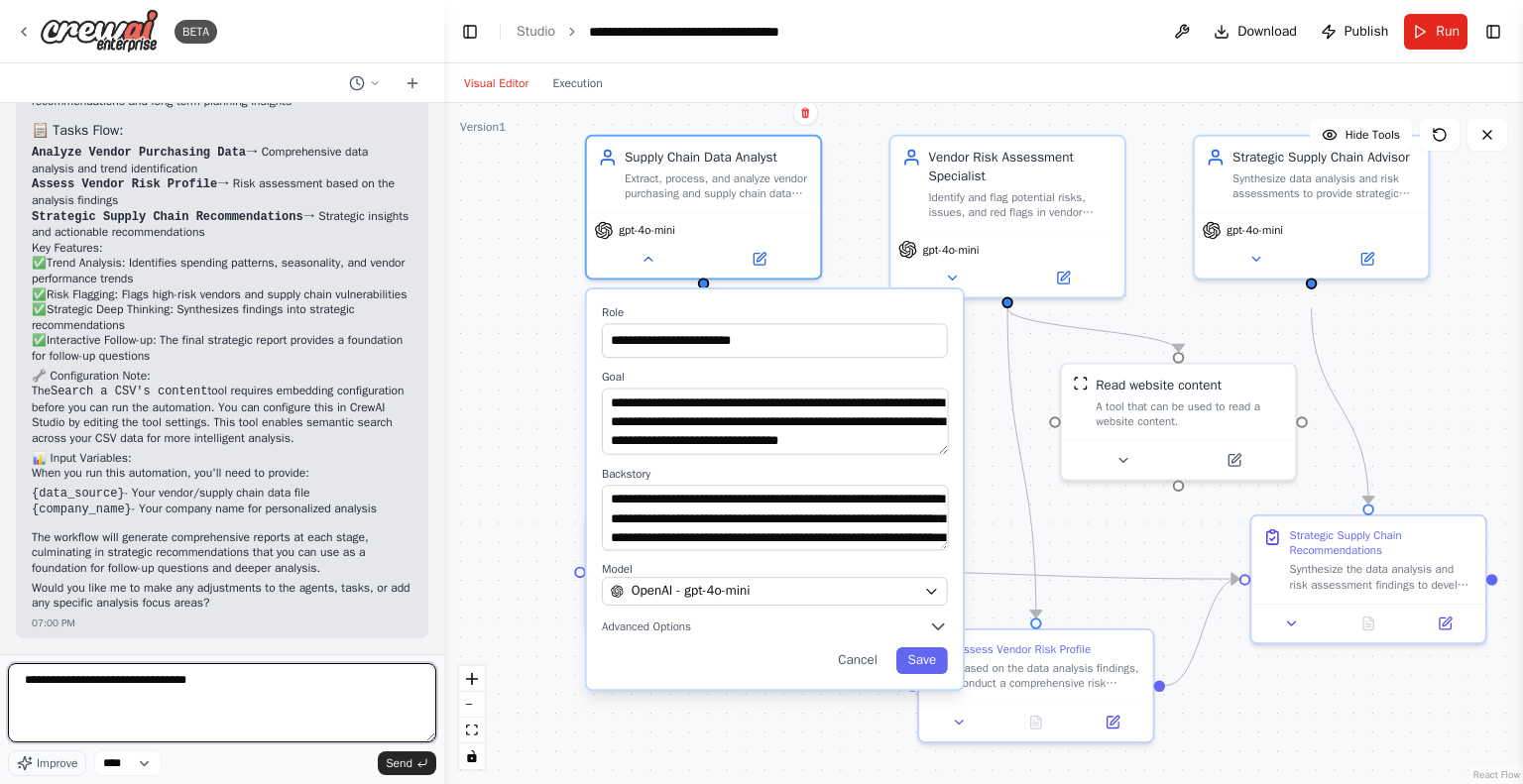 type 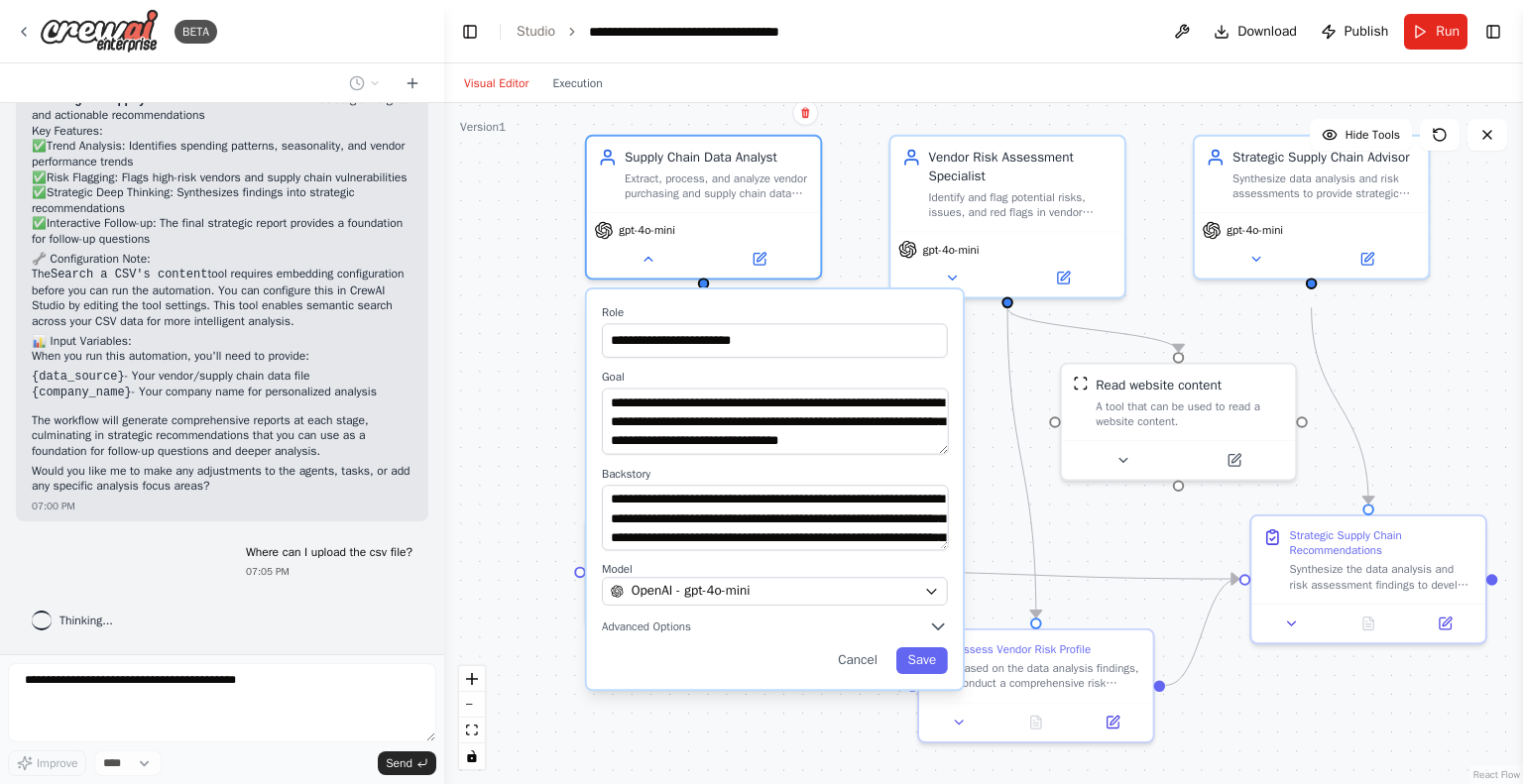 scroll, scrollTop: 1697, scrollLeft: 0, axis: vertical 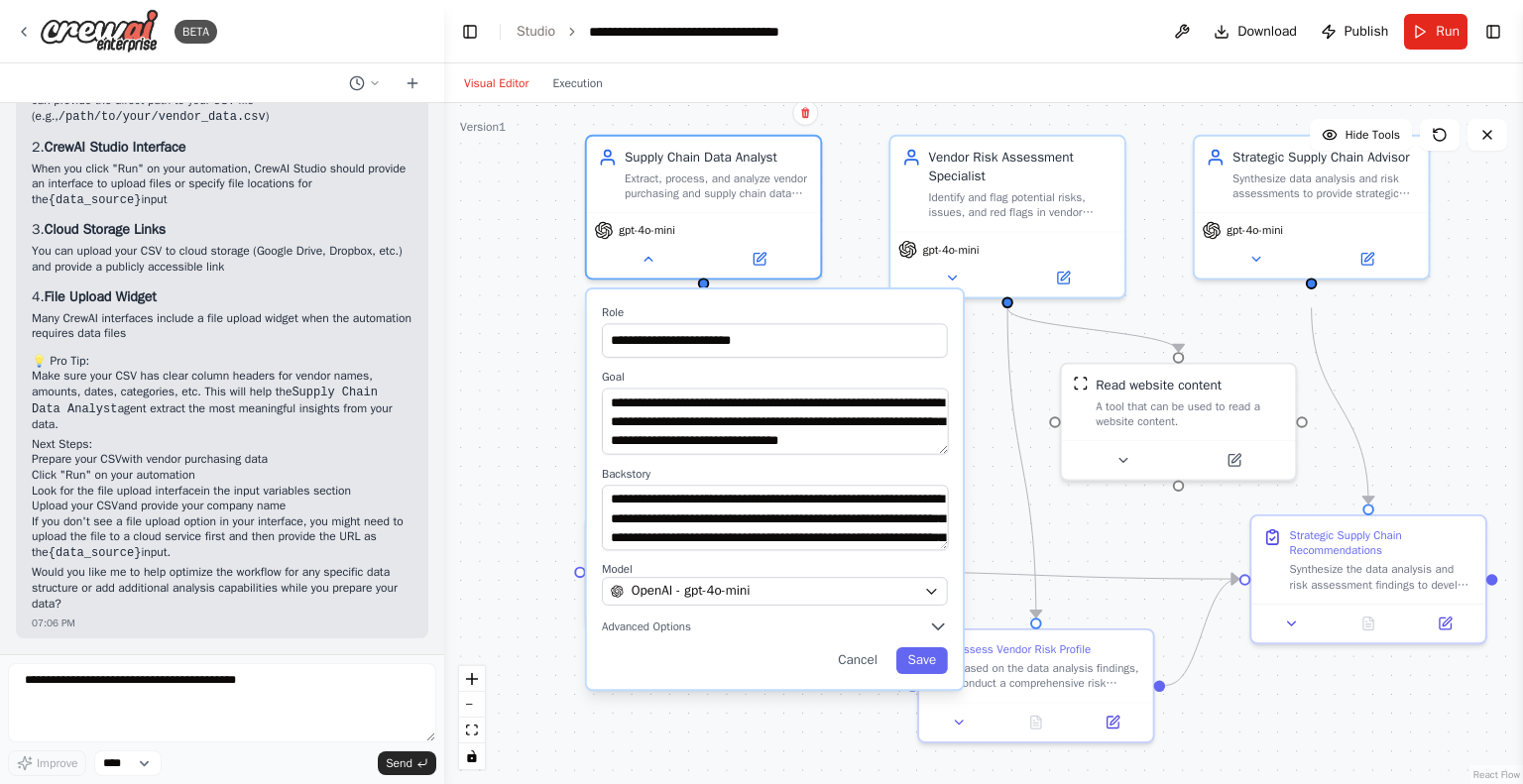 click on "**********" at bounding box center (984, 443) 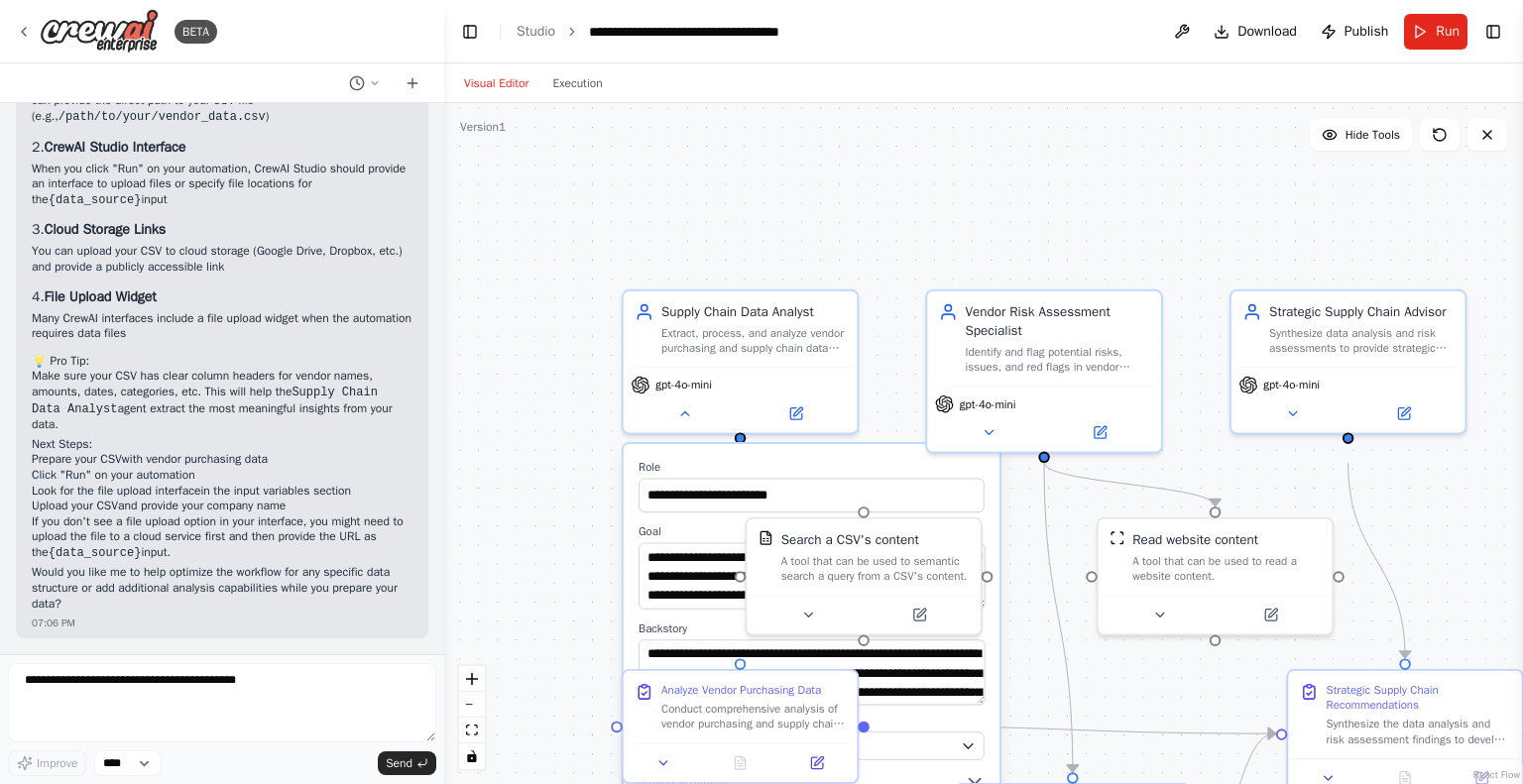 drag, startPoint x: 527, startPoint y: 199, endPoint x: 546, endPoint y: 394, distance: 195.92345 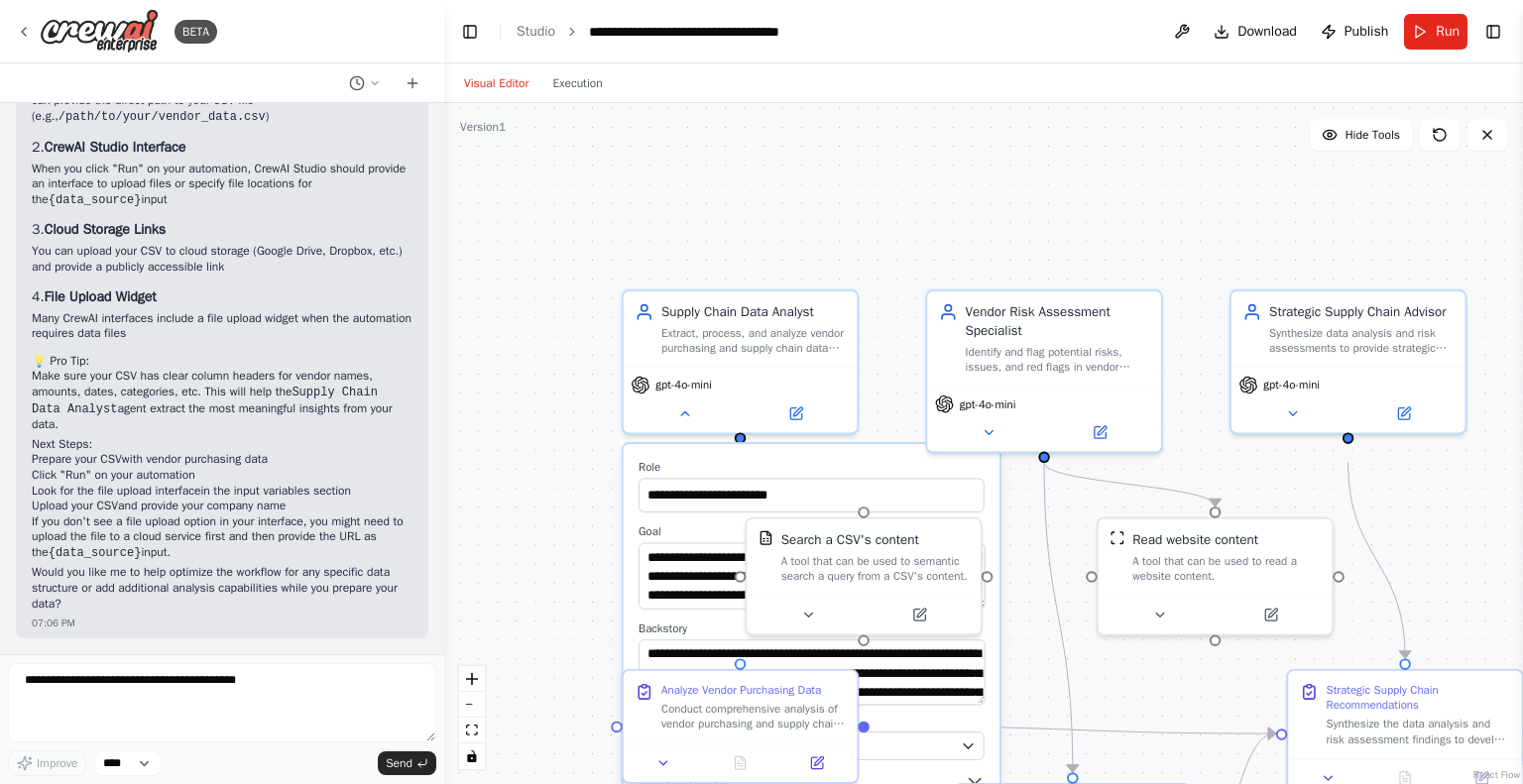 click on "**********" at bounding box center (984, 443) 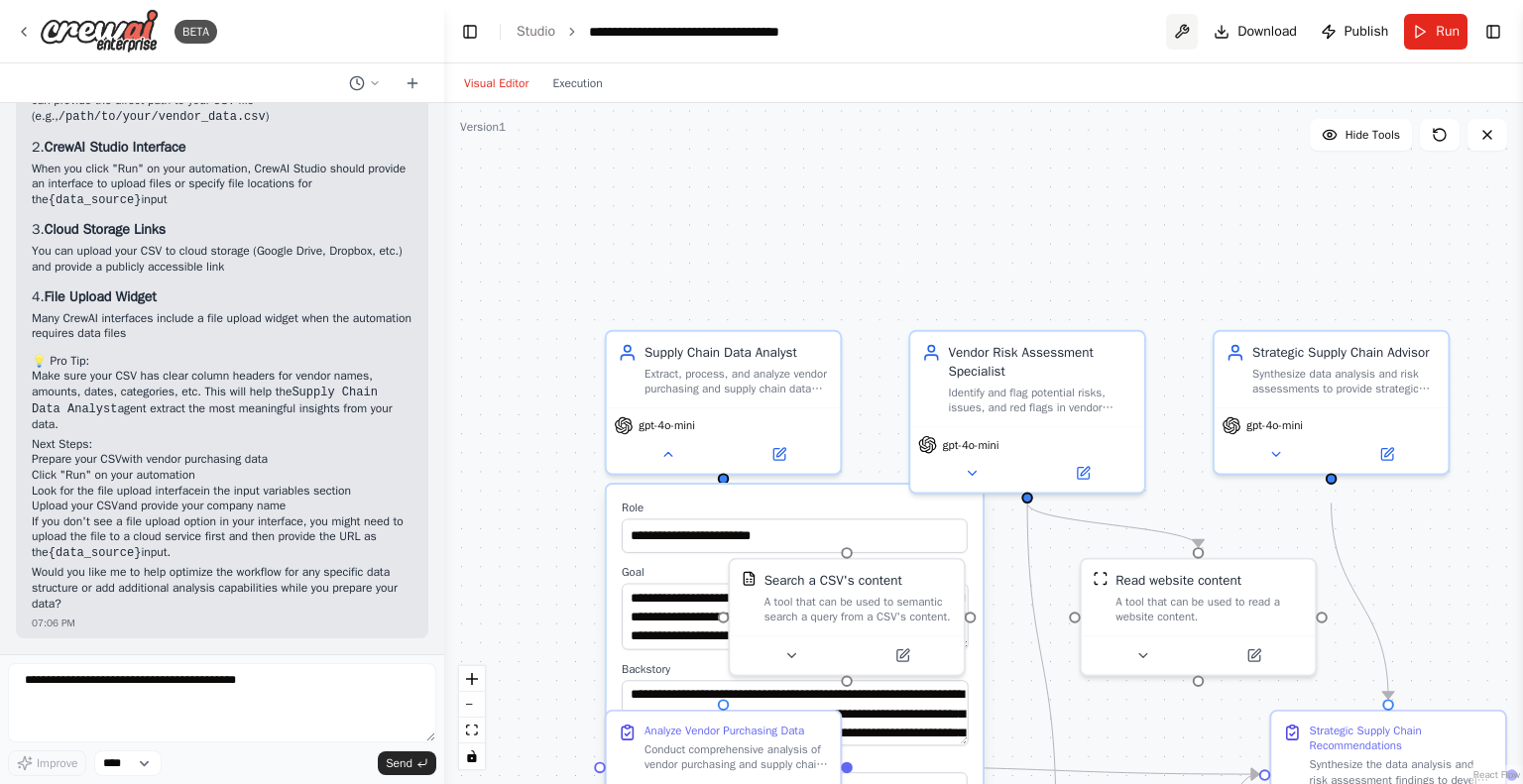click at bounding box center [1182, 32] 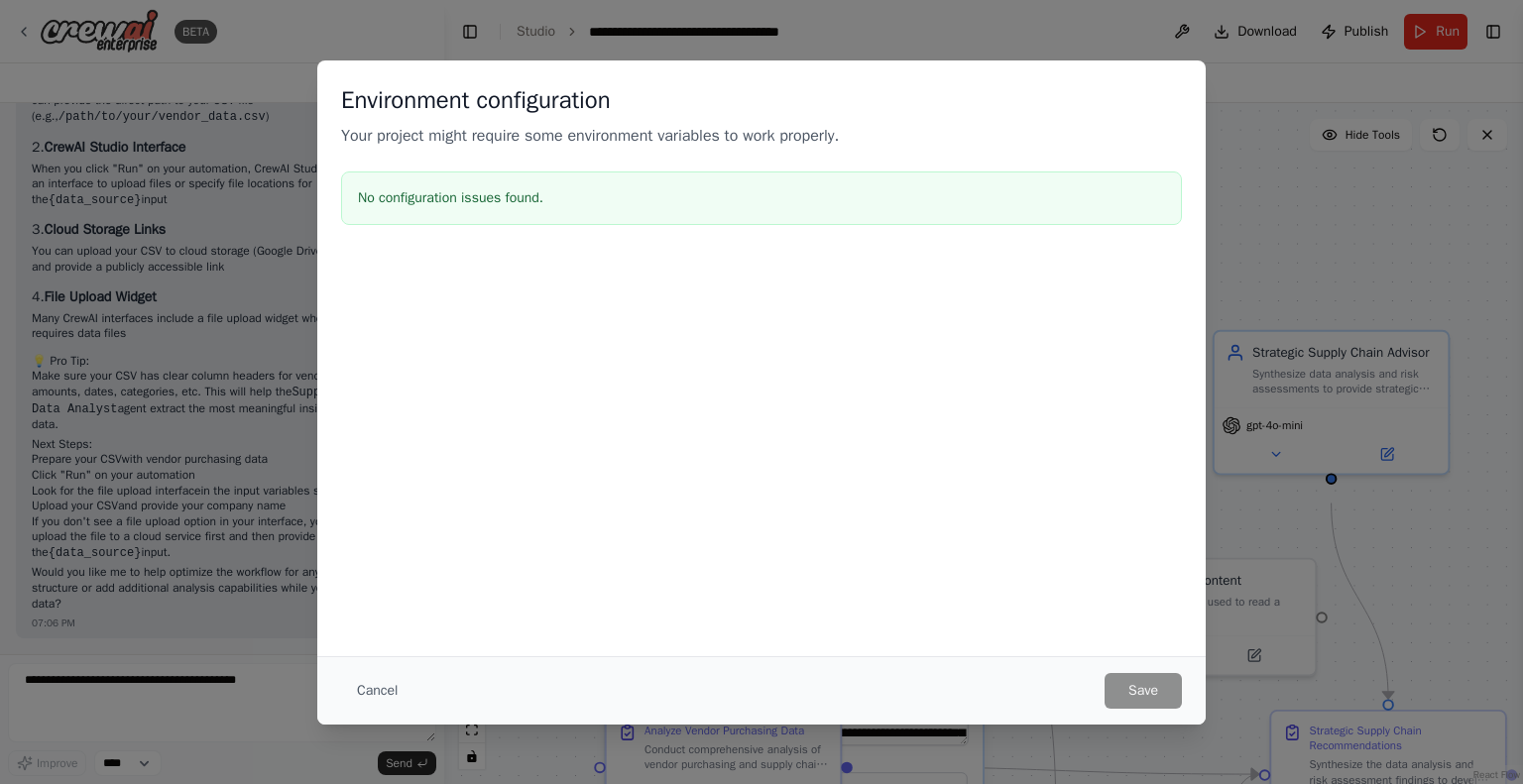 click on "Environment configuration Your project might require some environment variables to work properly. No configuration issues found." at bounding box center (762, 159) 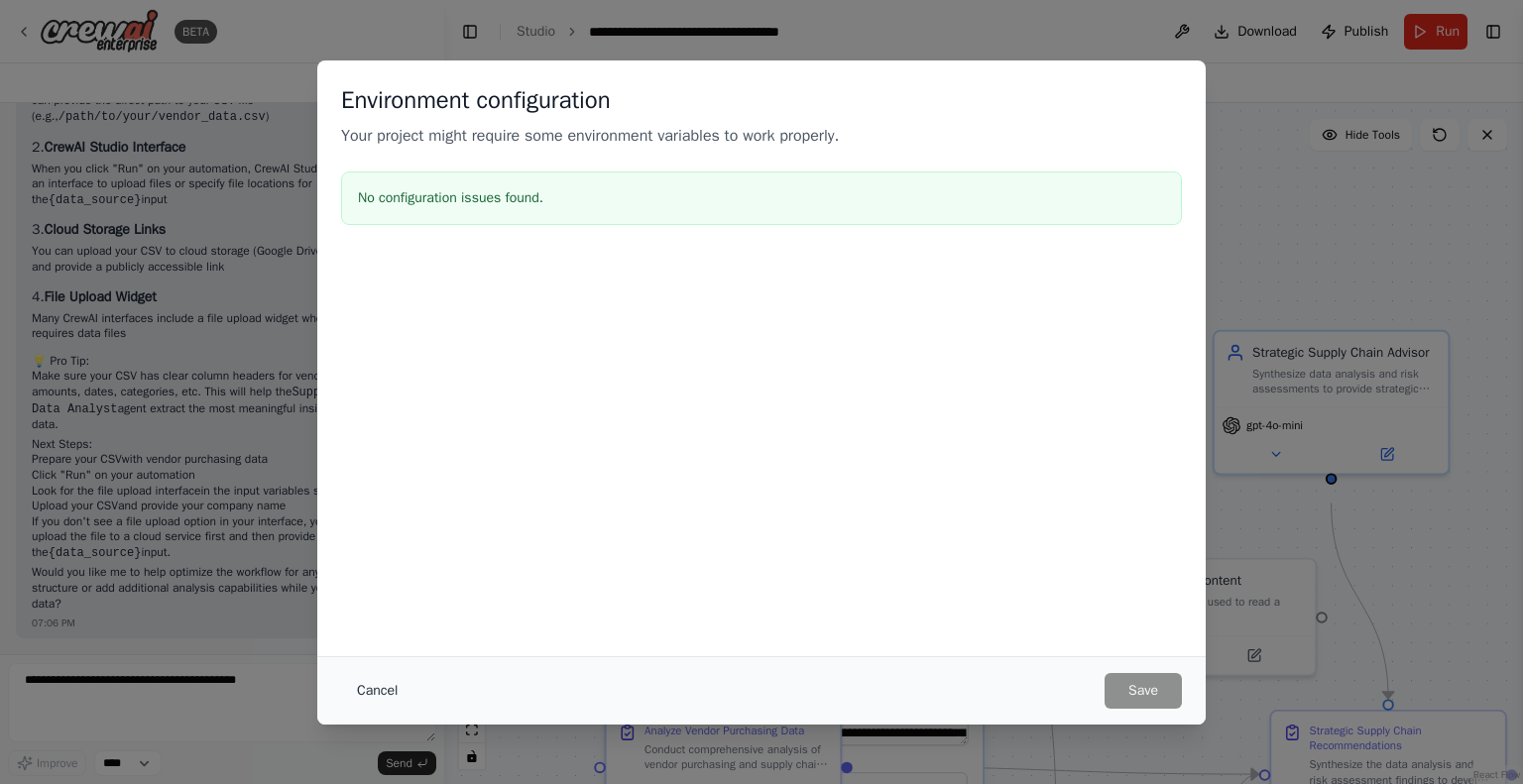 click on "Cancel" at bounding box center (377, 691) 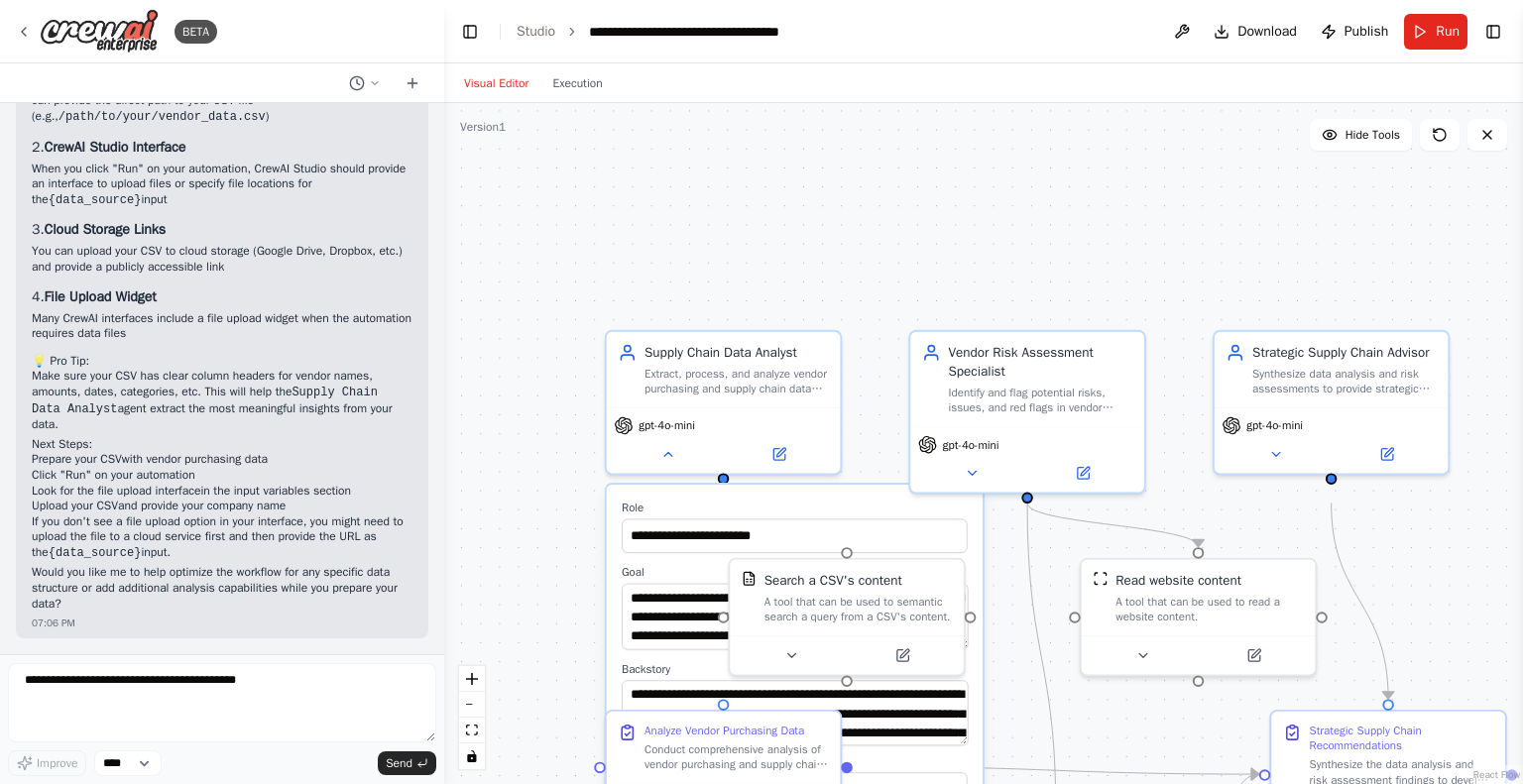 click on "**********" at bounding box center [984, 443] 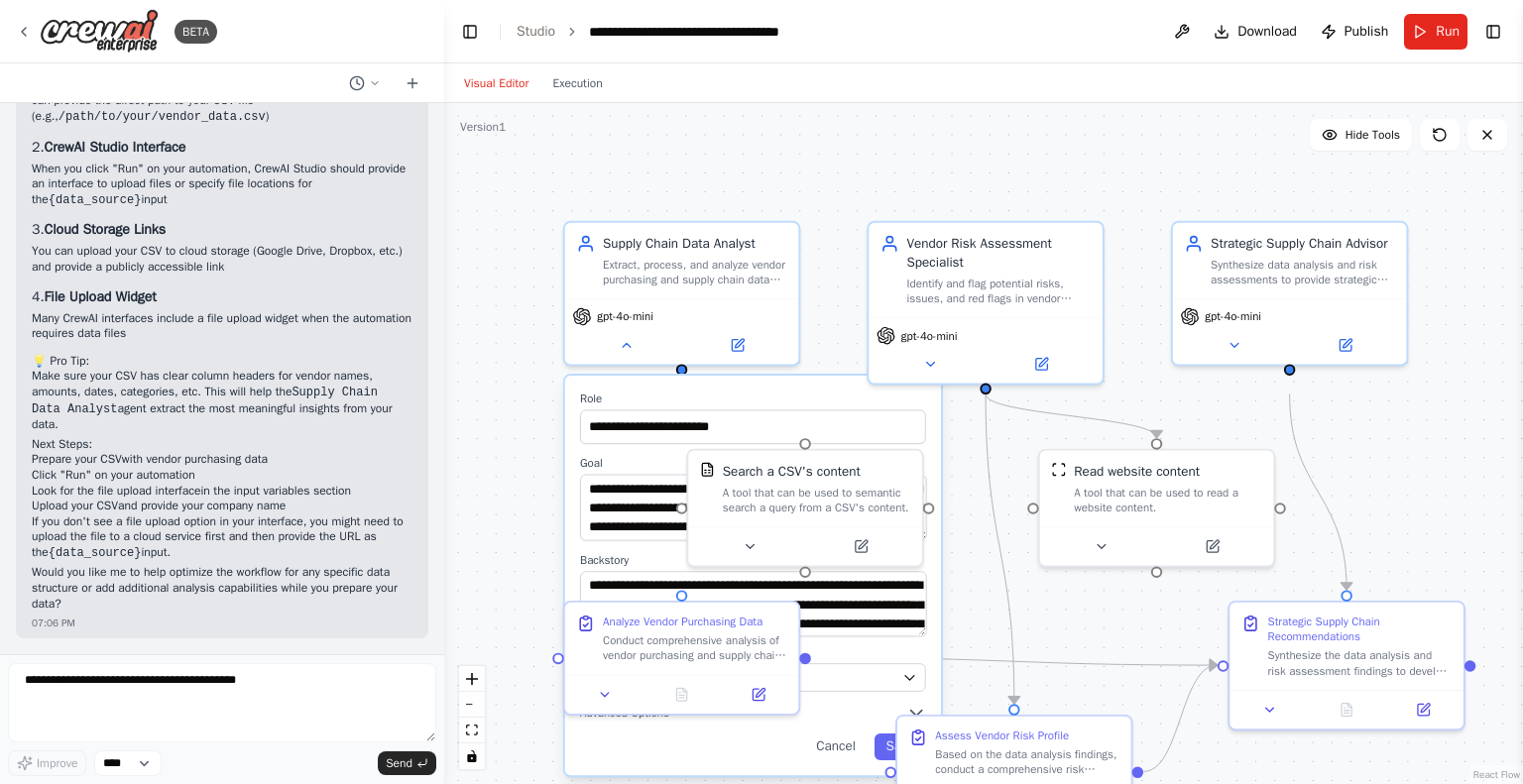 drag, startPoint x: 798, startPoint y: 222, endPoint x: 766, endPoint y: 138, distance: 89.88882 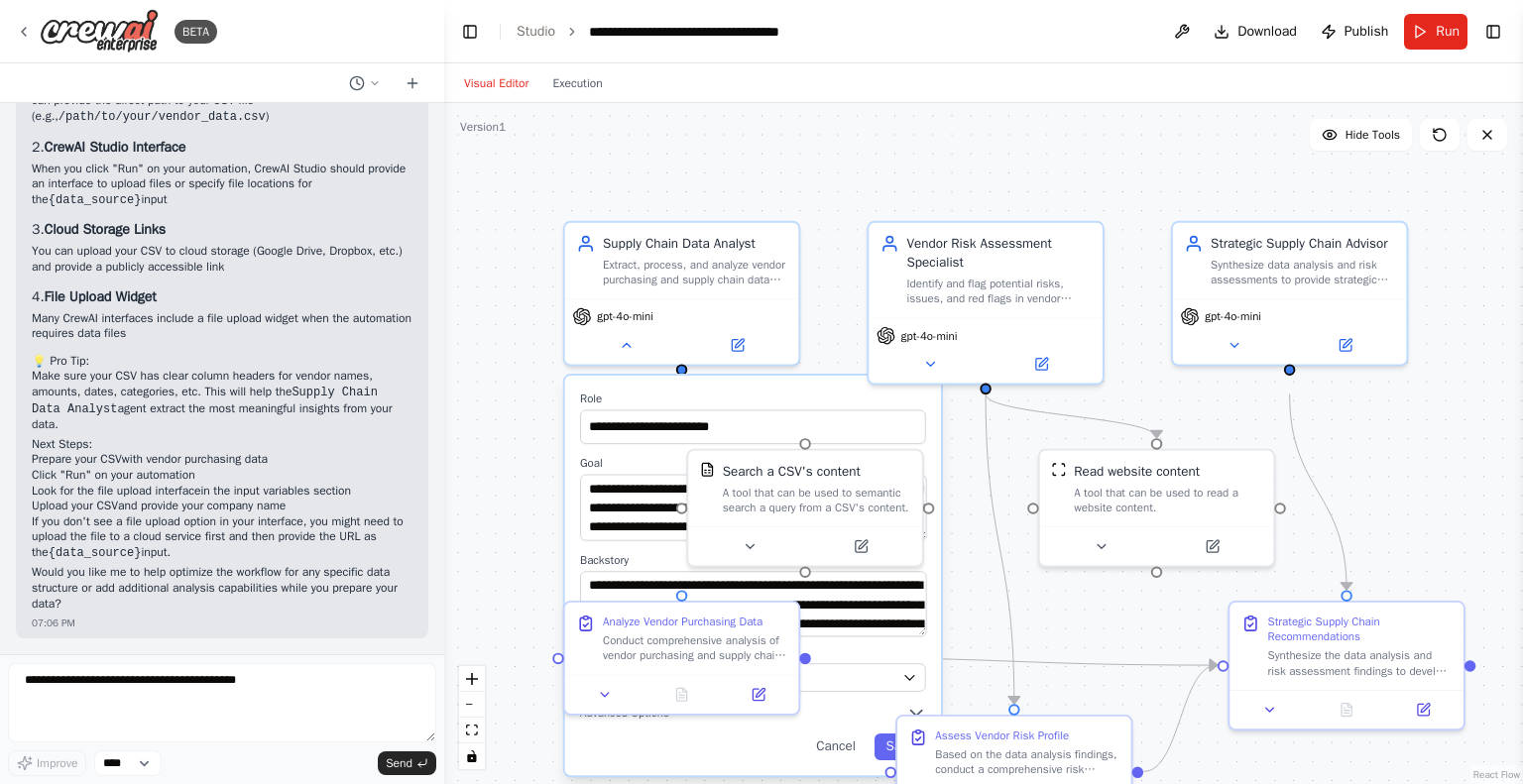 click on "**********" at bounding box center [984, 443] 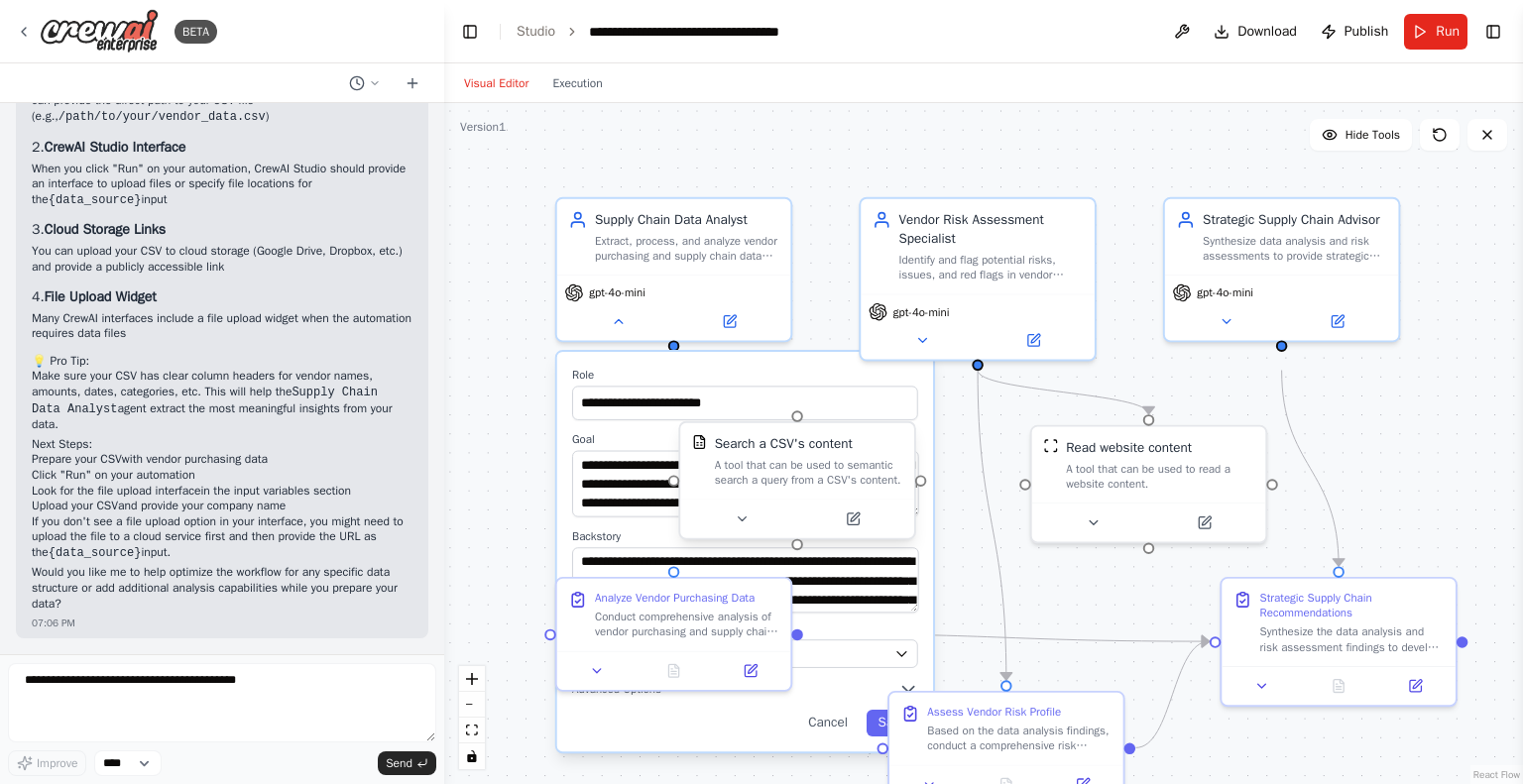 click on "A tool that can be used to semantic search a query from a CSV's content." at bounding box center [809, 472] 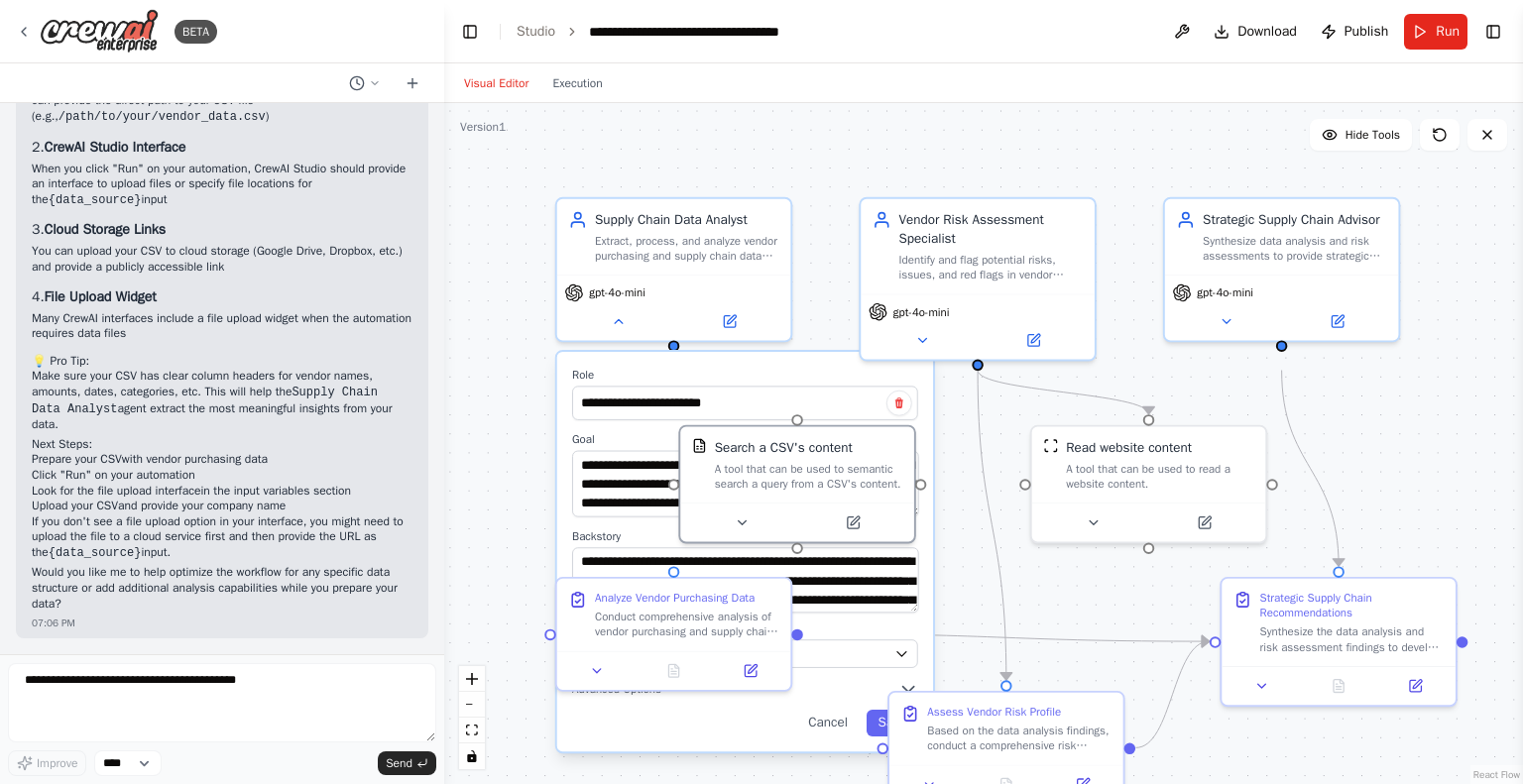 click on "**********" at bounding box center (984, 443) 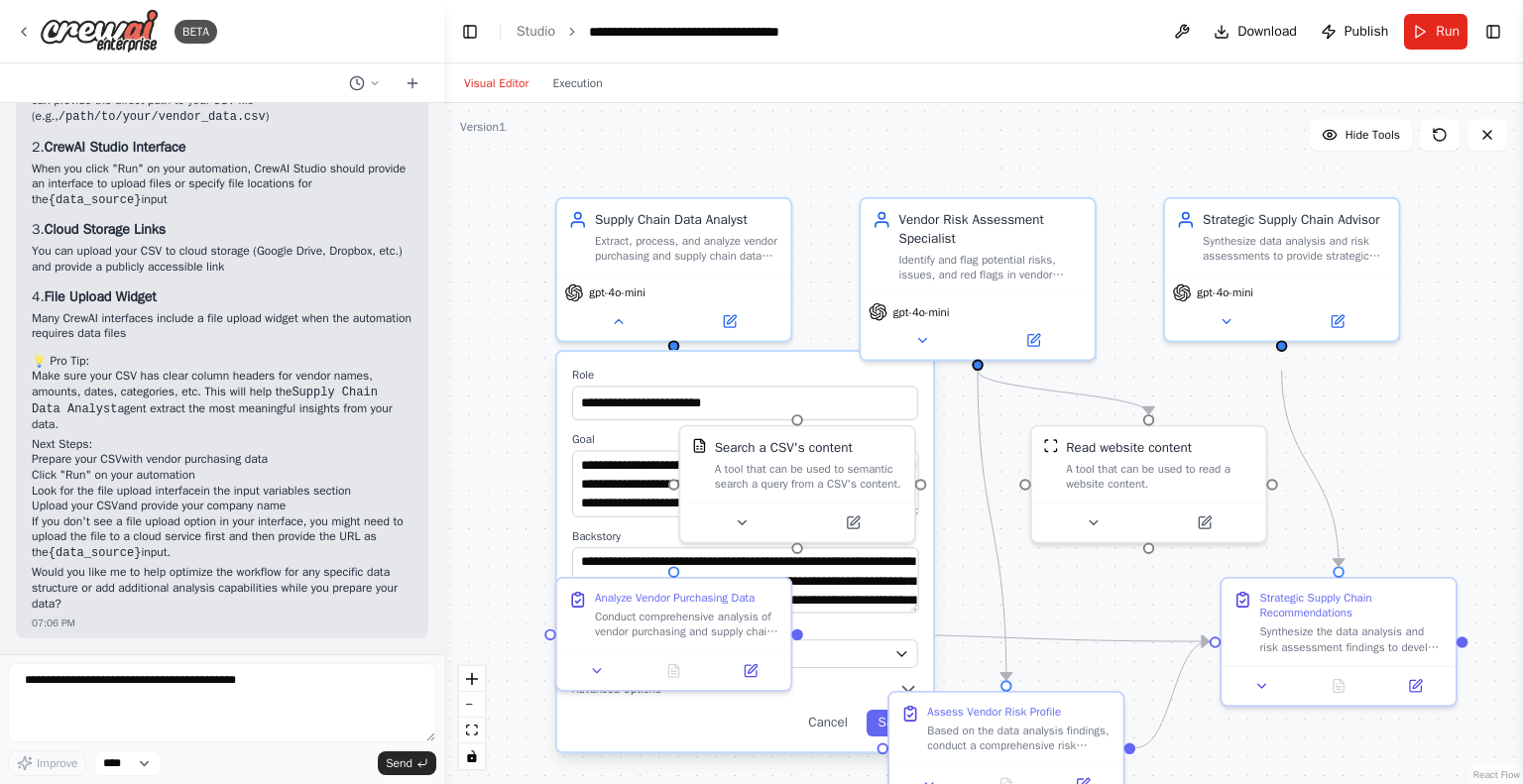 click on "**********" at bounding box center [984, 443] 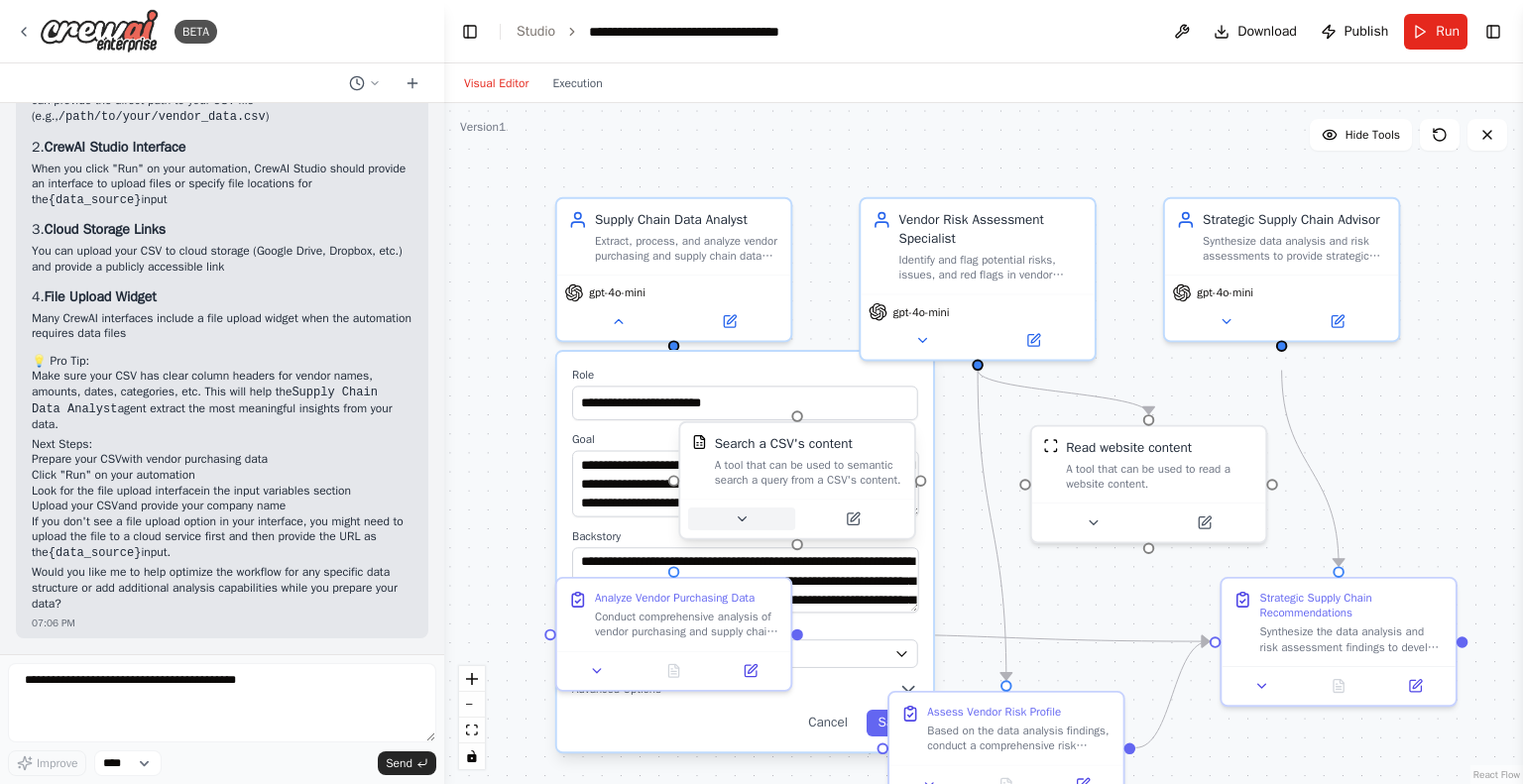 click 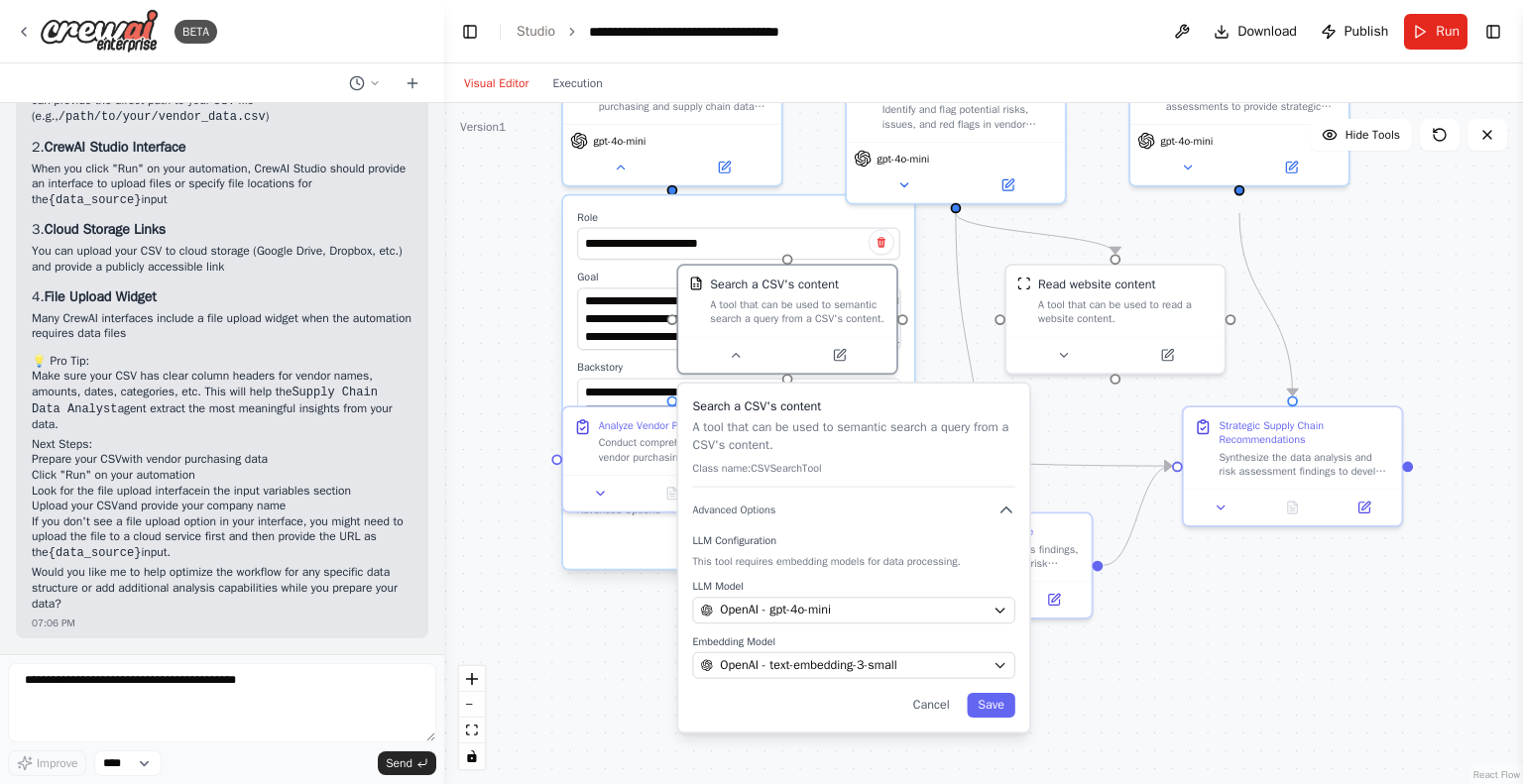 drag, startPoint x: 945, startPoint y: 529, endPoint x: 947, endPoint y: 410, distance: 119.01681 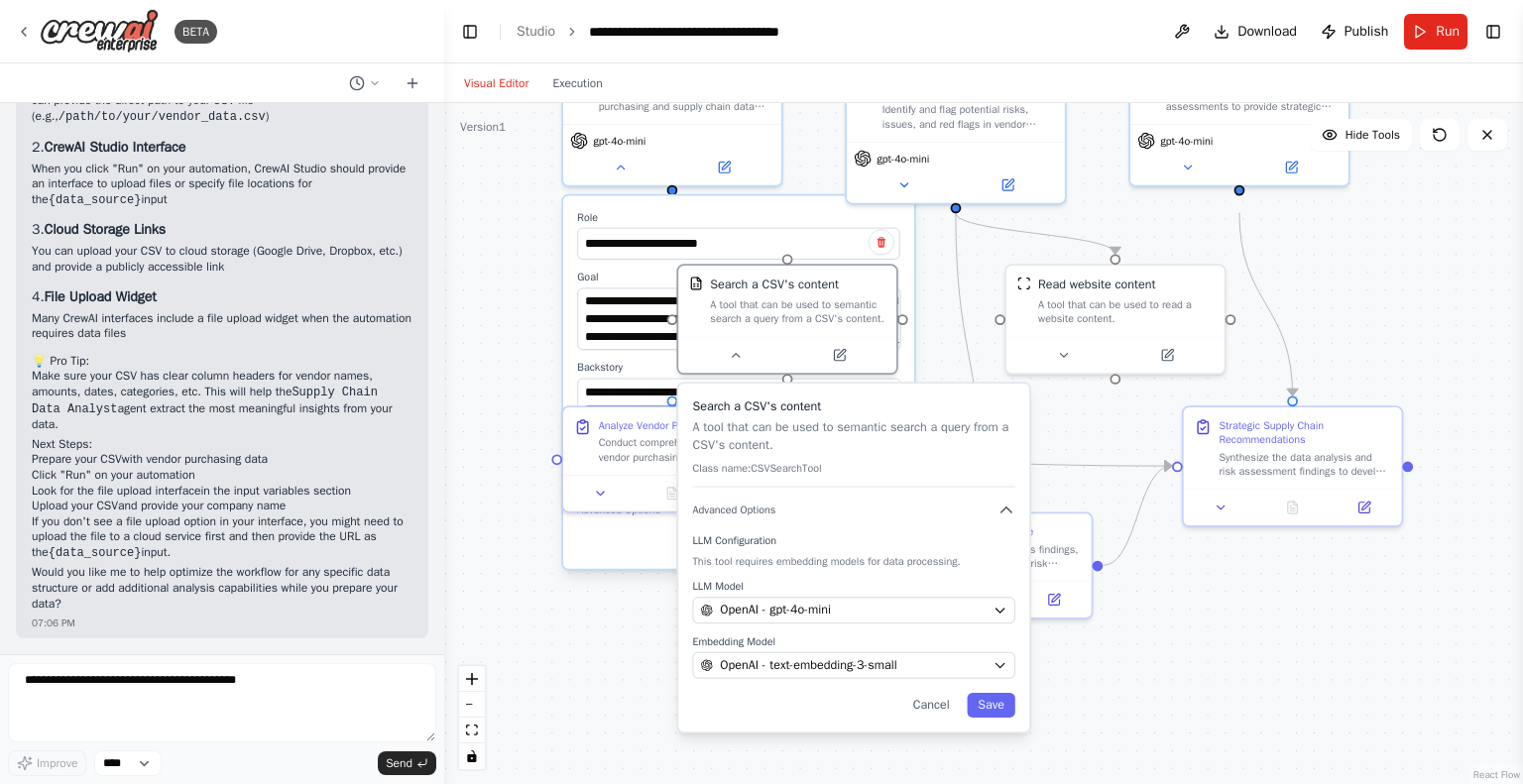 click on "**********" at bounding box center (984, 443) 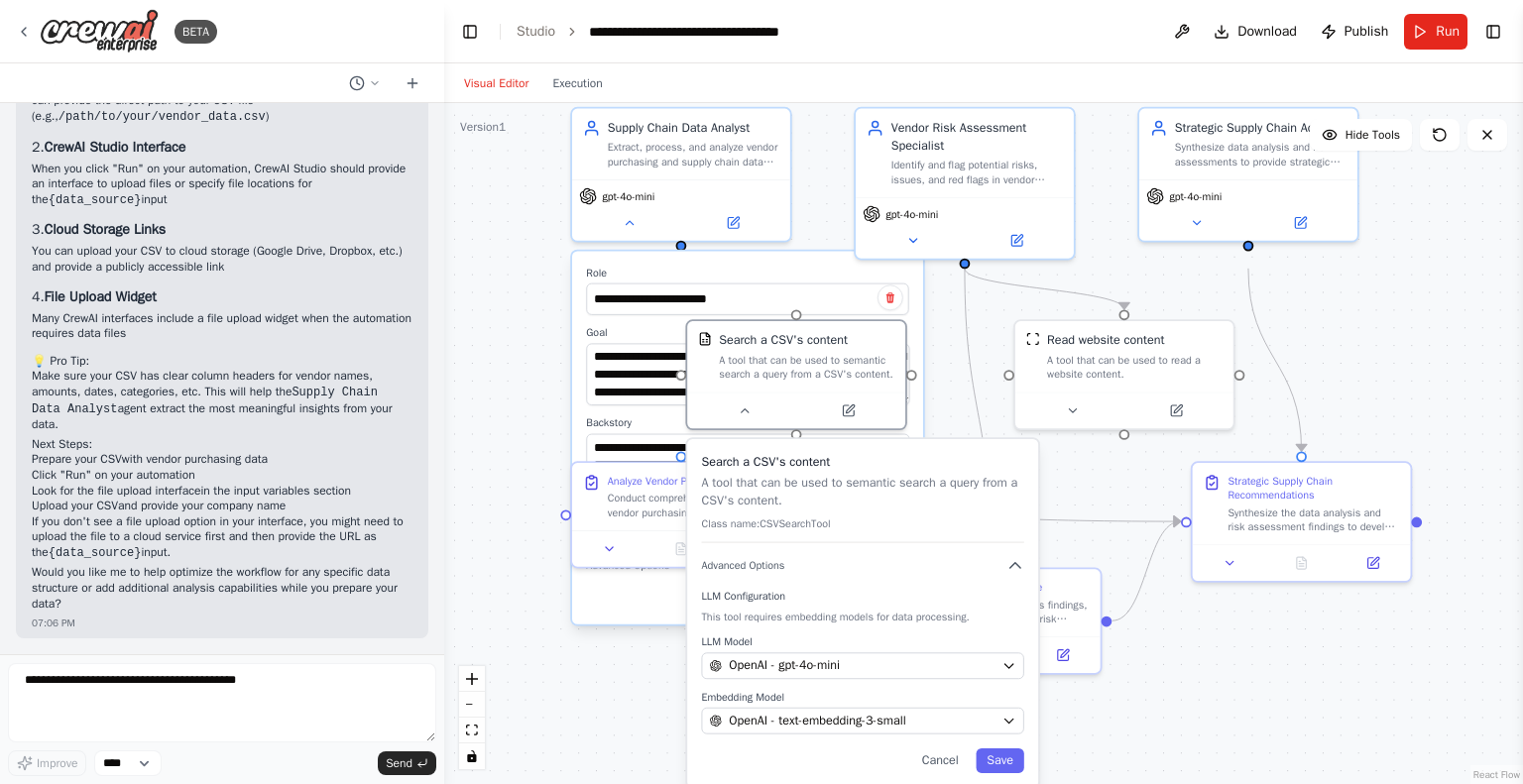 click on "**********" at bounding box center [984, 443] 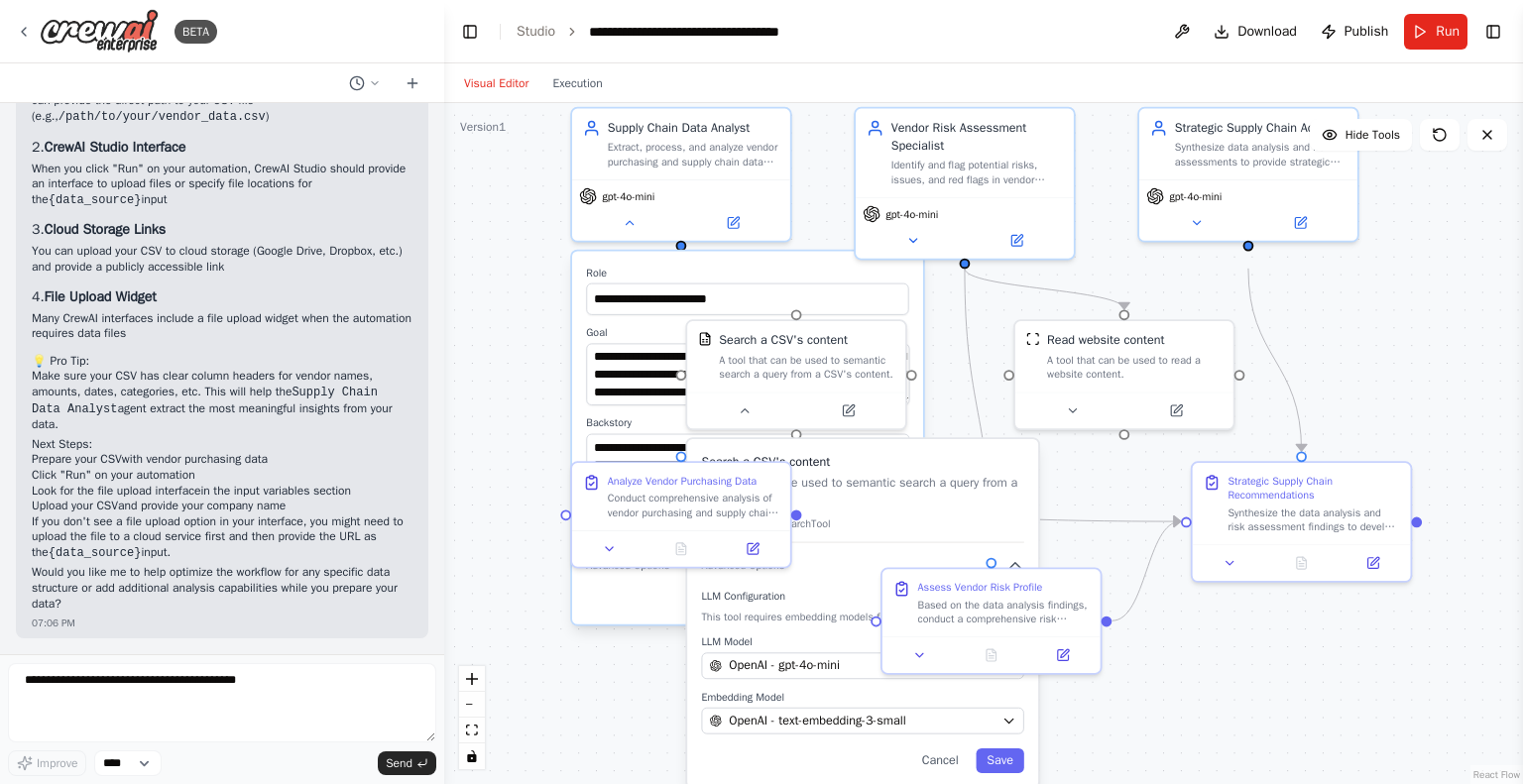 click on "**********" at bounding box center (748, 437) 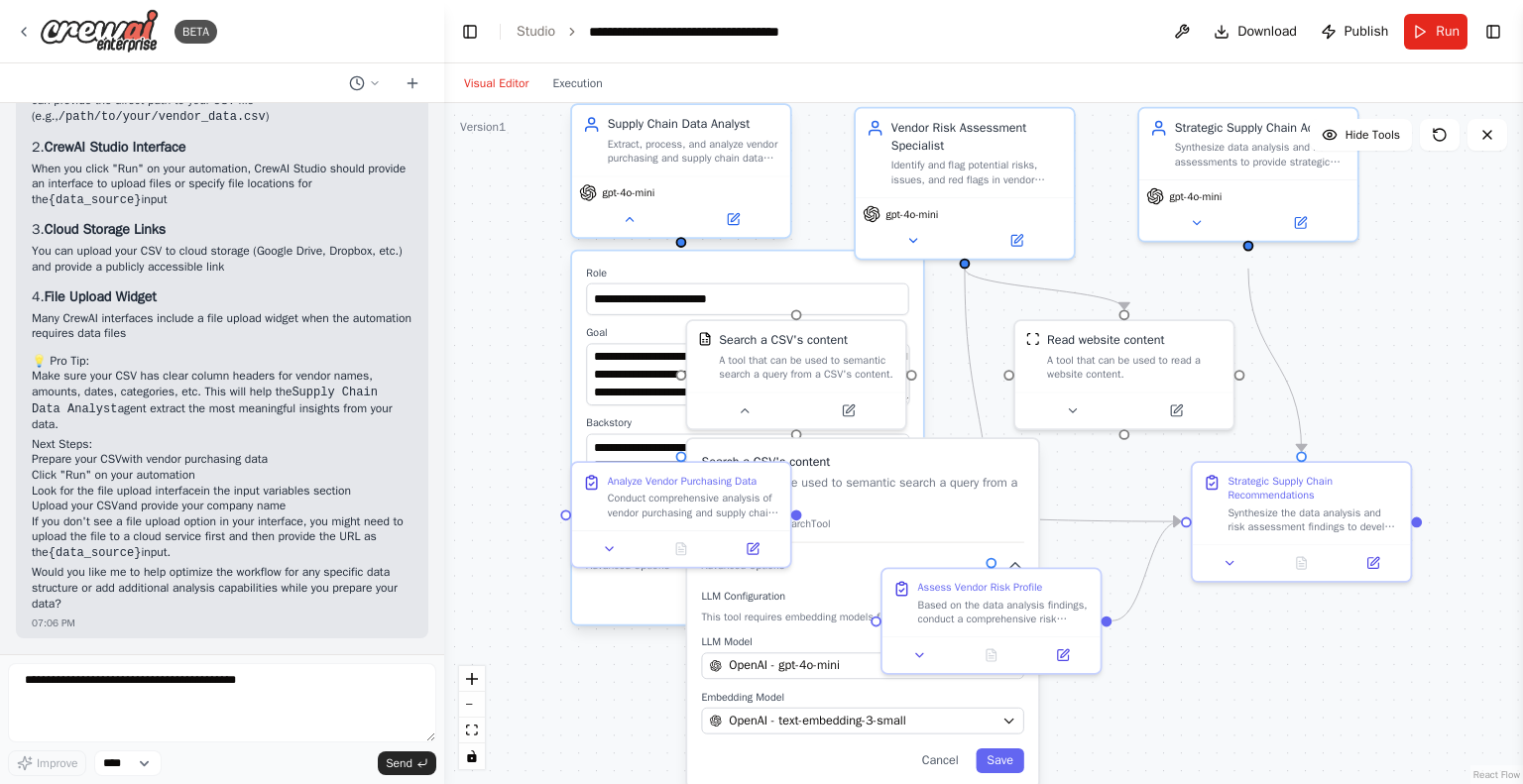 click on "gpt-4o-mini" at bounding box center (681, 207) 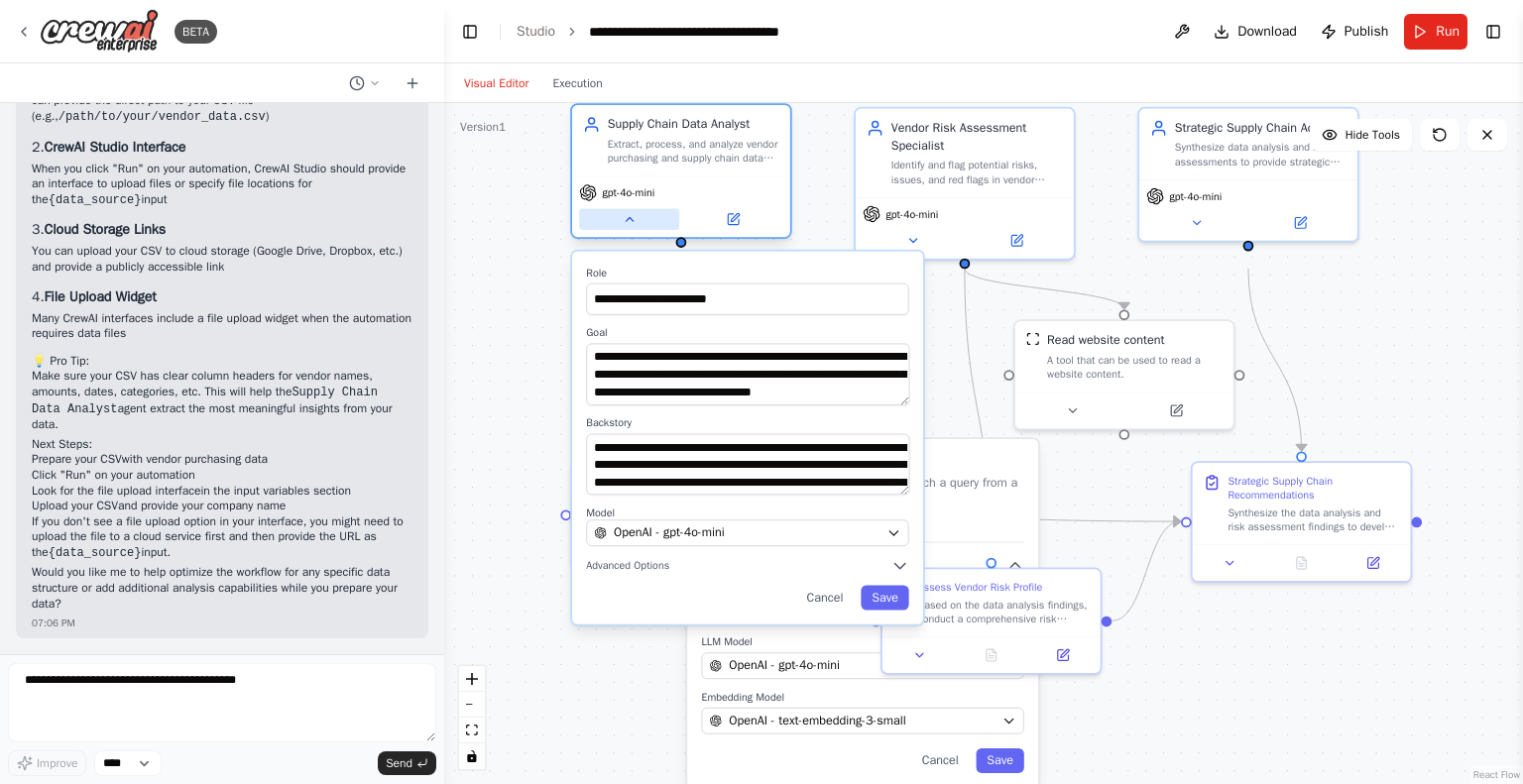 click at bounding box center [629, 219] 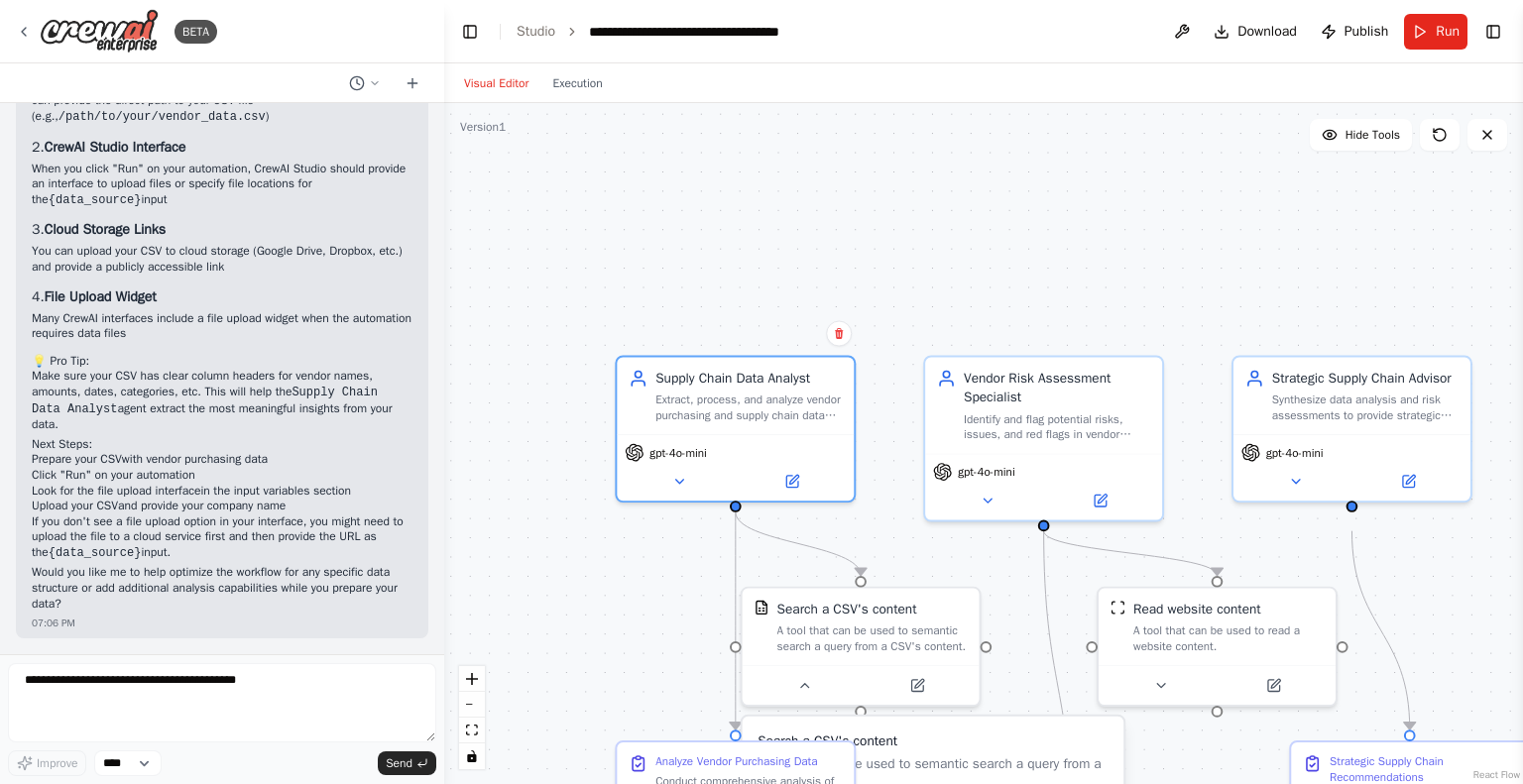 drag, startPoint x: 619, startPoint y: 277, endPoint x: 667, endPoint y: 543, distance: 270.29613 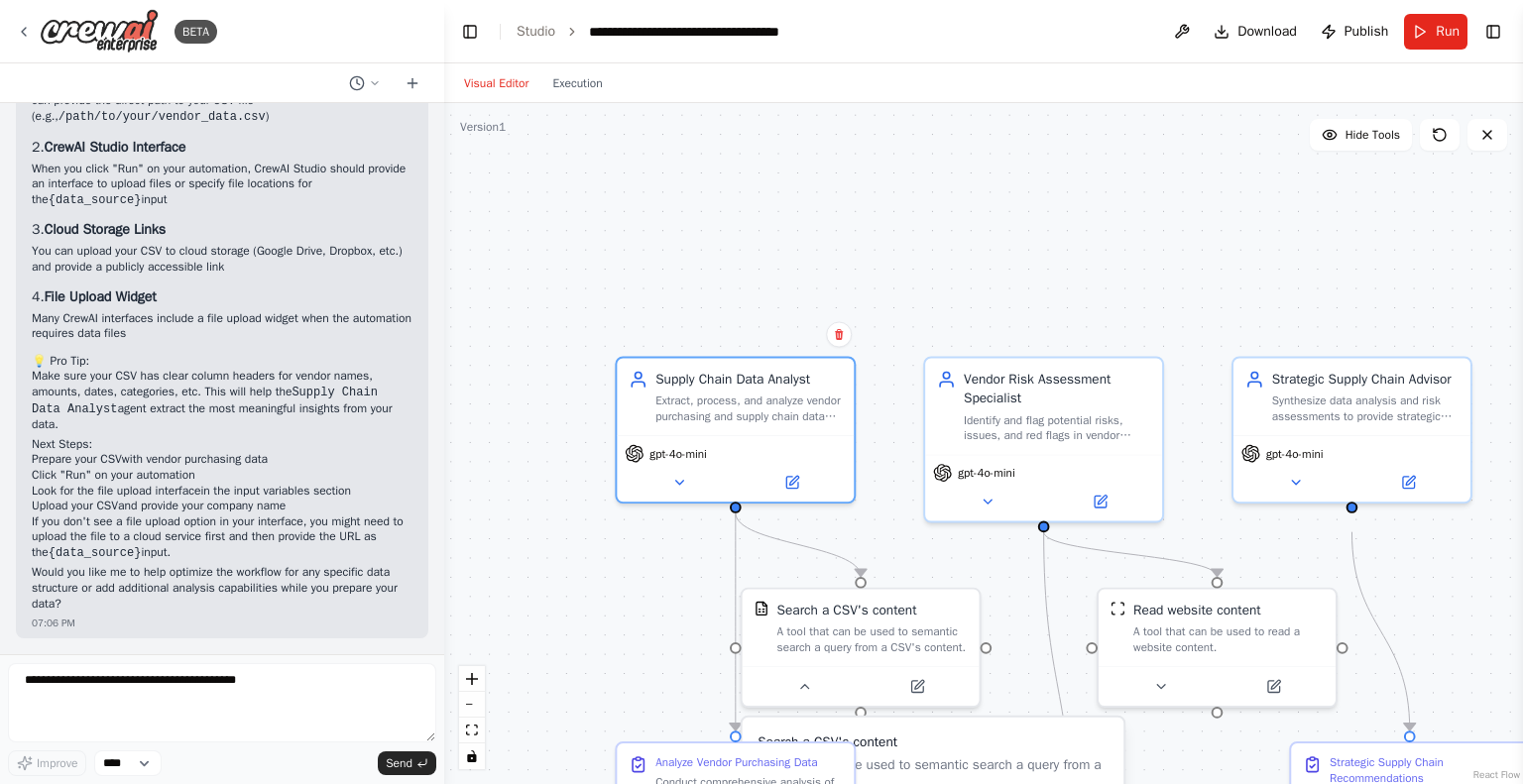 click on ".deletable-edge-delete-btn {
width: 20px;
height: 20px;
border: 0px solid #ffffff;
color: #6b7280;
background-color: #f8fafc;
cursor: pointer;
border-radius: 50%;
font-size: 12px;
padding: 3px;
display: flex;
align-items: center;
justify-content: center;
transition: all 0.2s cubic-bezier(0.4, 0, 0.2, 1);
box-shadow: 0 2px 4px rgba(0, 0, 0, 0.1);
}
.deletable-edge-delete-btn:hover {
background-color: #ef4444;
color: #ffffff;
border-color: #dc2626;
transform: scale(1.1);
box-shadow: 0 4px 12px rgba(239, 68, 68, 0.4);
}
.deletable-edge-delete-btn:active {
transform: scale(0.95);
box-shadow: 0 2px 4px rgba(239, 68, 68, 0.3);
}
Supply Chain Data Analyst gpt-4o-mini Search a CSV's content Cancel" at bounding box center (984, 443) 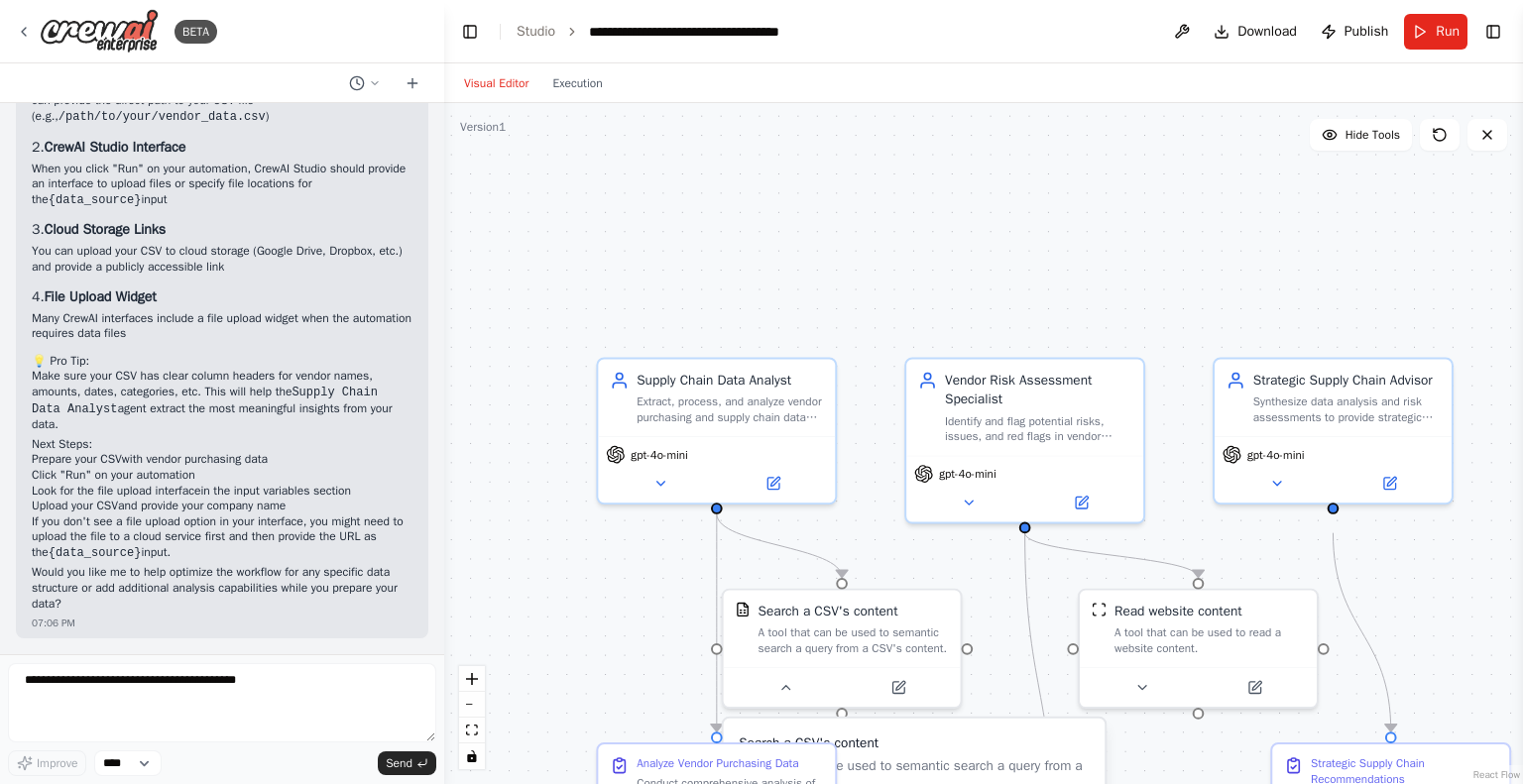 drag, startPoint x: 1350, startPoint y: 241, endPoint x: 1275, endPoint y: 238, distance: 75.05998 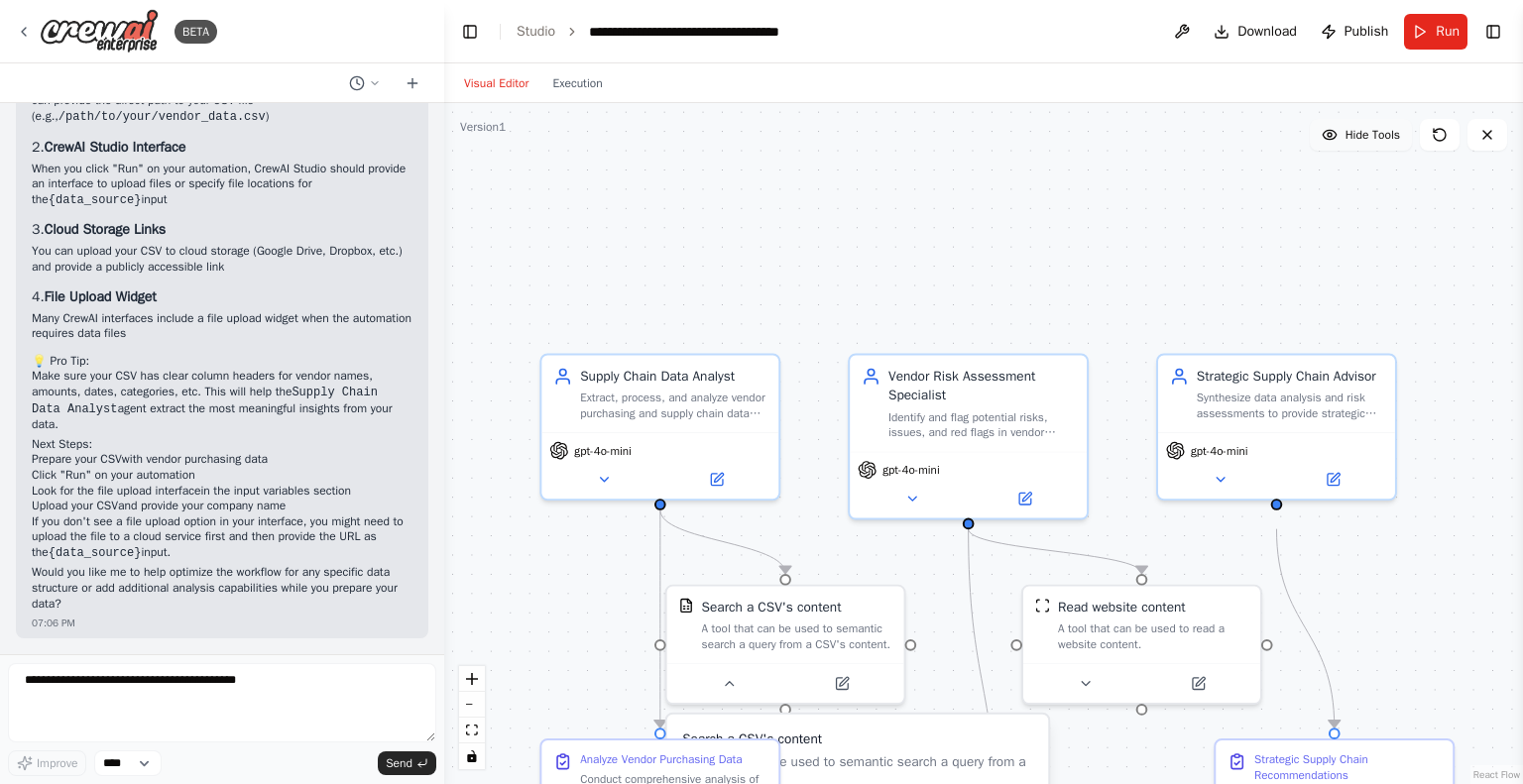 click on "Hide Tools" at bounding box center [1360, 135] 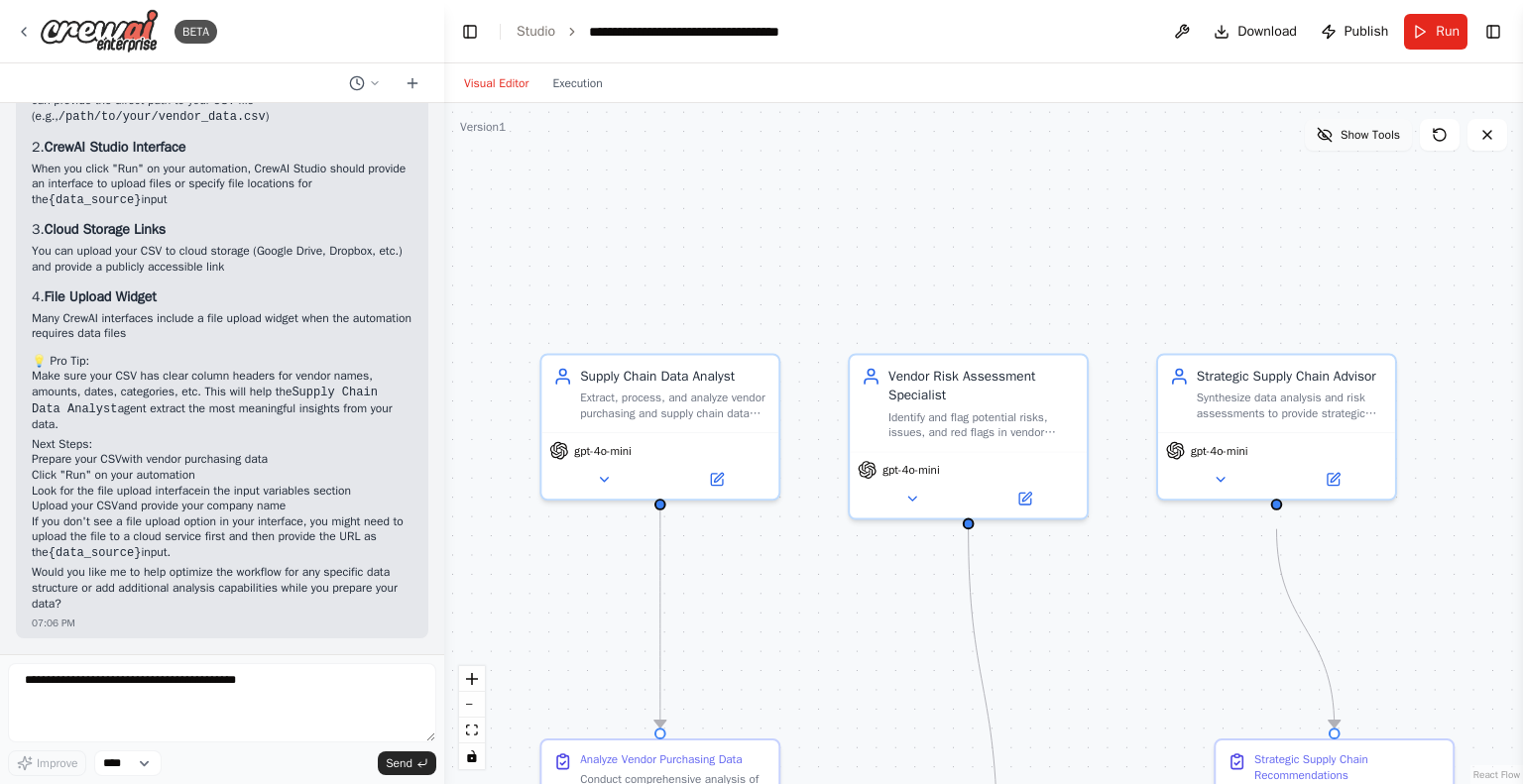 click on "Show Tools" at bounding box center (1358, 135) 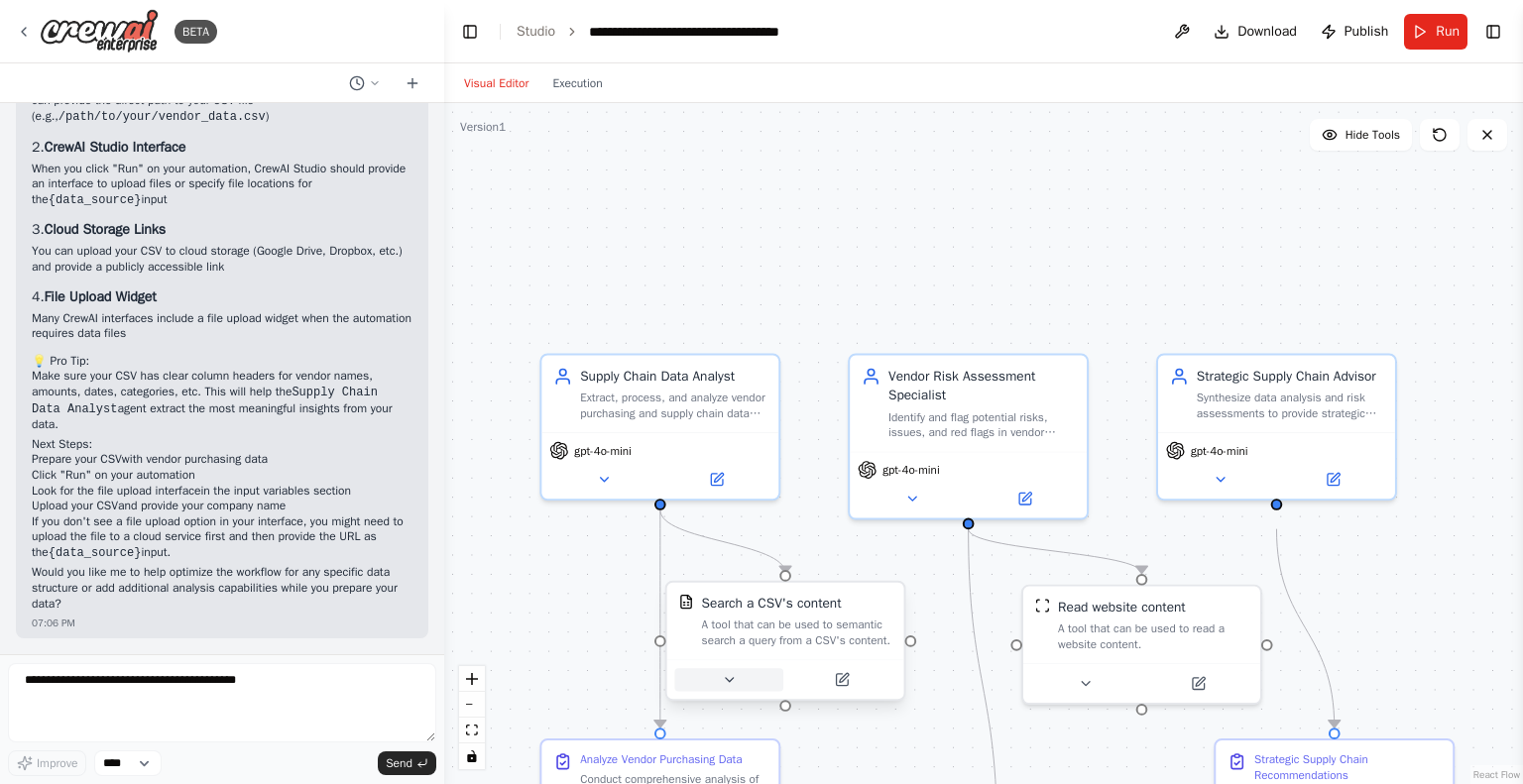 click 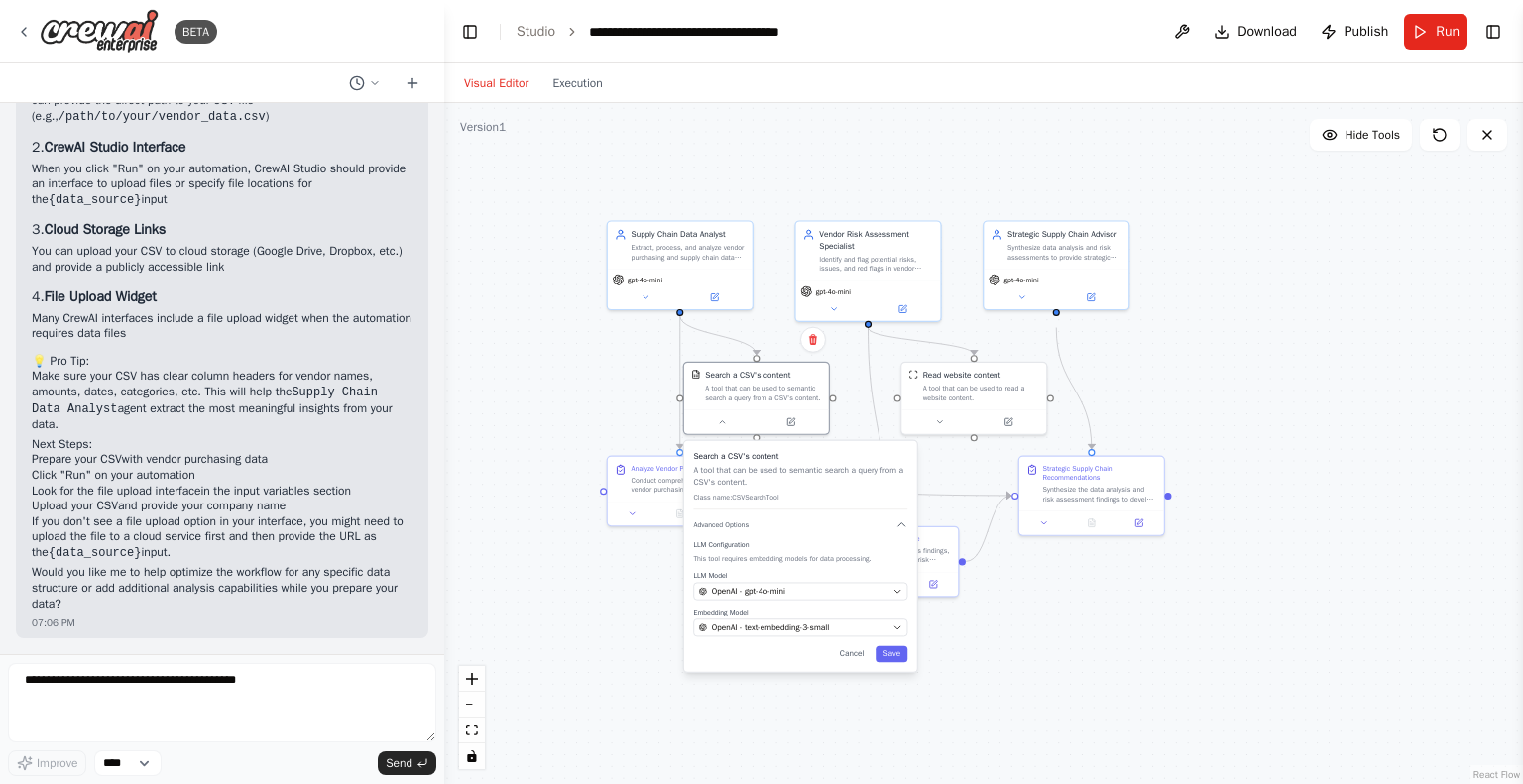 drag, startPoint x: 1207, startPoint y: 616, endPoint x: 1168, endPoint y: 380, distance: 239.20075 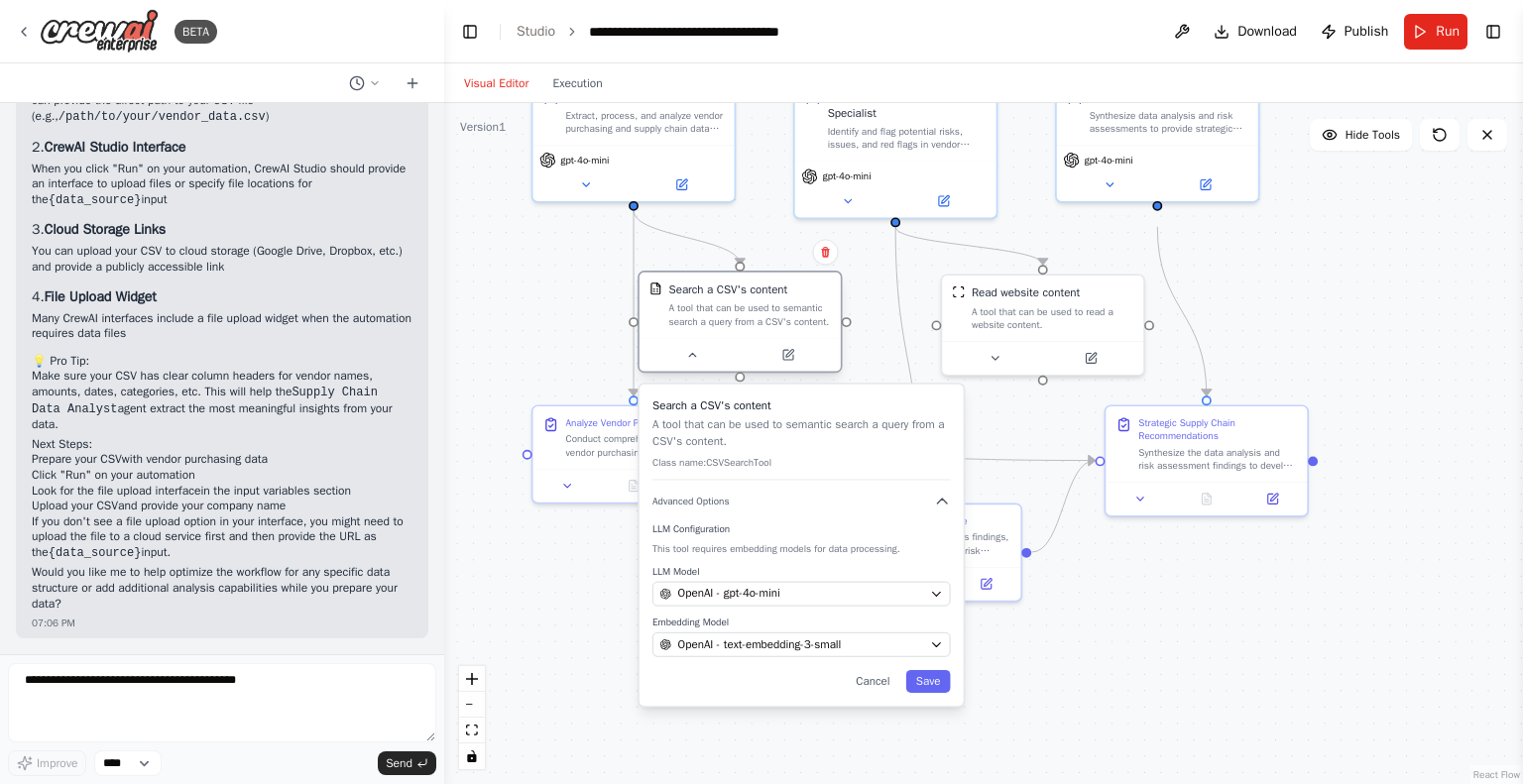 click on "Search a CSV's content" at bounding box center [729, 290] 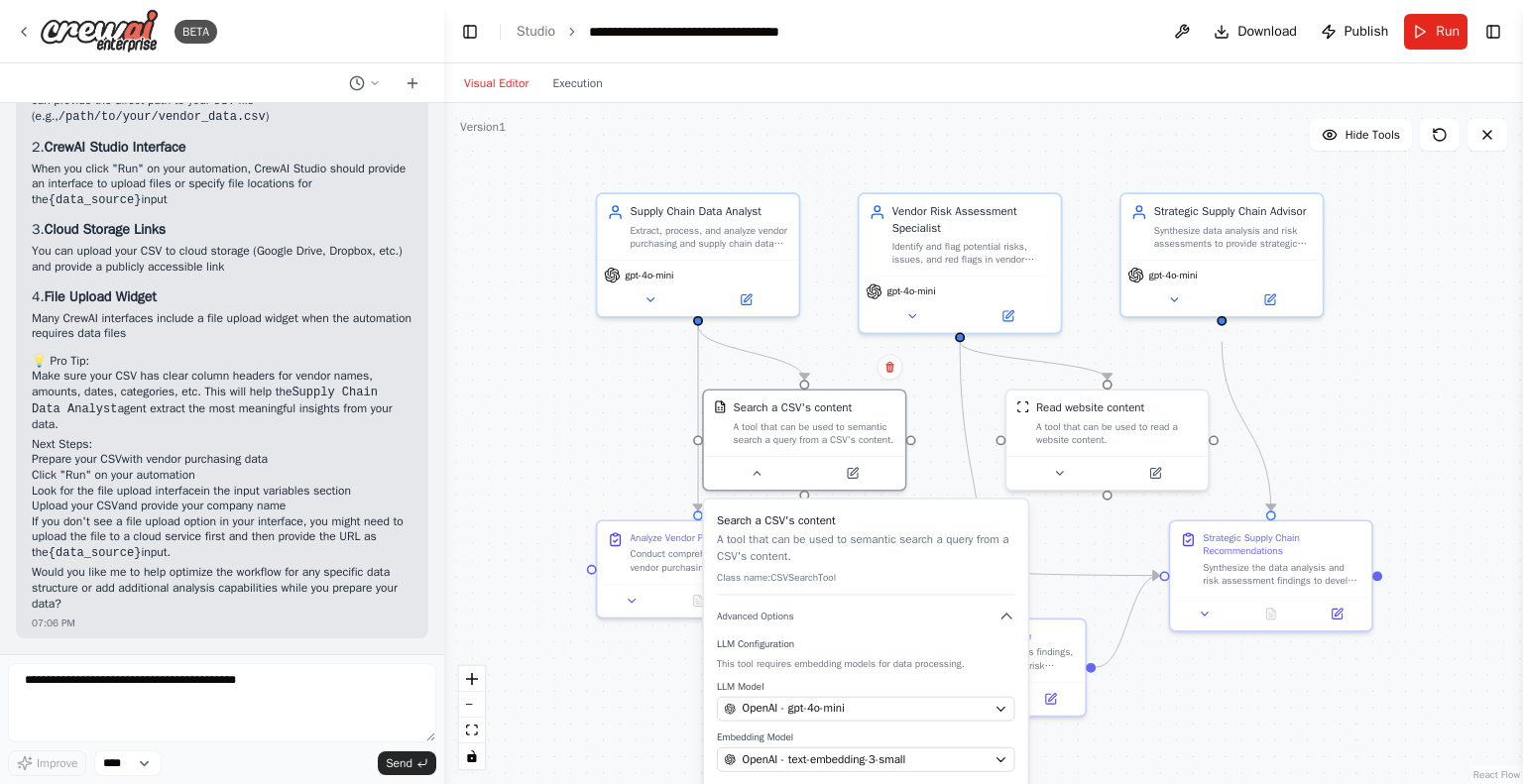 drag, startPoint x: 586, startPoint y: 275, endPoint x: 611, endPoint y: 332, distance: 62.24147 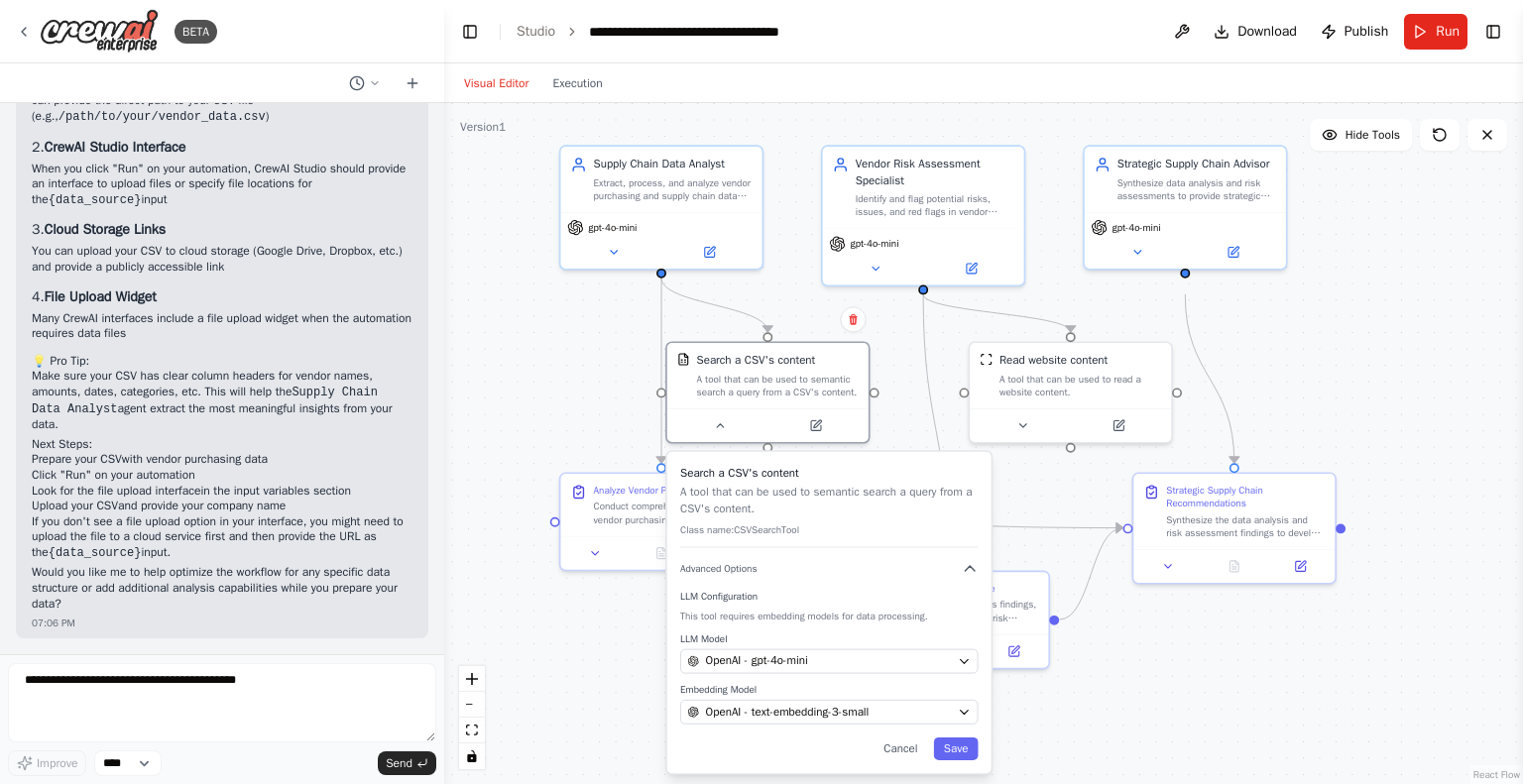click on ".deletable-edge-delete-btn {
width: 20px;
height: 20px;
border: 0px solid #ffffff;
color: #6b7280;
background-color: #f8fafc;
cursor: pointer;
border-radius: 50%;
font-size: 12px;
padding: 3px;
display: flex;
align-items: center;
justify-content: center;
transition: all 0.2s cubic-bezier(0.4, 0, 0.2, 1);
box-shadow: 0 2px 4px rgba(0, 0, 0, 0.1);
}
.deletable-edge-delete-btn:hover {
background-color: #ef4444;
color: #ffffff;
border-color: #dc2626;
transform: scale(1.1);
box-shadow: 0 4px 12px rgba(239, 68, 68, 0.4);
}
.deletable-edge-delete-btn:active {
transform: scale(0.95);
box-shadow: 0 2px 4px rgba(239, 68, 68, 0.3);
}
Supply Chain Data Analyst gpt-4o-mini Search a CSV's content Cancel" at bounding box center [984, 443] 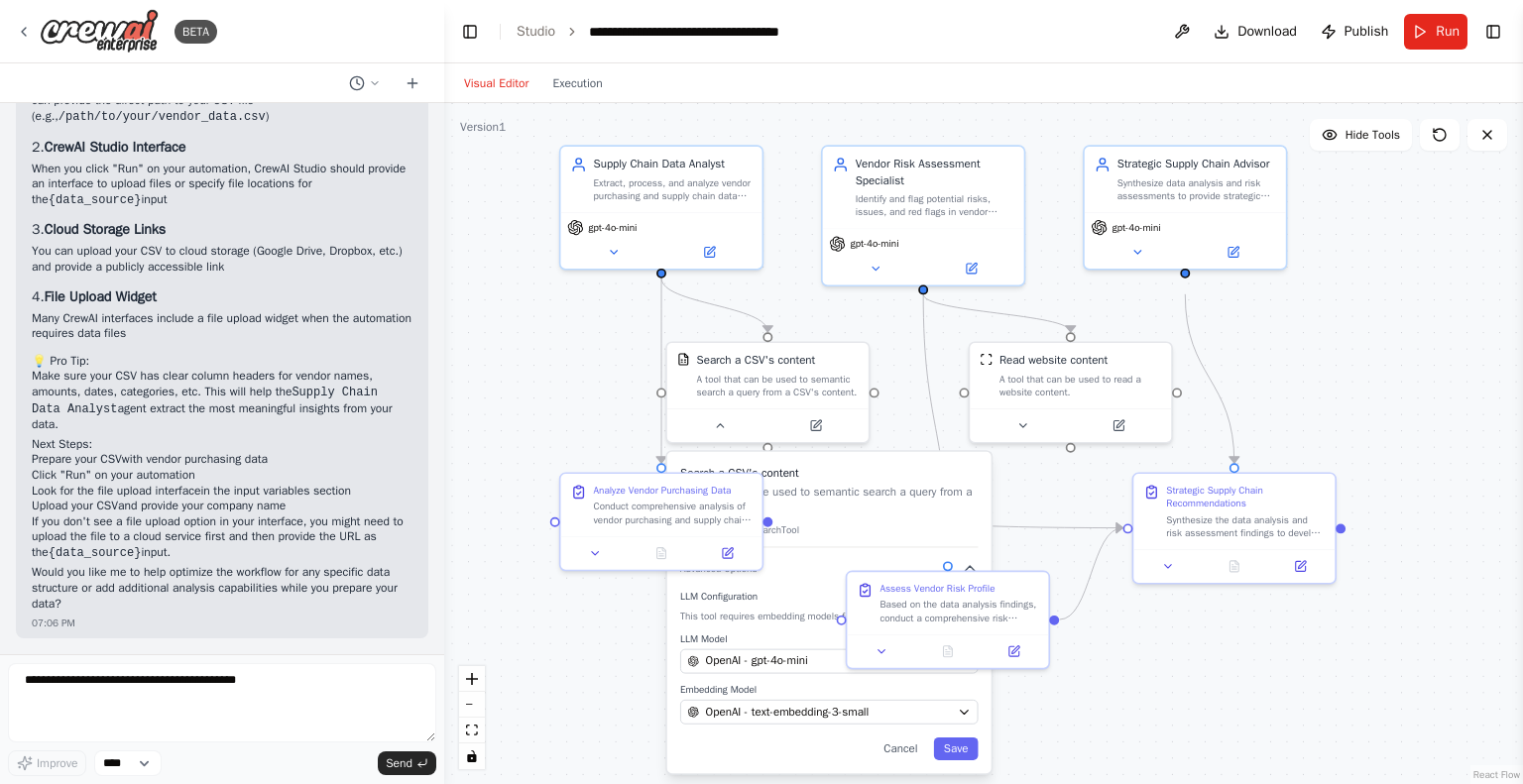 click on ".deletable-edge-delete-btn {
width: 20px;
height: 20px;
border: 0px solid #ffffff;
color: #6b7280;
background-color: #f8fafc;
cursor: pointer;
border-radius: 50%;
font-size: 12px;
padding: 3px;
display: flex;
align-items: center;
justify-content: center;
transition: all 0.2s cubic-bezier(0.4, 0, 0.2, 1);
box-shadow: 0 2px 4px rgba(0, 0, 0, 0.1);
}
.deletable-edge-delete-btn:hover {
background-color: #ef4444;
color: #ffffff;
border-color: #dc2626;
transform: scale(1.1);
box-shadow: 0 4px 12px rgba(239, 68, 68, 0.4);
}
.deletable-edge-delete-btn:active {
transform: scale(0.95);
box-shadow: 0 2px 4px rgba(239, 68, 68, 0.3);
}
Supply Chain Data Analyst gpt-4o-mini Search a CSV's content Cancel" at bounding box center [984, 443] 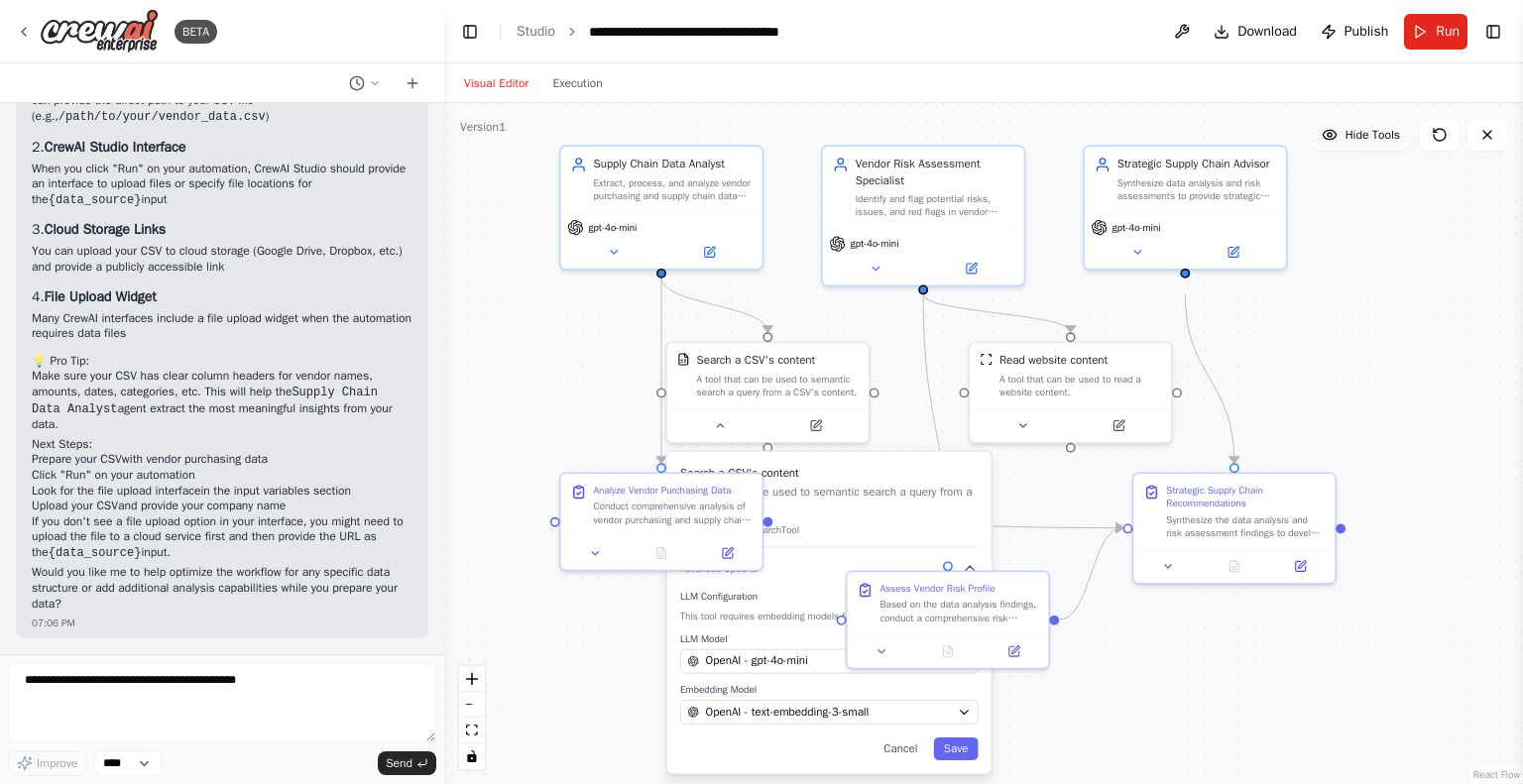click on "Hide Tools" at bounding box center [1372, 135] 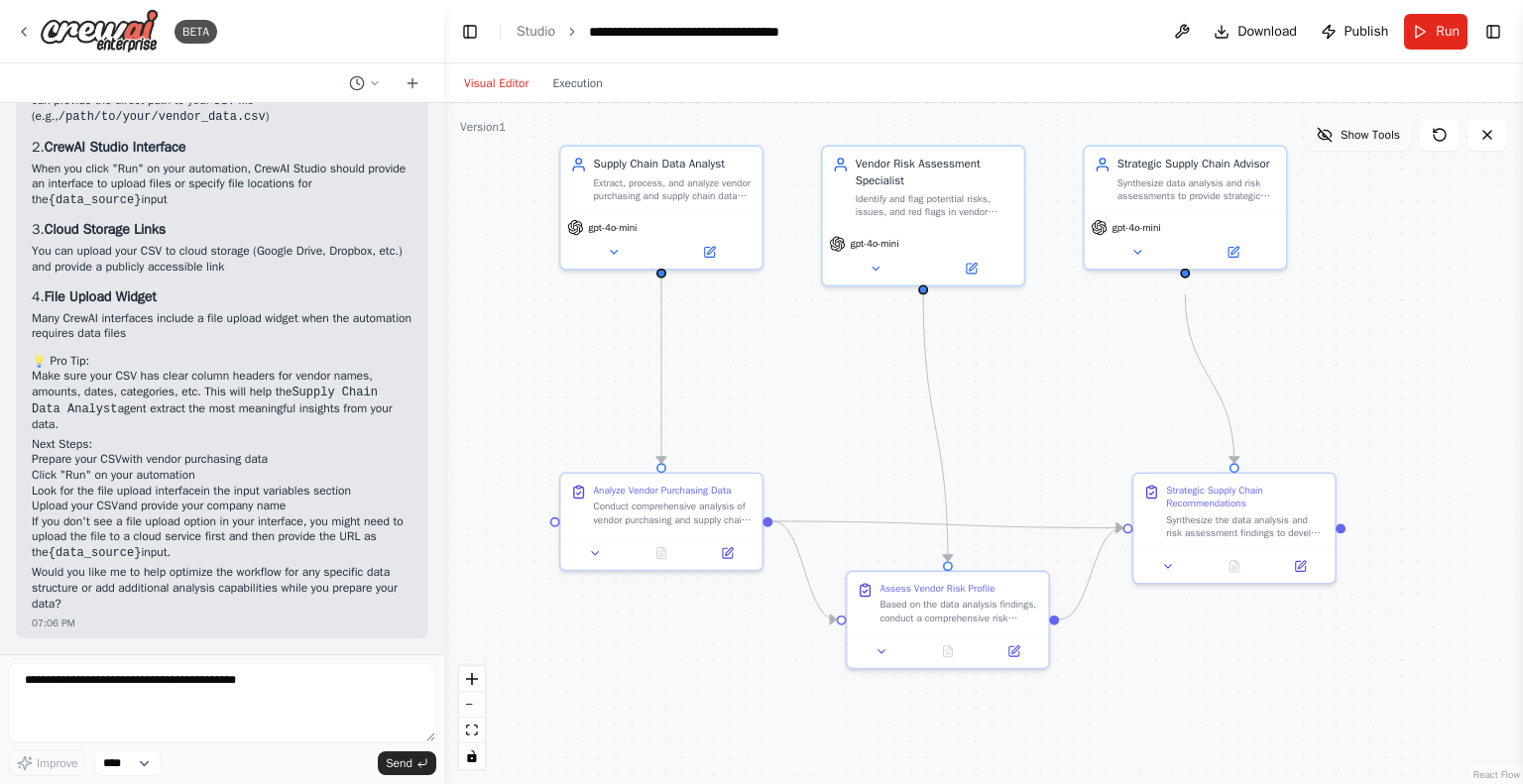 click on "Show Tools" at bounding box center (1370, 135) 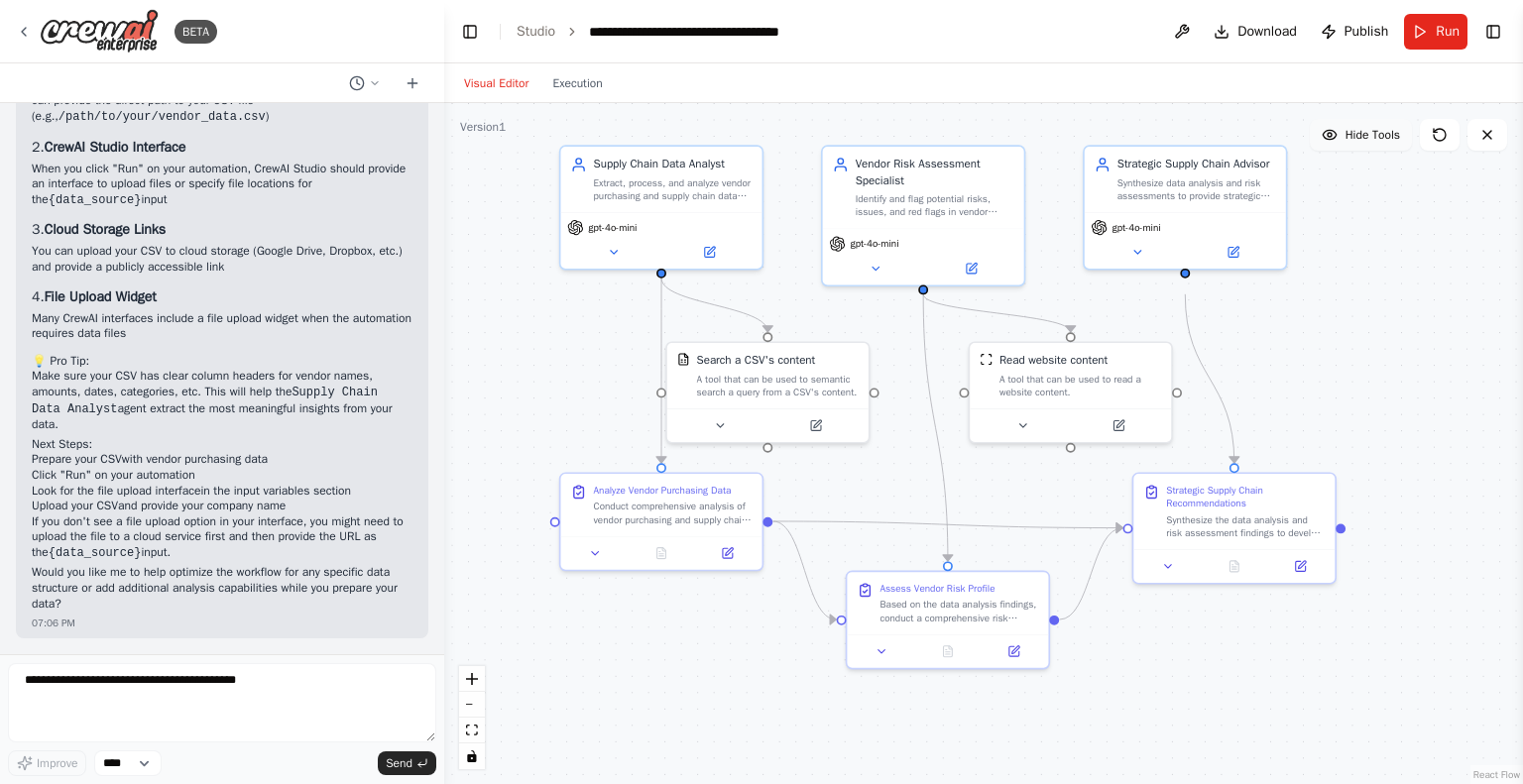 click on "Hide Tools" at bounding box center [1372, 135] 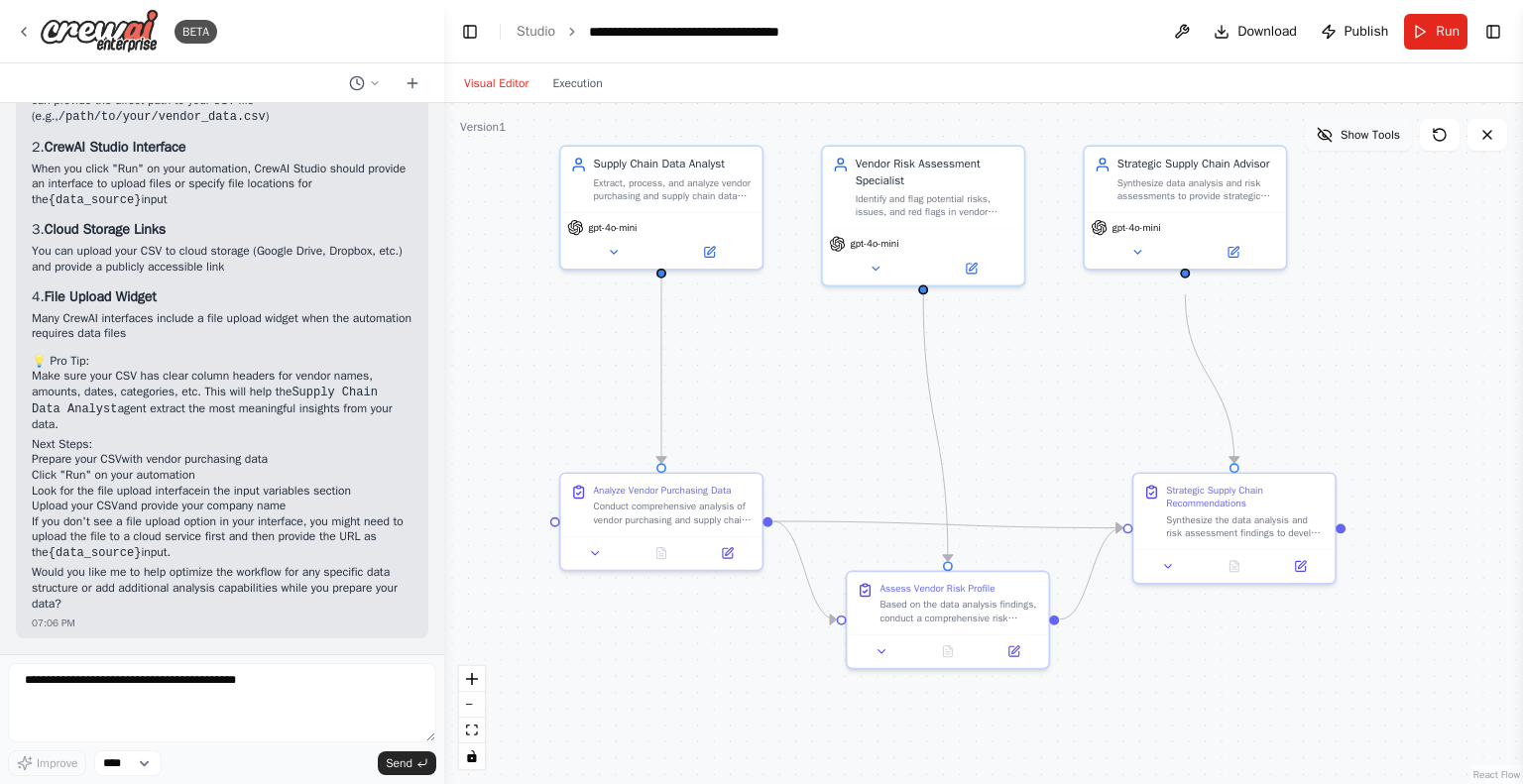 click on "Show Tools" at bounding box center [1370, 135] 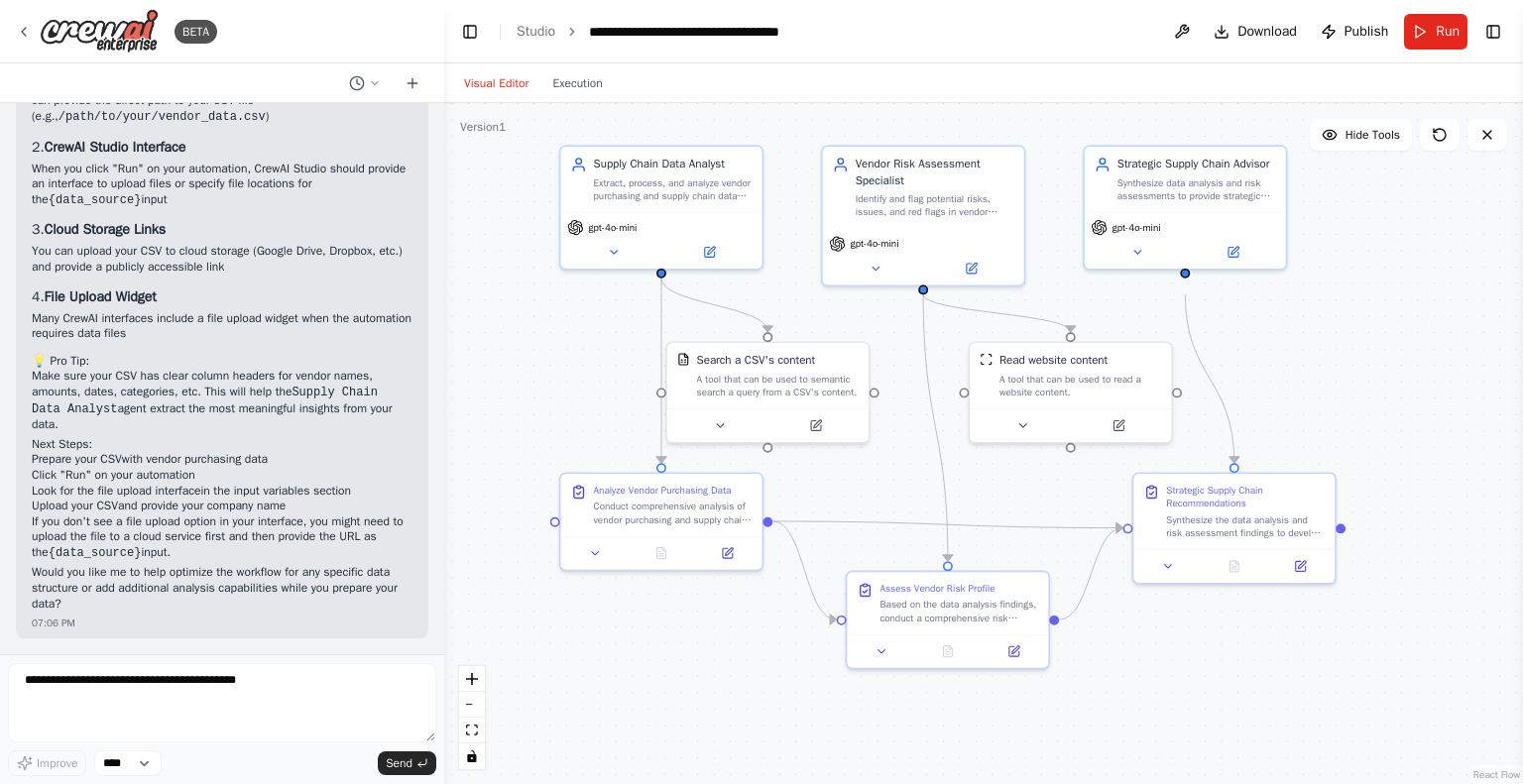 click on ".deletable-edge-delete-btn {
width: 20px;
height: 20px;
border: 0px solid #ffffff;
color: #6b7280;
background-color: #f8fafc;
cursor: pointer;
border-radius: 50%;
font-size: 12px;
padding: 3px;
display: flex;
align-items: center;
justify-content: center;
transition: all 0.2s cubic-bezier(0.4, 0, 0.2, 1);
box-shadow: 0 2px 4px rgba(0, 0, 0, 0.1);
}
.deletable-edge-delete-btn:hover {
background-color: #ef4444;
color: #ffffff;
border-color: #dc2626;
transform: scale(1.1);
box-shadow: 0 4px 12px rgba(239, 68, 68, 0.4);
}
.deletable-edge-delete-btn:active {
transform: scale(0.95);
box-shadow: 0 2px 4px rgba(239, 68, 68, 0.3);
}
Supply Chain Data Analyst gpt-4o-mini Search a CSV's content" at bounding box center [984, 443] 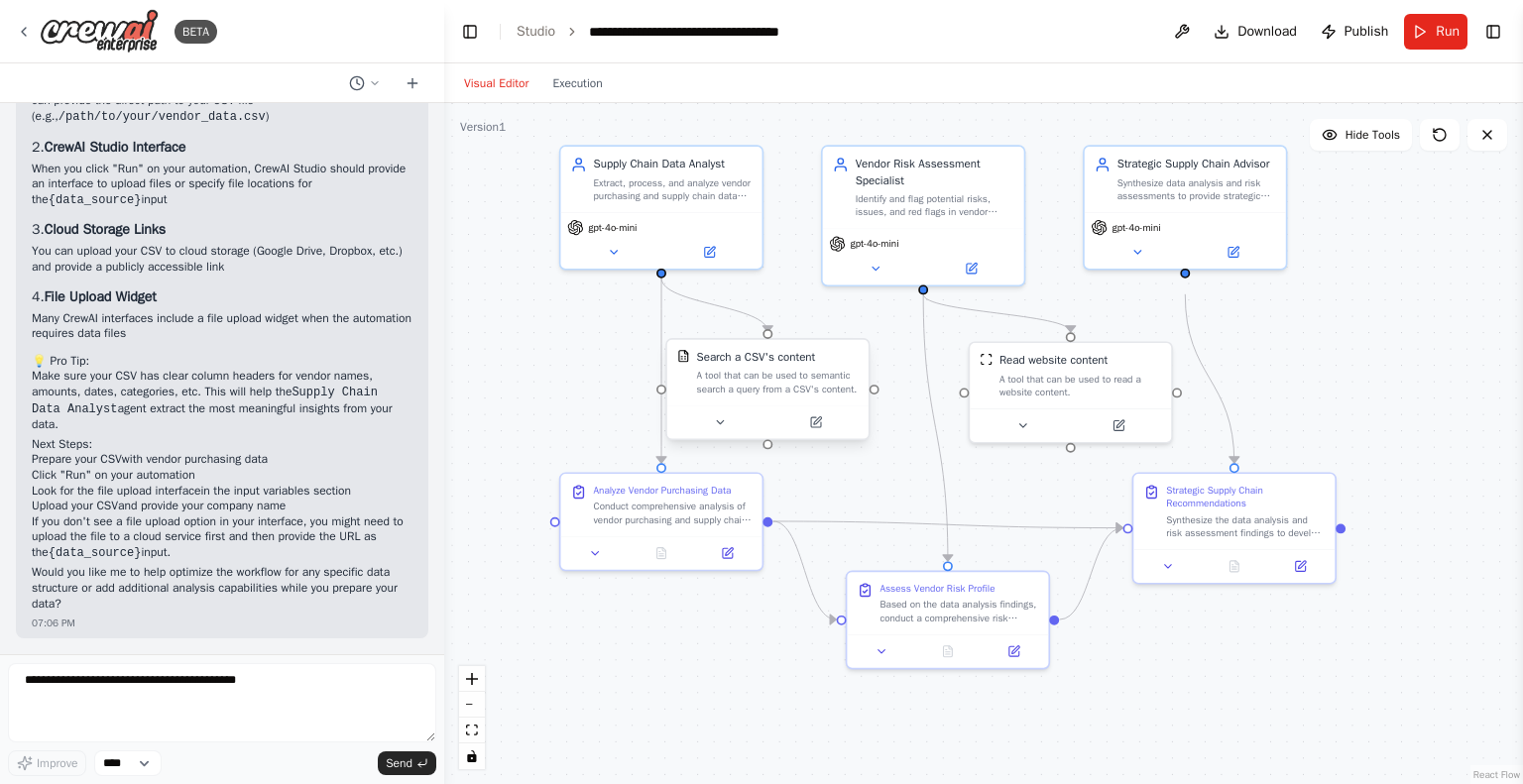 click on "A tool that can be used to semantic search a query from a CSV's content." at bounding box center [777, 382] 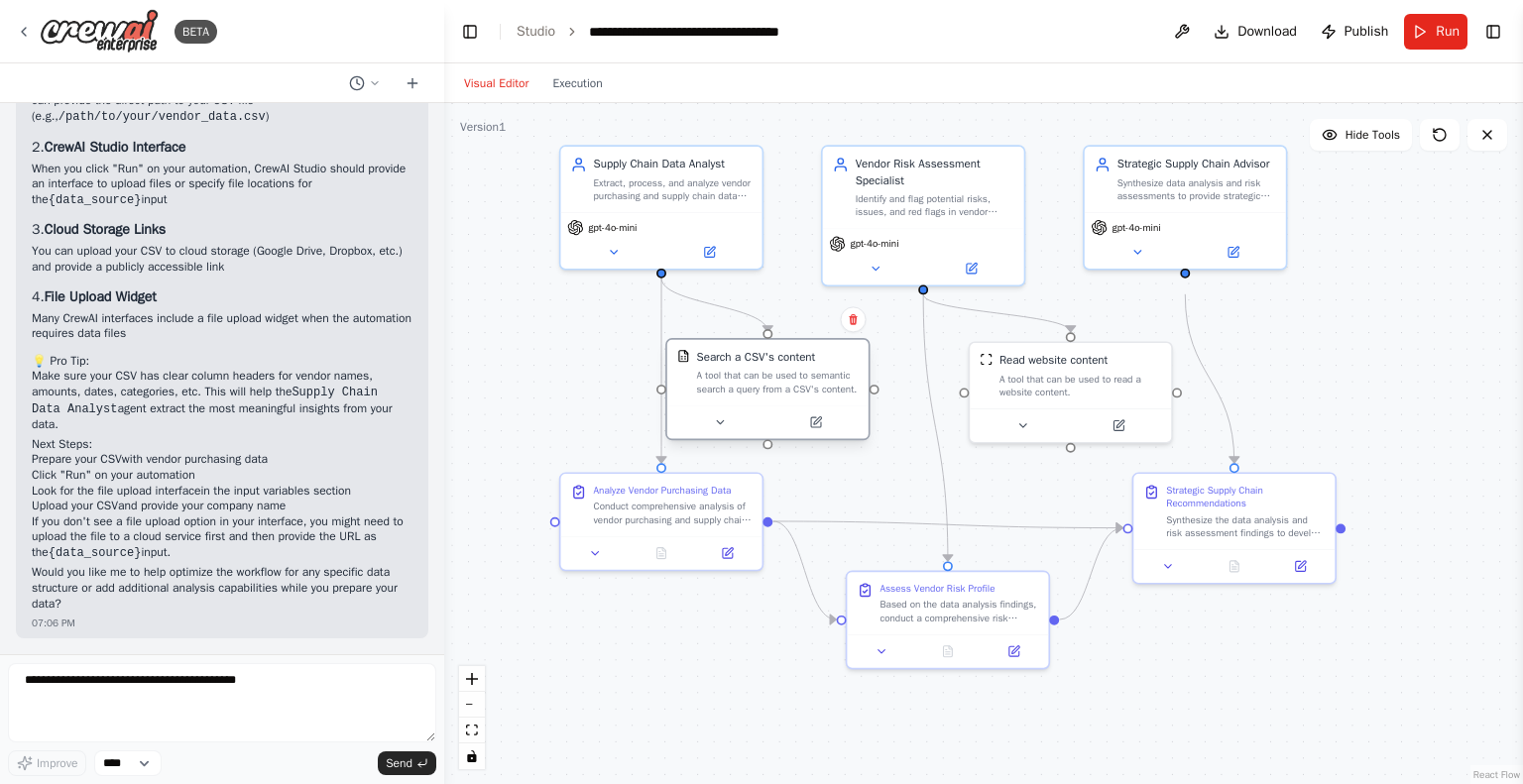 click at bounding box center (683, 356) 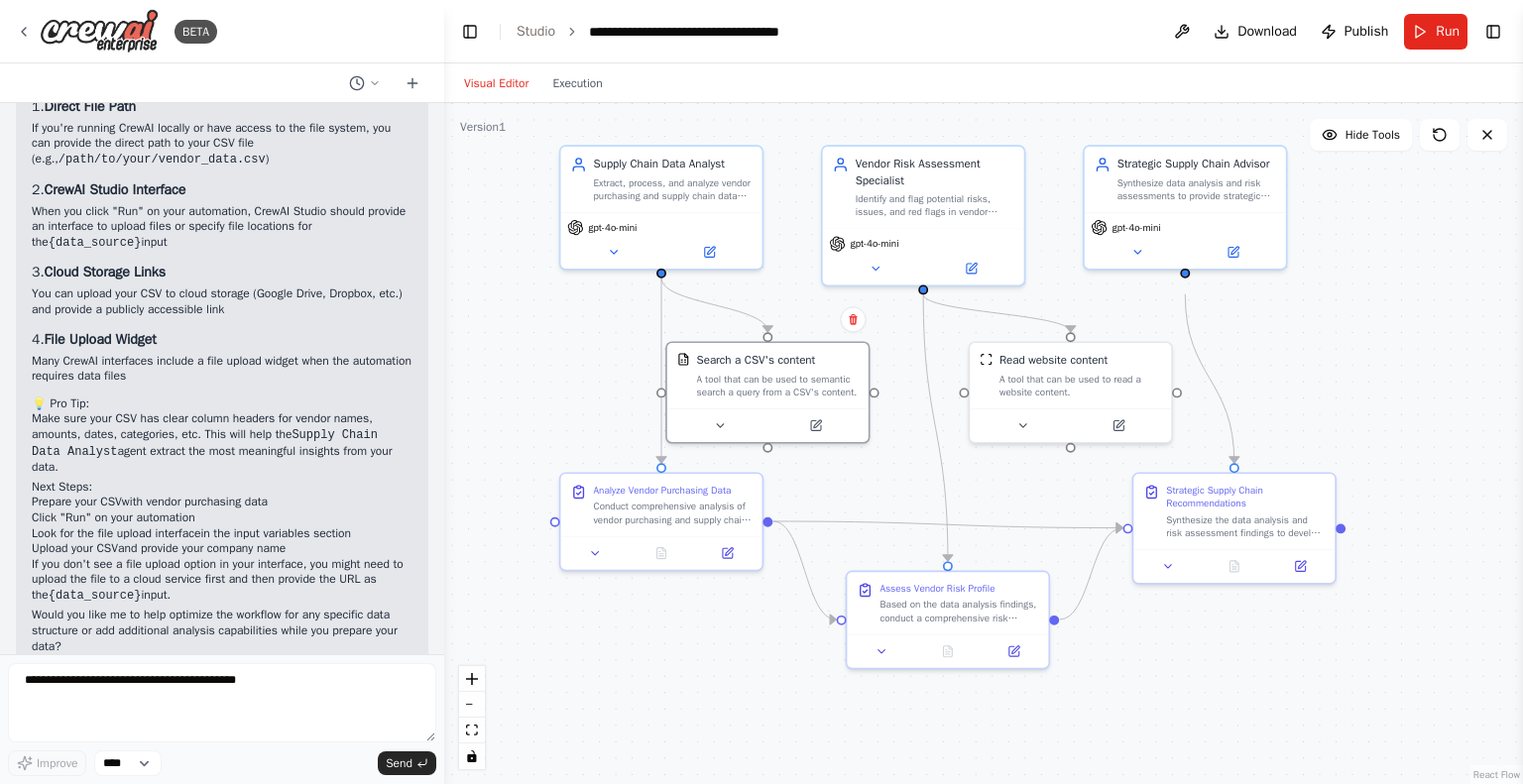 scroll, scrollTop: 2268, scrollLeft: 0, axis: vertical 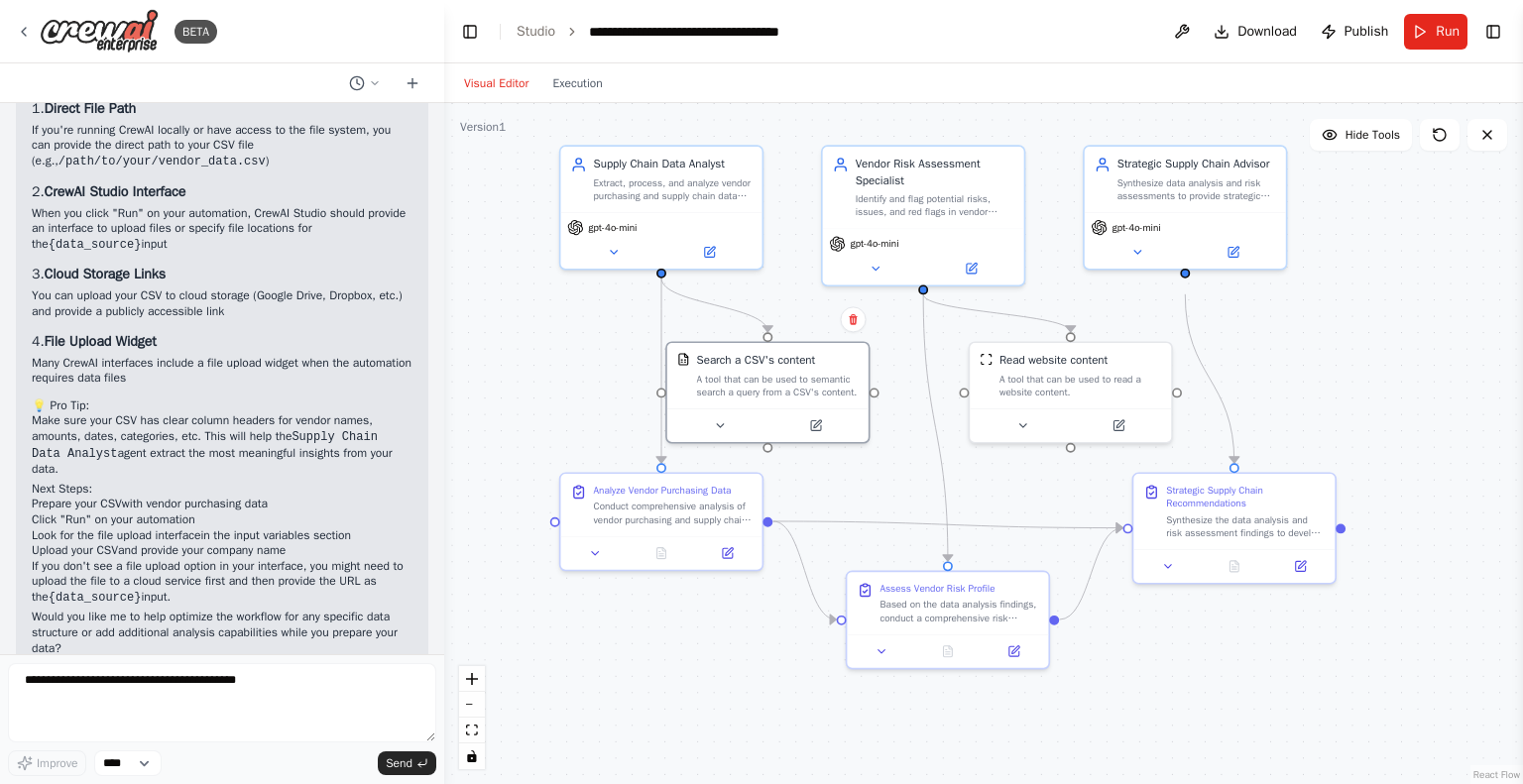 drag, startPoint x: 171, startPoint y: 271, endPoint x: 236, endPoint y: 300, distance: 71.175839 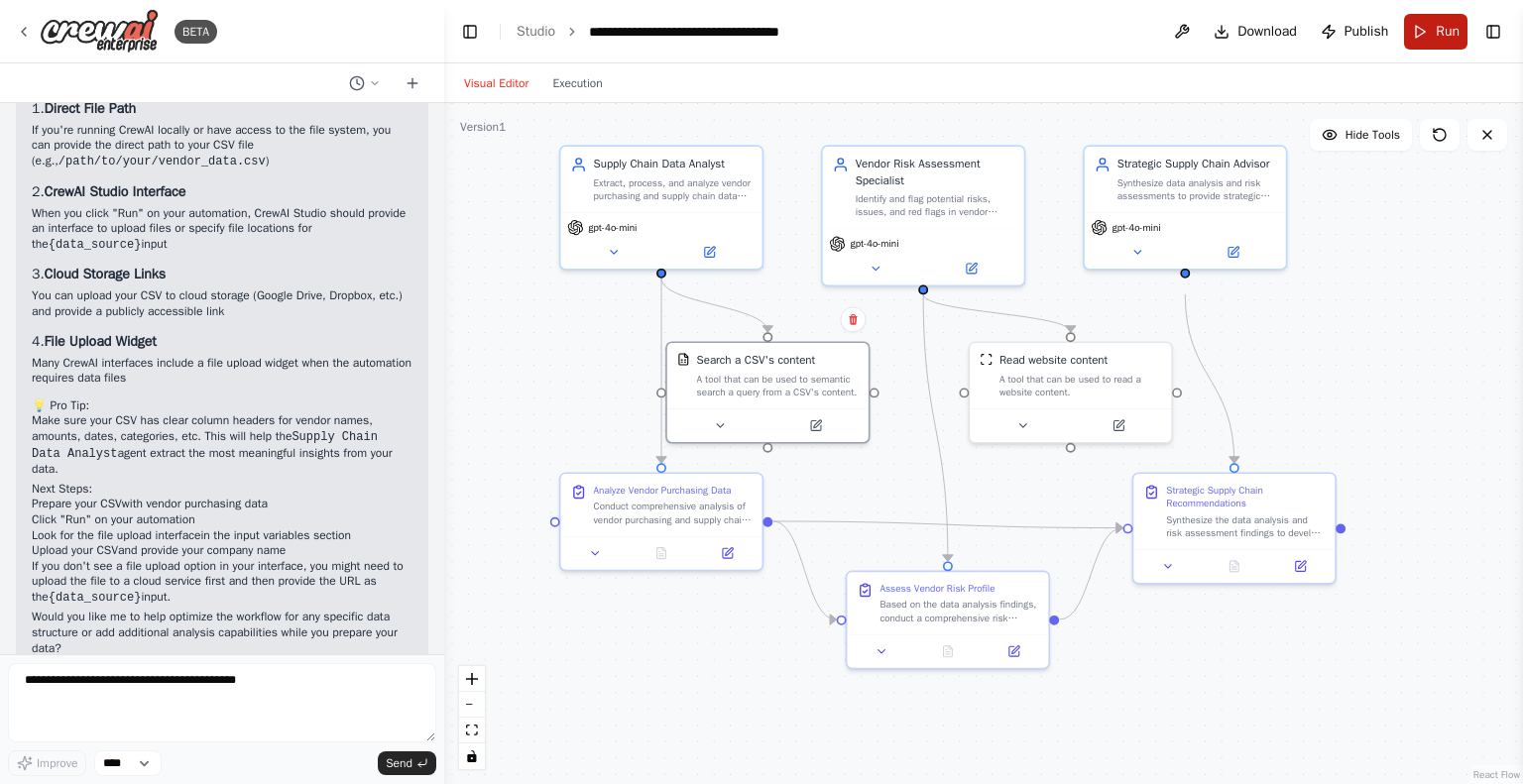 click on "Run" at bounding box center (1436, 32) 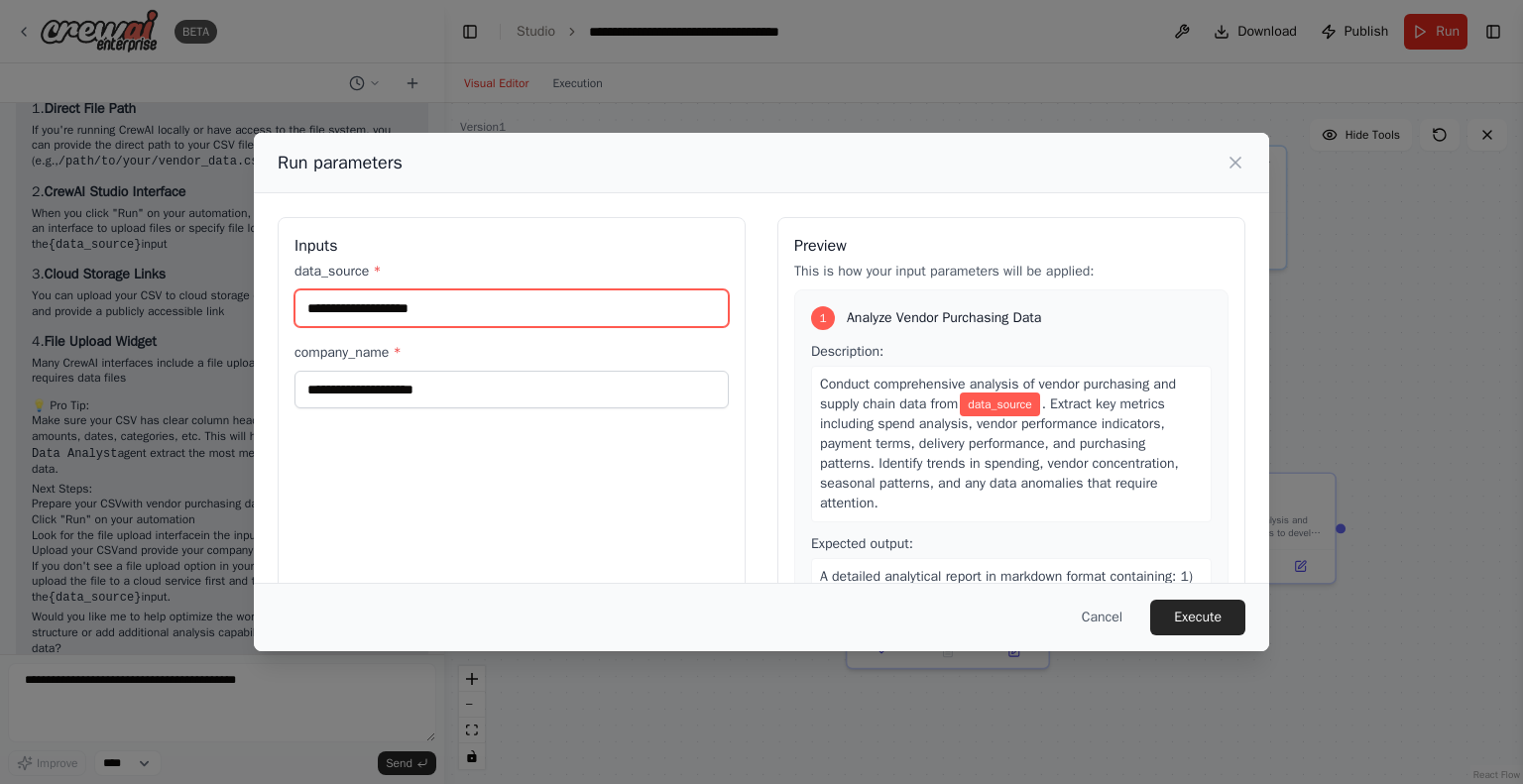 click on "data_source *" at bounding box center [512, 308] 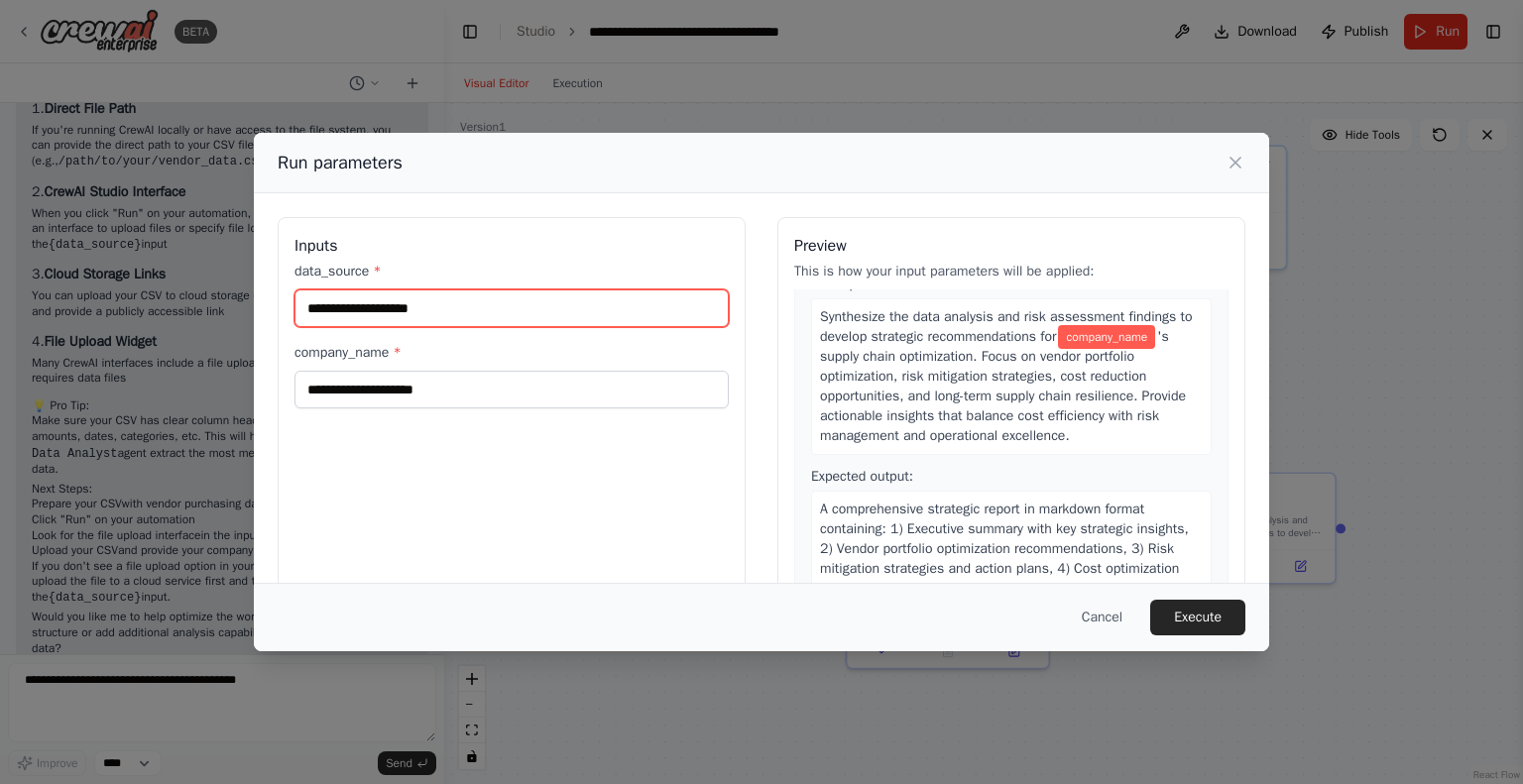 scroll, scrollTop: 943, scrollLeft: 0, axis: vertical 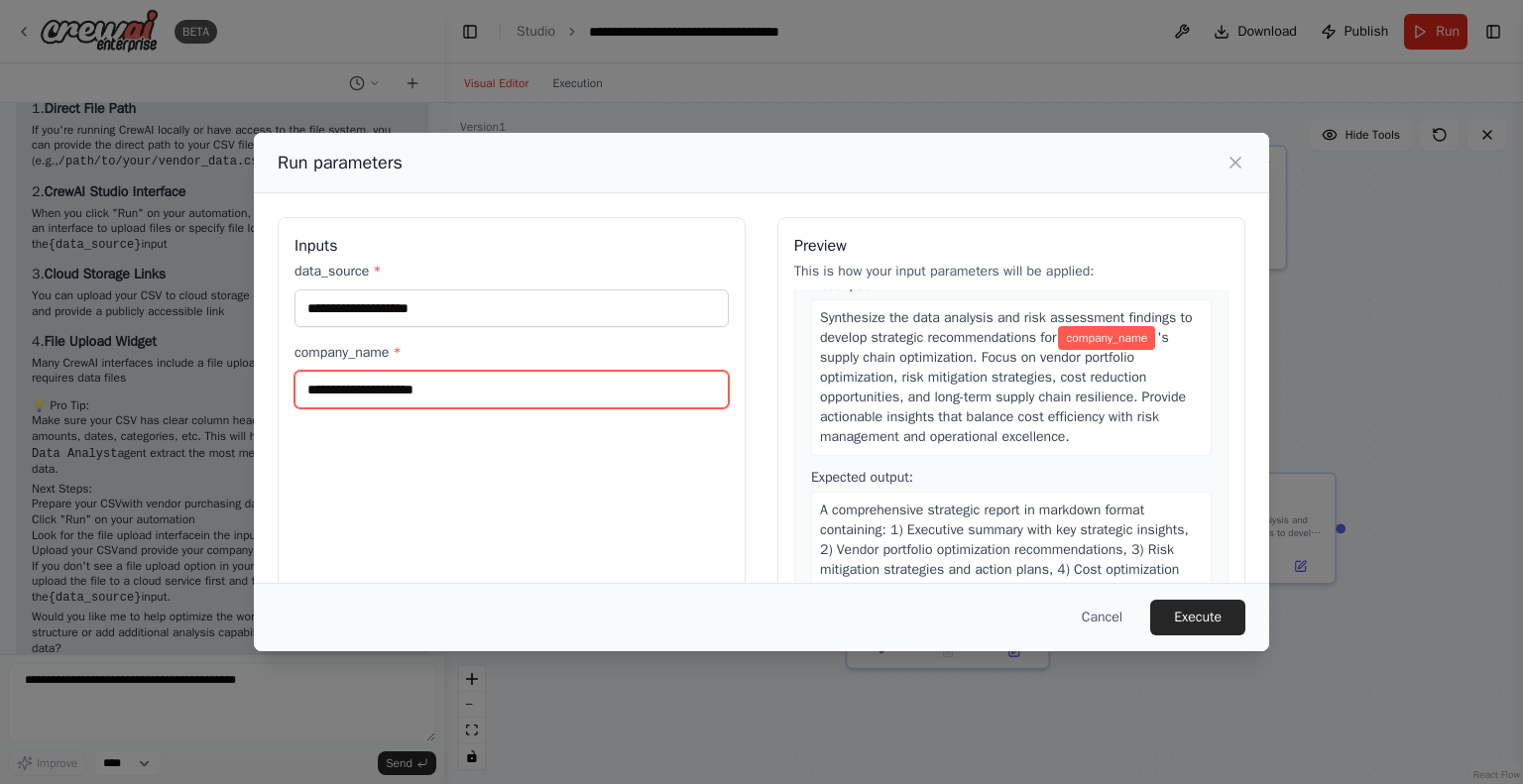 click on "company_name *" at bounding box center [512, 390] 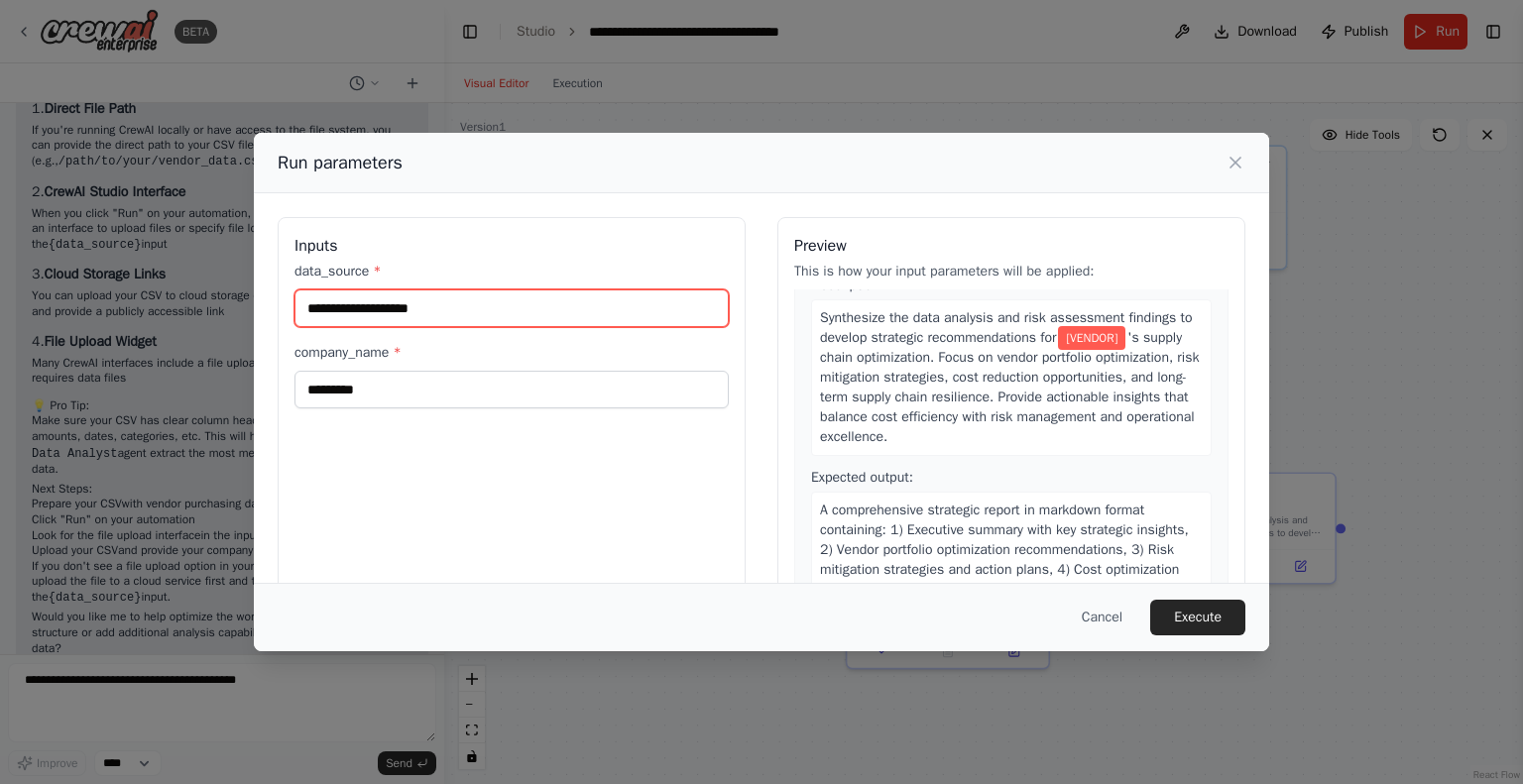 click on "data_source *" at bounding box center (512, 308) 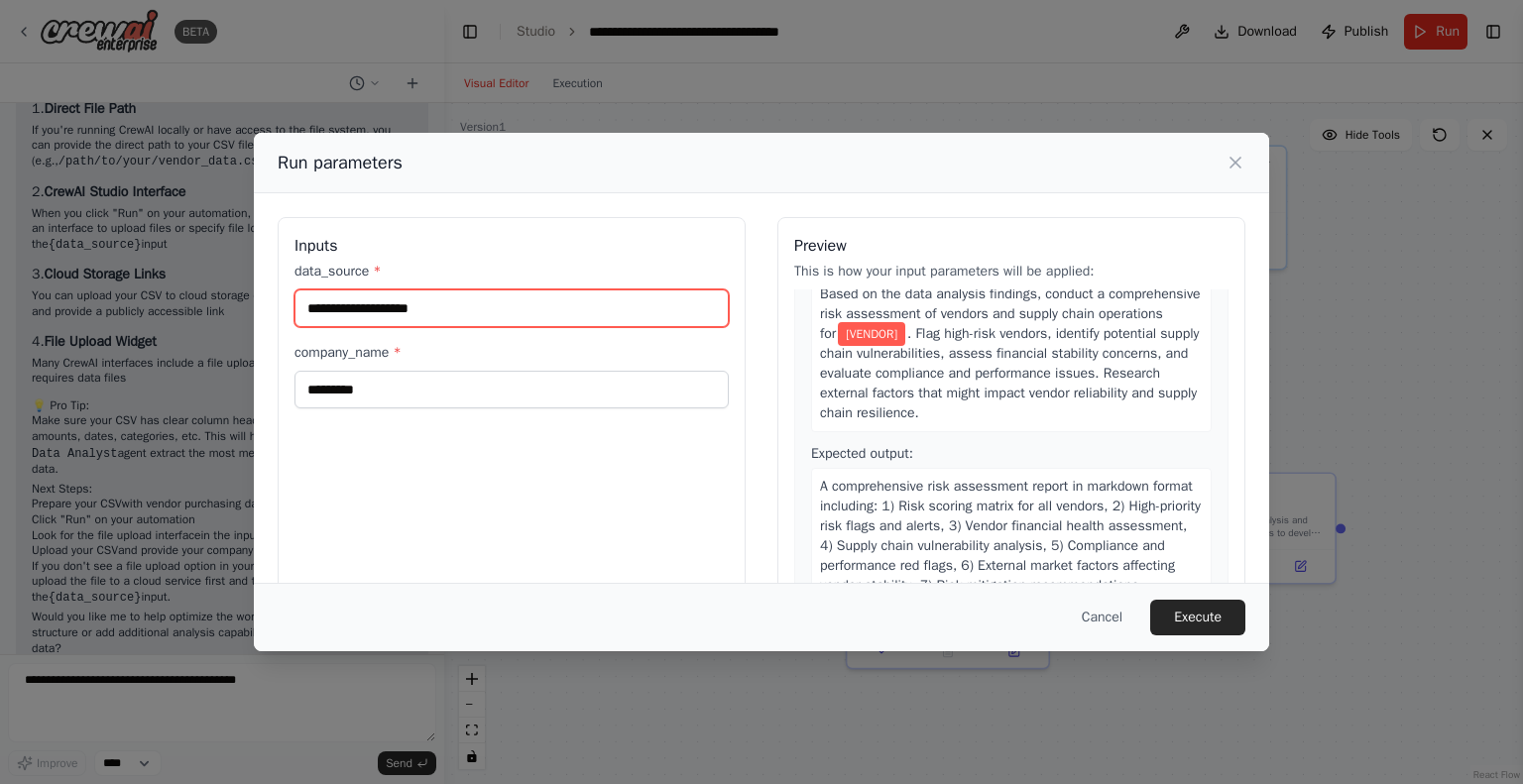 scroll, scrollTop: 0, scrollLeft: 0, axis: both 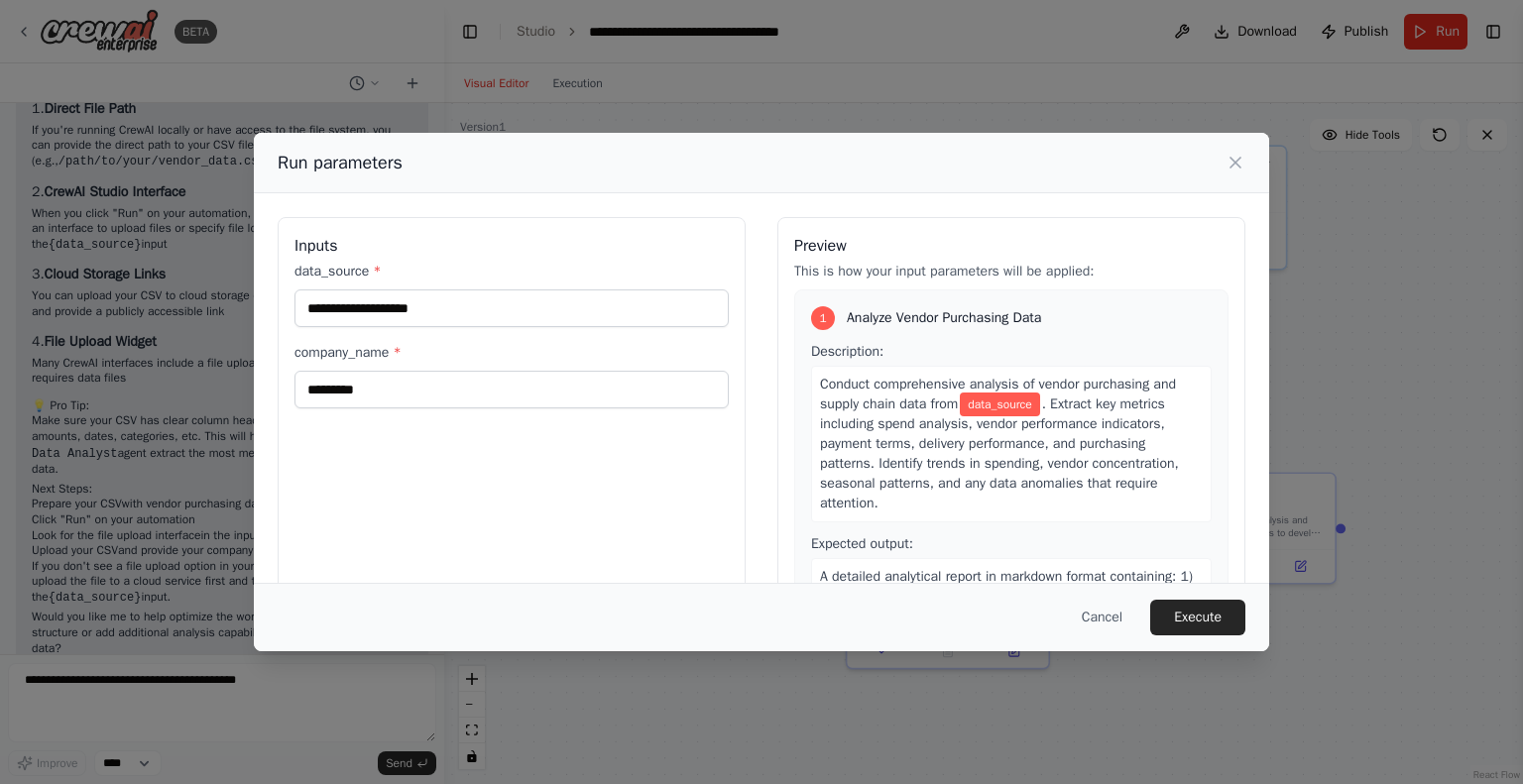 click on "data_source" at bounding box center (999, 404) 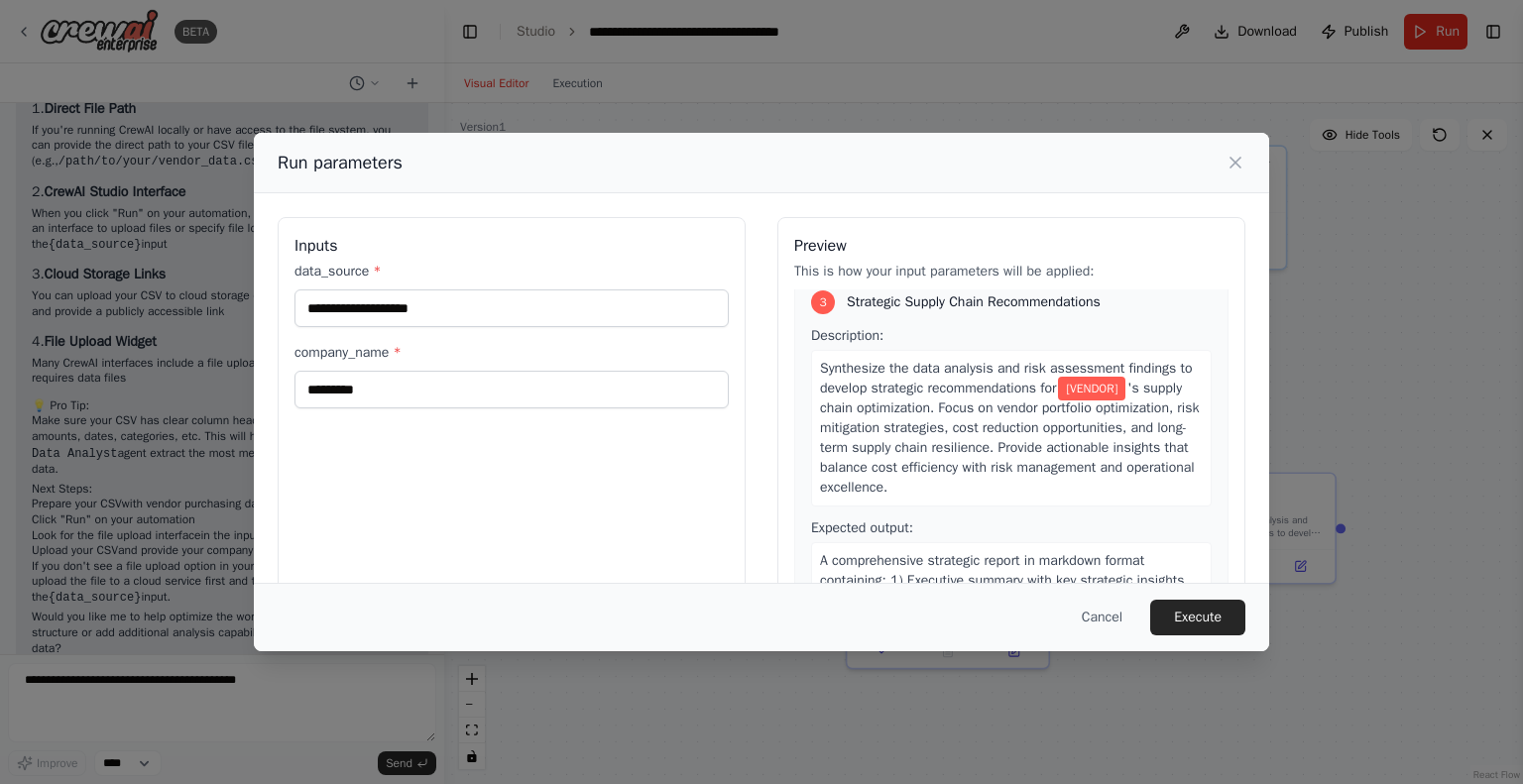scroll, scrollTop: 1013, scrollLeft: 0, axis: vertical 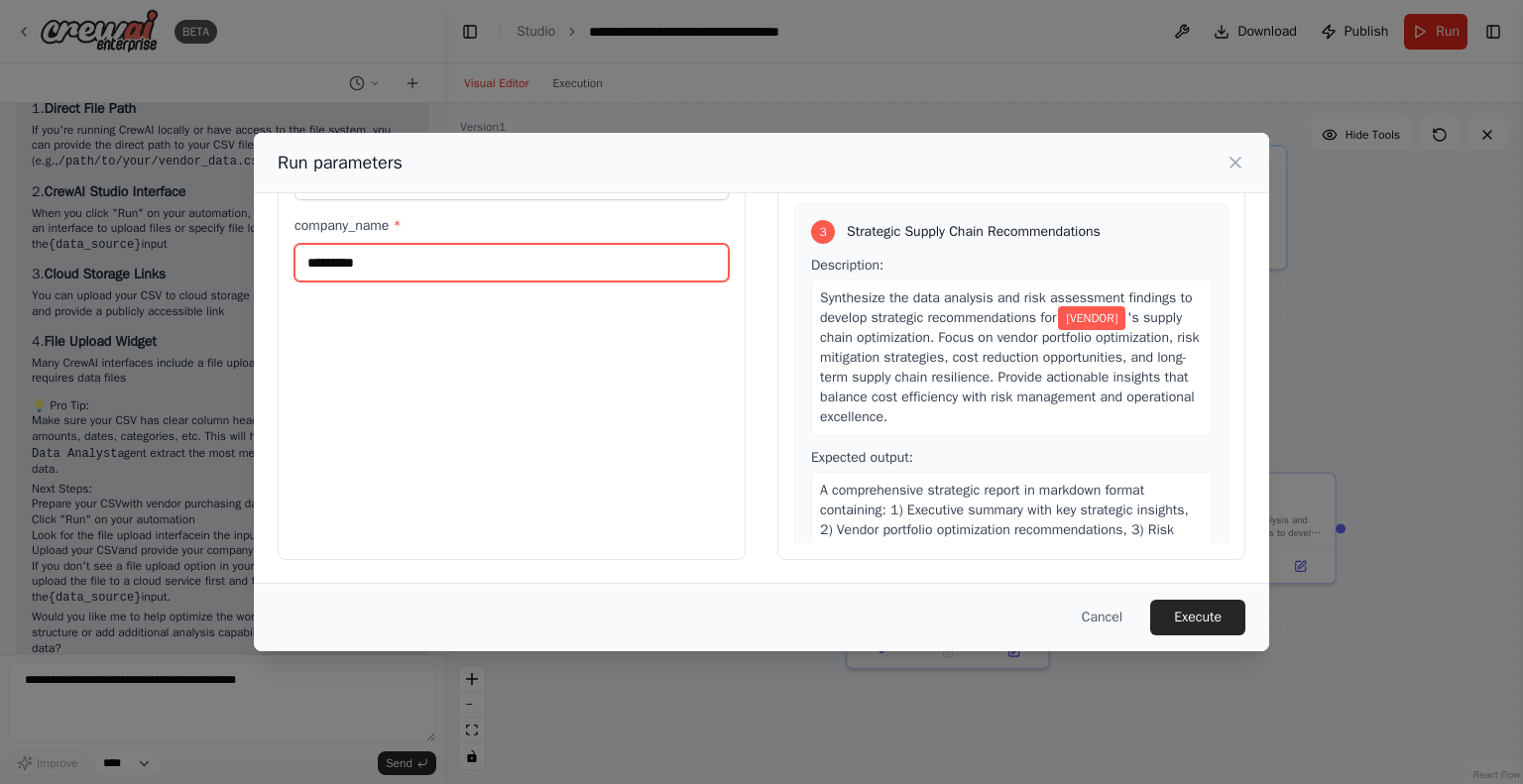 click on "*********" at bounding box center [512, 263] 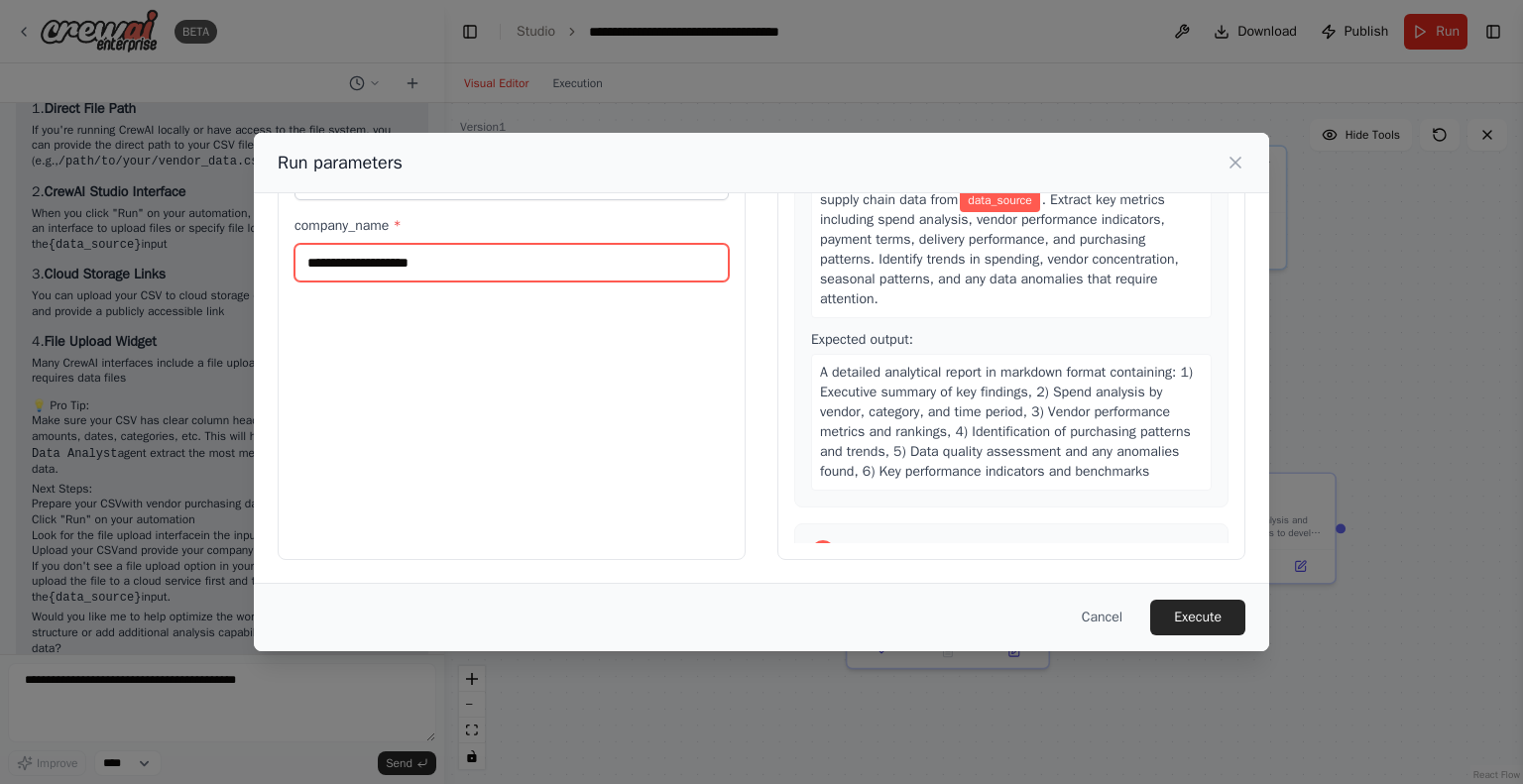 scroll, scrollTop: 0, scrollLeft: 0, axis: both 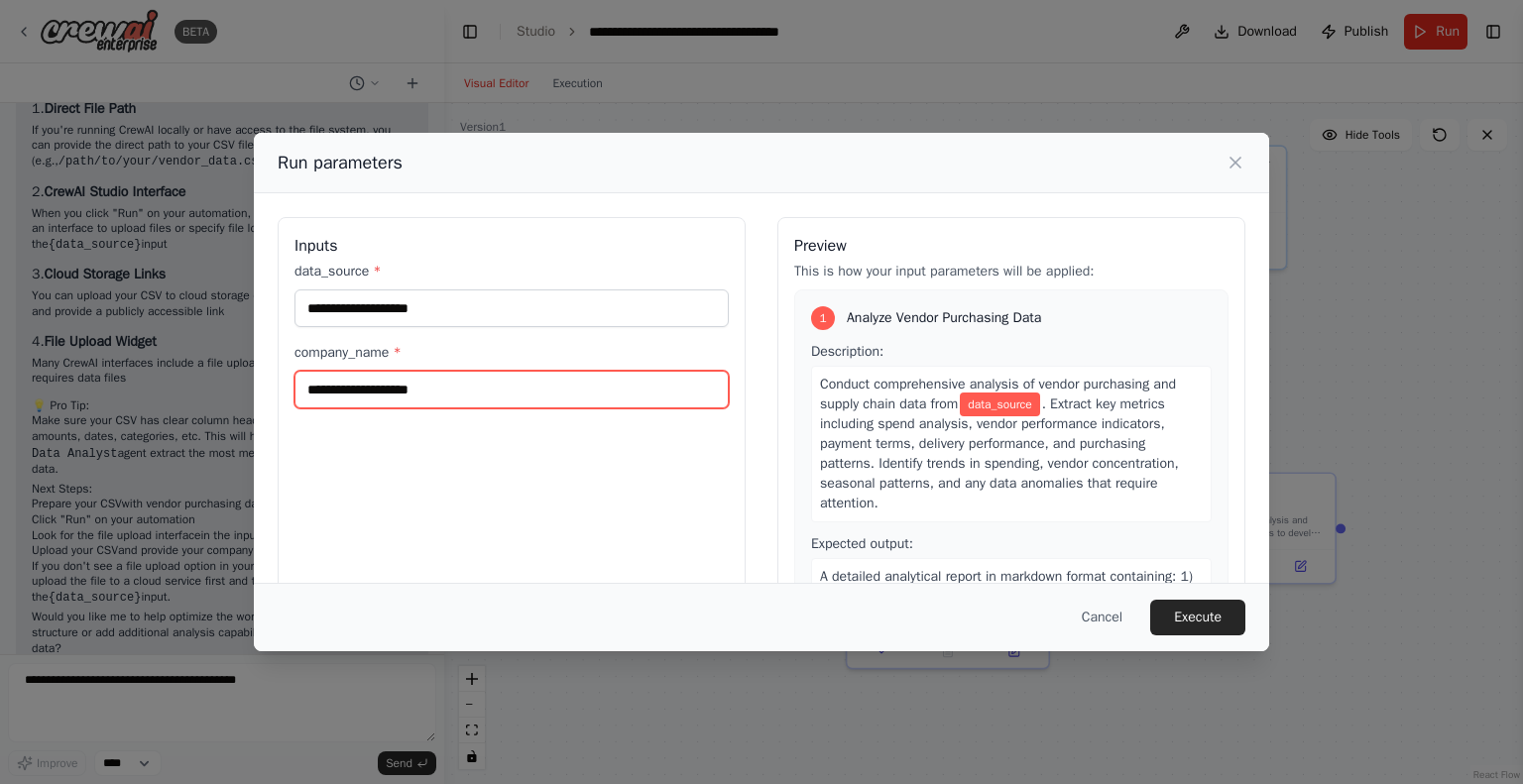type on "**********" 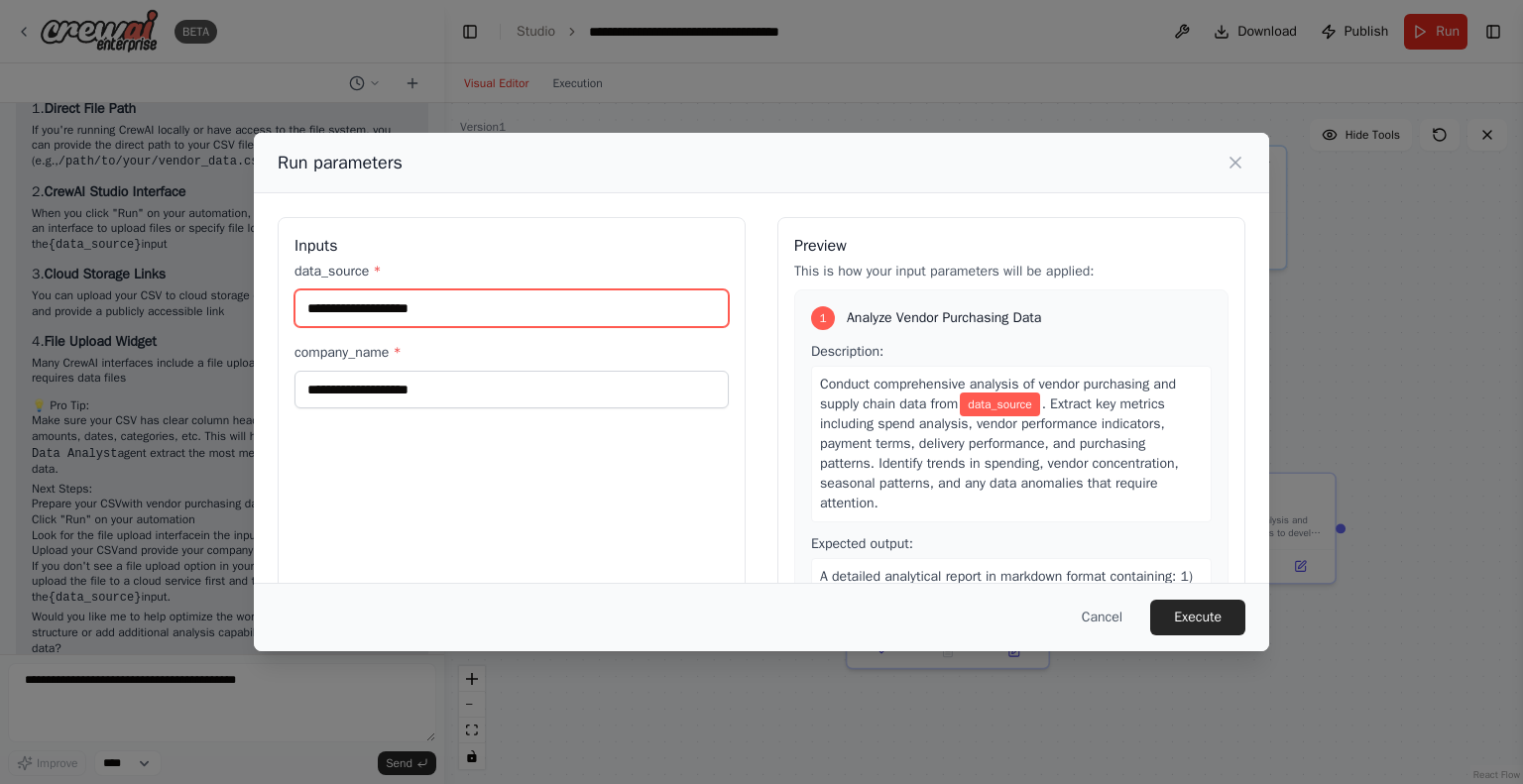 click on "data_source *" at bounding box center [512, 308] 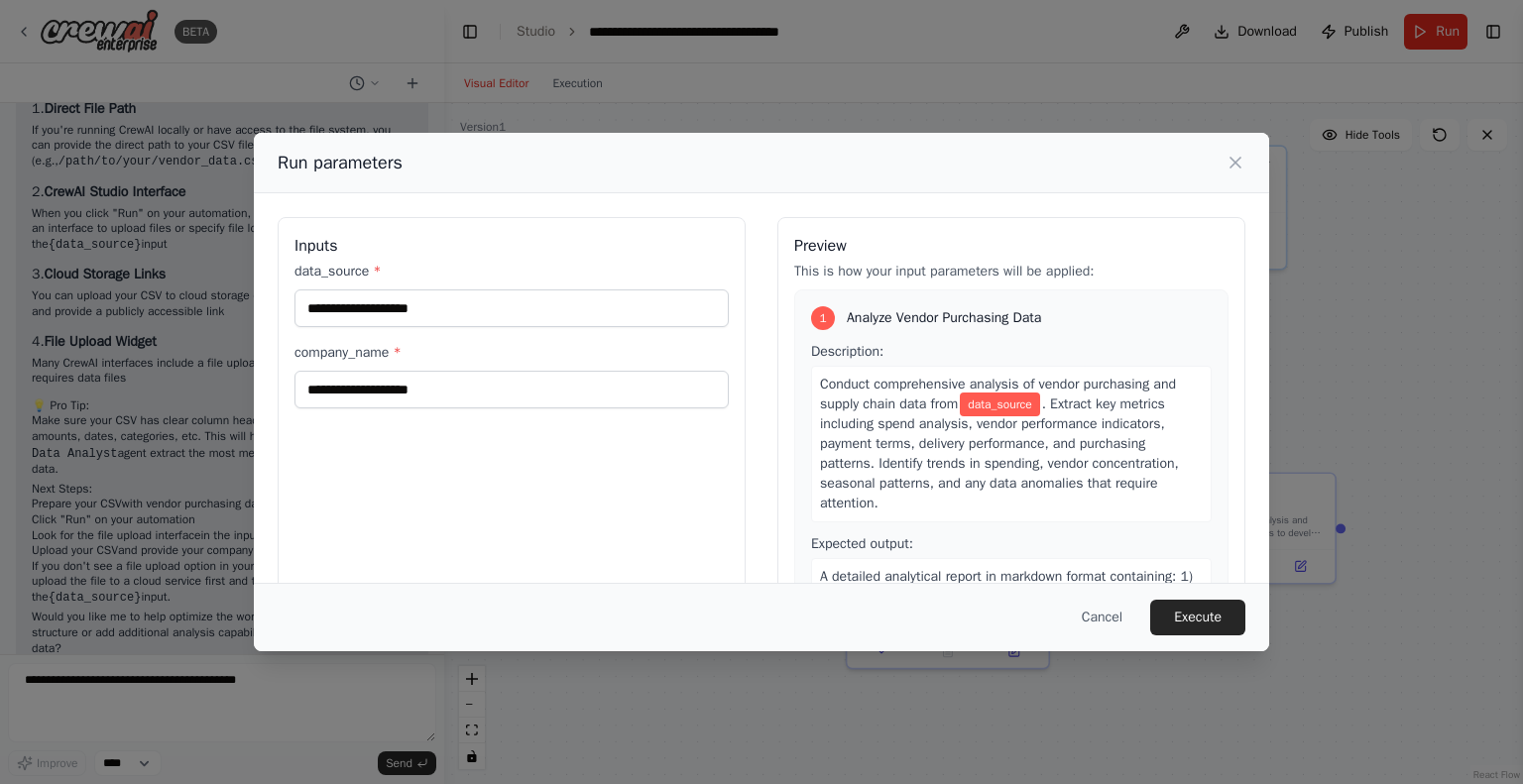 click on "data_source *" at bounding box center [512, 272] 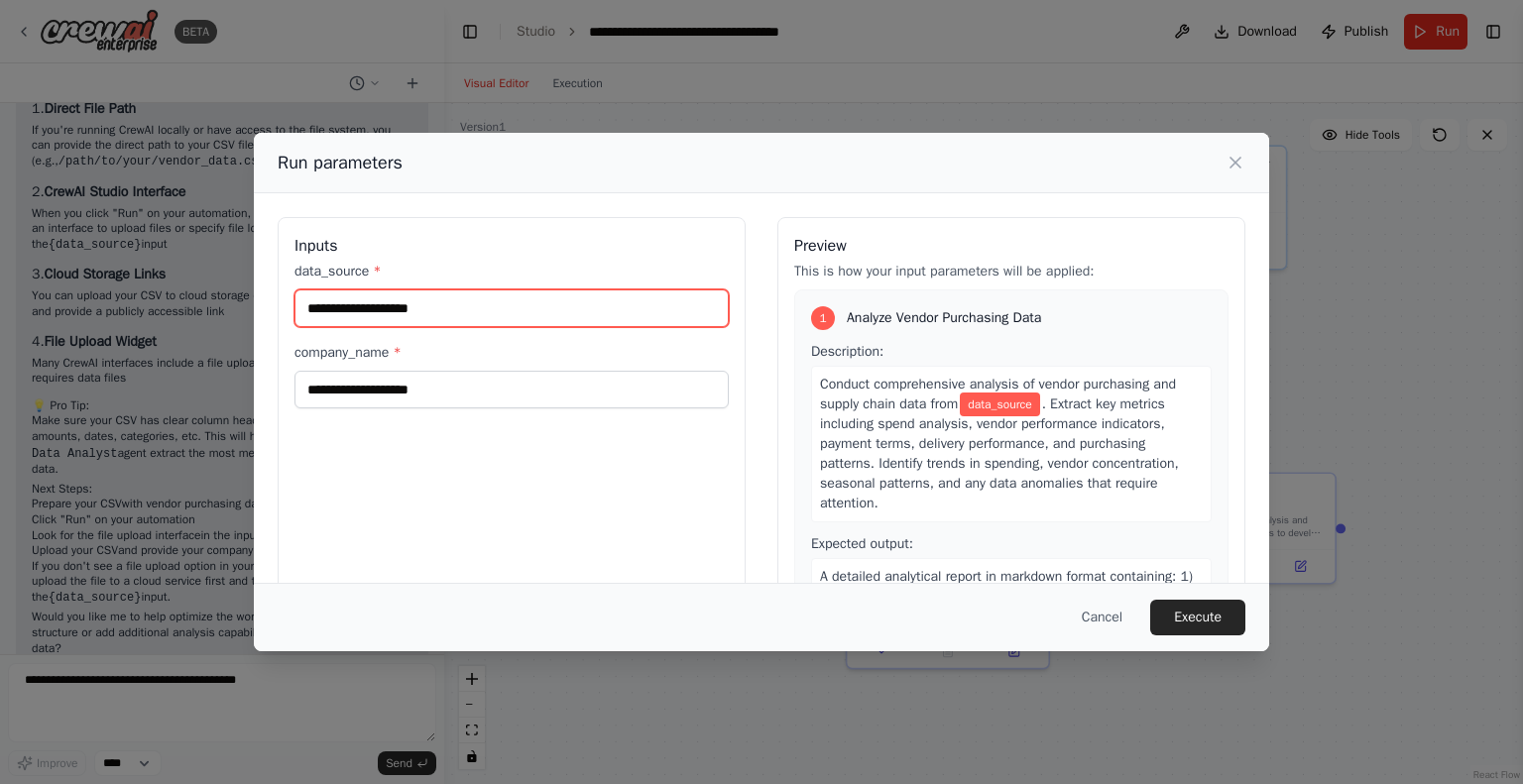 click on "data_source *" at bounding box center [512, 308] 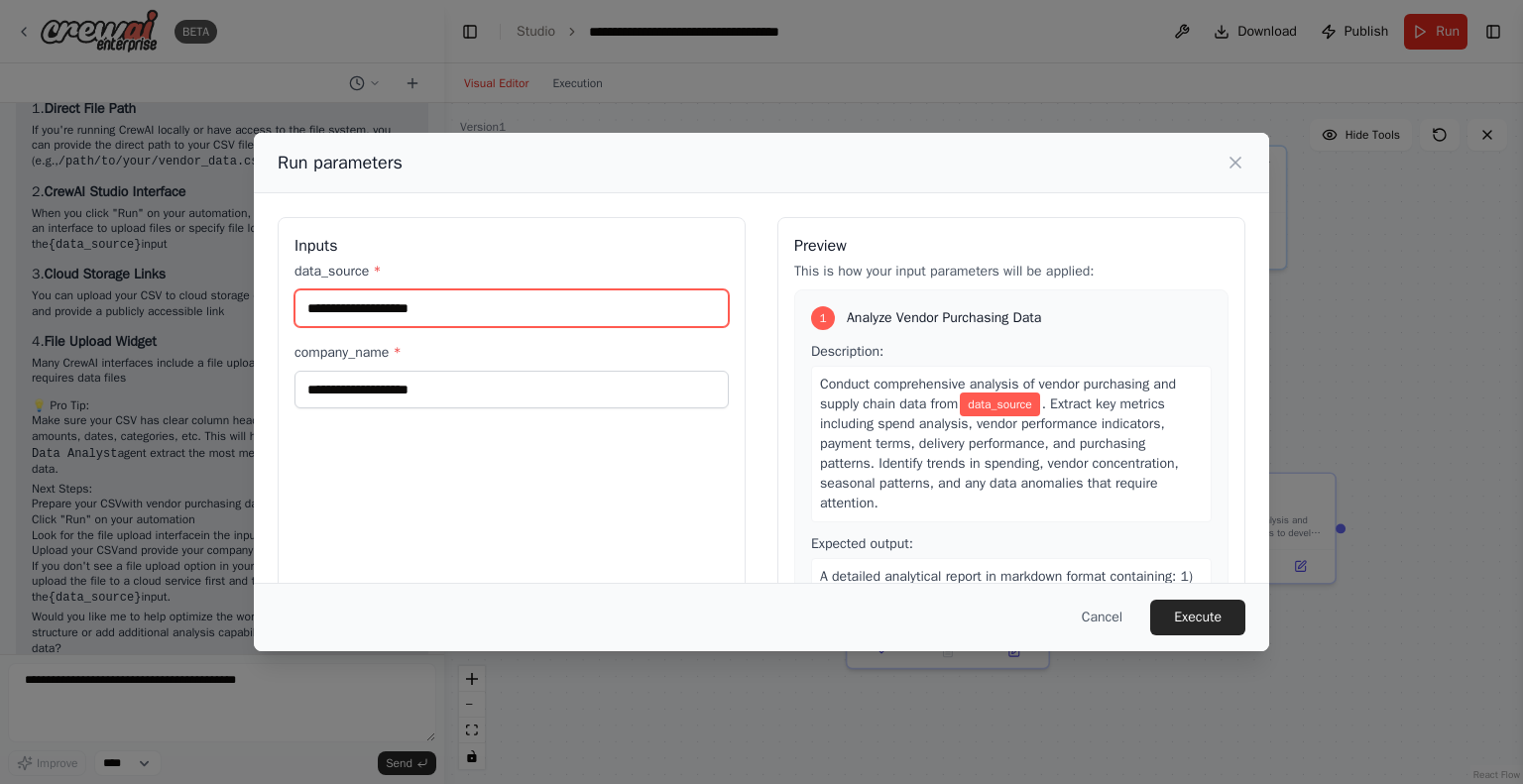 click on "data_source *" at bounding box center [512, 308] 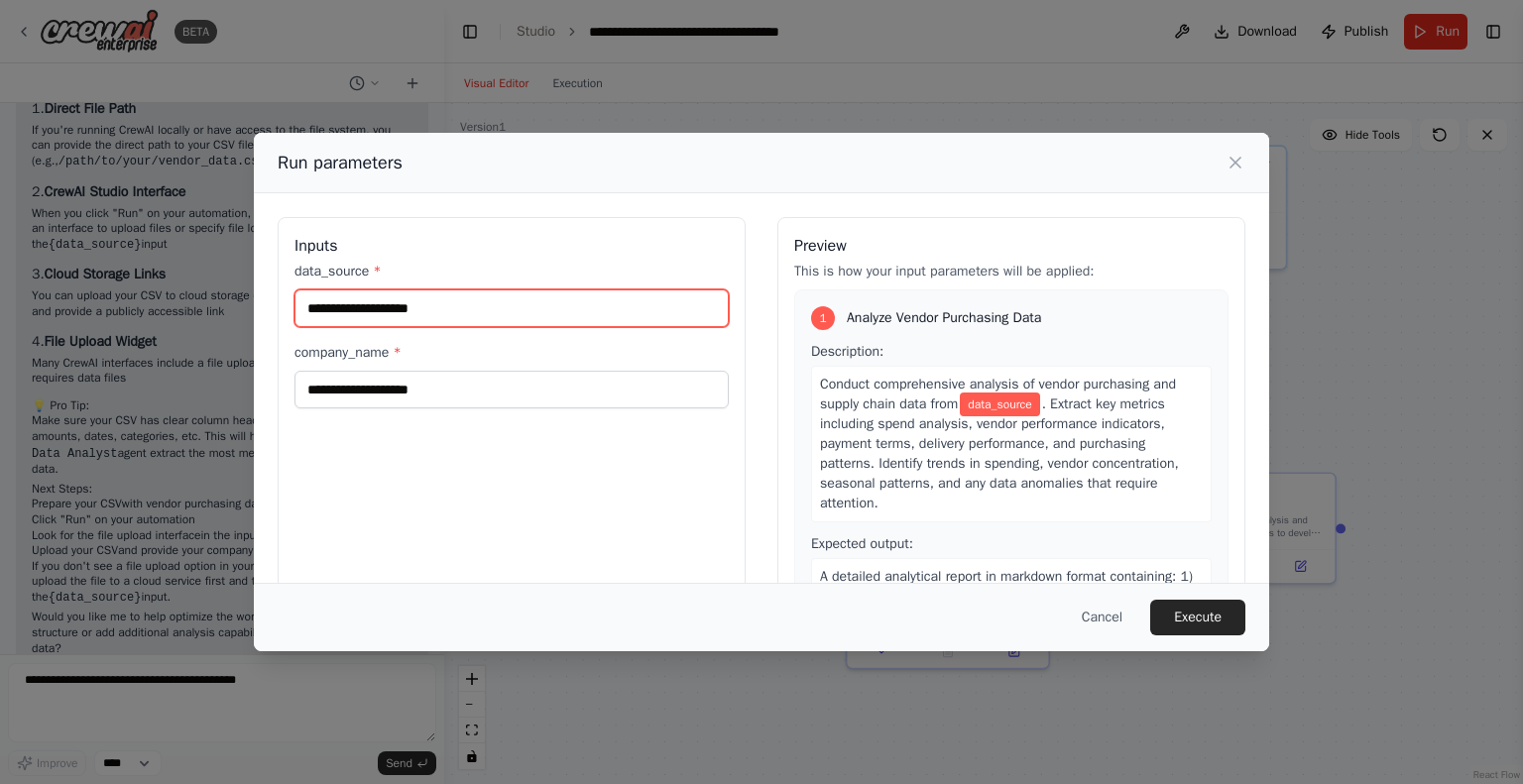 paste on "**********" 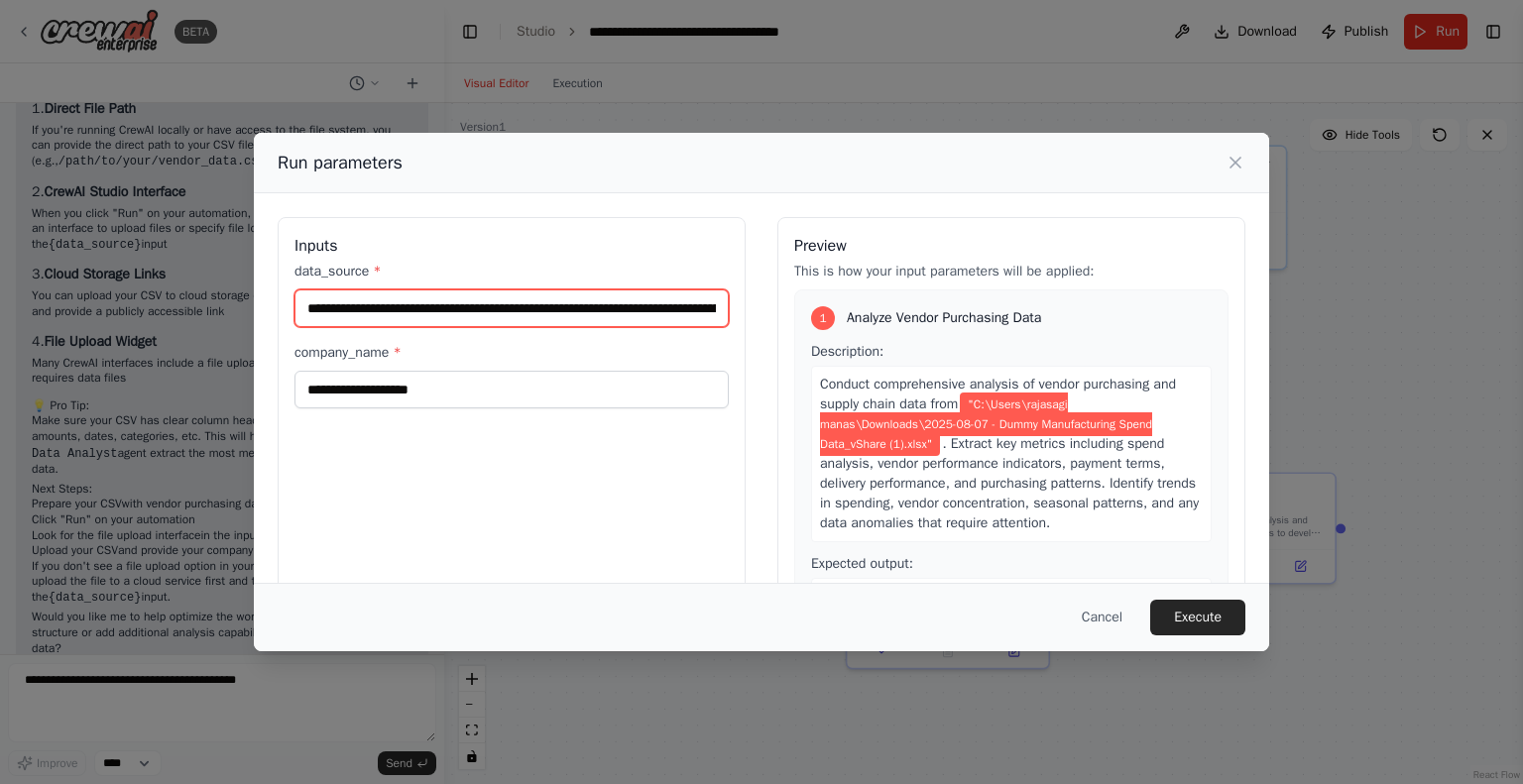 scroll, scrollTop: 0, scrollLeft: 226, axis: horizontal 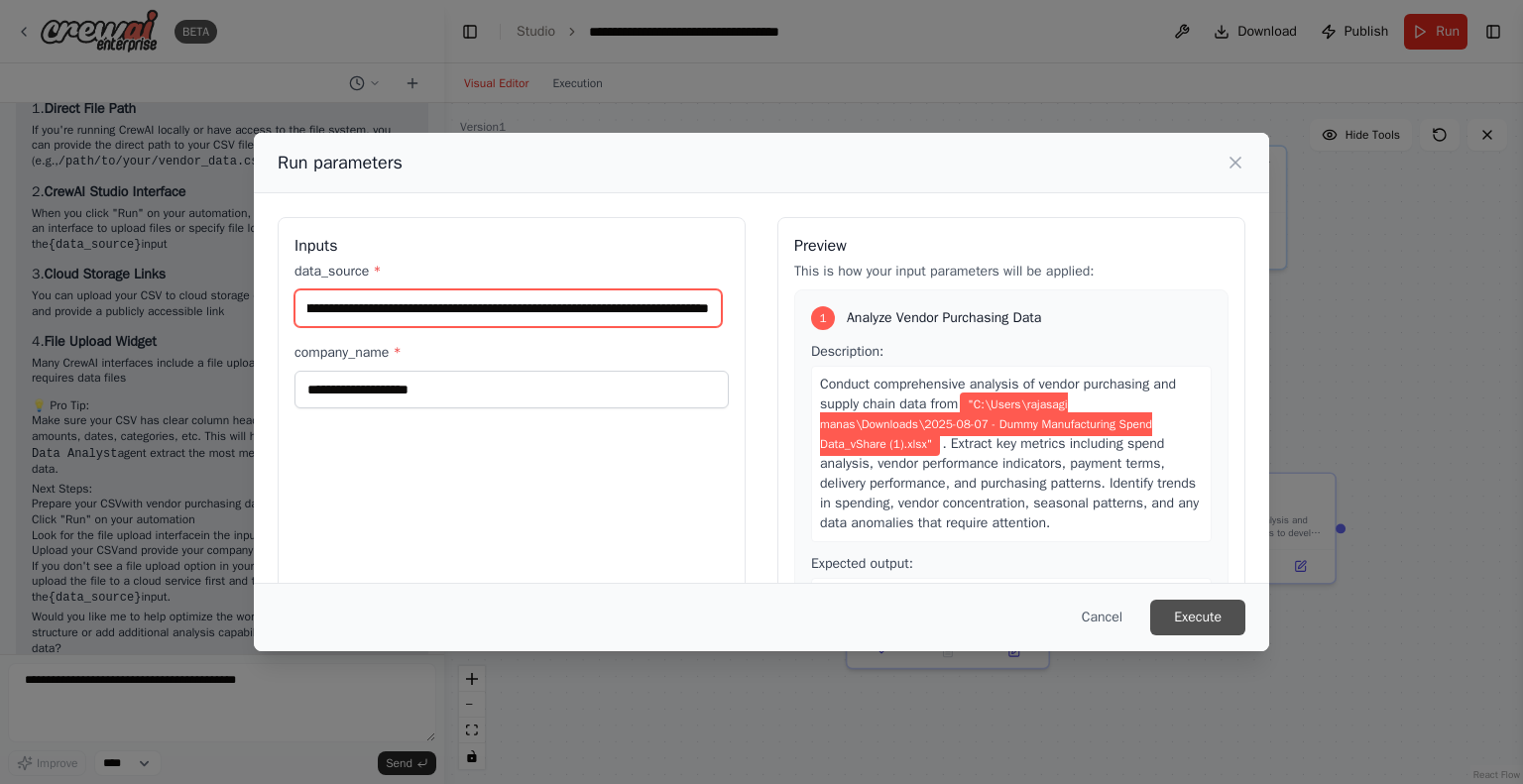 type on "**********" 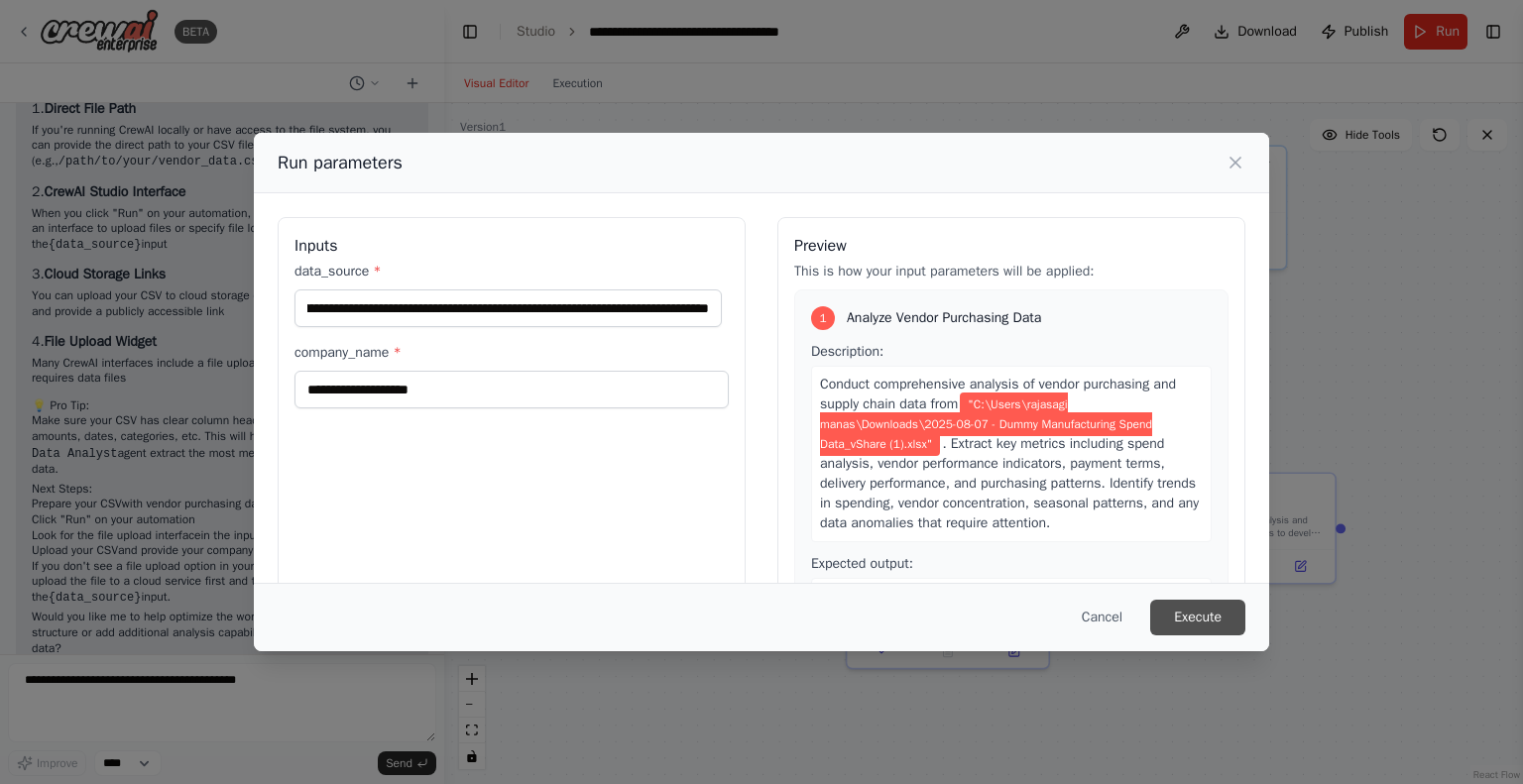 scroll, scrollTop: 0, scrollLeft: 0, axis: both 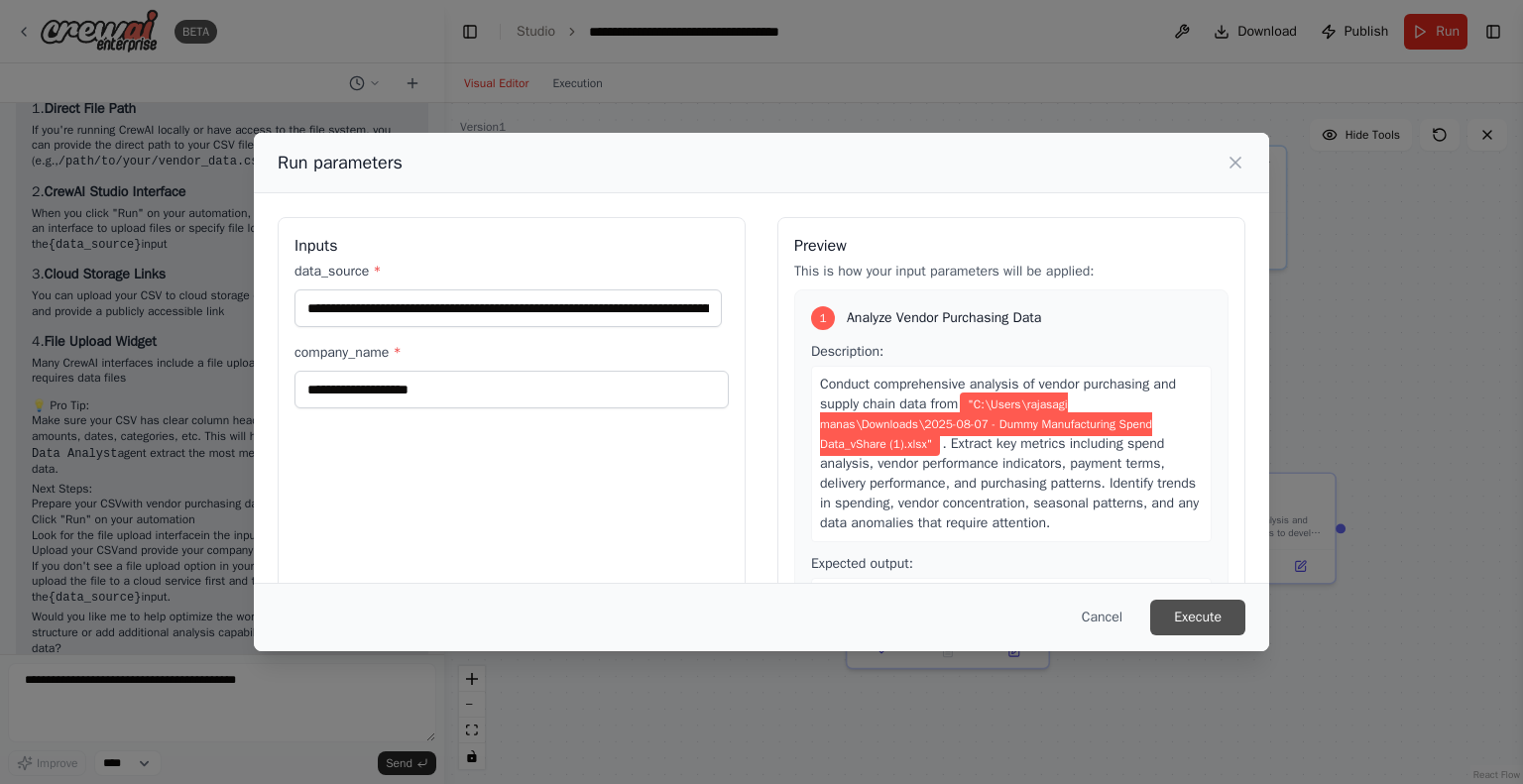 click on "Execute" at bounding box center (1198, 617) 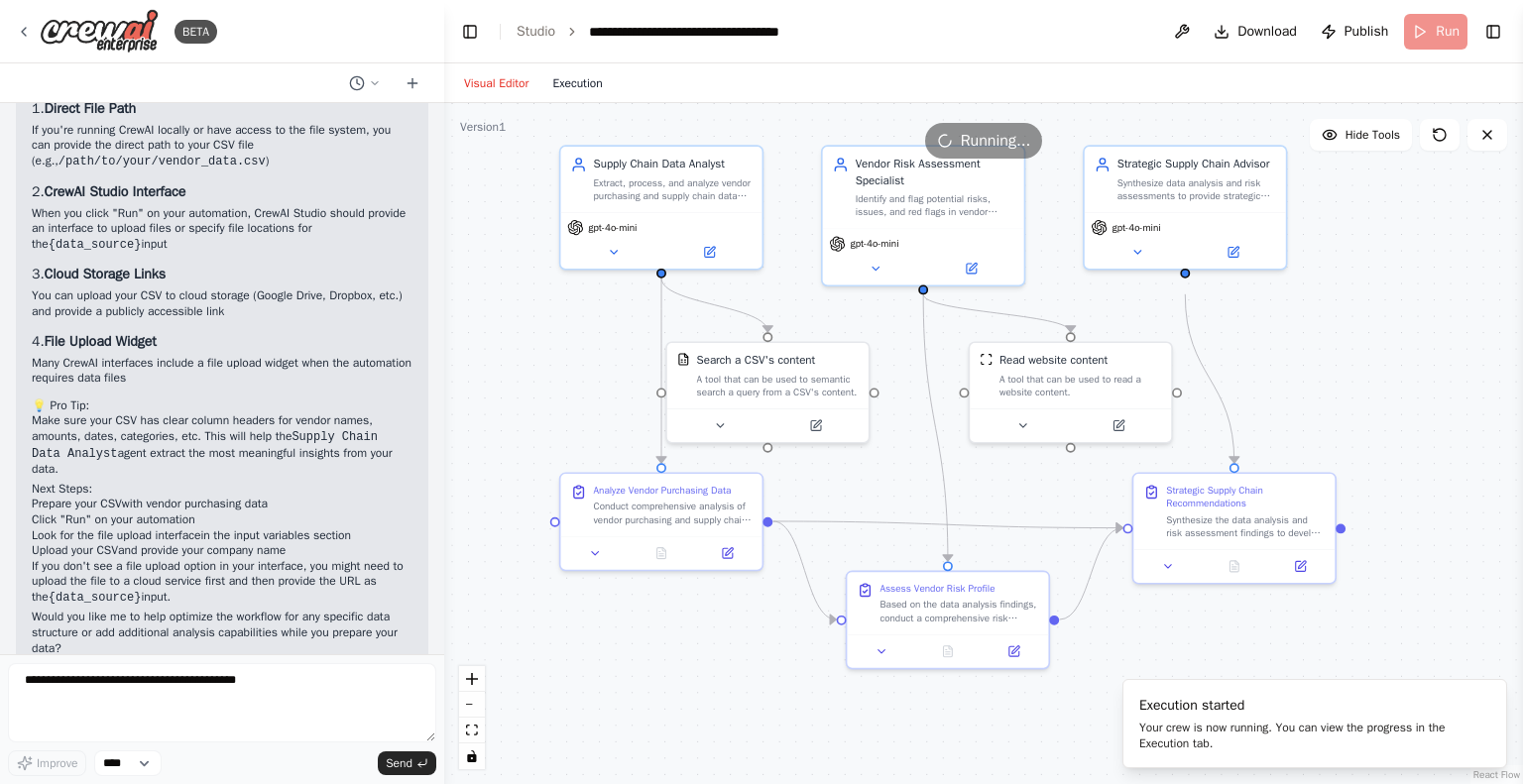 click on "Execution" at bounding box center (577, 83) 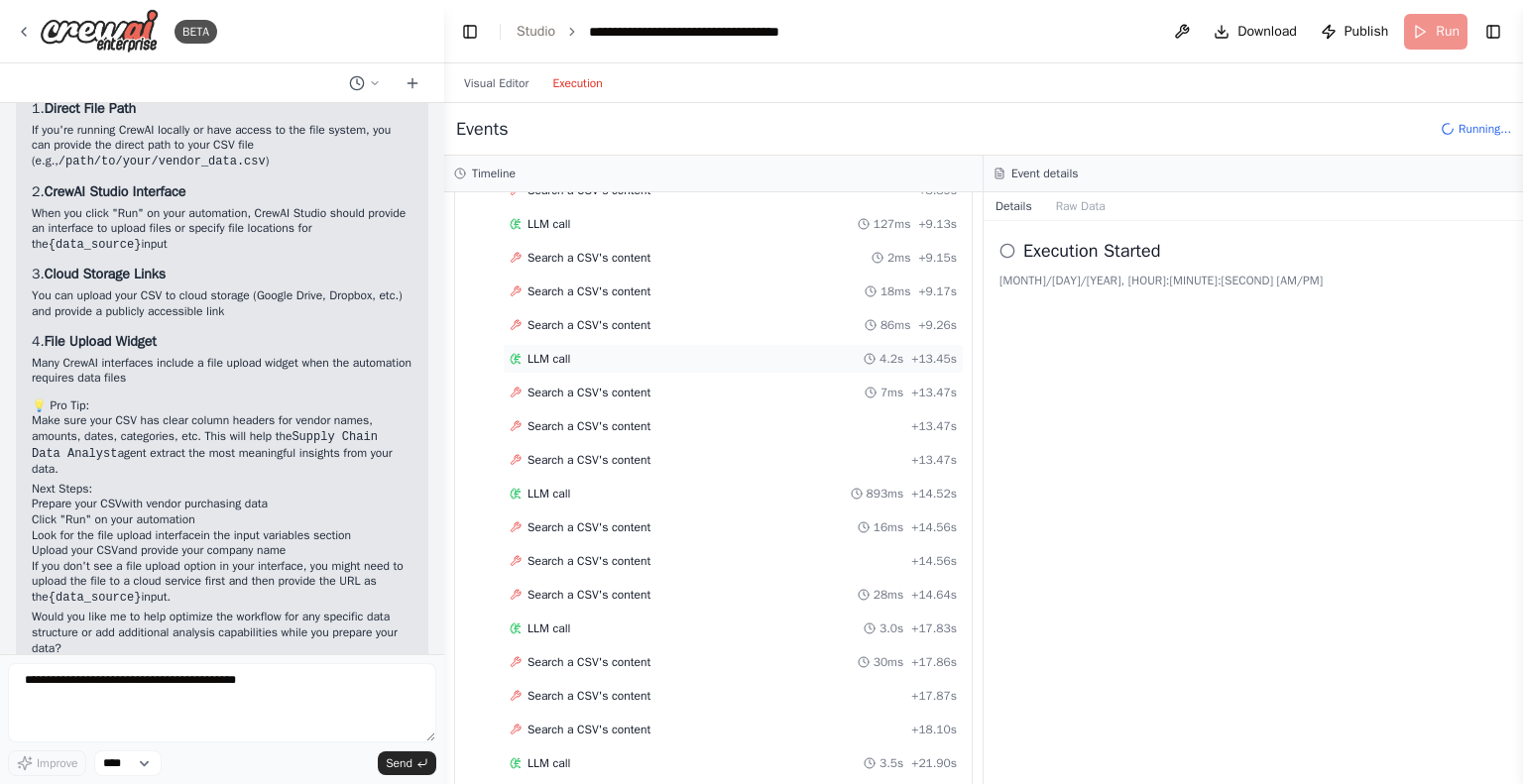 scroll, scrollTop: 0, scrollLeft: 0, axis: both 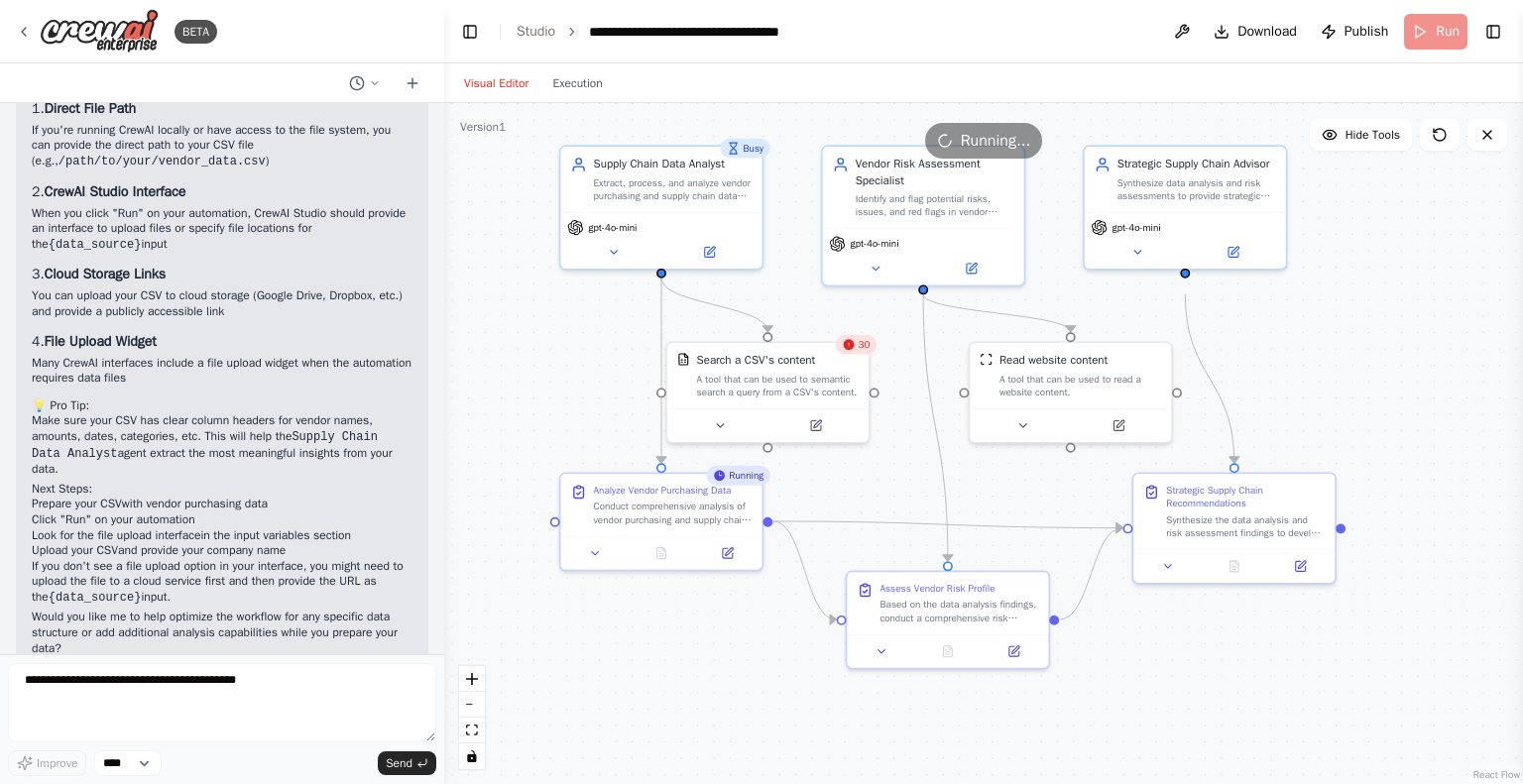 click on "Visual Editor" at bounding box center [496, 83] 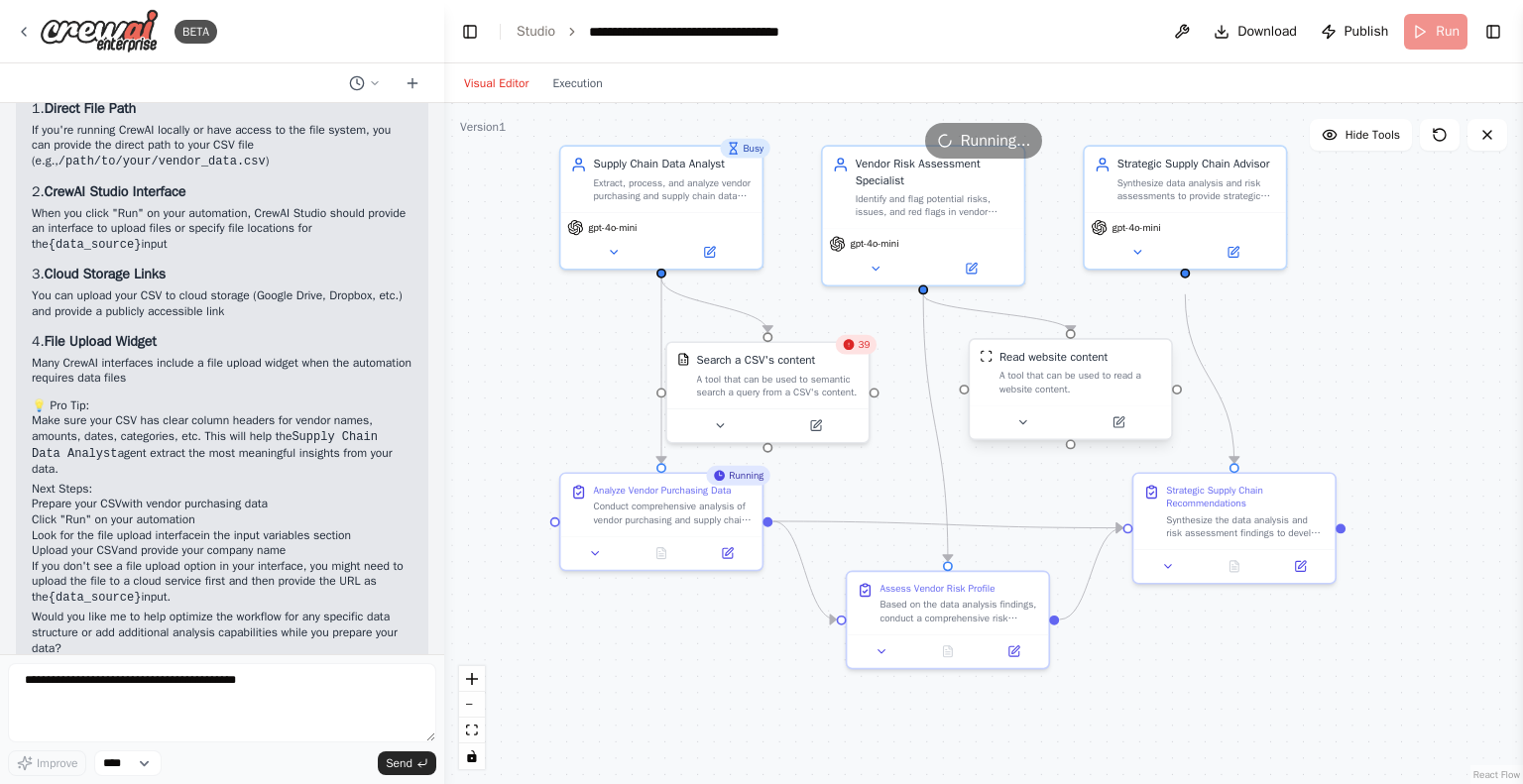 click on "A tool that can be used to read a website content." at bounding box center [1080, 382] 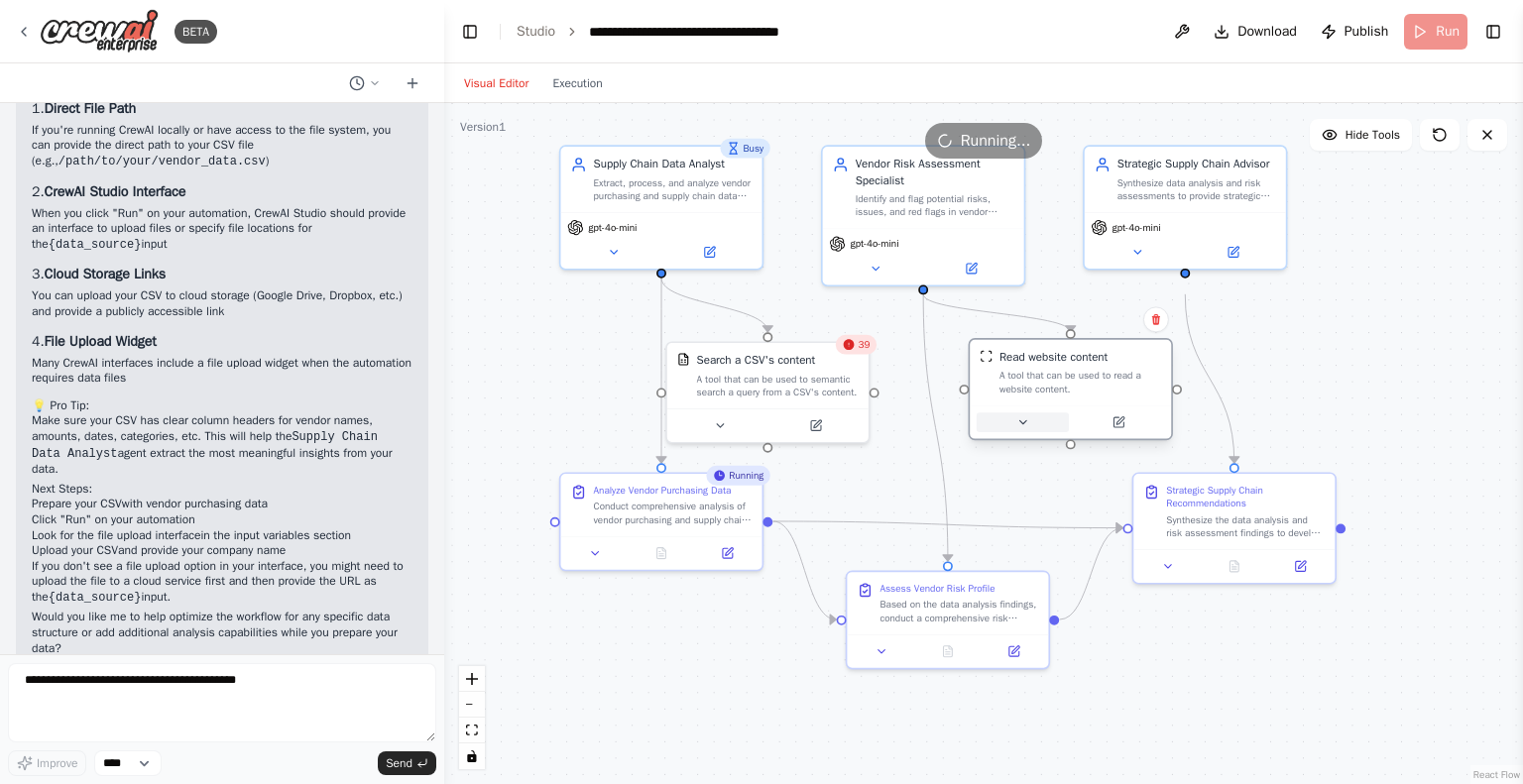 click at bounding box center [1022, 422] 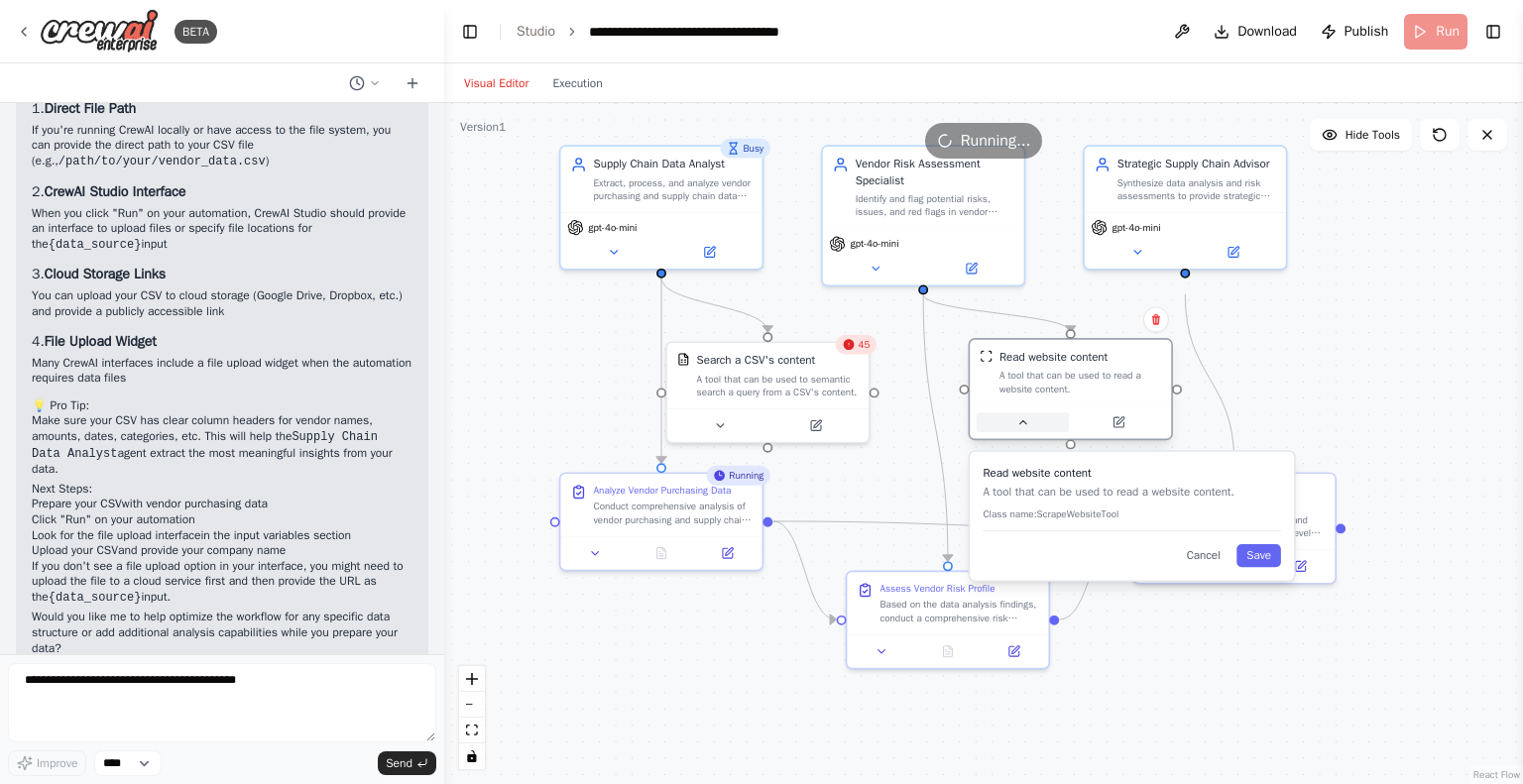 click at bounding box center (1022, 422) 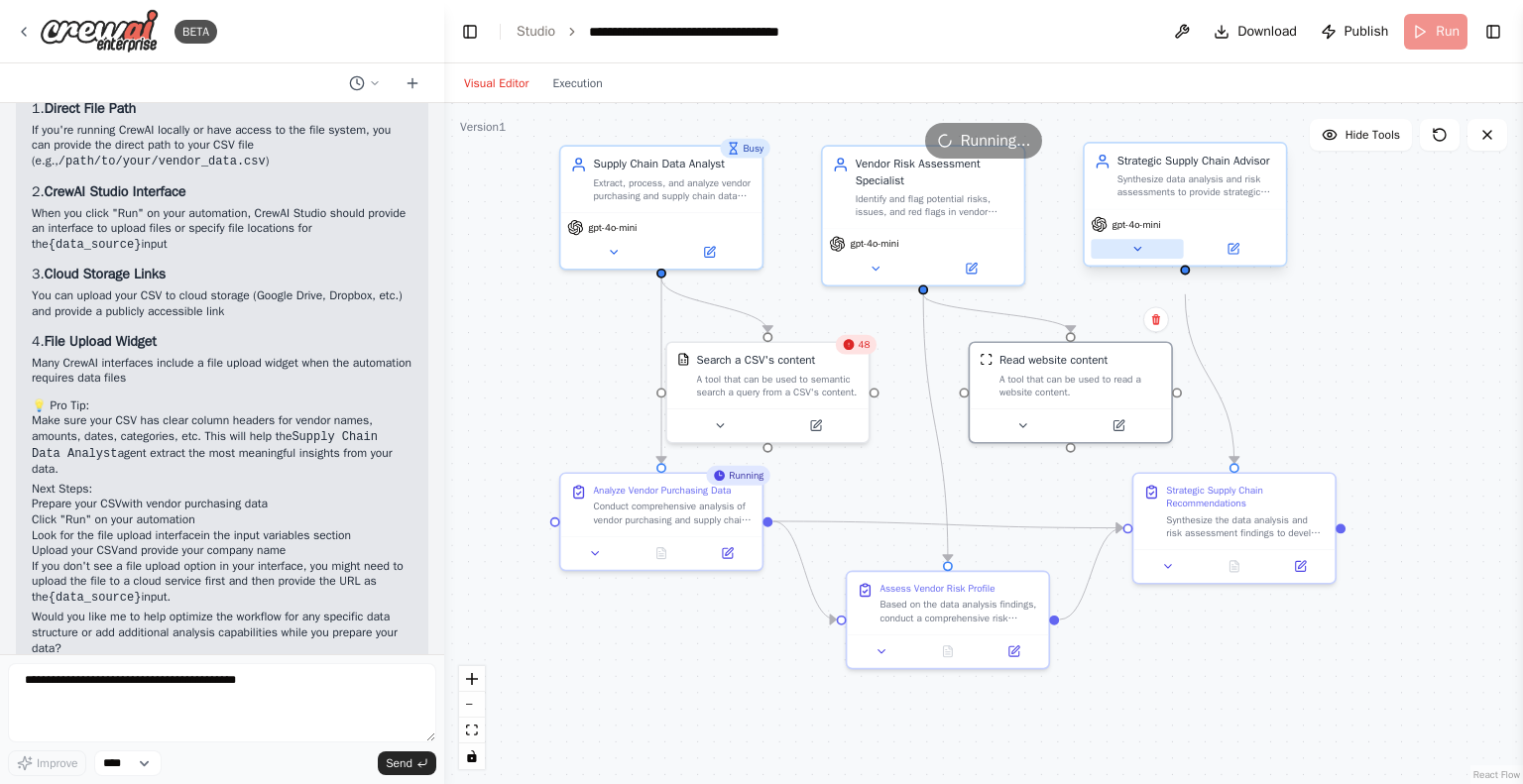 click at bounding box center [1136, 249] 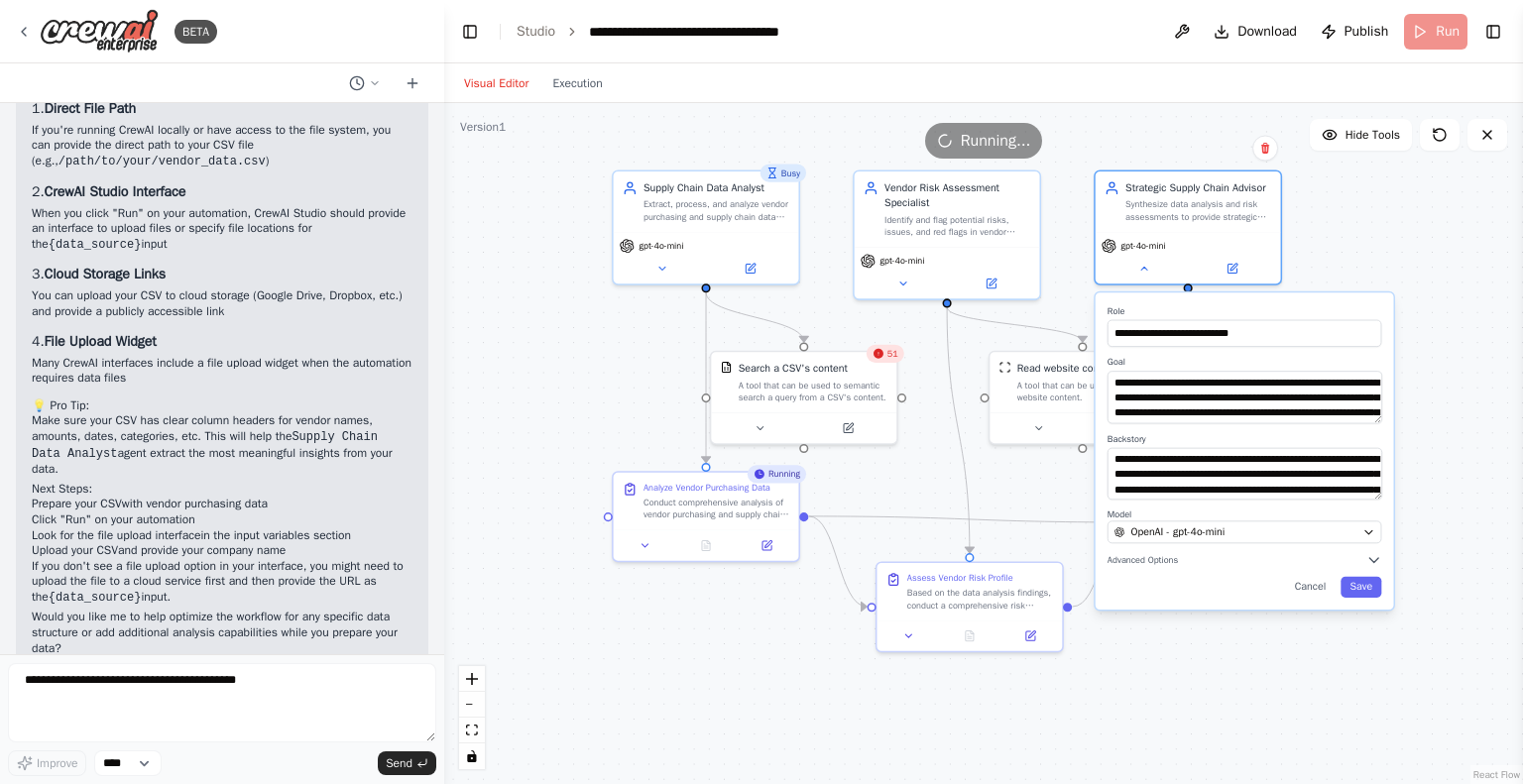 click on ".deletable-edge-delete-btn {
width: 20px;
height: 20px;
border: 0px solid #ffffff;
color: #6b7280;
background-color: #f8fafc;
cursor: pointer;
border-radius: 50%;
font-size: 12px;
padding: 3px;
display: flex;
align-items: center;
justify-content: center;
transition: all 0.2s cubic-bezier(0.4, 0, 0.2, 1);
box-shadow: 0 2px 4px rgba(0, 0, 0, 0.1);
}
.deletable-edge-delete-btn:hover {
background-color: #ef4444;
color: #ffffff;
border-color: #dc2626;
transform: scale(1.1);
box-shadow: 0 4px 12px rgba(239, 68, 68, 0.4);
}
.deletable-edge-delete-btn:active {
transform: scale(0.95);
box-shadow: 0 2px 4px rgba(239, 68, 68, 0.3);
}
Busy Supply Chain Data Analyst gpt-4o-mini 51 Search a CSV's content" at bounding box center [984, 443] 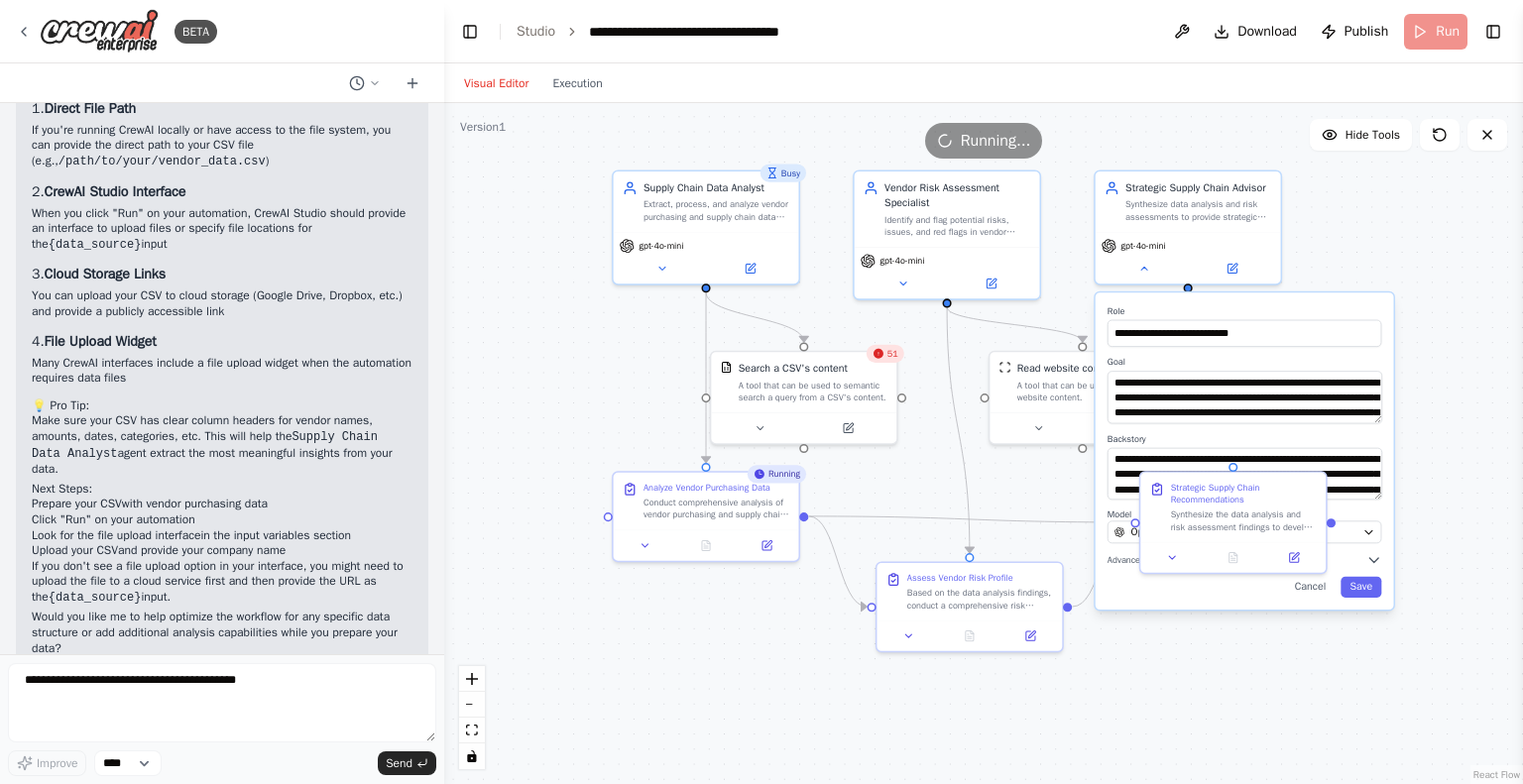 click on ".deletable-edge-delete-btn {
width: 20px;
height: 20px;
border: 0px solid #ffffff;
color: #6b7280;
background-color: #f8fafc;
cursor: pointer;
border-radius: 50%;
font-size: 12px;
padding: 3px;
display: flex;
align-items: center;
justify-content: center;
transition: all 0.2s cubic-bezier(0.4, 0, 0.2, 1);
box-shadow: 0 2px 4px rgba(0, 0, 0, 0.1);
}
.deletable-edge-delete-btn:hover {
background-color: #ef4444;
color: #ffffff;
border-color: #dc2626;
transform: scale(1.1);
box-shadow: 0 4px 12px rgba(239, 68, 68, 0.4);
}
.deletable-edge-delete-btn:active {
transform: scale(0.95);
box-shadow: 0 2px 4px rgba(239, 68, 68, 0.3);
}
Busy Supply Chain Data Analyst gpt-4o-mini 51 Search a CSV's content" at bounding box center [984, 443] 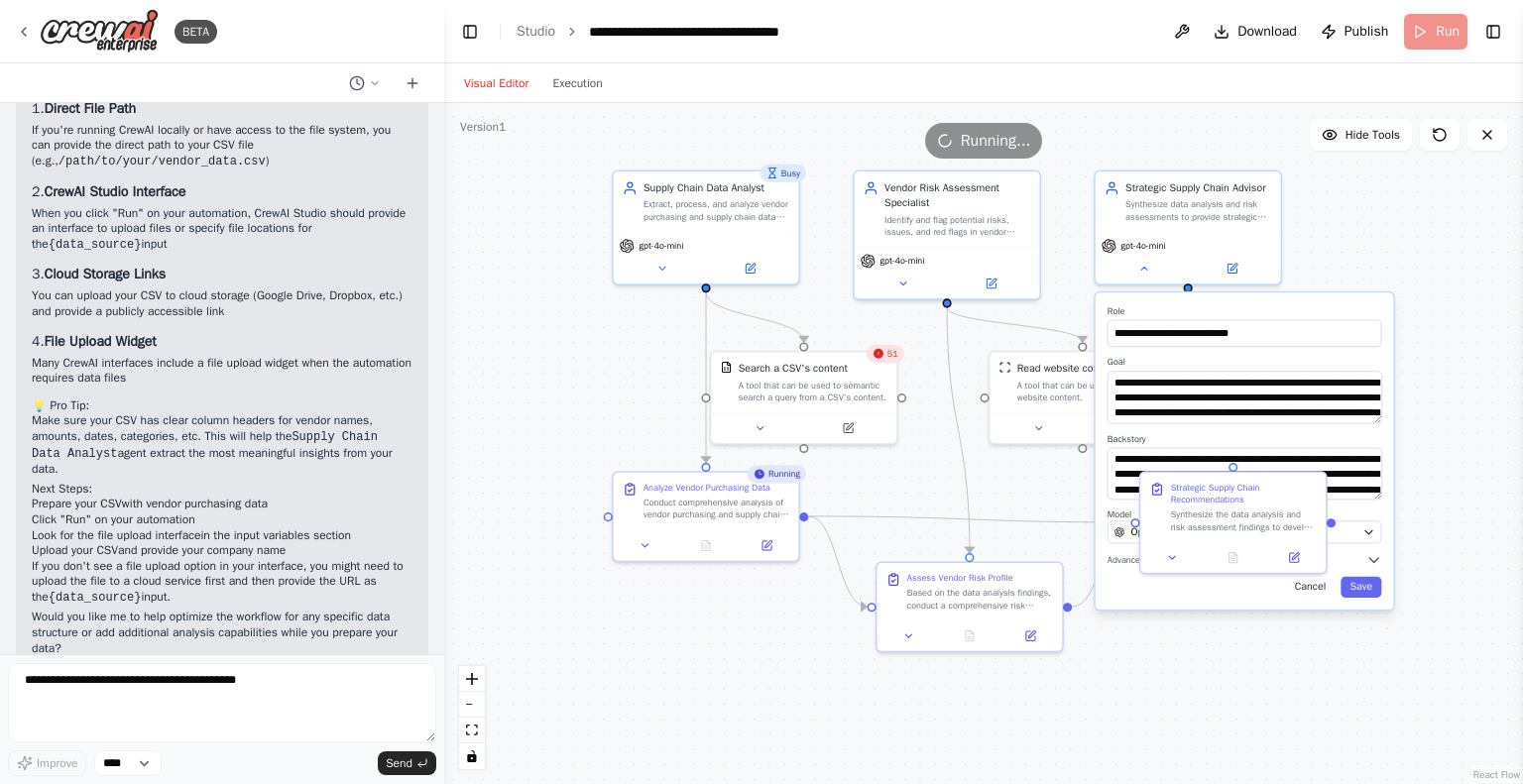 click on "Cancel" at bounding box center (1311, 587) 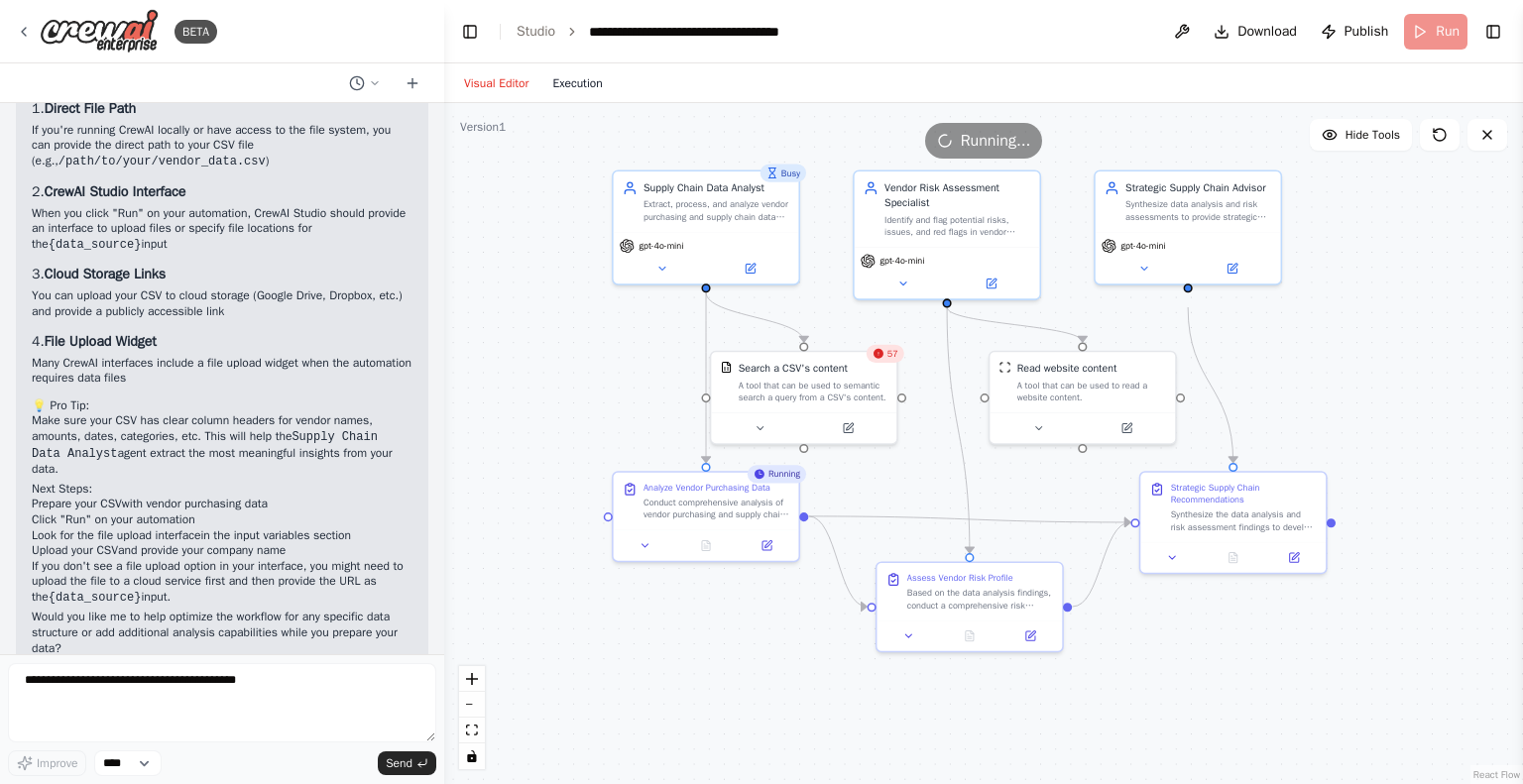 click on "Execution" at bounding box center (577, 83) 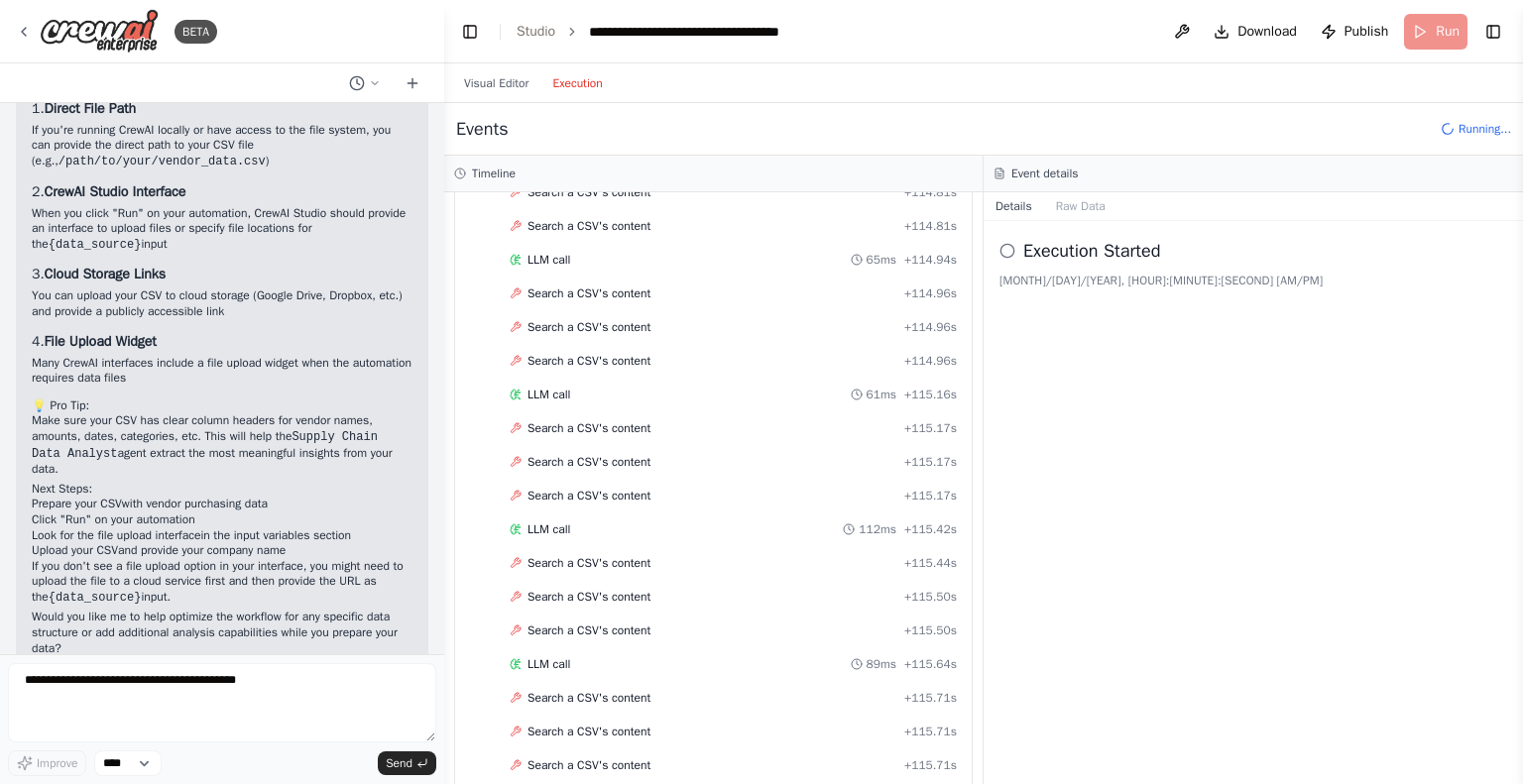 scroll, scrollTop: 6387, scrollLeft: 0, axis: vertical 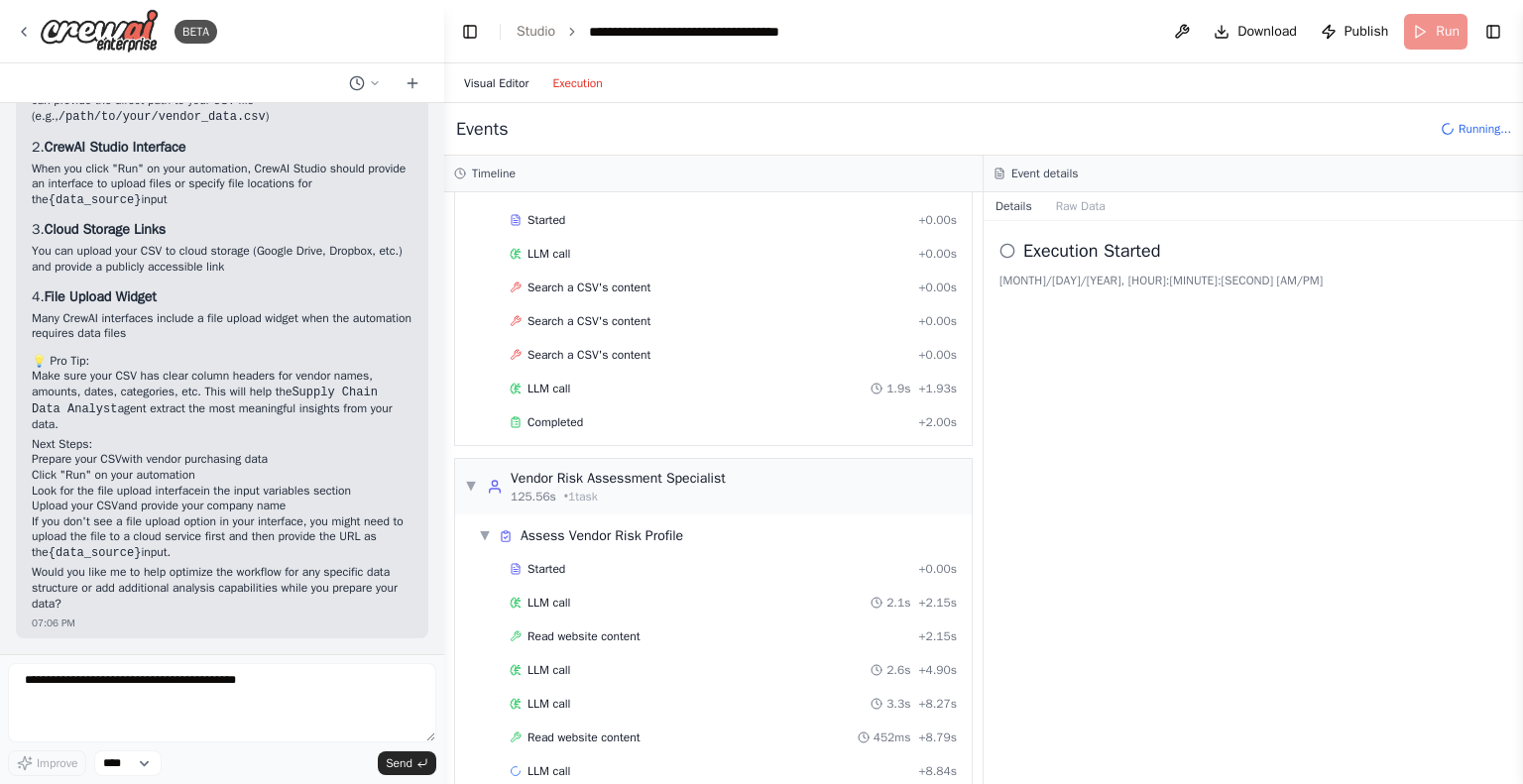 click on "Visual Editor" at bounding box center (496, 83) 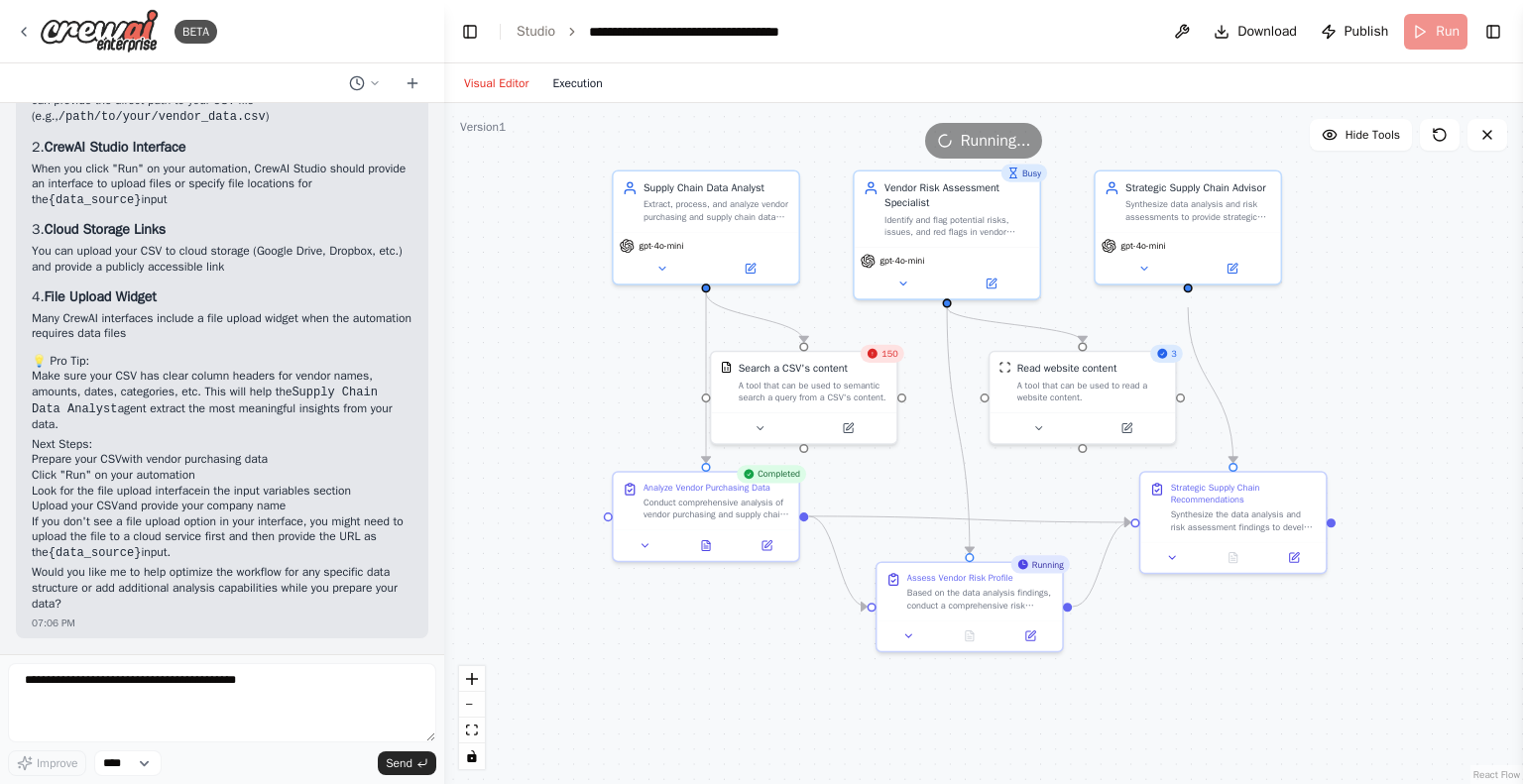 click on "Execution" at bounding box center [577, 83] 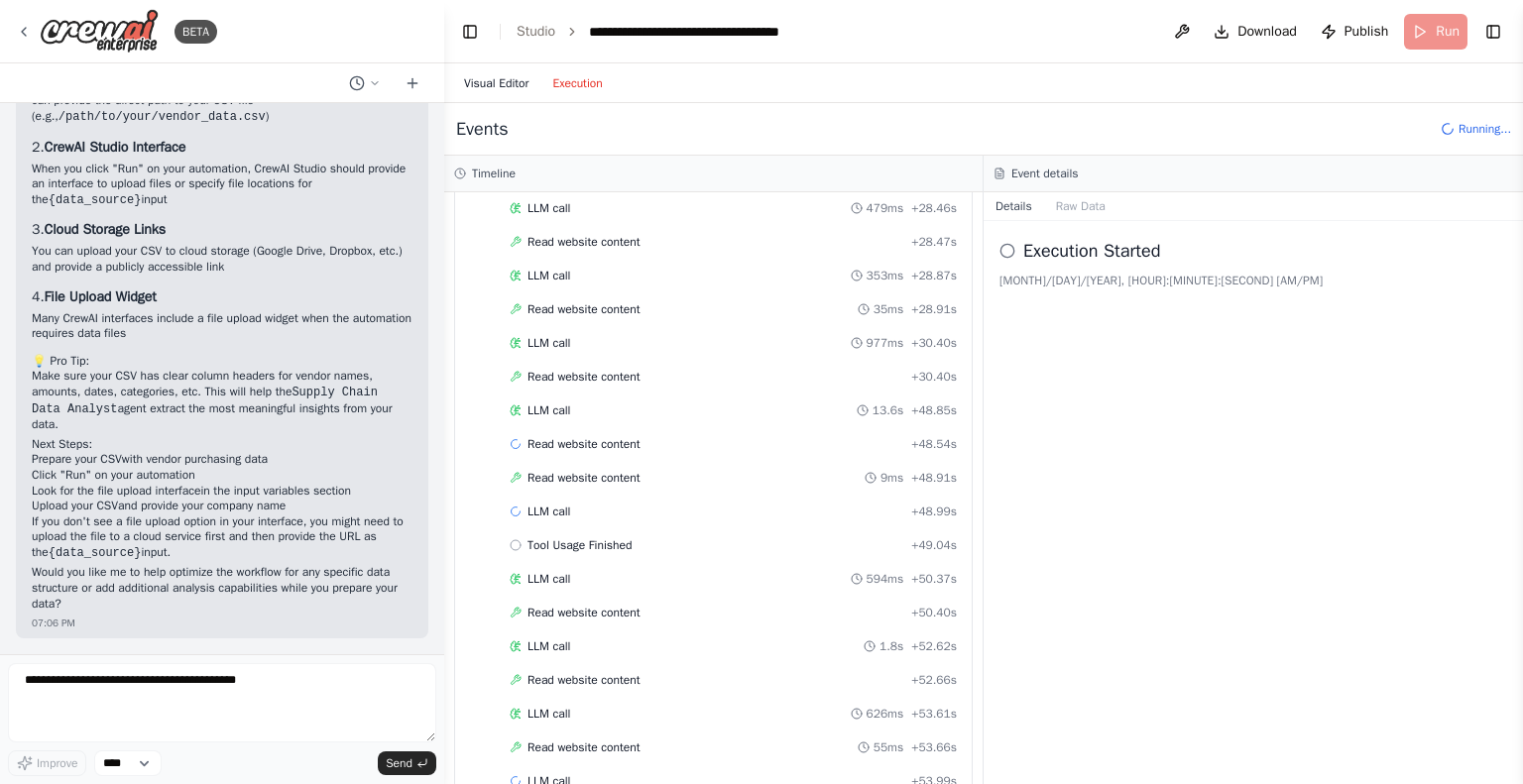 scroll, scrollTop: 7598, scrollLeft: 0, axis: vertical 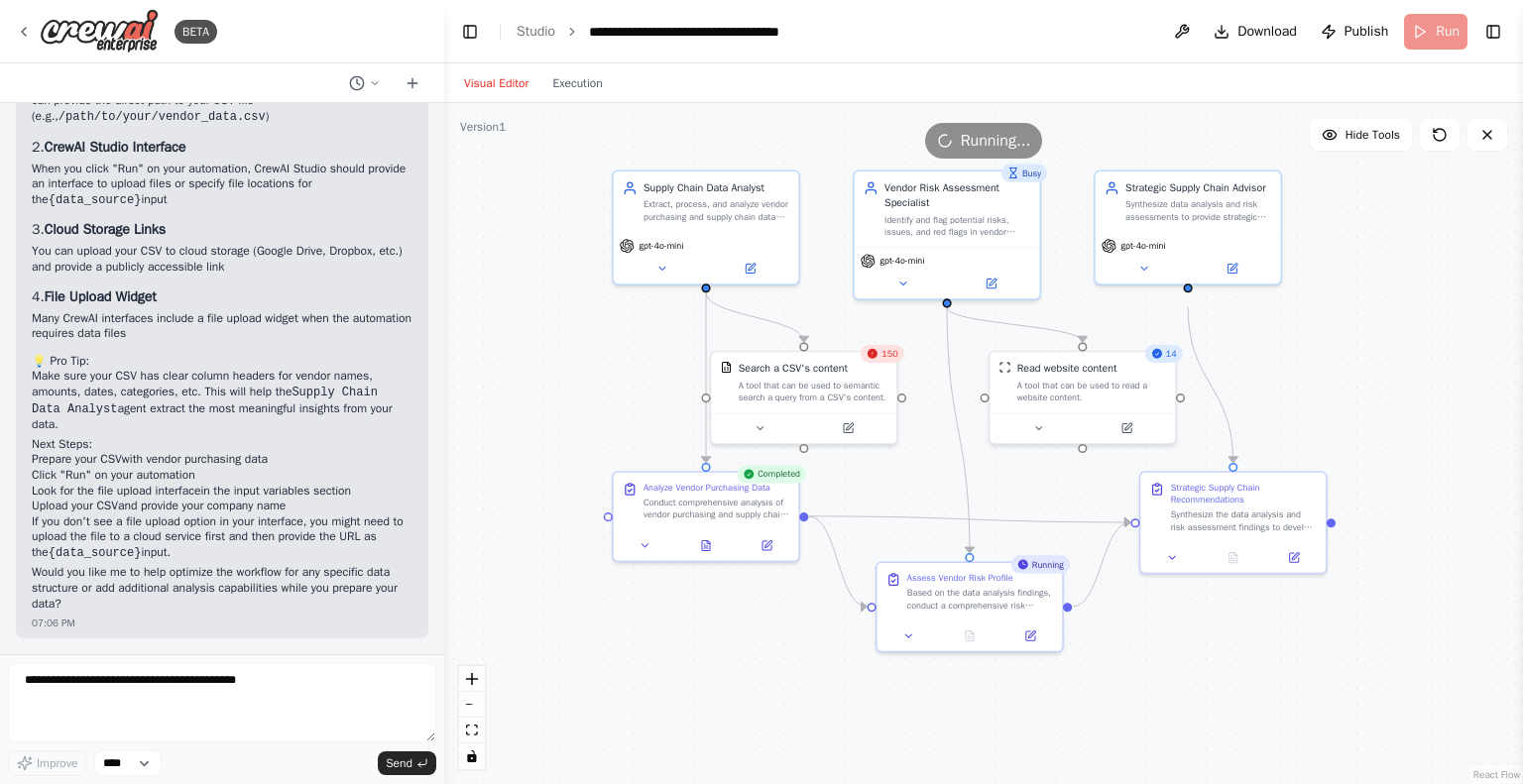 click on "Visual Editor" at bounding box center (496, 83) 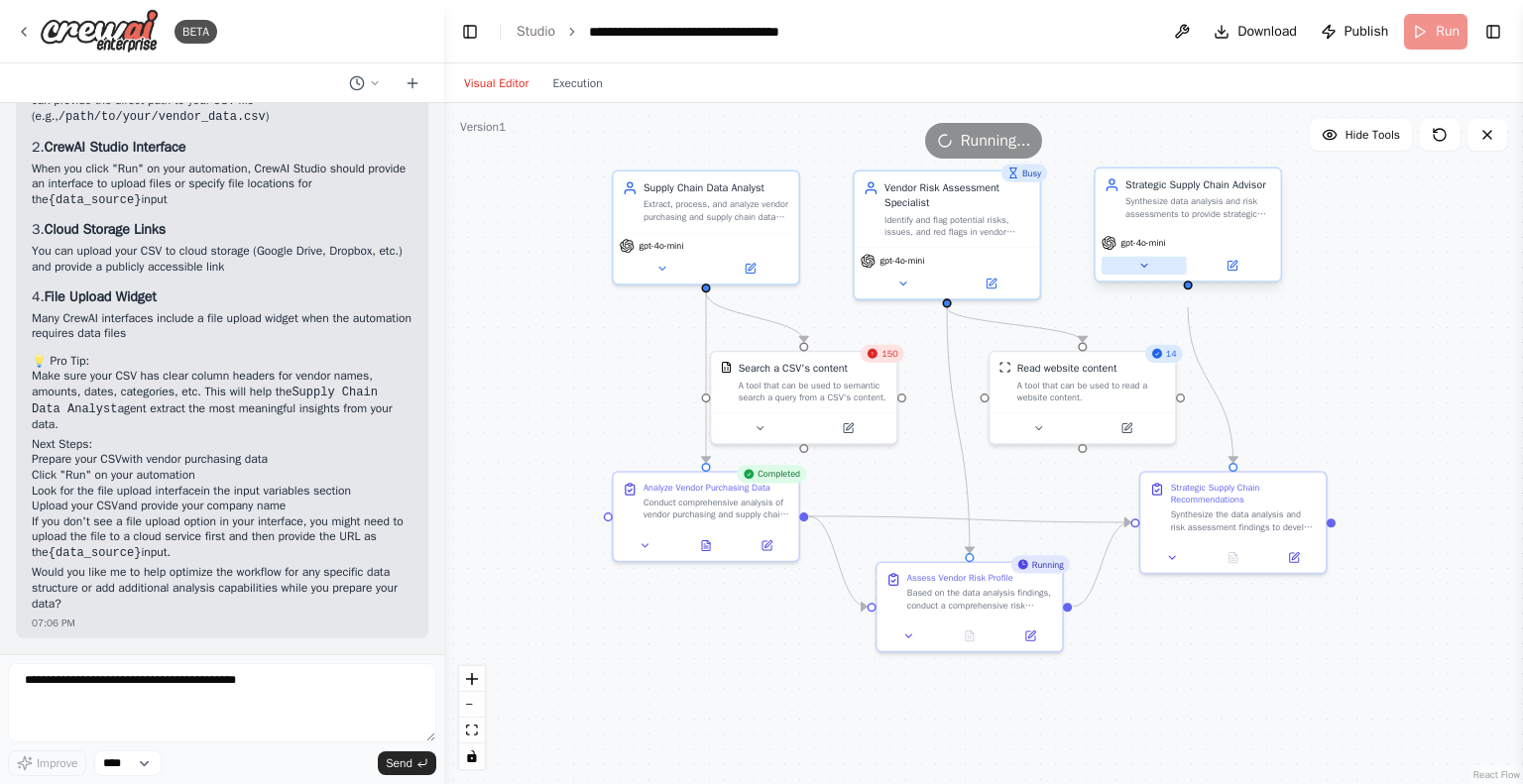 click at bounding box center [1144, 266] 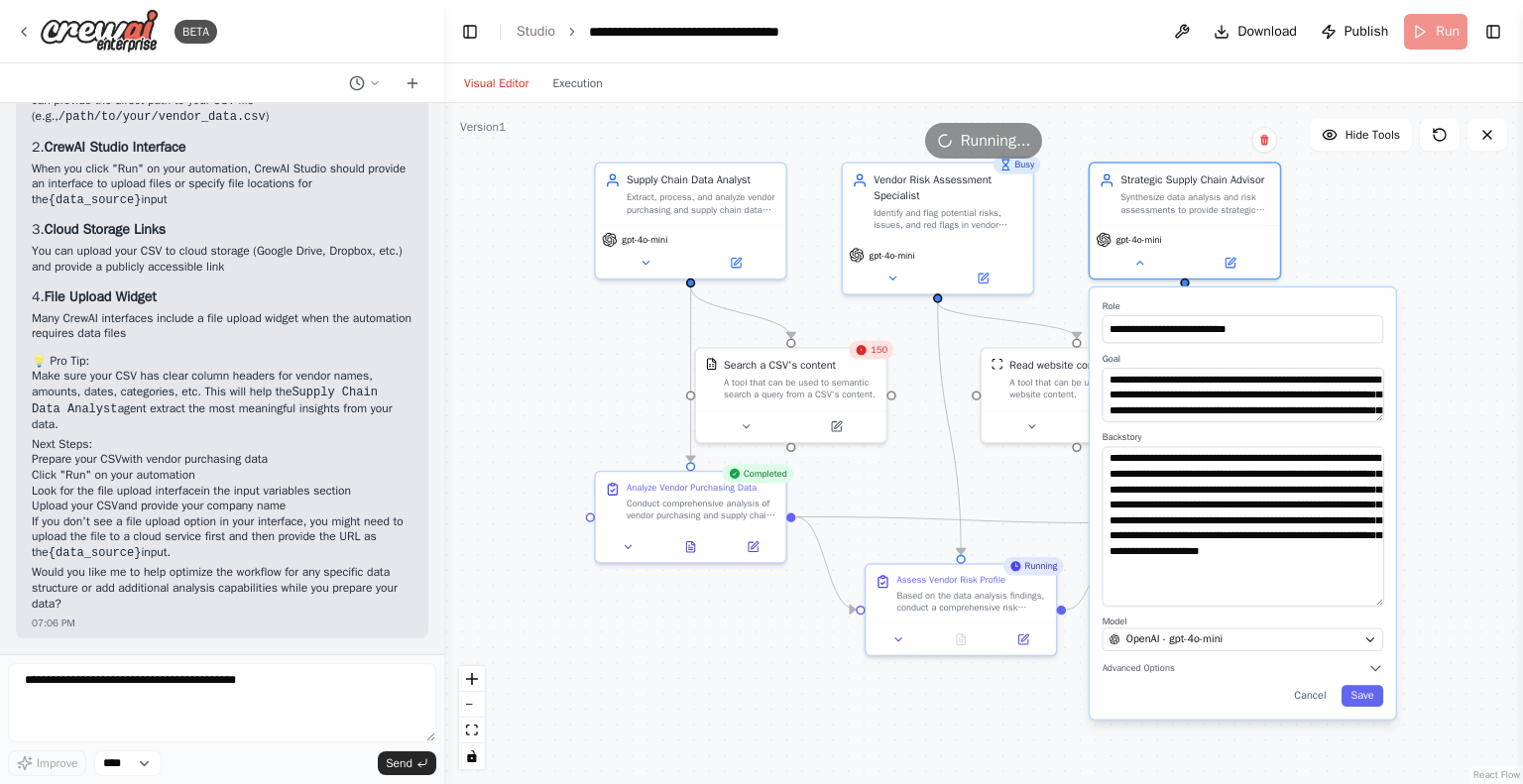 drag, startPoint x: 1376, startPoint y: 508, endPoint x: 1372, endPoint y: 614, distance: 106.07544 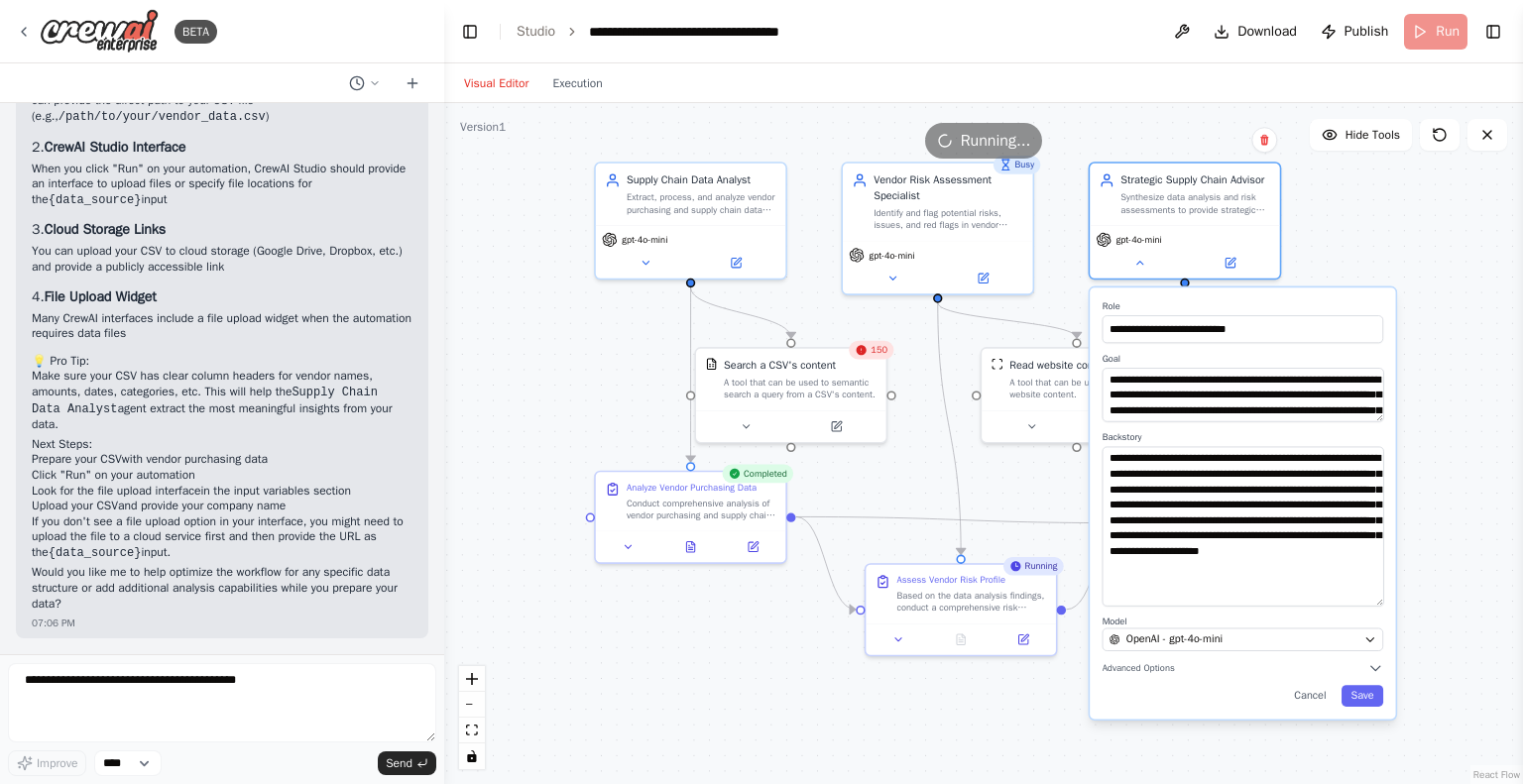 click on "**********" at bounding box center [1243, 525] 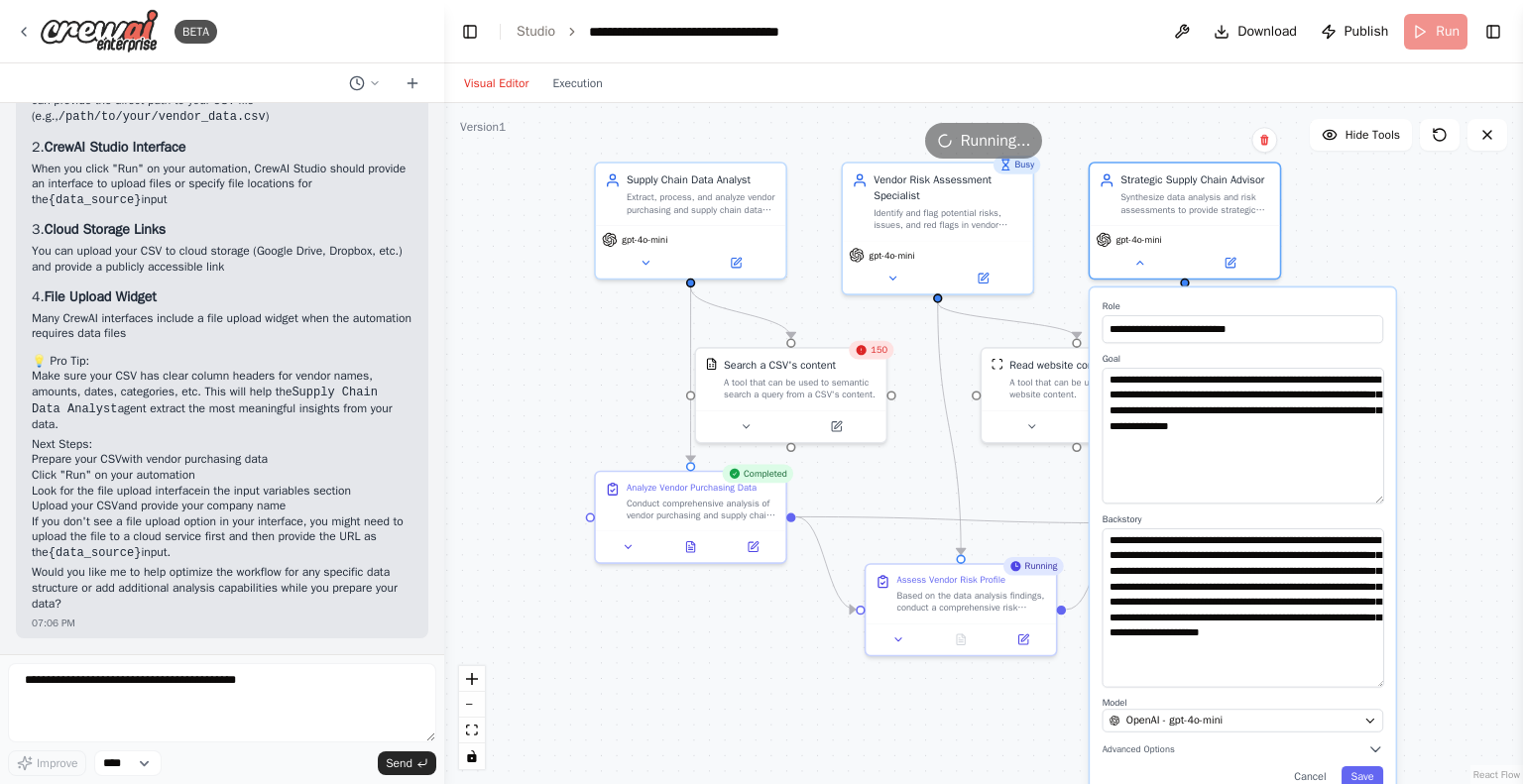 drag, startPoint x: 1380, startPoint y: 431, endPoint x: 1379, endPoint y: 513, distance: 82.0061 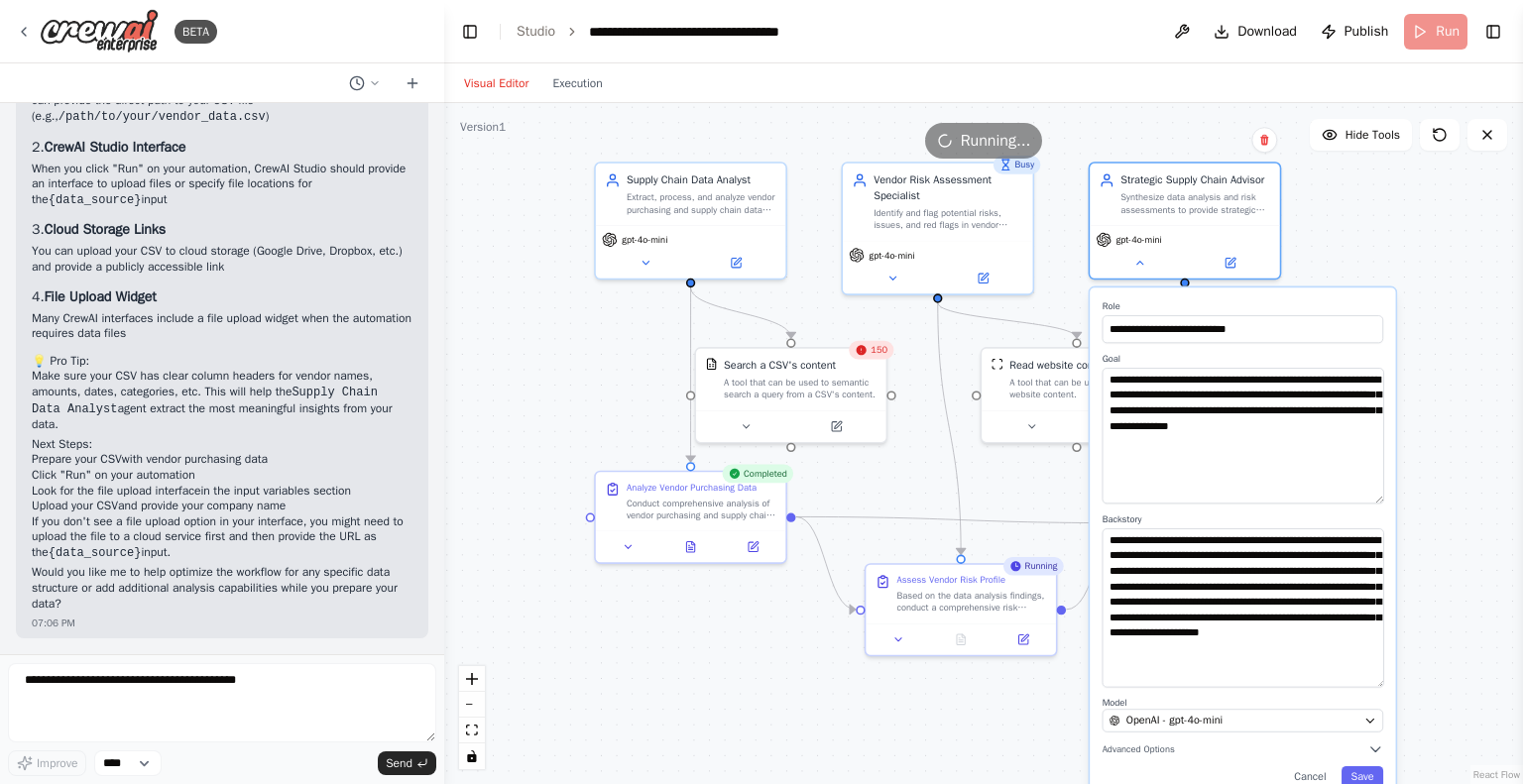 click on "**********" at bounding box center [1243, 435] 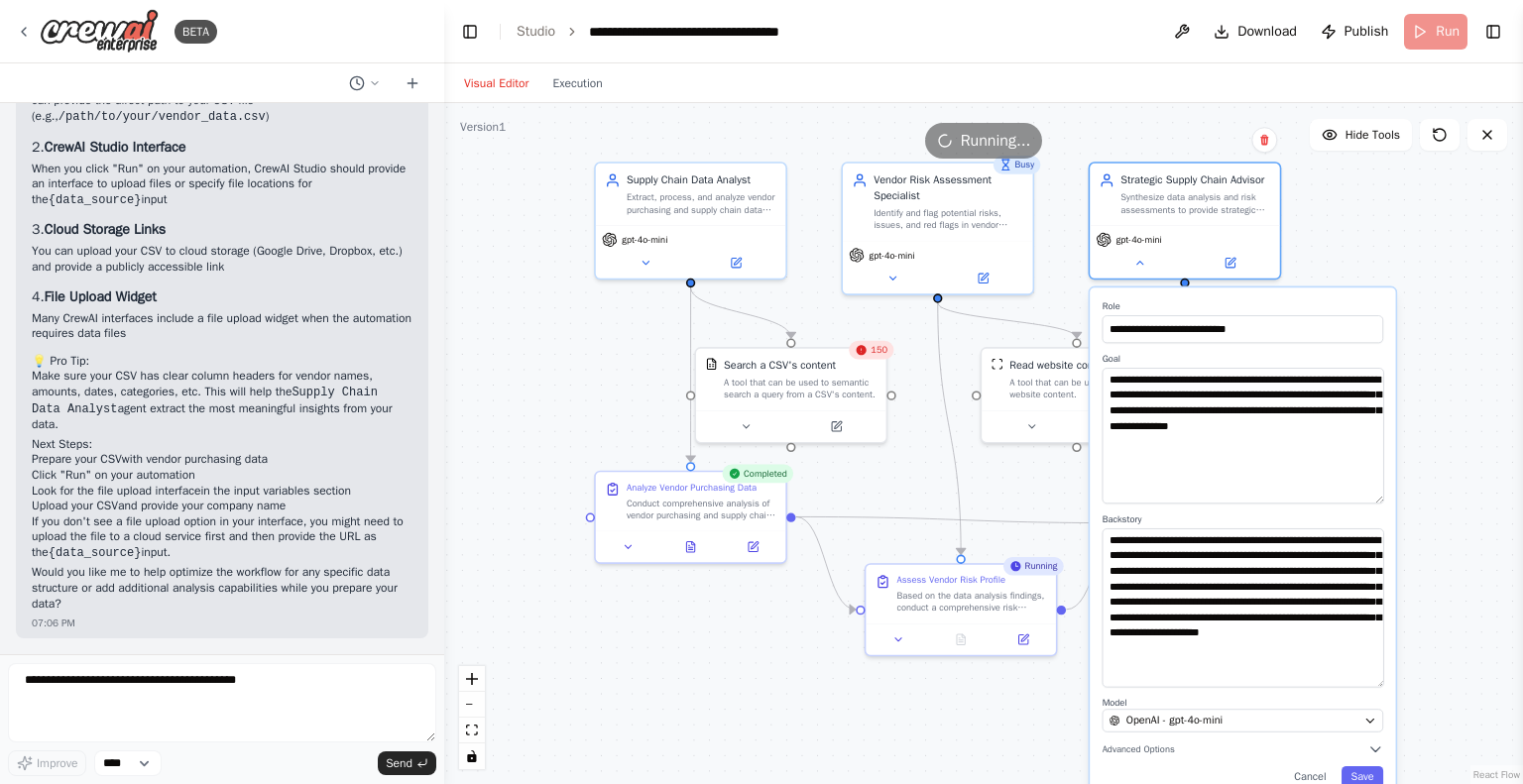 click on ".deletable-edge-delete-btn {
width: 20px;
height: 20px;
border: 0px solid #ffffff;
color: #6b7280;
background-color: #f8fafc;
cursor: pointer;
border-radius: 50%;
font-size: 12px;
padding: 3px;
display: flex;
align-items: center;
justify-content: center;
transition: all 0.2s cubic-bezier(0.4, 0, 0.2, 1);
box-shadow: 0 2px 4px rgba(0, 0, 0, 0.1);
}
.deletable-edge-delete-btn:hover {
background-color: #ef4444;
color: #ffffff;
border-color: #dc2626;
transform: scale(1.1);
box-shadow: 0 4px 12px rgba(239, 68, 68, 0.4);
}
.deletable-edge-delete-btn:active {
transform: scale(0.95);
box-shadow: 0 2px 4px rgba(239, 68, 68, 0.3);
}
Supply Chain Data Analyst gpt-4o-mini 150 Search a CSV's content Busy" at bounding box center [984, 443] 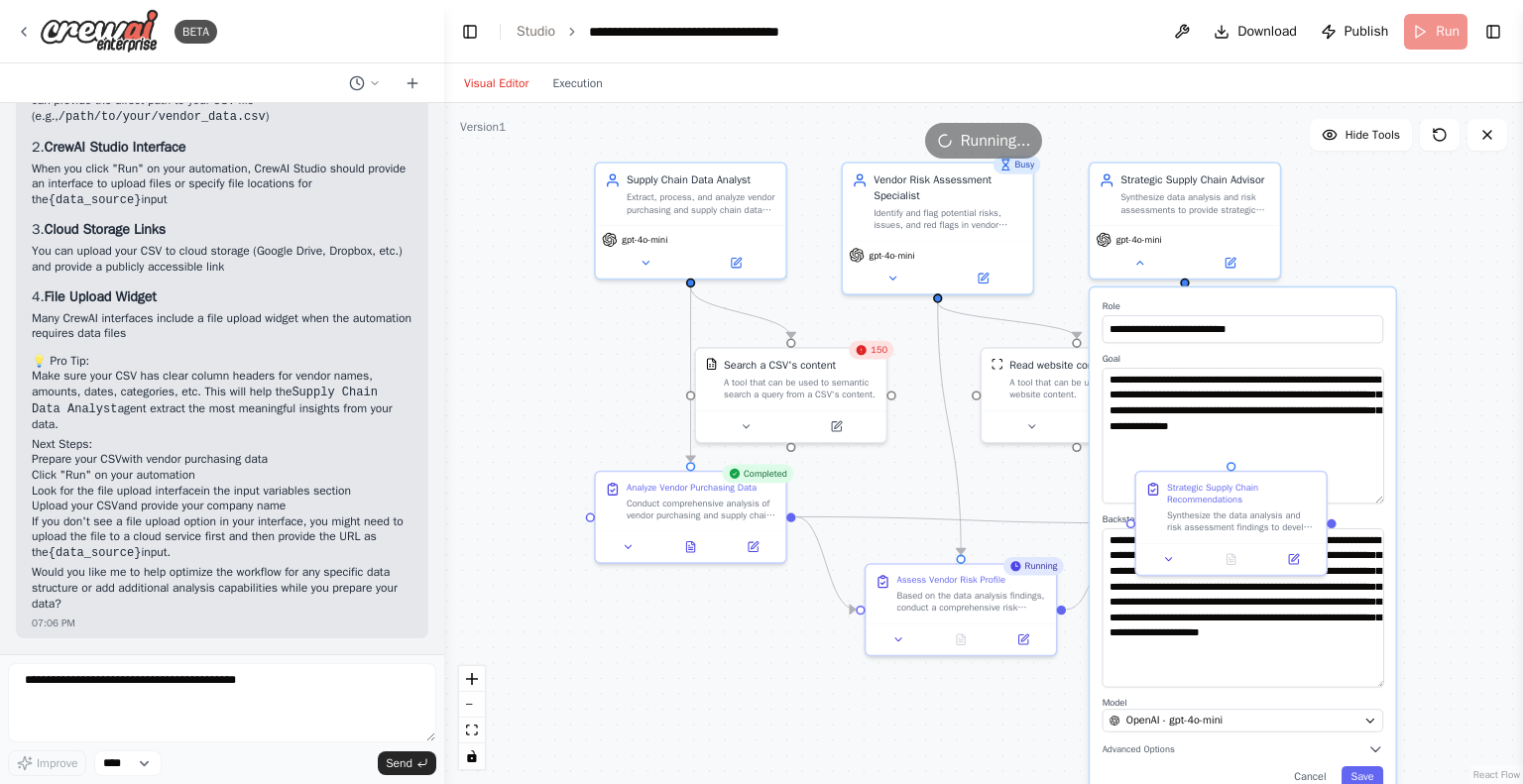 click on ".deletable-edge-delete-btn {
width: 20px;
height: 20px;
border: 0px solid #ffffff;
color: #6b7280;
background-color: #f8fafc;
cursor: pointer;
border-radius: 50%;
font-size: 12px;
padding: 3px;
display: flex;
align-items: center;
justify-content: center;
transition: all 0.2s cubic-bezier(0.4, 0, 0.2, 1);
box-shadow: 0 2px 4px rgba(0, 0, 0, 0.1);
}
.deletable-edge-delete-btn:hover {
background-color: #ef4444;
color: #ffffff;
border-color: #dc2626;
transform: scale(1.1);
box-shadow: 0 4px 12px rgba(239, 68, 68, 0.4);
}
.deletable-edge-delete-btn:active {
transform: scale(0.95);
box-shadow: 0 2px 4px rgba(239, 68, 68, 0.3);
}
Supply Chain Data Analyst gpt-4o-mini 150 Search a CSV's content Busy" at bounding box center (984, 443) 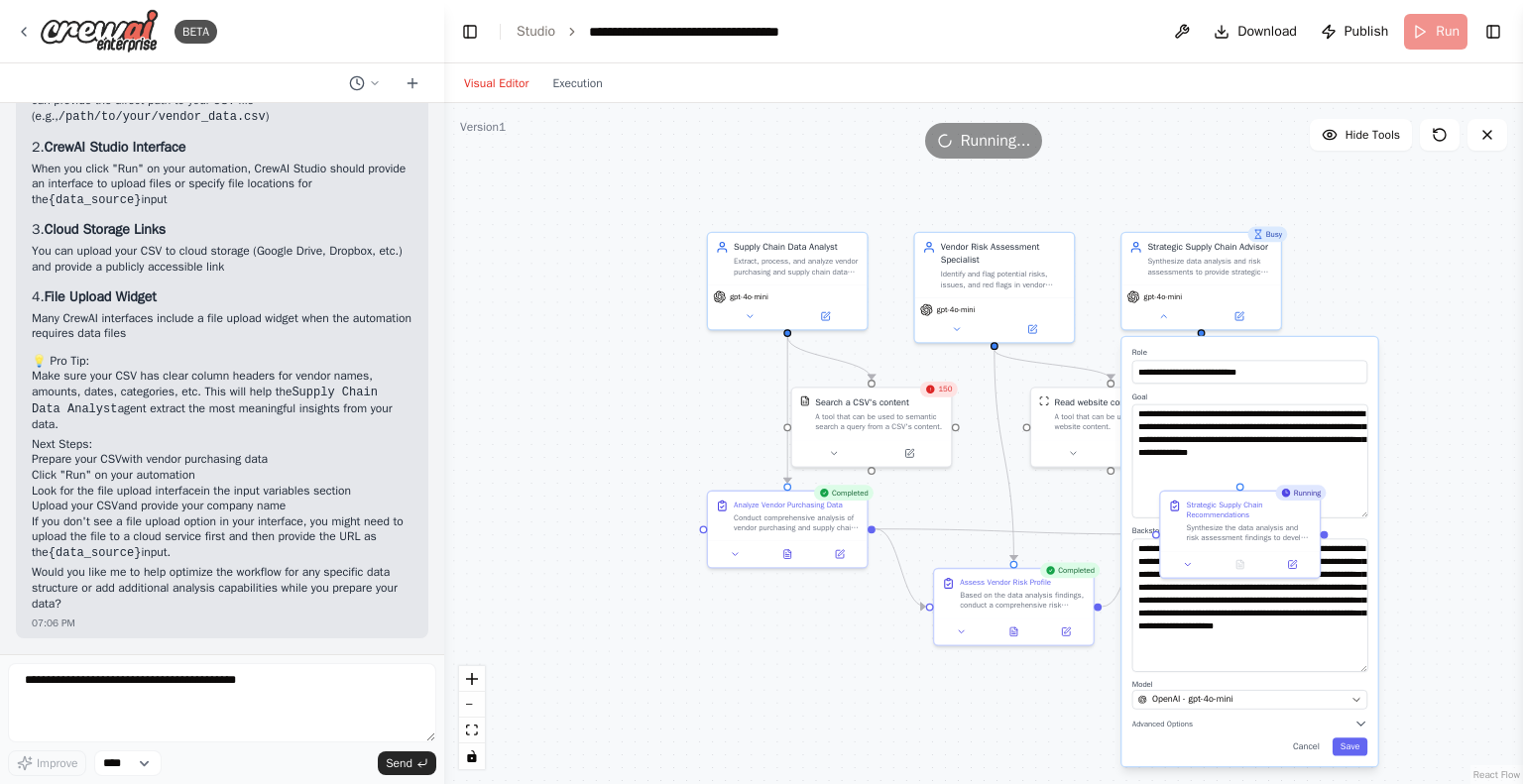 click on "**********" at bounding box center (1249, 551) 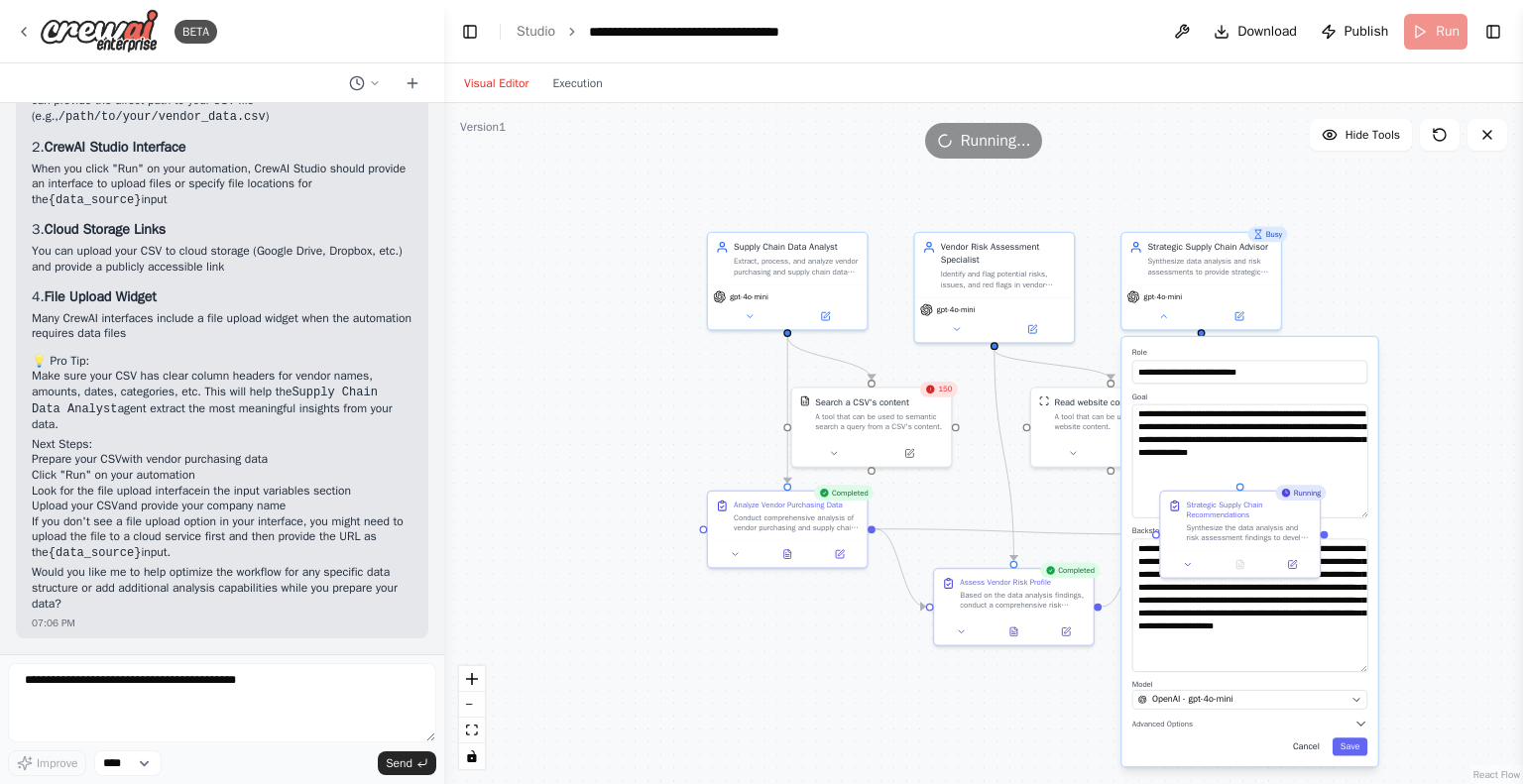 click on "Cancel" at bounding box center [1306, 746] 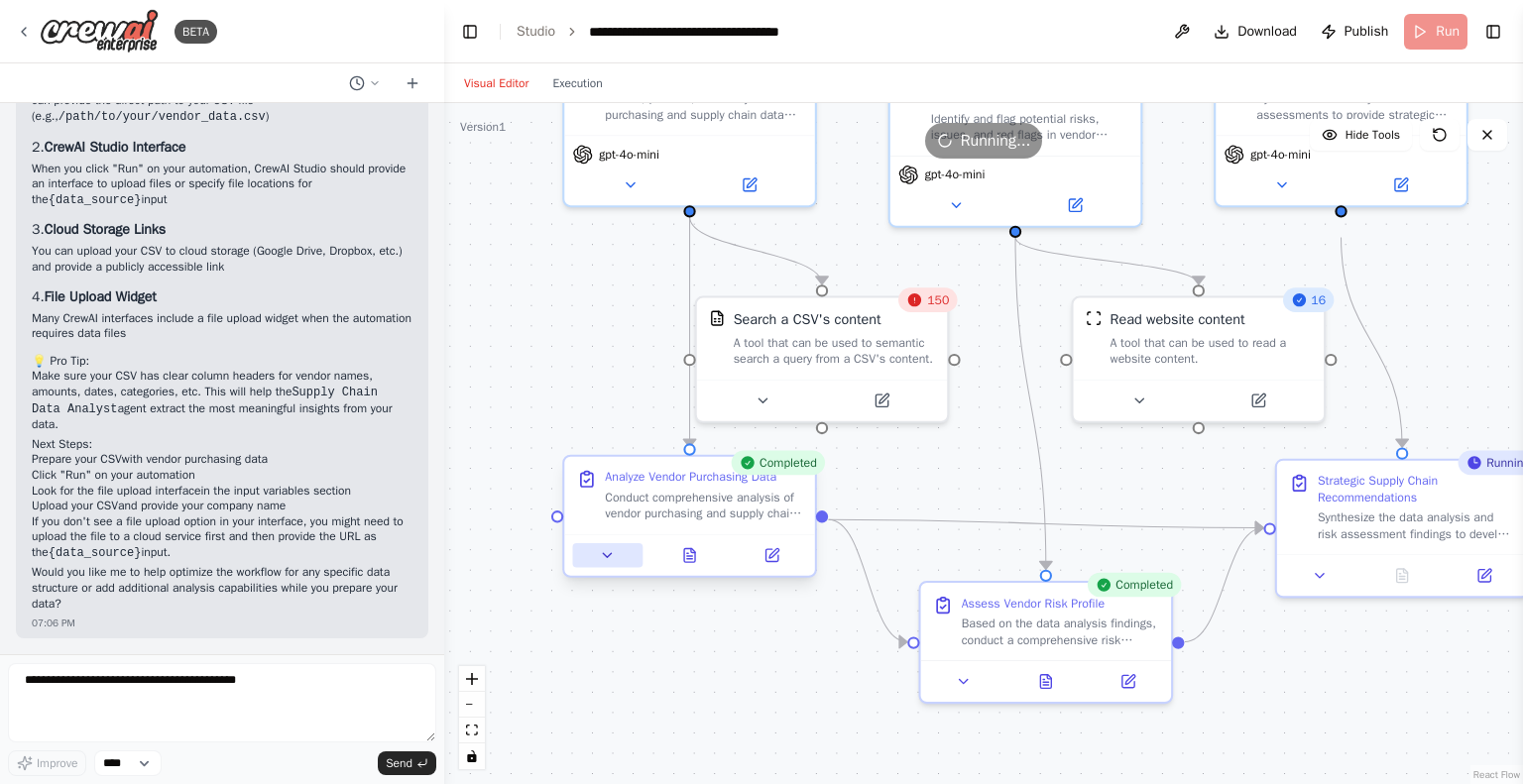 click 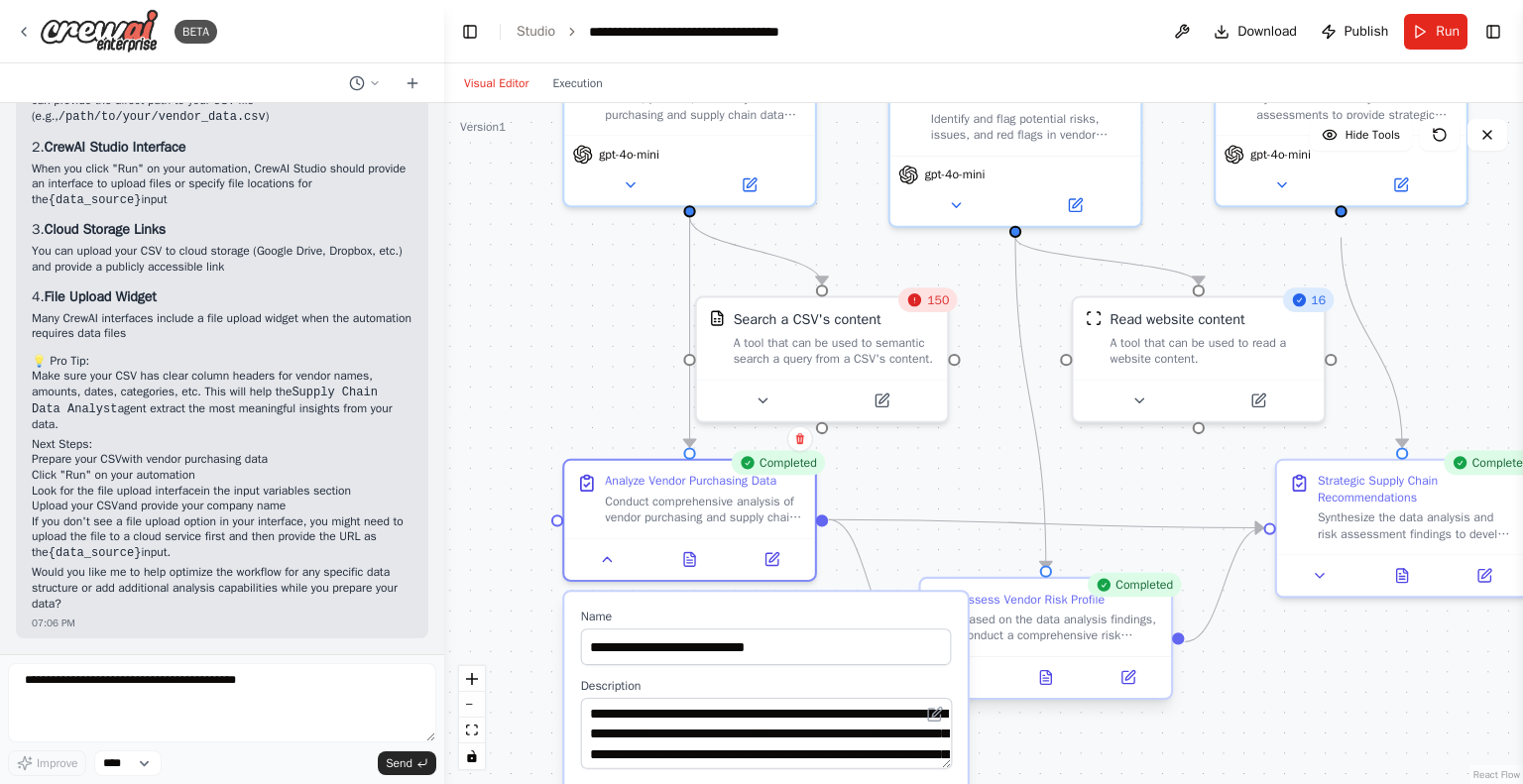 click on "Based on the data analysis findings, conduct a comprehensive risk assessment of vendors and supply chain operations for {company_name}. Flag high-risk vendors, identify potential supply chain vulnerabilities, assess financial stability concerns, and evaluate compliance and performance issues. Research external factors that might impact vendor reliability and supply chain resilience." at bounding box center (1060, 627) 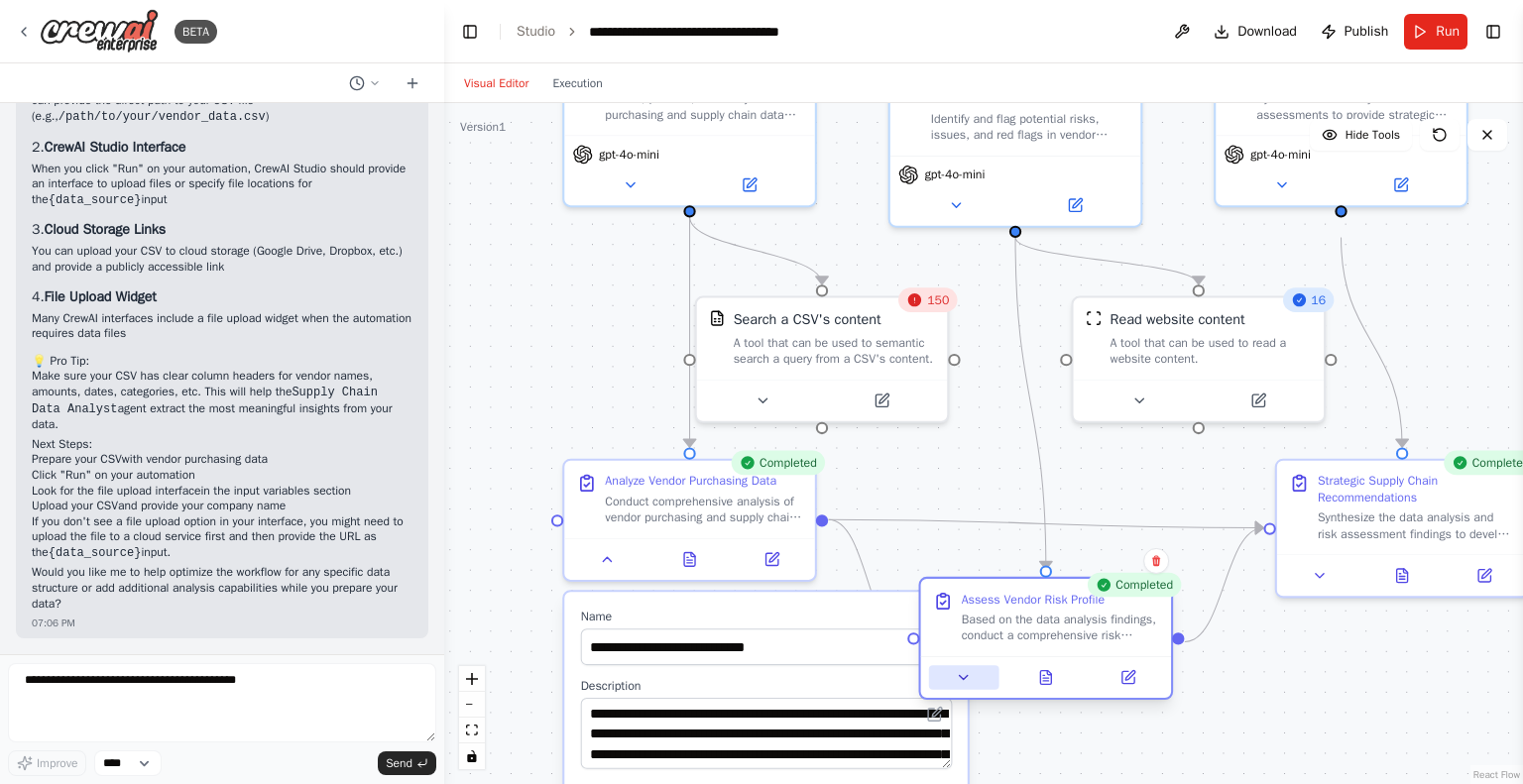 click at bounding box center [964, 677] 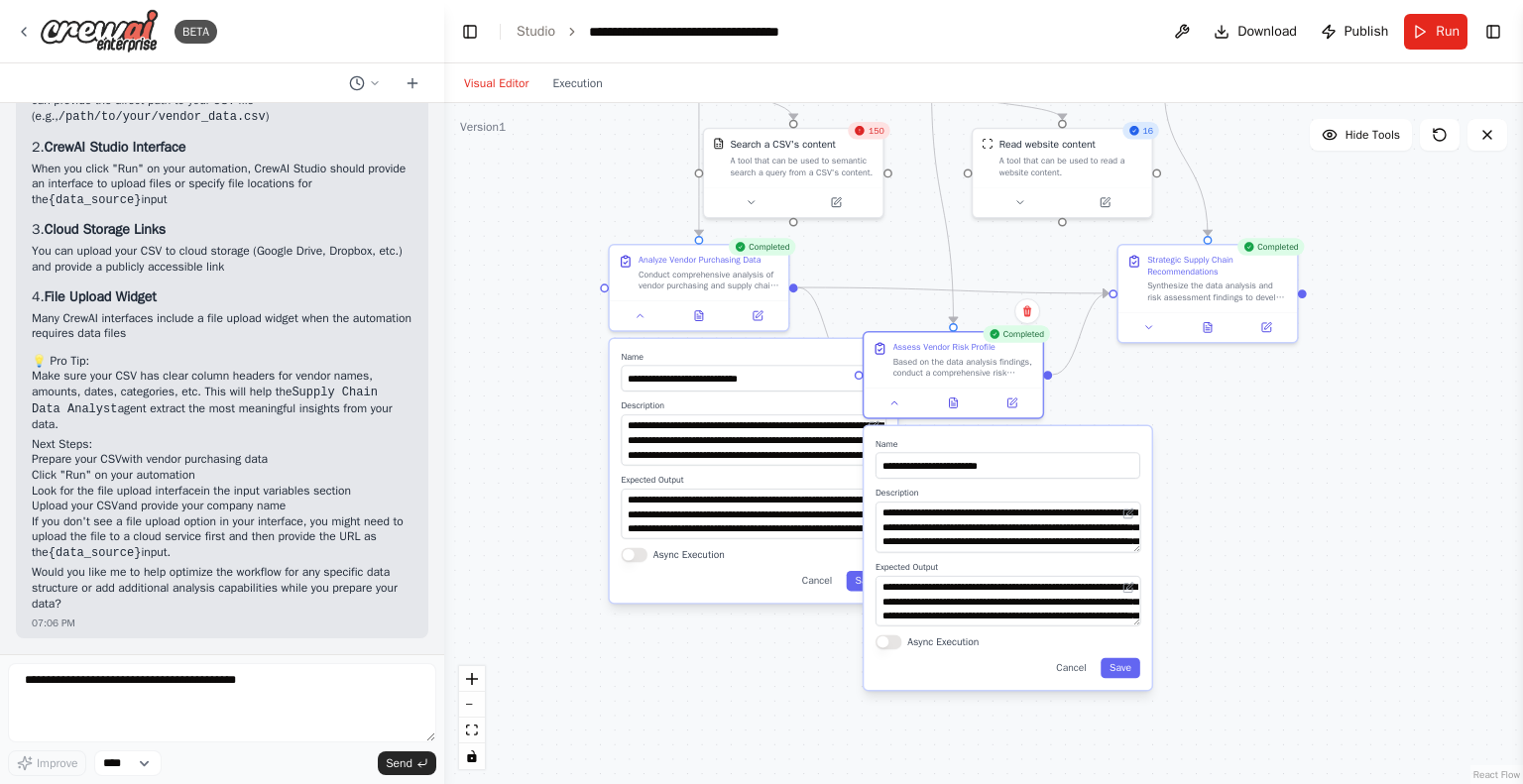 drag, startPoint x: 1370, startPoint y: 710, endPoint x: 1269, endPoint y: 420, distance: 307.08468 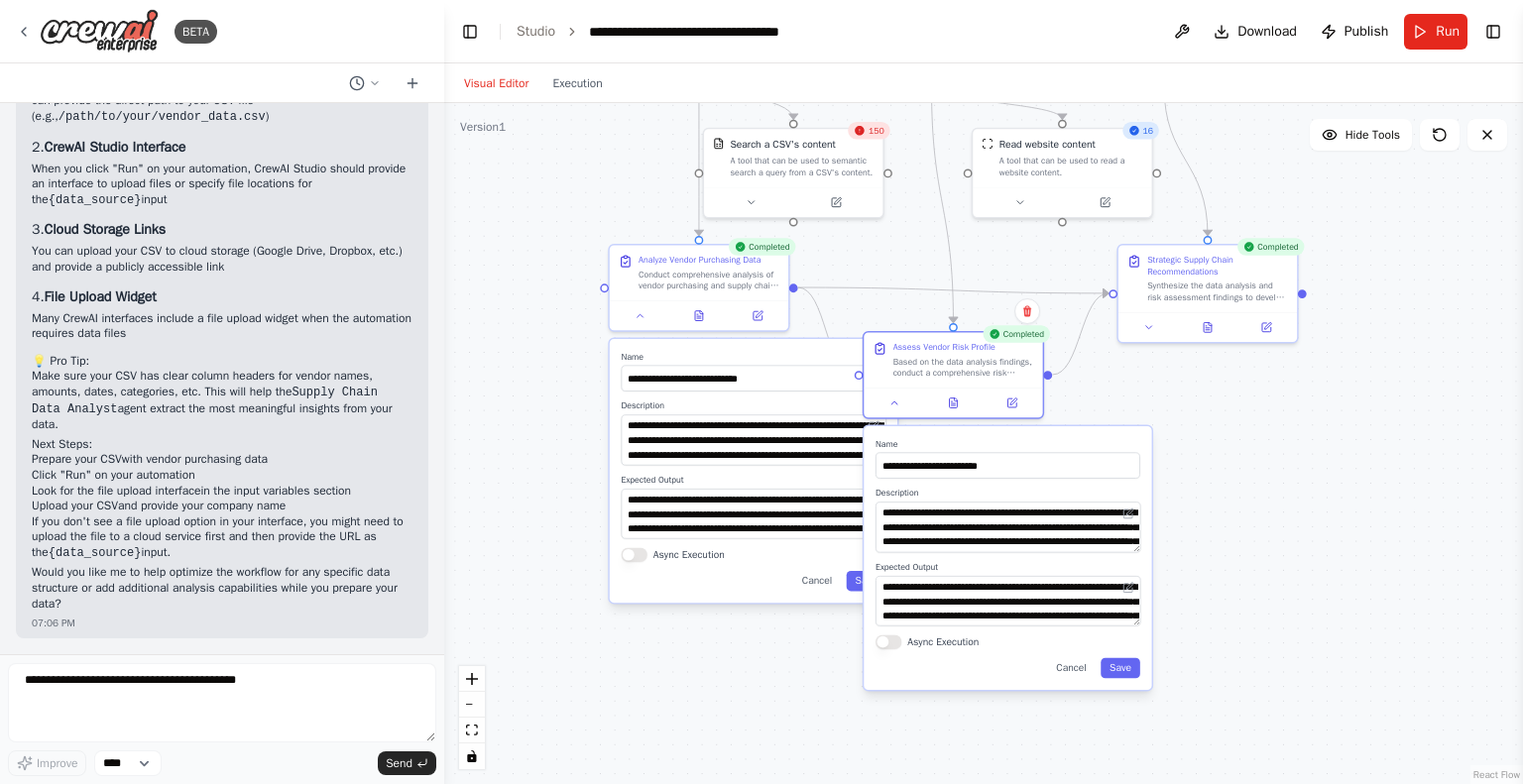 click on ".deletable-edge-delete-btn {
width: 20px;
height: 20px;
border: 0px solid #ffffff;
color: #6b7280;
background-color: #f8fafc;
cursor: pointer;
border-radius: 50%;
font-size: 12px;
padding: 3px;
display: flex;
align-items: center;
justify-content: center;
transition: all 0.2s cubic-bezier(0.4, 0, 0.2, 1);
box-shadow: 0 2px 4px rgba(0, 0, 0, 0.1);
}
.deletable-edge-delete-btn:hover {
background-color: #ef4444;
color: #ffffff;
border-color: #dc2626;
transform: scale(1.1);
box-shadow: 0 4px 12px rgba(239, 68, 68, 0.4);
}
.deletable-edge-delete-btn:active {
transform: scale(0.95);
box-shadow: 0 2px 4px rgba(239, 68, 68, 0.3);
}
Supply Chain Data Analyst gpt-4o-mini 150 Search a CSV's content 16" at bounding box center (984, 443) 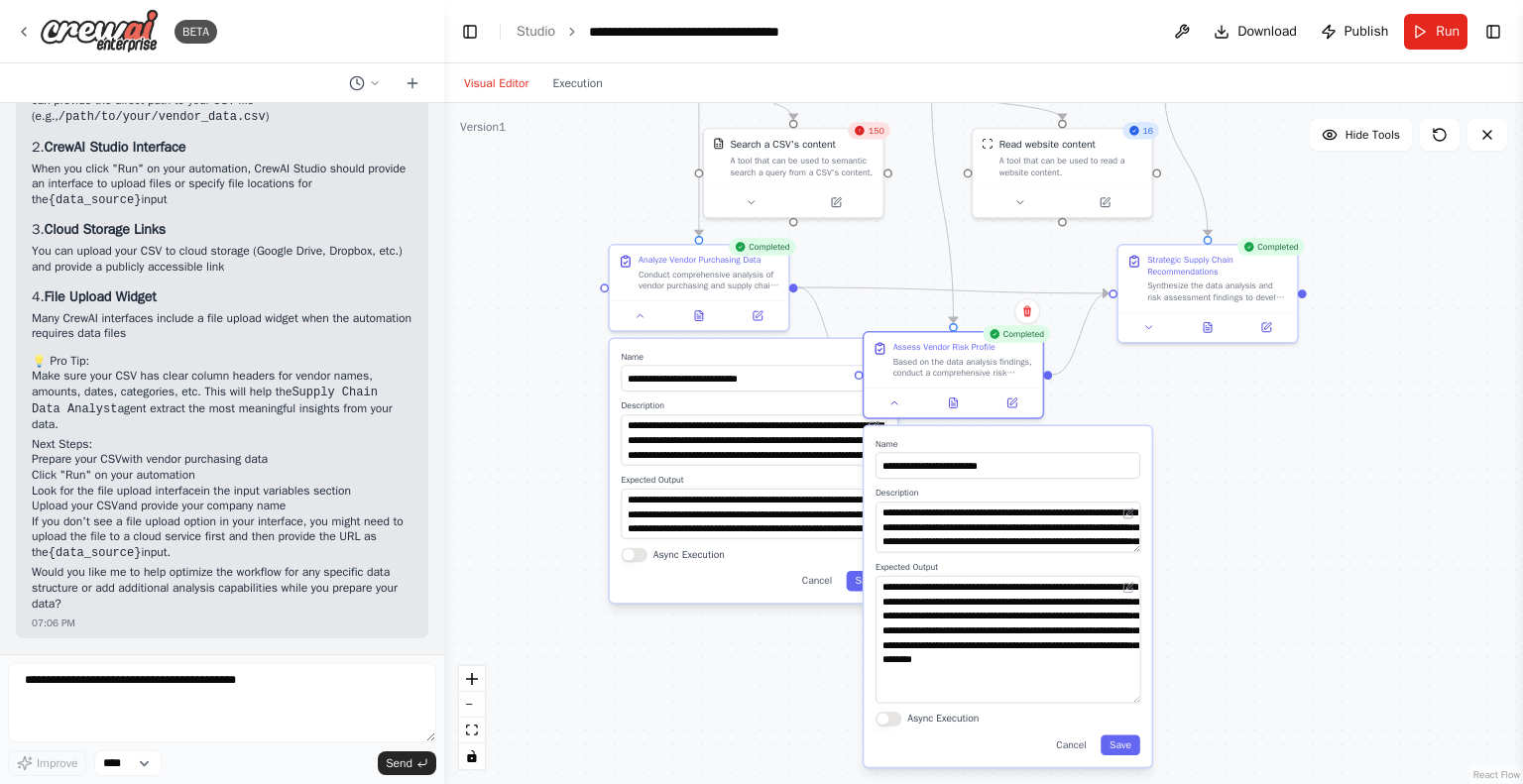 drag, startPoint x: 1131, startPoint y: 618, endPoint x: 1142, endPoint y: 695, distance: 77.781746 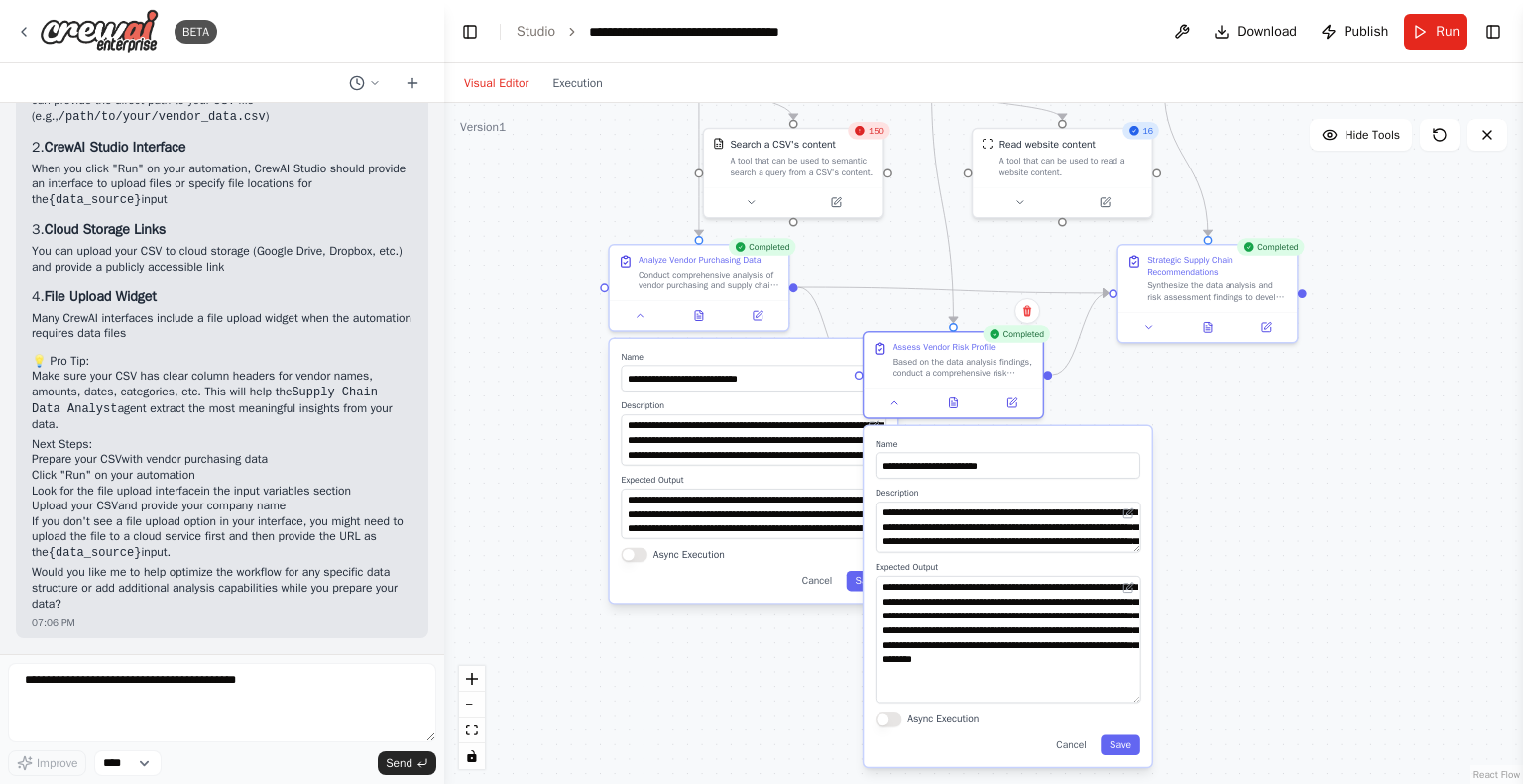 click on "**********" at bounding box center (1007, 596) 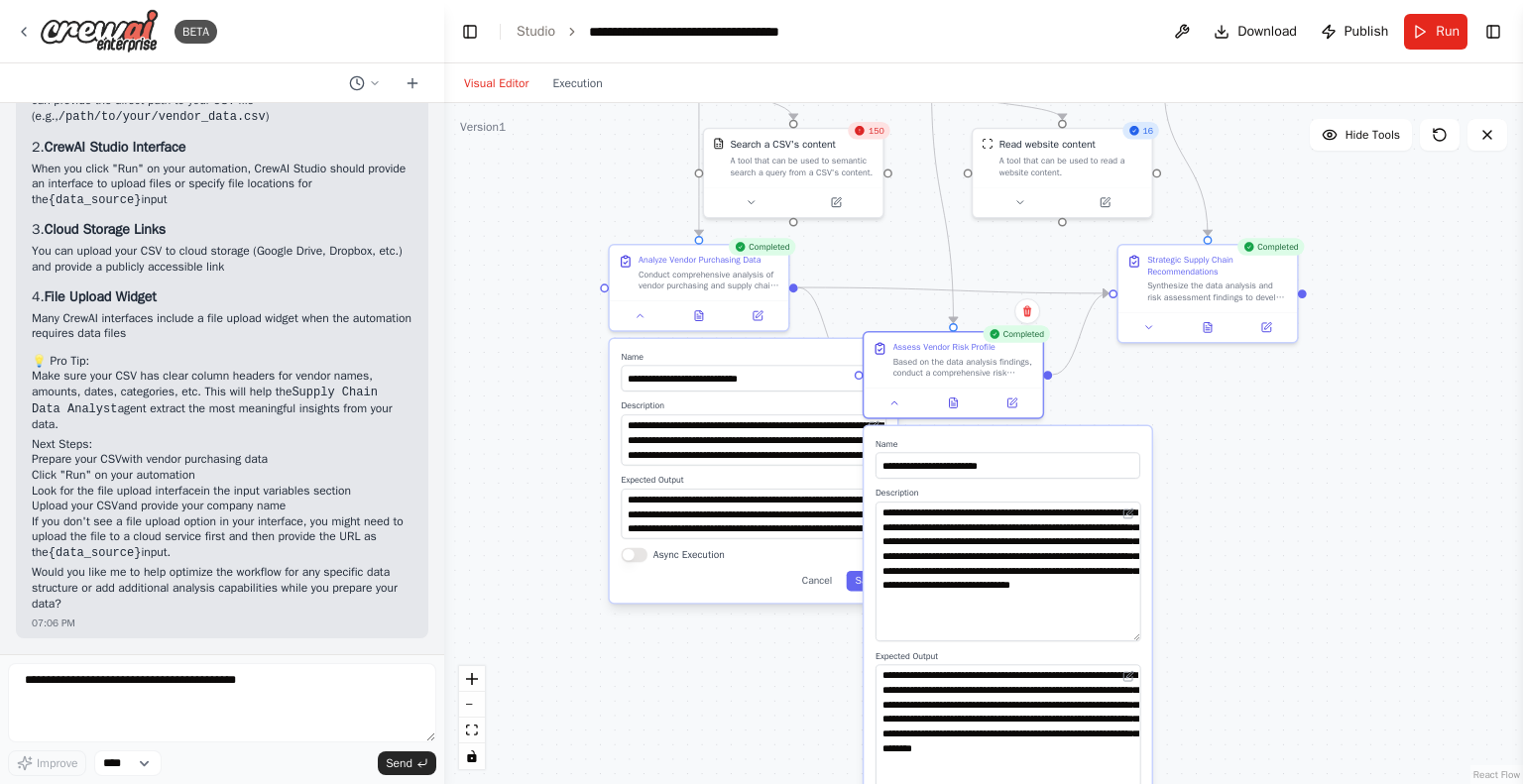 drag, startPoint x: 1118, startPoint y: 595, endPoint x: 1122, endPoint y: 637, distance: 42.190046 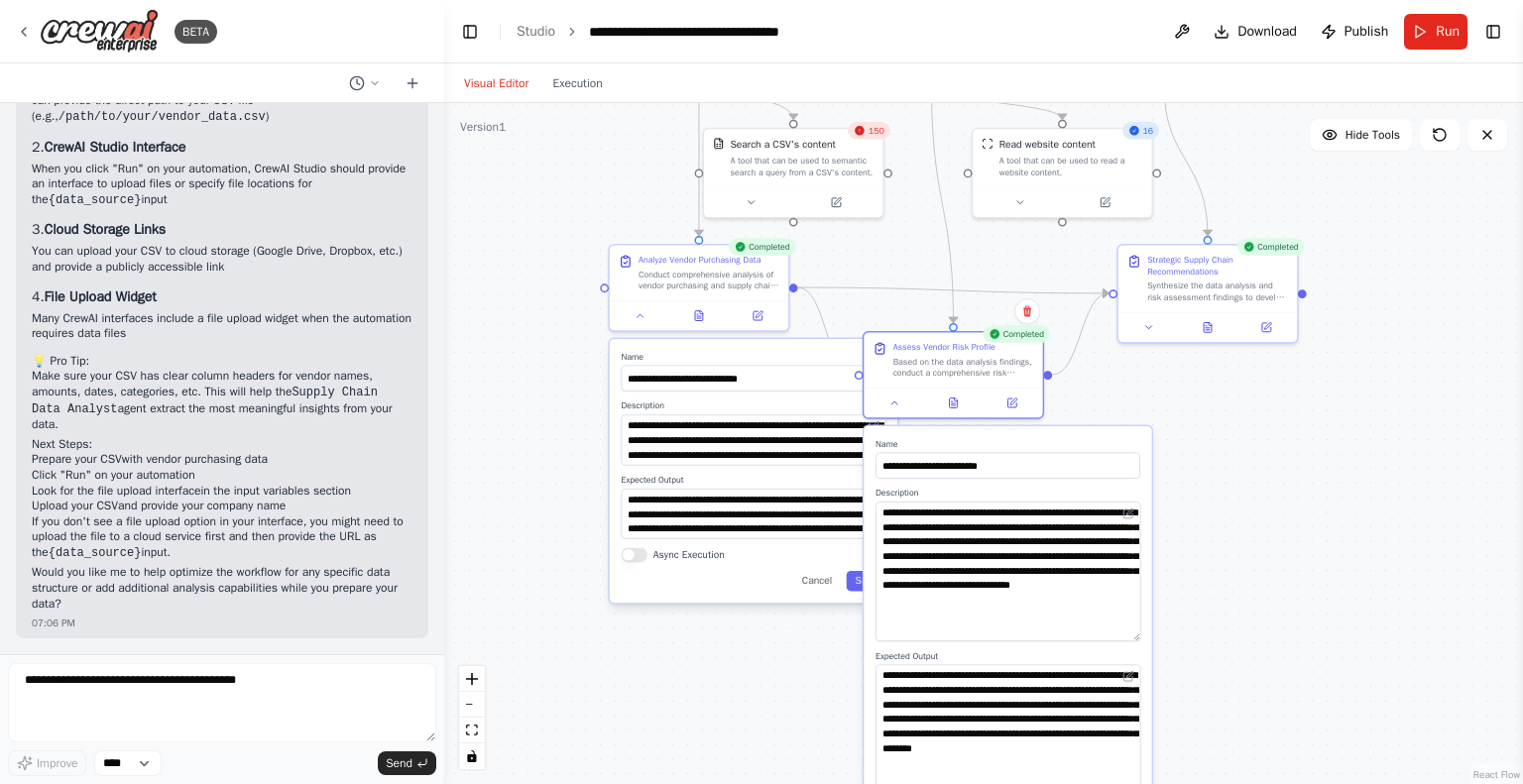 click on "**********" at bounding box center [1007, 571] 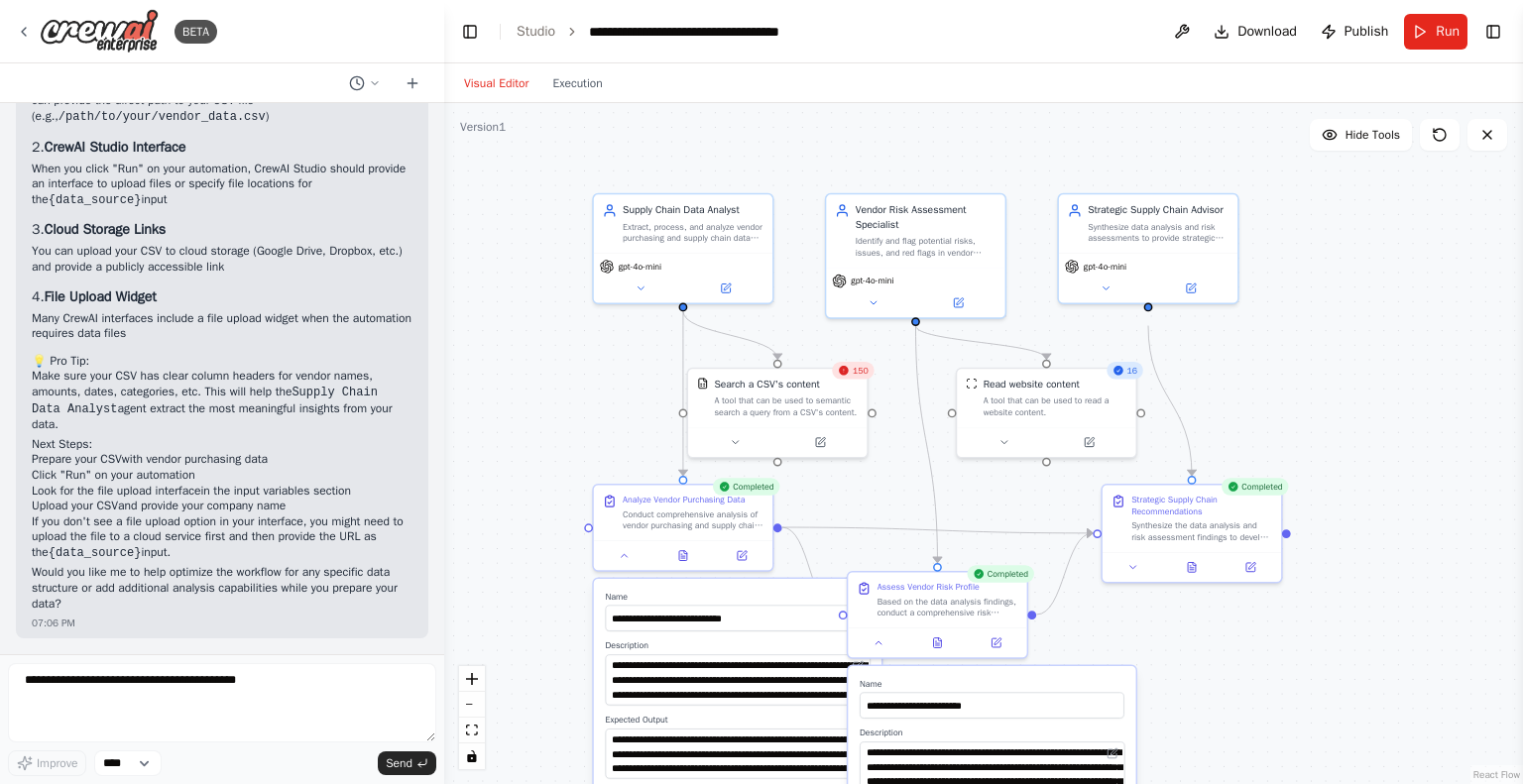 drag, startPoint x: 1360, startPoint y: 221, endPoint x: 1342, endPoint y: 459, distance: 238.6797 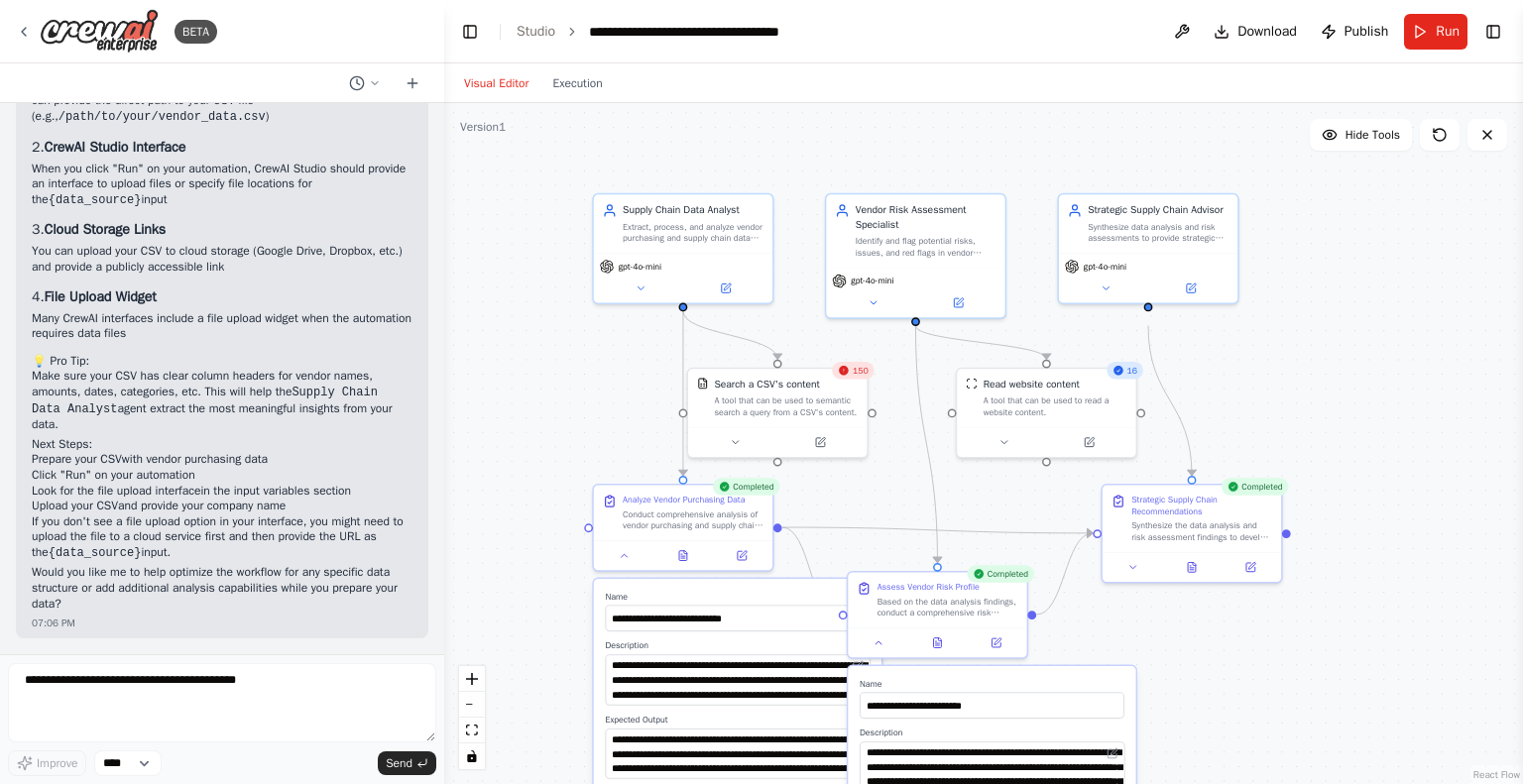 click on ".deletable-edge-delete-btn {
width: 20px;
height: 20px;
border: 0px solid #ffffff;
color: #6b7280;
background-color: #f8fafc;
cursor: pointer;
border-radius: 50%;
font-size: 12px;
padding: 3px;
display: flex;
align-items: center;
justify-content: center;
transition: all 0.2s cubic-bezier(0.4, 0, 0.2, 1);
box-shadow: 0 2px 4px rgba(0, 0, 0, 0.1);
}
.deletable-edge-delete-btn:hover {
background-color: #ef4444;
color: #ffffff;
border-color: #dc2626;
transform: scale(1.1);
box-shadow: 0 4px 12px rgba(239, 68, 68, 0.4);
}
.deletable-edge-delete-btn:active {
transform: scale(0.95);
box-shadow: 0 2px 4px rgba(239, 68, 68, 0.3);
}
Supply Chain Data Analyst gpt-4o-mini 150 Search a CSV's content 16" at bounding box center [984, 443] 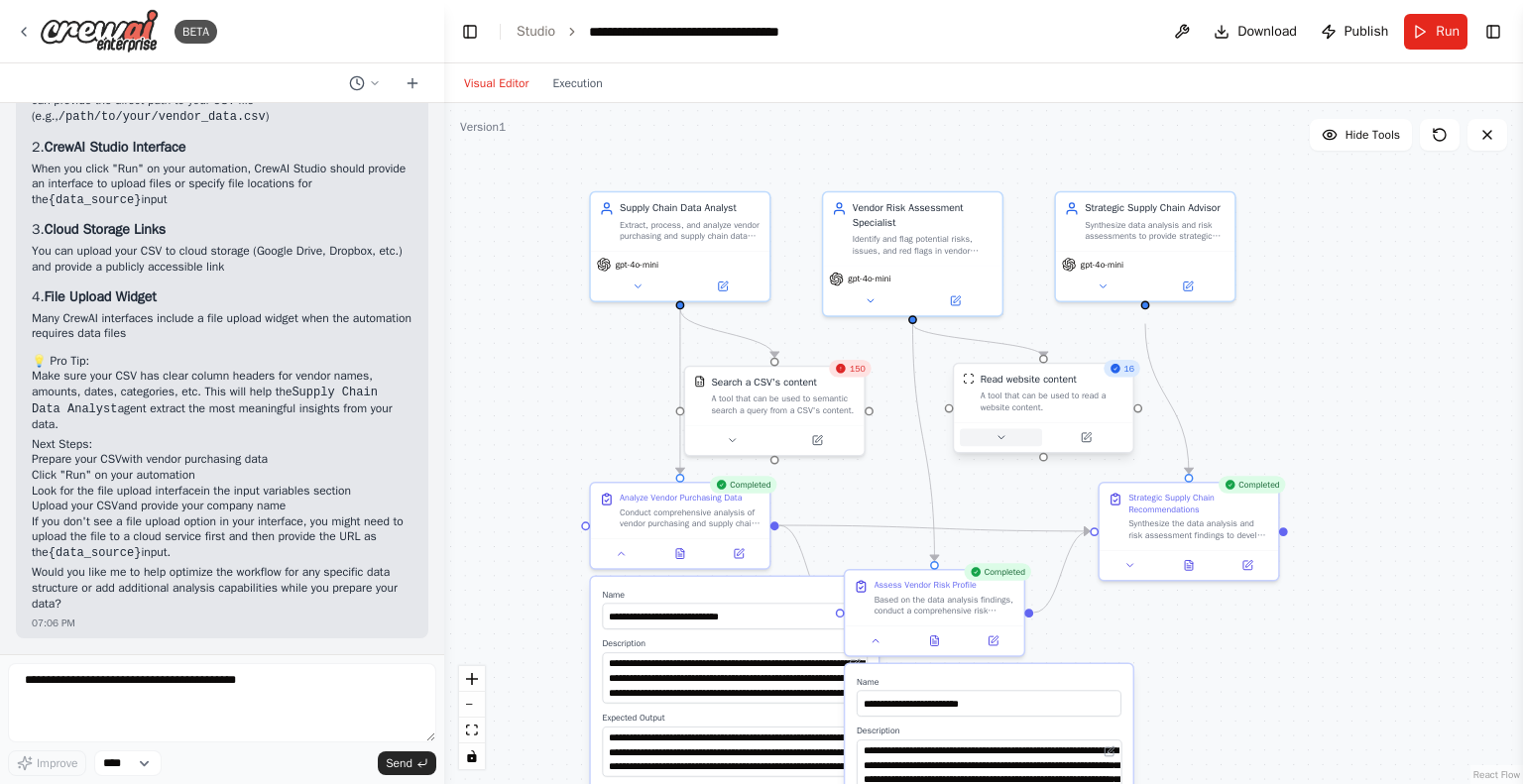 click 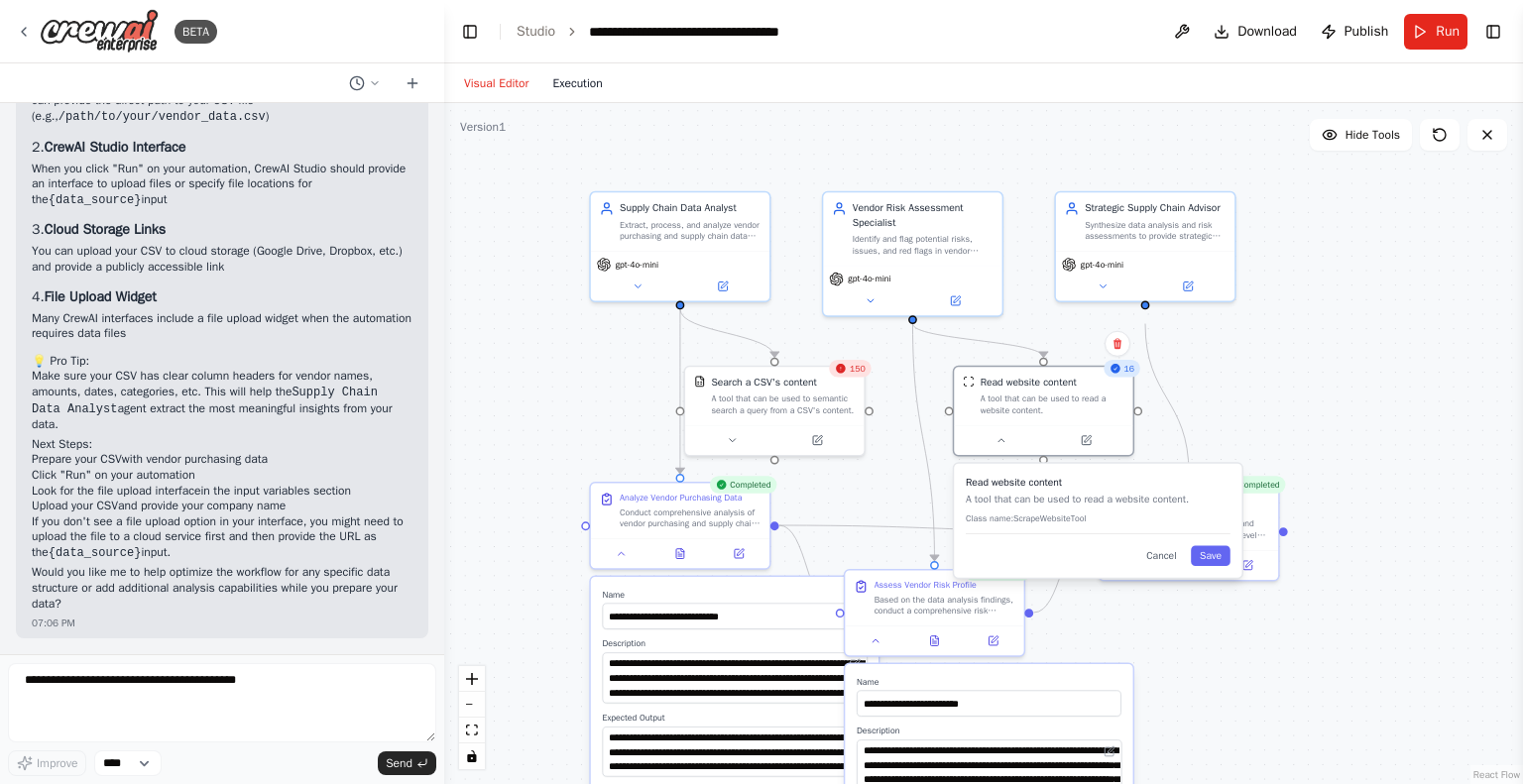 click on "Execution" at bounding box center (577, 83) 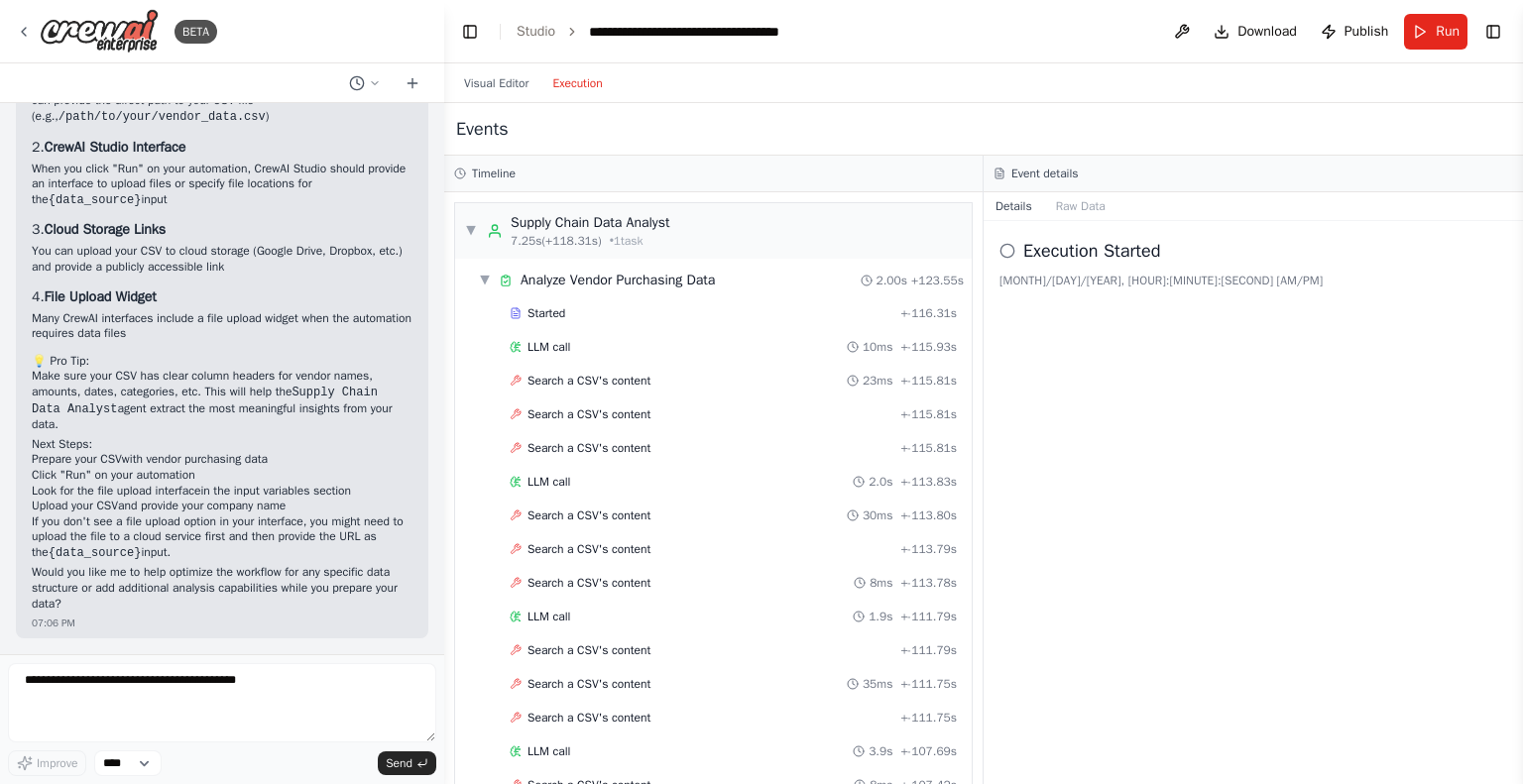 scroll, scrollTop: 8010, scrollLeft: 0, axis: vertical 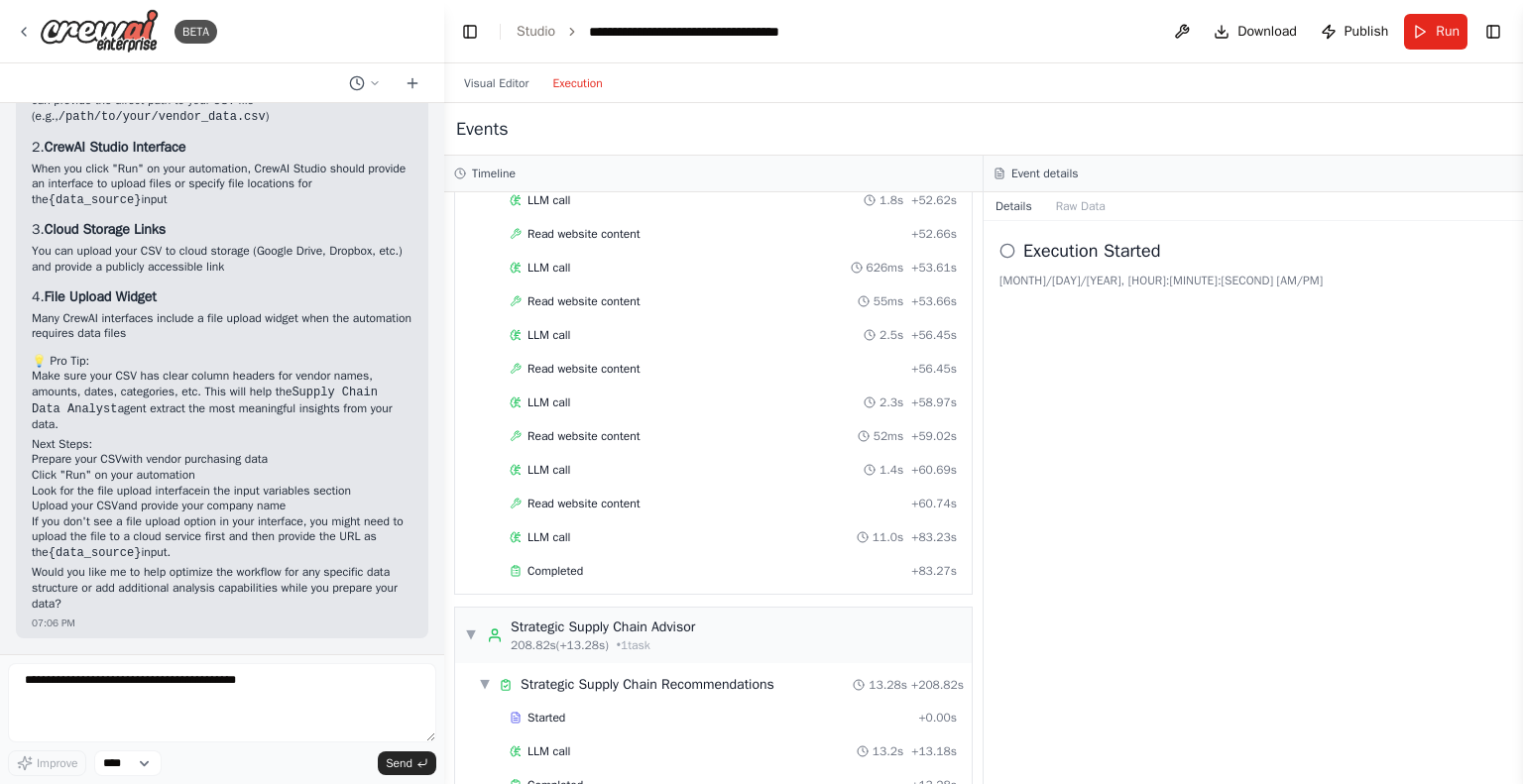 click on "▶ Global Events" at bounding box center (713, 841) 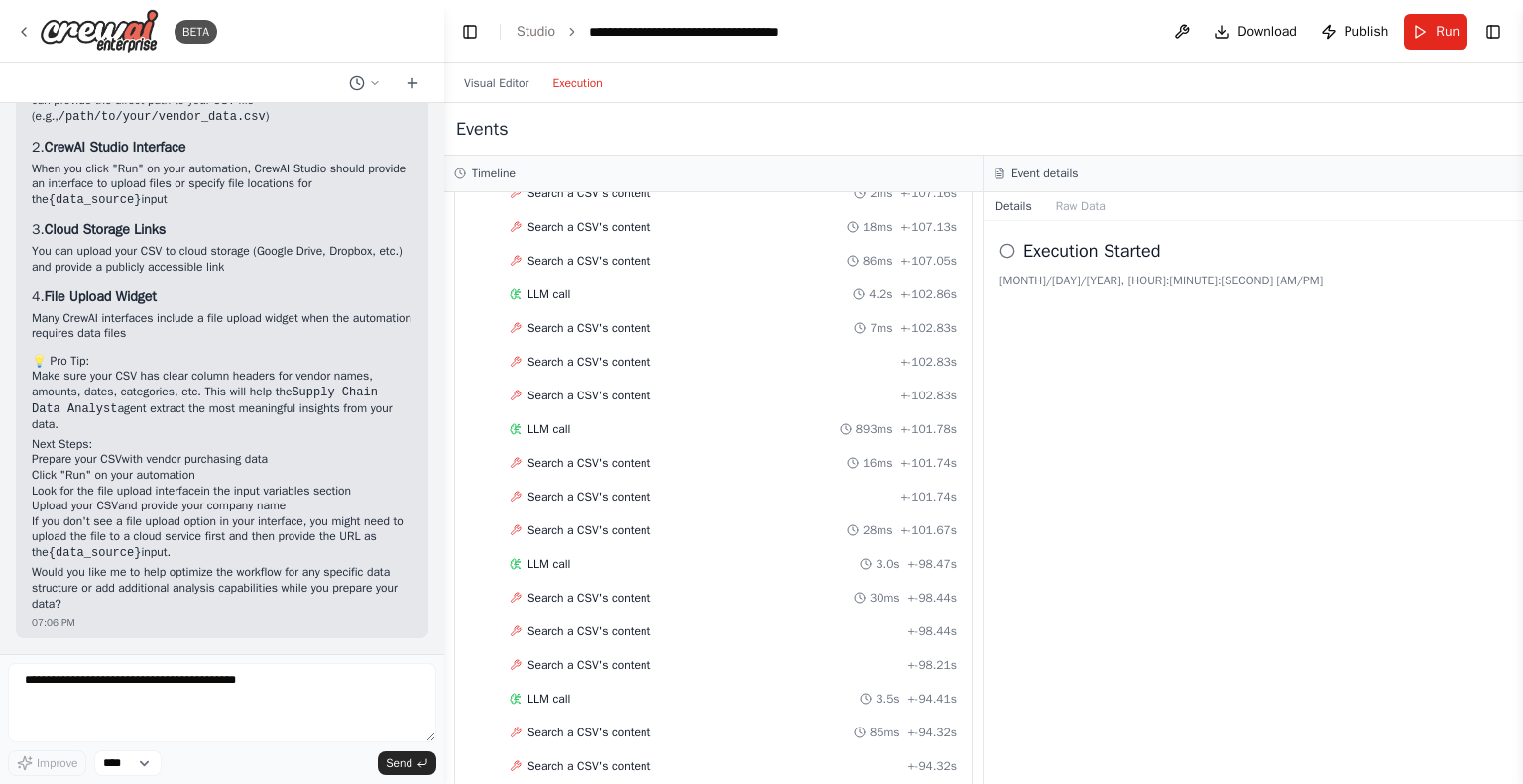 scroll, scrollTop: 0, scrollLeft: 0, axis: both 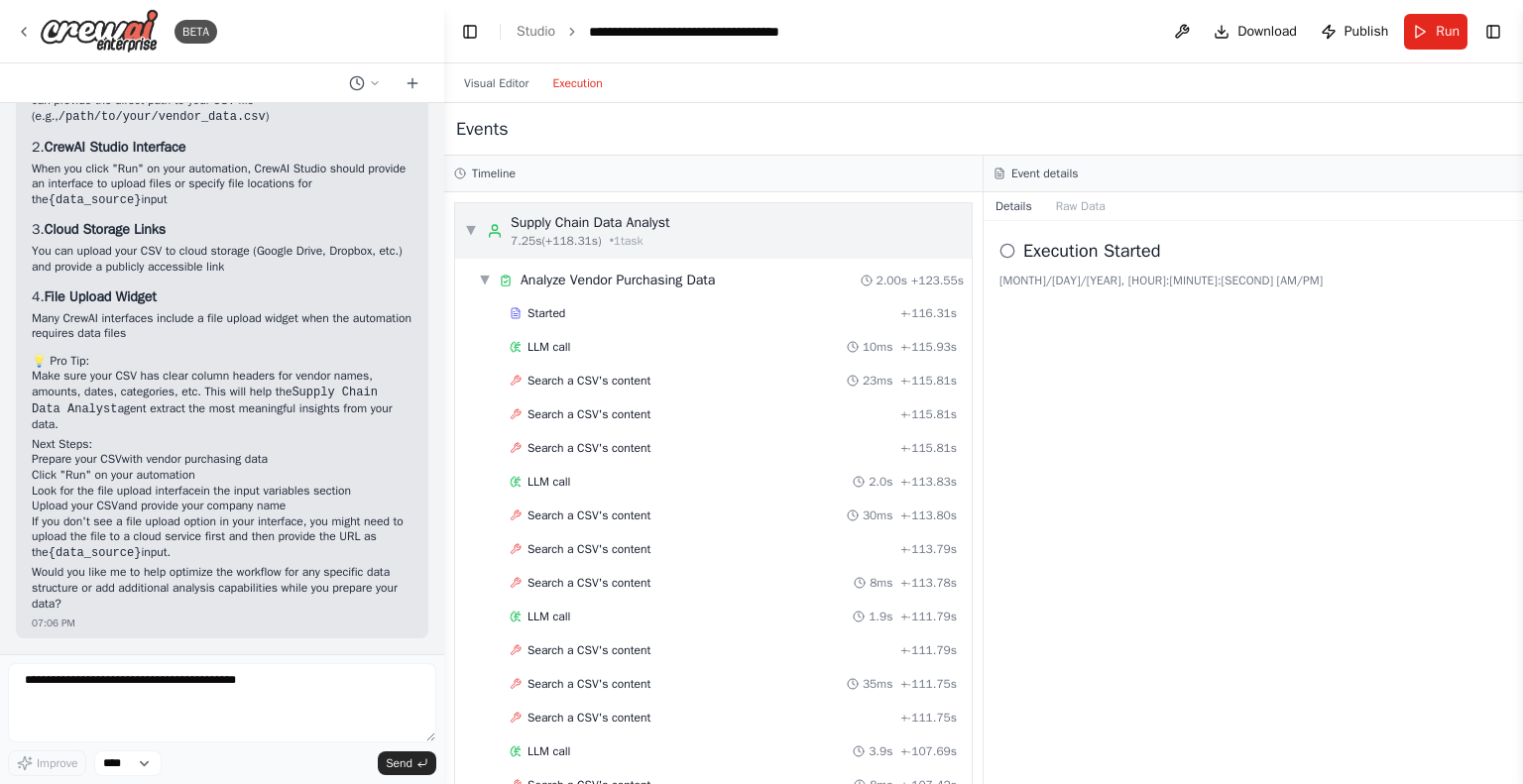 click on "▼" at bounding box center (471, 231) 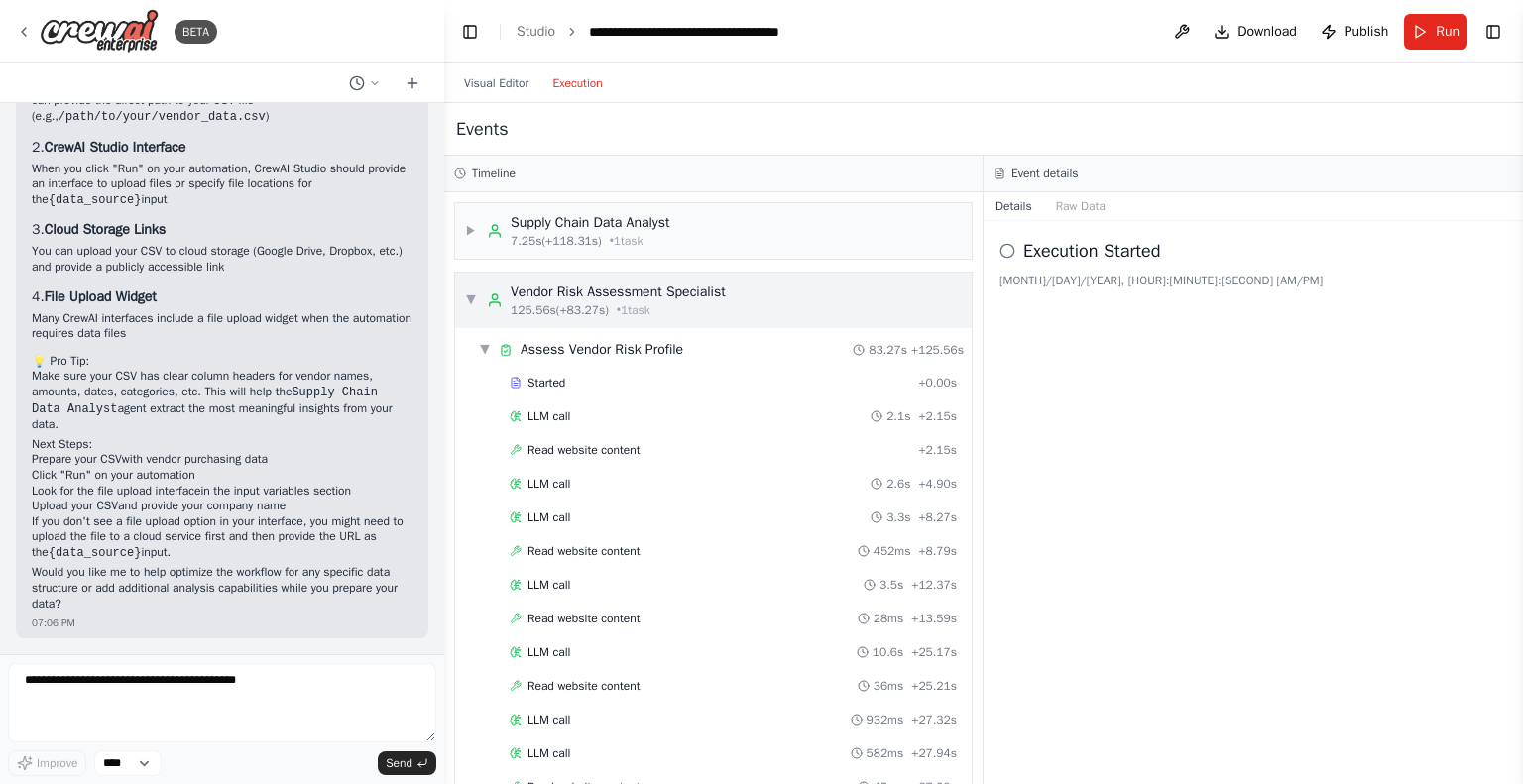 click on "▼ Vendor Risk Assessment Specialist 125.56s  (+83.27s) •  1  task" at bounding box center (595, 300) 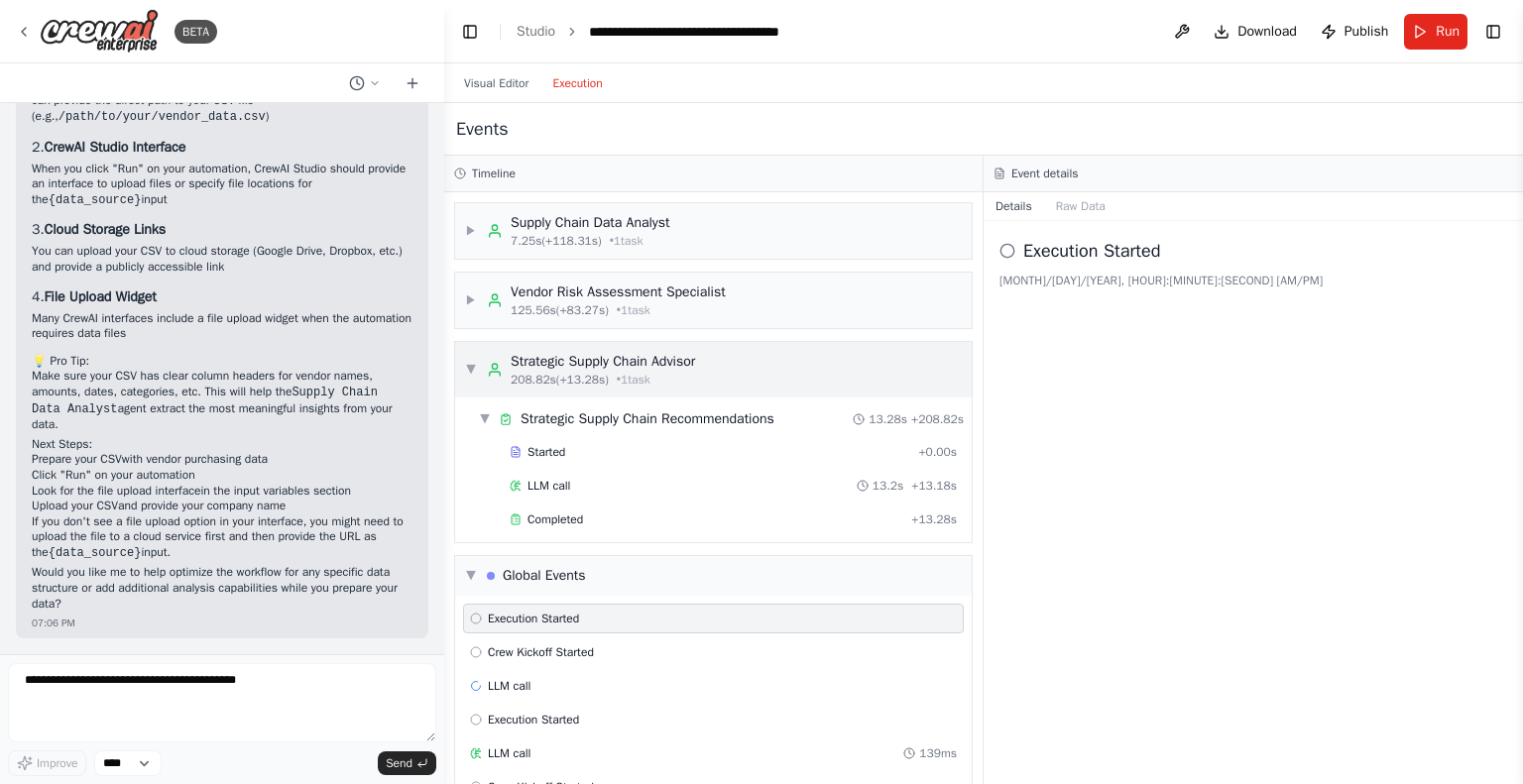 click on "▼" at bounding box center [471, 370] 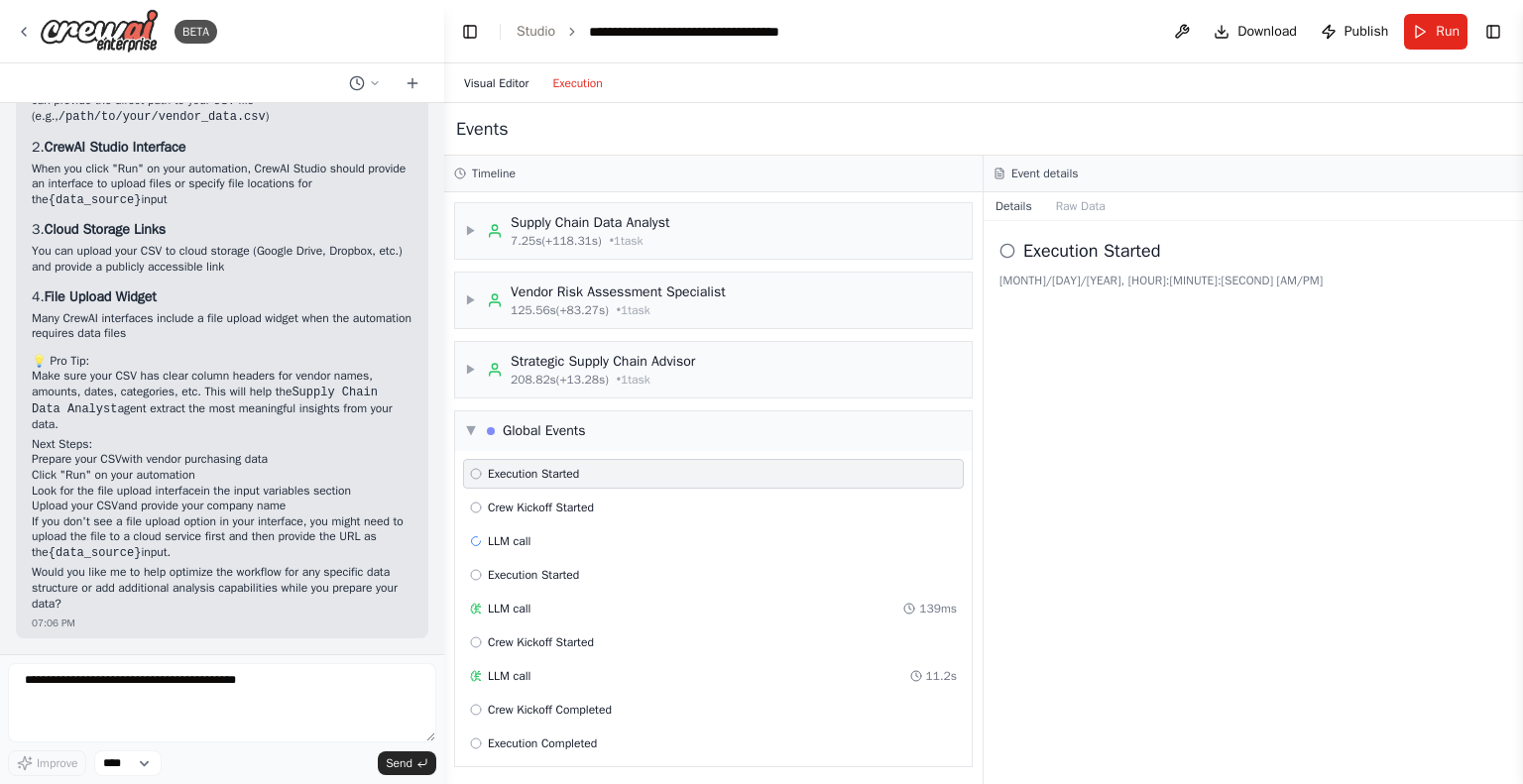 click on "Visual Editor" at bounding box center [496, 83] 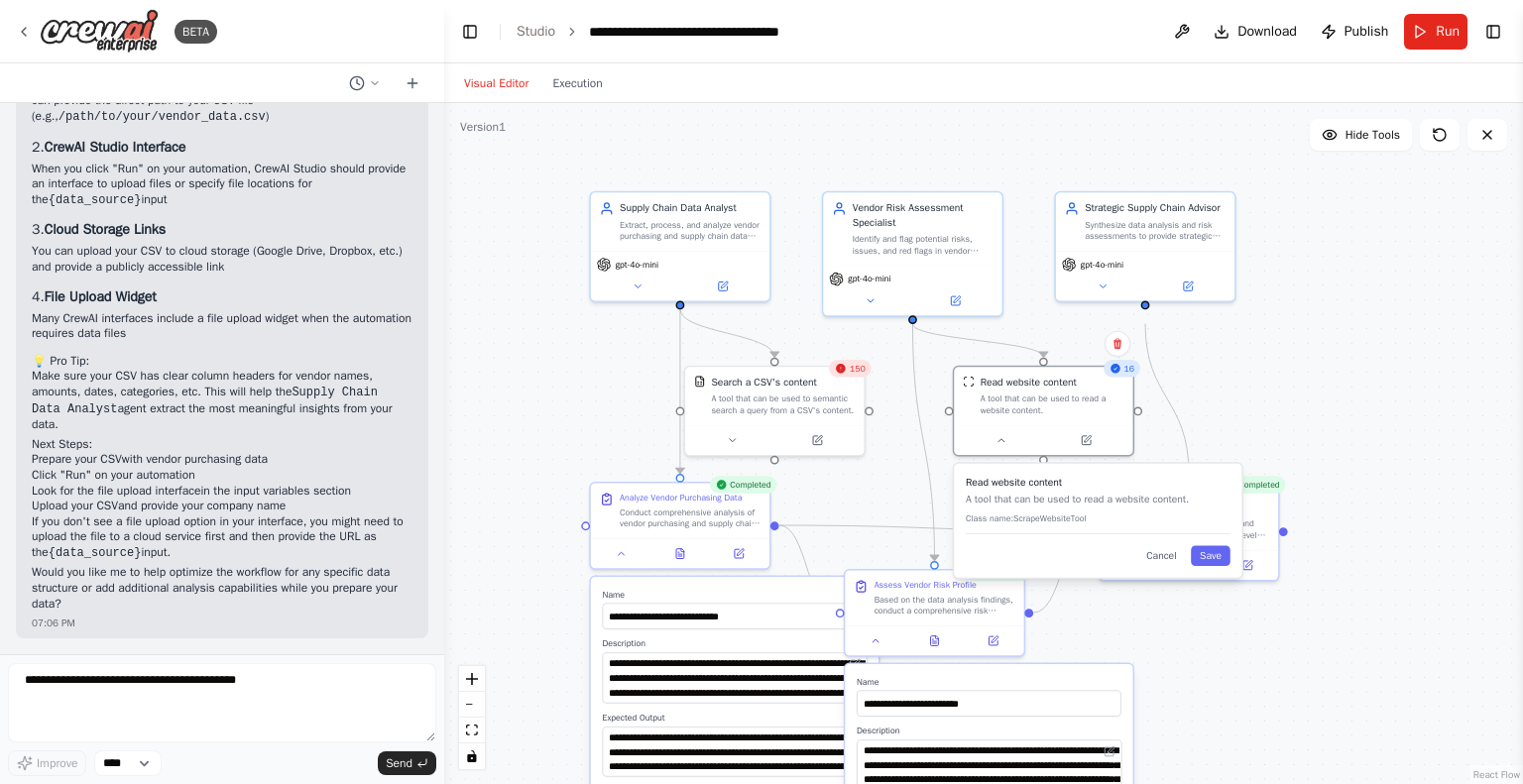 click on ".deletable-edge-delete-btn {
width: 20px;
height: 20px;
border: 0px solid #ffffff;
color: #6b7280;
background-color: #f8fafc;
cursor: pointer;
border-radius: 50%;
font-size: 12px;
padding: 3px;
display: flex;
align-items: center;
justify-content: center;
transition: all 0.2s cubic-bezier(0.4, 0, 0.2, 1);
box-shadow: 0 2px 4px rgba(0, 0, 0, 0.1);
}
.deletable-edge-delete-btn:hover {
background-color: #ef4444;
color: #ffffff;
border-color: #dc2626;
transform: scale(1.1);
box-shadow: 0 4px 12px rgba(239, 68, 68, 0.4);
}
.deletable-edge-delete-btn:active {
transform: scale(0.95);
box-shadow: 0 2px 4px rgba(239, 68, 68, 0.3);
}
Supply Chain Data Analyst gpt-4o-mini 150 Search a CSV's content 16" at bounding box center (984, 443) 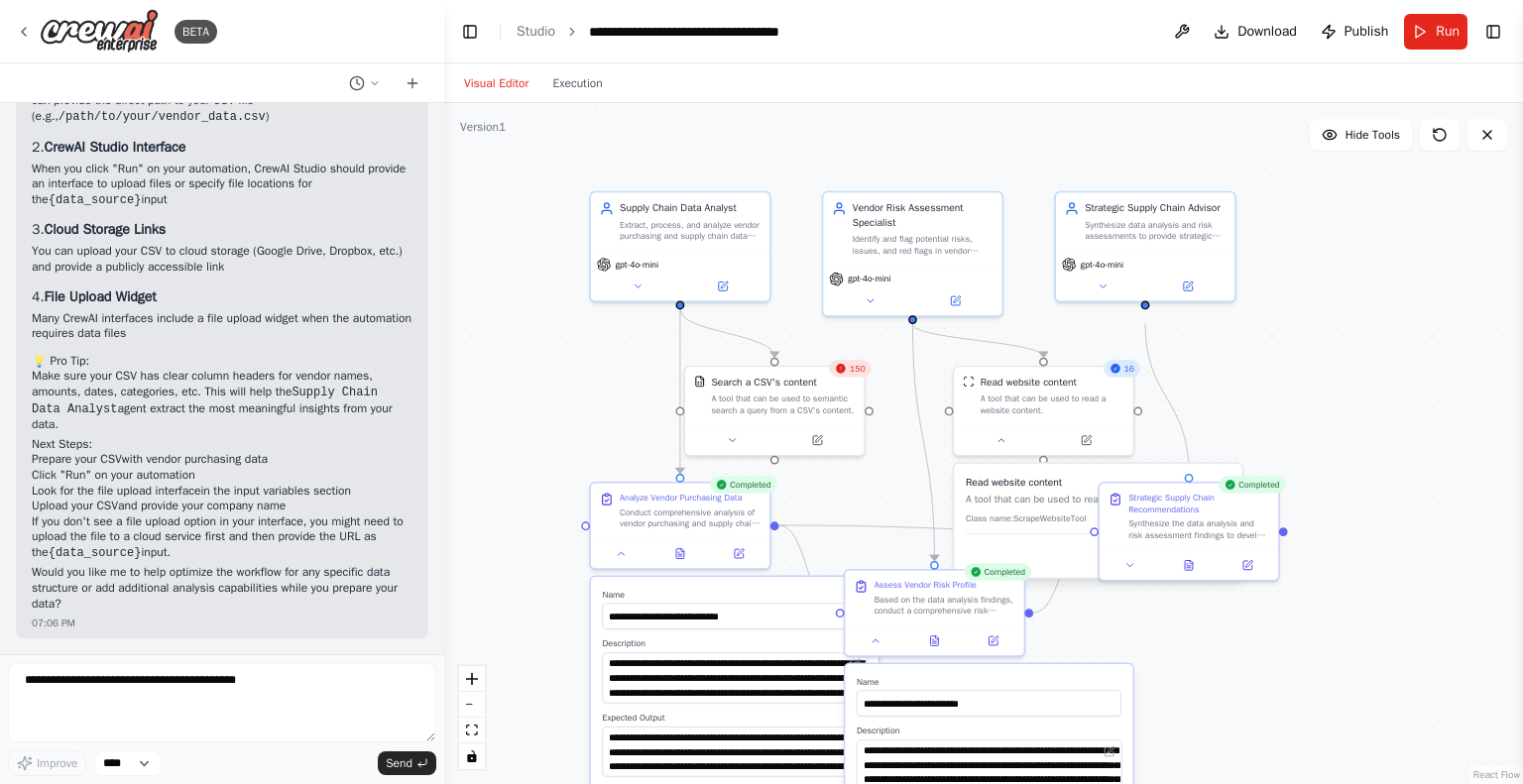 click on ".deletable-edge-delete-btn {
width: 20px;
height: 20px;
border: 0px solid #ffffff;
color: #6b7280;
background-color: #f8fafc;
cursor: pointer;
border-radius: 50%;
font-size: 12px;
padding: 3px;
display: flex;
align-items: center;
justify-content: center;
transition: all 0.2s cubic-bezier(0.4, 0, 0.2, 1);
box-shadow: 0 2px 4px rgba(0, 0, 0, 0.1);
}
.deletable-edge-delete-btn:hover {
background-color: #ef4444;
color: #ffffff;
border-color: #dc2626;
transform: scale(1.1);
box-shadow: 0 4px 12px rgba(239, 68, 68, 0.4);
}
.deletable-edge-delete-btn:active {
transform: scale(0.95);
box-shadow: 0 2px 4px rgba(239, 68, 68, 0.3);
}
Supply Chain Data Analyst gpt-4o-mini 150 Search a CSV's content 16" at bounding box center (984, 443) 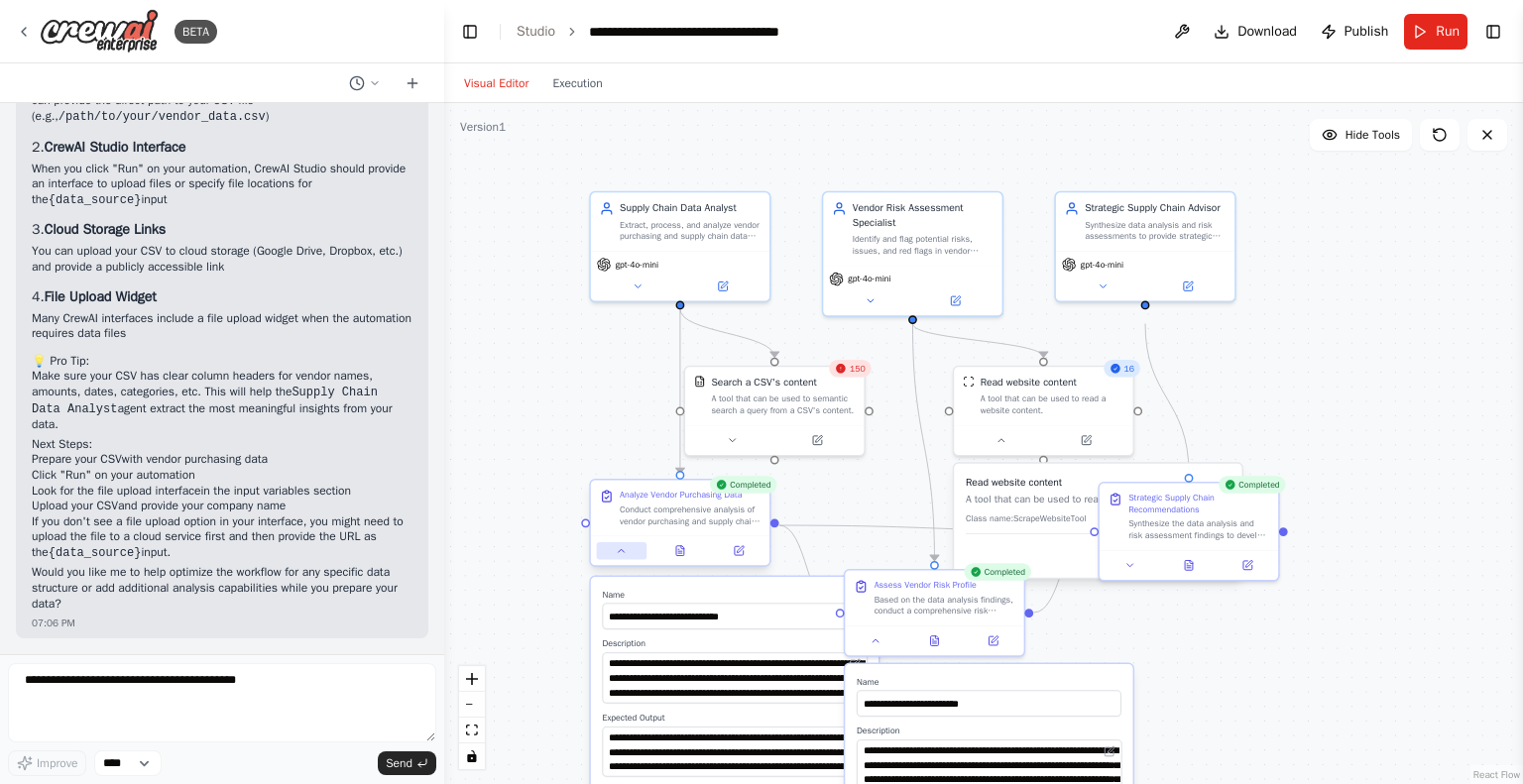 click at bounding box center [622, 551] 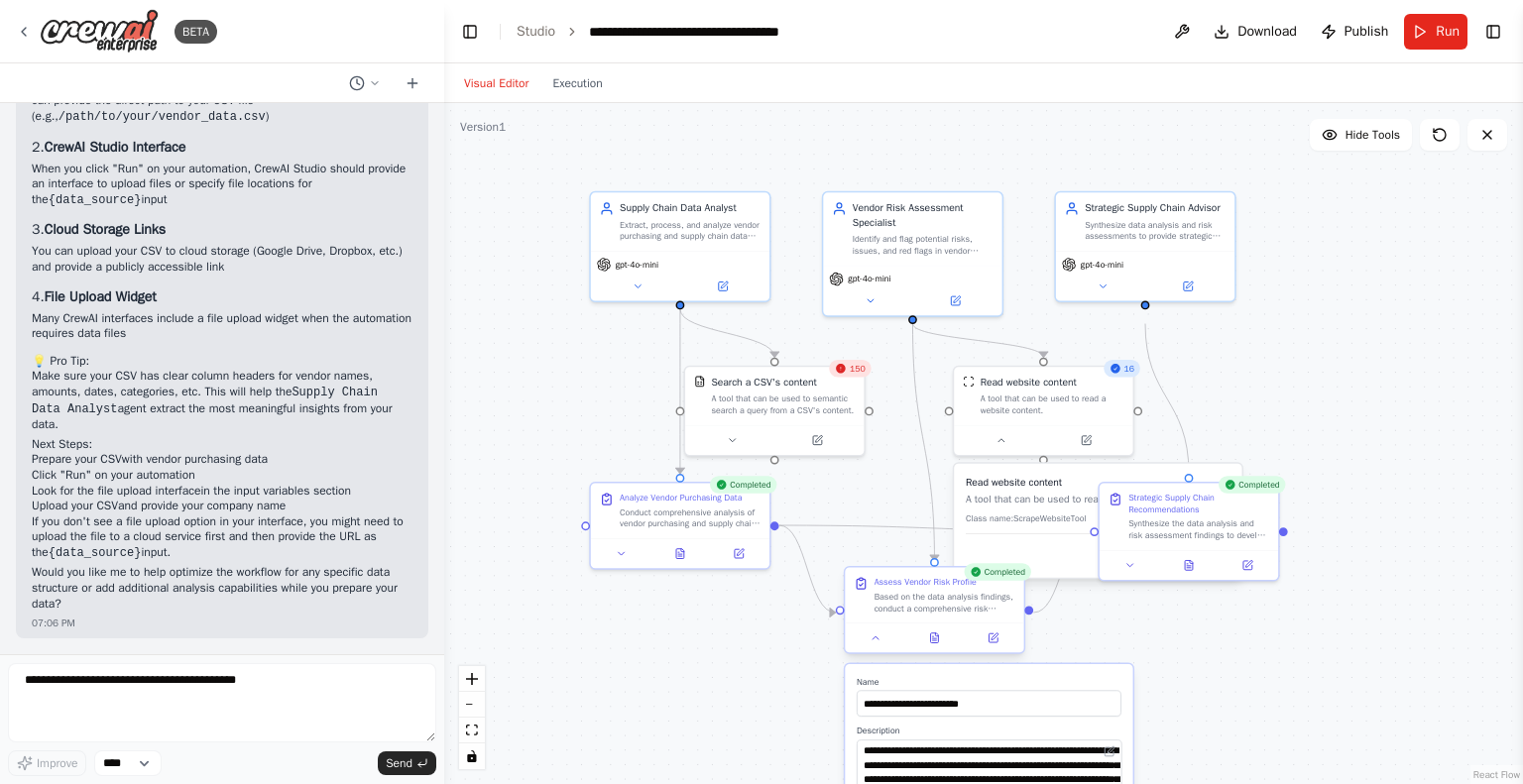 click at bounding box center [934, 637] 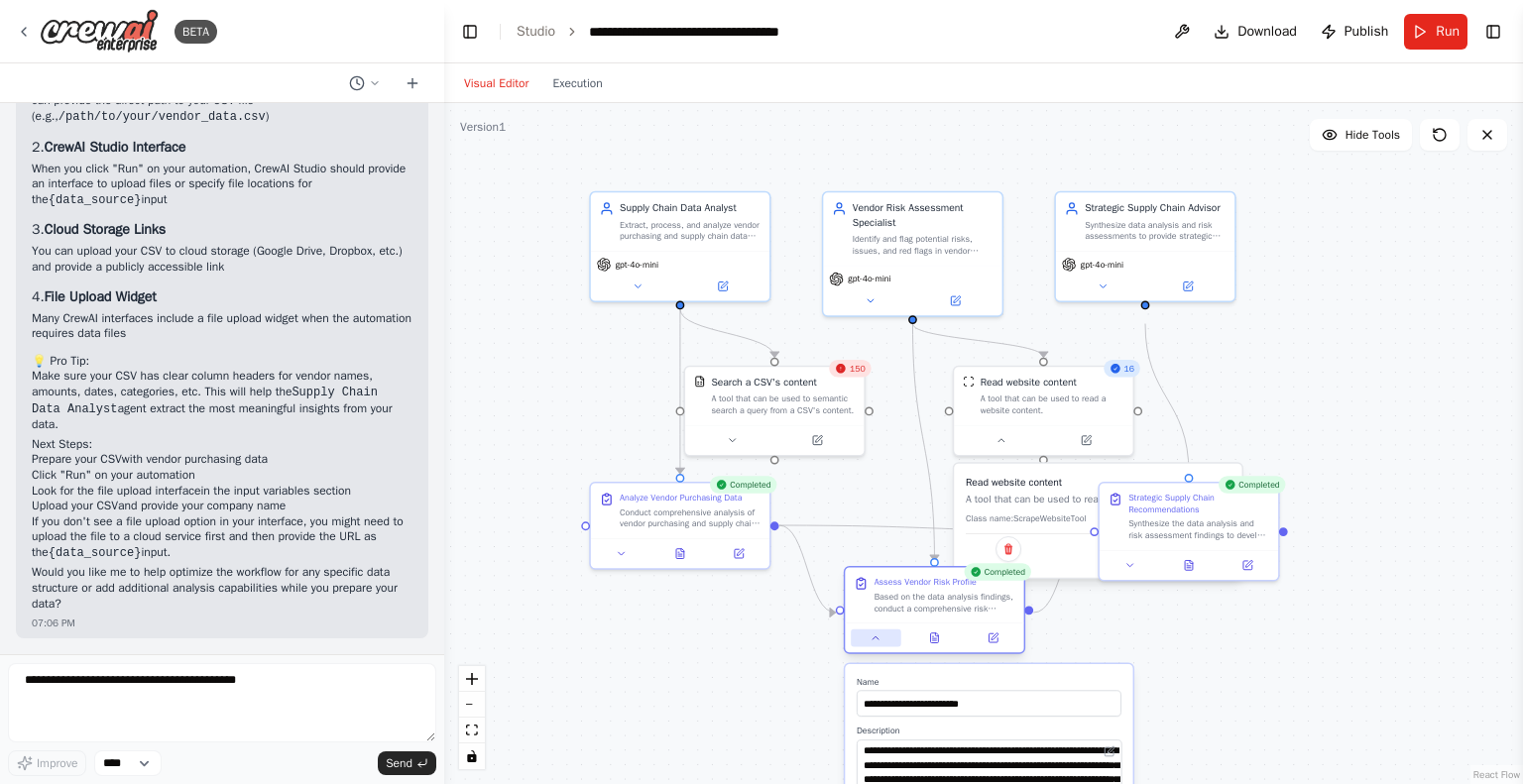 click at bounding box center [876, 638] 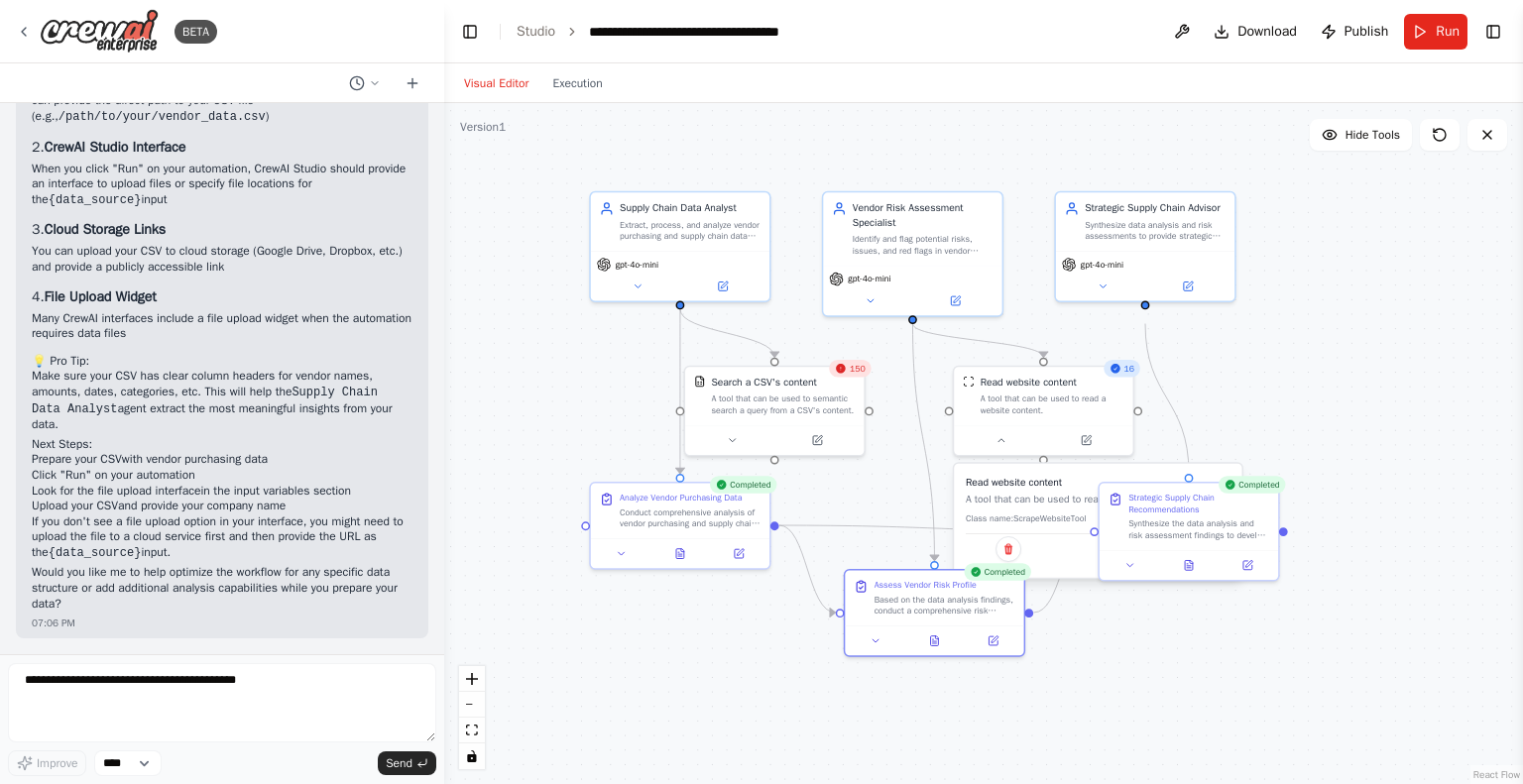 click on ".deletable-edge-delete-btn {
width: 20px;
height: 20px;
border: 0px solid #ffffff;
color: #6b7280;
background-color: #f8fafc;
cursor: pointer;
border-radius: 50%;
font-size: 12px;
padding: 3px;
display: flex;
align-items: center;
justify-content: center;
transition: all 0.2s cubic-bezier(0.4, 0, 0.2, 1);
box-shadow: 0 2px 4px rgba(0, 0, 0, 0.1);
}
.deletable-edge-delete-btn:hover {
background-color: #ef4444;
color: #ffffff;
border-color: #dc2626;
transform: scale(1.1);
box-shadow: 0 4px 12px rgba(239, 68, 68, 0.4);
}
.deletable-edge-delete-btn:active {
transform: scale(0.95);
box-shadow: 0 2px 4px rgba(239, 68, 68, 0.3);
}
Supply Chain Data Analyst gpt-4o-mini 150 Search a CSV's content 16" at bounding box center [984, 443] 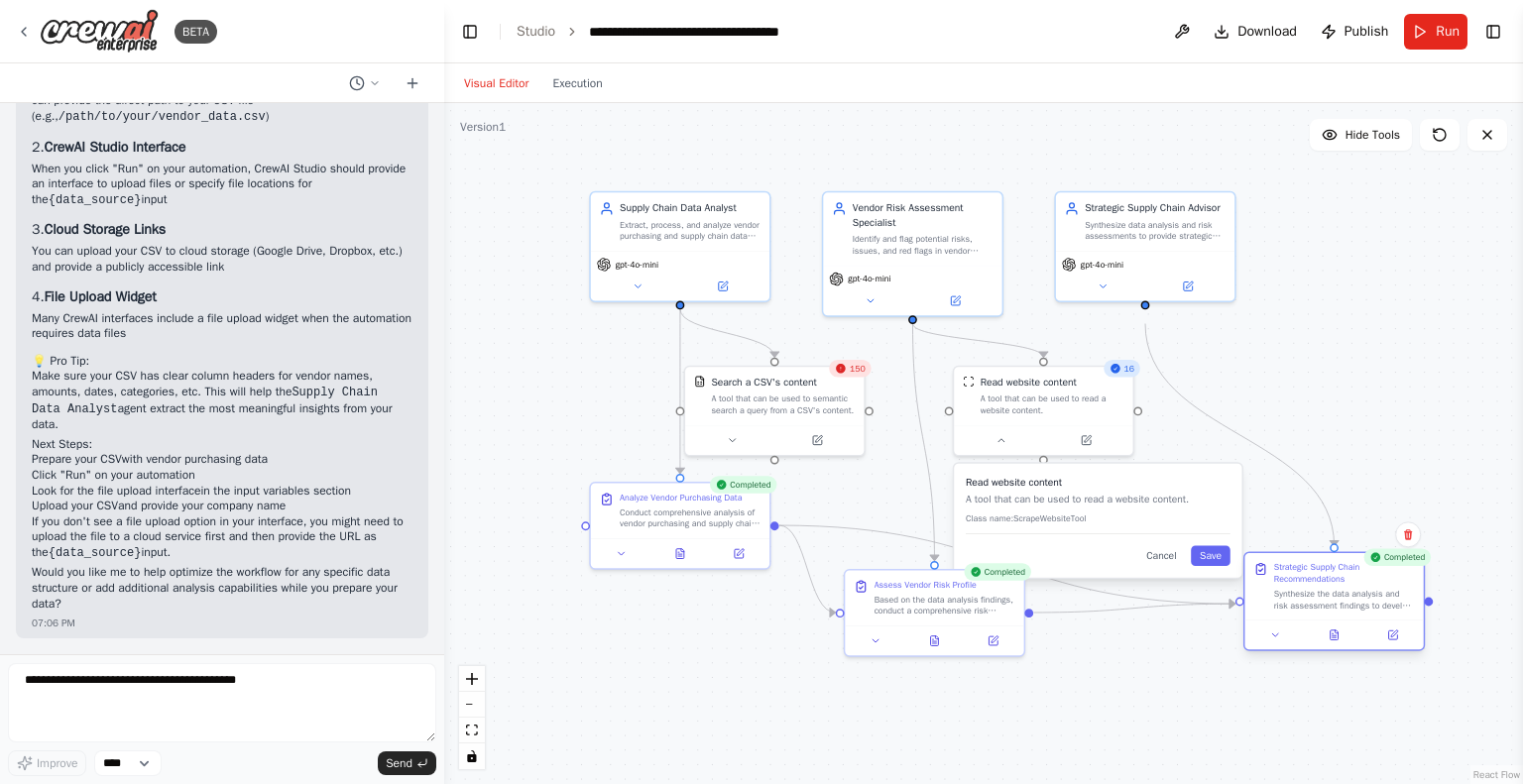 drag, startPoint x: 1186, startPoint y: 507, endPoint x: 1332, endPoint y: 594, distance: 169.95588 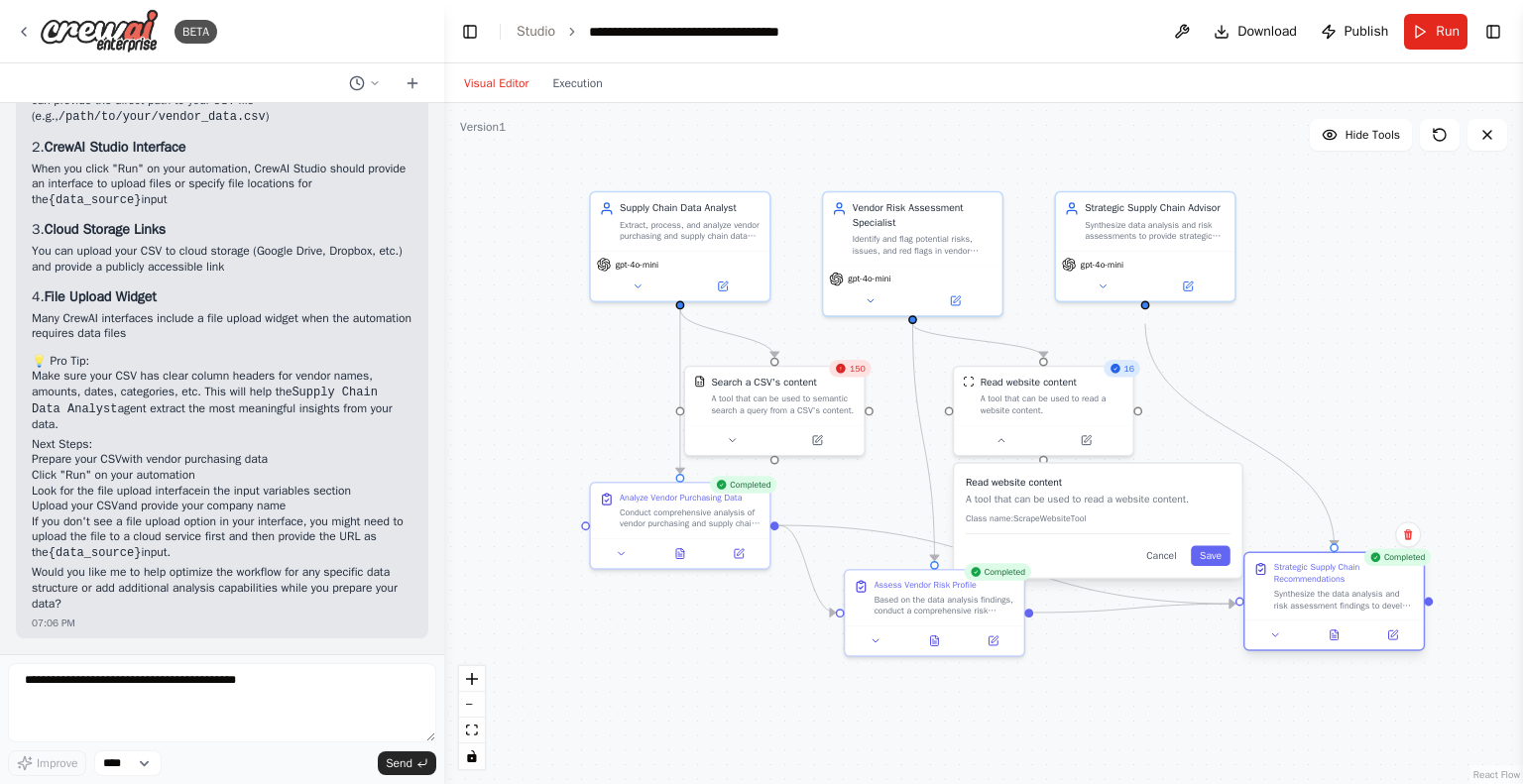 click on "Strategic Supply Chain Recommendations Synthesize the data analysis and risk assessment findings to develop strategic recommendations for {company_name}'s supply chain optimization. Focus on vendor portfolio optimization, risk mitigation strategies, cost reduction opportunities, and long-term supply chain resilience. Provide actionable insights that balance cost efficiency with risk management and operational excellence." at bounding box center (1345, 587) 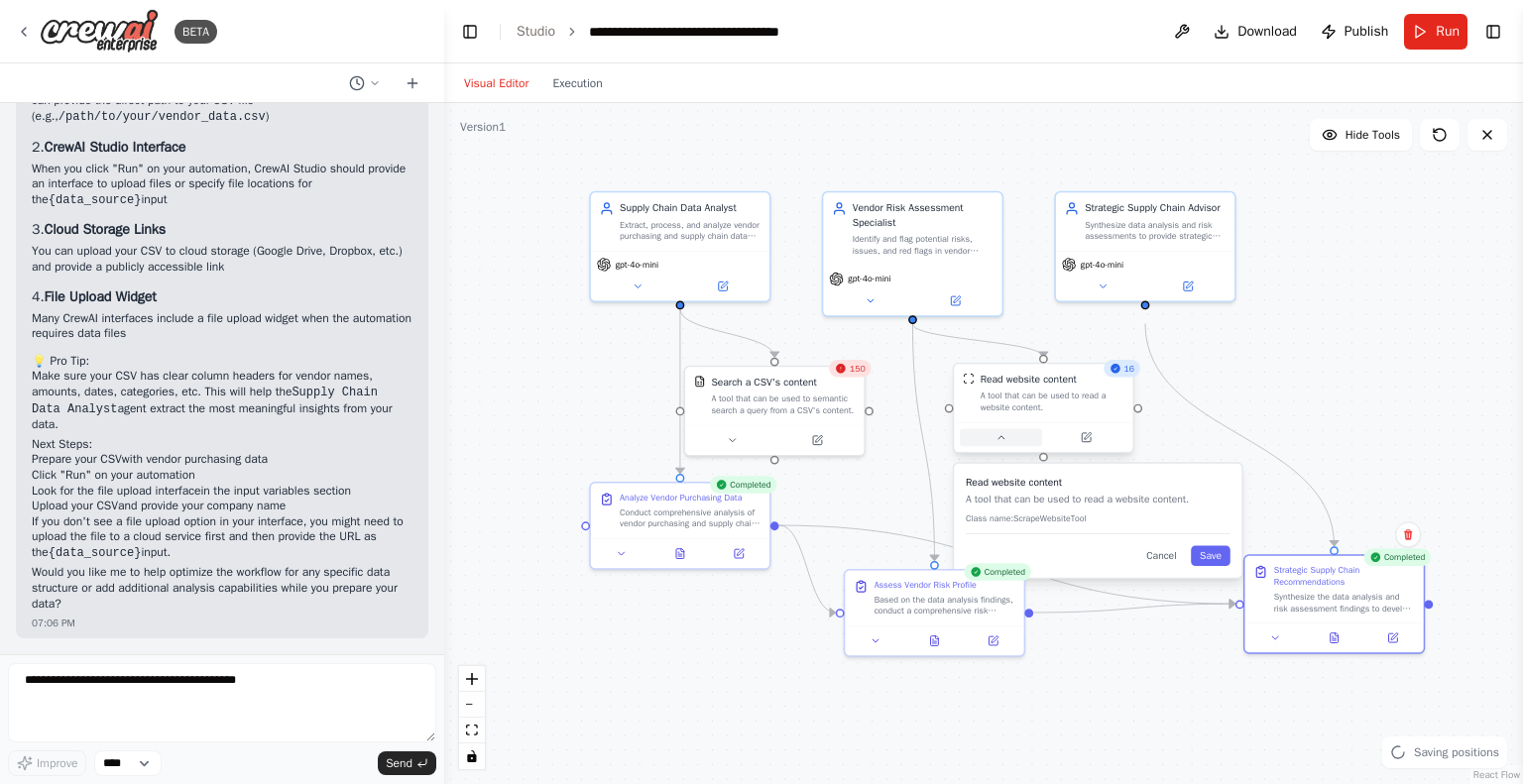 click at bounding box center [1000, 438] 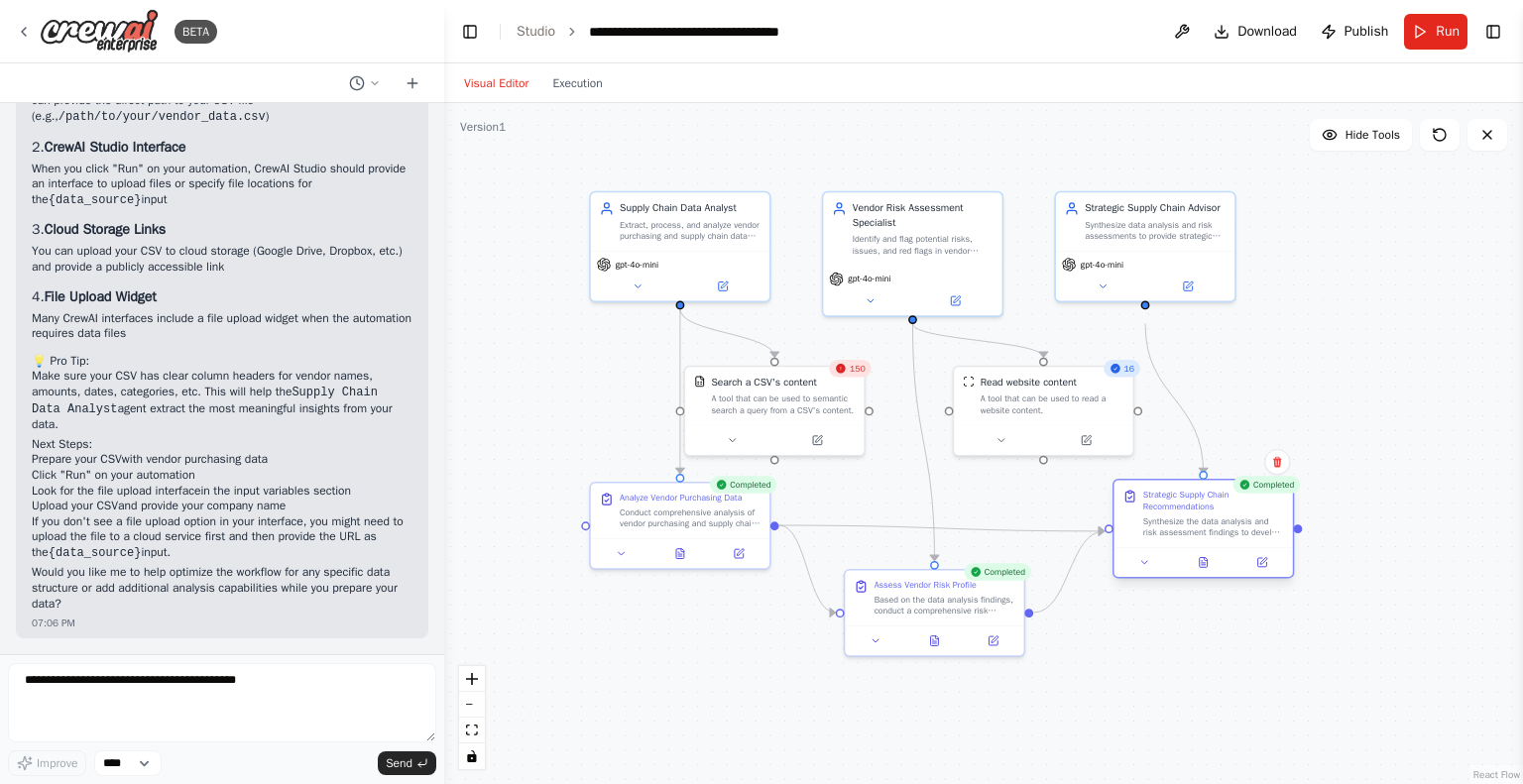 drag, startPoint x: 1275, startPoint y: 598, endPoint x: 1148, endPoint y: 525, distance: 146.48549 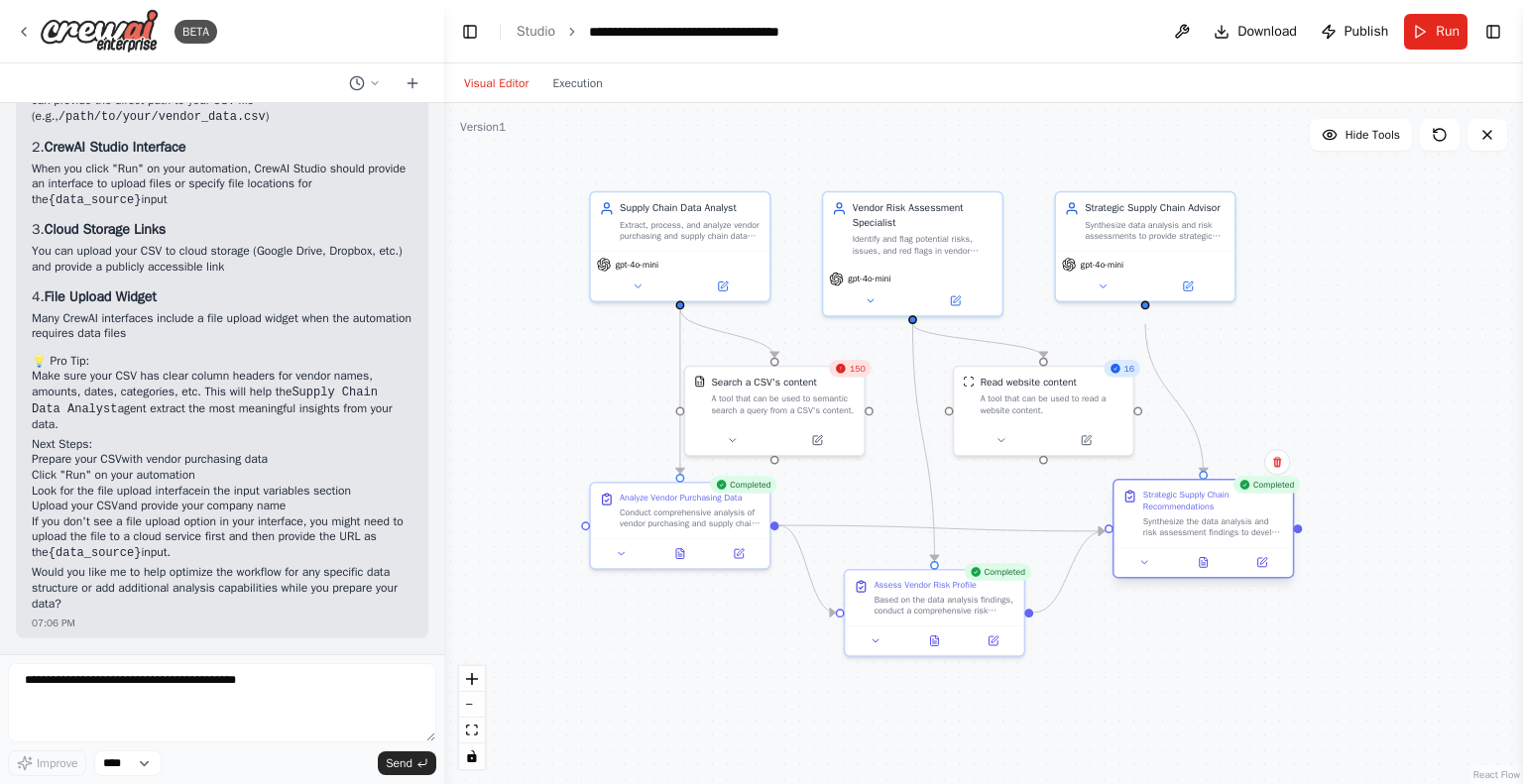 click on "Synthesize the data analysis and risk assessment findings to develop strategic recommendations for {company_name}'s supply chain optimization. Focus on vendor portfolio optimization, risk mitigation strategies, cost reduction opportunities, and long-term supply chain resilience. Provide actionable insights that balance cost efficiency with risk management and operational excellence." at bounding box center (1214, 526) 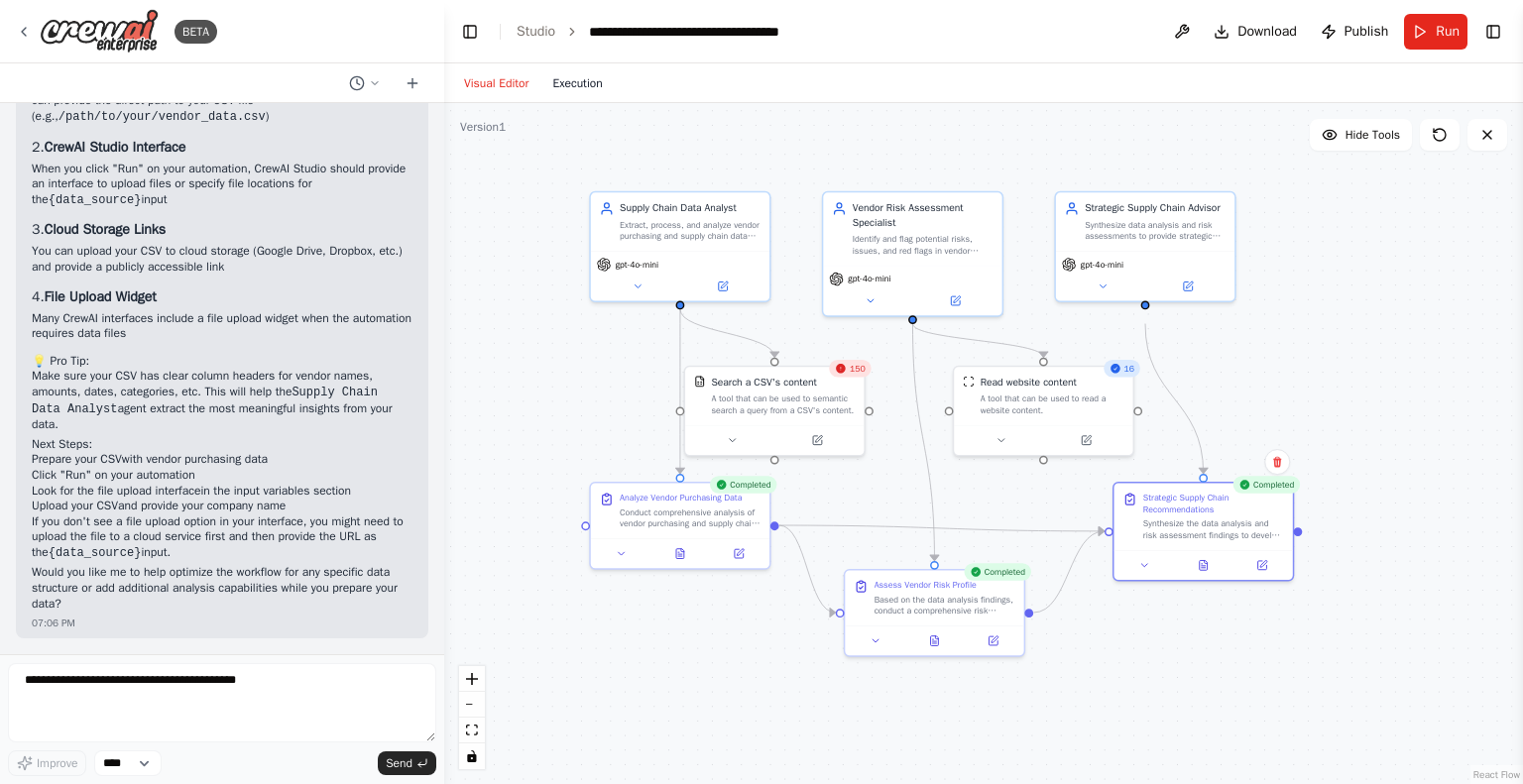 click on "Execution" at bounding box center [577, 83] 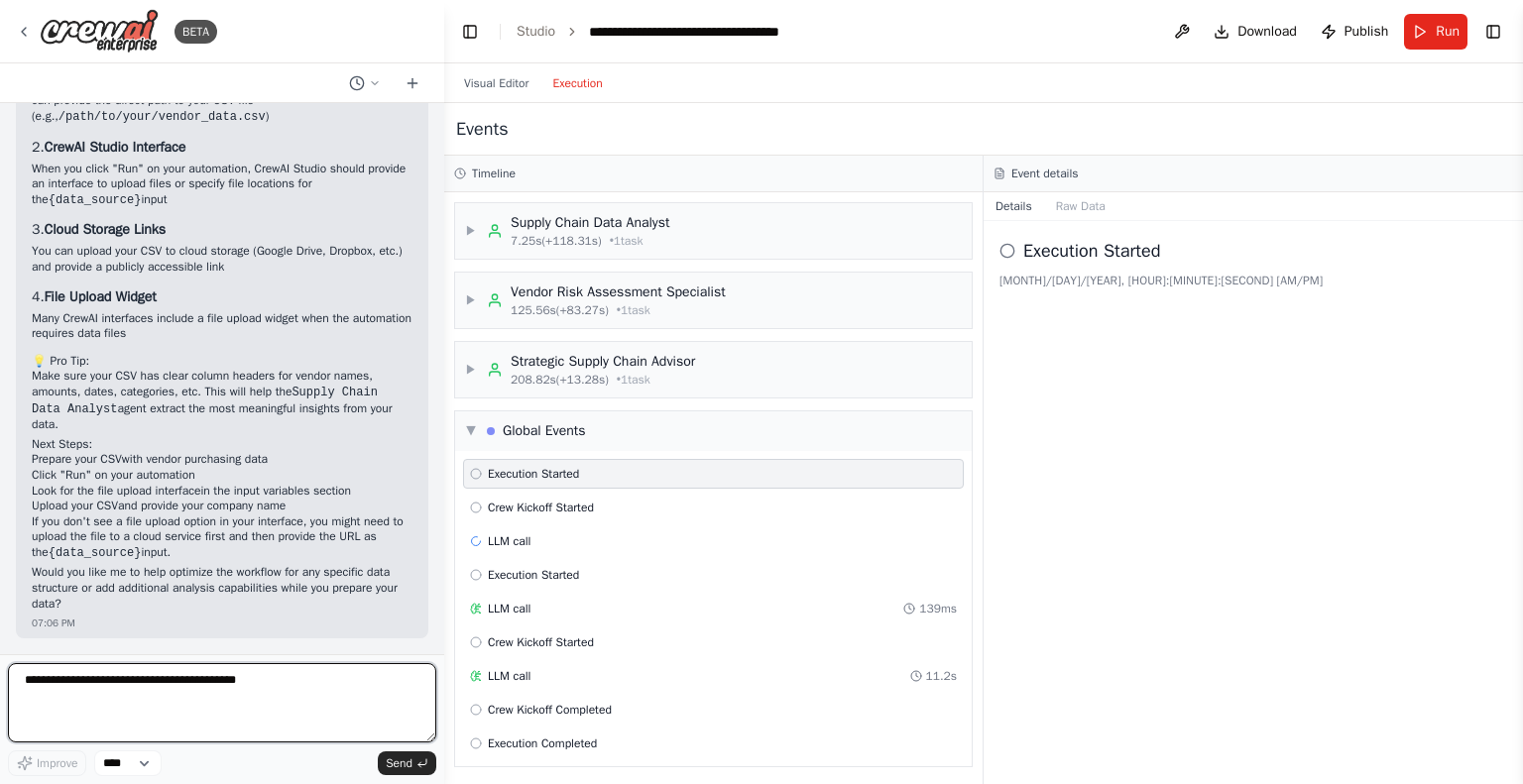 click at bounding box center (222, 703) 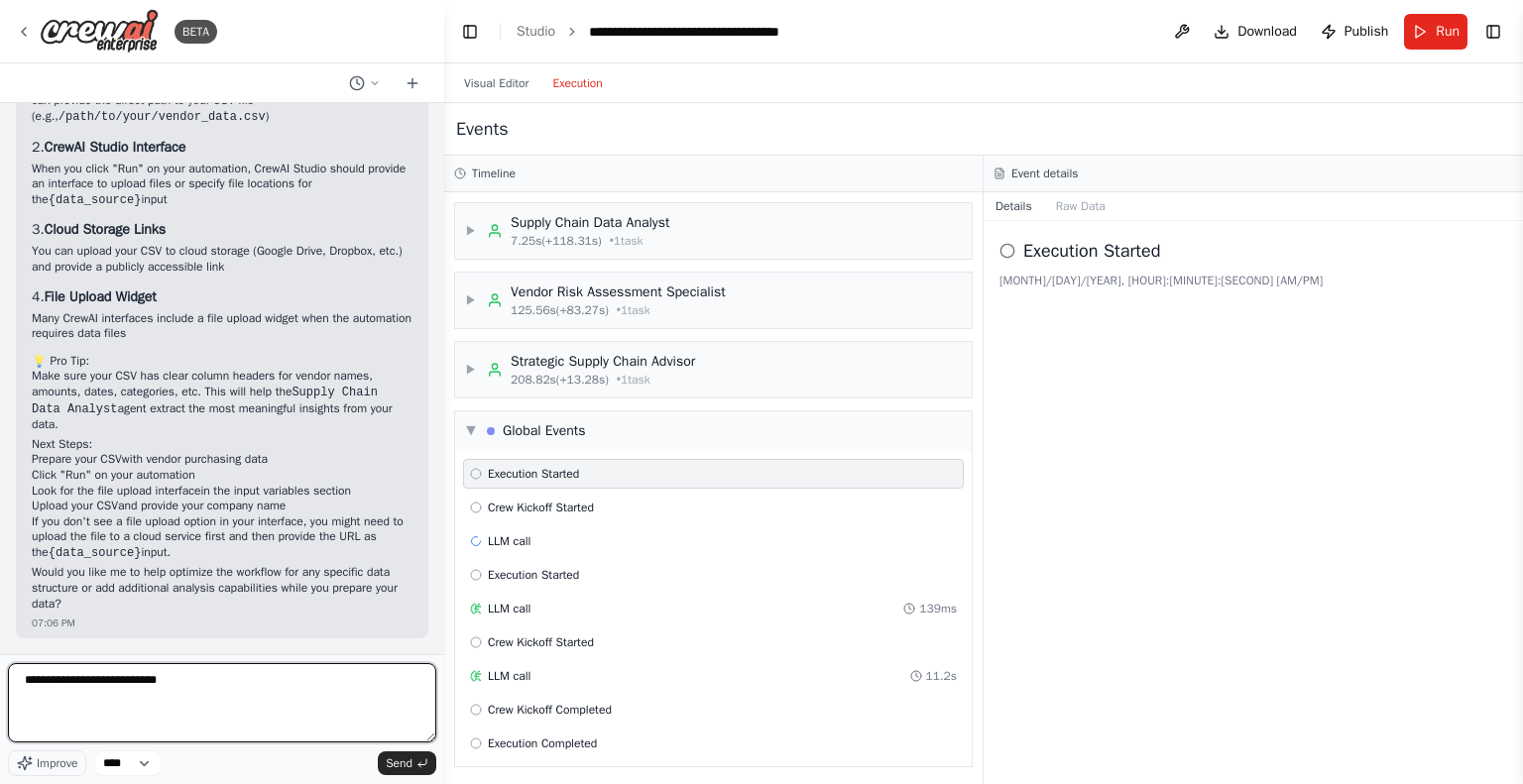 type on "**********" 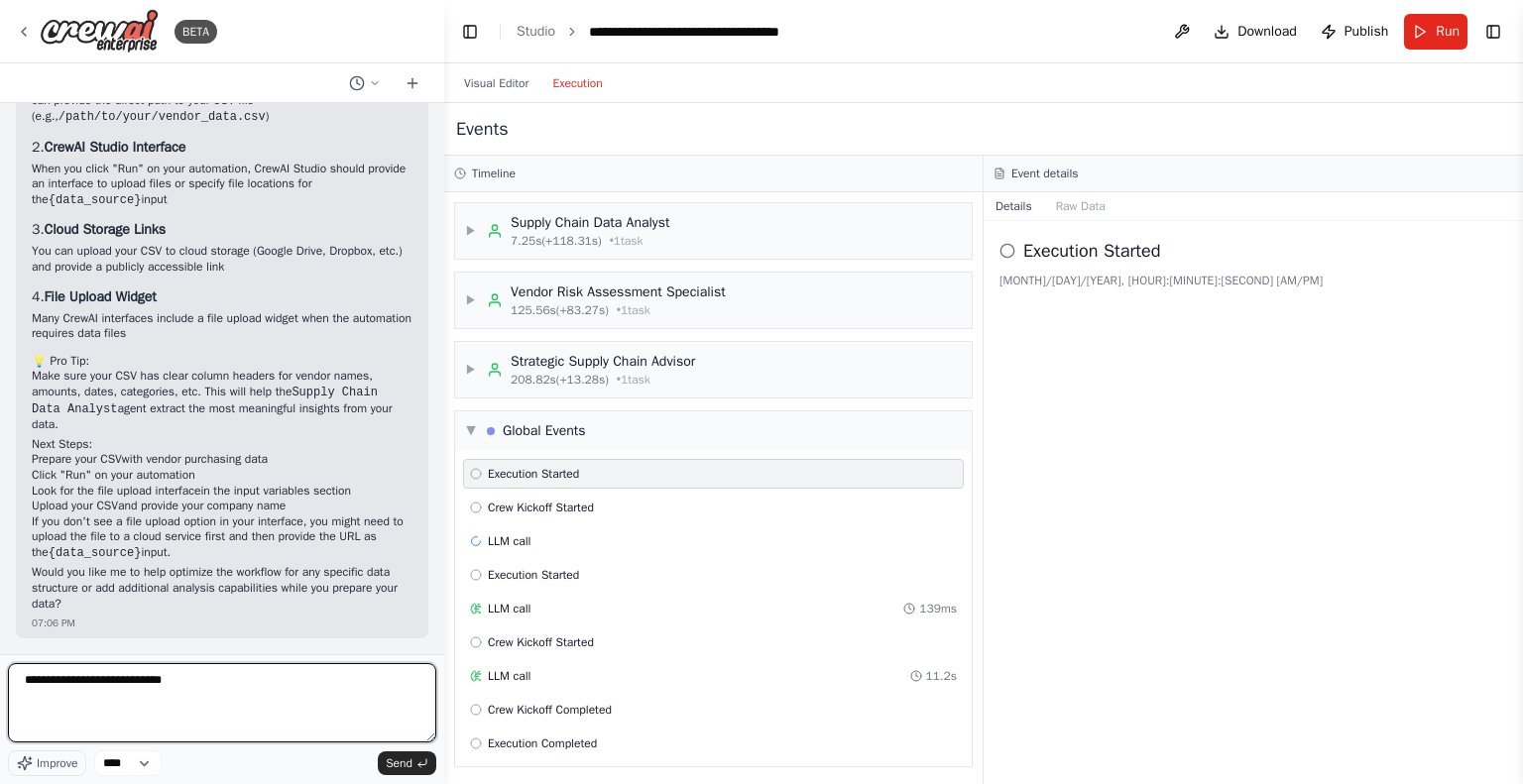 type 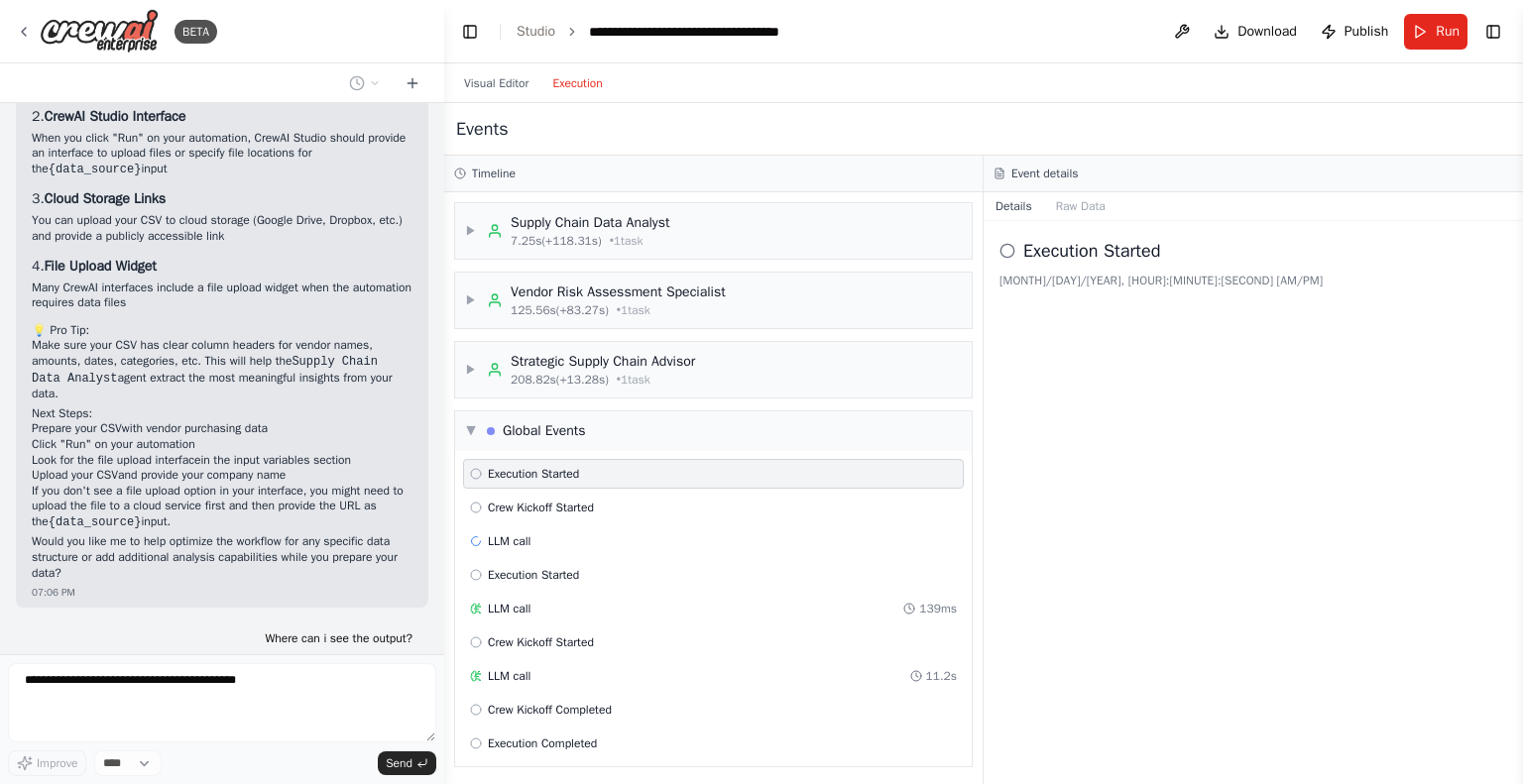 scroll, scrollTop: 2484, scrollLeft: 0, axis: vertical 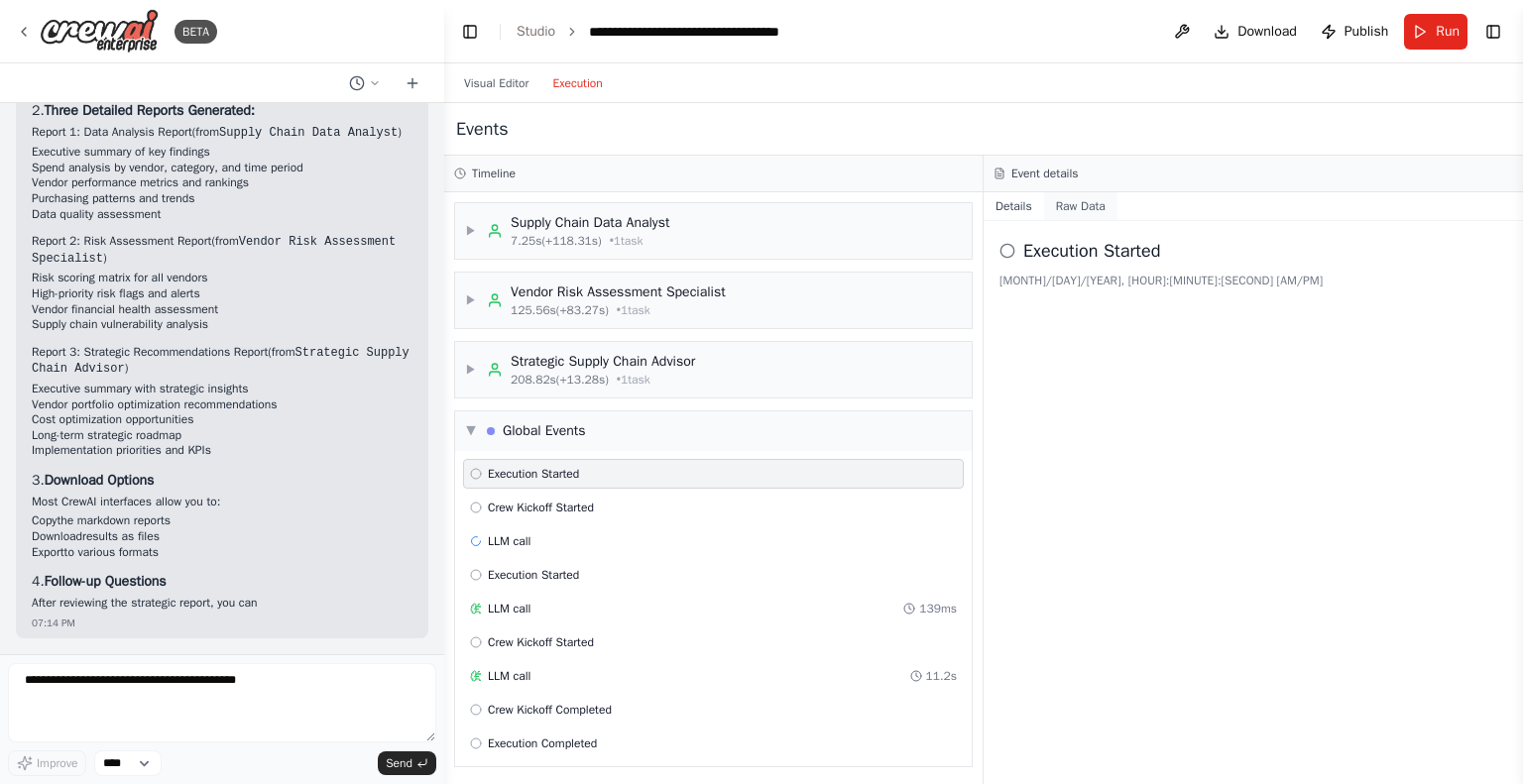 click on "Raw Data" at bounding box center (1081, 206) 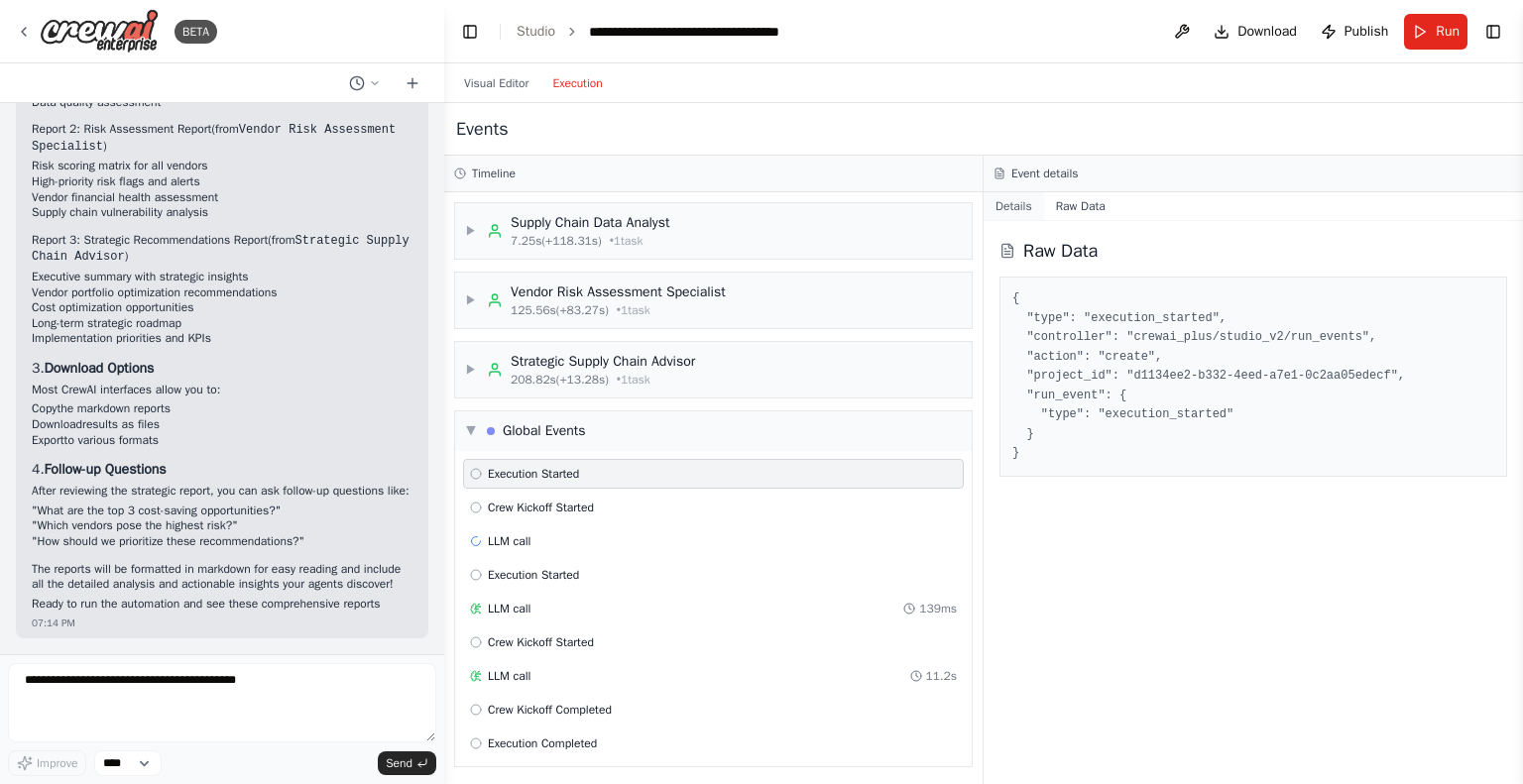 scroll, scrollTop: 3398, scrollLeft: 0, axis: vertical 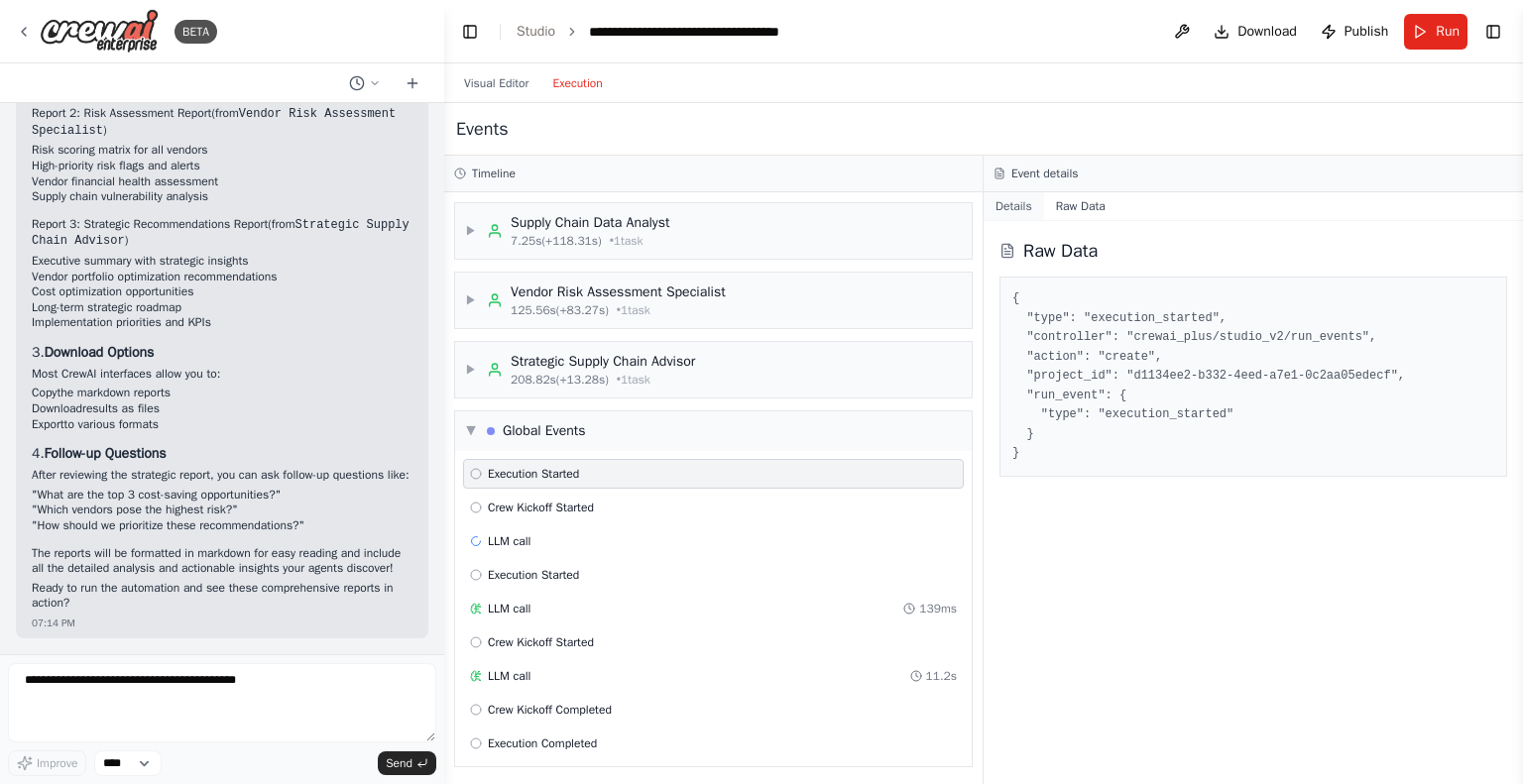 click on "Details" at bounding box center (1013, 206) 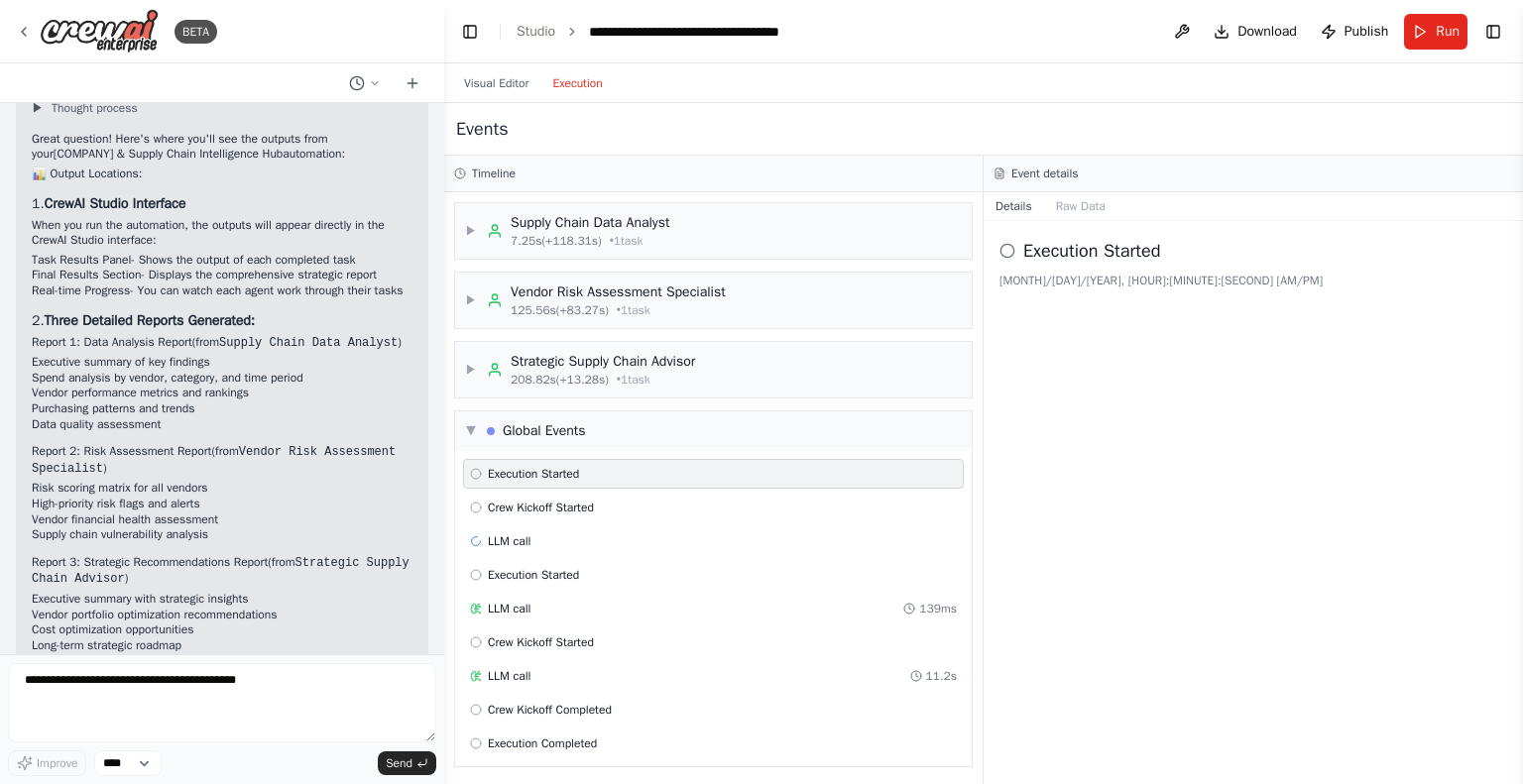 scroll, scrollTop: 2946, scrollLeft: 0, axis: vertical 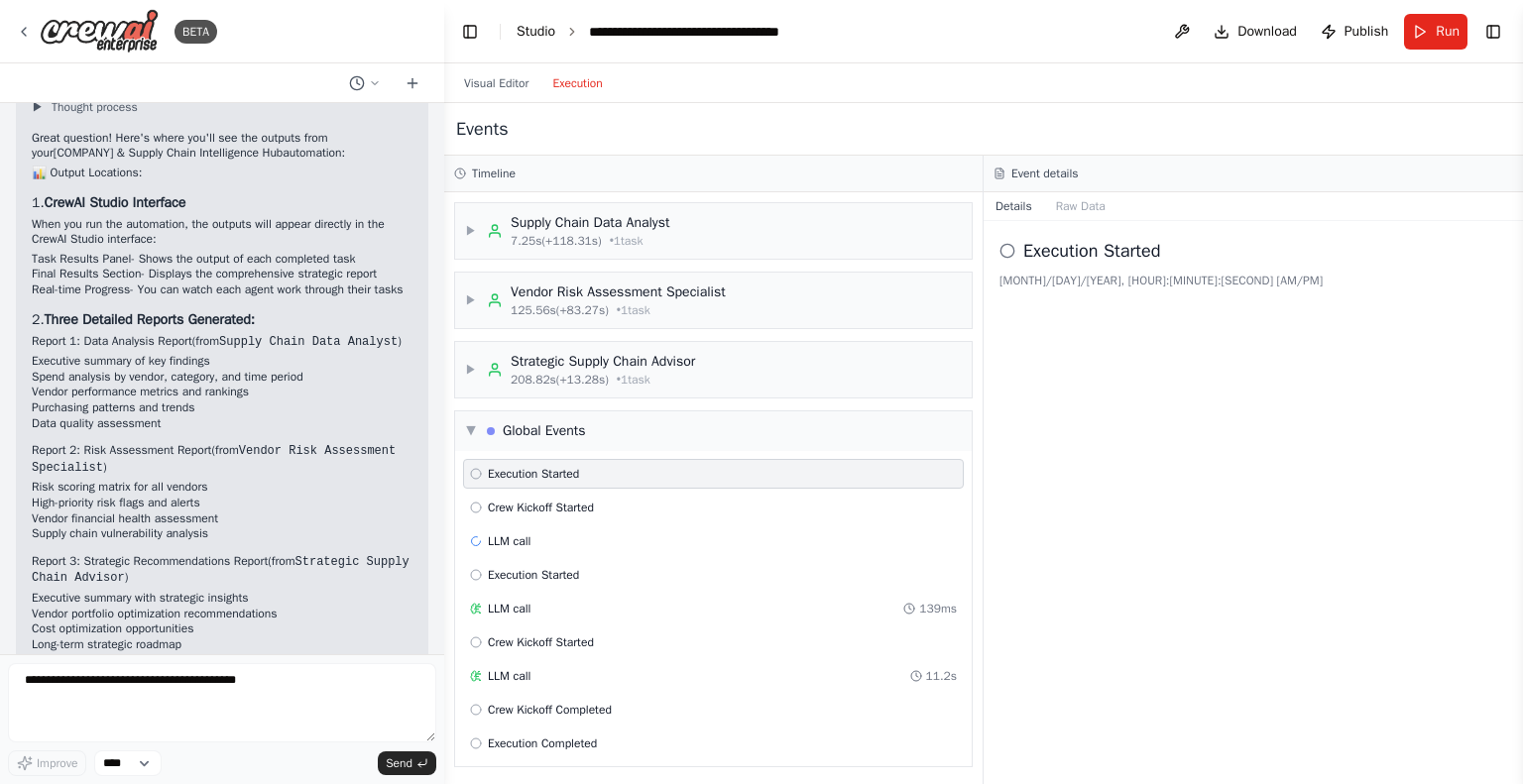 click on "Studio" at bounding box center (535, 31) 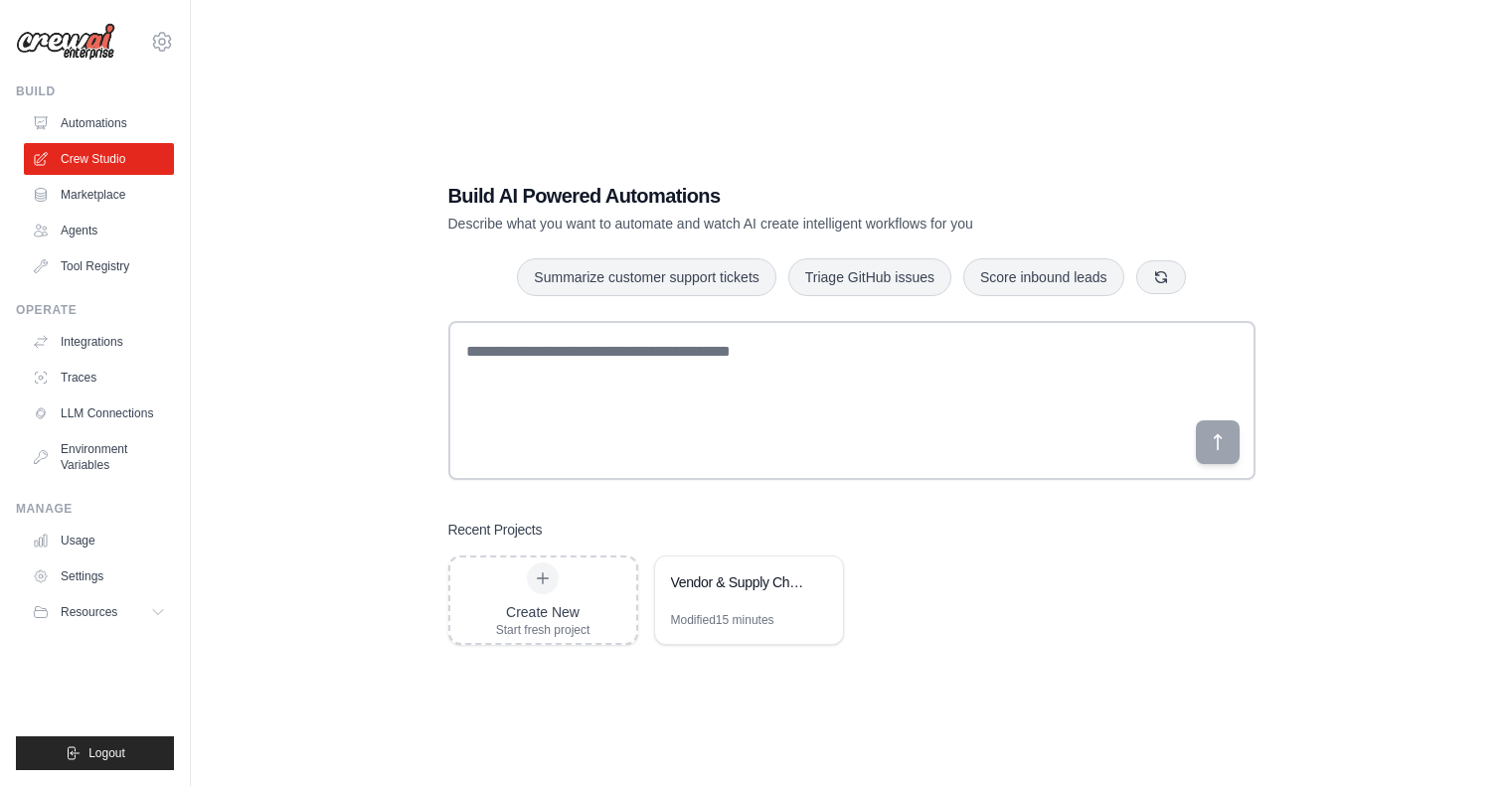 scroll, scrollTop: 0, scrollLeft: 0, axis: both 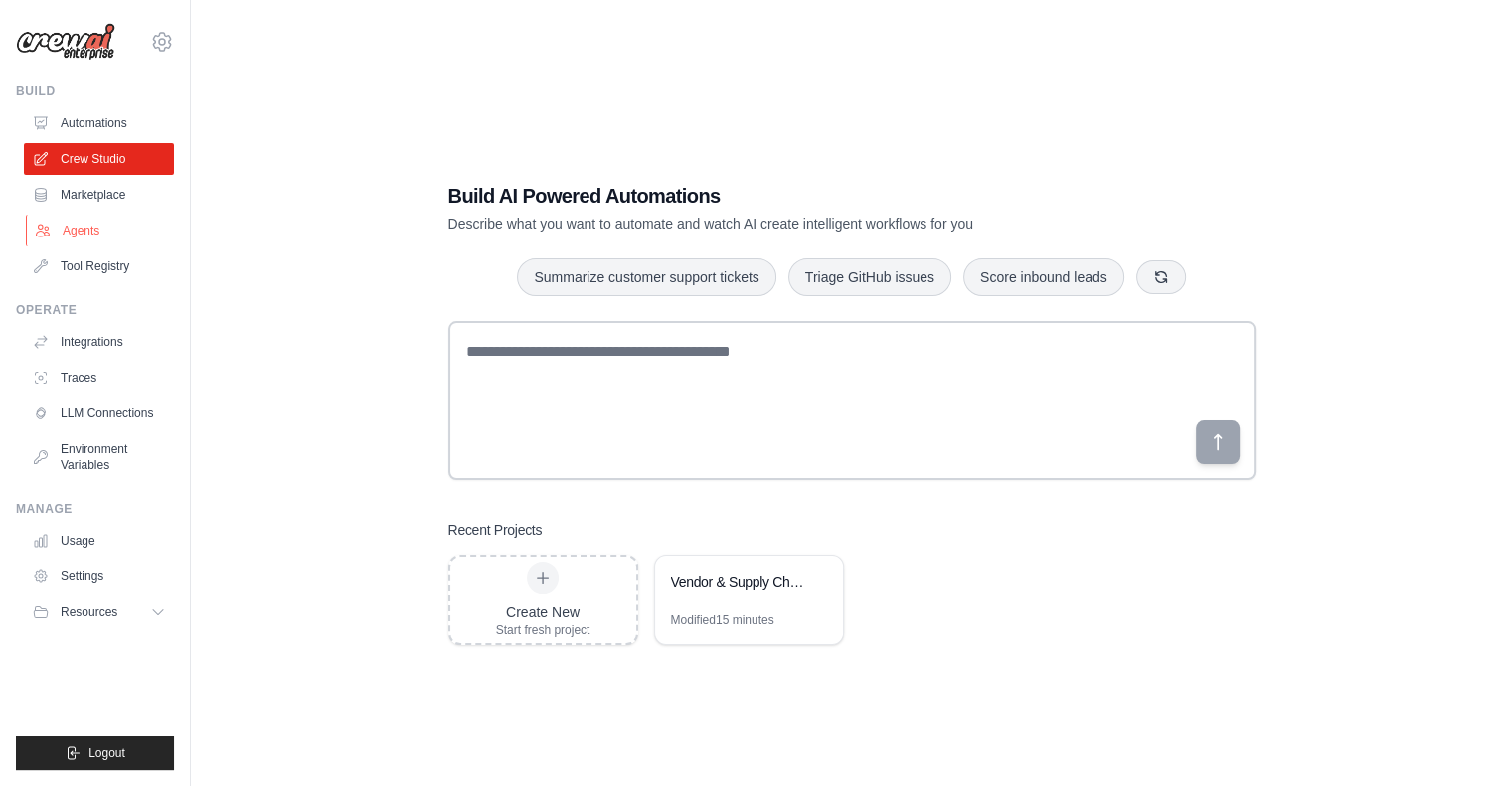 click on "Agents" at bounding box center [100, 231] 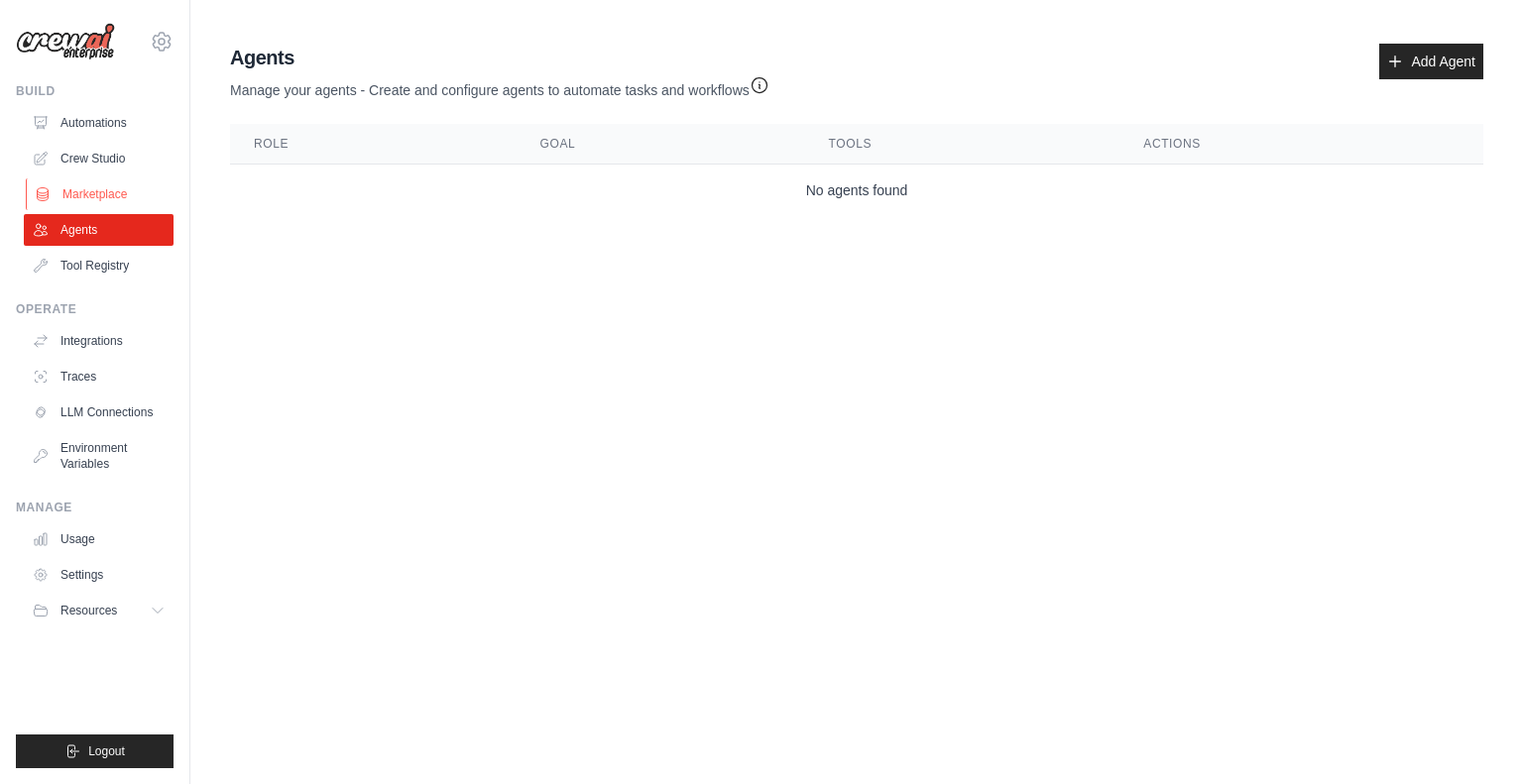 click on "Marketplace" at bounding box center (100, 194) 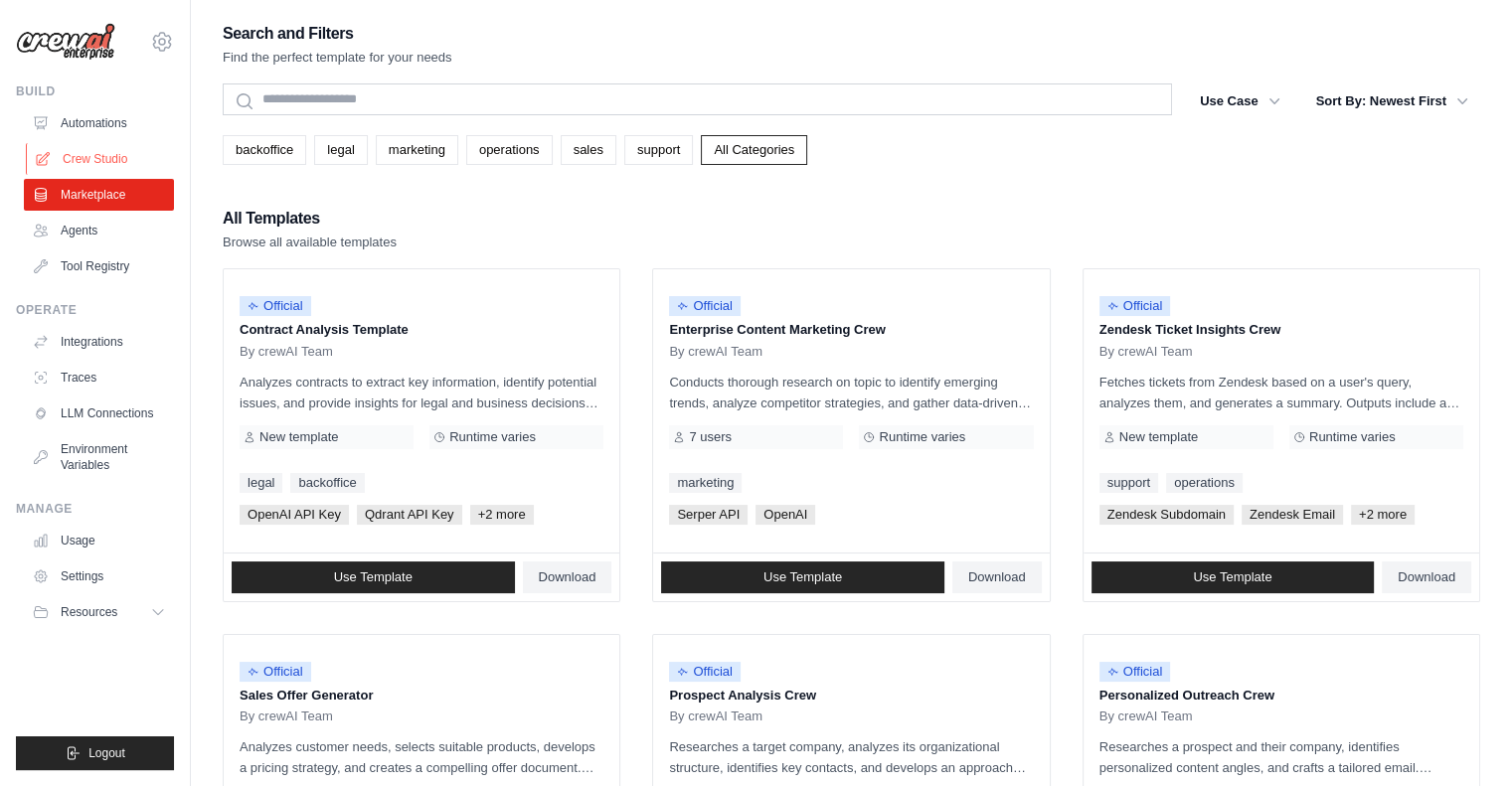 click on "Crew Studio" at bounding box center (100, 159) 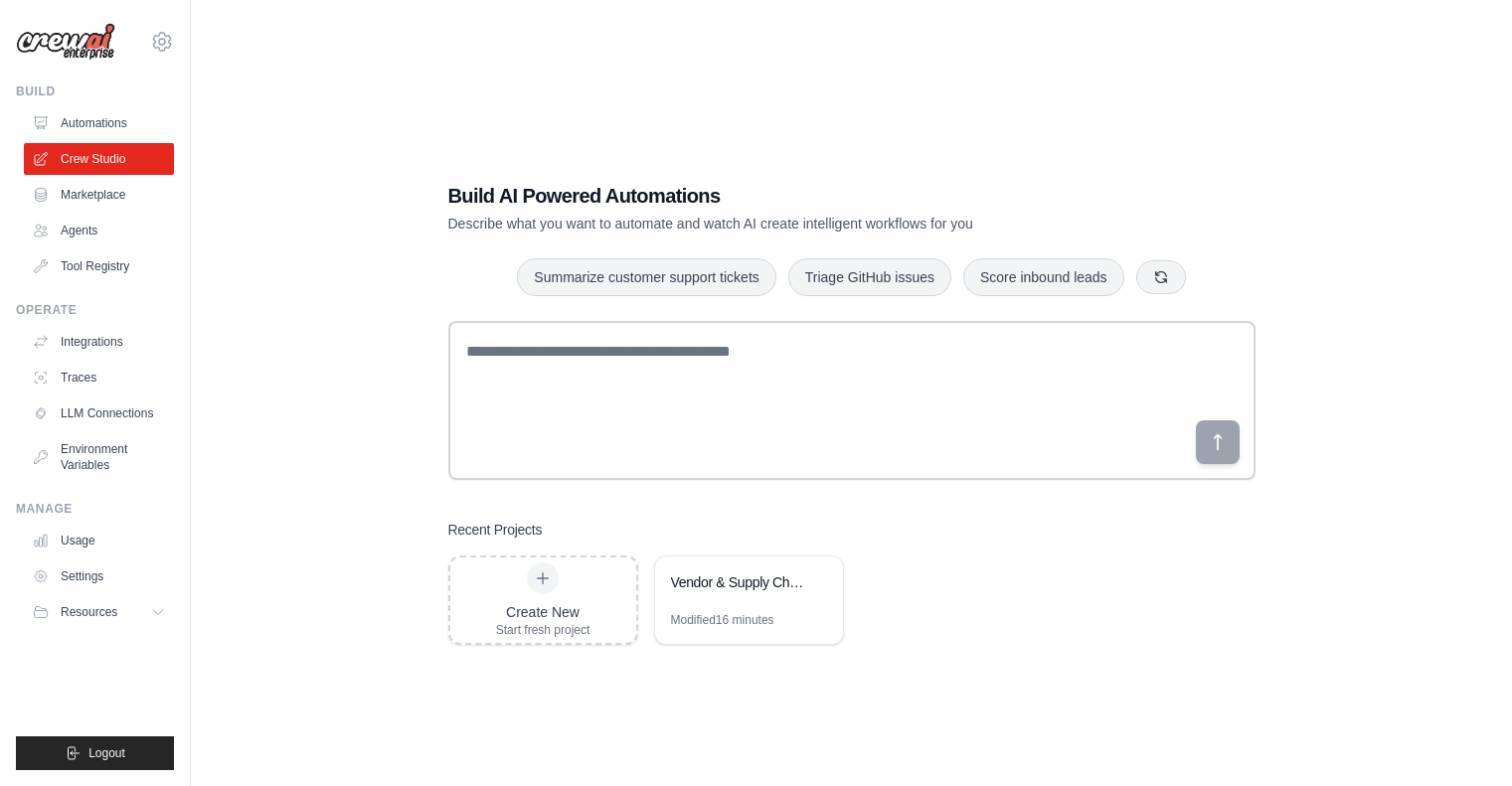 scroll, scrollTop: 0, scrollLeft: 0, axis: both 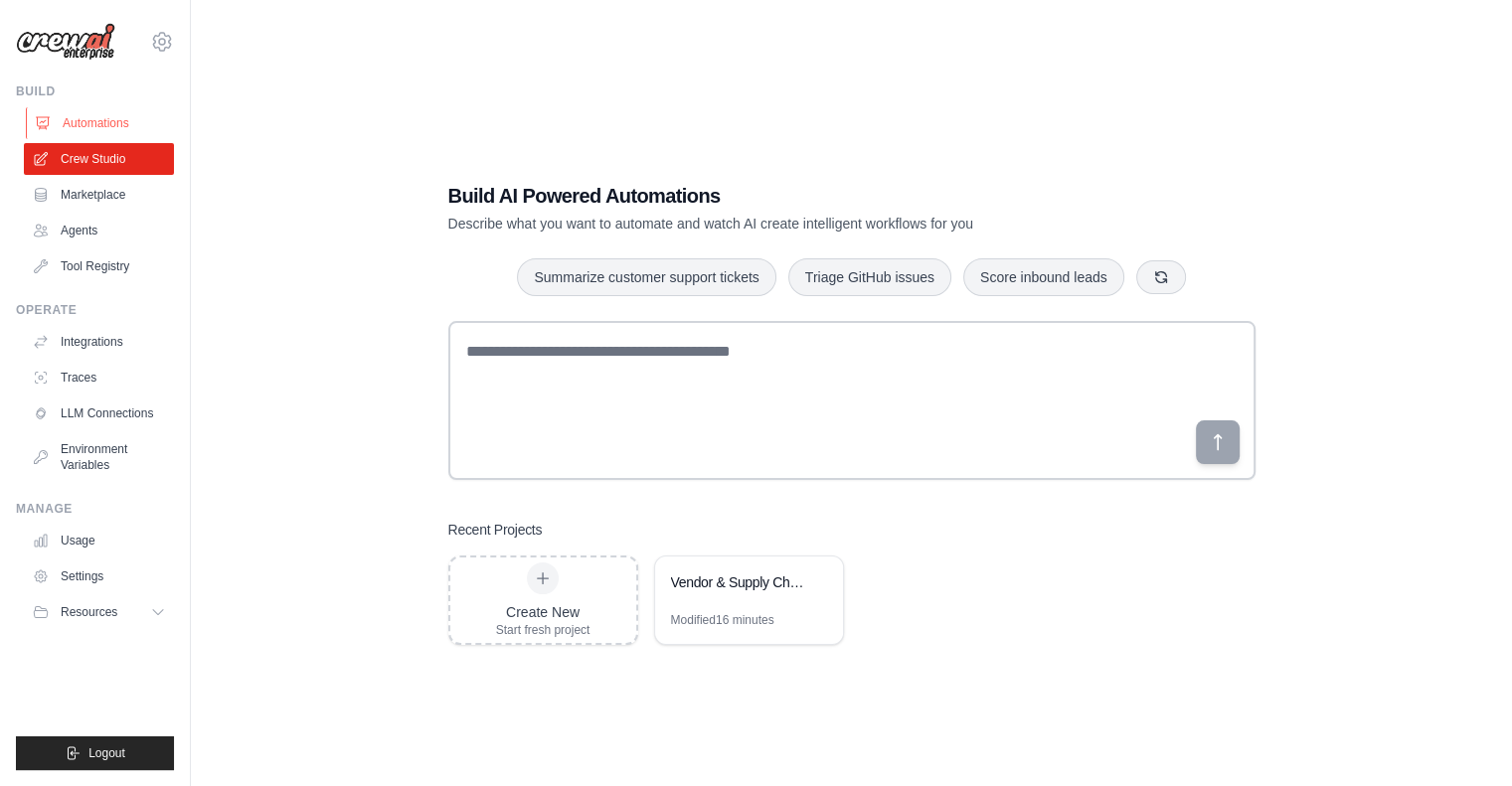 click on "Automations" at bounding box center (100, 123) 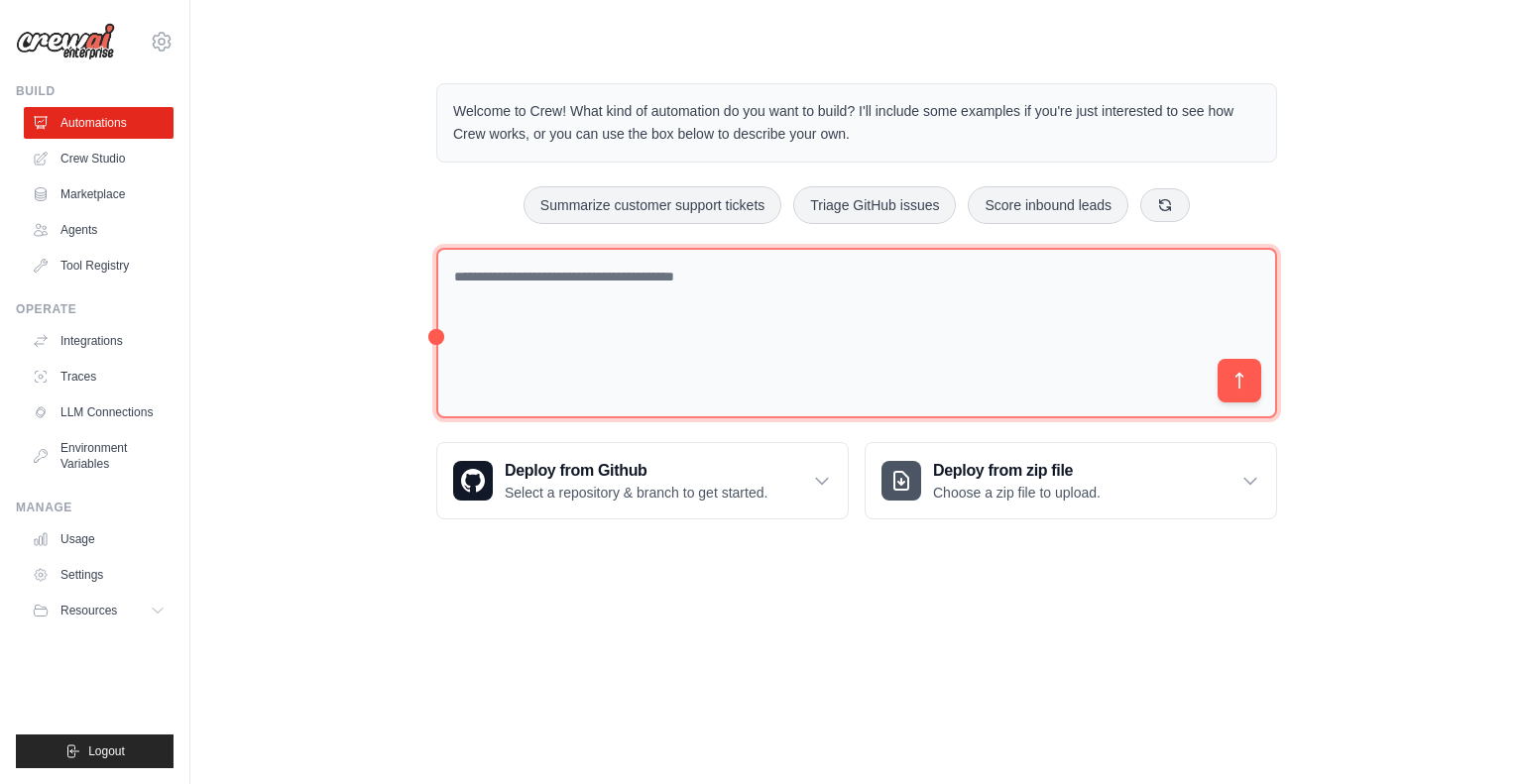 click at bounding box center [857, 333] 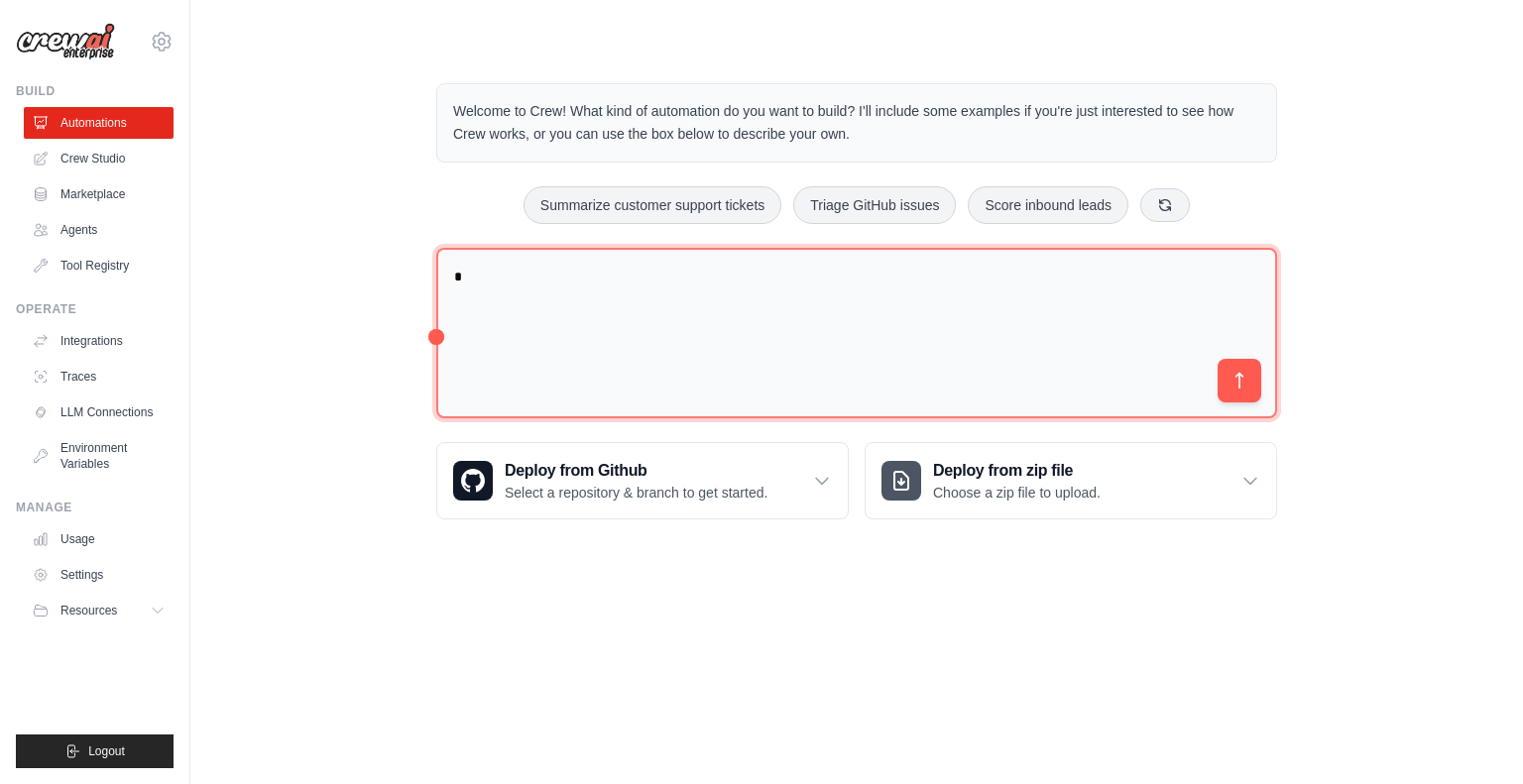 type 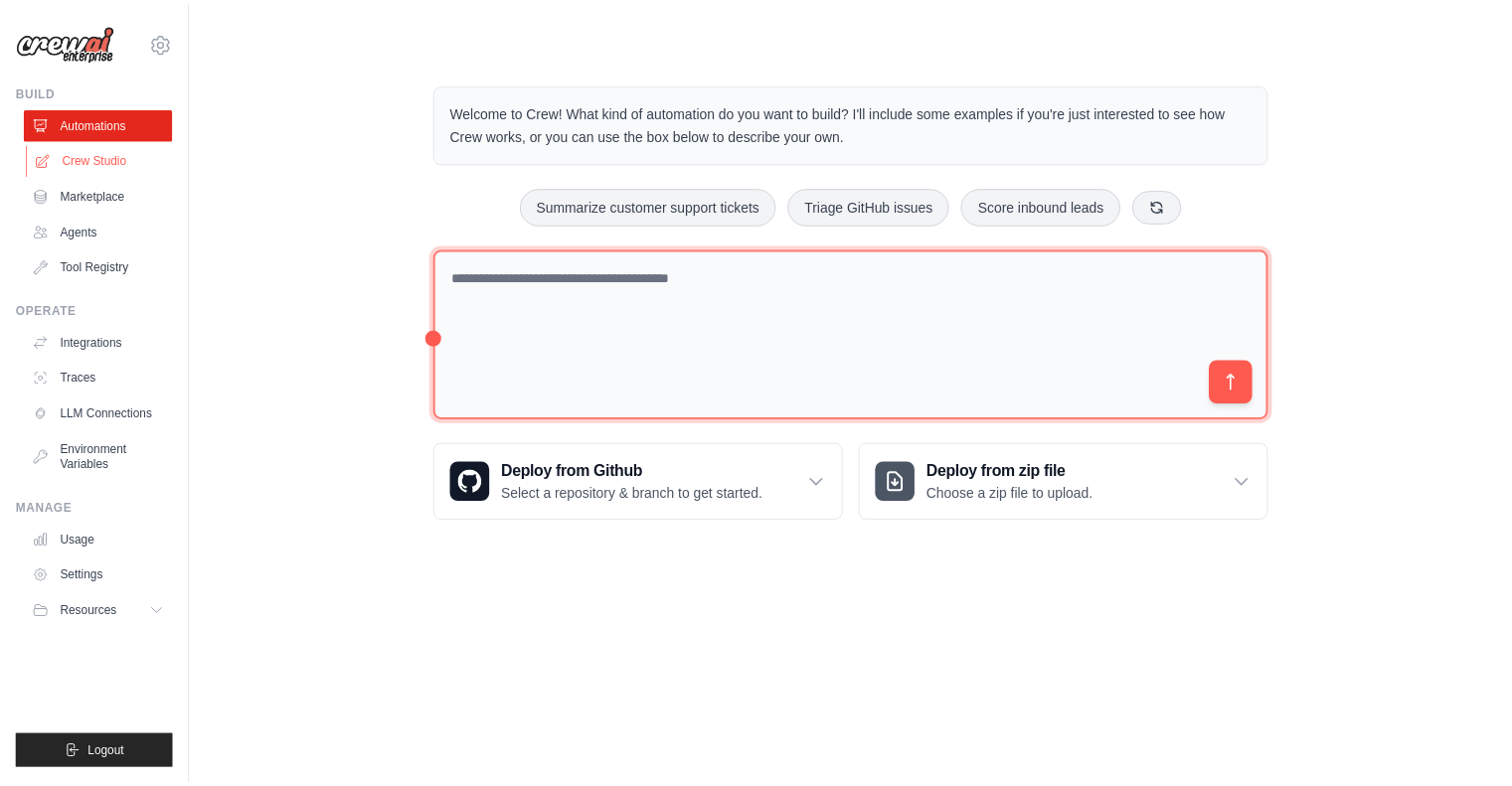 scroll, scrollTop: 0, scrollLeft: 0, axis: both 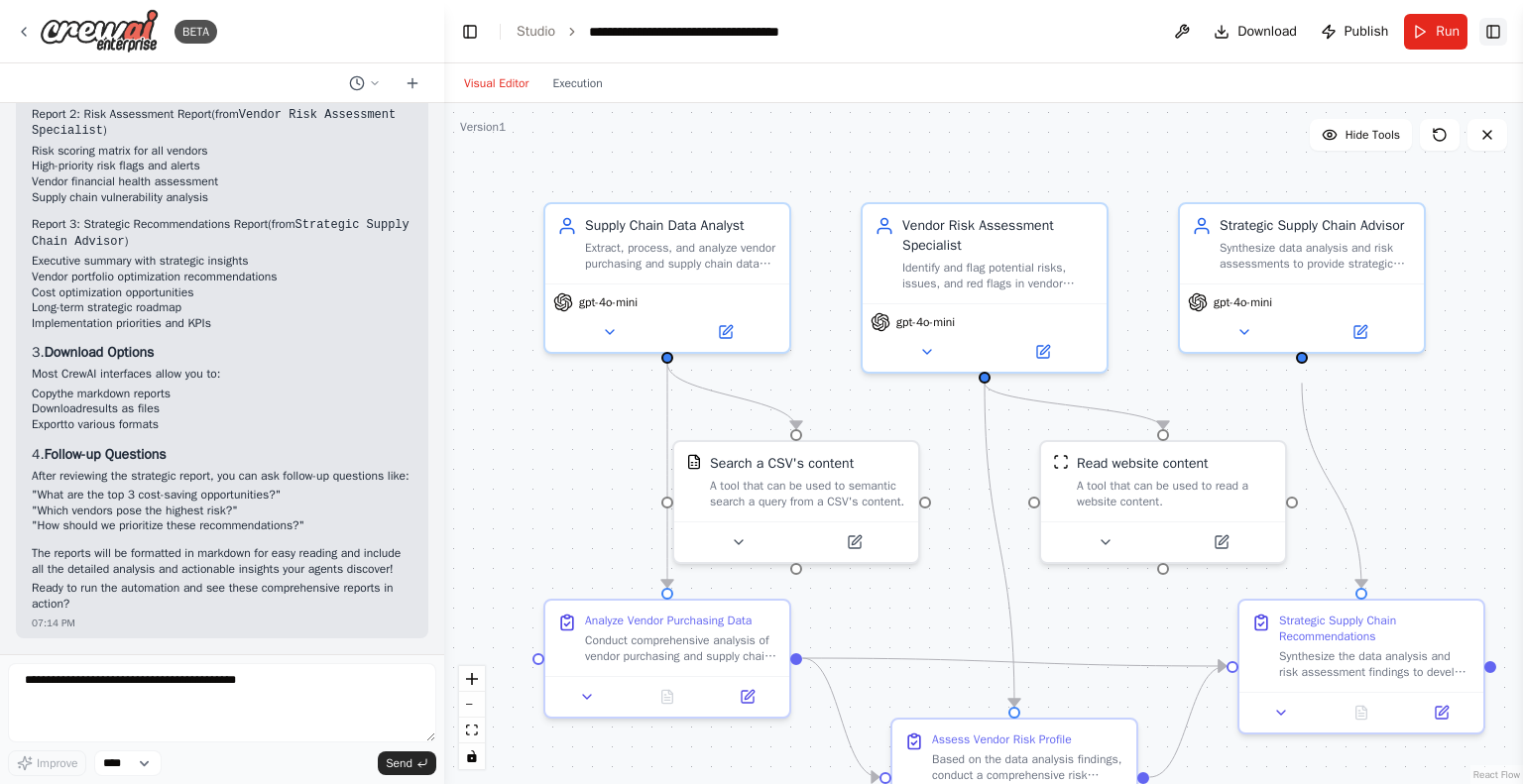 click on "Toggle Right Sidebar" at bounding box center (1493, 32) 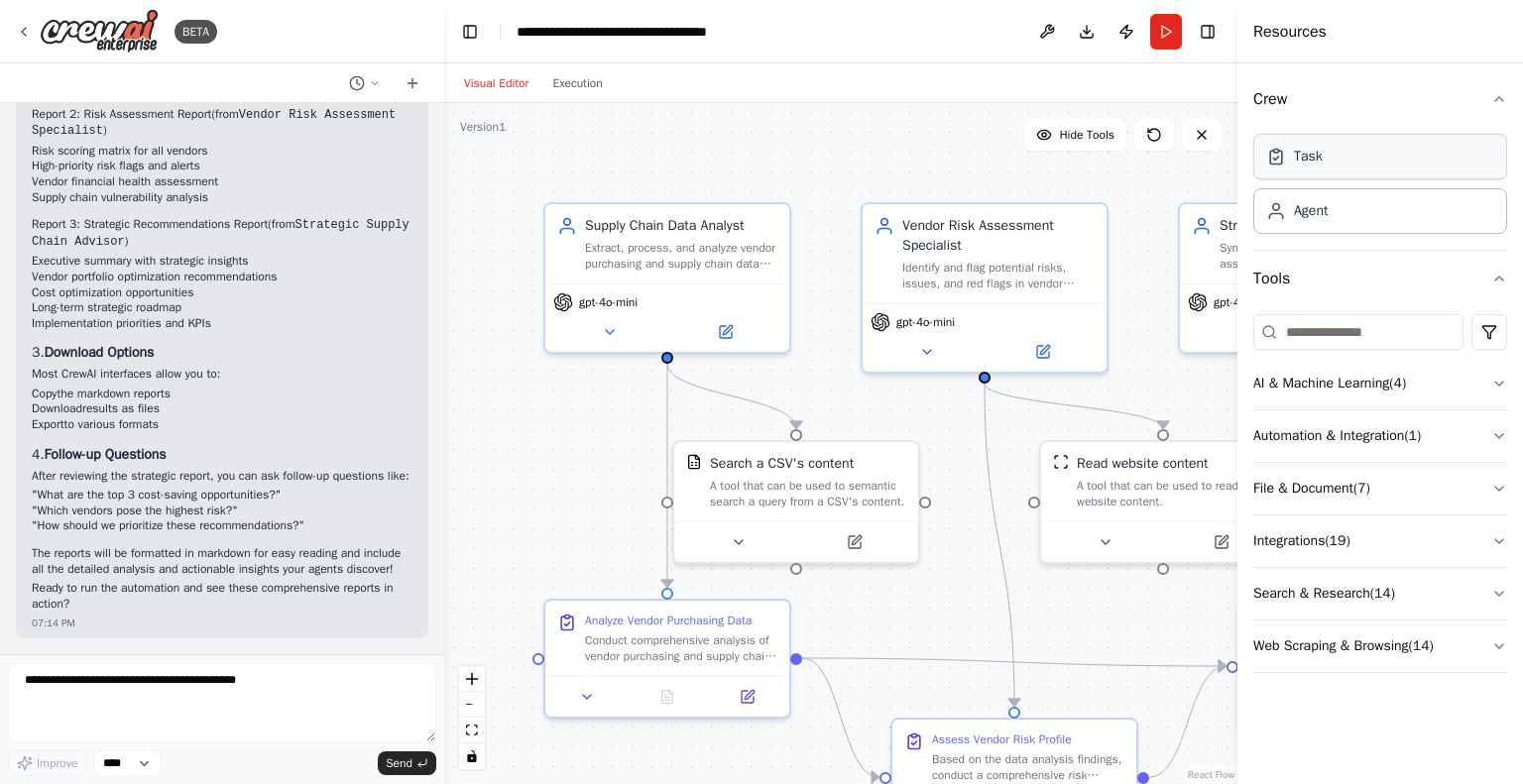 click on "Task" at bounding box center (1380, 157) 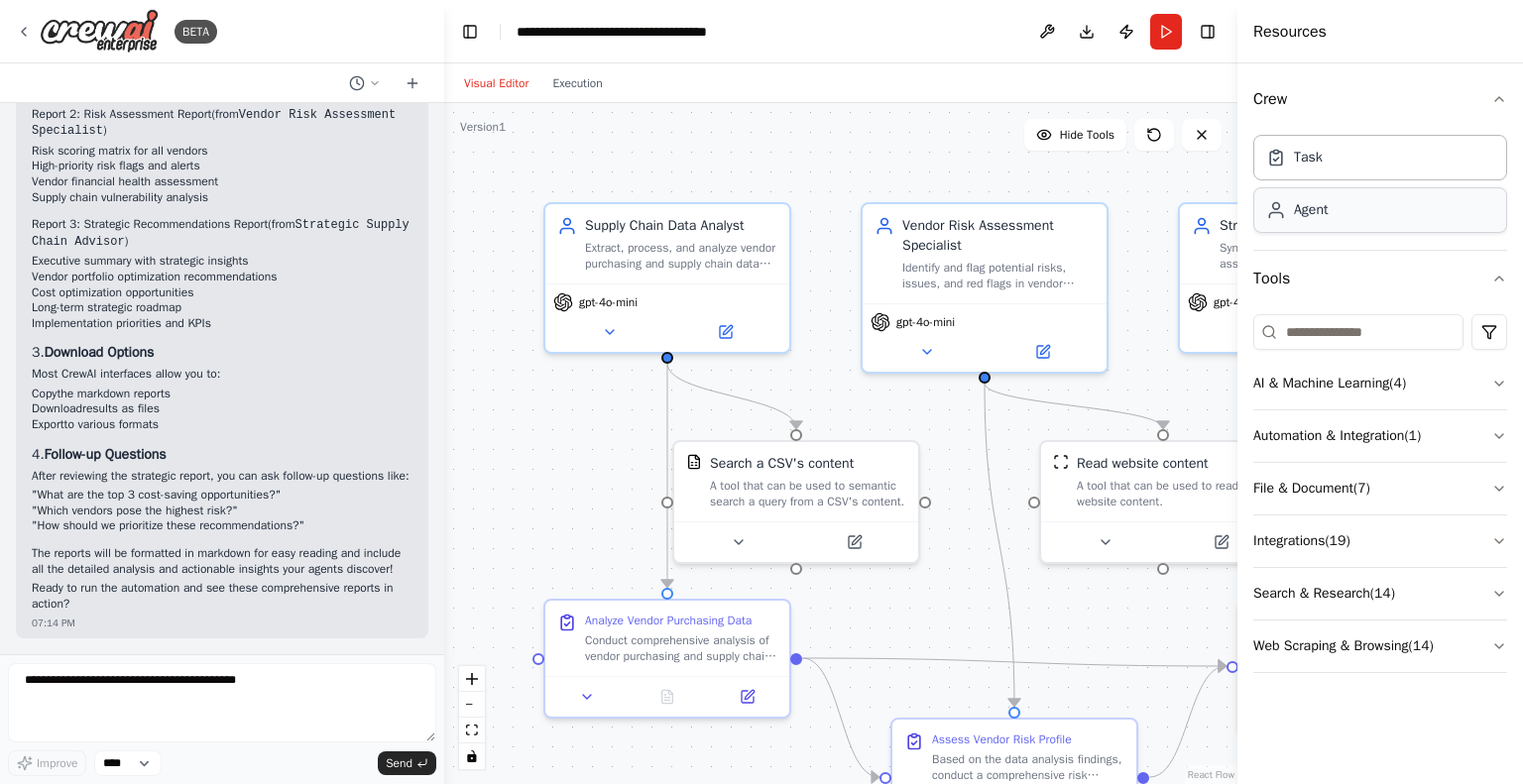 click on "Agent" at bounding box center (1380, 210) 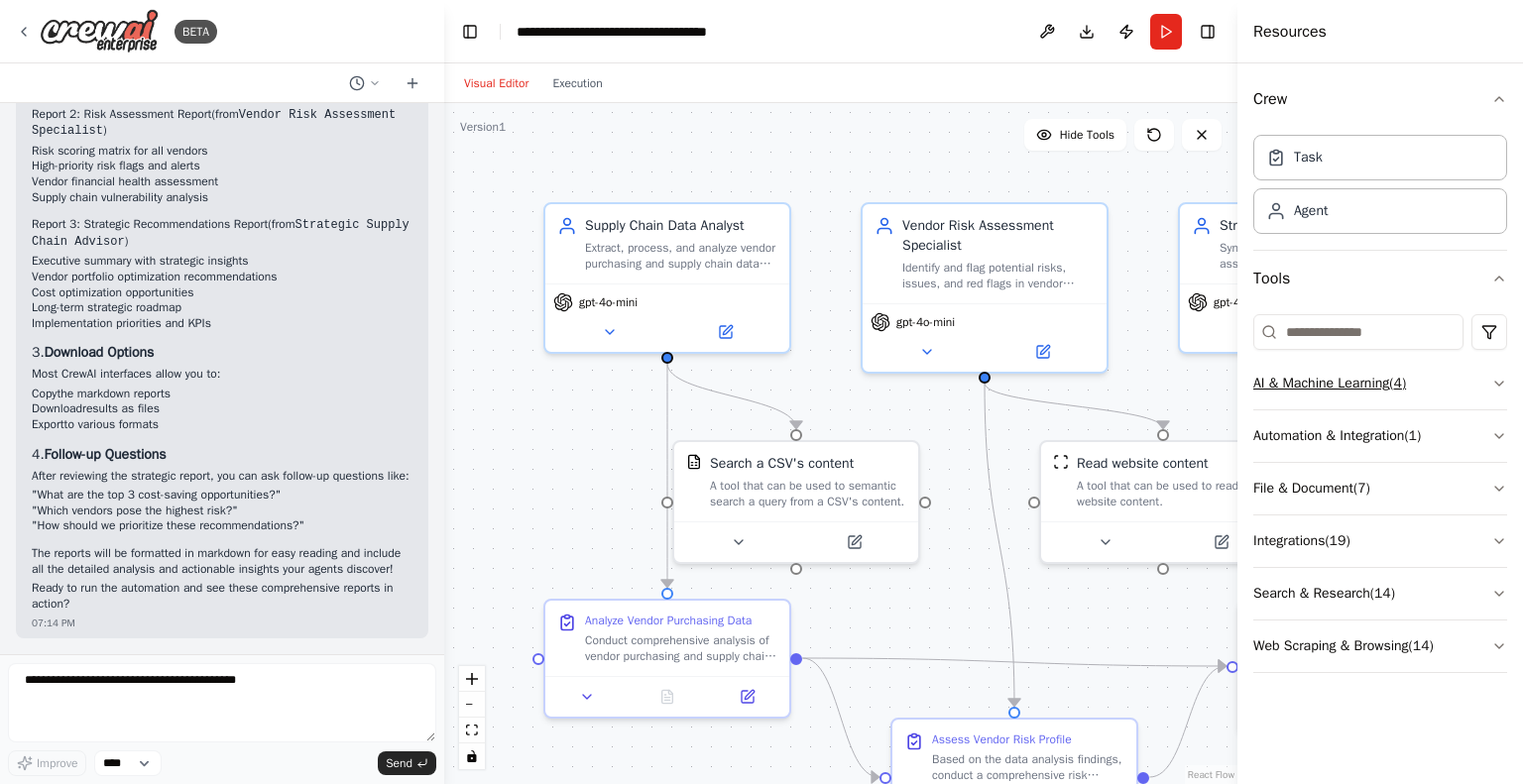 click 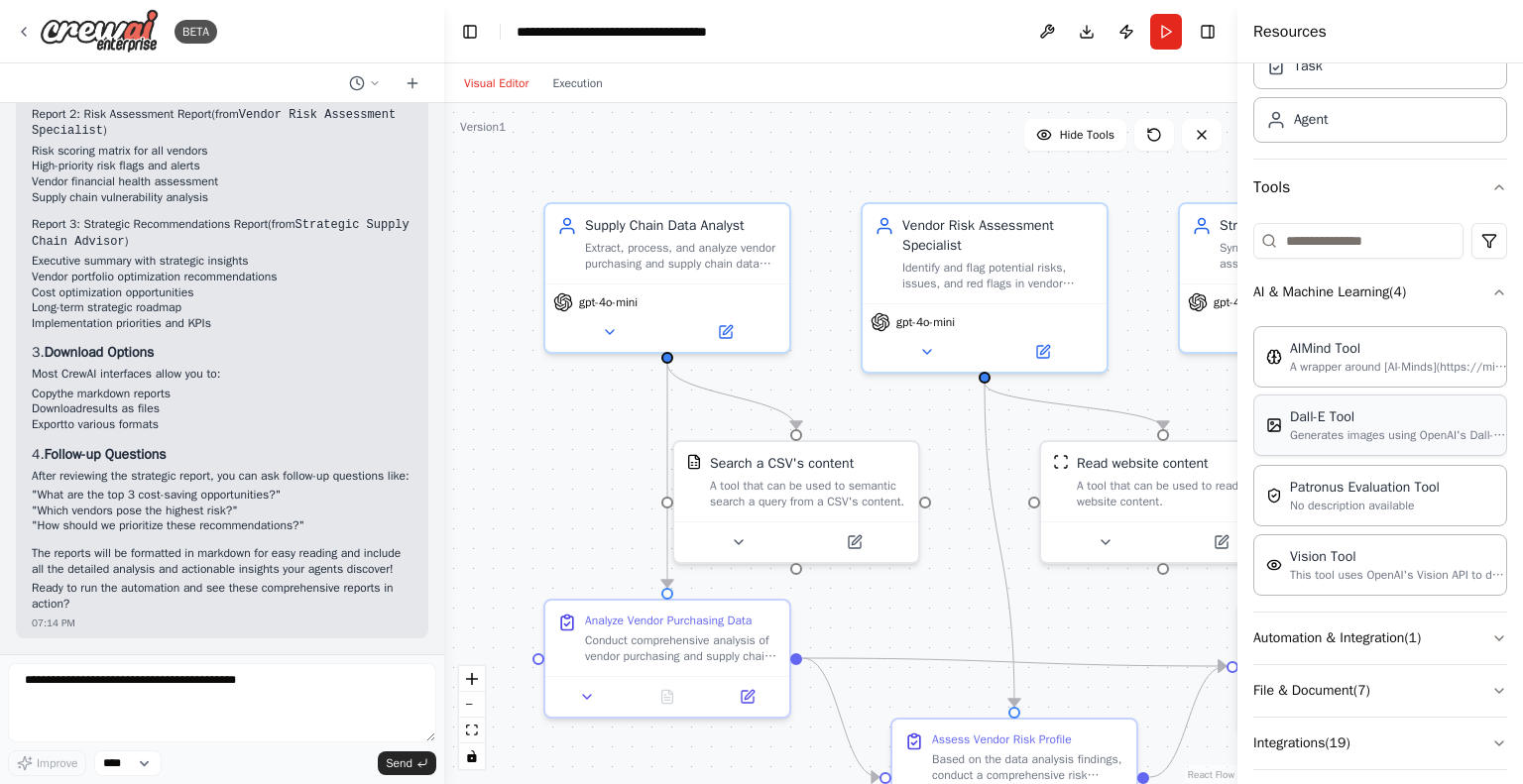 scroll, scrollTop: 210, scrollLeft: 0, axis: vertical 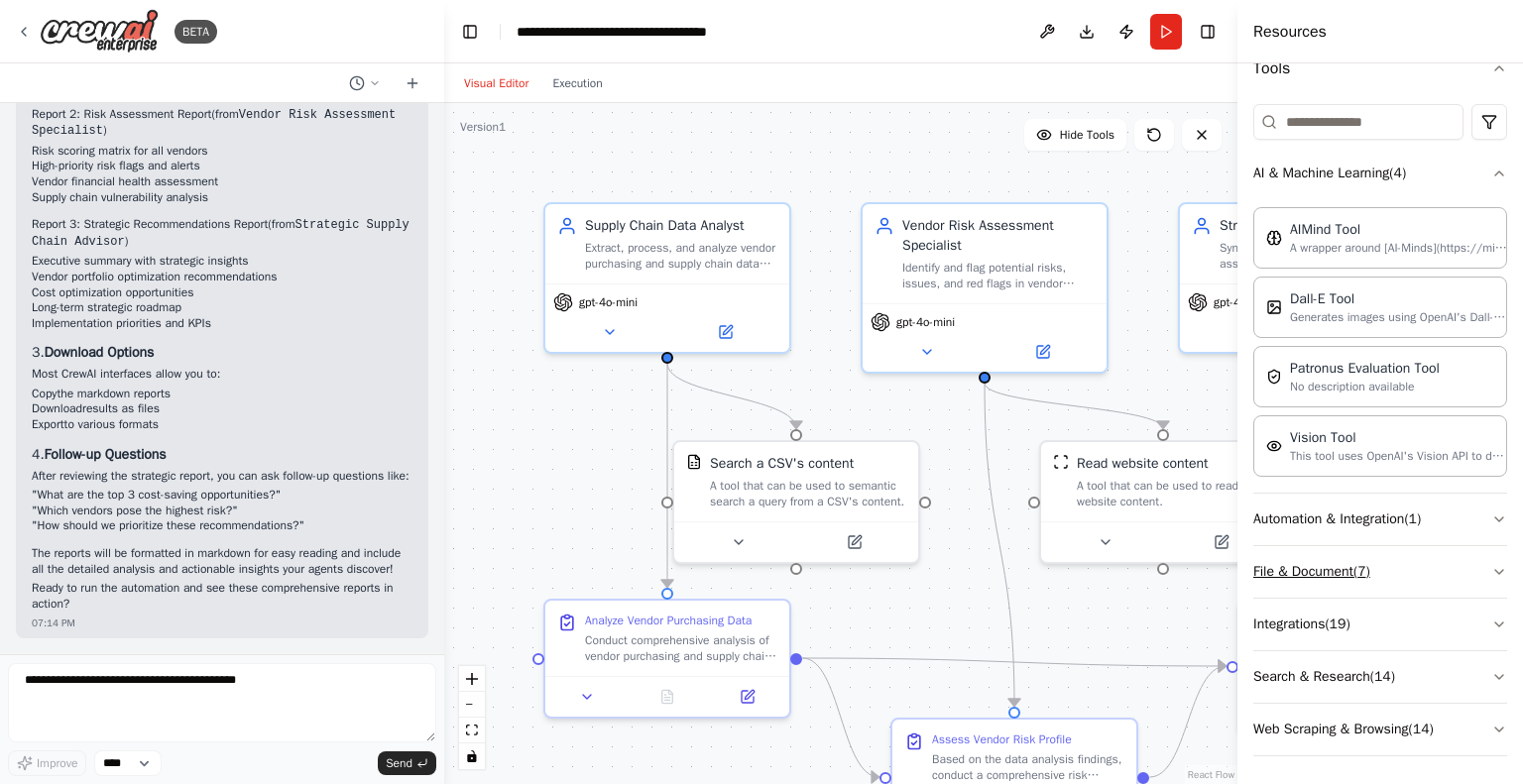 click 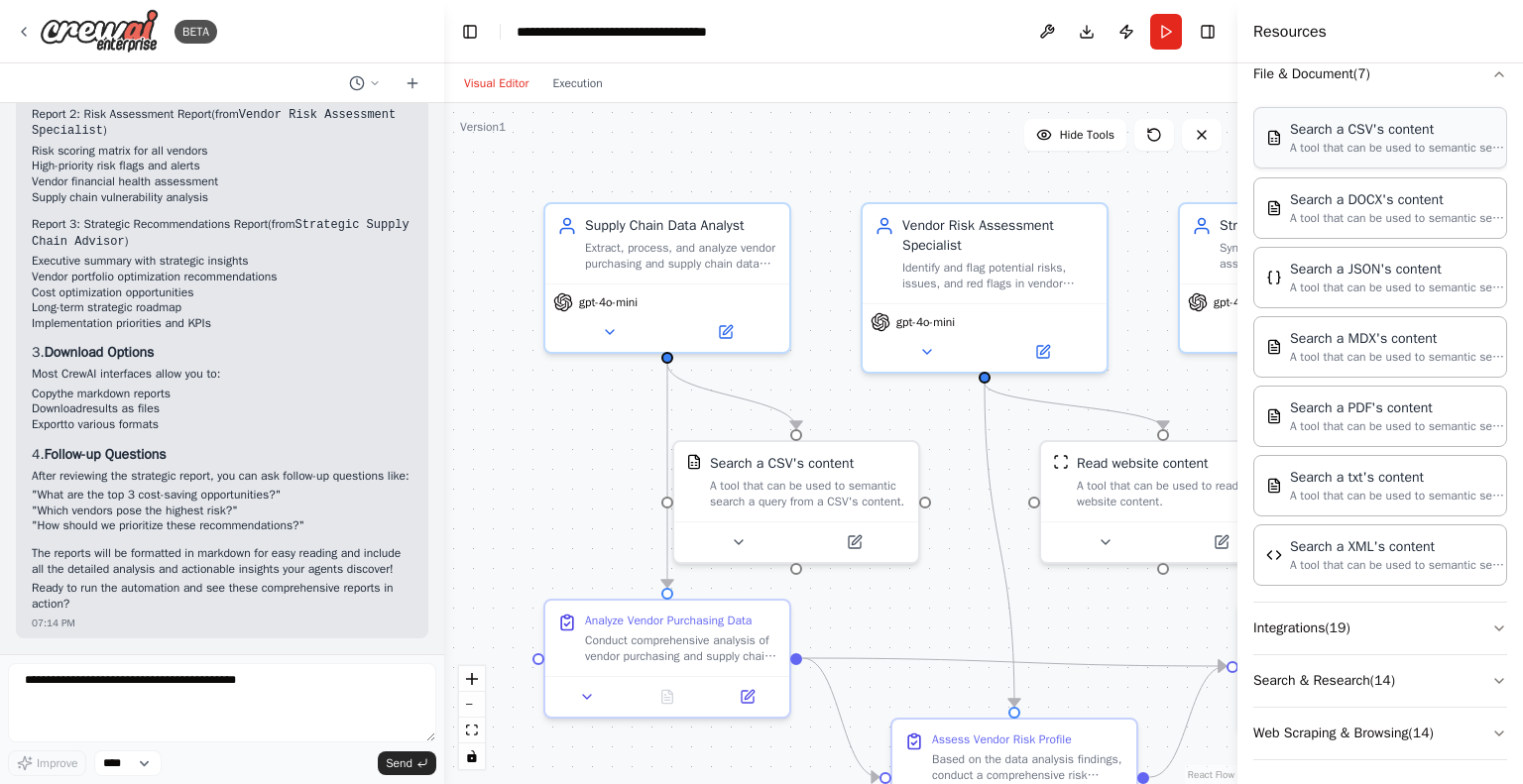 scroll, scrollTop: 709, scrollLeft: 0, axis: vertical 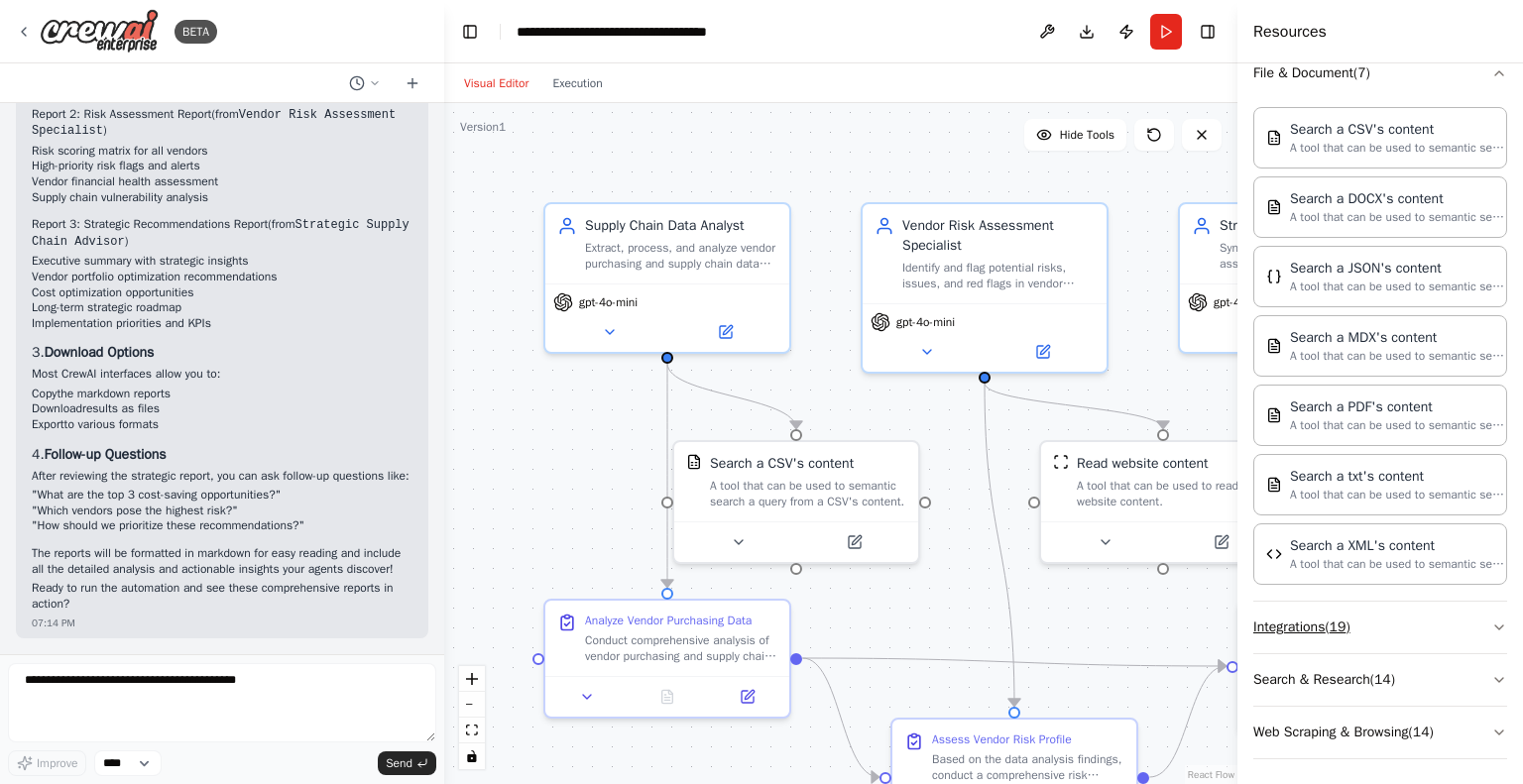 click on "Integrations  ( 19 )" at bounding box center (1380, 627) 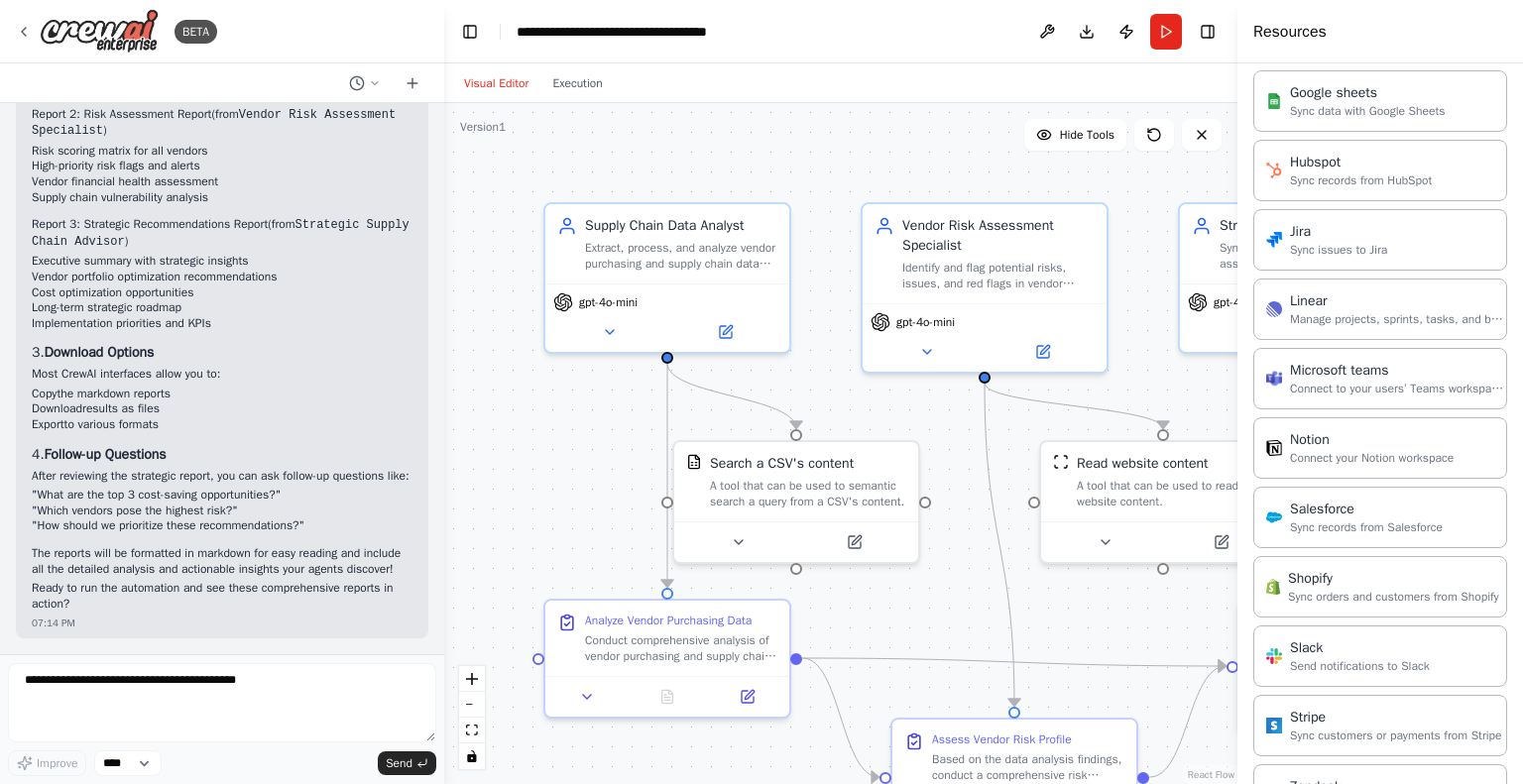 scroll, scrollTop: 2035, scrollLeft: 0, axis: vertical 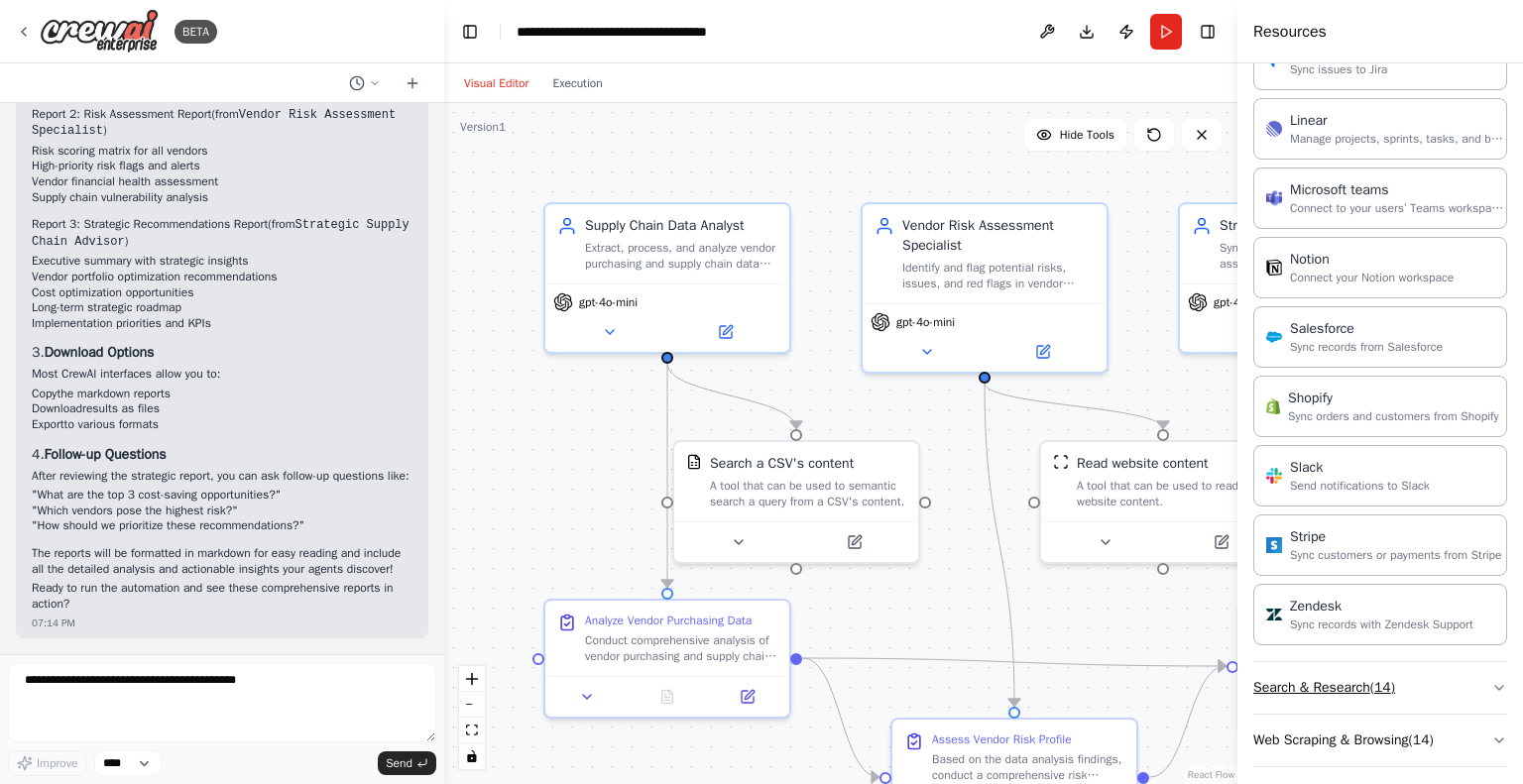 click 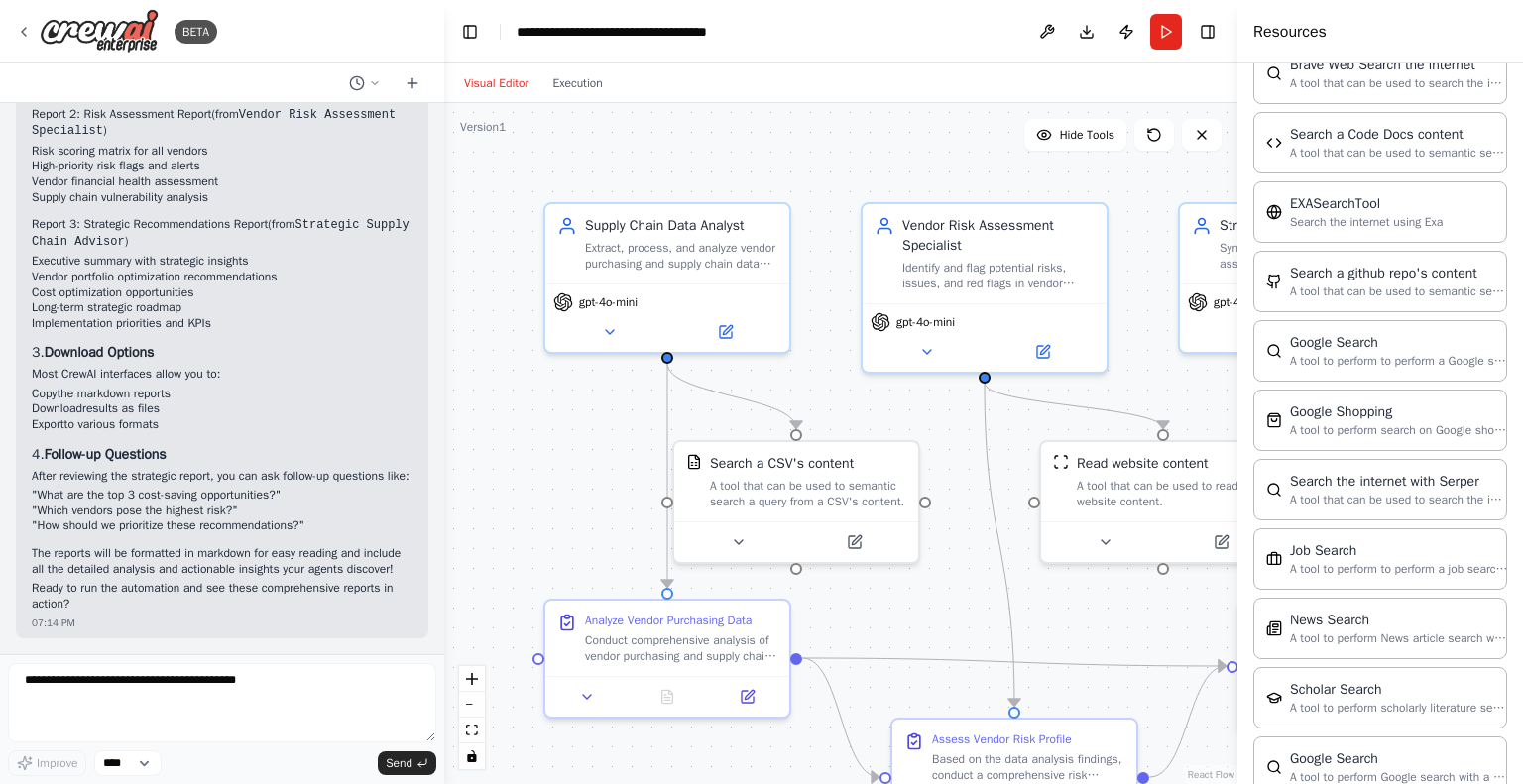 scroll, scrollTop: 3037, scrollLeft: 0, axis: vertical 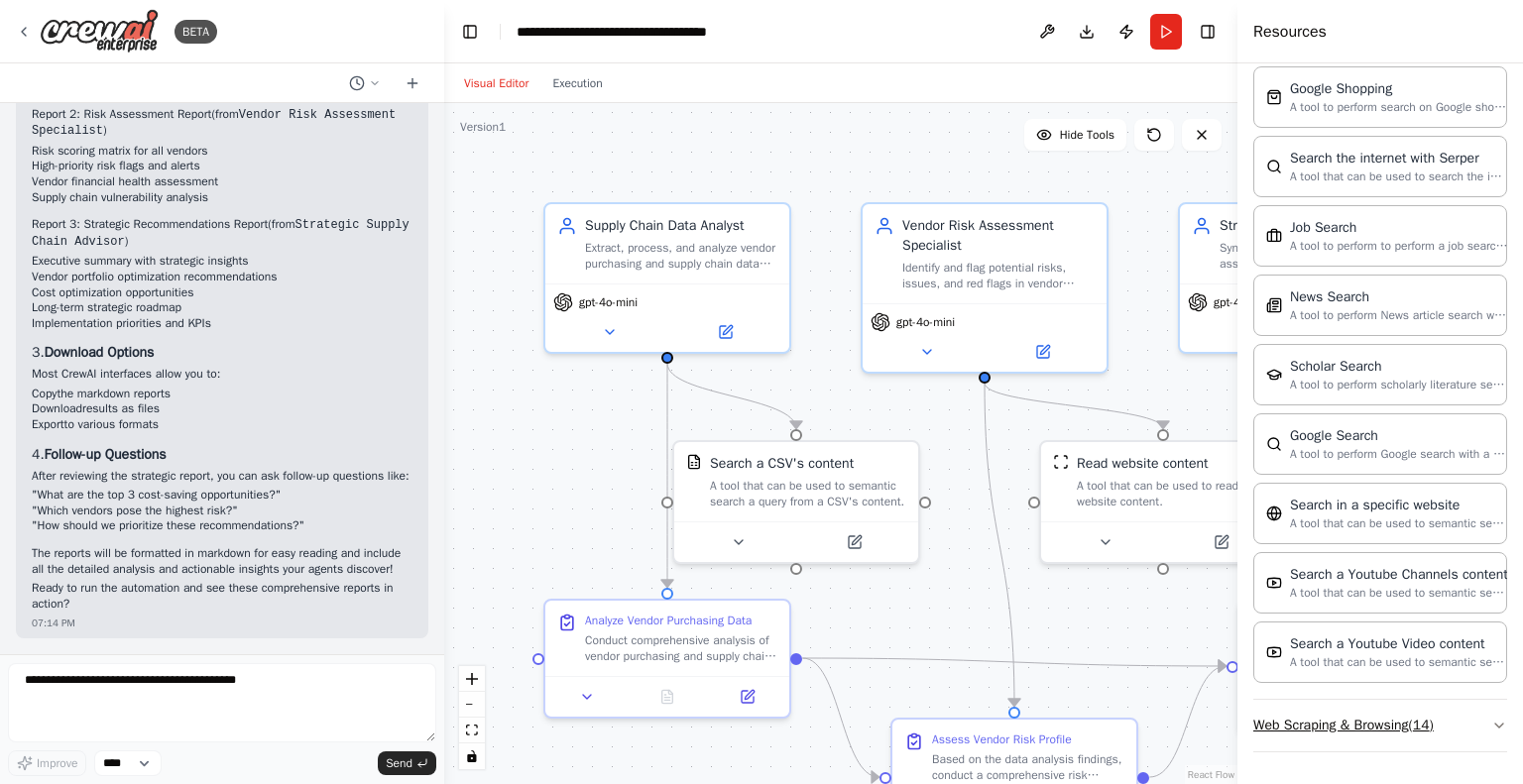 click 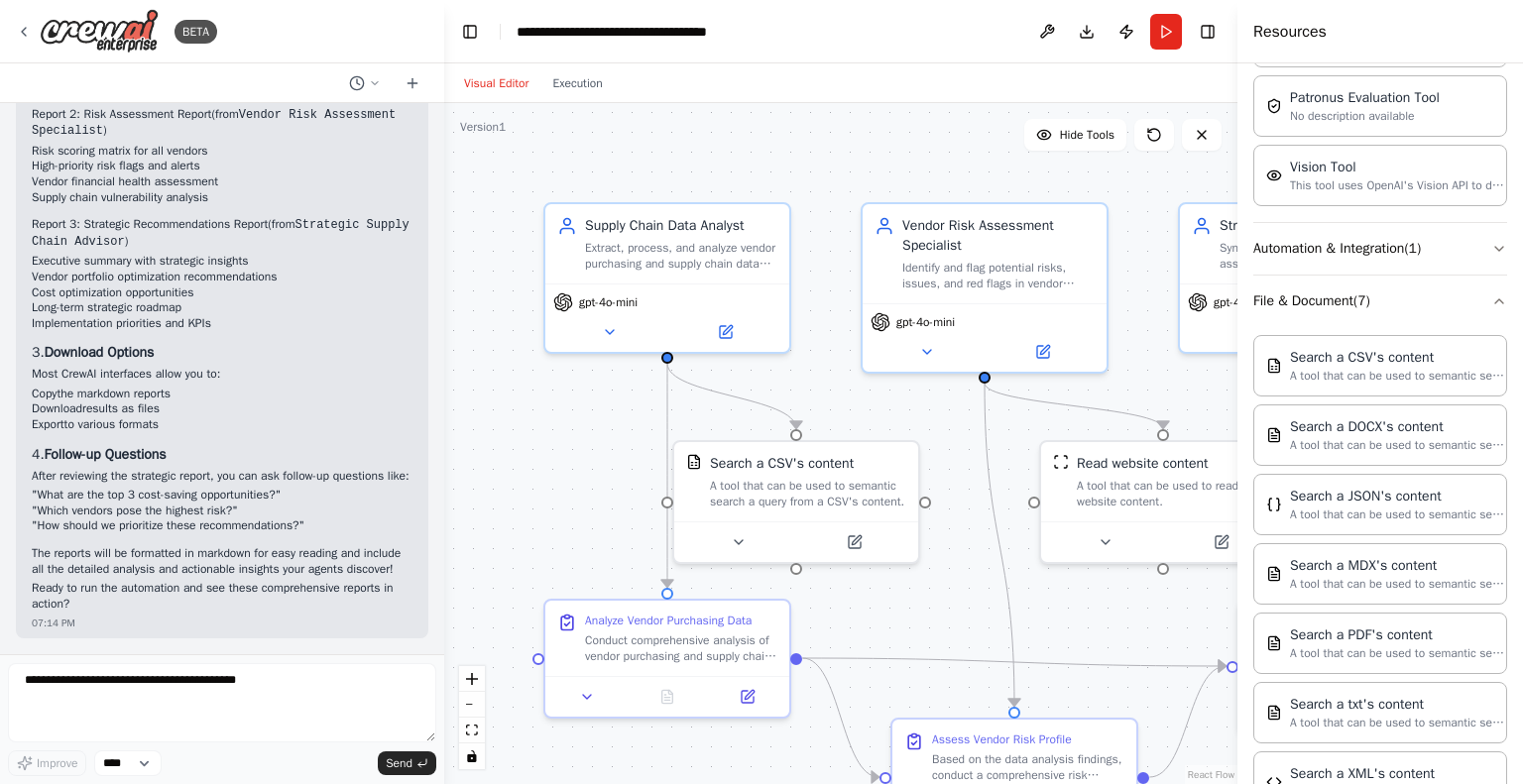 scroll, scrollTop: 0, scrollLeft: 0, axis: both 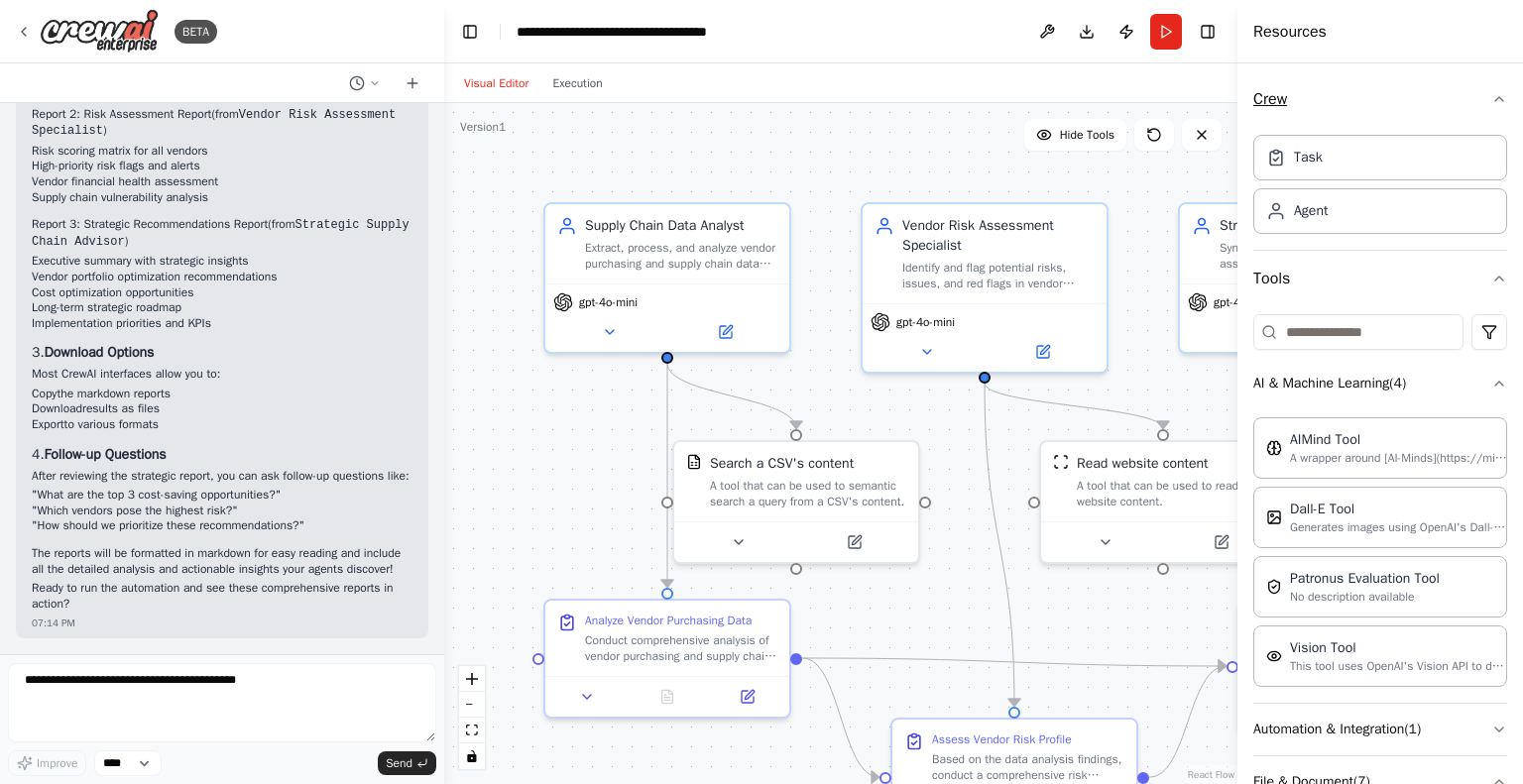 click 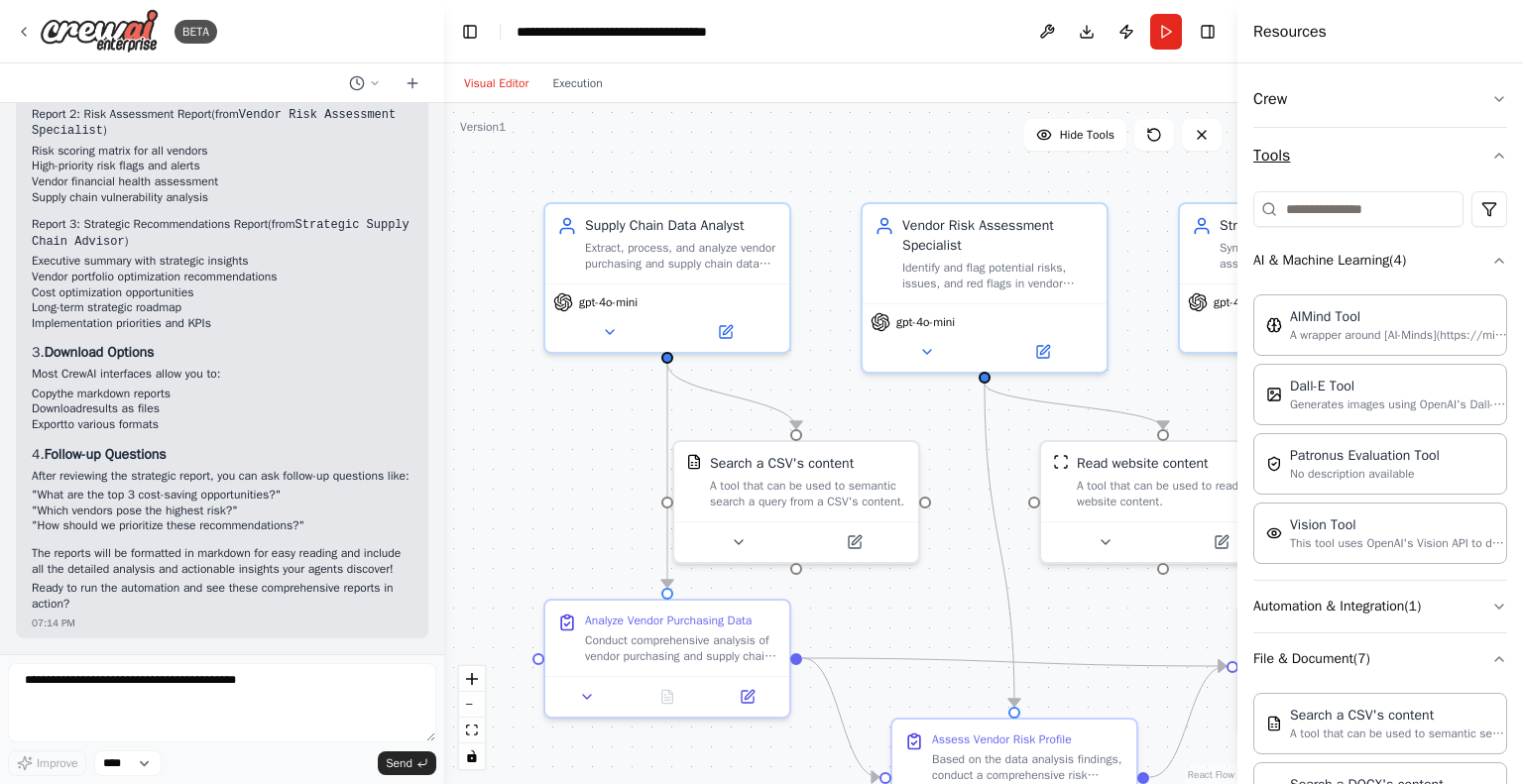 click 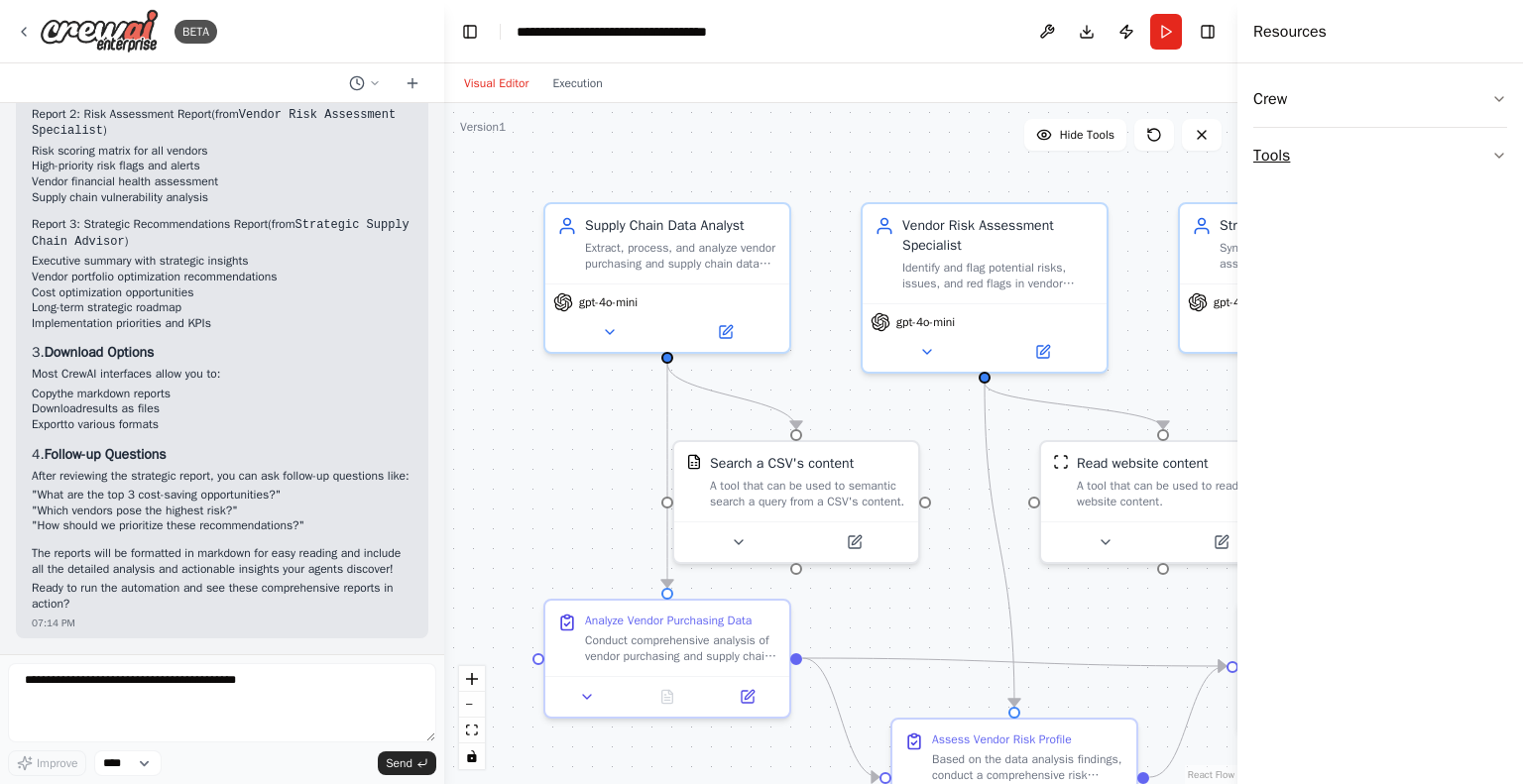 click 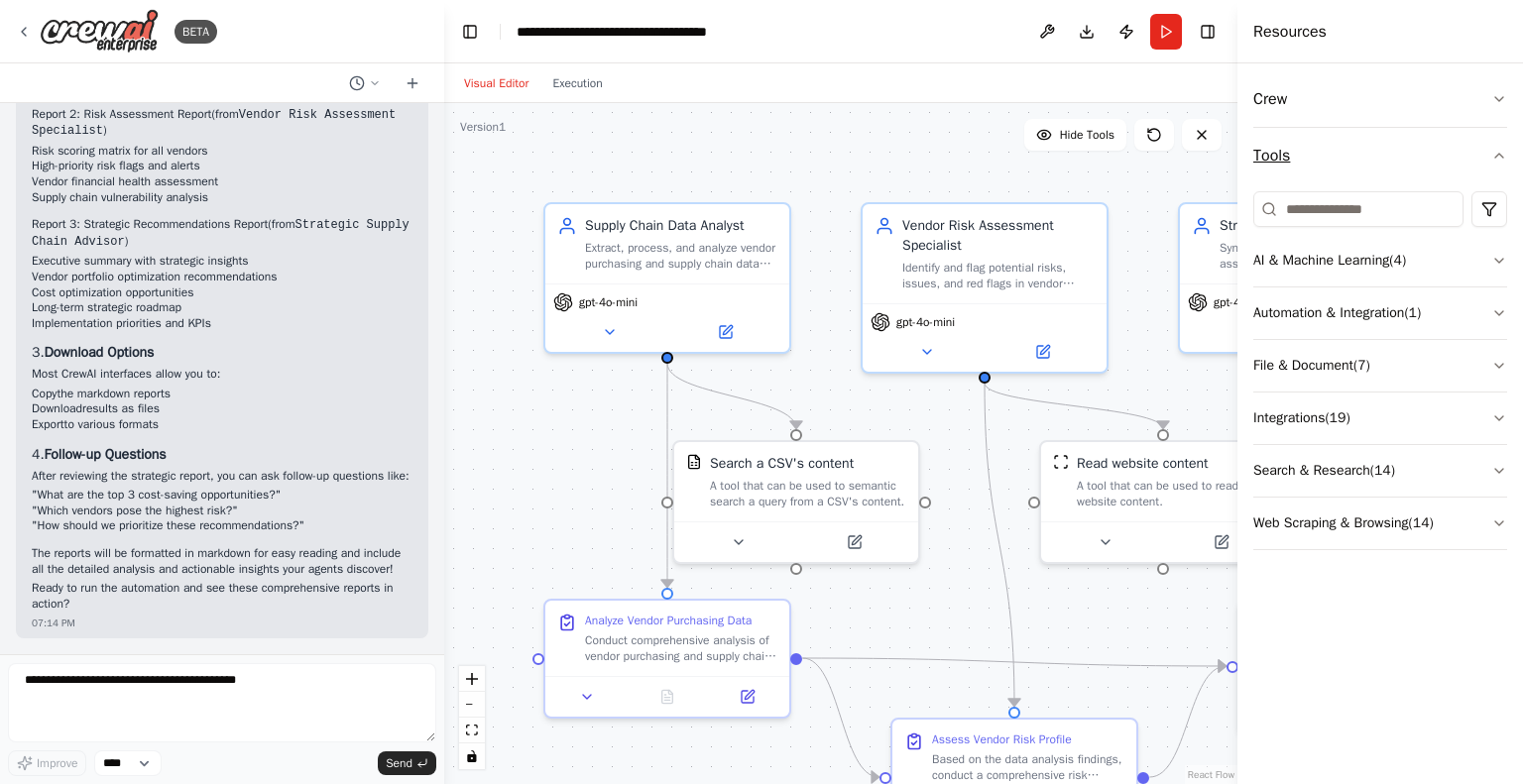 click 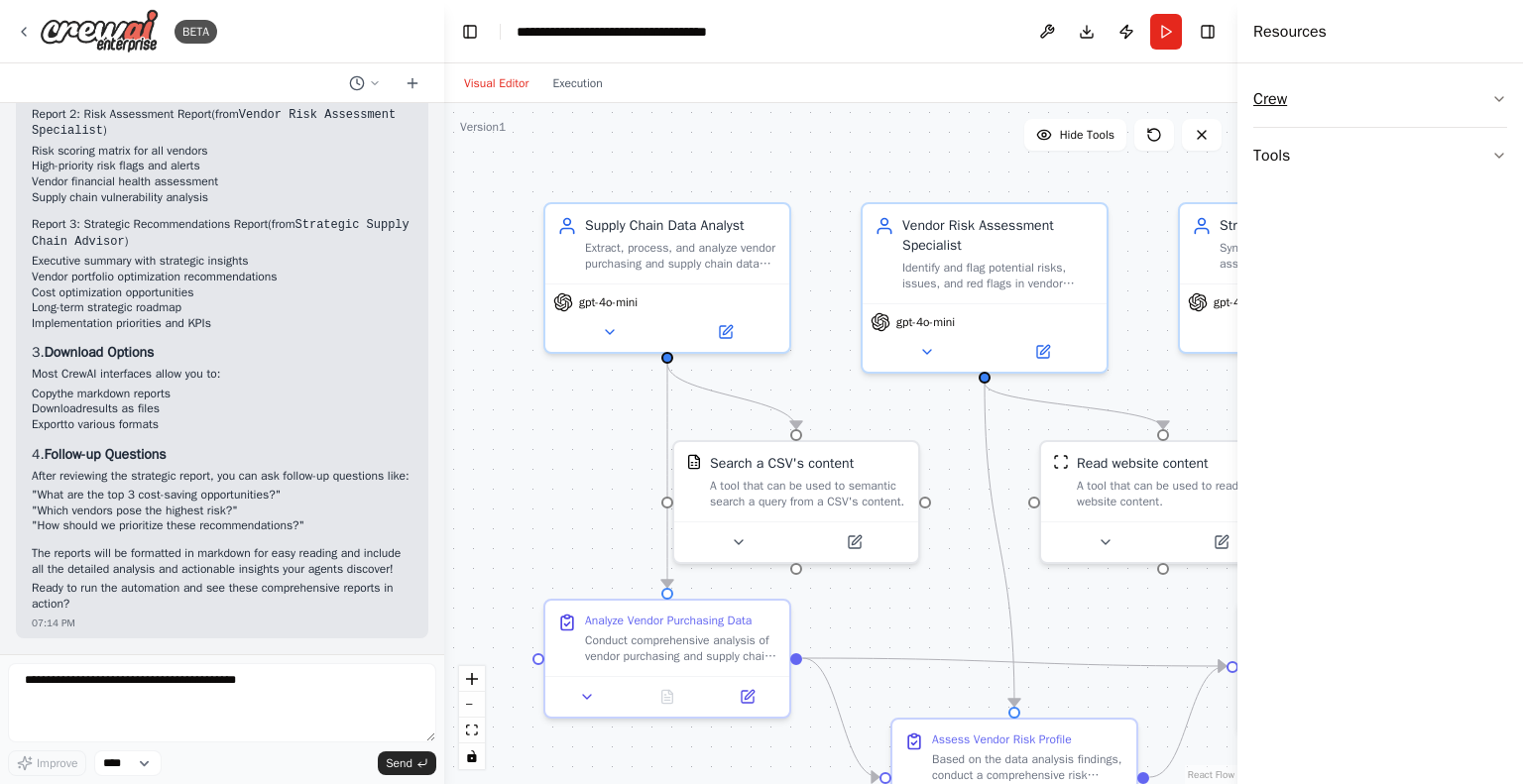 click 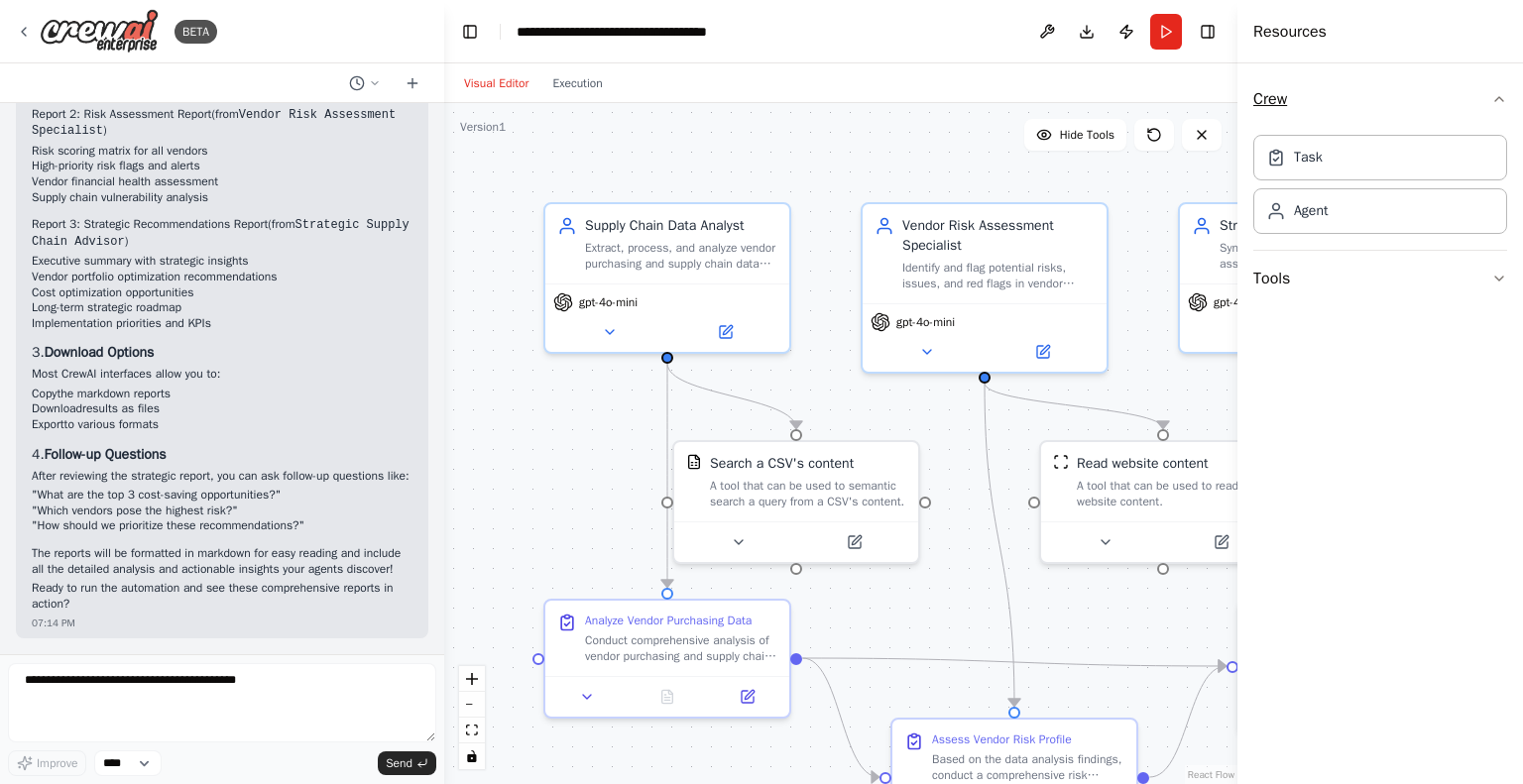 click 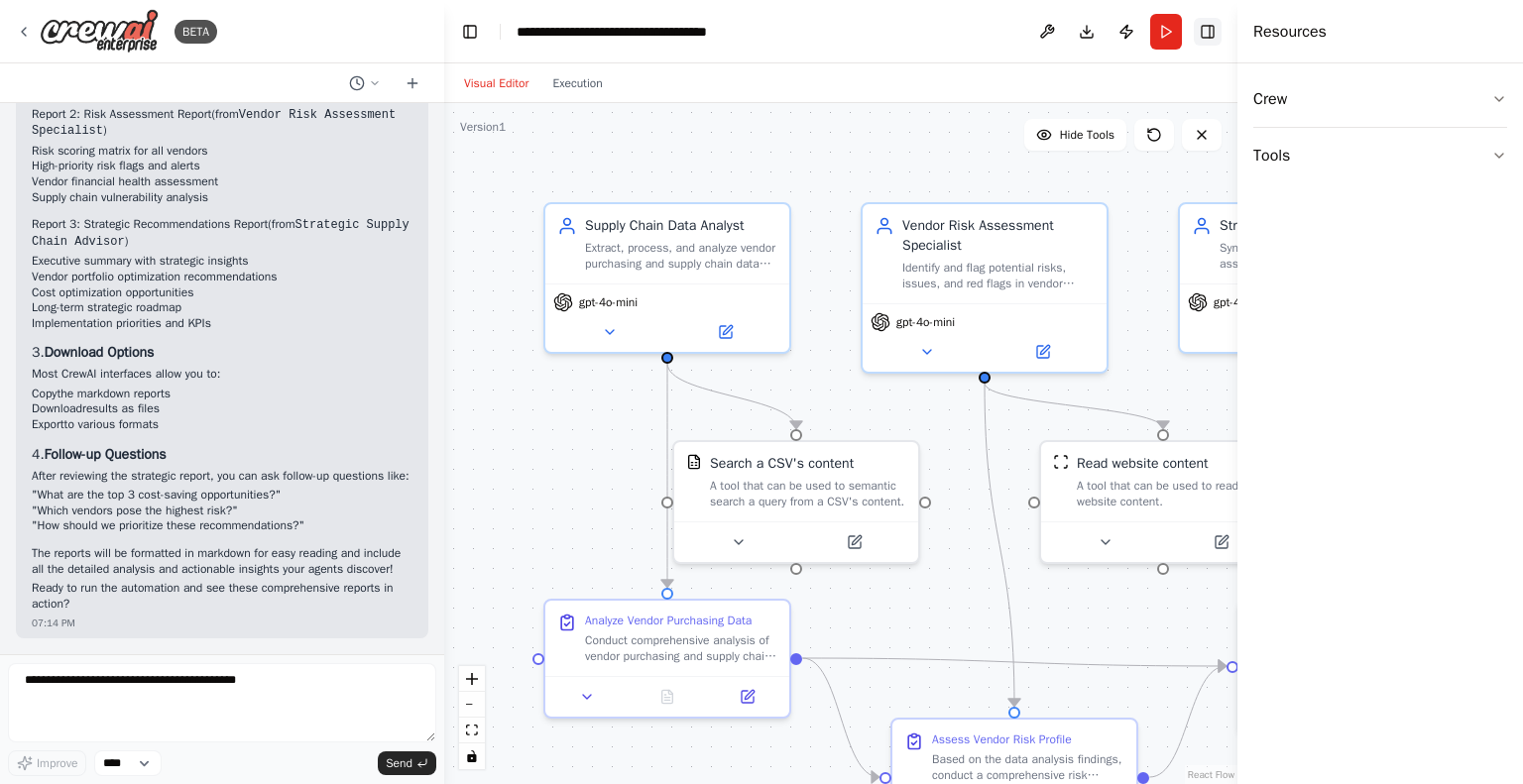 click on "Toggle Right Sidebar" at bounding box center (1208, 32) 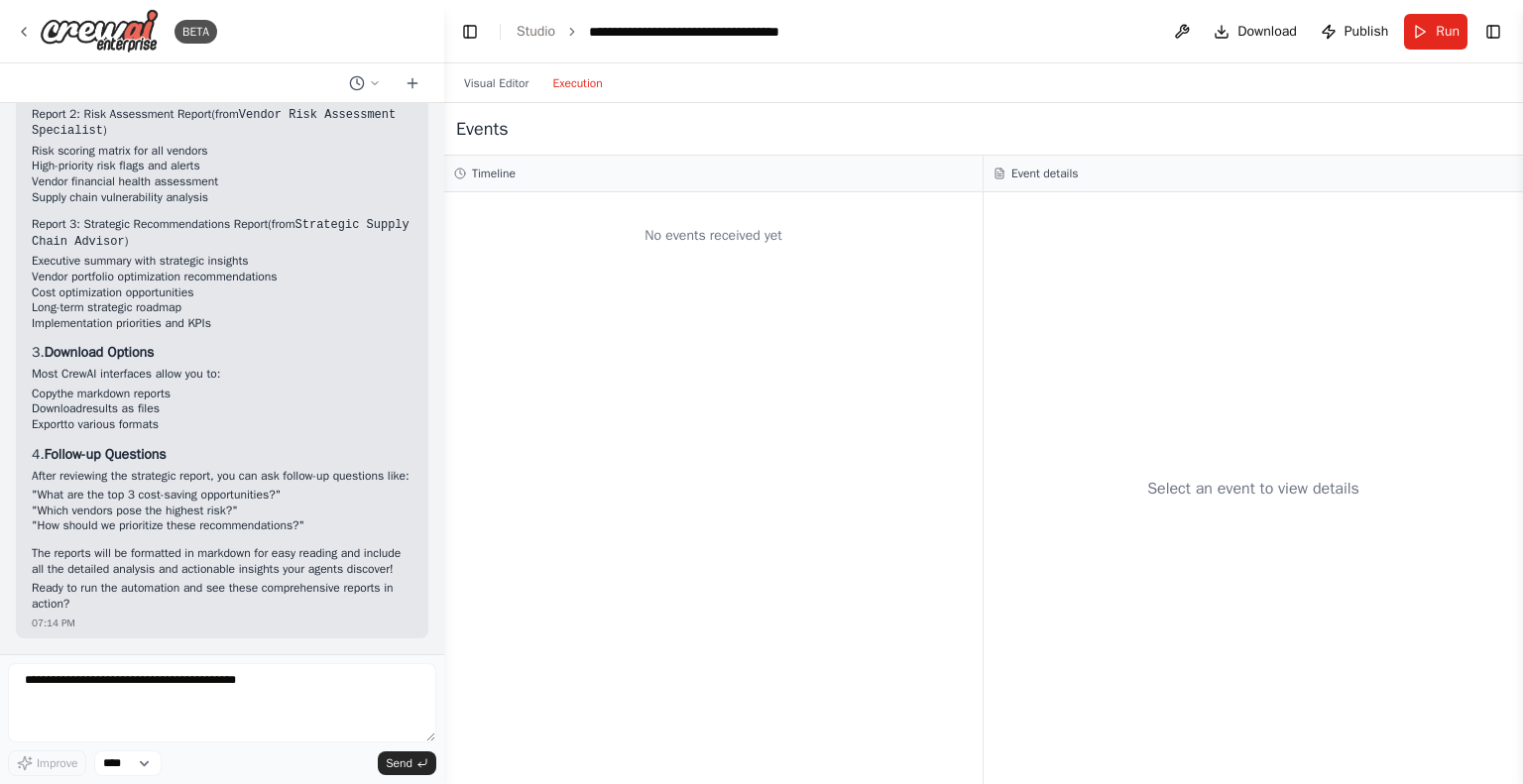 click on "Execution" at bounding box center [577, 83] 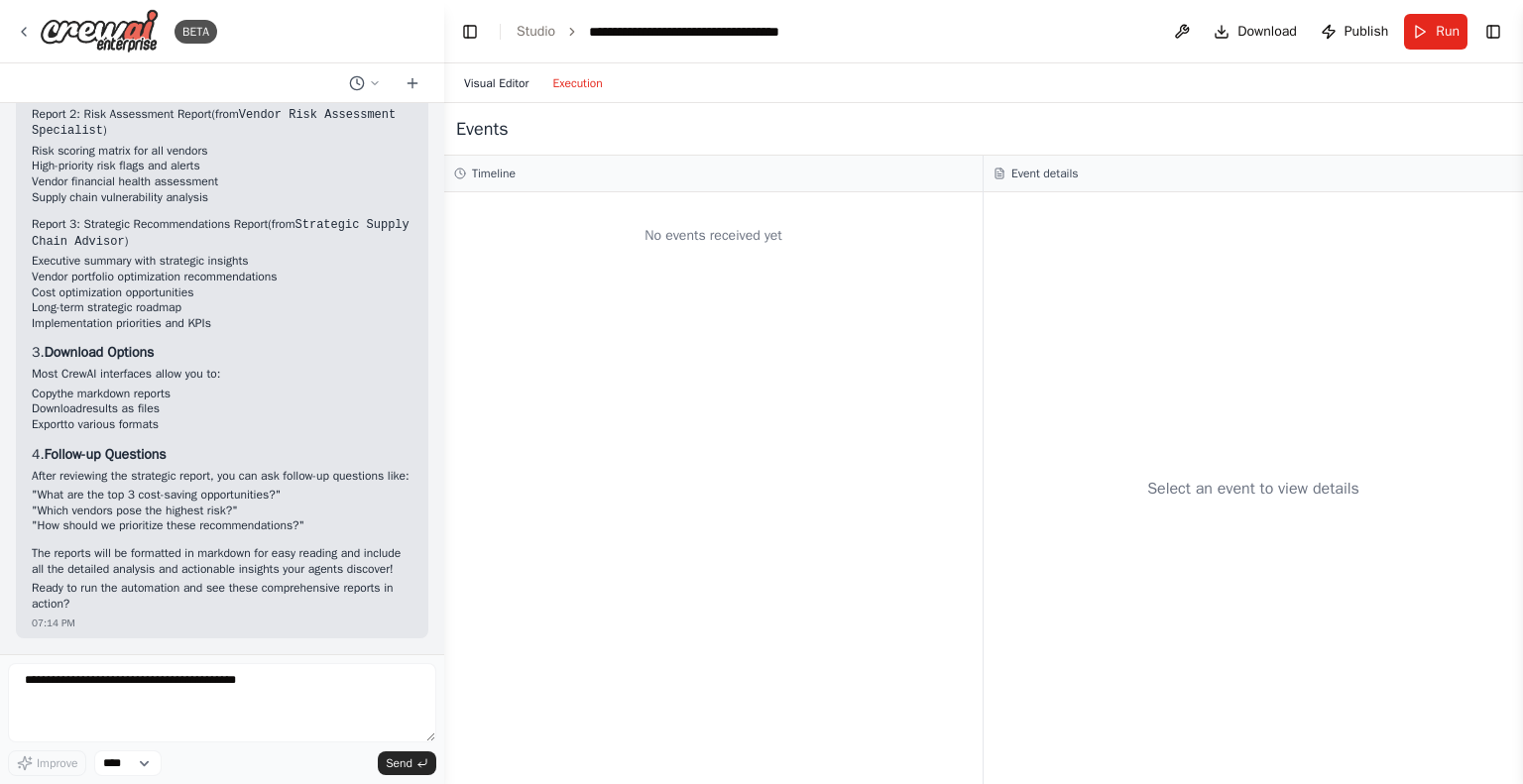 click on "Visual Editor" at bounding box center (496, 83) 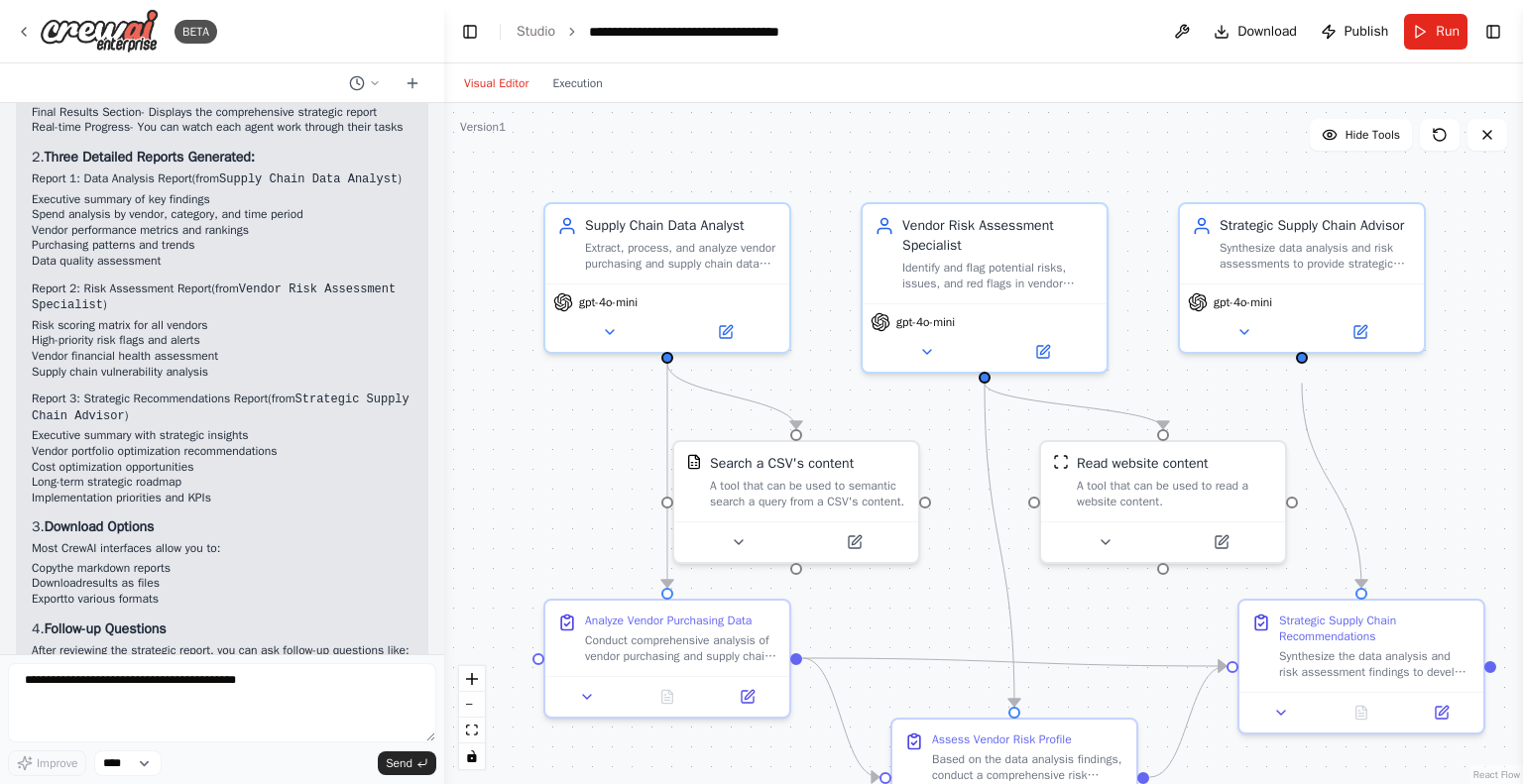 scroll, scrollTop: 2866, scrollLeft: 0, axis: vertical 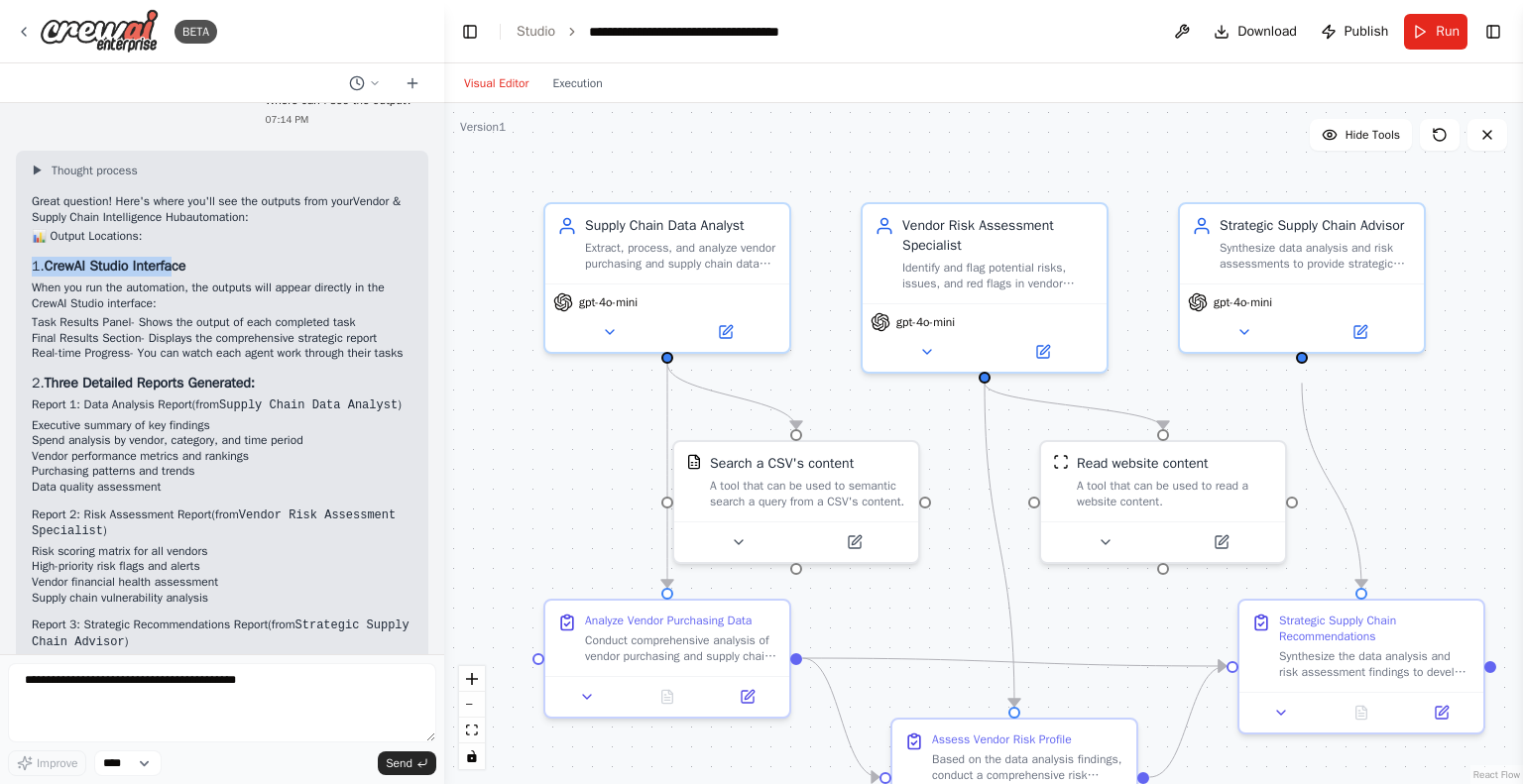 drag, startPoint x: 198, startPoint y: 320, endPoint x: 167, endPoint y: 305, distance: 34.438351 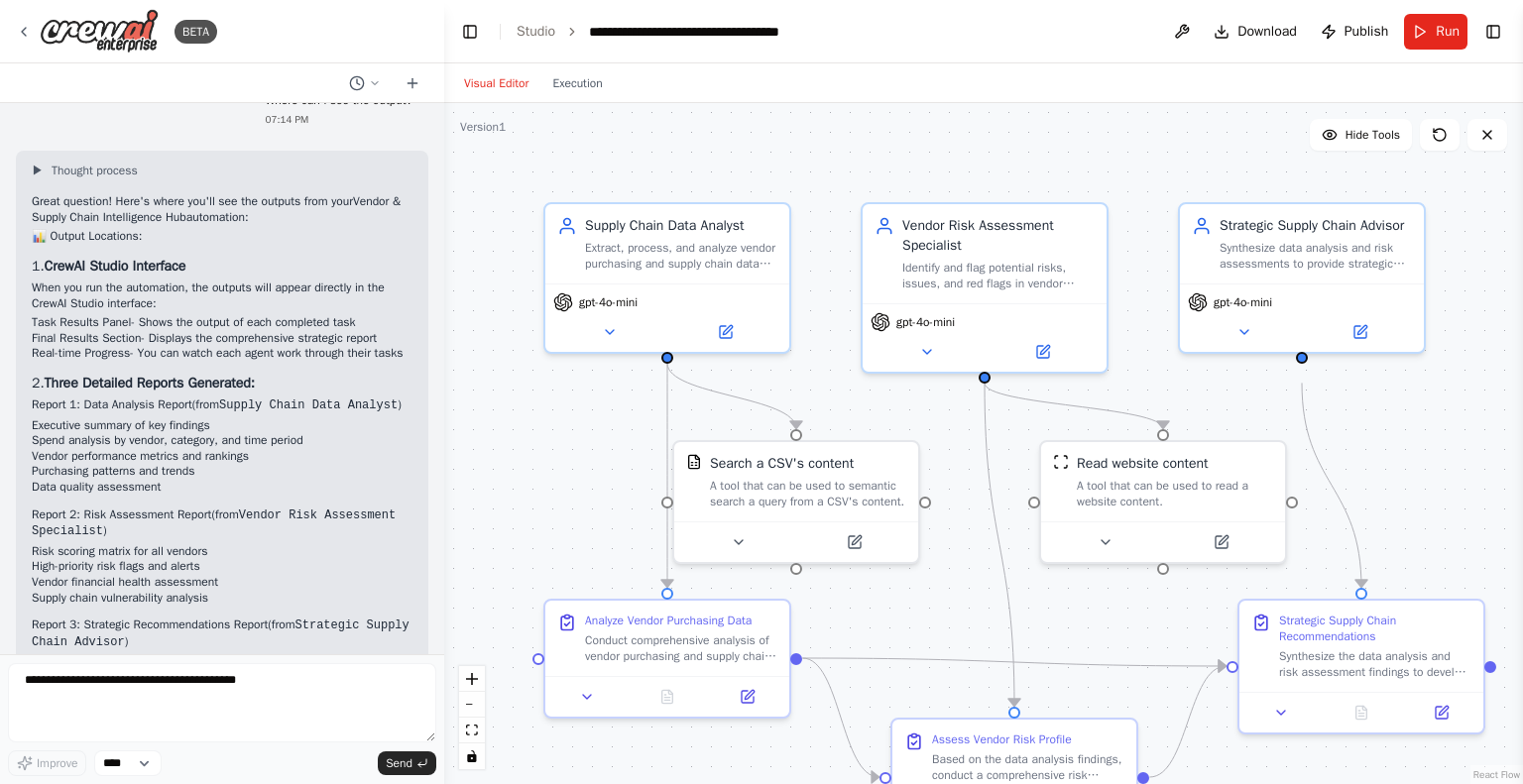 click on "Final Results Section  - Displays the comprehensive strategic report" at bounding box center [222, 339] 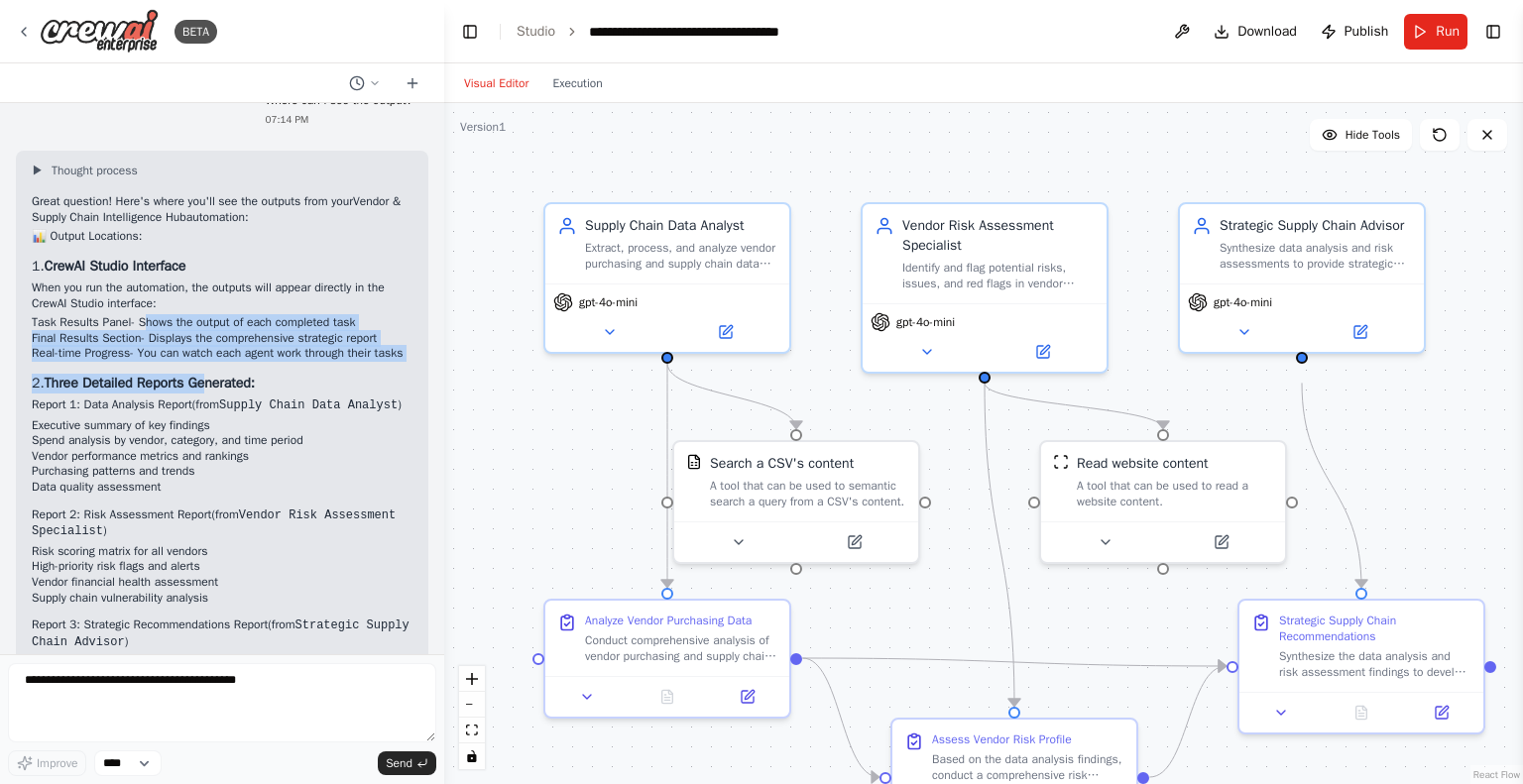 drag, startPoint x: 225, startPoint y: 458, endPoint x: 146, endPoint y: 387, distance: 106.21676 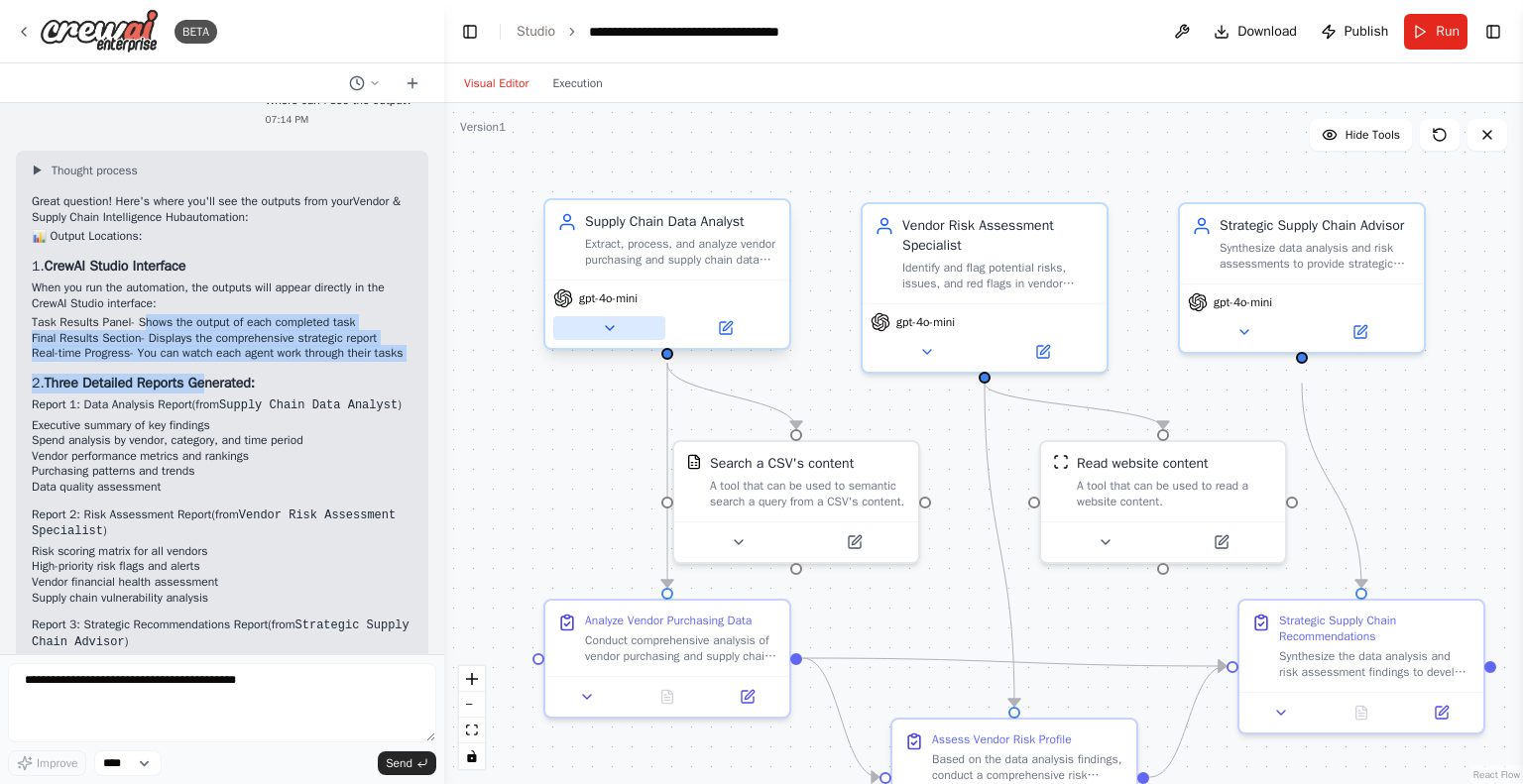 click 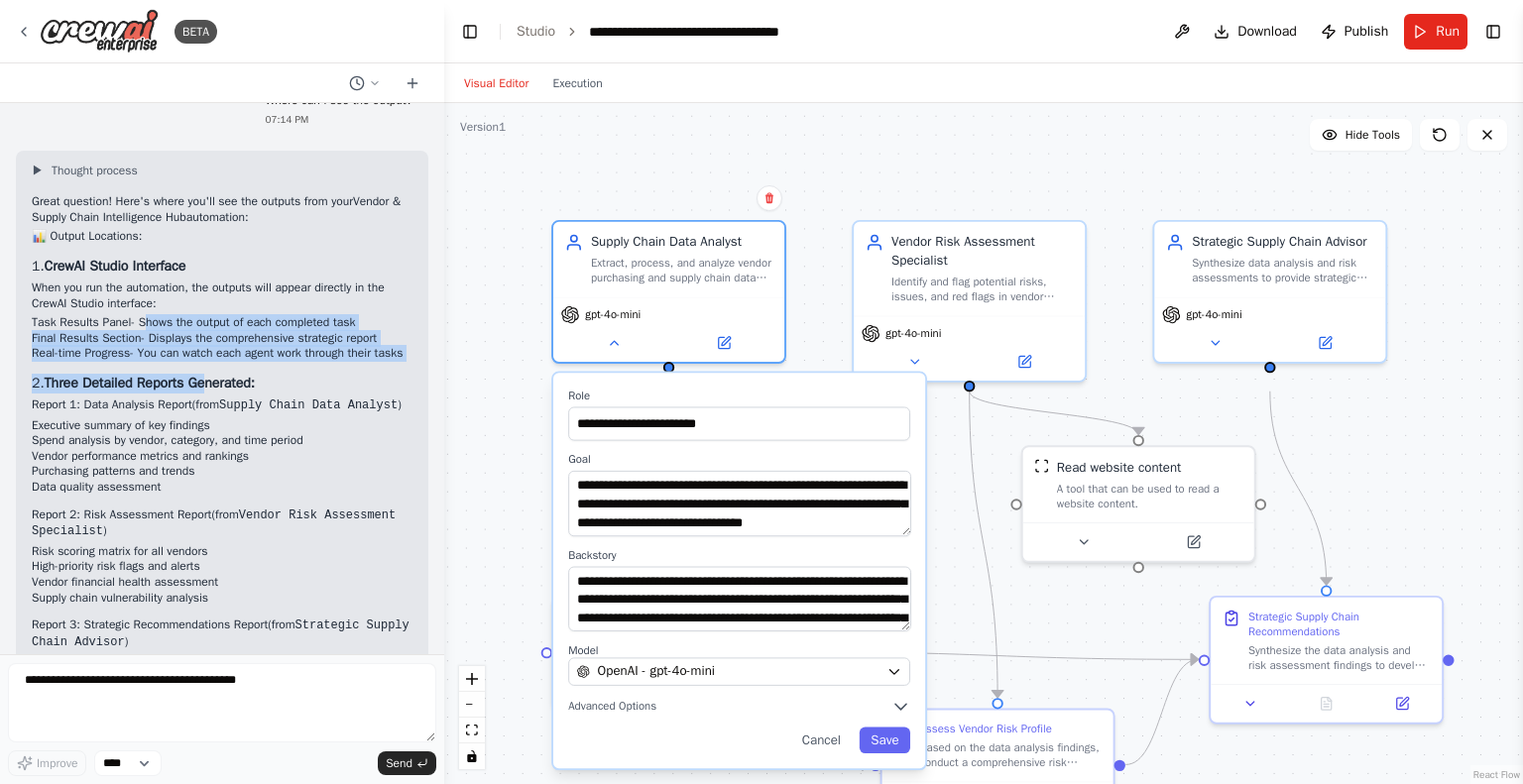 click on "**********" at bounding box center [984, 443] 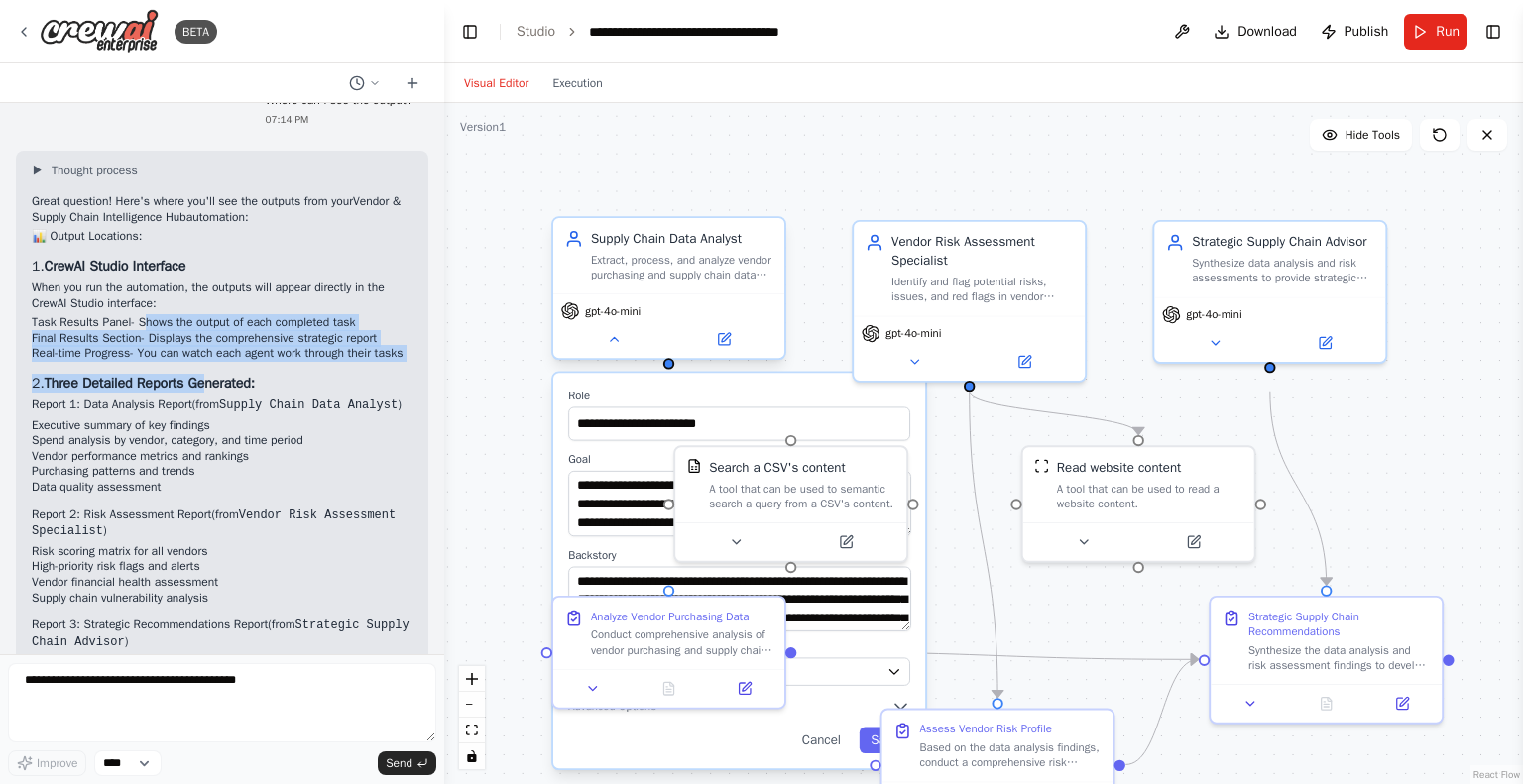click on "gpt-4o-mini" at bounding box center (668, 325) 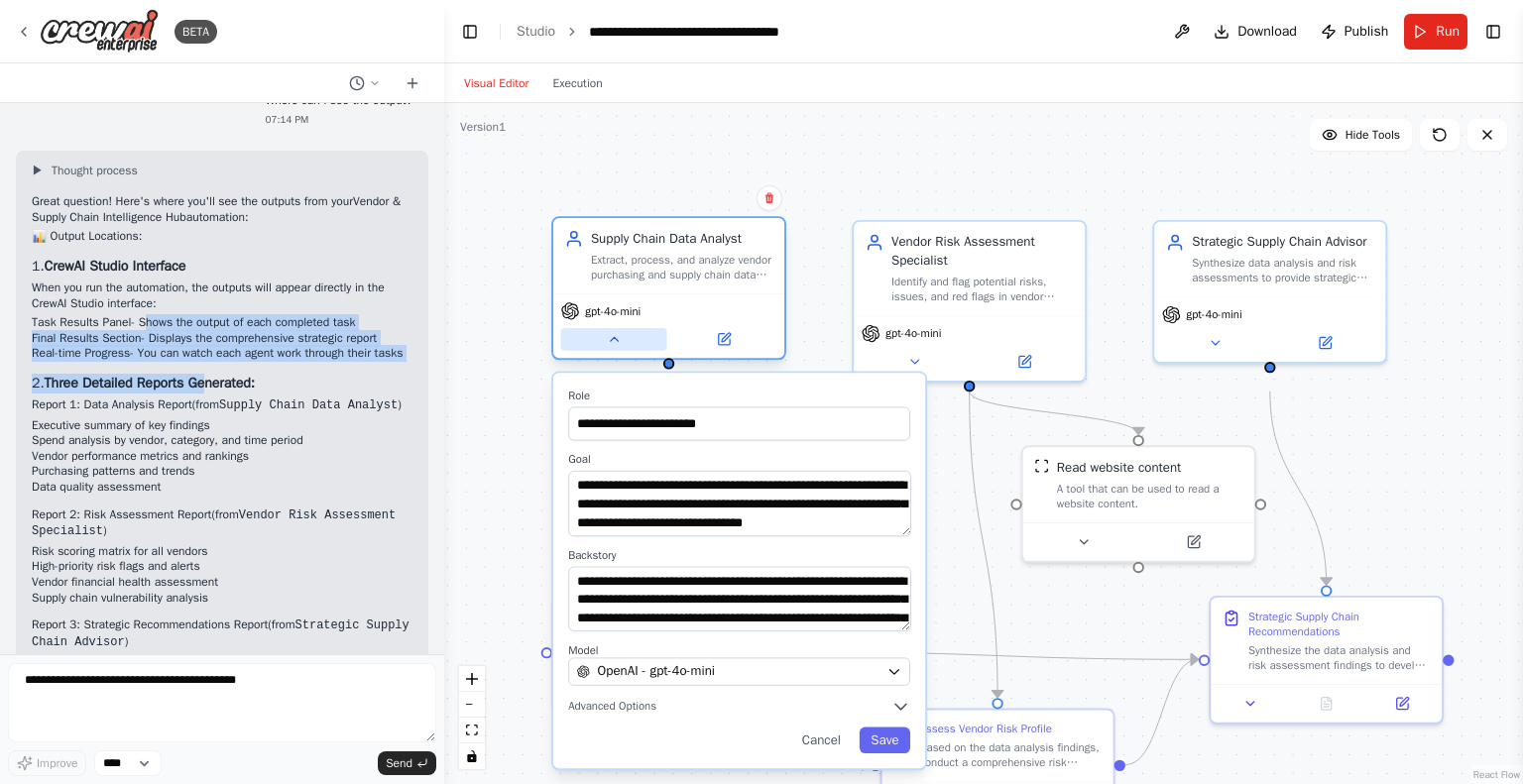 click at bounding box center [614, 339] 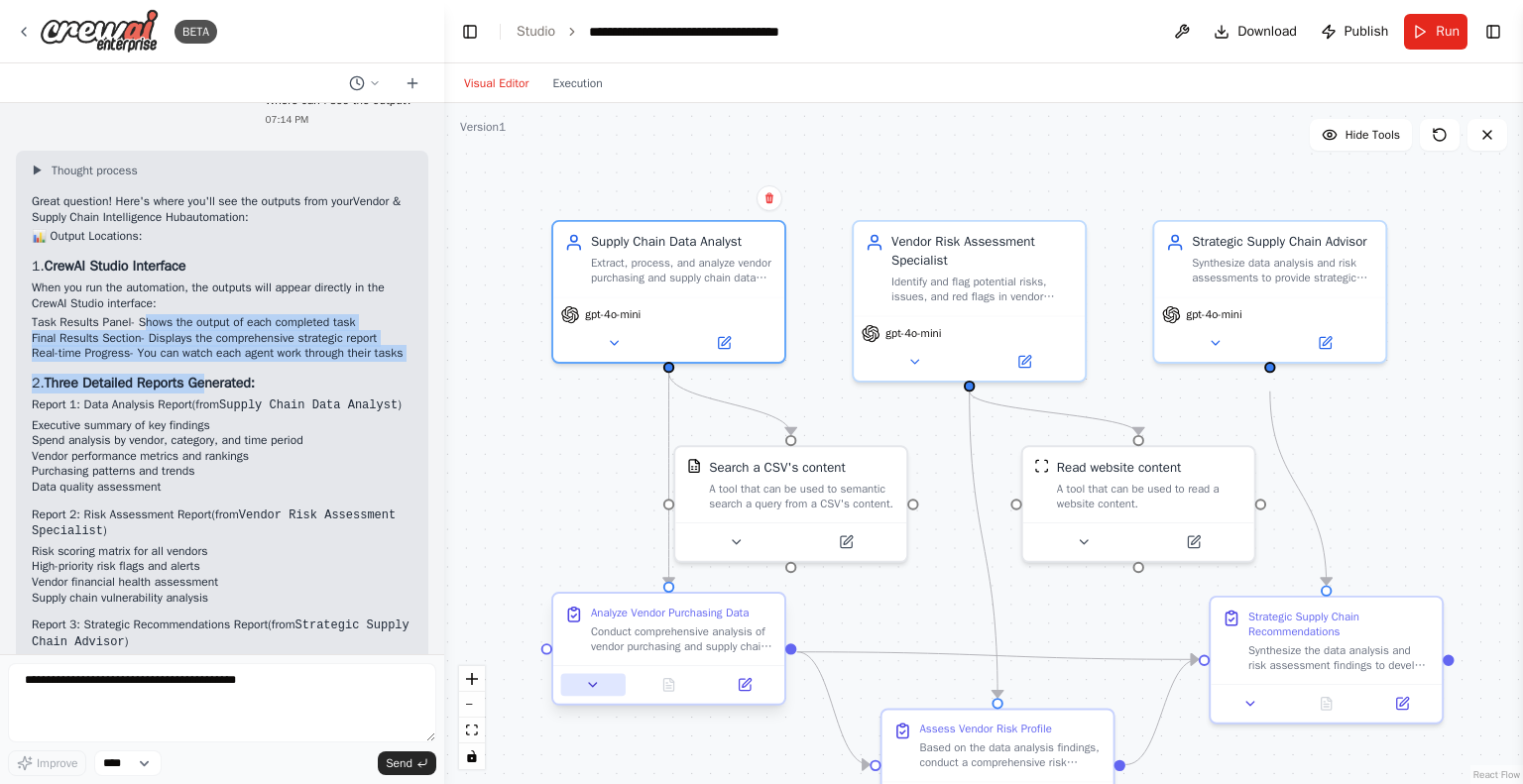 click at bounding box center [593, 685] 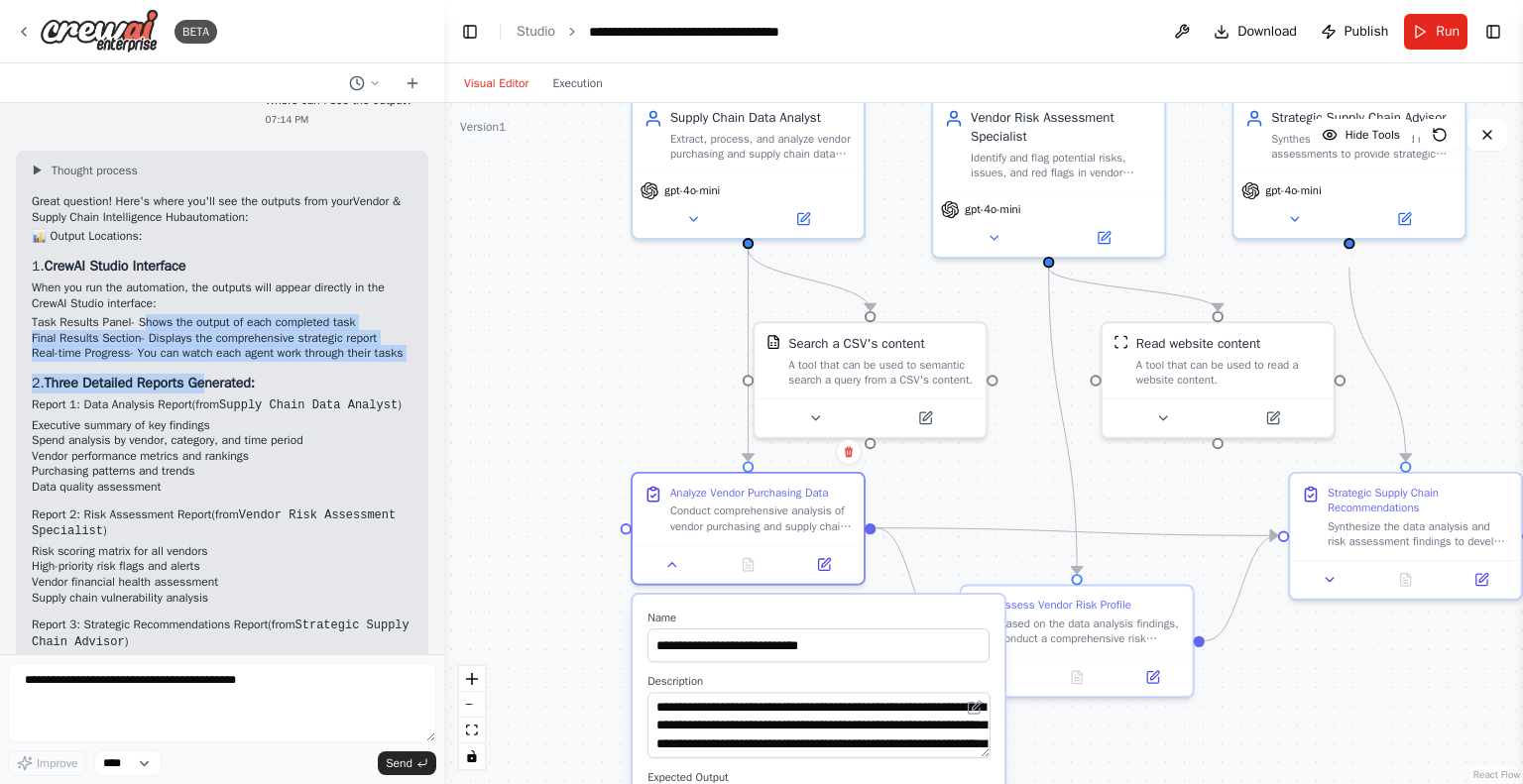 drag, startPoint x: 539, startPoint y: 552, endPoint x: 619, endPoint y: 428, distance: 147.56693 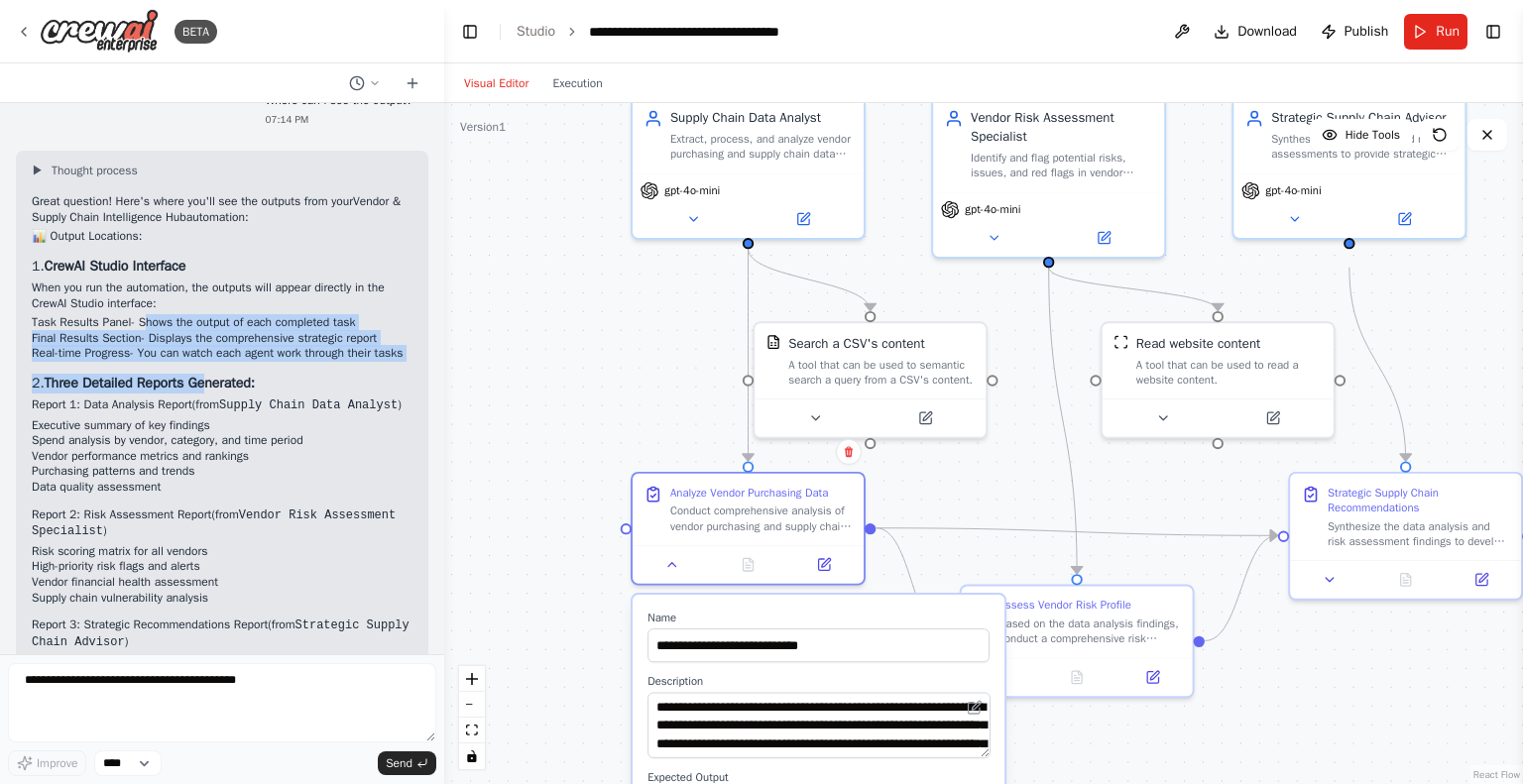 click on ".deletable-edge-delete-btn {
width: 20px;
height: 20px;
border: 0px solid #ffffff;
color: #6b7280;
background-color: #f8fafc;
cursor: pointer;
border-radius: 50%;
font-size: 12px;
padding: 3px;
display: flex;
align-items: center;
justify-content: center;
transition: all 0.2s cubic-bezier(0.4, 0, 0.2, 1);
box-shadow: 0 2px 4px rgba(0, 0, 0, 0.1);
}
.deletable-edge-delete-btn:hover {
background-color: #ef4444;
color: #ffffff;
border-color: #dc2626;
transform: scale(1.1);
box-shadow: 0 4px 12px rgba(239, 68, 68, 0.4);
}
.deletable-edge-delete-btn:active {
transform: scale(0.95);
box-shadow: 0 2px 4px rgba(239, 68, 68, 0.3);
}
Supply Chain Data Analyst gpt-4o-mini Search a CSV's content Name" at bounding box center [984, 443] 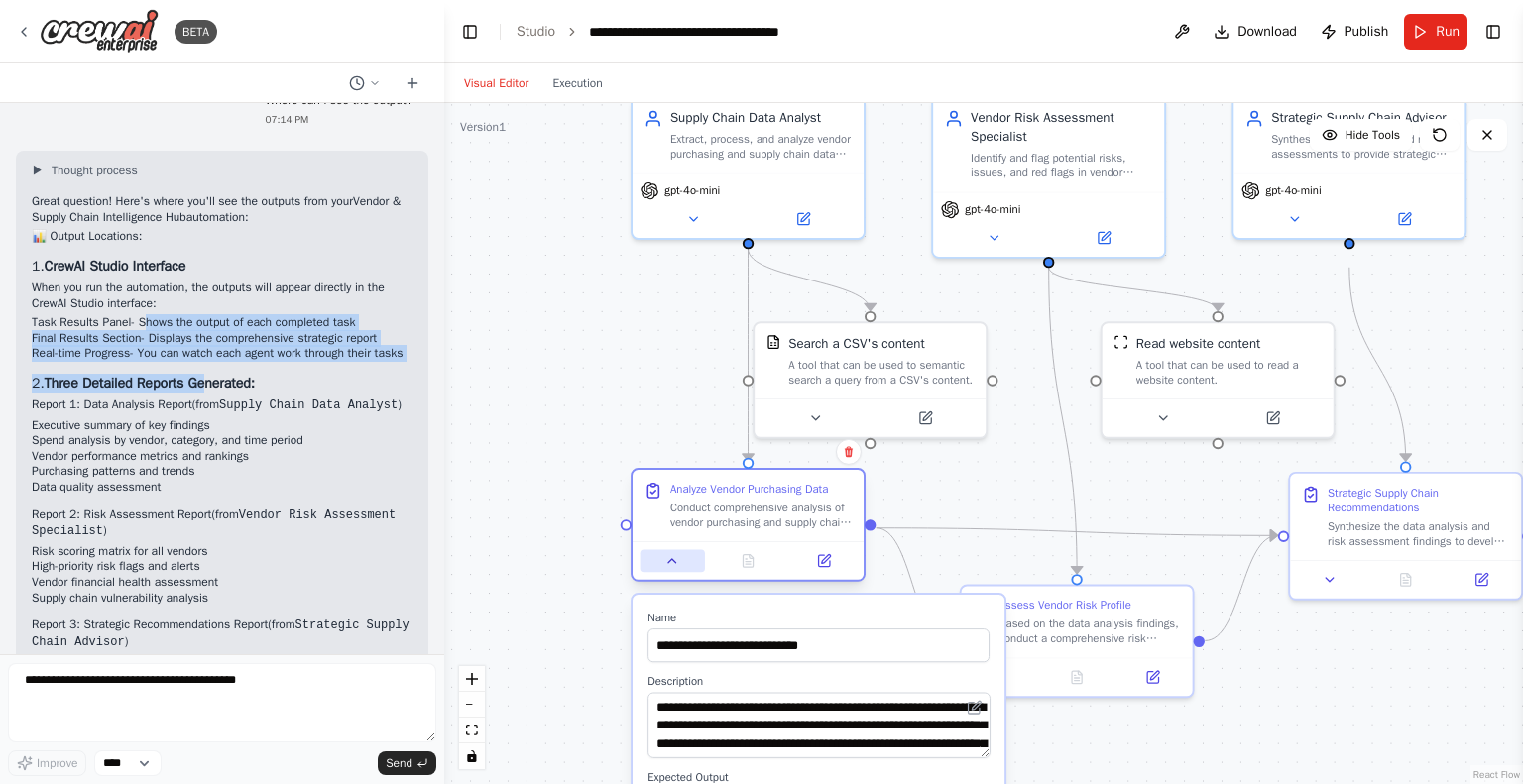 click at bounding box center (672, 561) 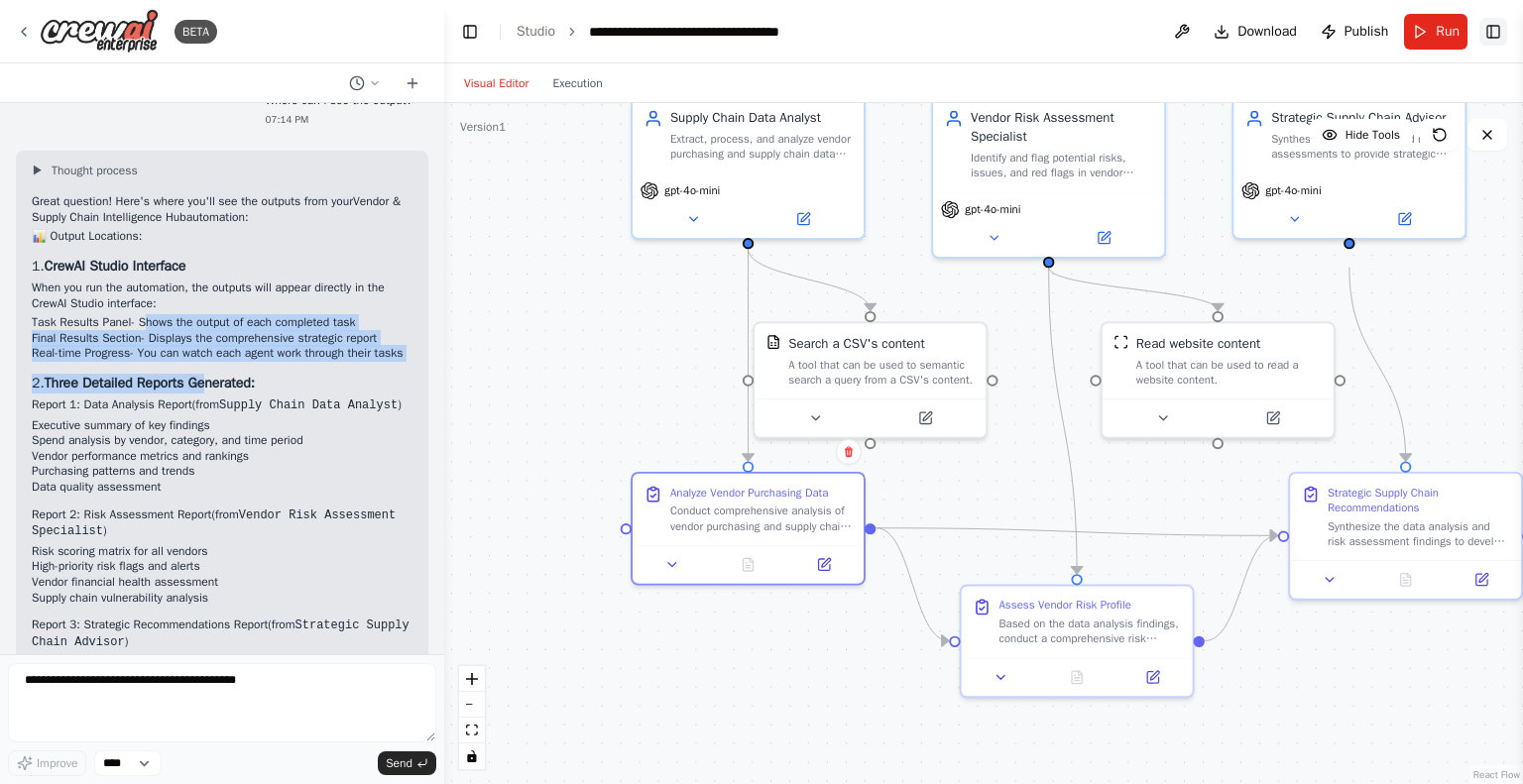 click on "Toggle Right Sidebar" at bounding box center (1493, 32) 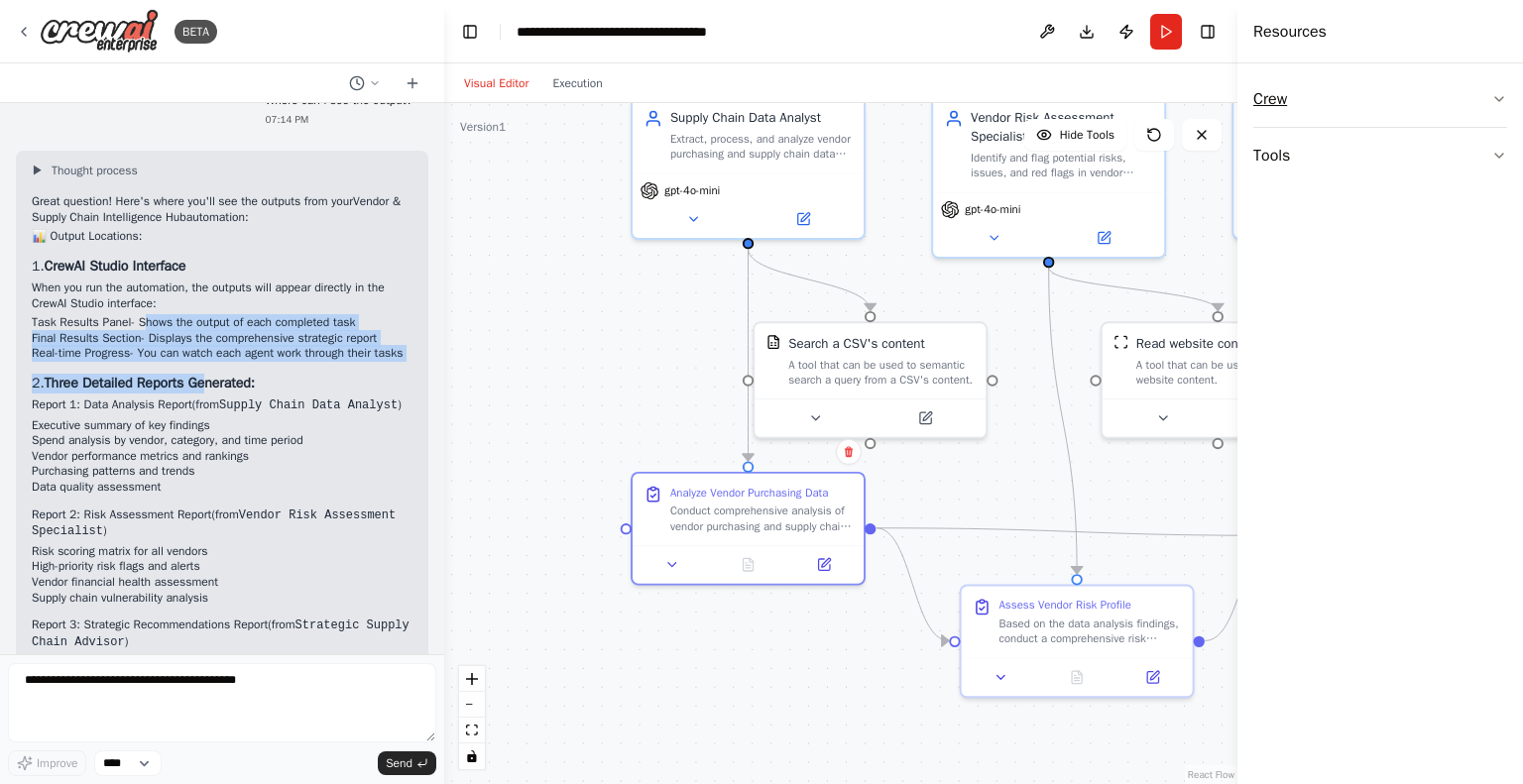 click on "Crew" at bounding box center (1380, 99) 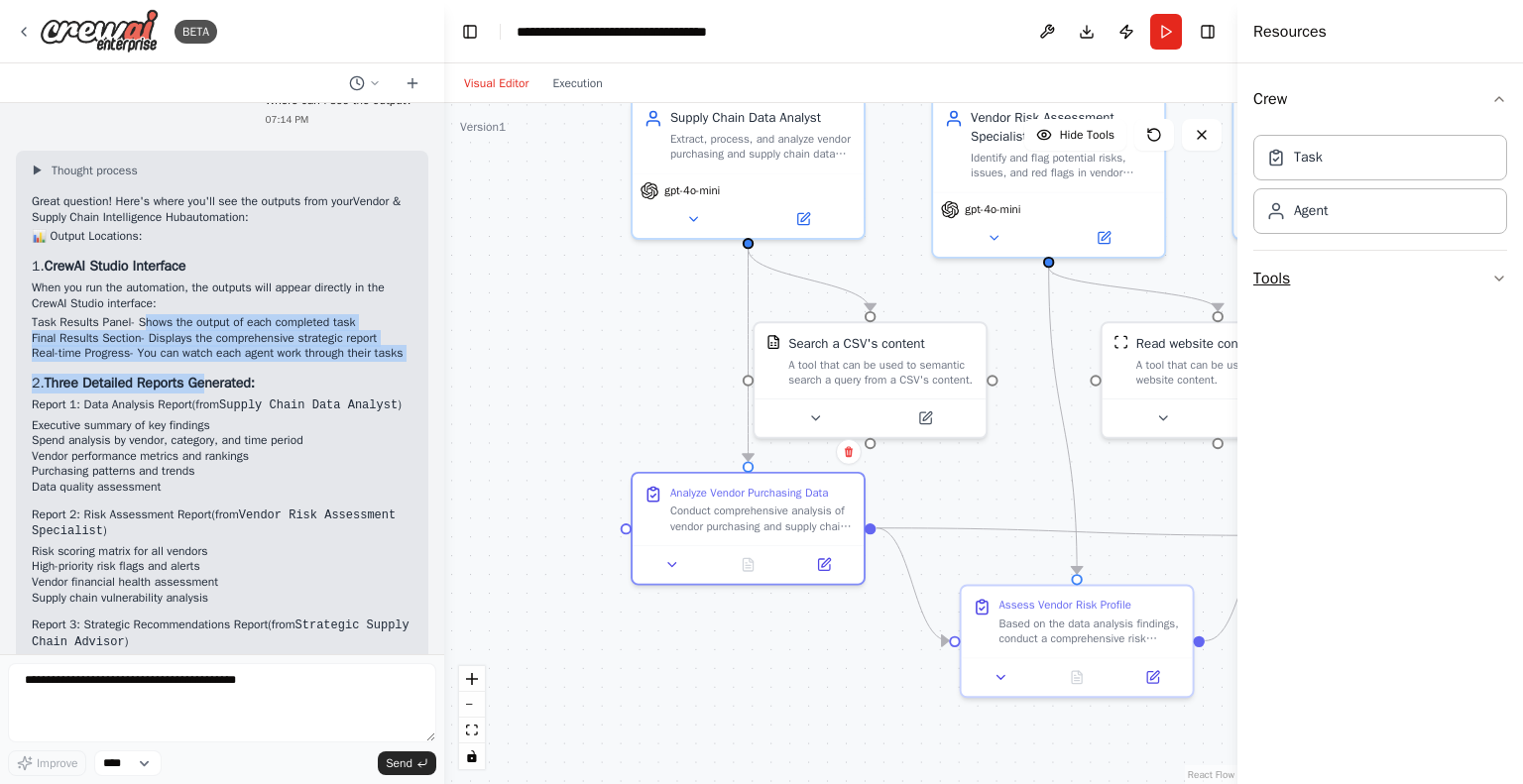 click on "Tools" at bounding box center [1380, 279] 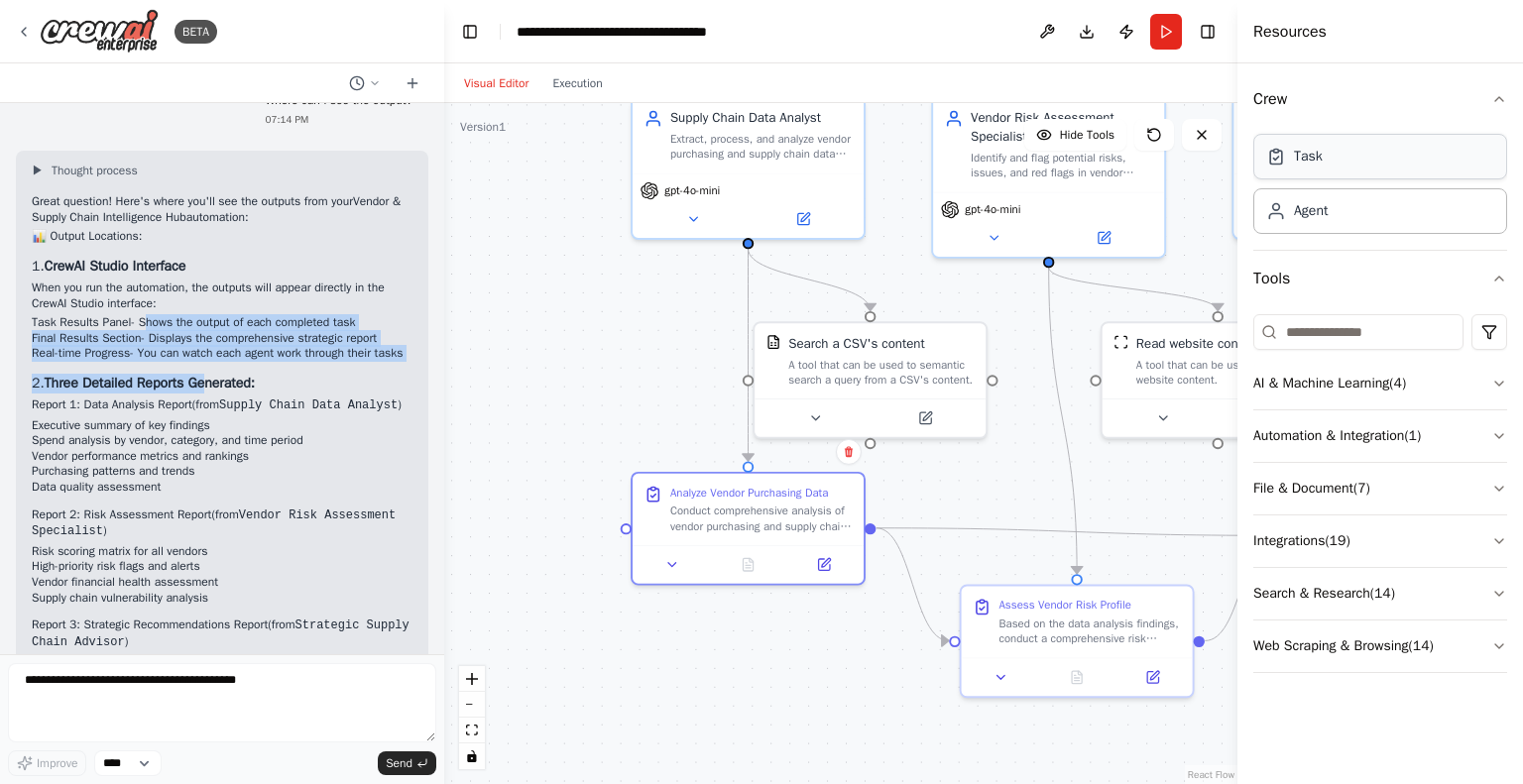 click on "Task" at bounding box center [1308, 157] 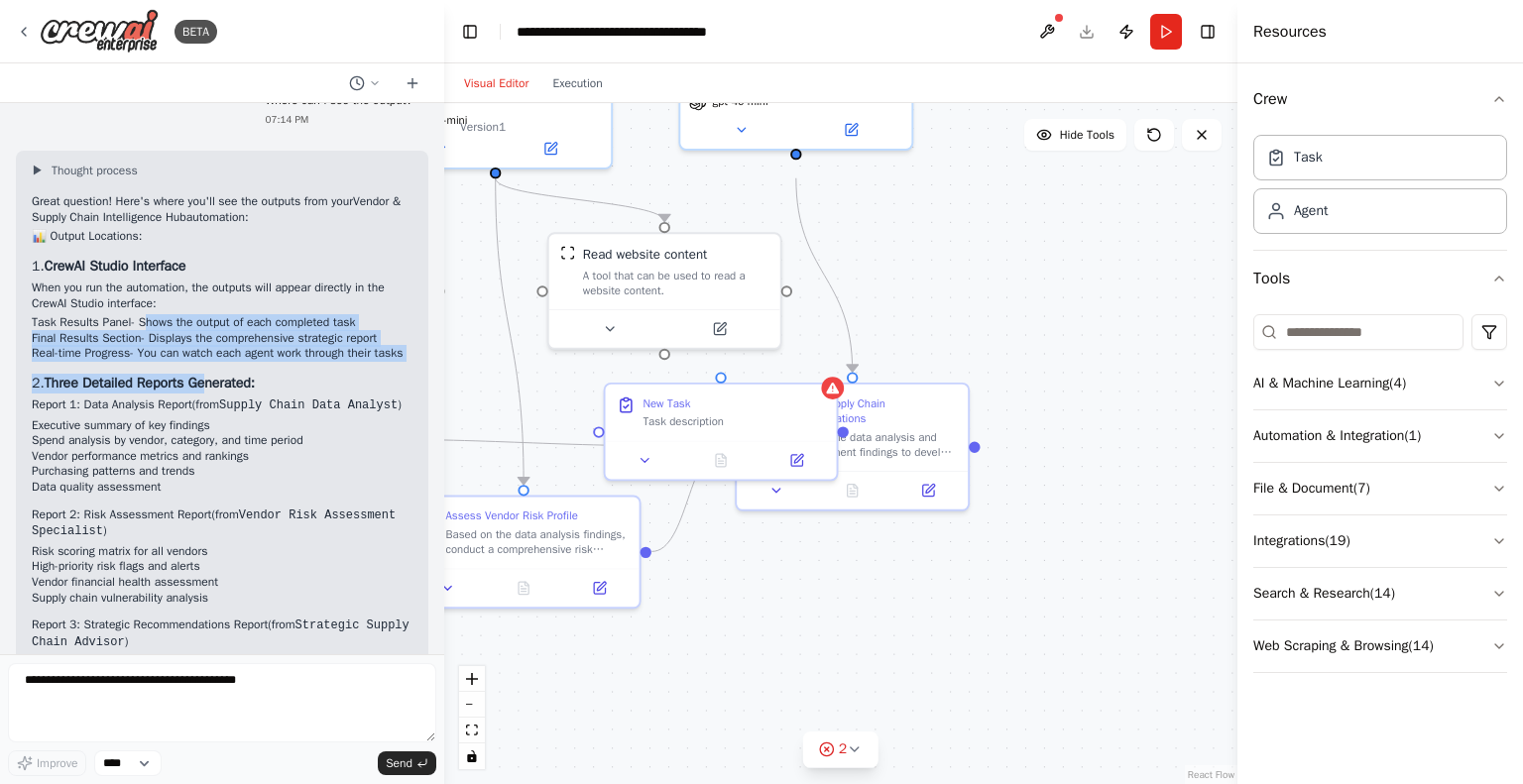 drag, startPoint x: 1084, startPoint y: 462, endPoint x: 551, endPoint y: 378, distance: 539.57854 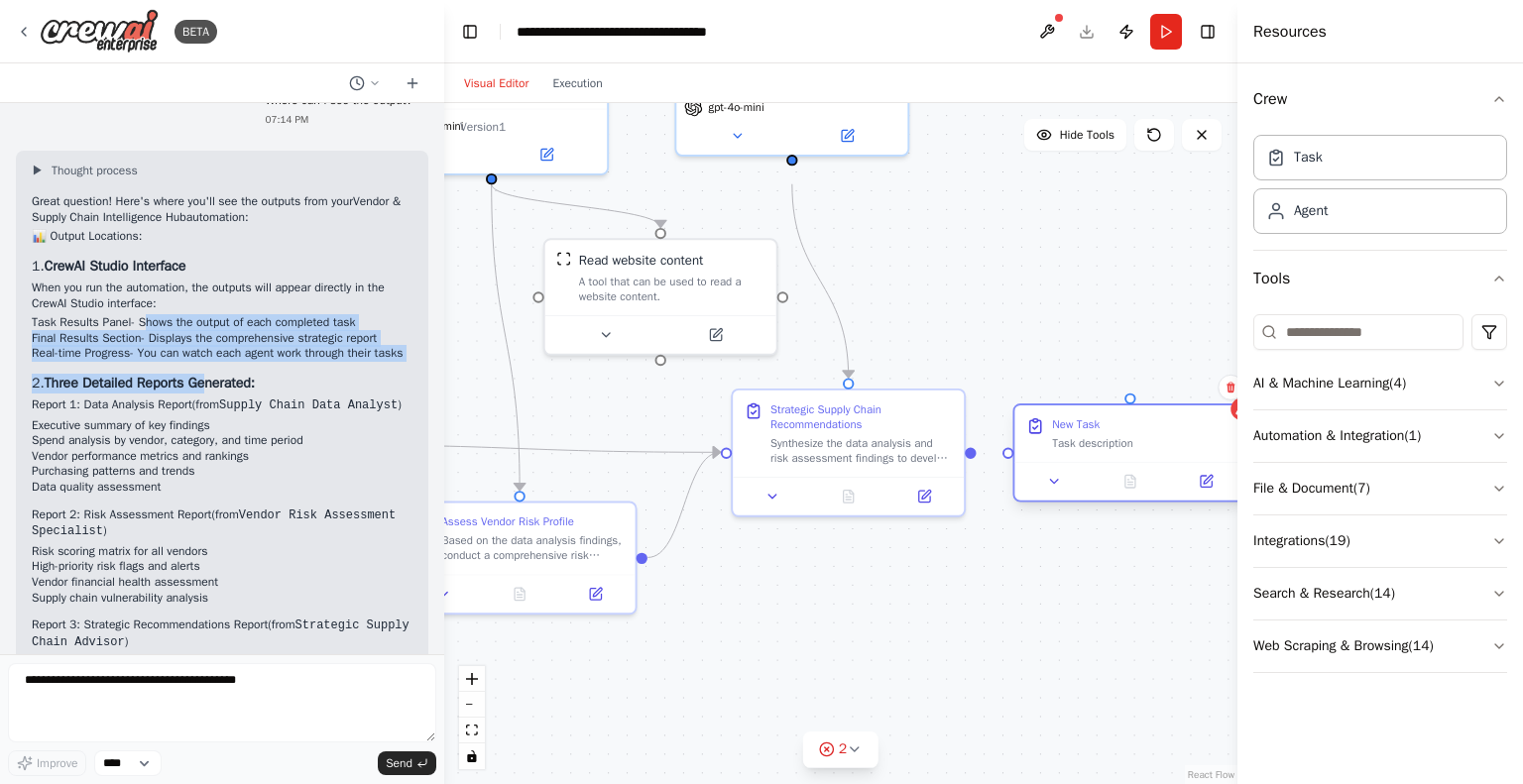 drag, startPoint x: 784, startPoint y: 451, endPoint x: 1127, endPoint y: 465, distance: 343.2856 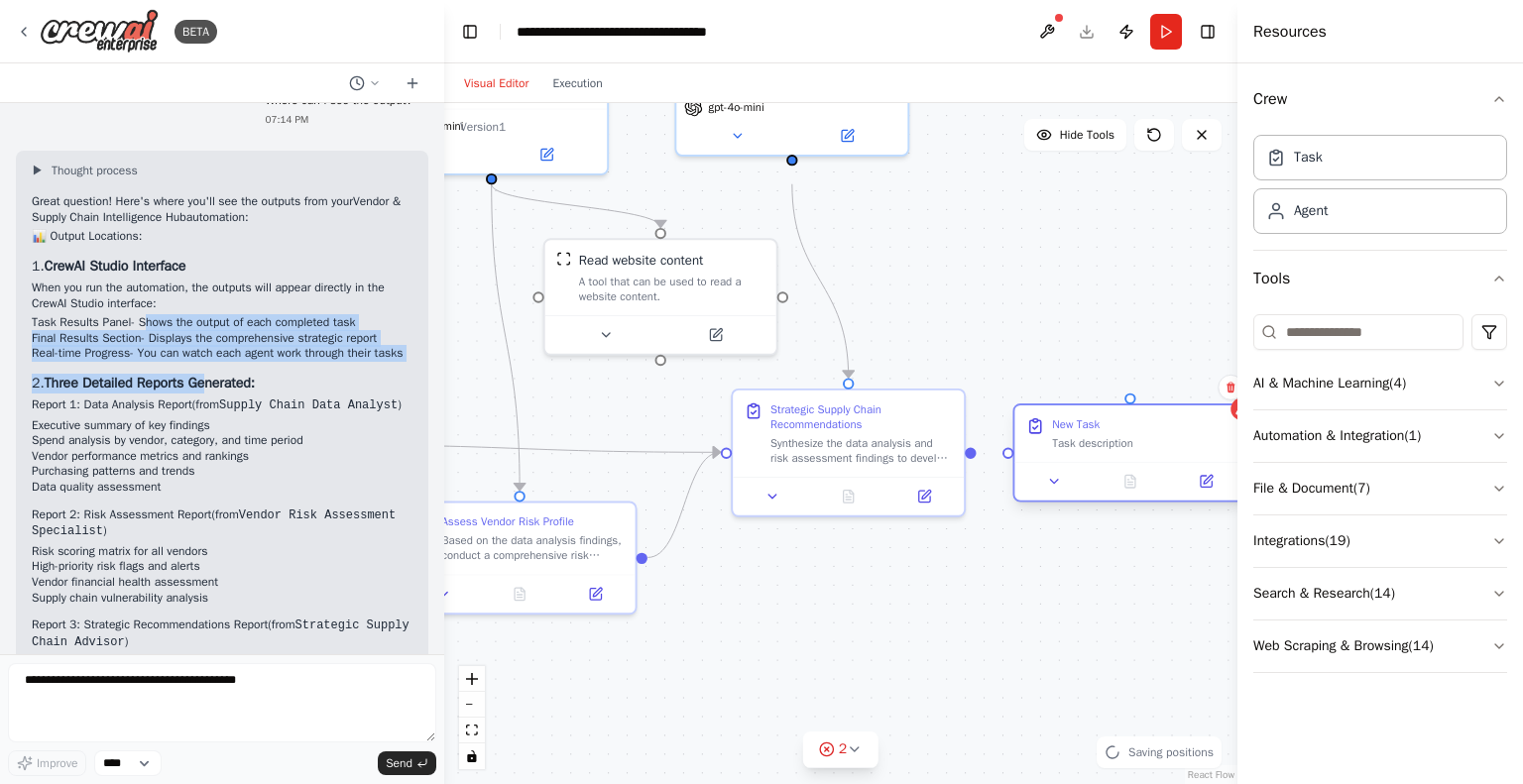 click on "New Task" at bounding box center [1076, 423] 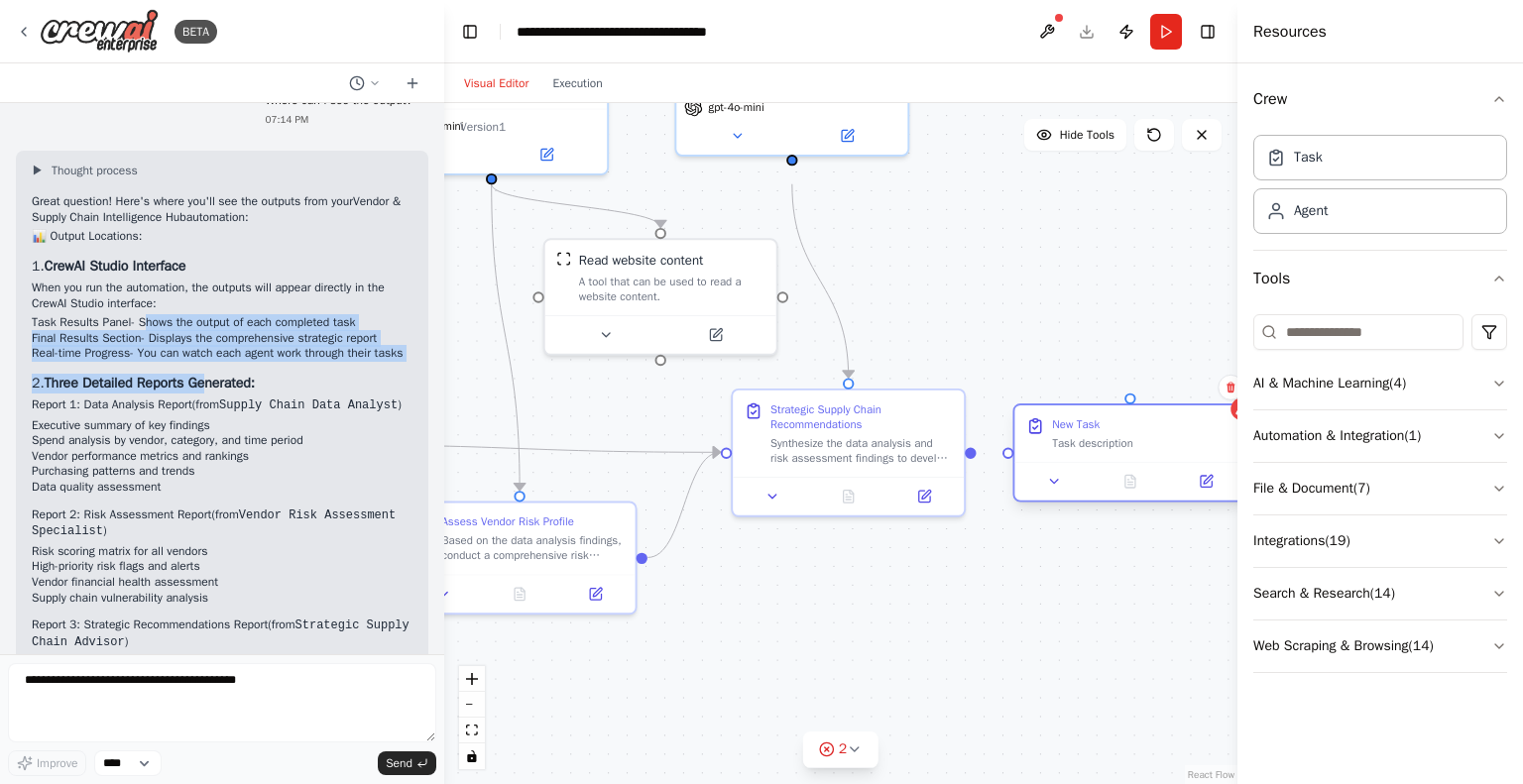 click 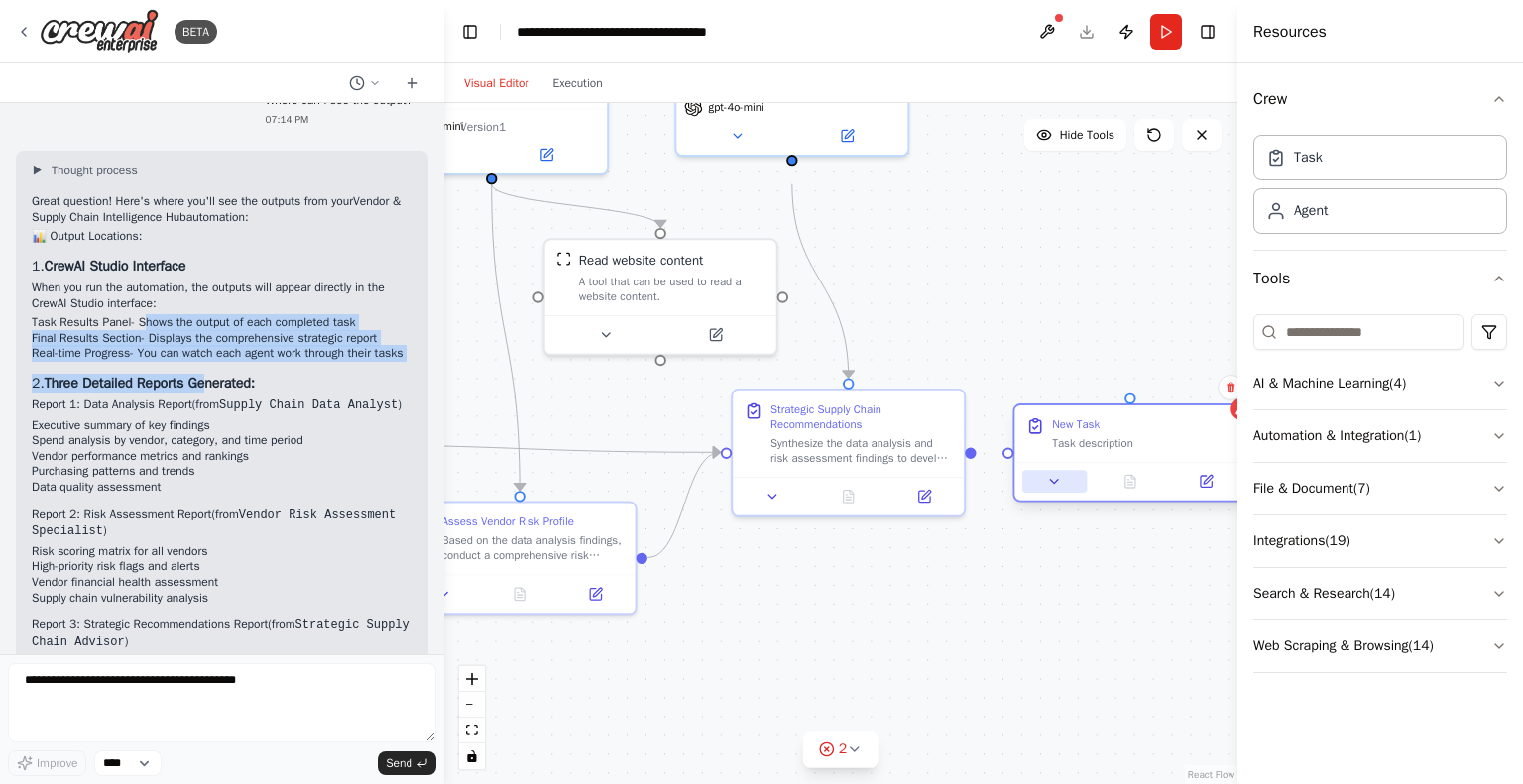 click 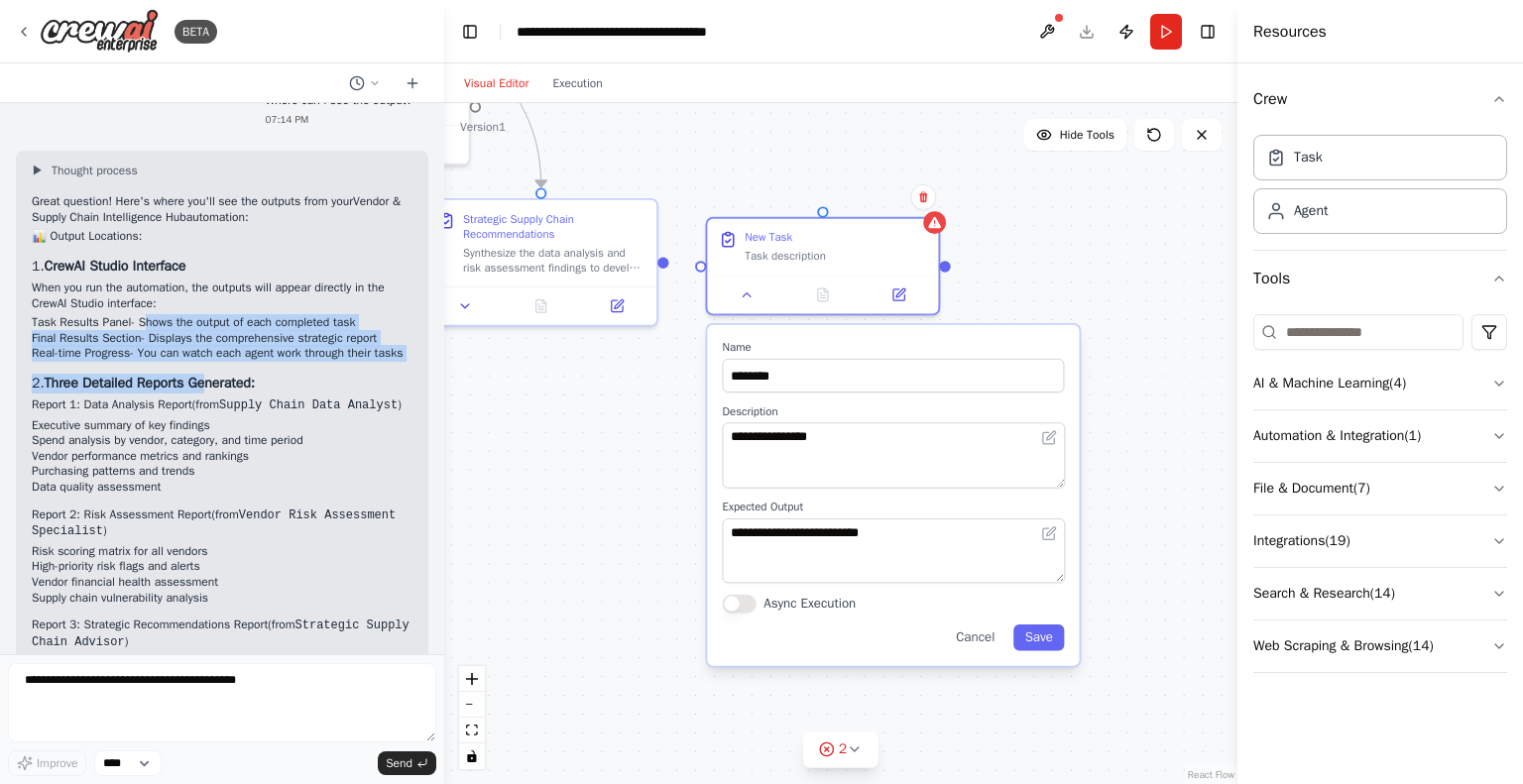drag, startPoint x: 985, startPoint y: 604, endPoint x: 670, endPoint y: 437, distance: 356.5305 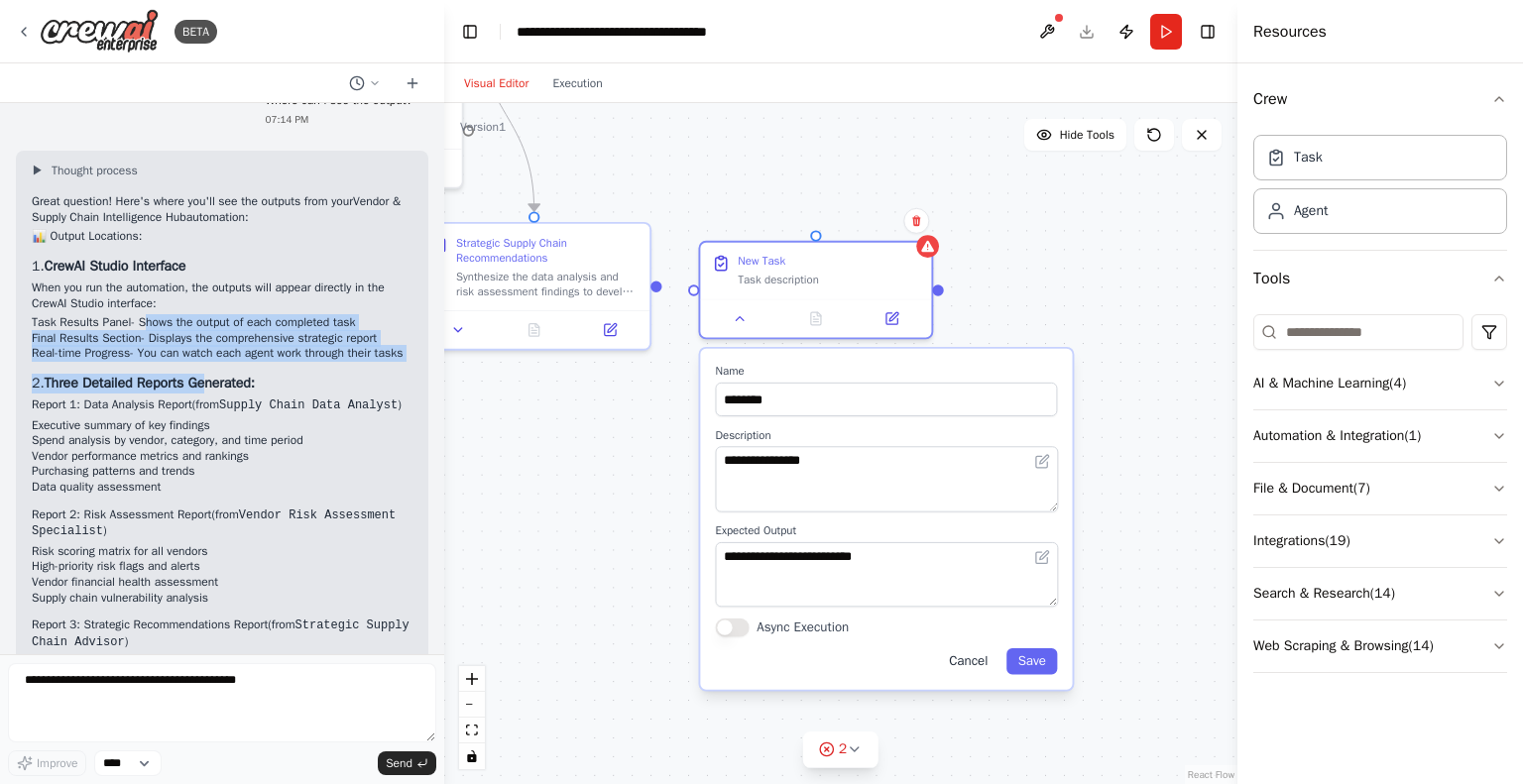 click on "Cancel" at bounding box center (969, 661) 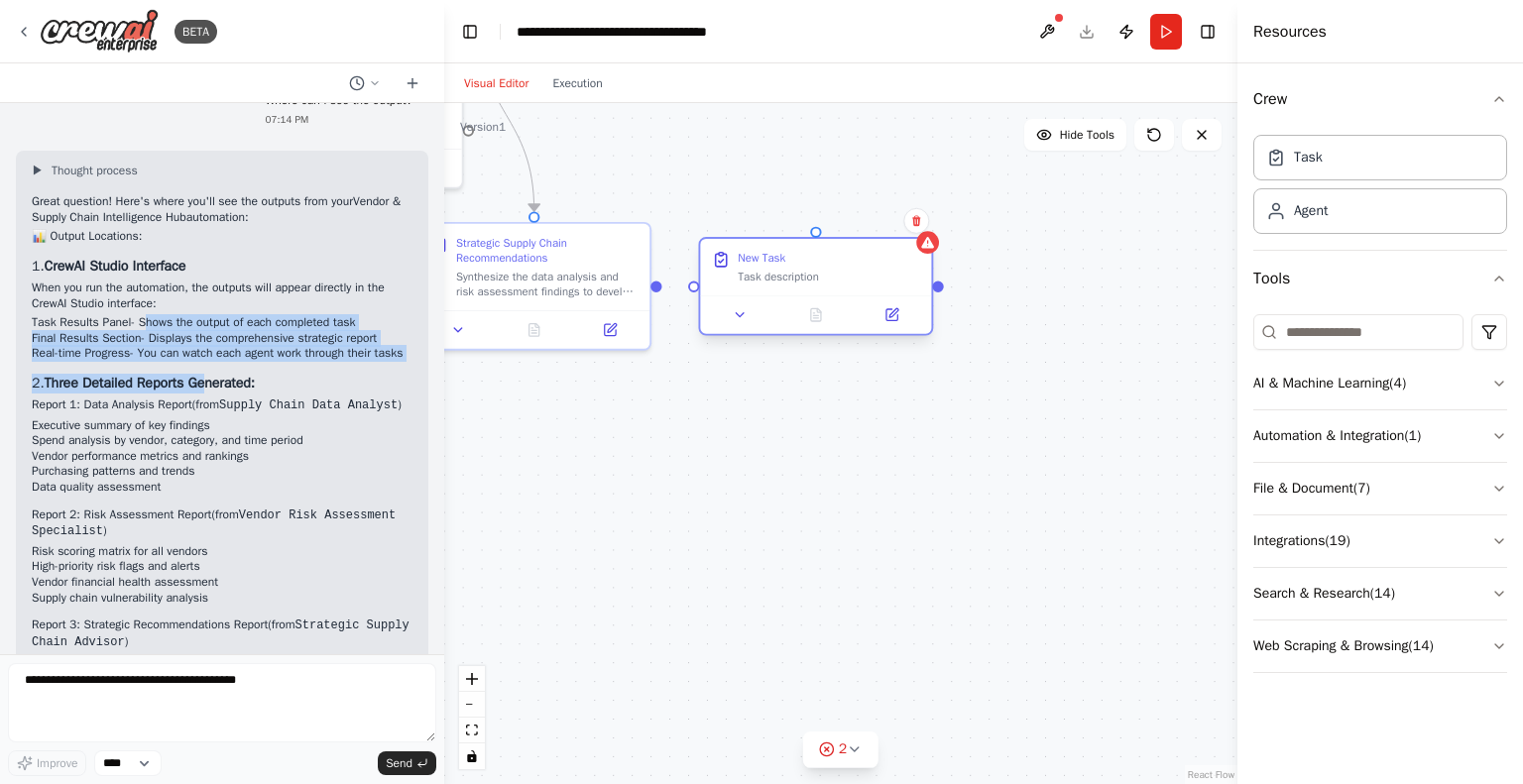 drag, startPoint x: 871, startPoint y: 268, endPoint x: 932, endPoint y: 285, distance: 63.32456 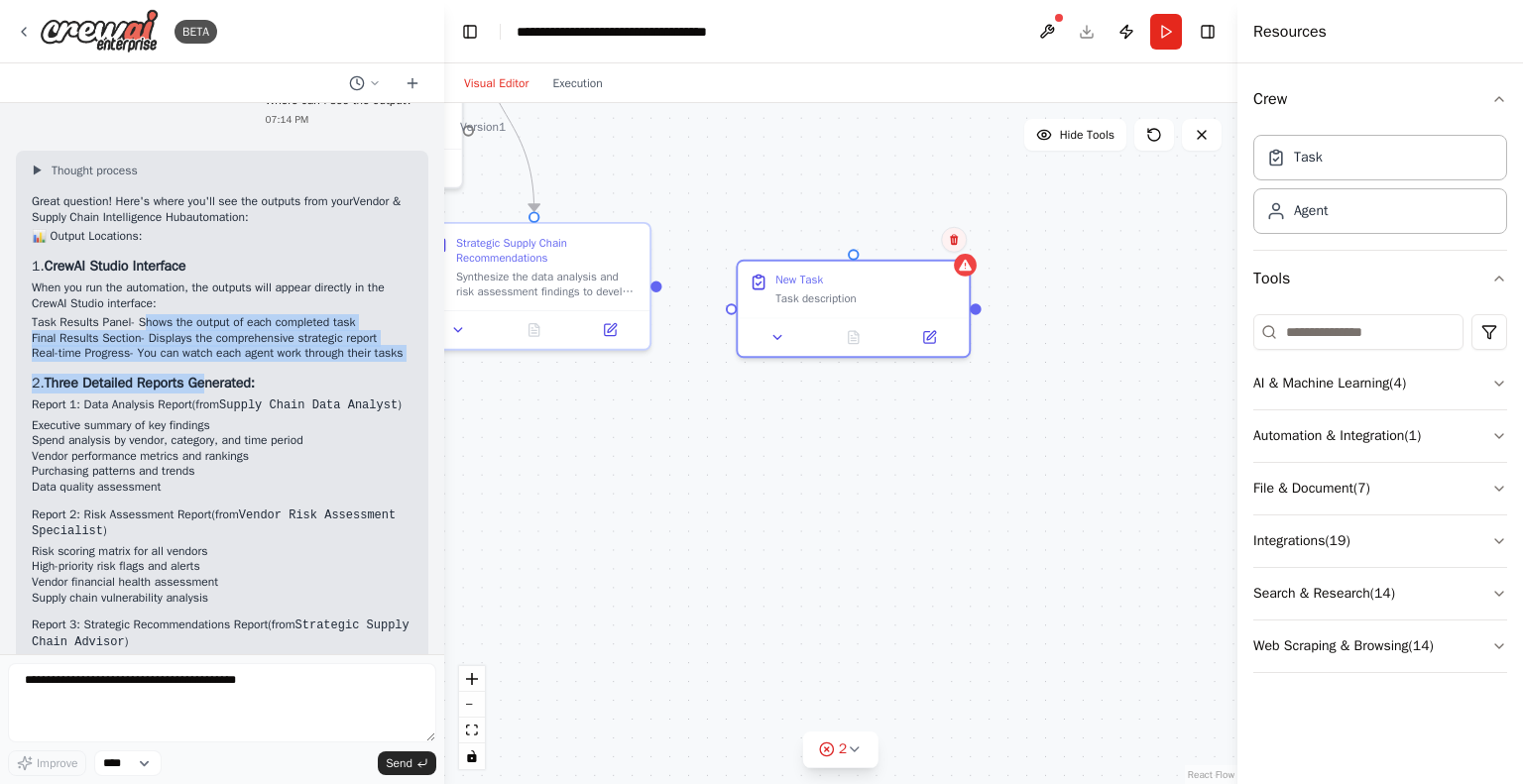 click at bounding box center (954, 240) 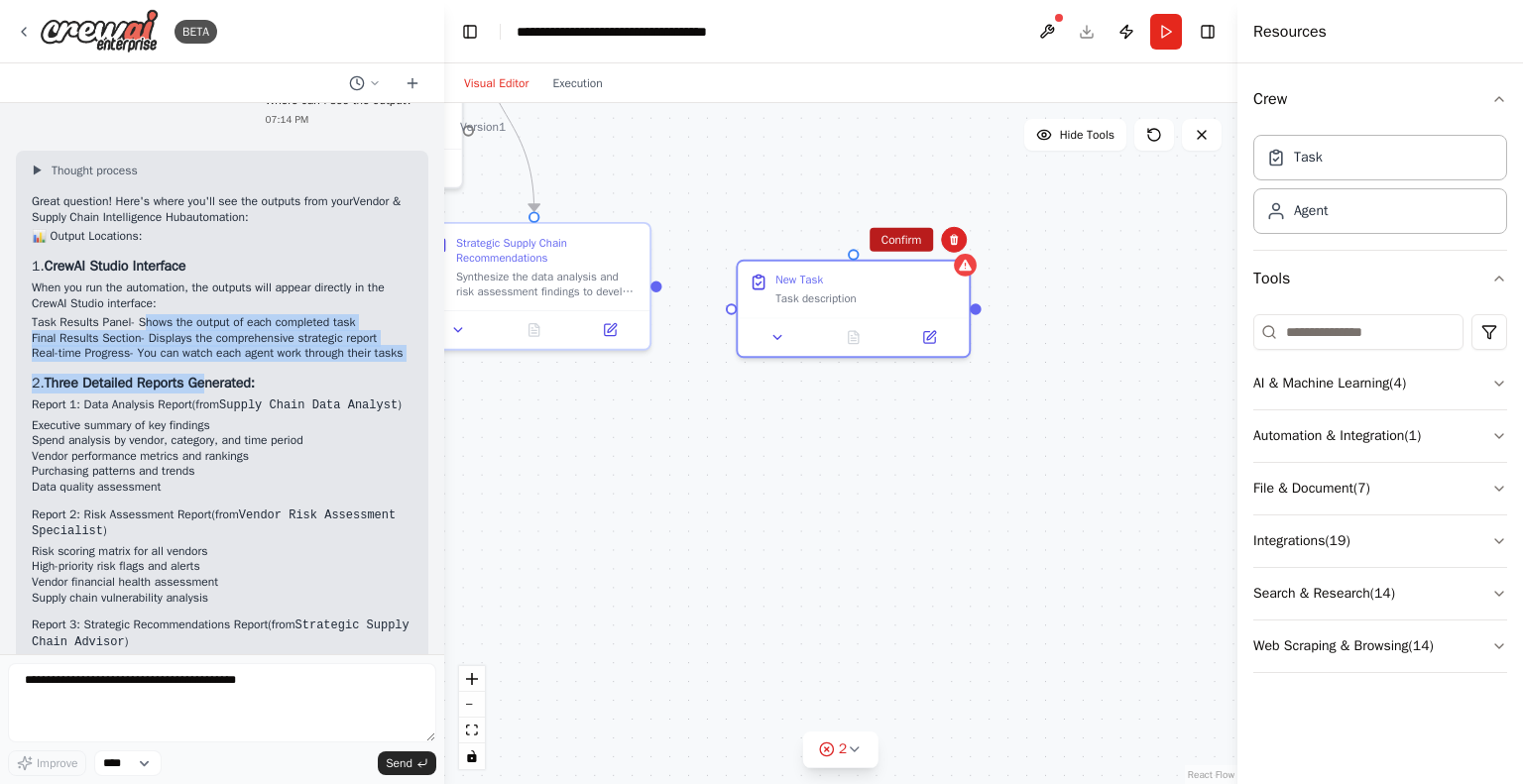 click on "Confirm" at bounding box center [901, 240] 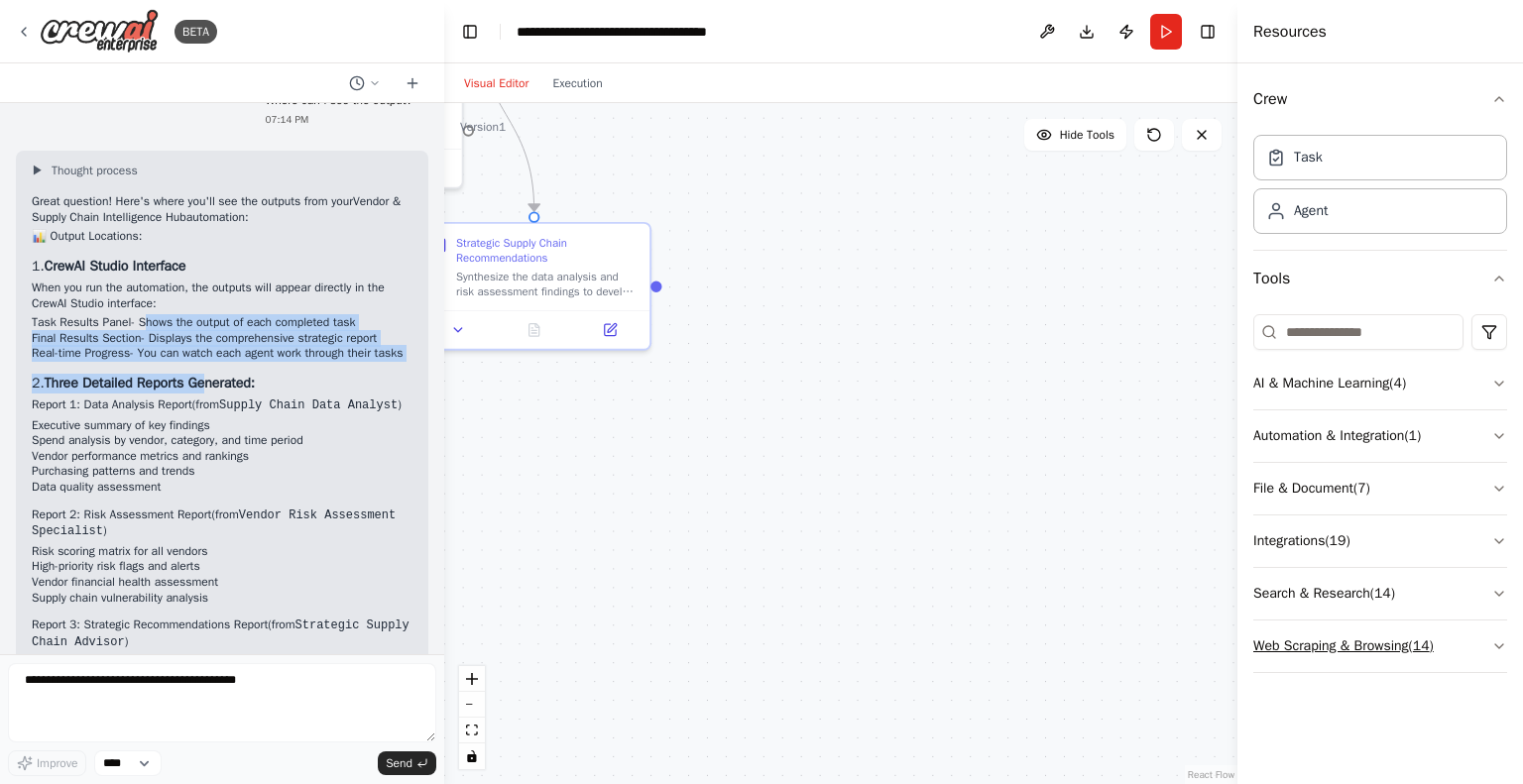 click 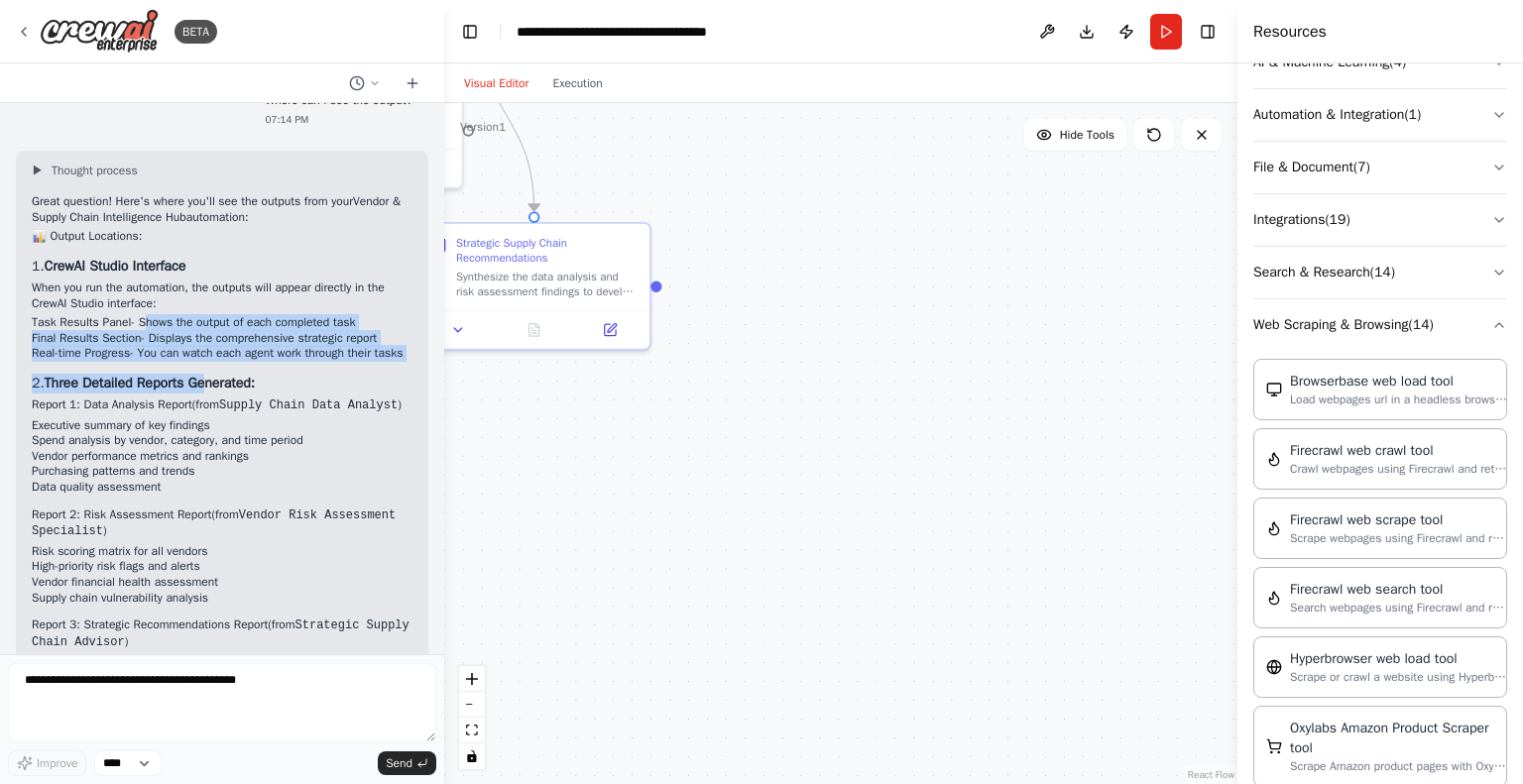 scroll, scrollTop: 218, scrollLeft: 0, axis: vertical 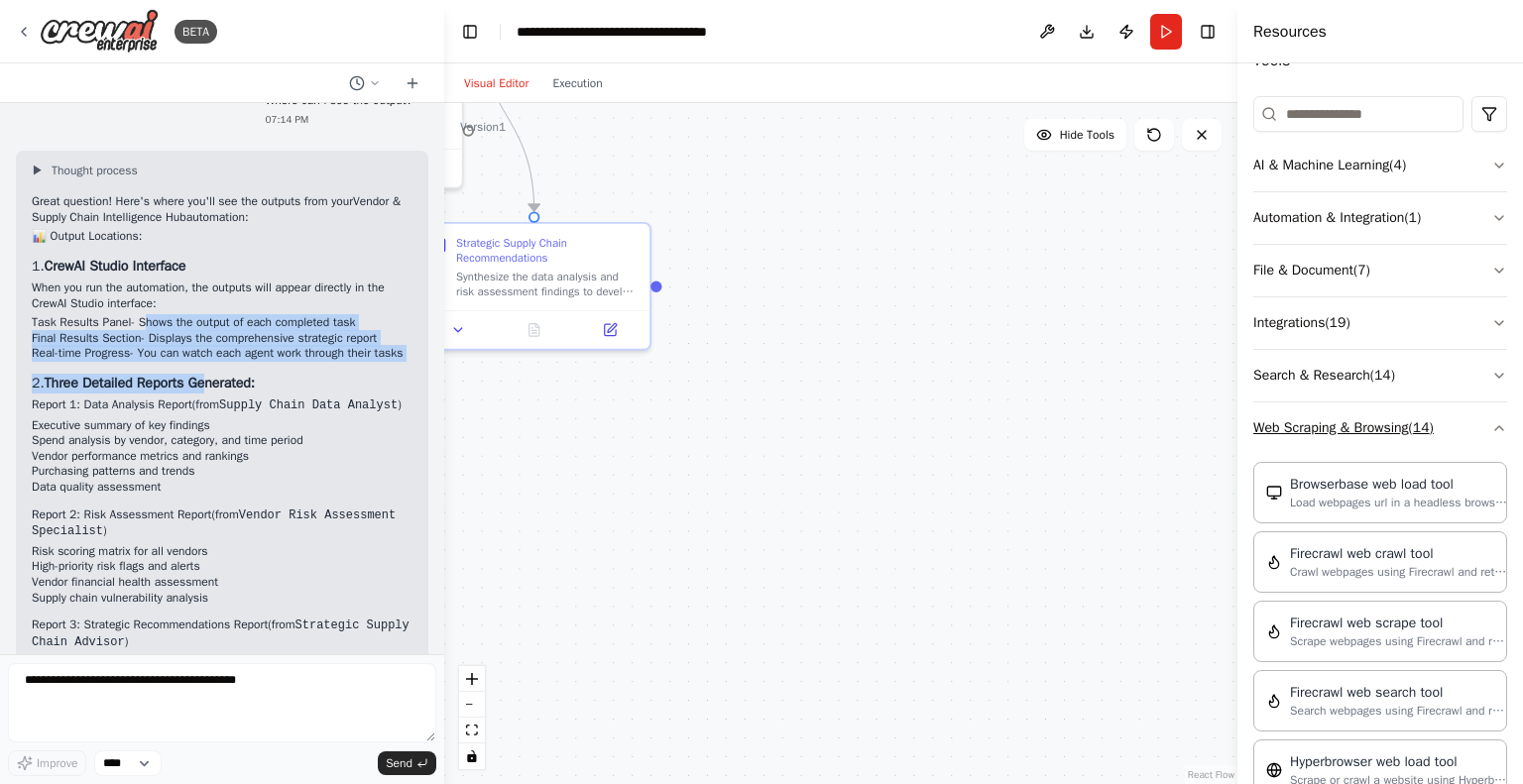 click 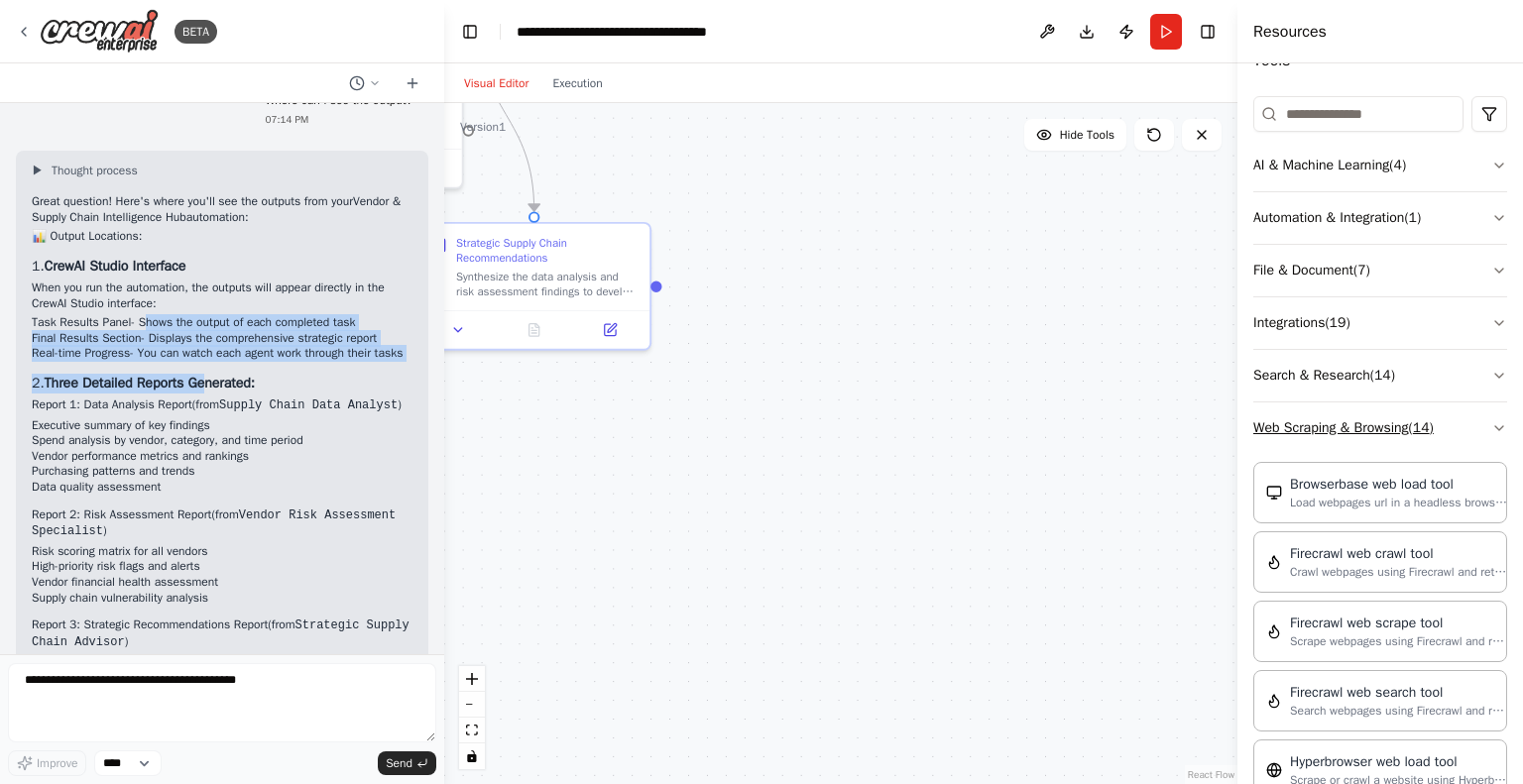 scroll, scrollTop: 0, scrollLeft: 0, axis: both 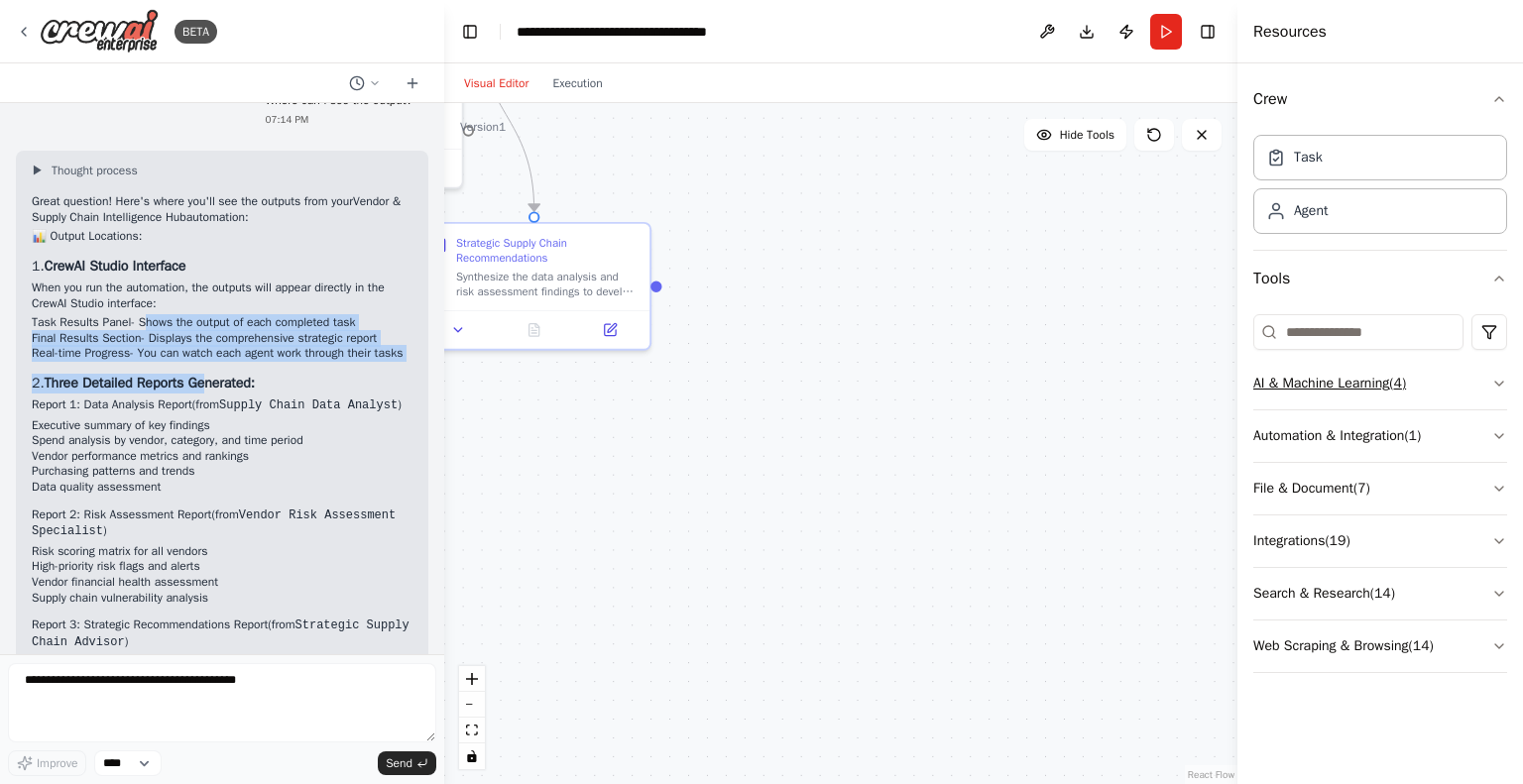 click 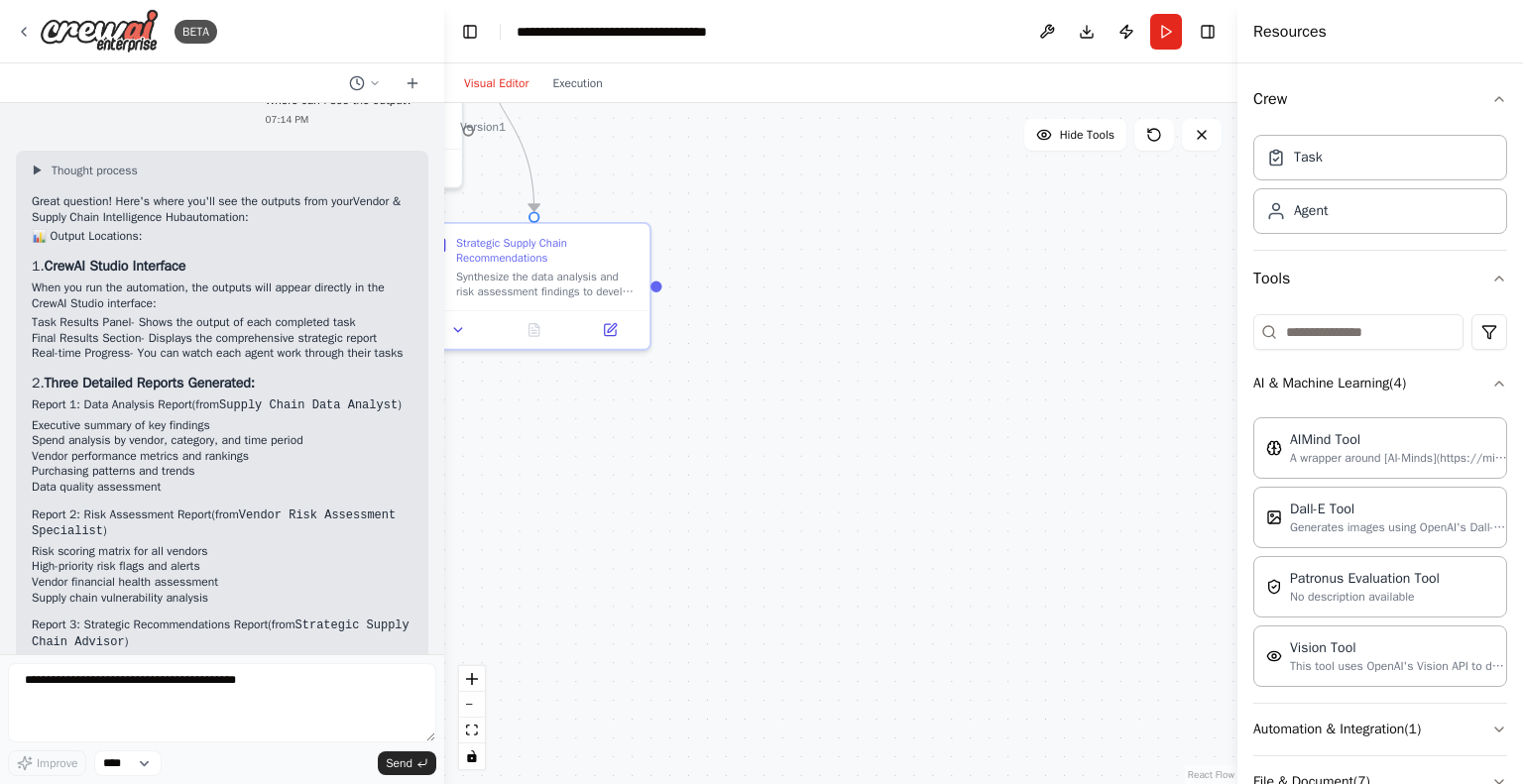 click on "Crew Task Agent Tools AI & Machine Learning  ( 4 ) AIMind Tool A wrapper around [AI-Minds](https://mindsdb.com/minds). Useful for when you need answers to questions from your data, stored in data sources including PostgreSQL, MySQL, MariaDB, ClickHouse, Snowflake and Google BigQuery. Input should be a question in natural language. Dall-E Tool Generates images using OpenAI's Dall-E model. Patronus Evaluation Tool No description available Vision Tool This tool uses OpenAI's Vision API to describe the contents of an image. Automation & Integration  ( 1 ) File & Document  ( 7 ) Integrations  ( 19 ) Search & Research  ( 14 ) Web Scraping & Browsing  ( 14 )" at bounding box center [1380, 423] 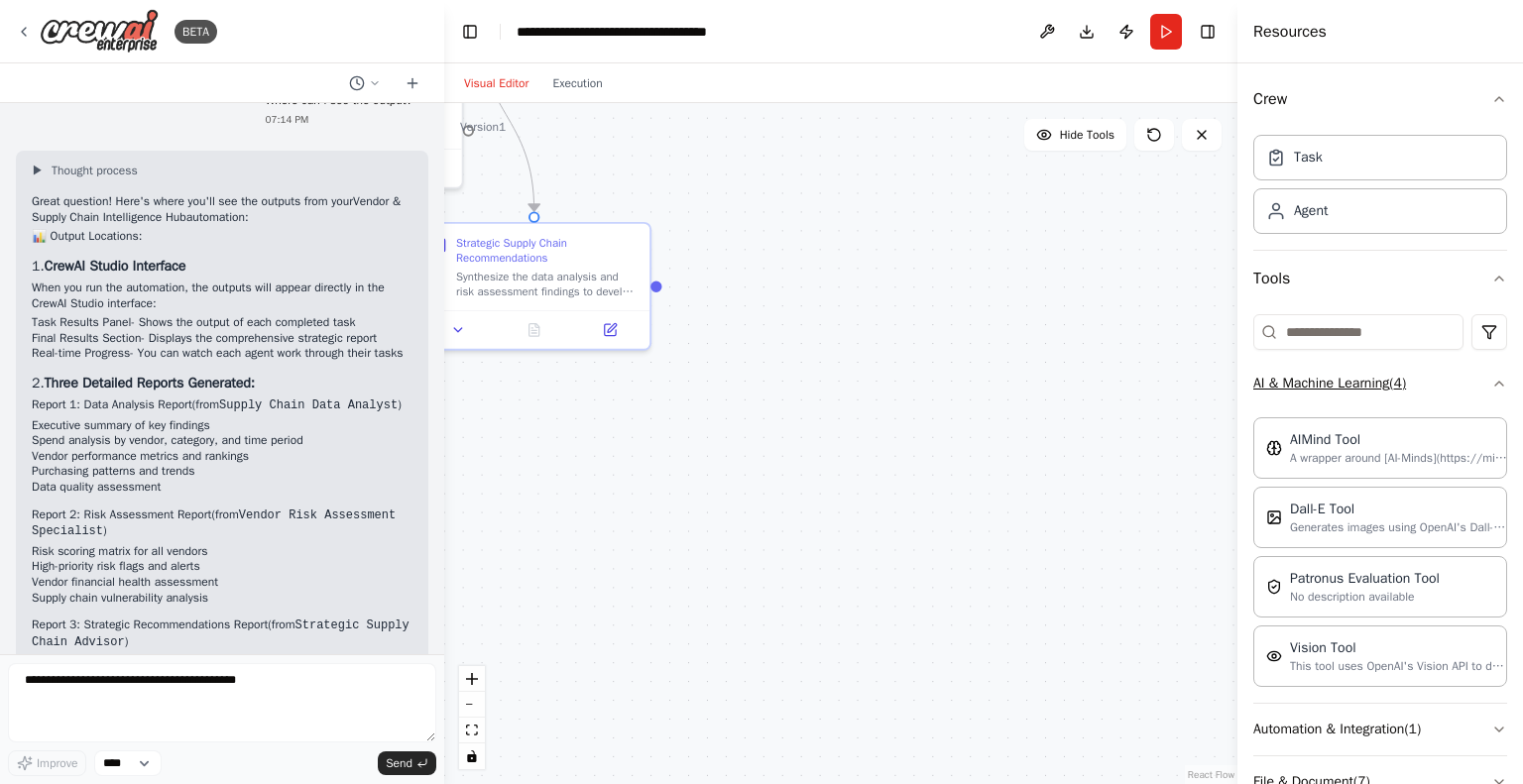 click on "AI & Machine Learning  ( 4 )" at bounding box center [1380, 384] 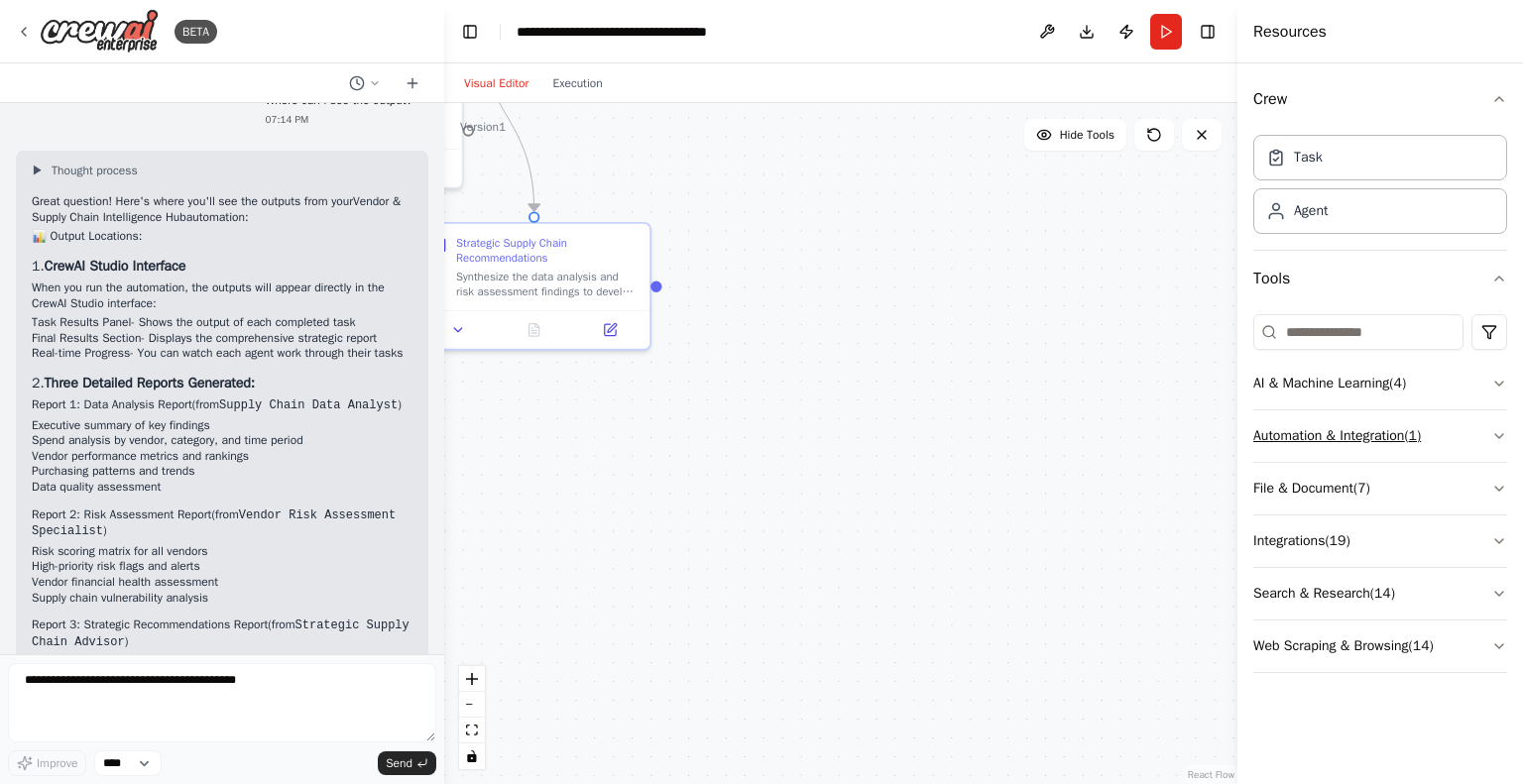 click 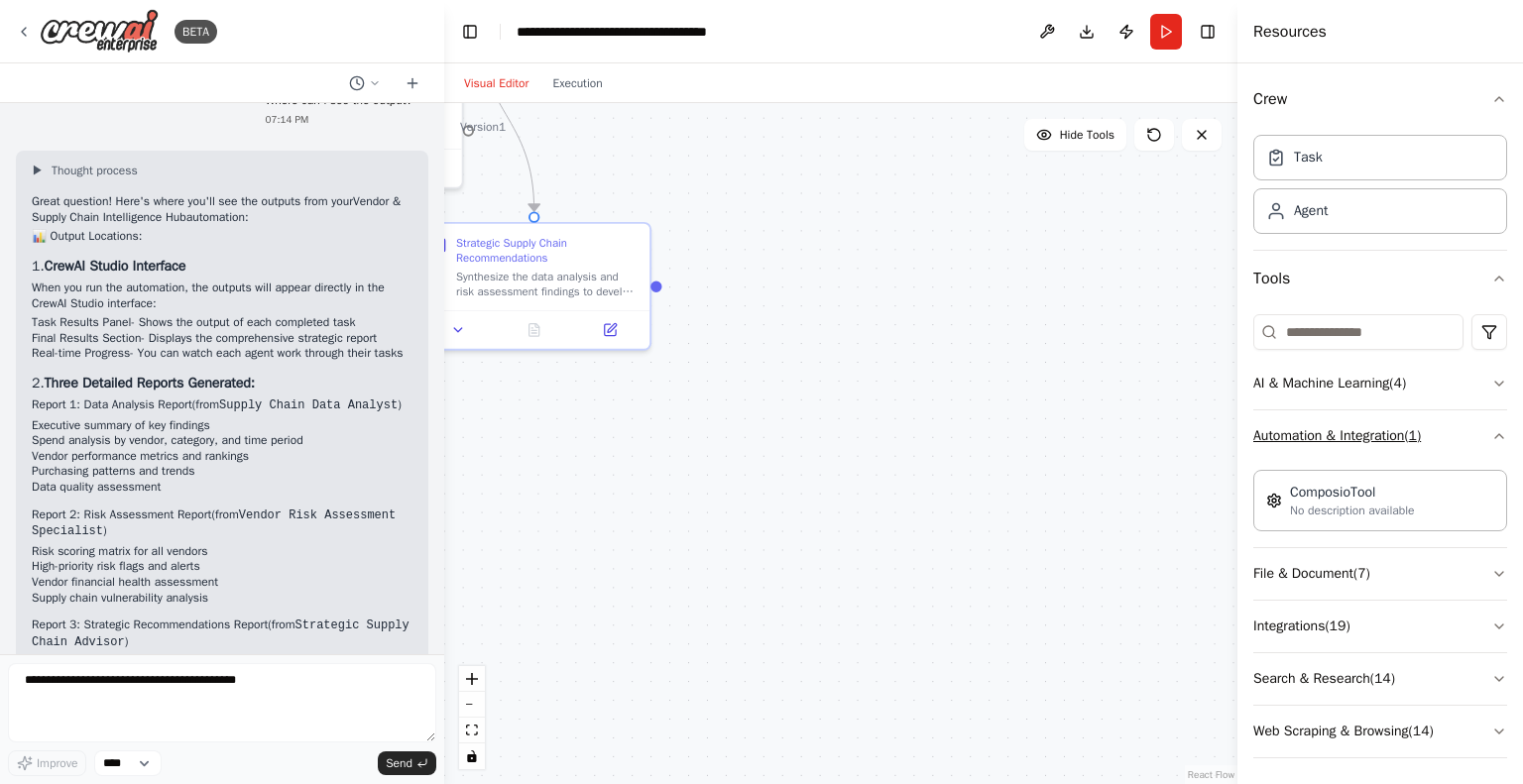 click on "Crew Task Agent Tools AI & Machine Learning  ( 4 ) Automation & Integration  ( 1 ) ComposioTool No description available File & Document  ( 7 ) Integrations  ( 19 ) Search & Research  ( 14 ) Web Scraping & Browsing  ( 14 )" at bounding box center (1380, 423) 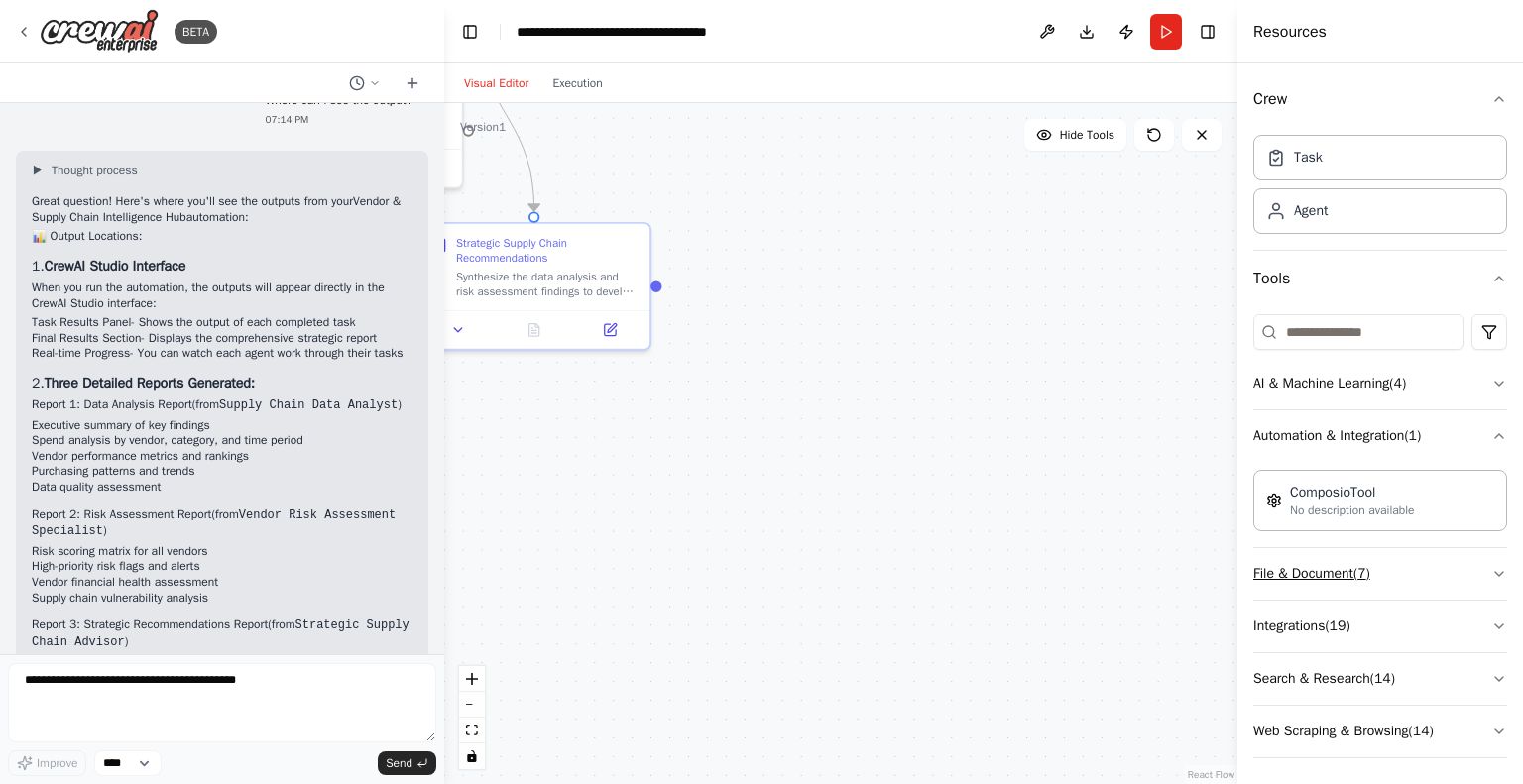 click 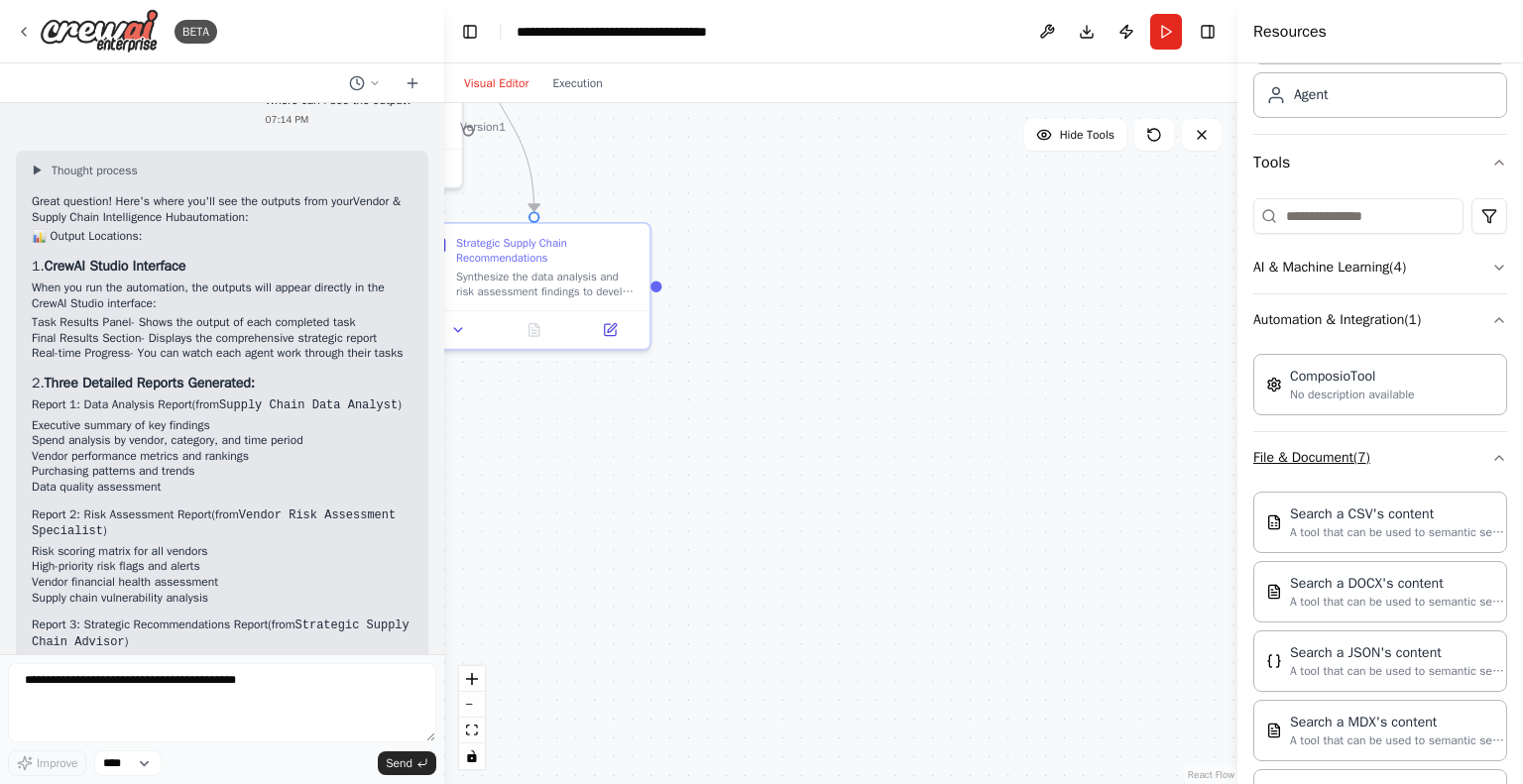 scroll, scrollTop: 110, scrollLeft: 0, axis: vertical 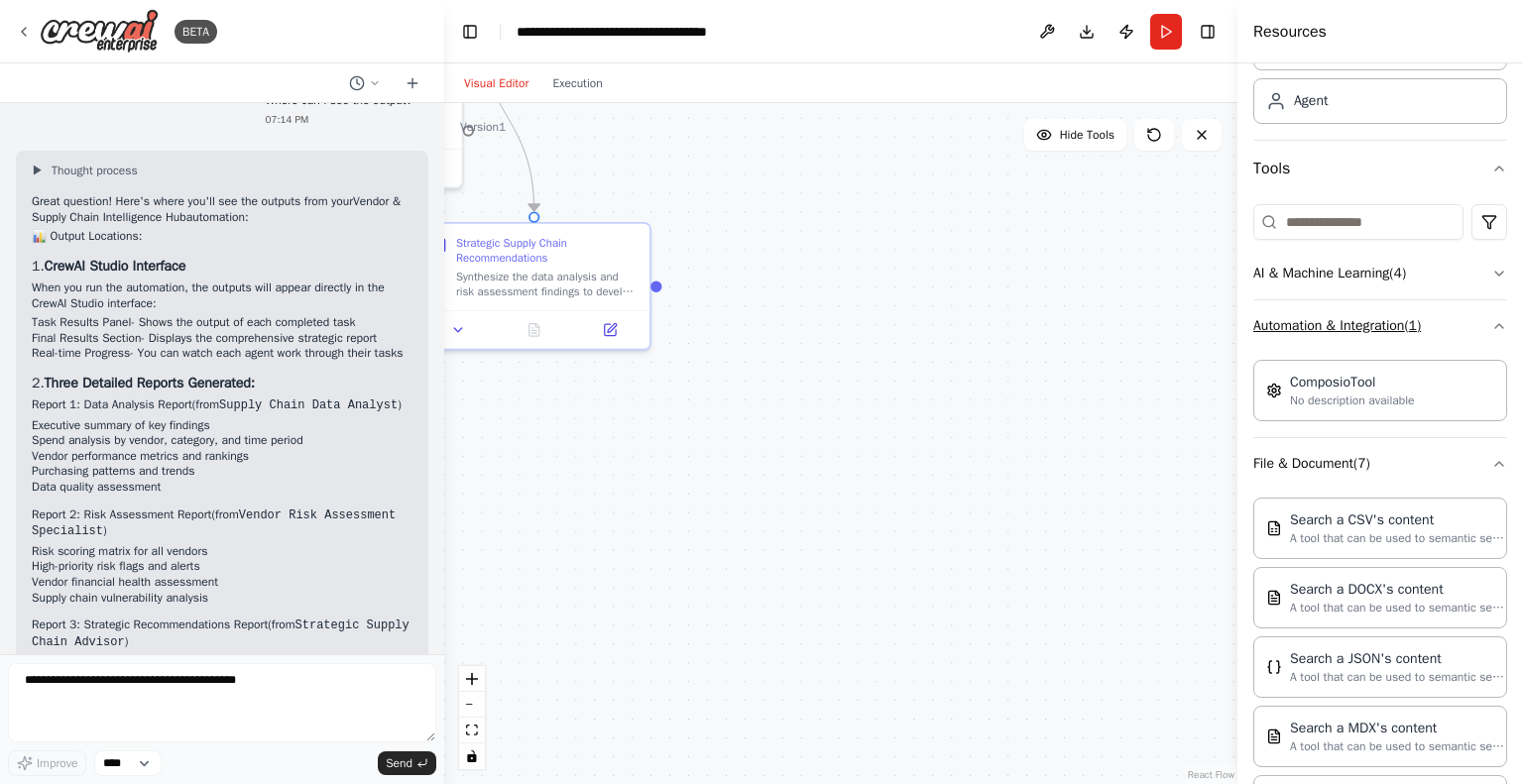 click 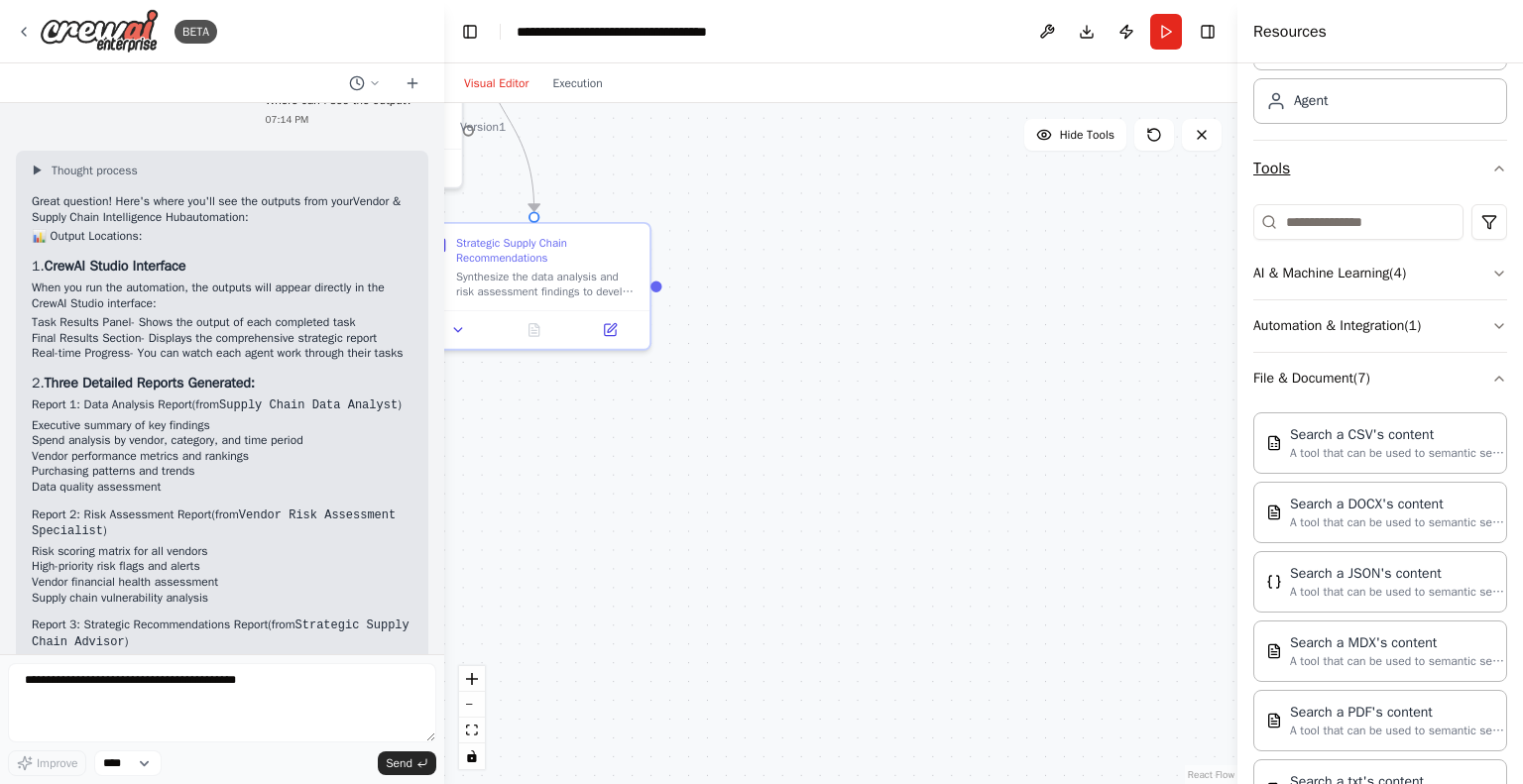scroll, scrollTop: 0, scrollLeft: 0, axis: both 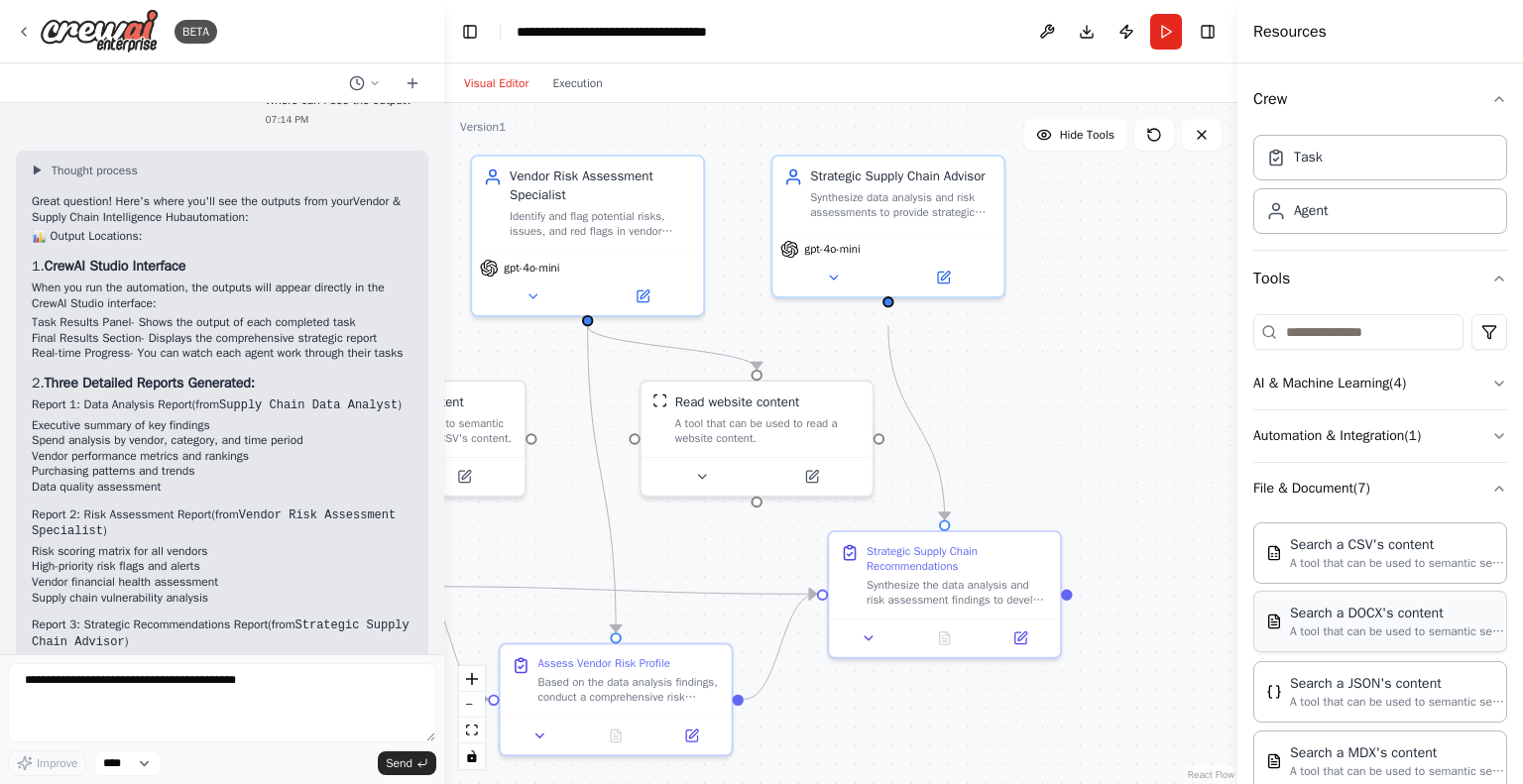 drag, startPoint x: 912, startPoint y: 319, endPoint x: 1323, endPoint y: 627, distance: 513.6 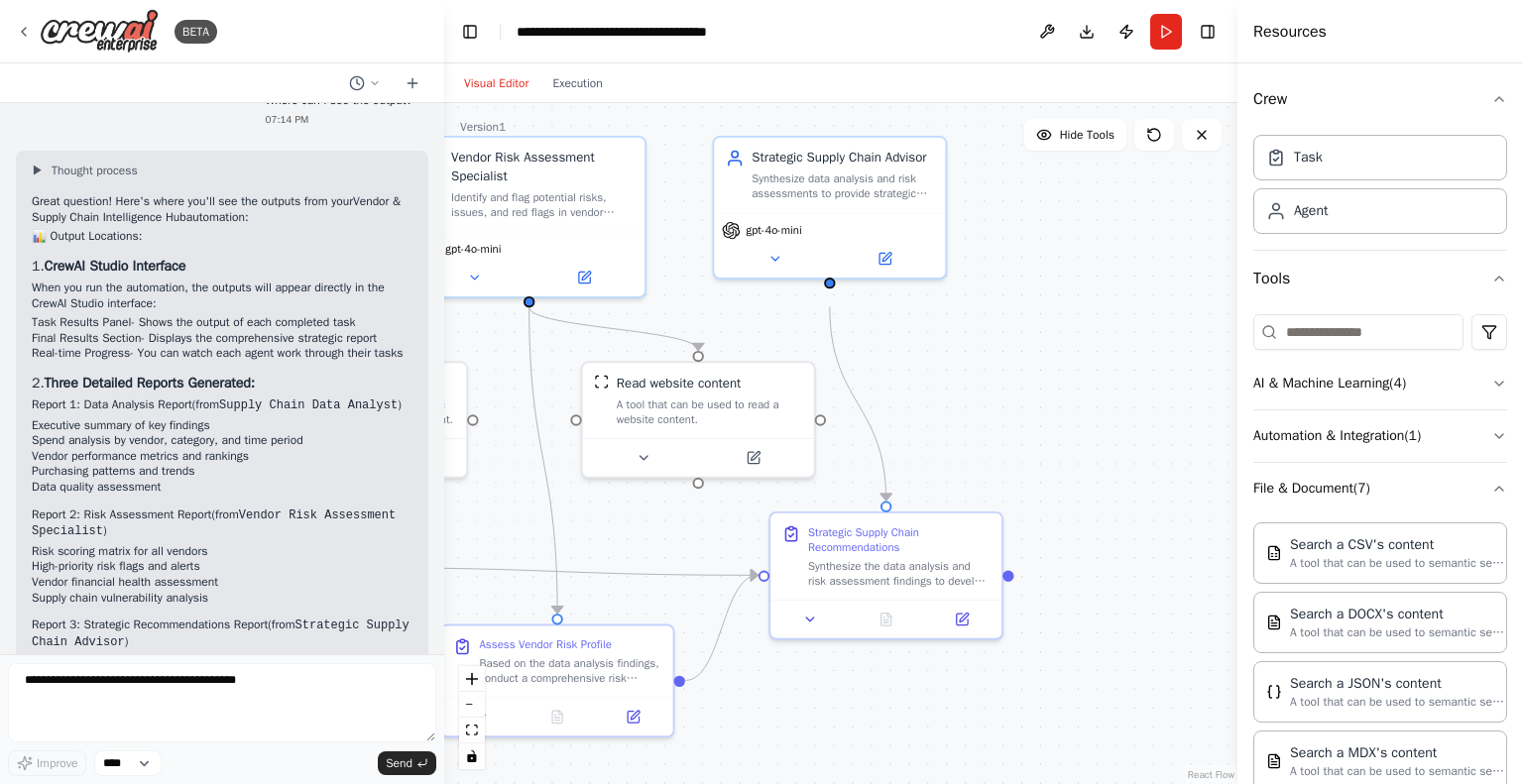 drag, startPoint x: 1111, startPoint y: 349, endPoint x: 1050, endPoint y: 328, distance: 64.513564 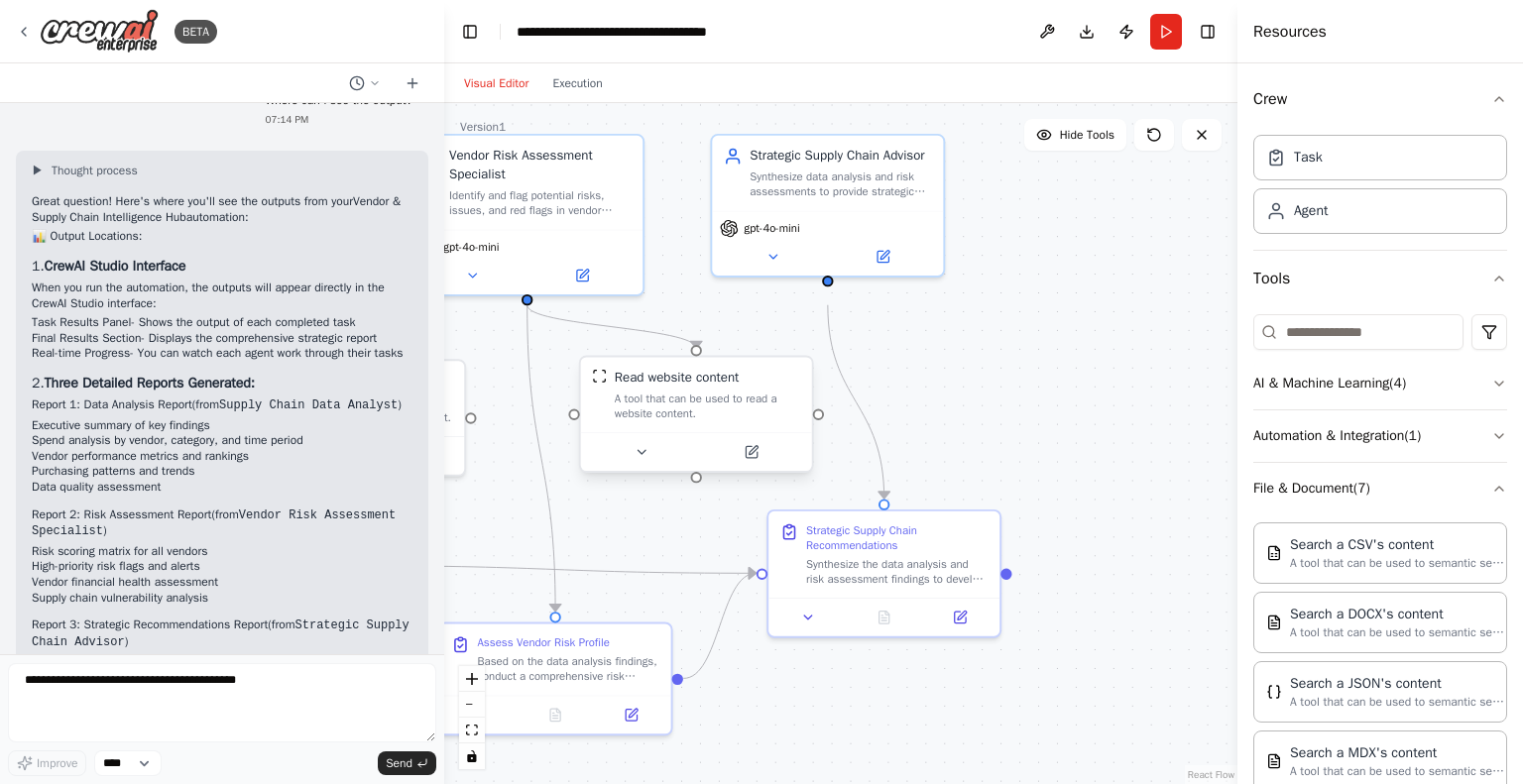 click on "Read website content" at bounding box center [708, 378] 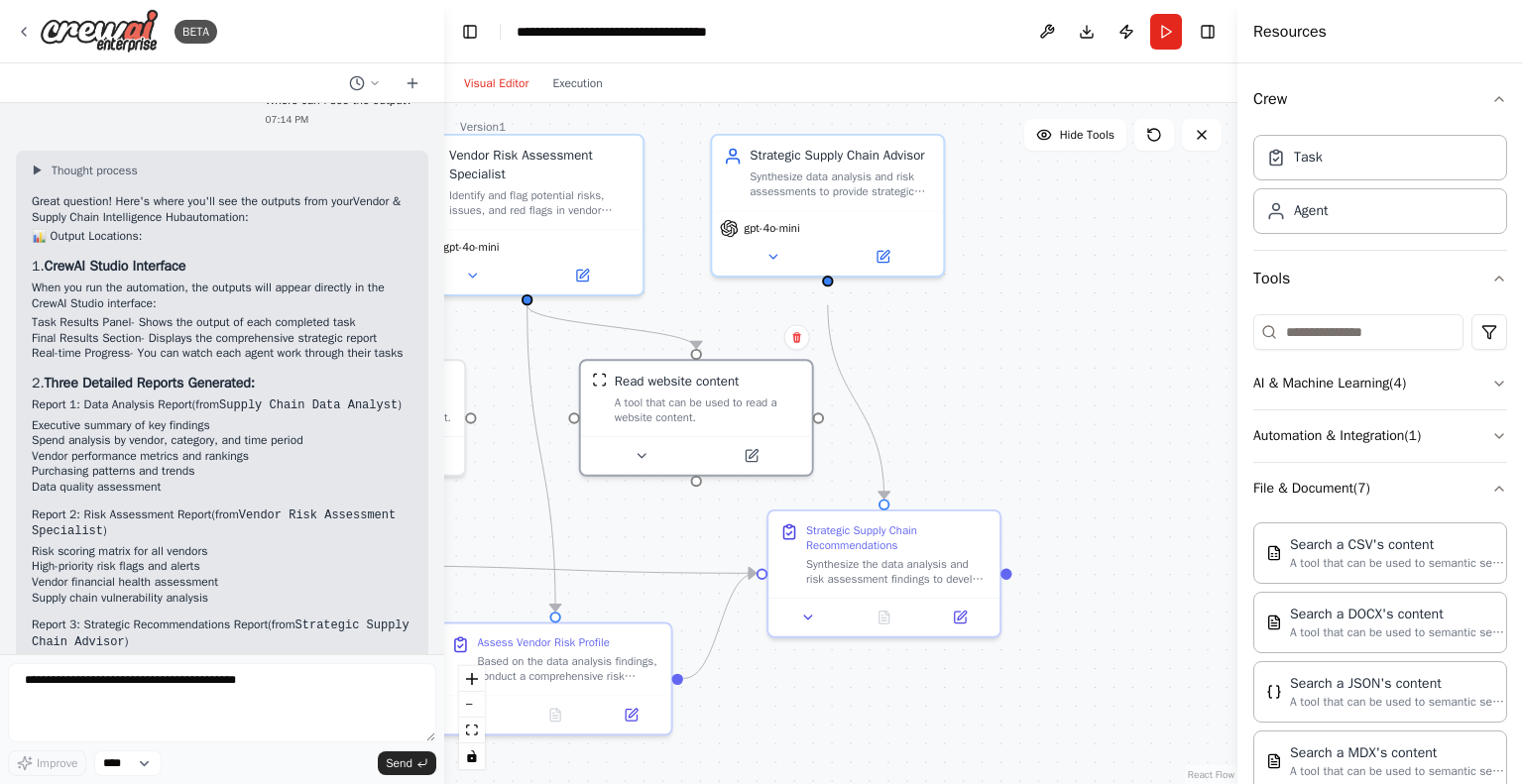 click on ".deletable-edge-delete-btn {
width: 20px;
height: 20px;
border: 0px solid #ffffff;
color: #6b7280;
background-color: #f8fafc;
cursor: pointer;
border-radius: 50%;
font-size: 12px;
padding: 3px;
display: flex;
align-items: center;
justify-content: center;
transition: all 0.2s cubic-bezier(0.4, 0, 0.2, 1);
box-shadow: 0 2px 4px rgba(0, 0, 0, 0.1);
}
.deletable-edge-delete-btn:hover {
background-color: #ef4444;
color: #ffffff;
border-color: #dc2626;
transform: scale(1.1);
box-shadow: 0 4px 12px rgba(239, 68, 68, 0.4);
}
.deletable-edge-delete-btn:active {
transform: scale(0.95);
box-shadow: 0 2px 4px rgba(239, 68, 68, 0.3);
}
Supply Chain Data Analyst gpt-4o-mini Search a CSV's content" at bounding box center (841, 443) 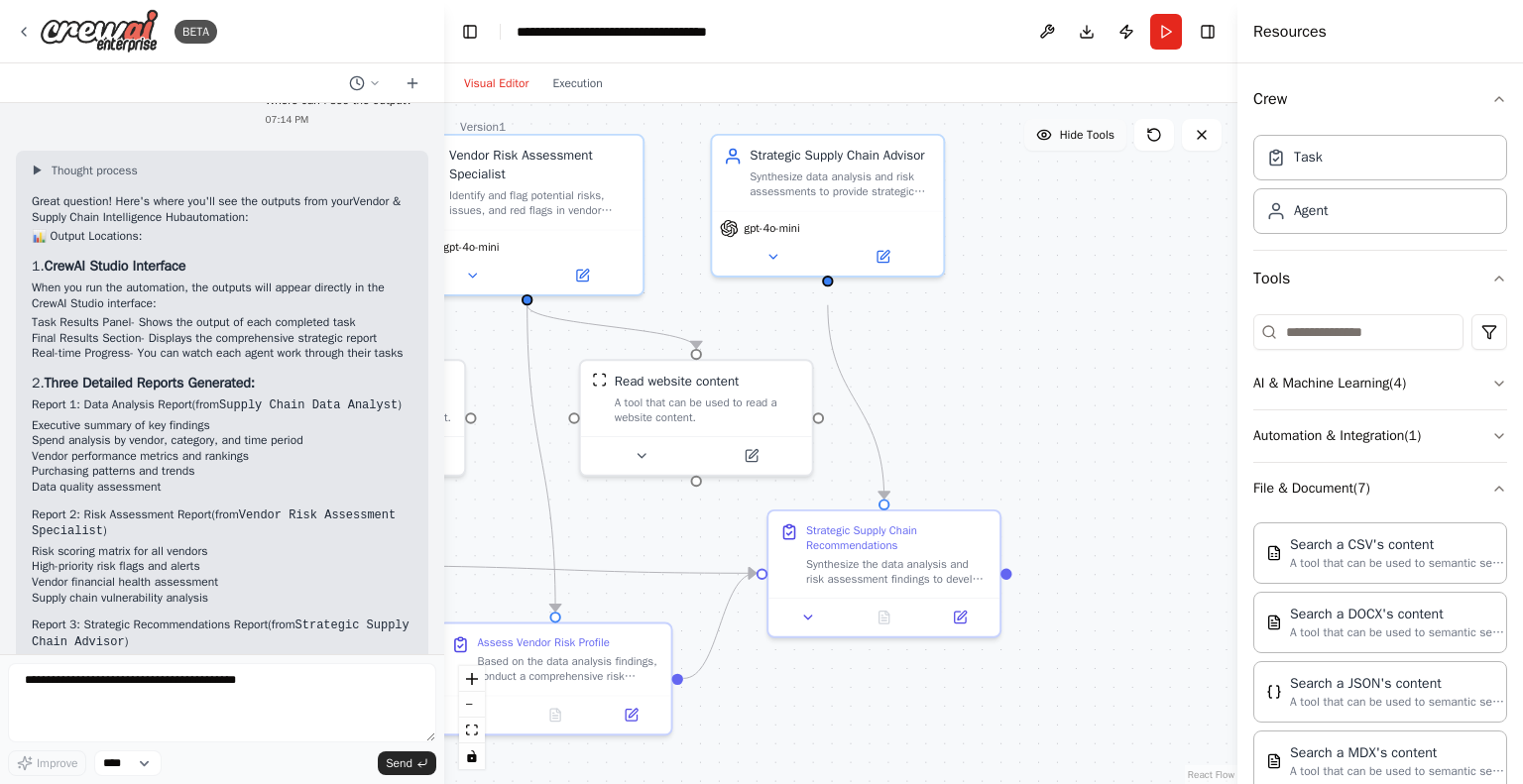 click on "Hide Tools" at bounding box center [1075, 135] 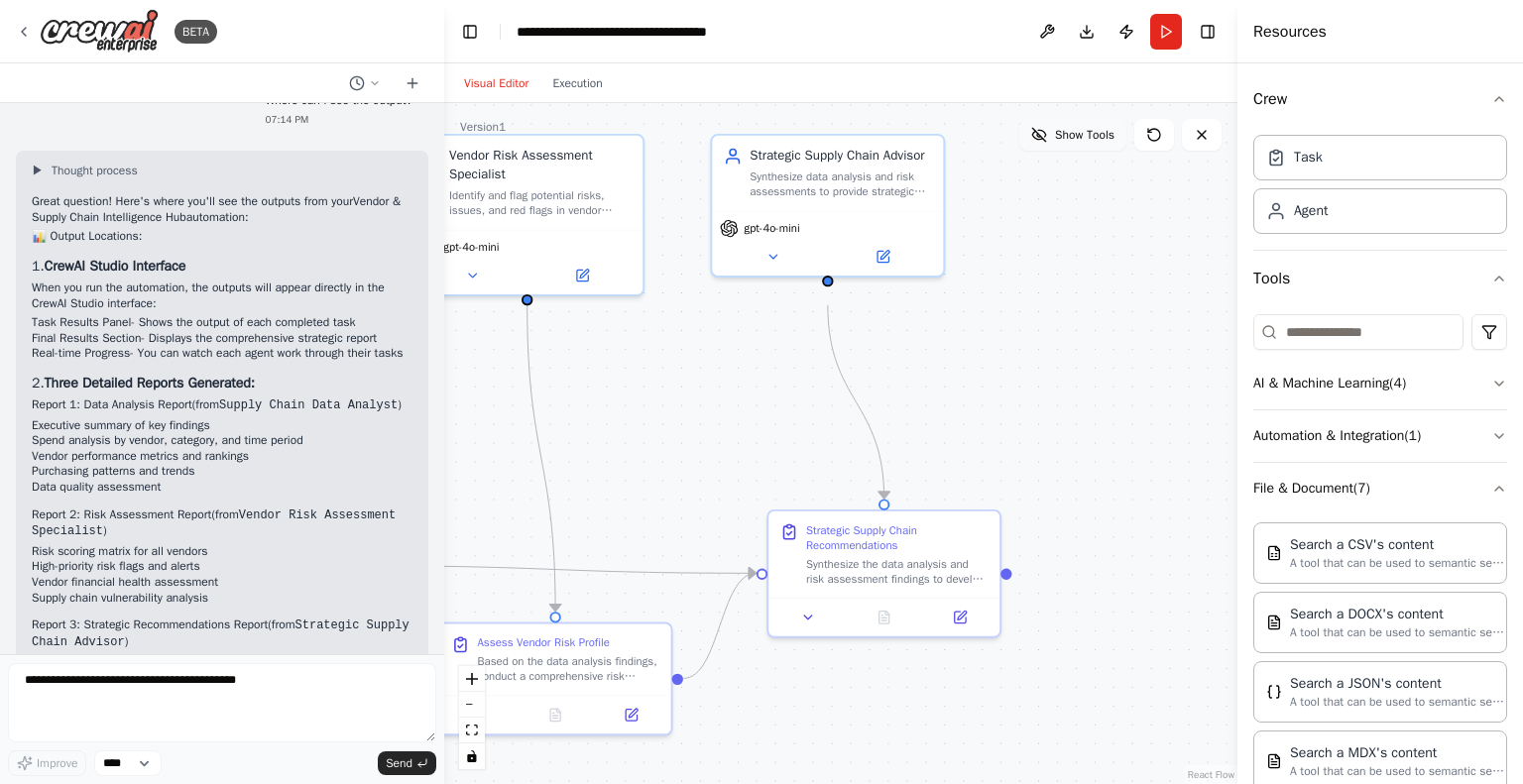 click on "Show Tools" at bounding box center [1073, 135] 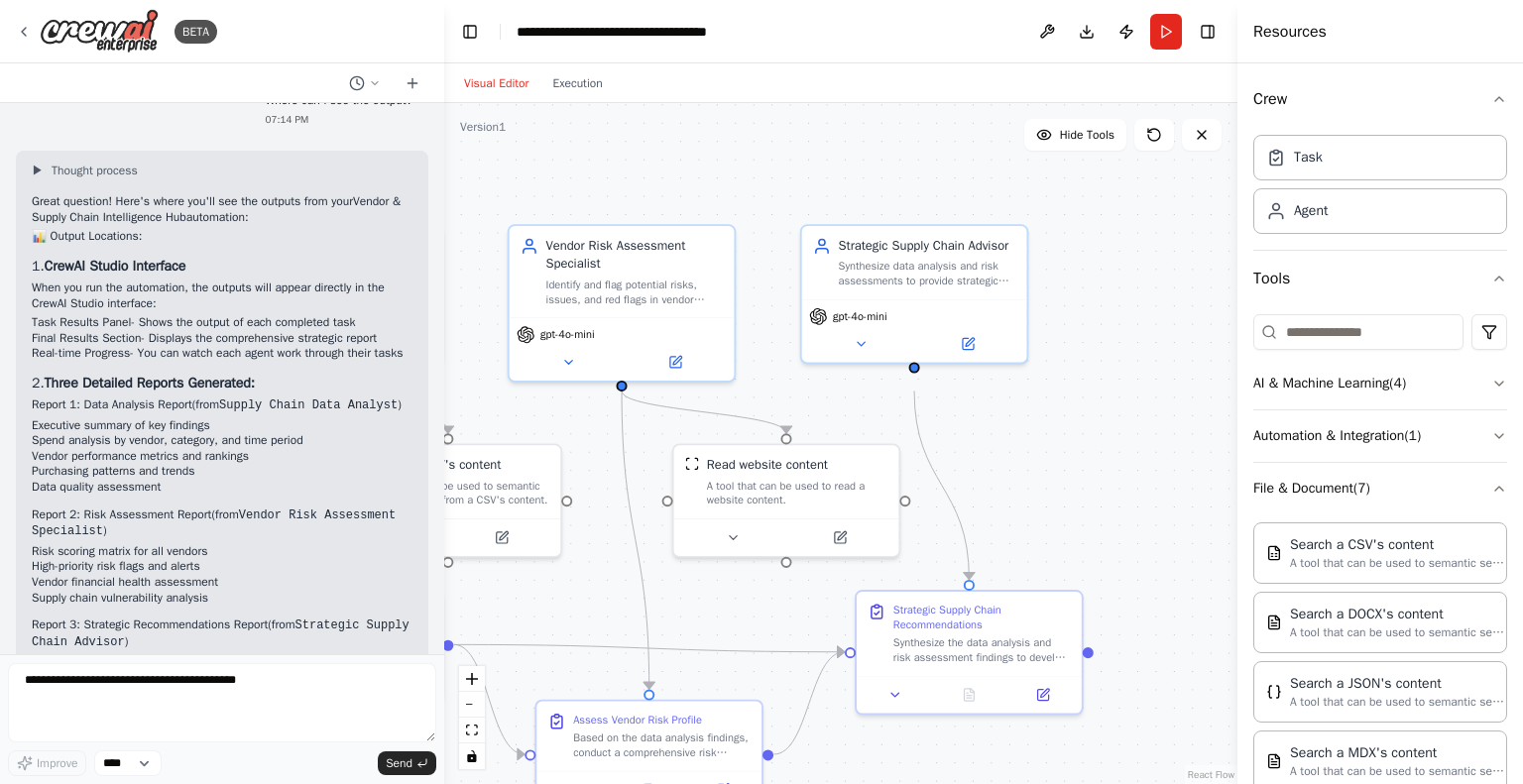 drag, startPoint x: 1100, startPoint y: 376, endPoint x: 1180, endPoint y: 464, distance: 118.92855 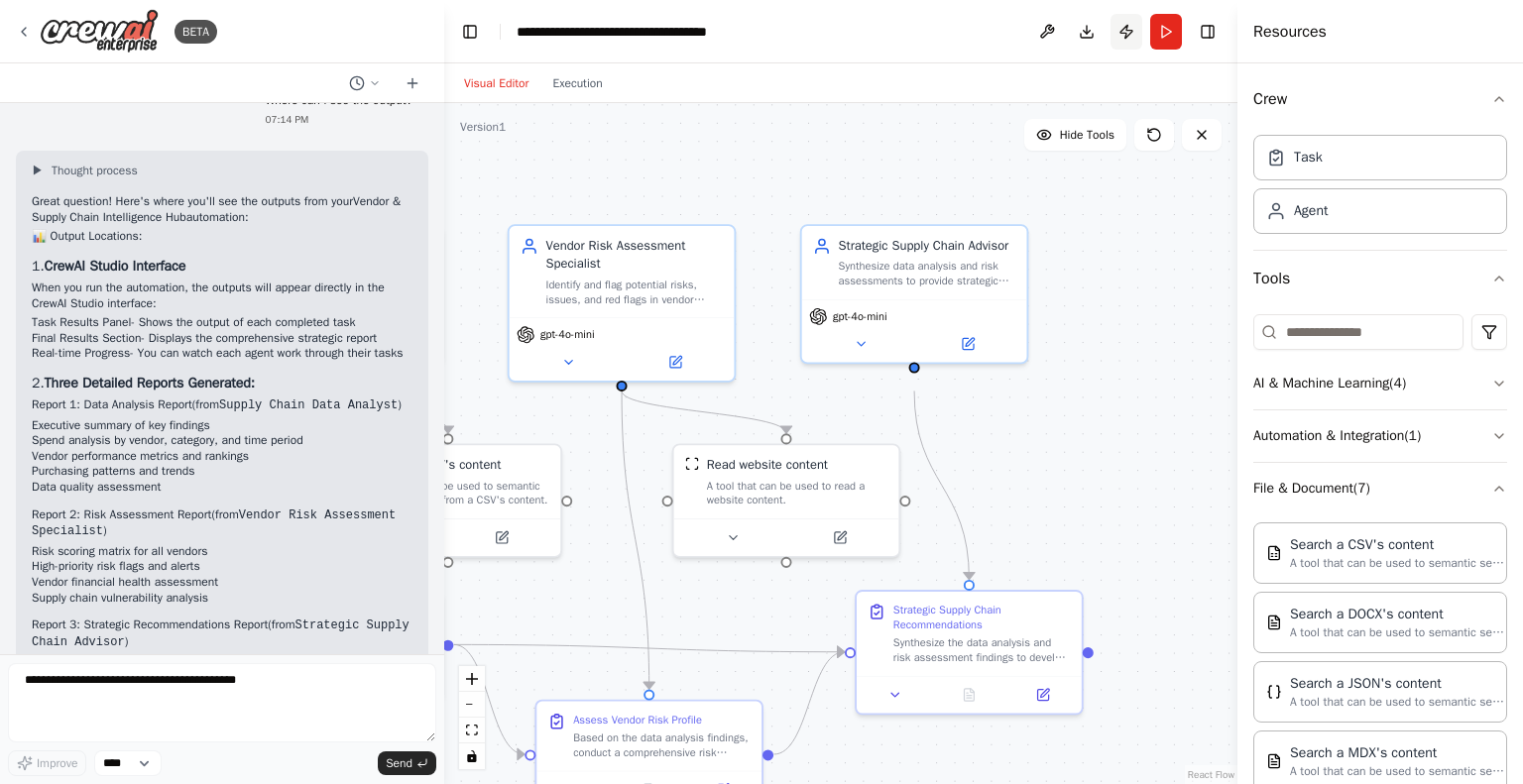 click on "Publish" at bounding box center [1126, 32] 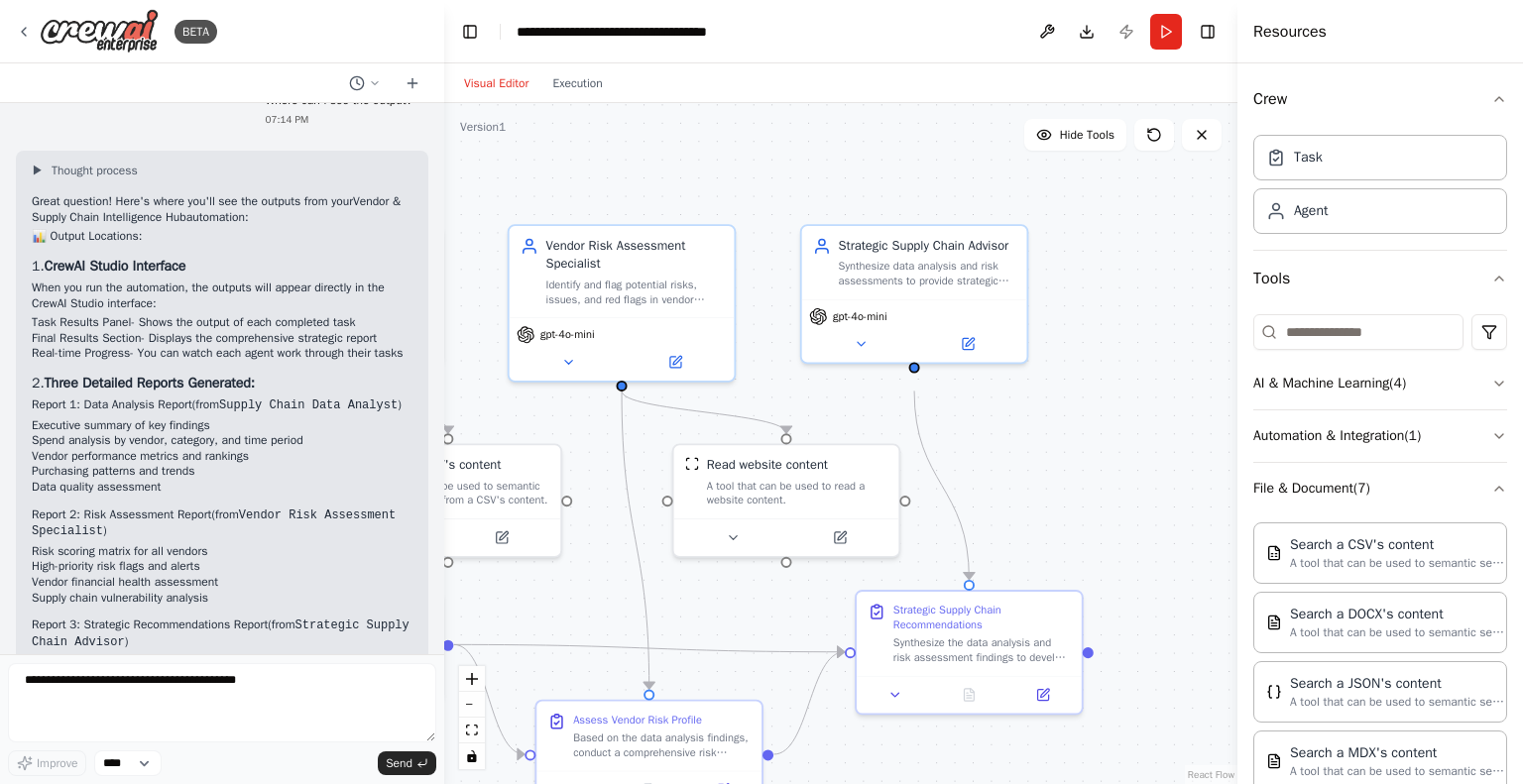 click on "**********" at bounding box center (841, 32) 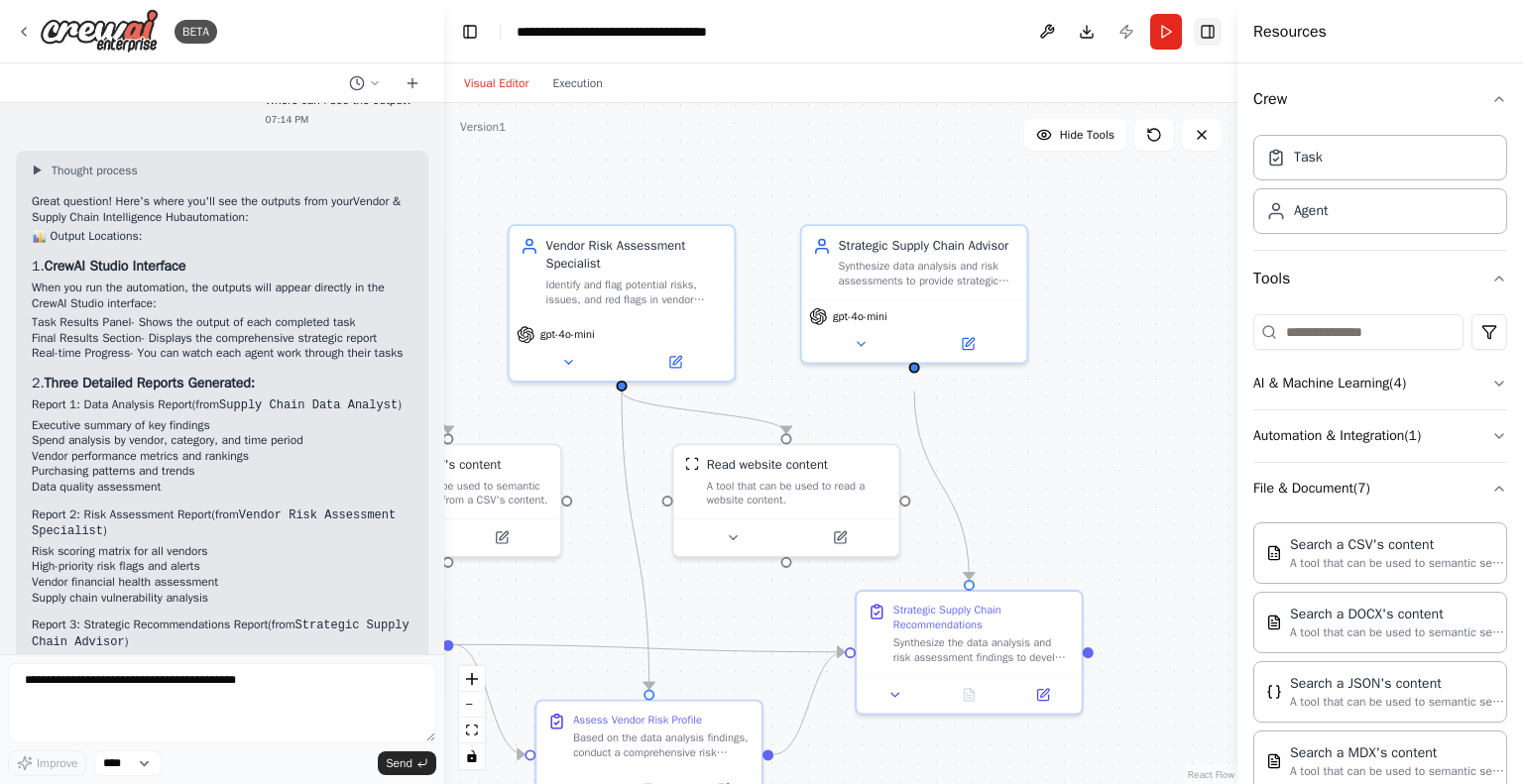 click on "Toggle Right Sidebar" at bounding box center [1208, 32] 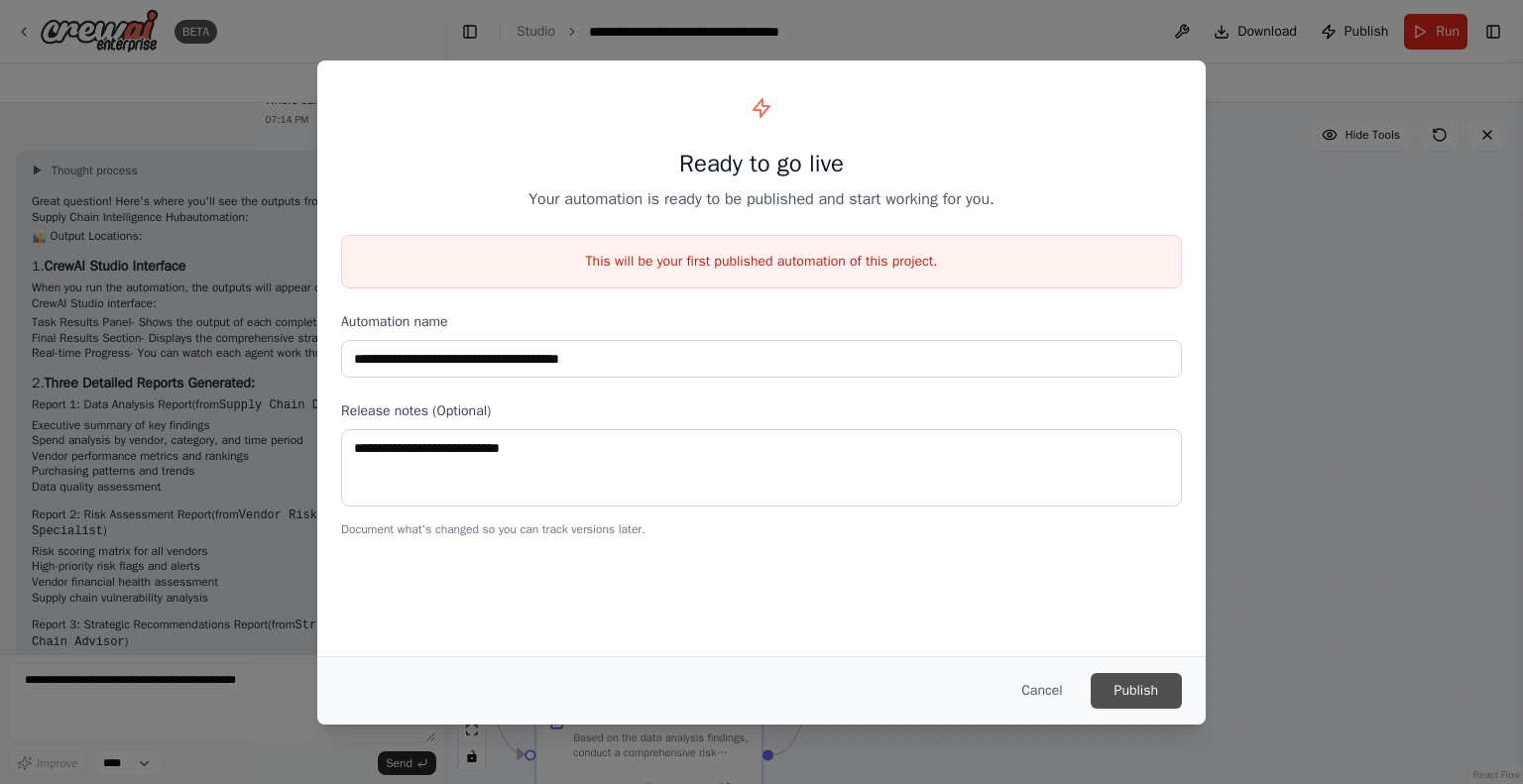 click on "Publish" at bounding box center [1136, 691] 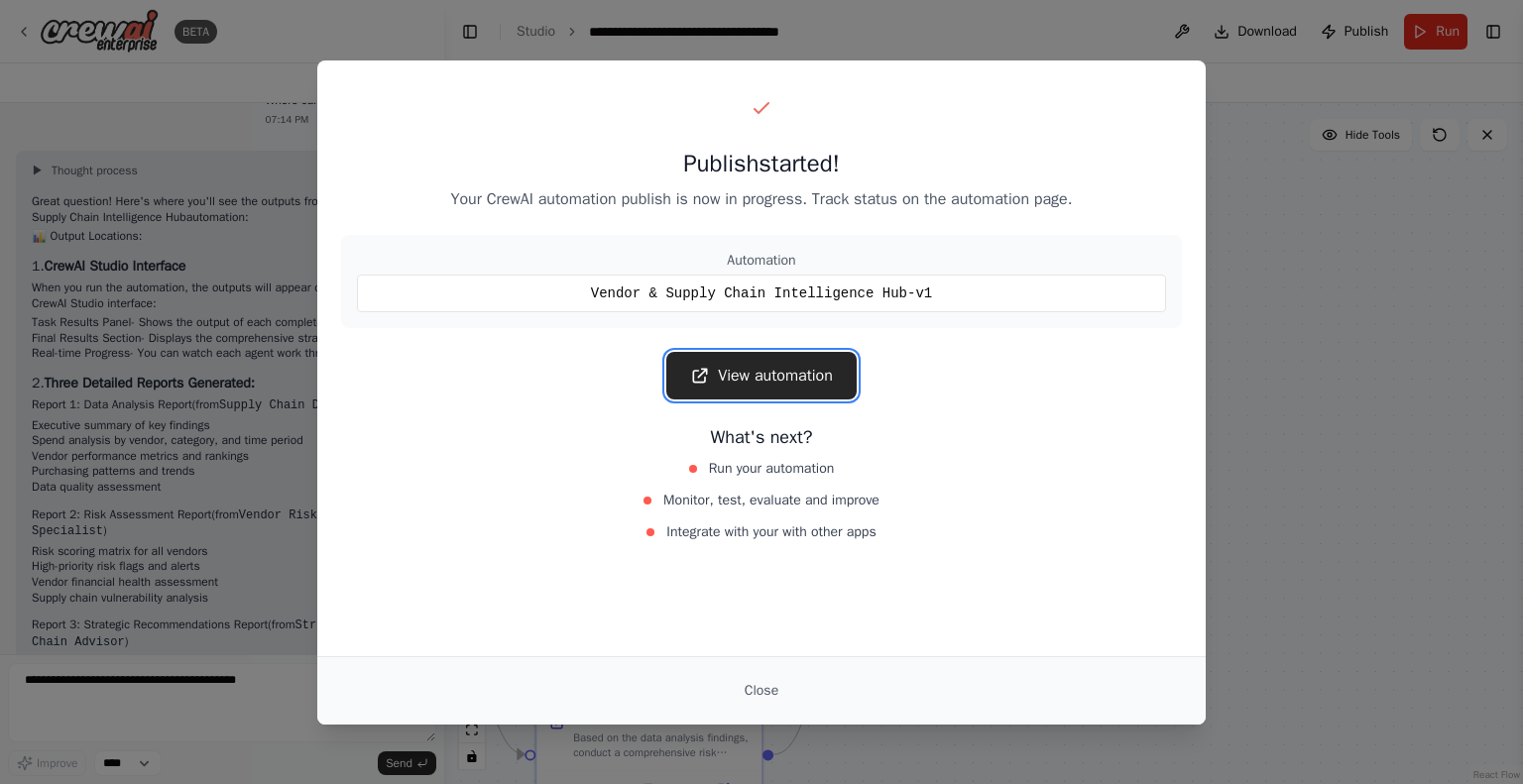 click on "View automation" at bounding box center [762, 376] 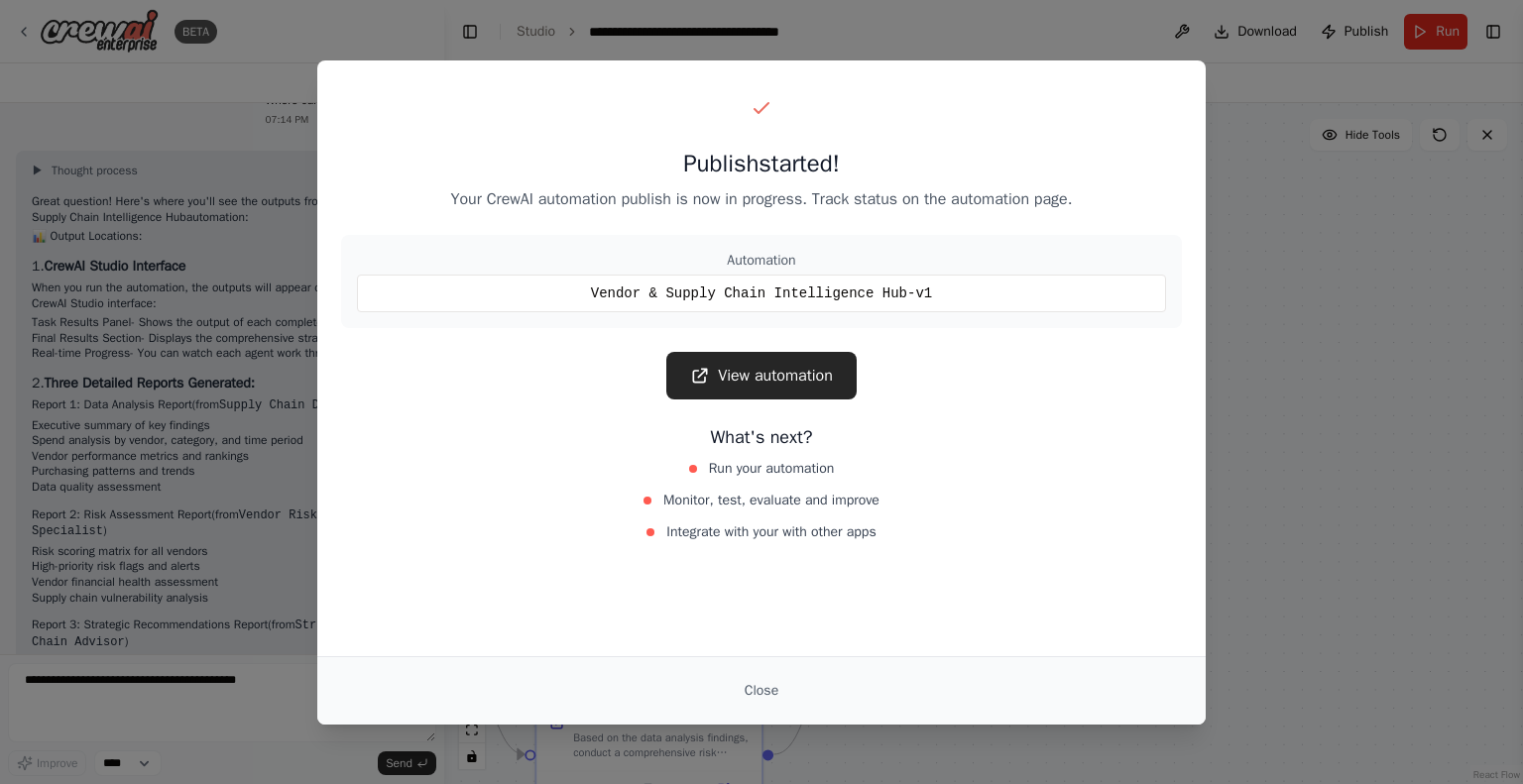 click on "Publish  started! Your CrewAI automation publish is now in progress. Track status on the automation page. Automation Vendor & Supply Chain Intelligence Hub-v1 View automation What's next? Run your automation Monitor, test, evaluate and improve Integrate with your with other apps Close" at bounding box center (762, 392) 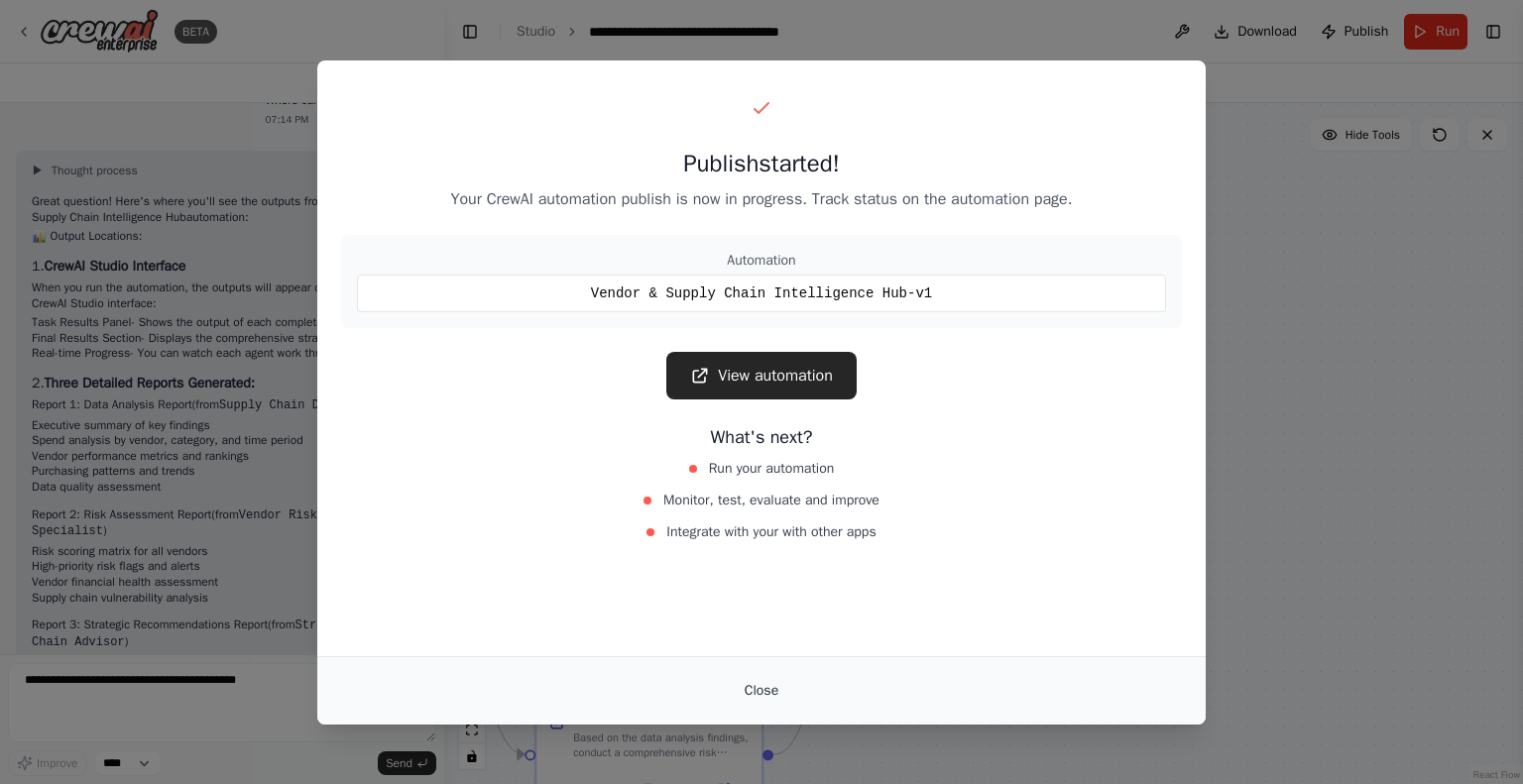 click on "Close" at bounding box center (762, 691) 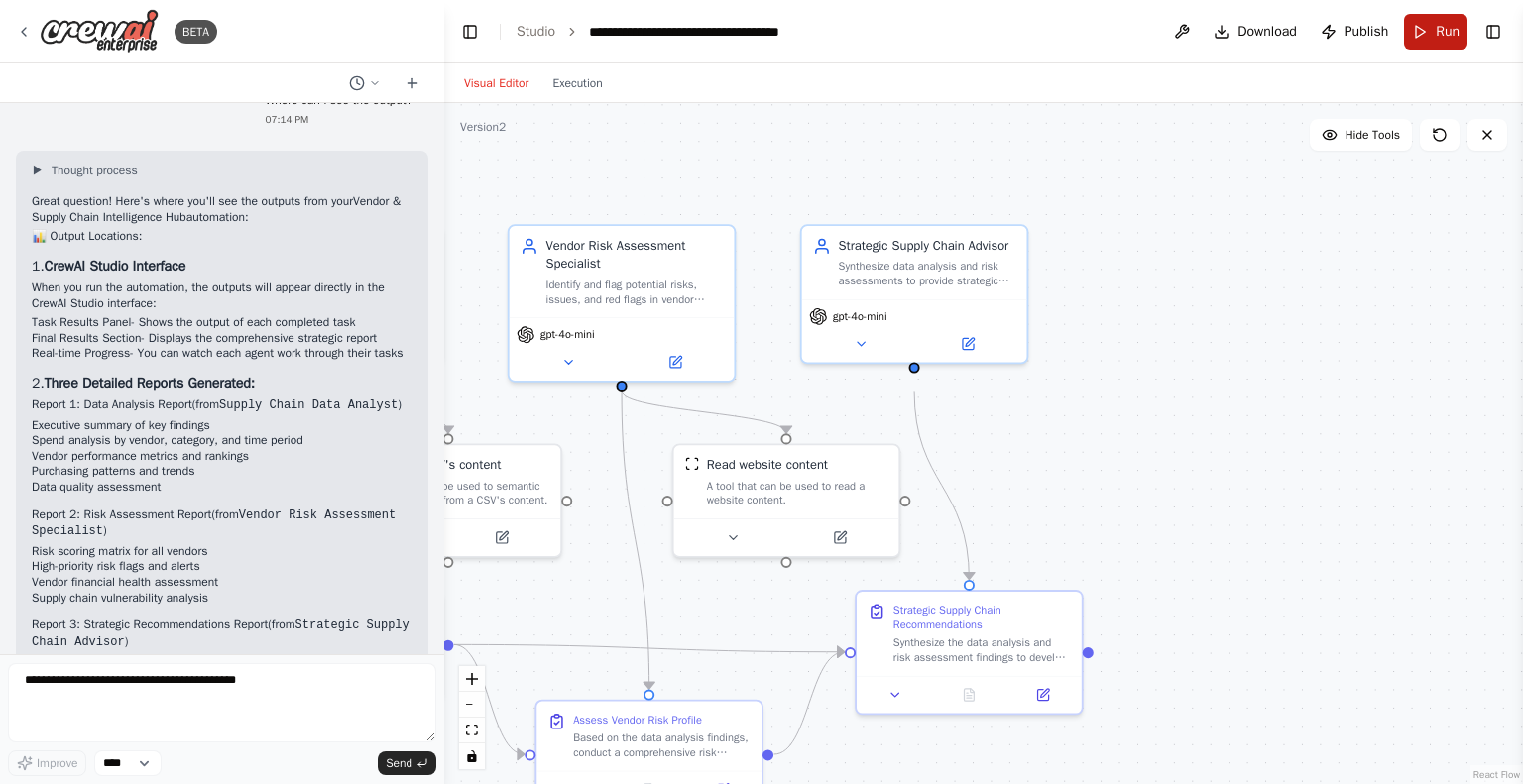 click on "Run" at bounding box center (1436, 32) 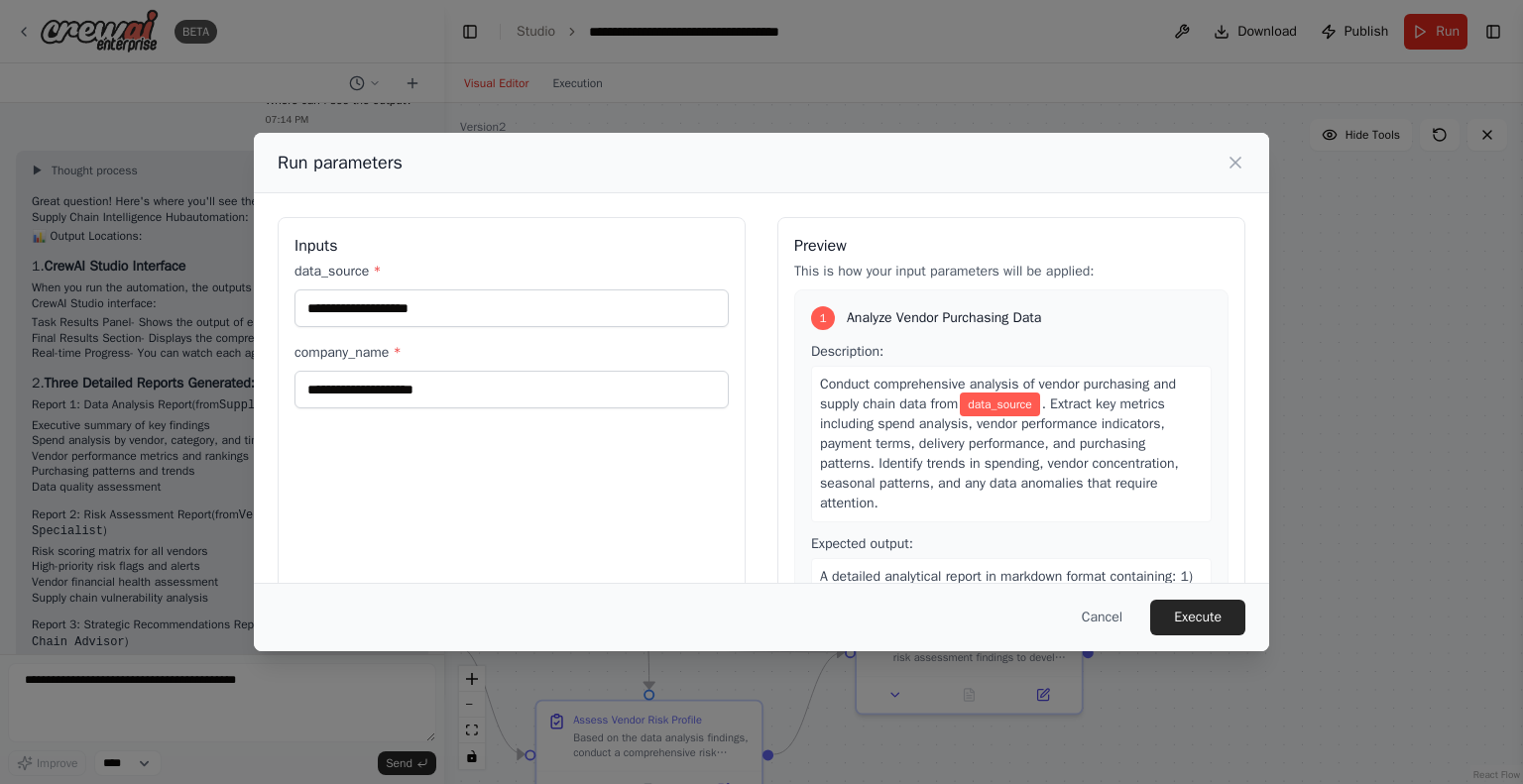 click on "Run parameters Inputs data_source * company_name * Preview This is how your input parameters will be applied: 1 Analyze Vendor Purchasing Data Description: Conduct comprehensive analysis of vendor purchasing and supply chain data from  data_source . Extract key metrics including spend analysis, vendor performance indicators, payment terms, delivery performance, and purchasing patterns. Identify trends in spending, vendor concentration, seasonal patterns, and any data anomalies that require attention. Expected output: A detailed analytical report in markdown format containing: 1) Executive summary of key findings, 2) Spend analysis by vendor, category, and time period, 3) Vendor performance metrics and rankings, 4) Identification of purchasing patterns and trends, 5) Data quality assessment and any anomalies found, 6) Key performance indicators and benchmarks 2 Assess Vendor Risk Profile Description: company_name Expected output: 3 Strategic Supply Chain Recommendations Description: company_name Cancel Execute" at bounding box center [762, 392] 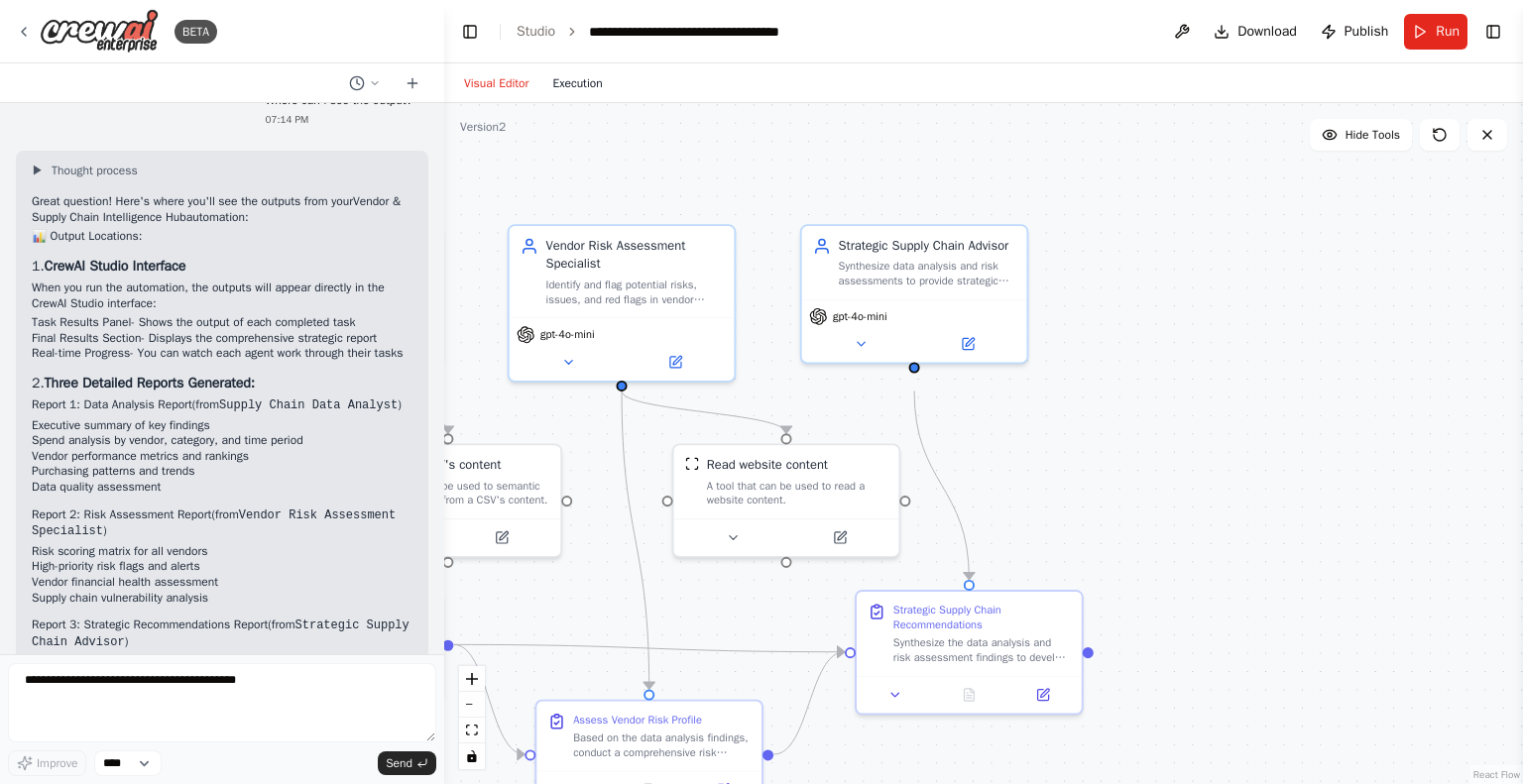 click on "Execution" at bounding box center [577, 83] 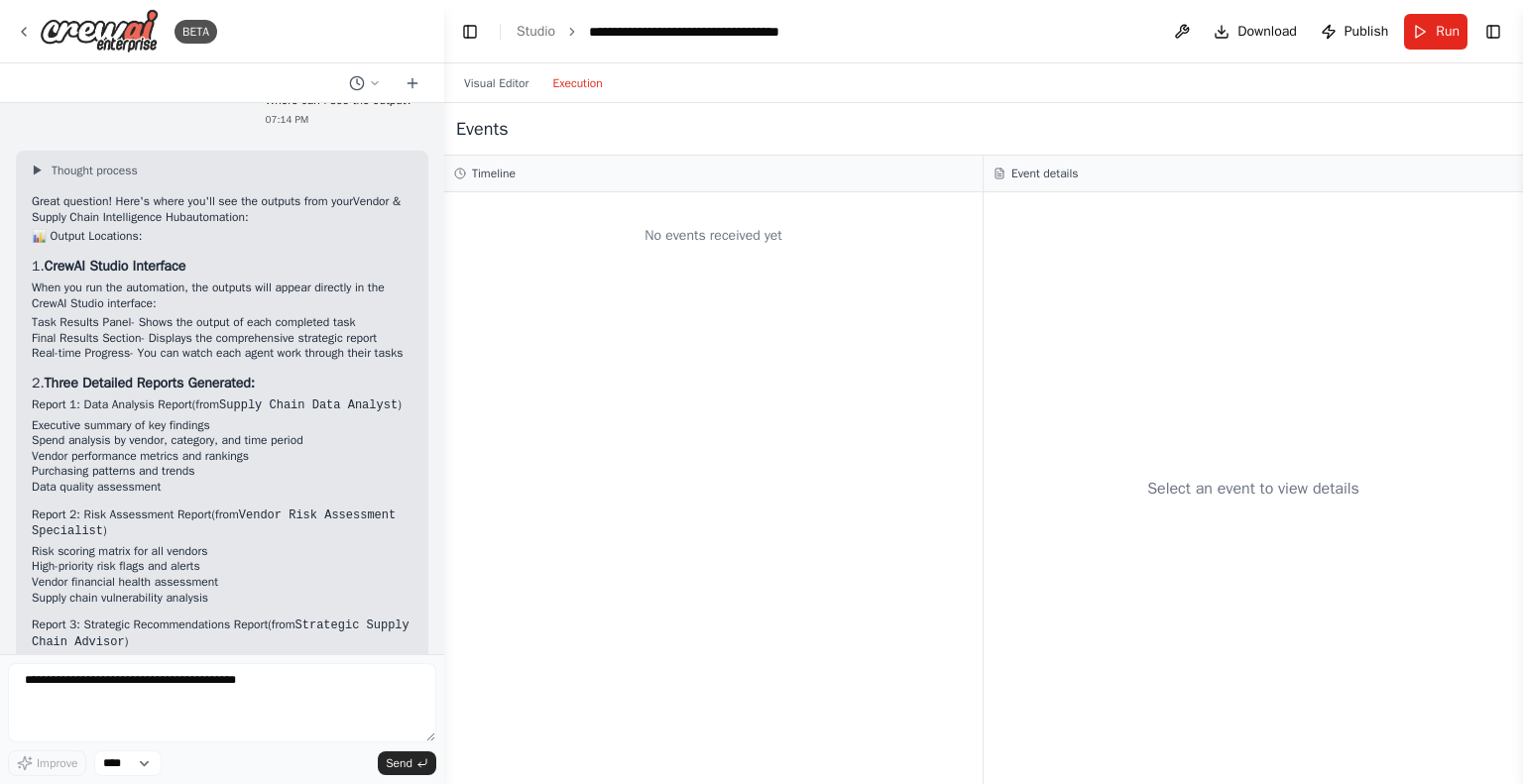 click on "**********" at bounding box center (984, 32) 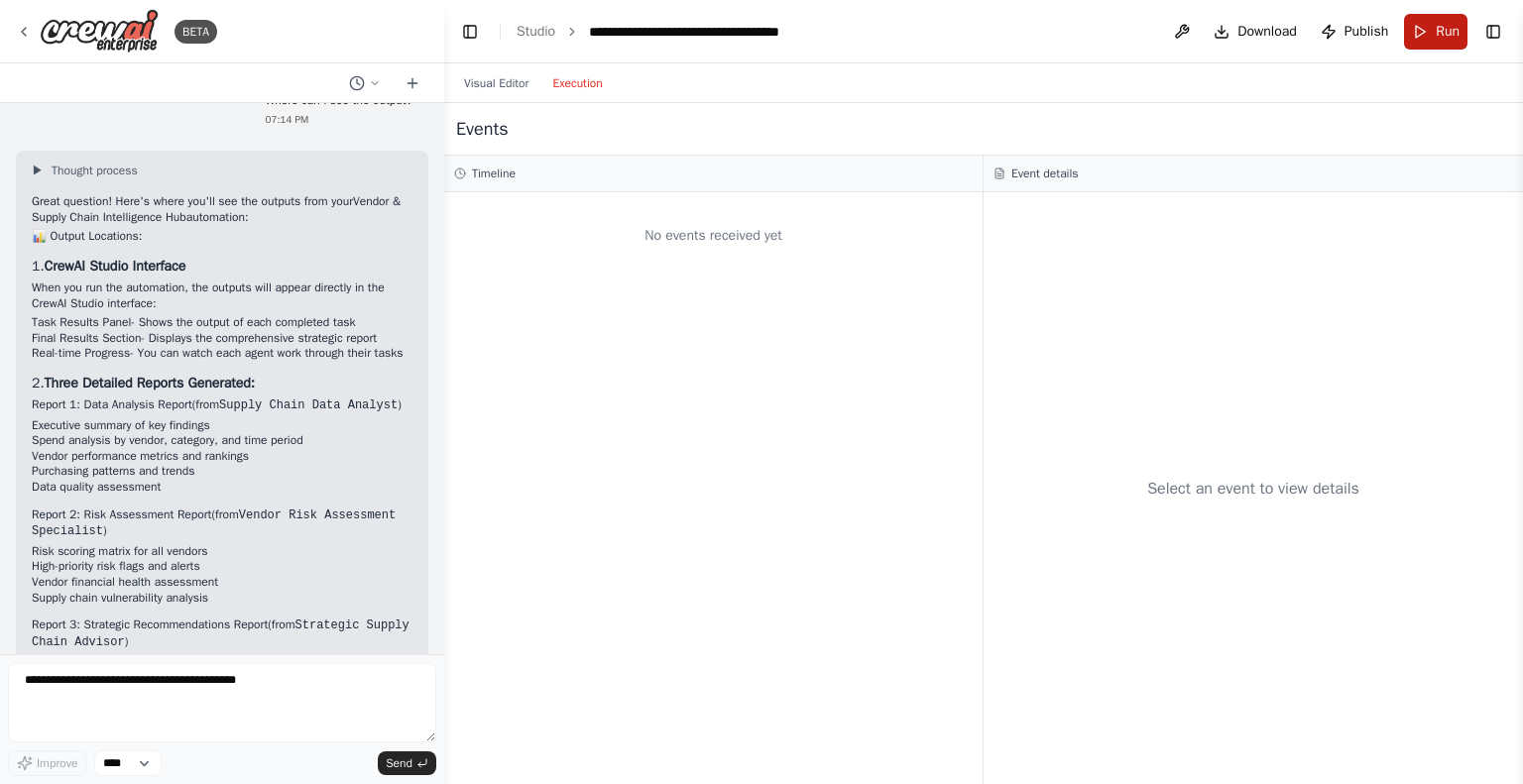 click on "Run" at bounding box center [1436, 32] 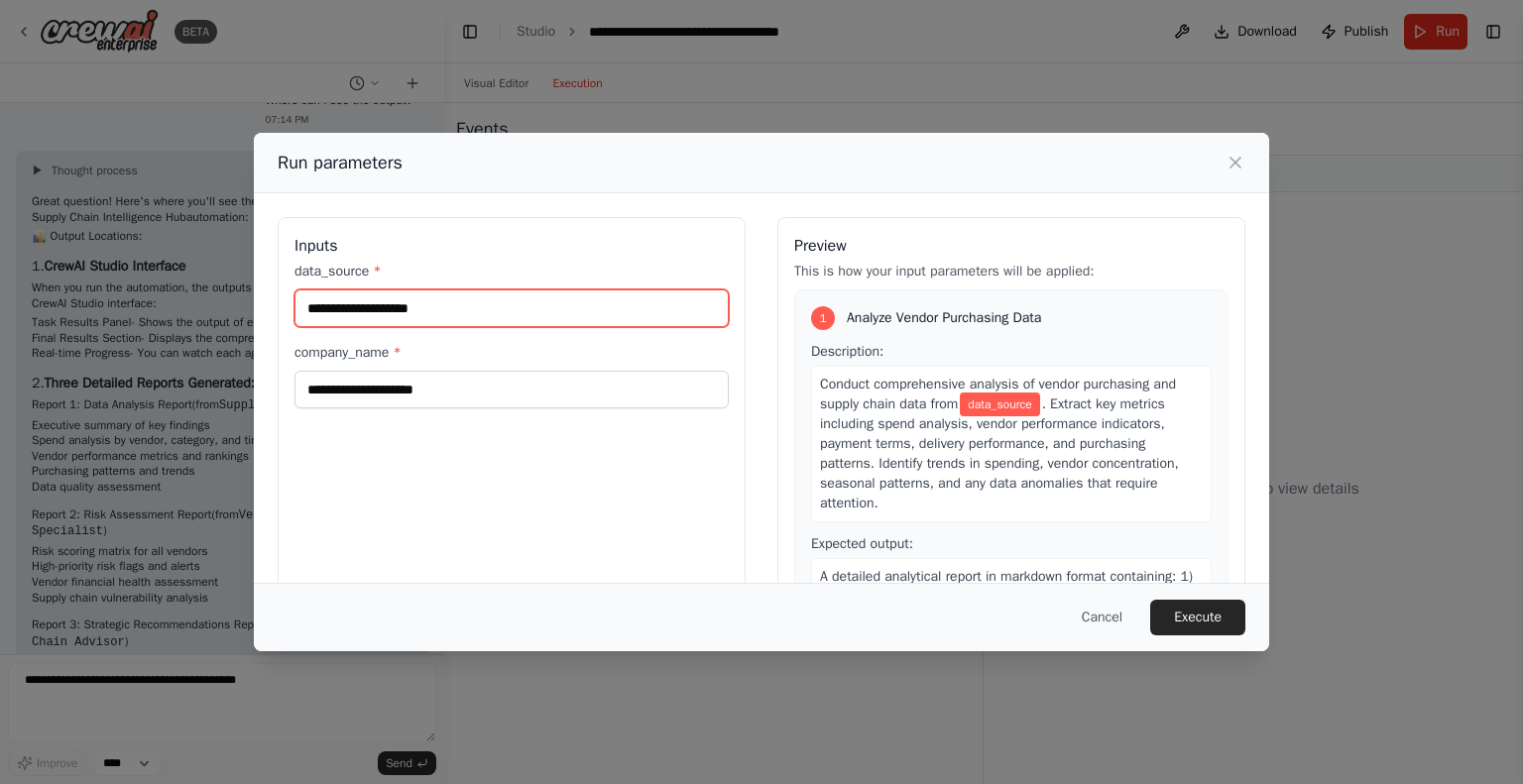 click on "data_source *" at bounding box center (512, 308) 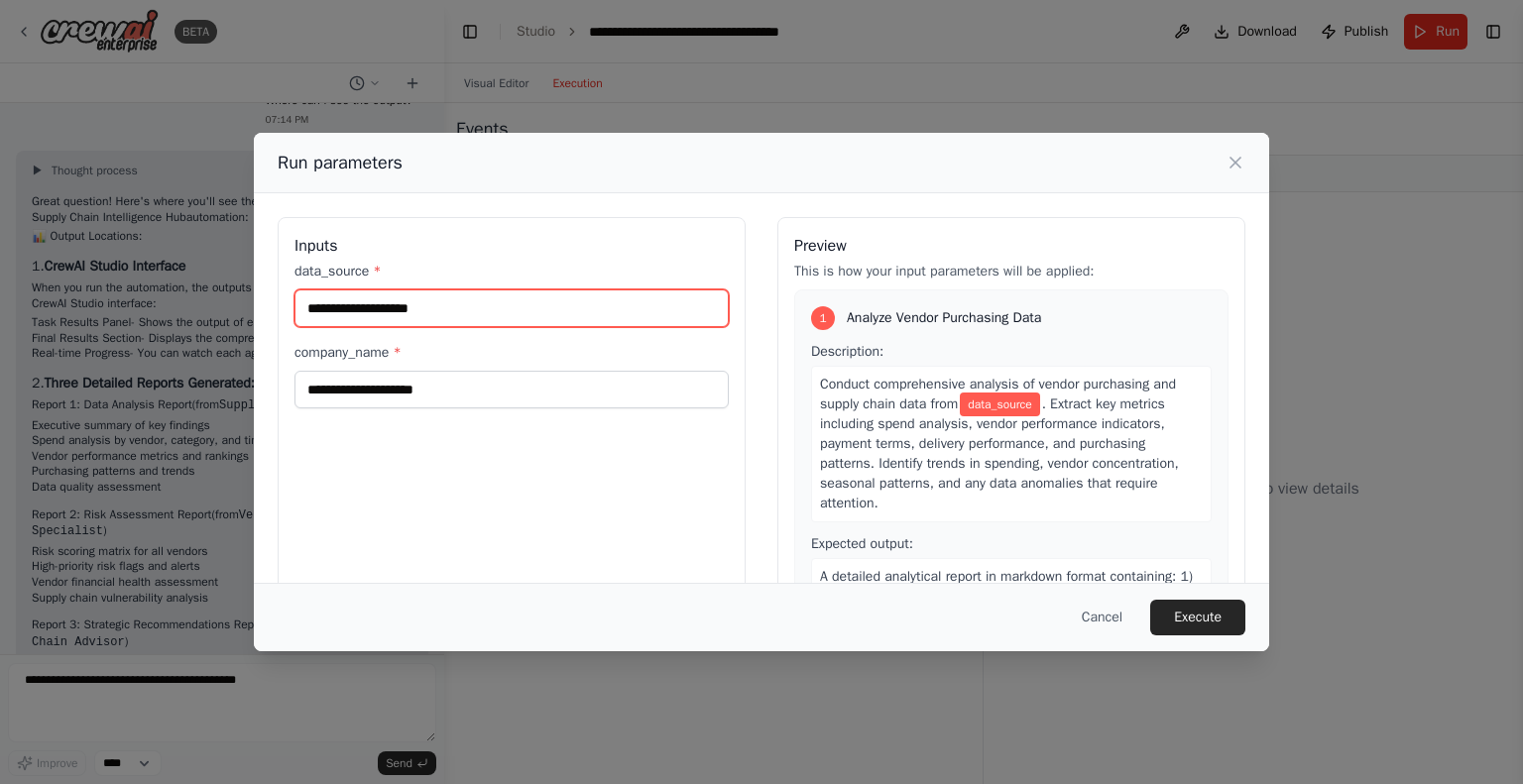 paste on "**********" 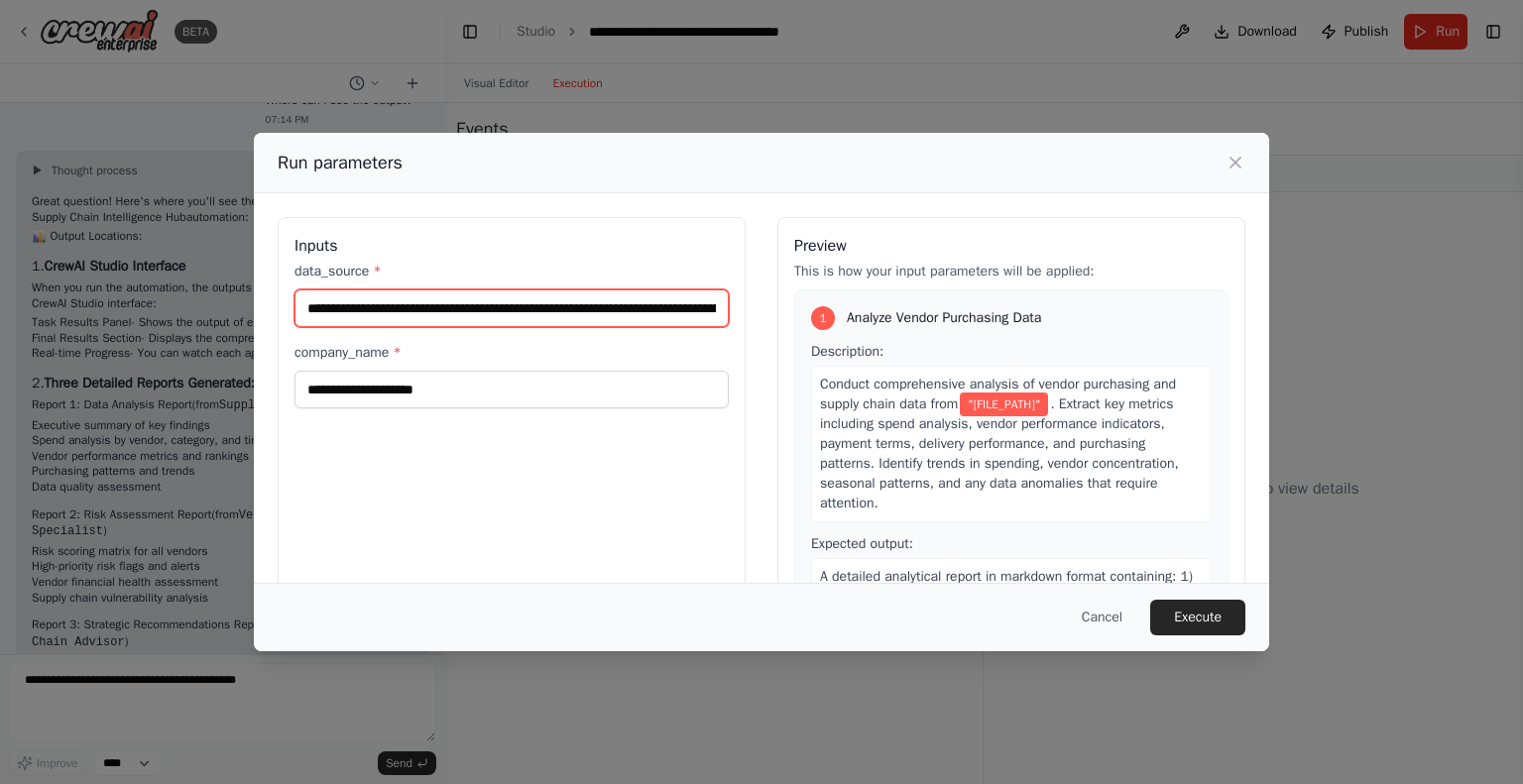 scroll, scrollTop: 0, scrollLeft: 226, axis: horizontal 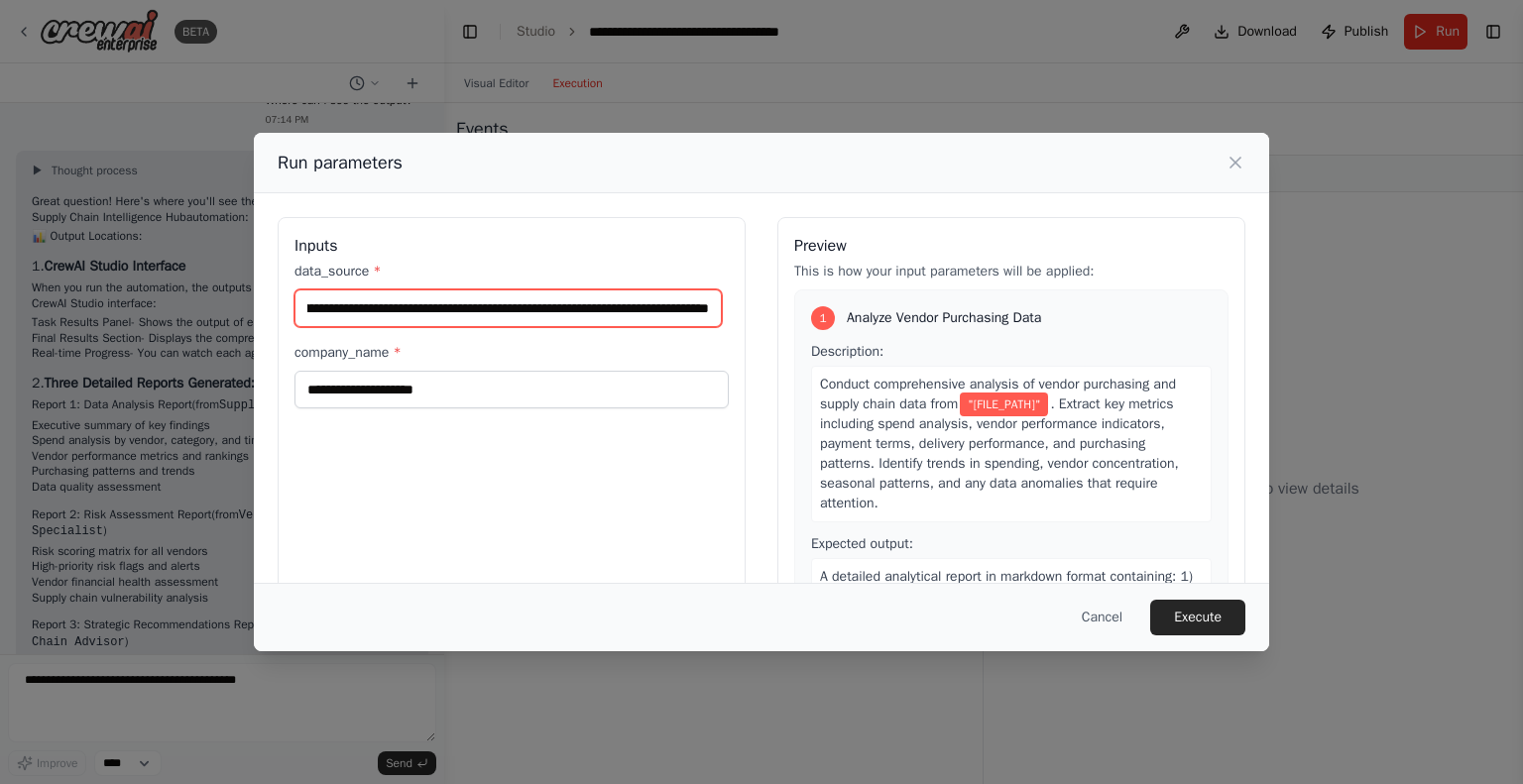 type on "**********" 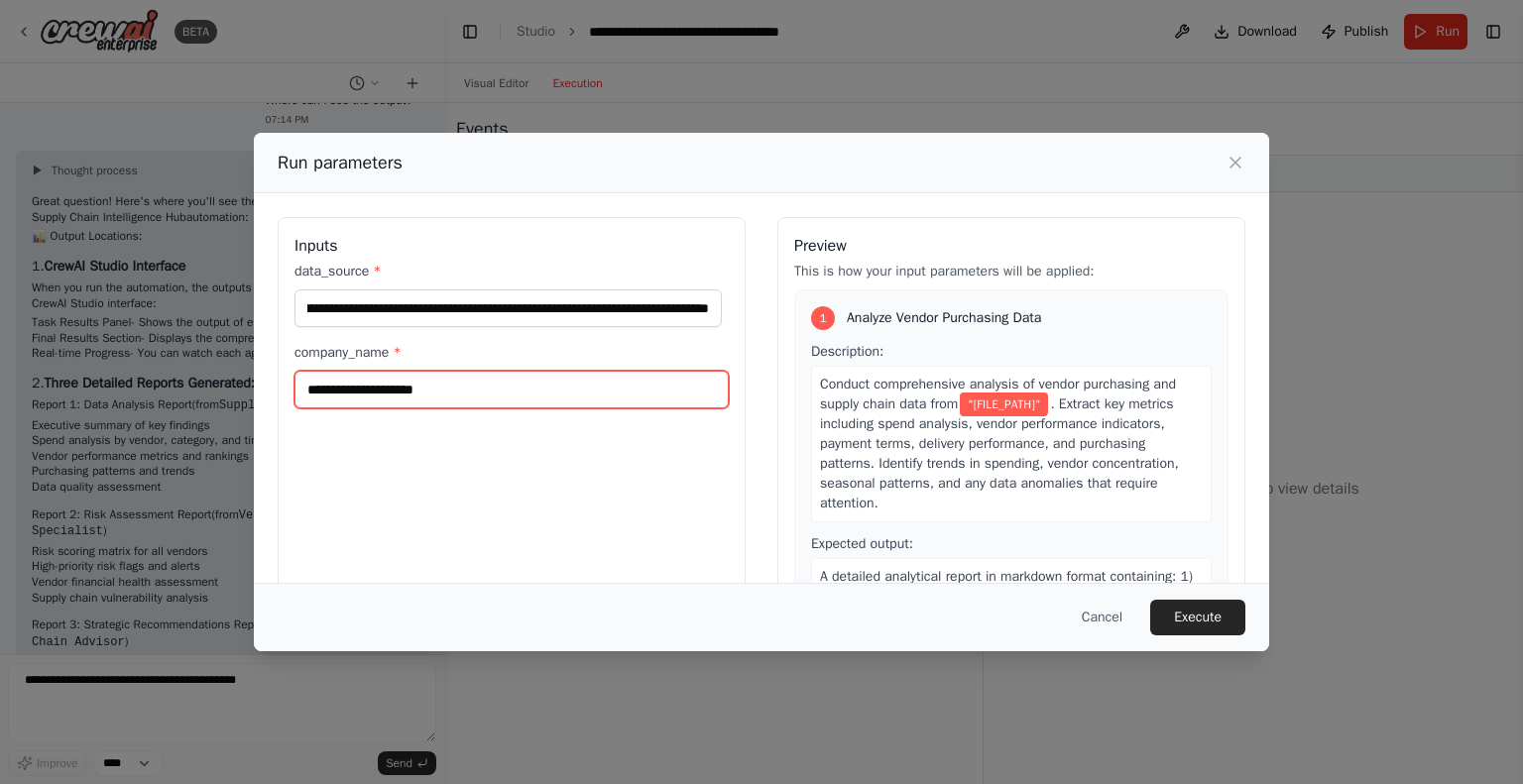 click on "company_name *" at bounding box center [512, 390] 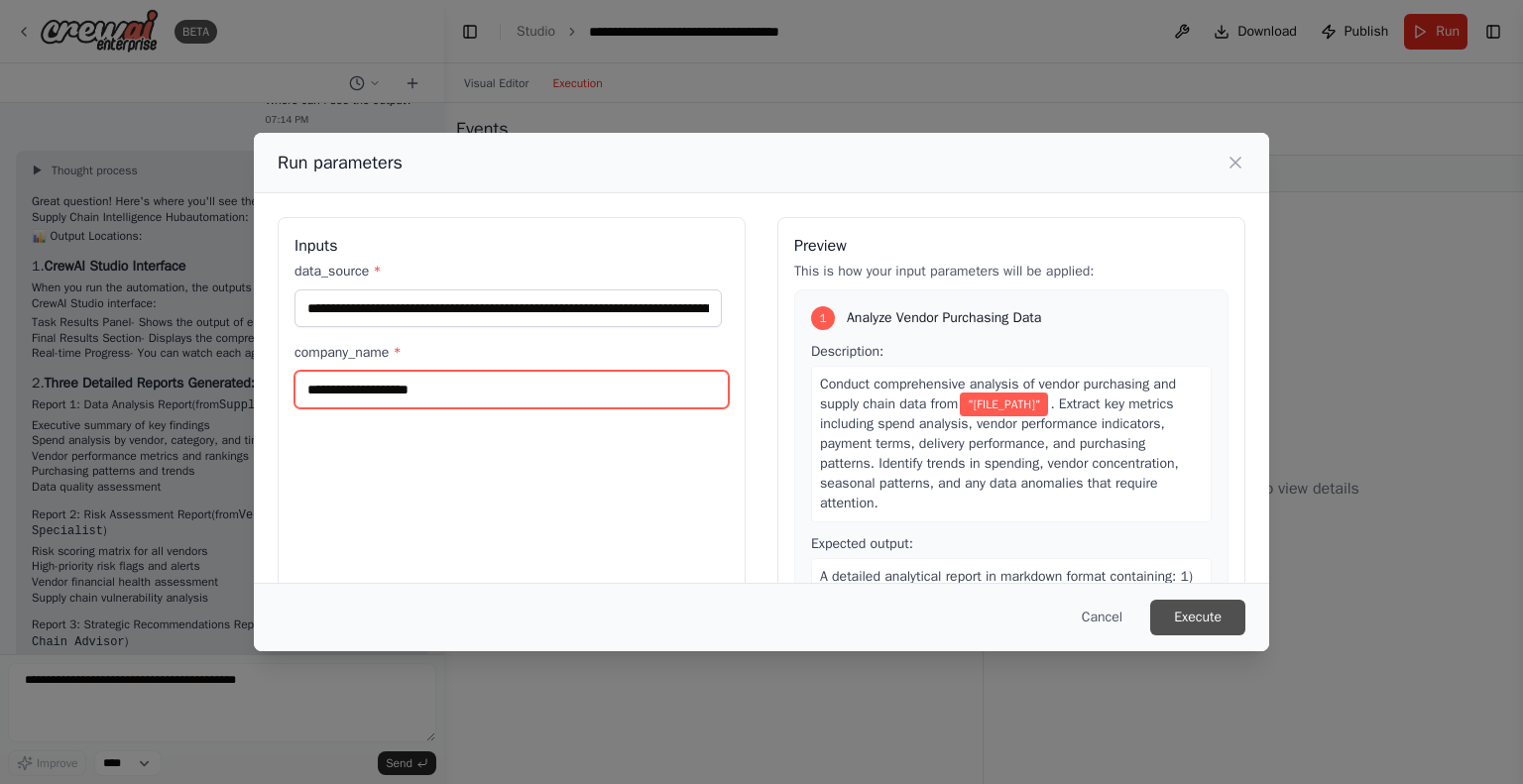 type on "**********" 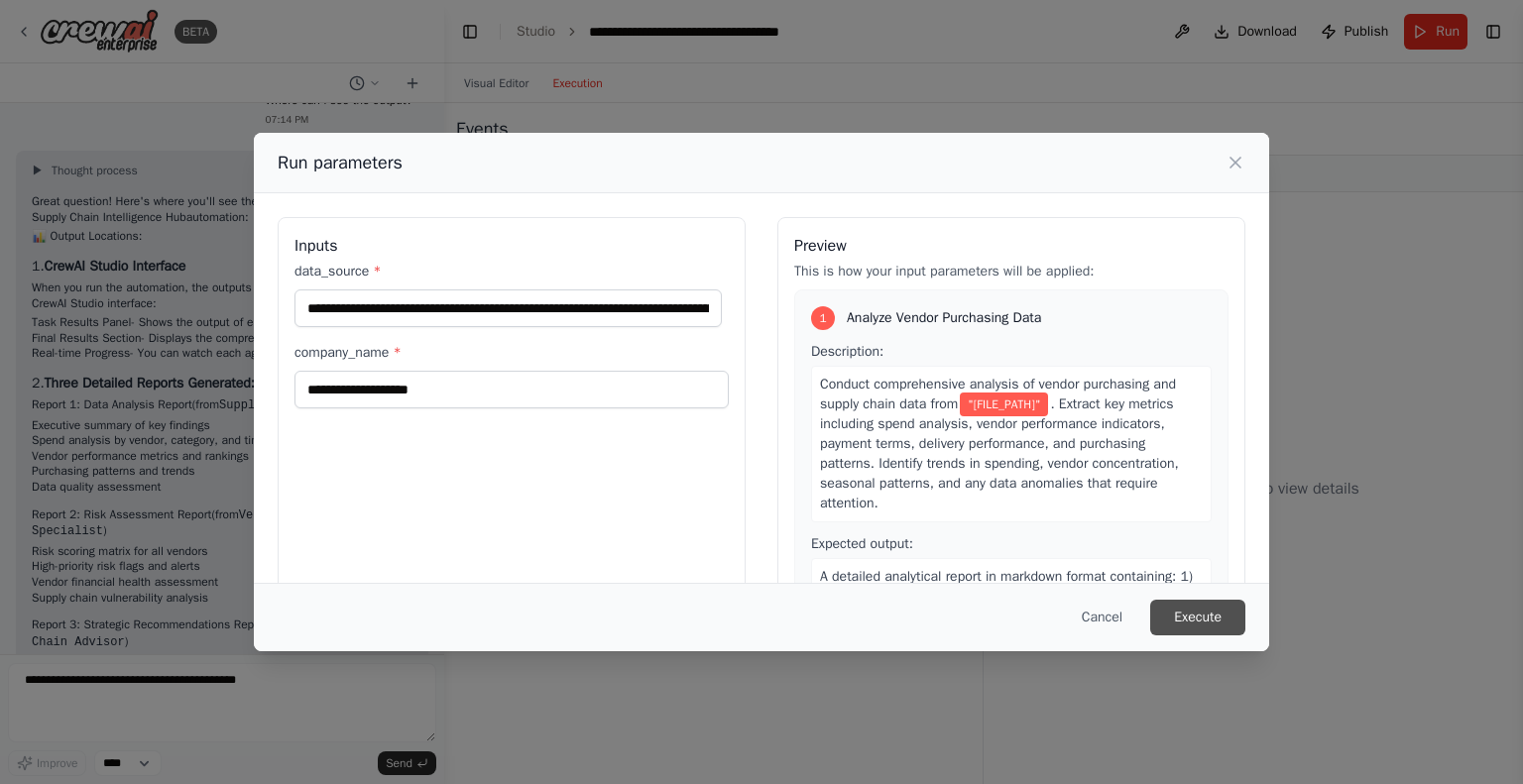 click on "Execute" at bounding box center (1198, 617) 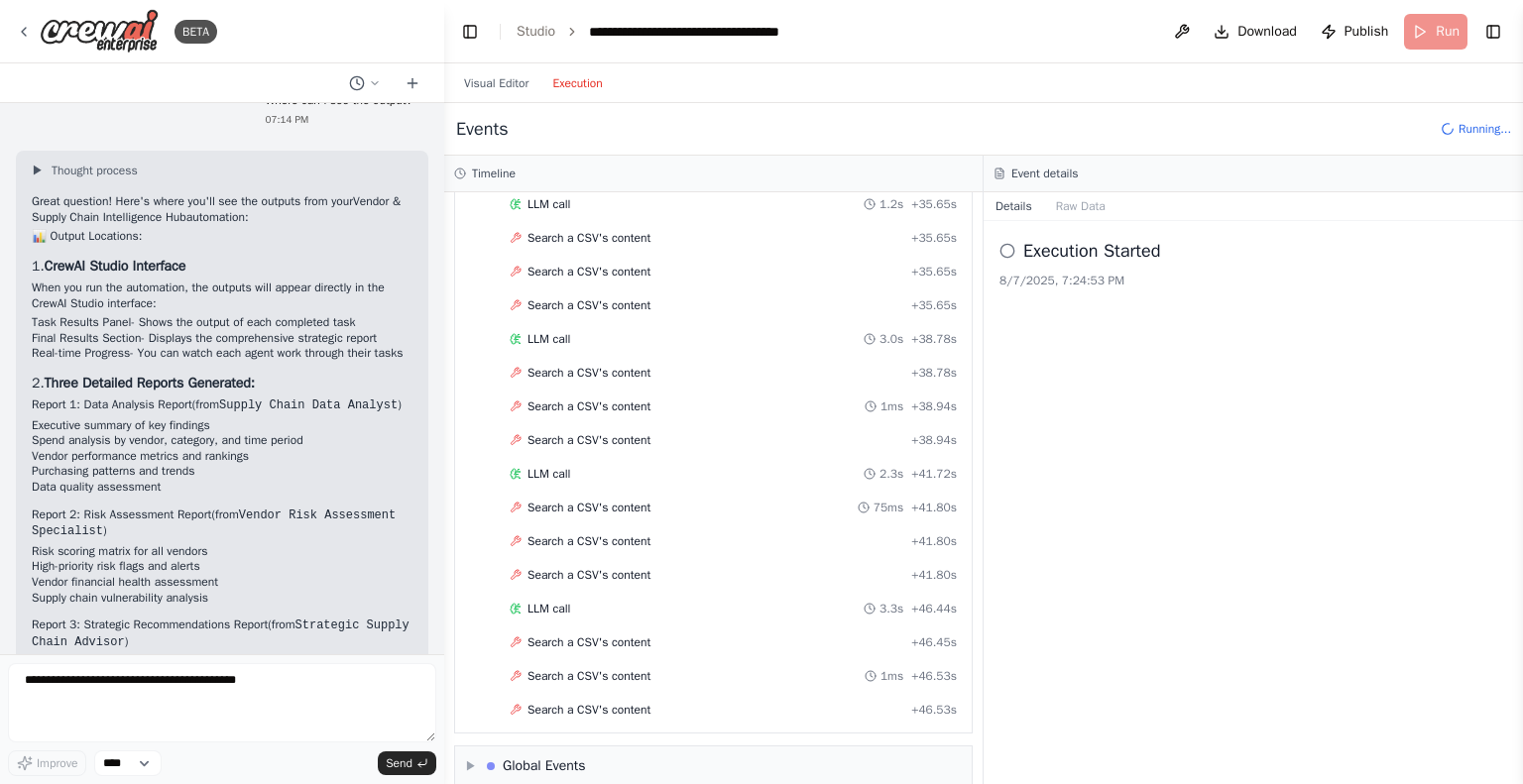 scroll, scrollTop: 1524, scrollLeft: 0, axis: vertical 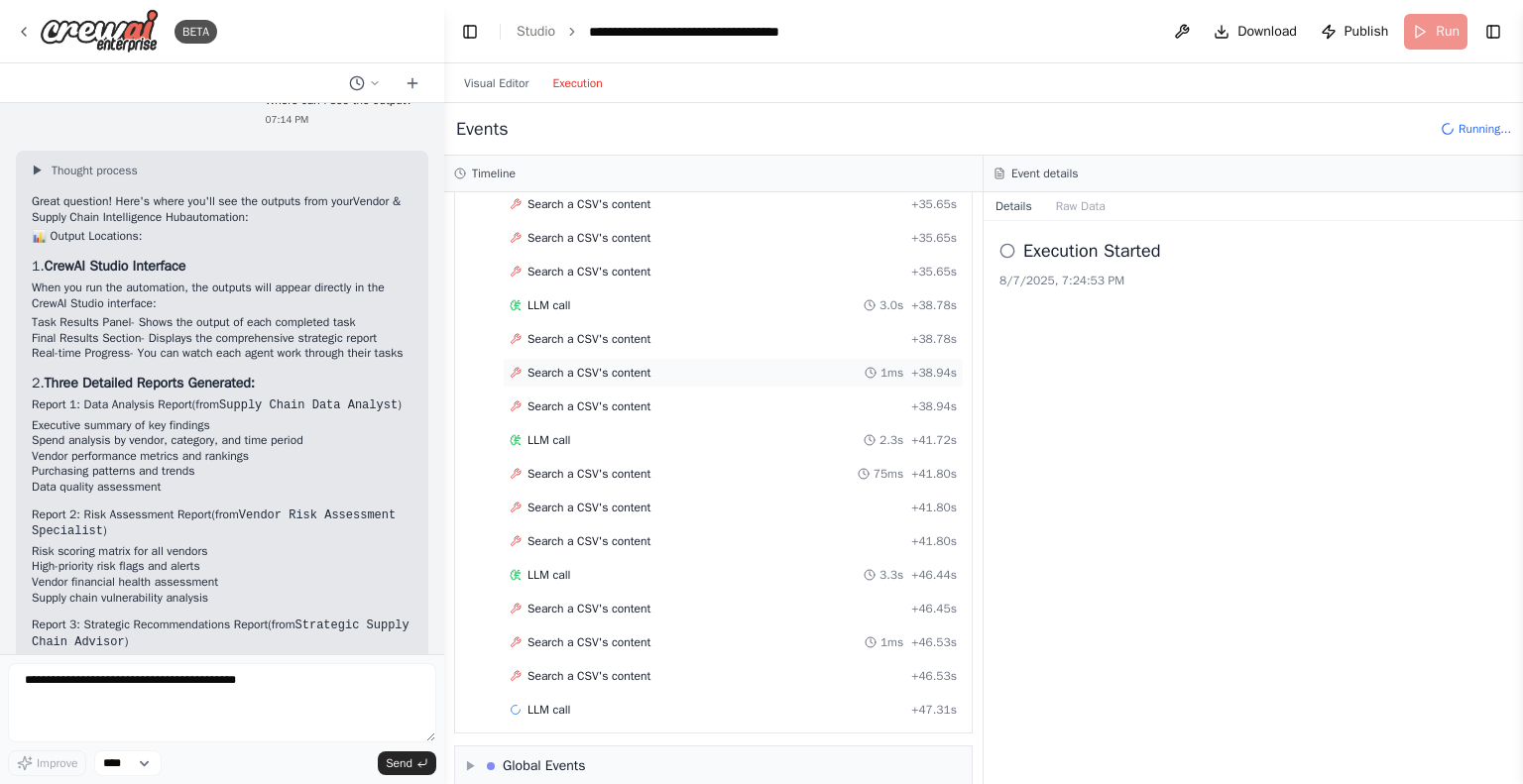 click on "Search a CSV's content" at bounding box center [589, 373] 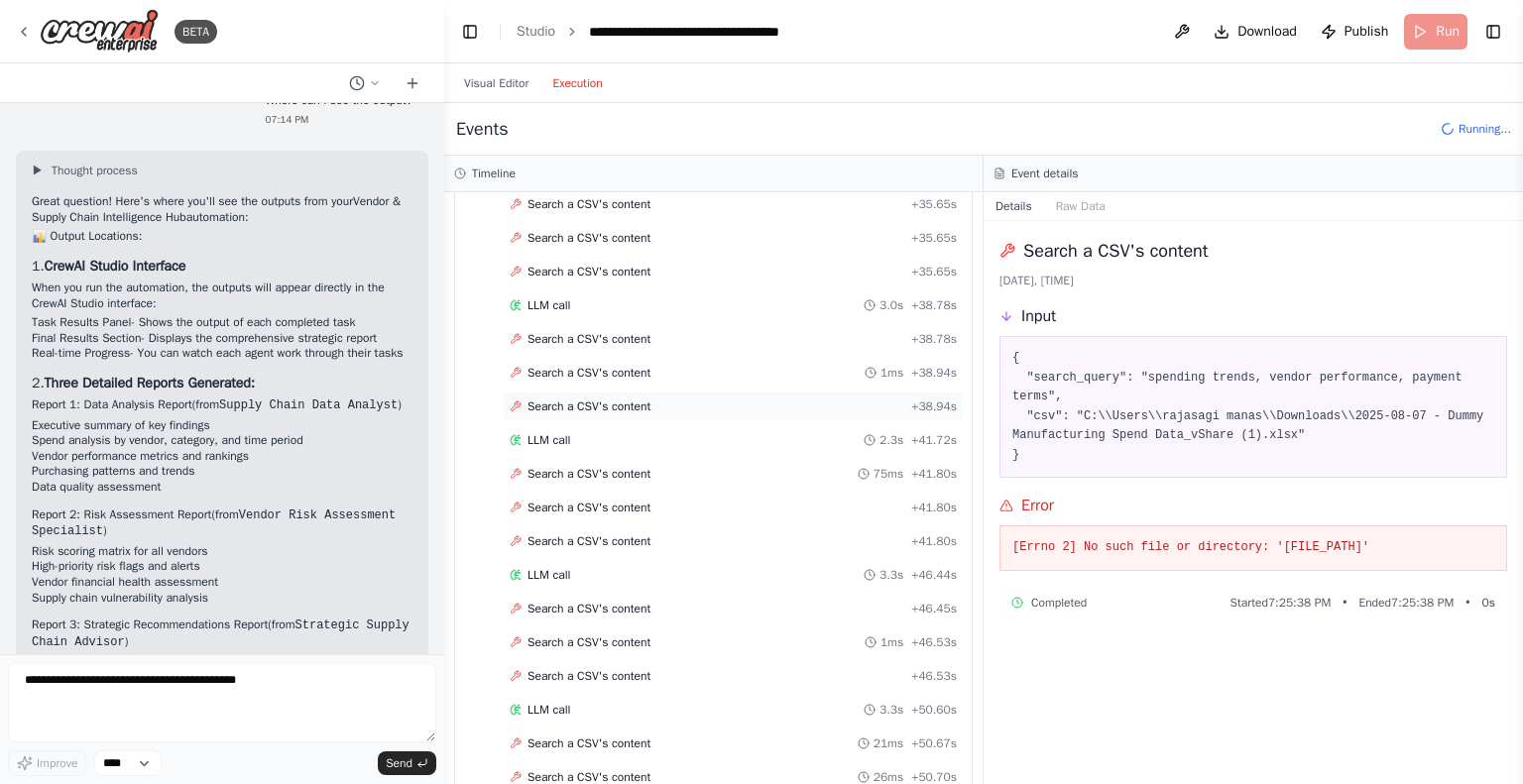 click on "Search a CSV's content" at bounding box center [589, 406] 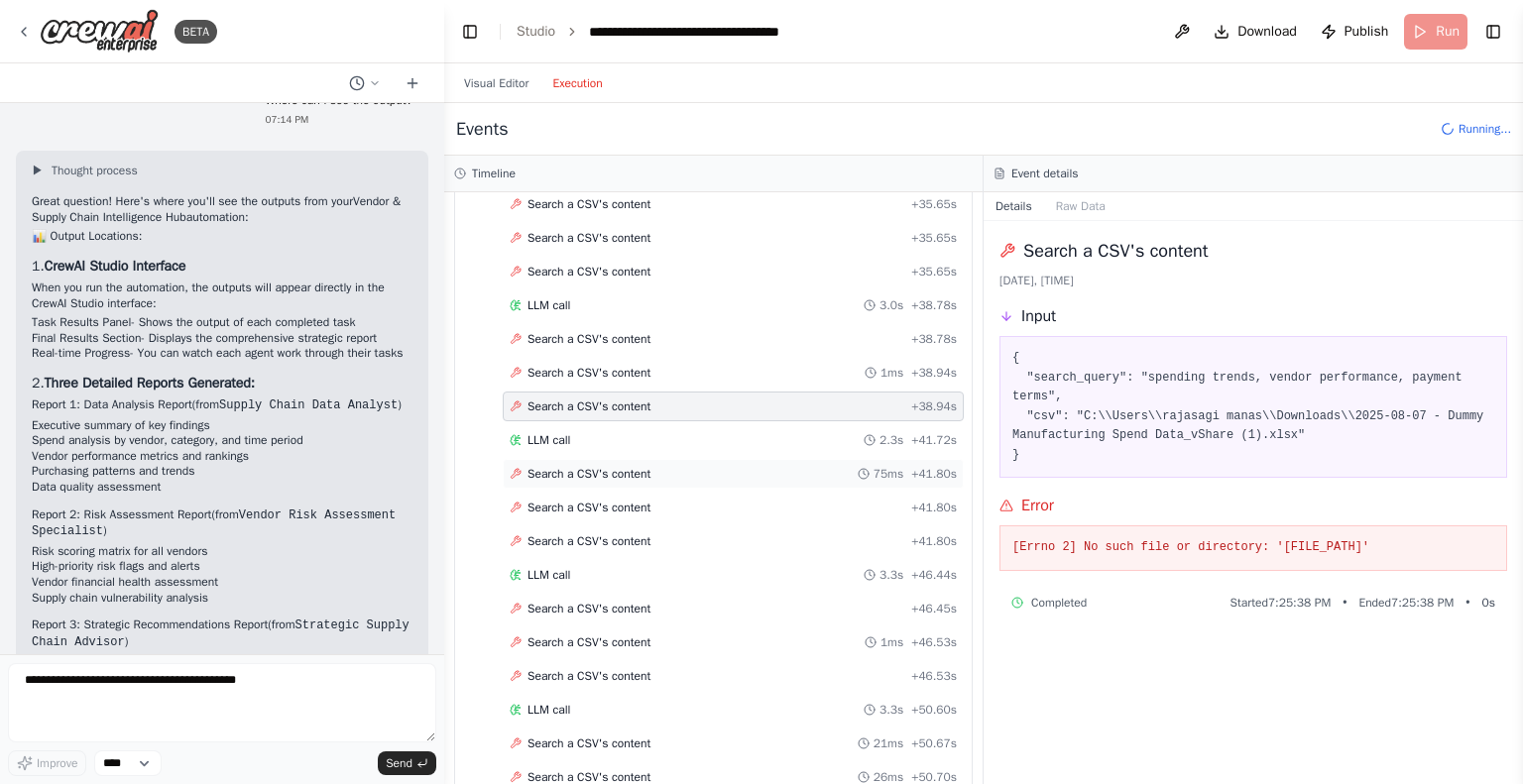 click on "Search a CSV's content" at bounding box center (589, 474) 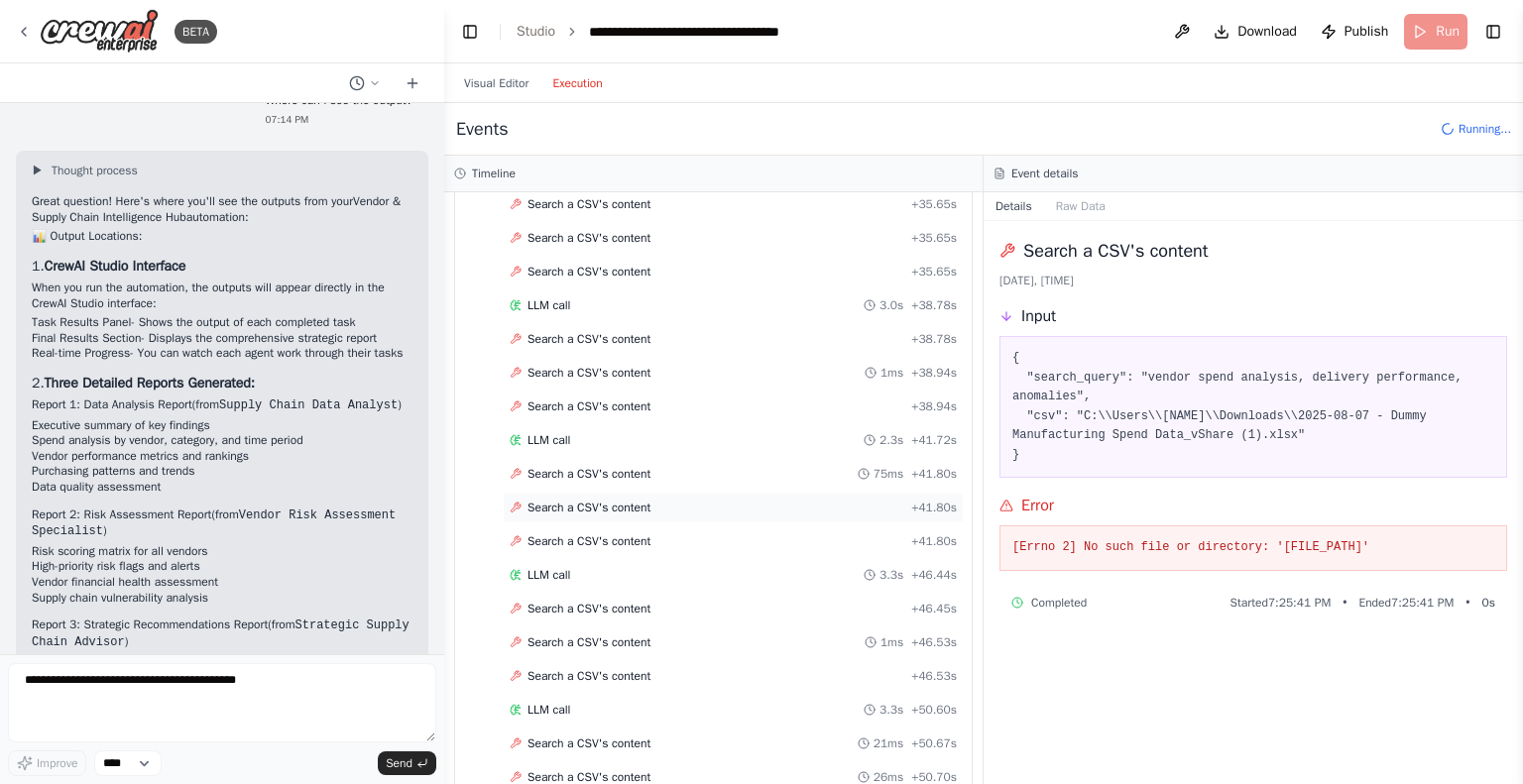 click on "Search a CSV's content + 41.80s" at bounding box center (733, 507) 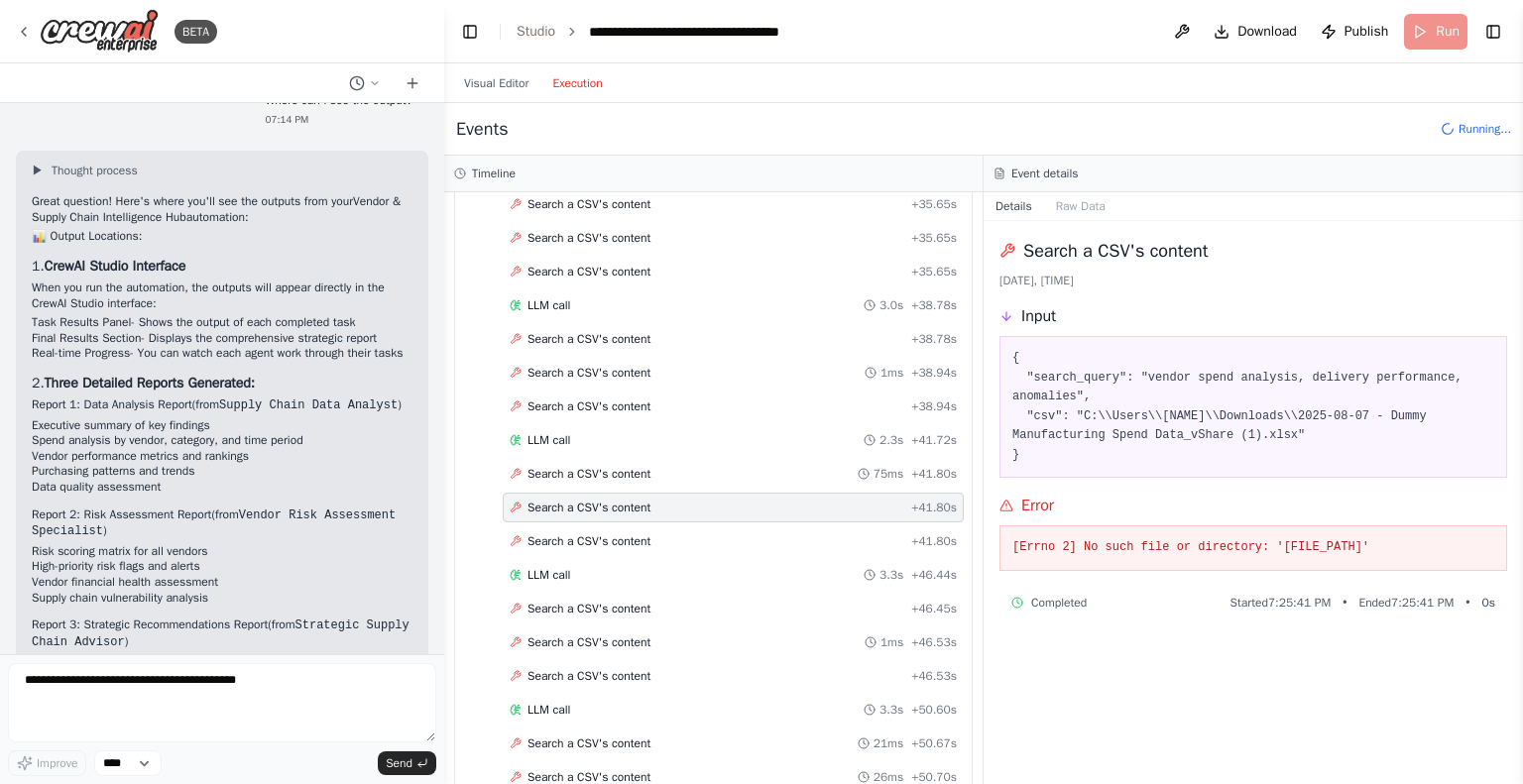 click on "Search a CSV's content" at bounding box center (589, 507) 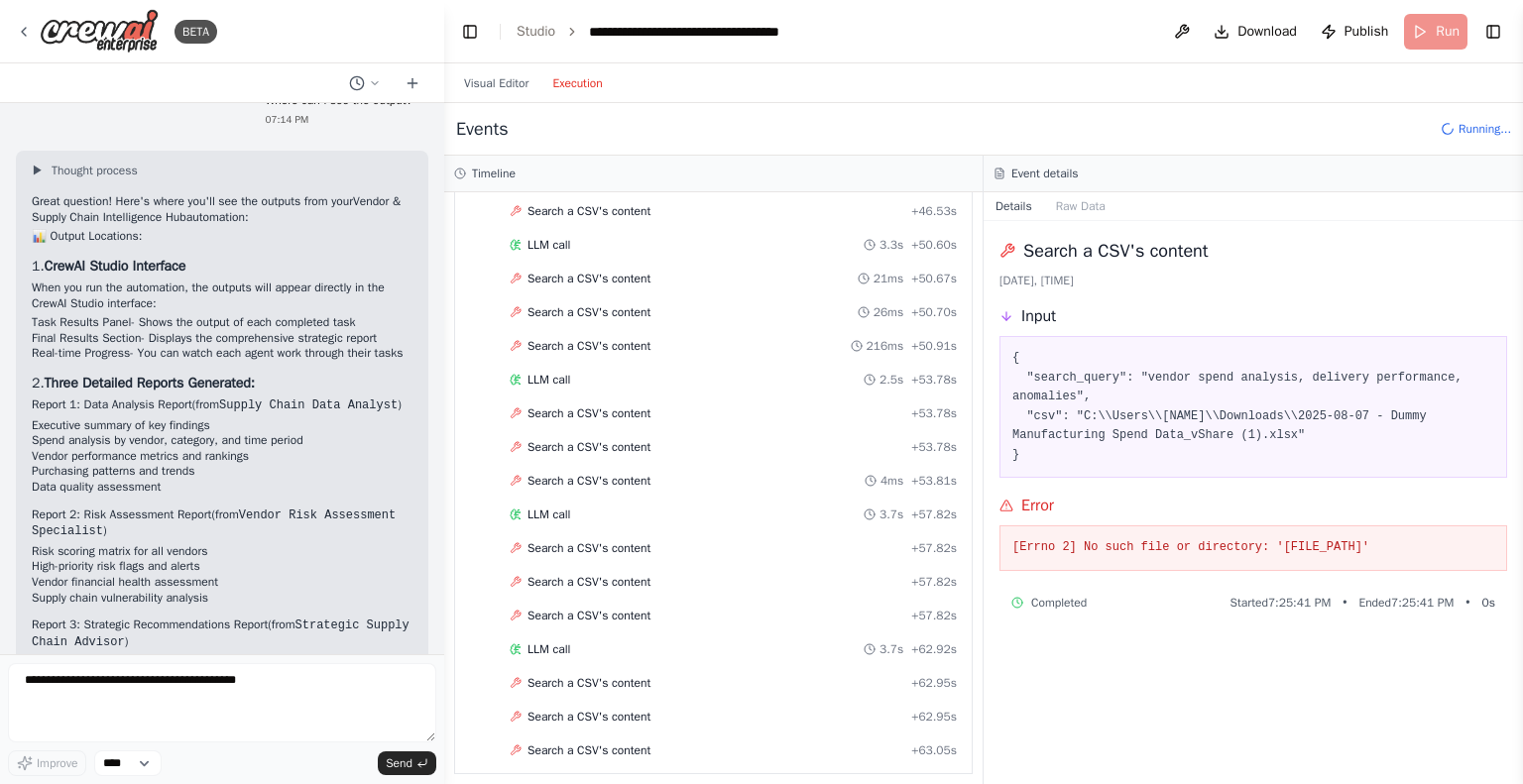 scroll, scrollTop: 2024, scrollLeft: 0, axis: vertical 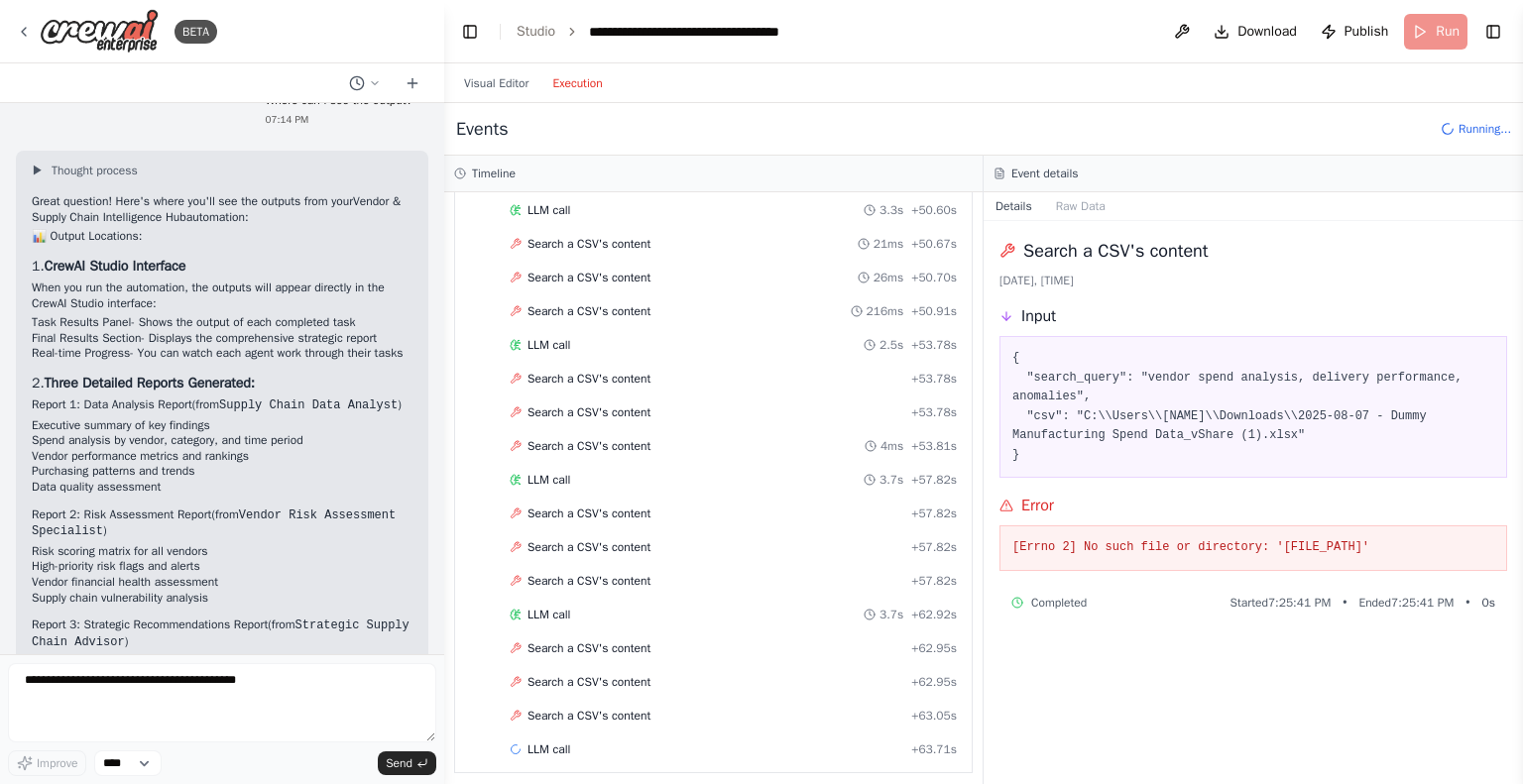 click on "Started + 0.00s LLM call 3.0s + 3.35s Search a CSV's content 2ms + 3.46s Search a CSV's content 1ms + 3.49s Search a CSV's content 112ms + 3.68s LLM call 1.6s + 5.33s Search a CSV's content + 5.33s Search a CSV's content 129ms + 5.46s Search a CSV's content + 5.47s LLM call 5.7s + 11.25s Search a CSV's content + 11.25s Search a CSV's content 278ms + 11.53s Search a CSV's content + 11.54s LLM call 5ms + 13.26s Search a CSV's content + 13.26s Search a CSV's content 1ms + 13.96s Search a CSV's content + 13.96s LLM call 588ms + 14.59s Search a CSV's content + 14.59s Search a CSV's content + 14.59s Search a CSV's content + 14.59s LLM call 774ms + 17.14s Search a CSV's content 1ms + 17.29s Search a CSV's content 48ms + 17.34s Search a CSV's content + 17.35s LLM call 2.3s + 20.10s Search a CSV's content 24ms + 20.21s Search a CSV's content + 20.21s Search a CSV's content 1ms + 20.25s Search a CSV's content 24ms + 20.21s Search a CSV's content + 20.21s Search a CSV's content 1ms + 20.25s LLM call 2.5s +" at bounding box center (721, -479) 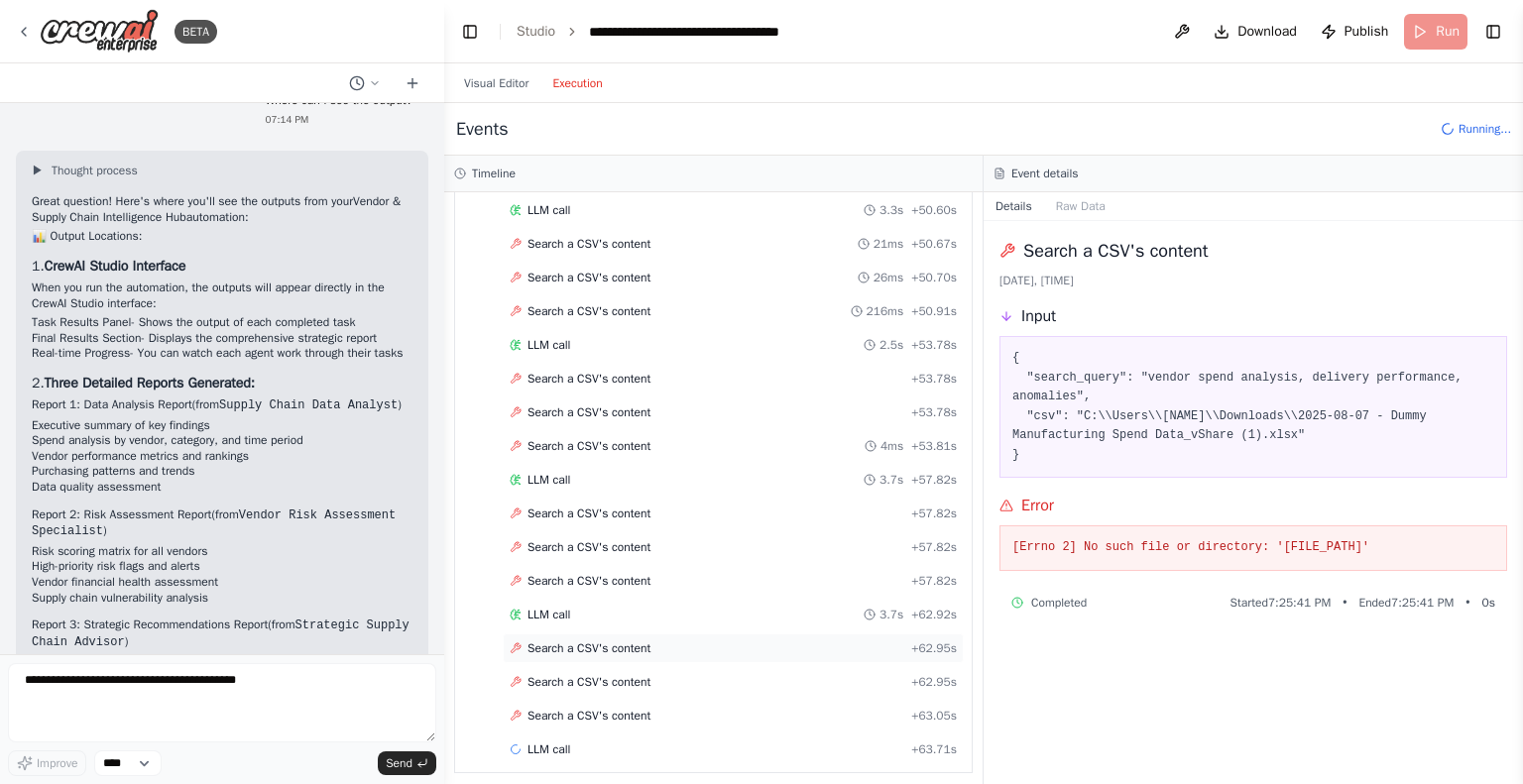 click on "Search a CSV's content + 62.95s" at bounding box center (733, 648) 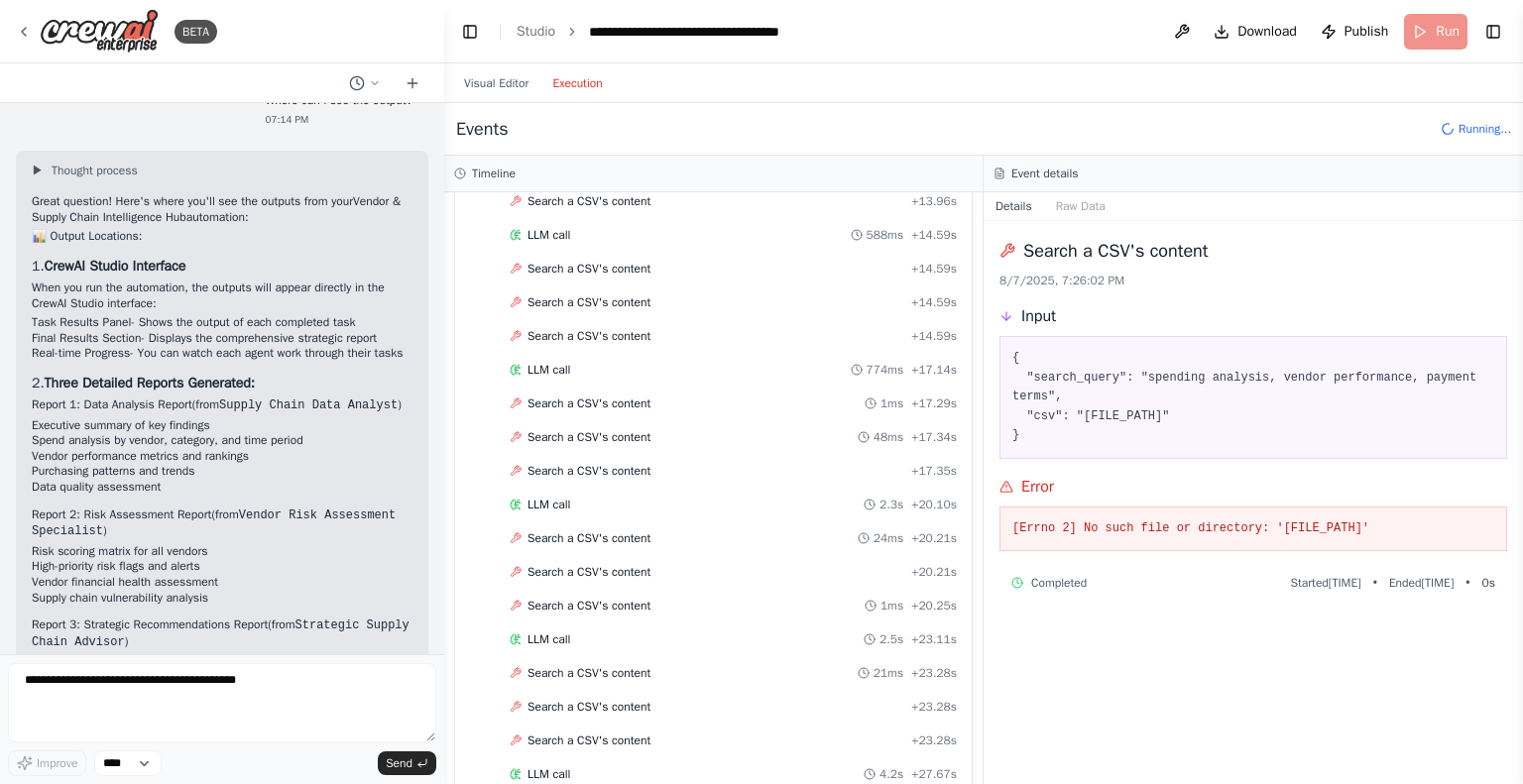 scroll, scrollTop: 0, scrollLeft: 0, axis: both 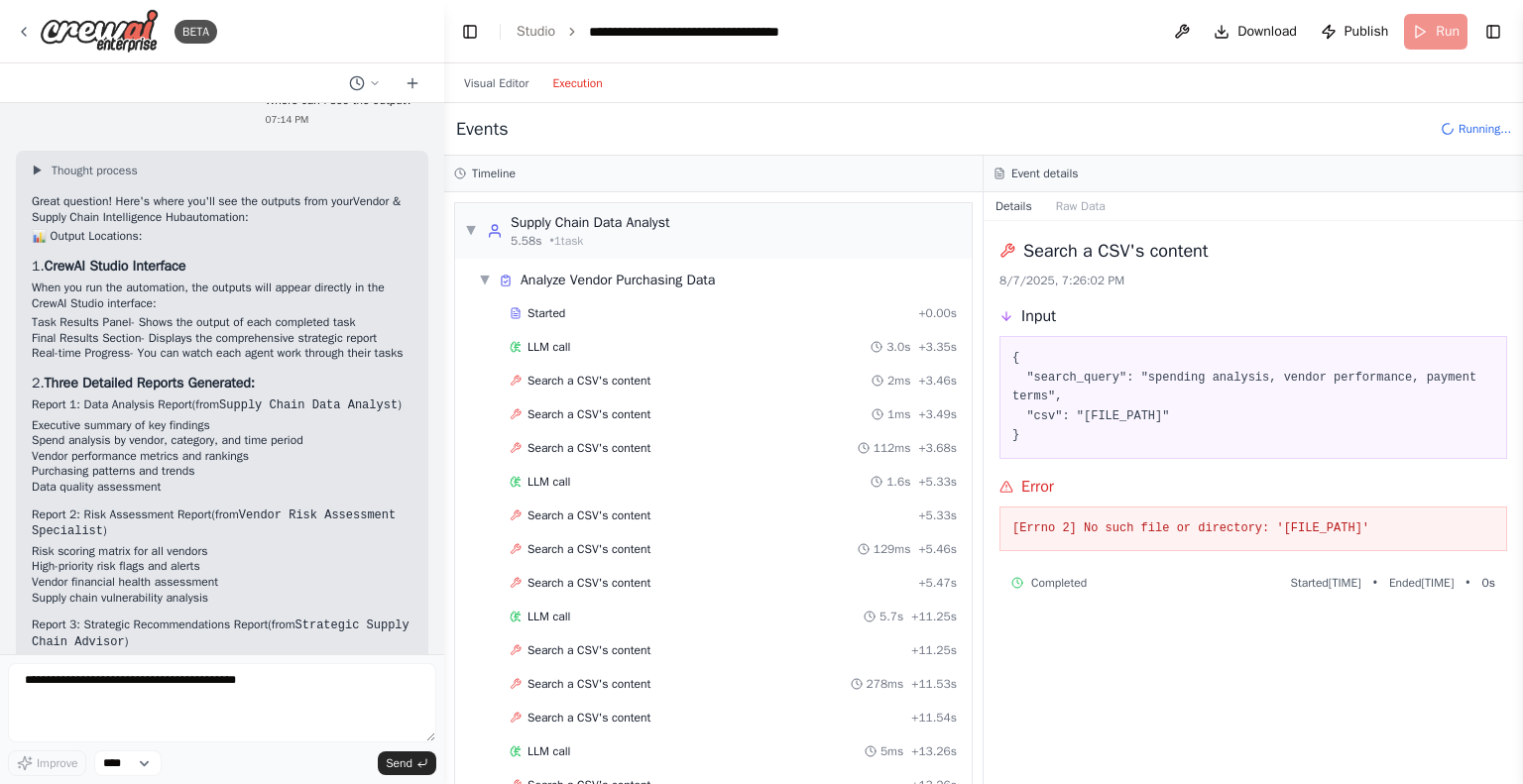 click on "**********" at bounding box center [984, 32] 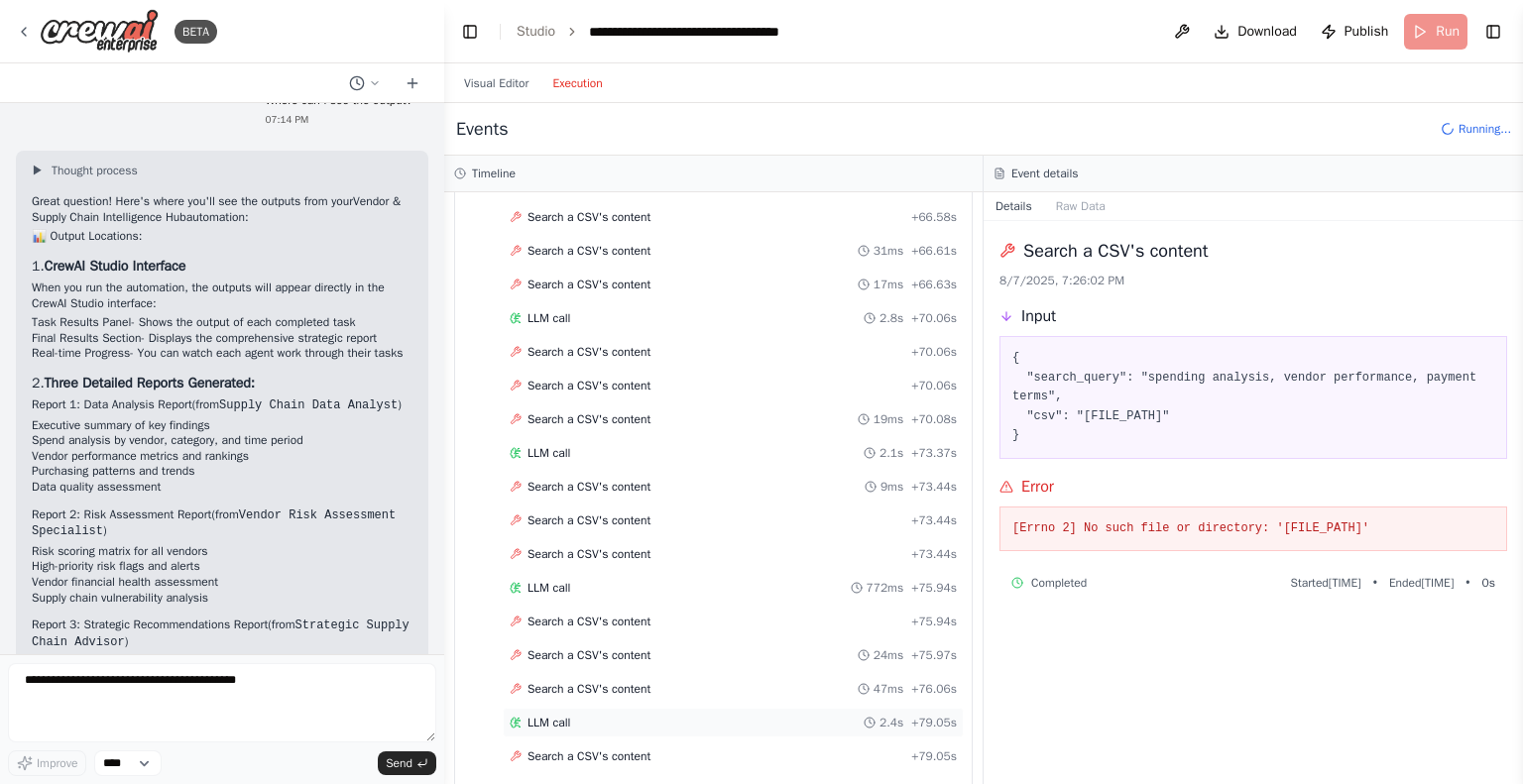 scroll, scrollTop: 2724, scrollLeft: 0, axis: vertical 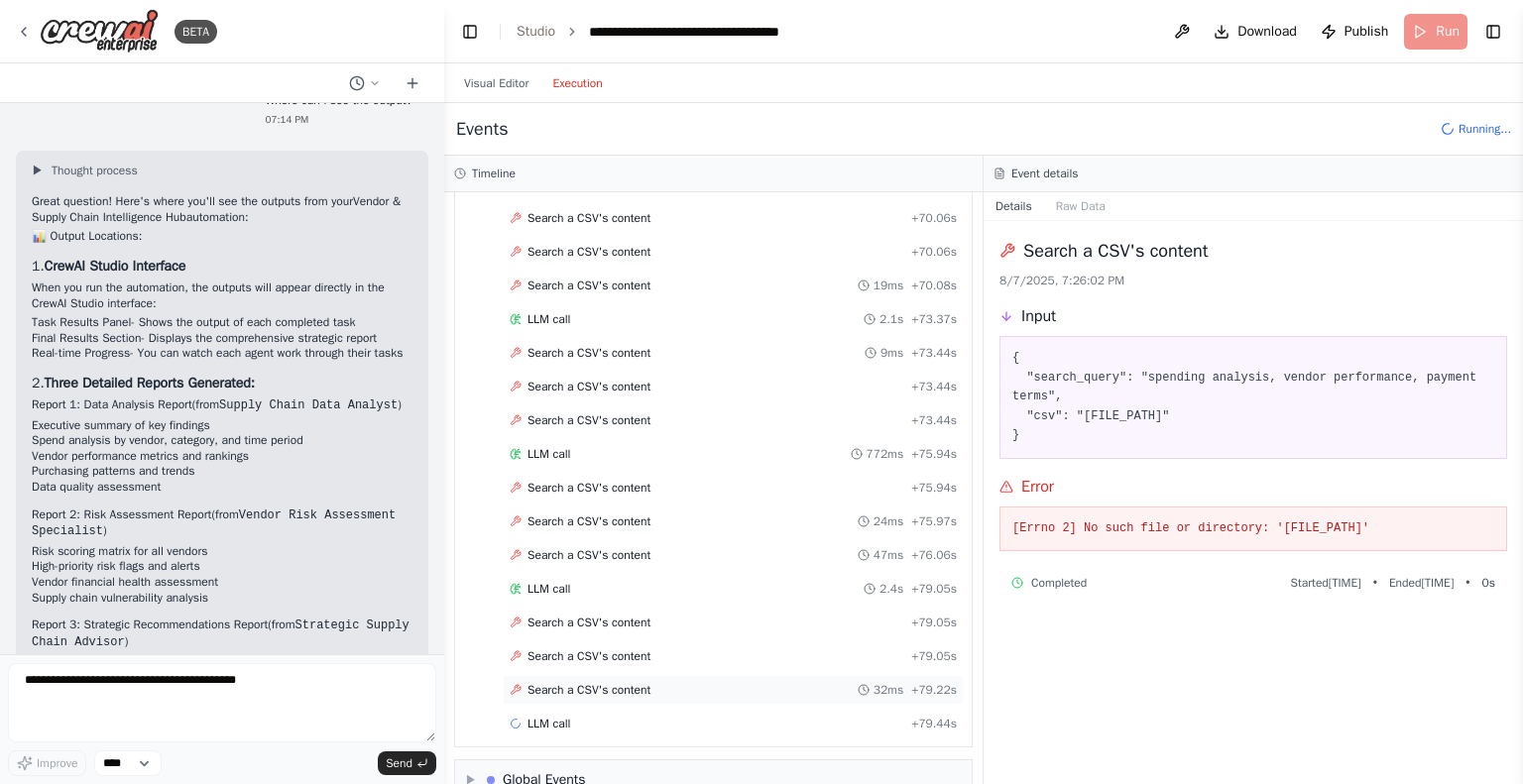 click on "Search a CSV's content" at bounding box center [589, 690] 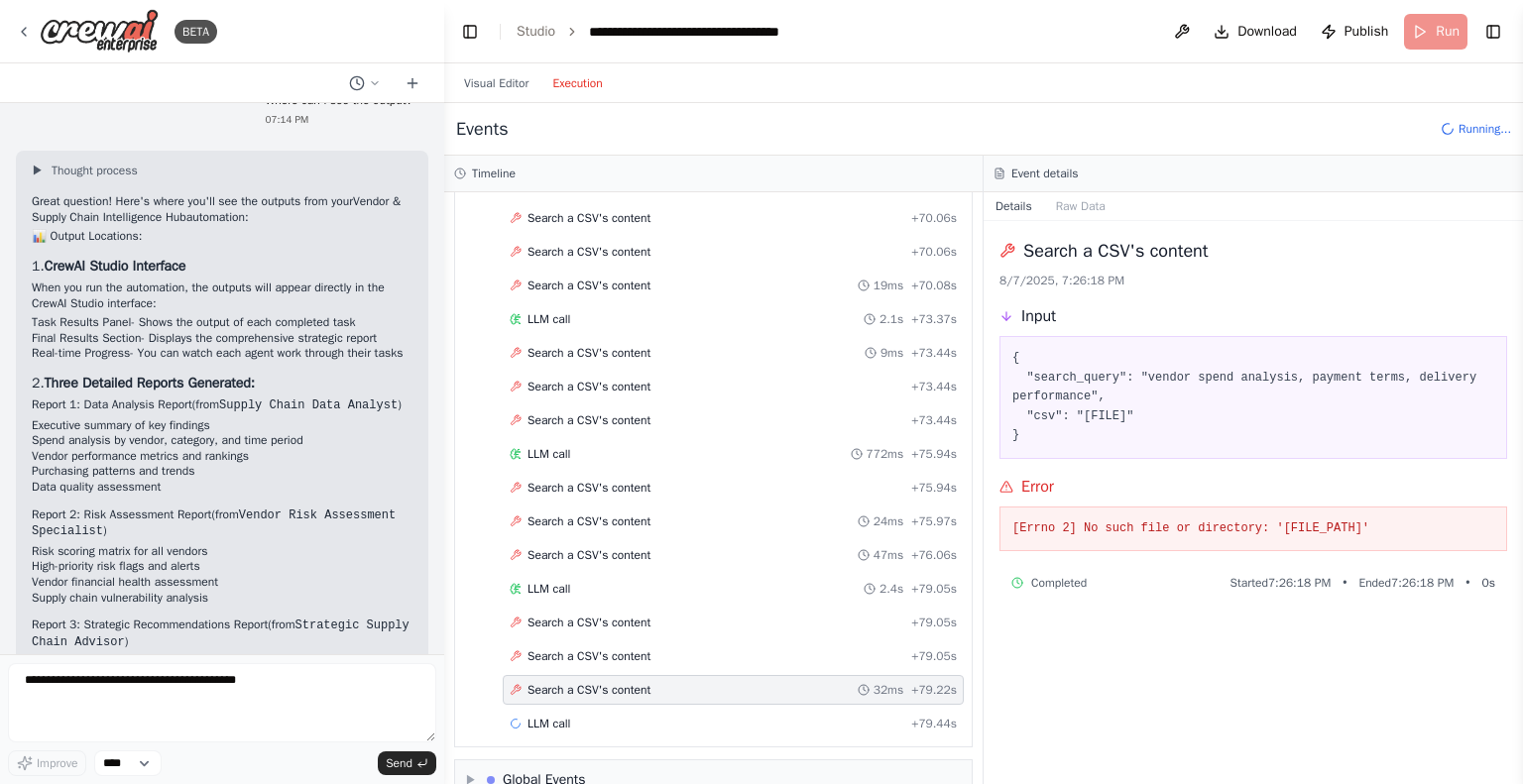click on "Search a CSV's content 32ms + 79.22s" at bounding box center [733, 690] 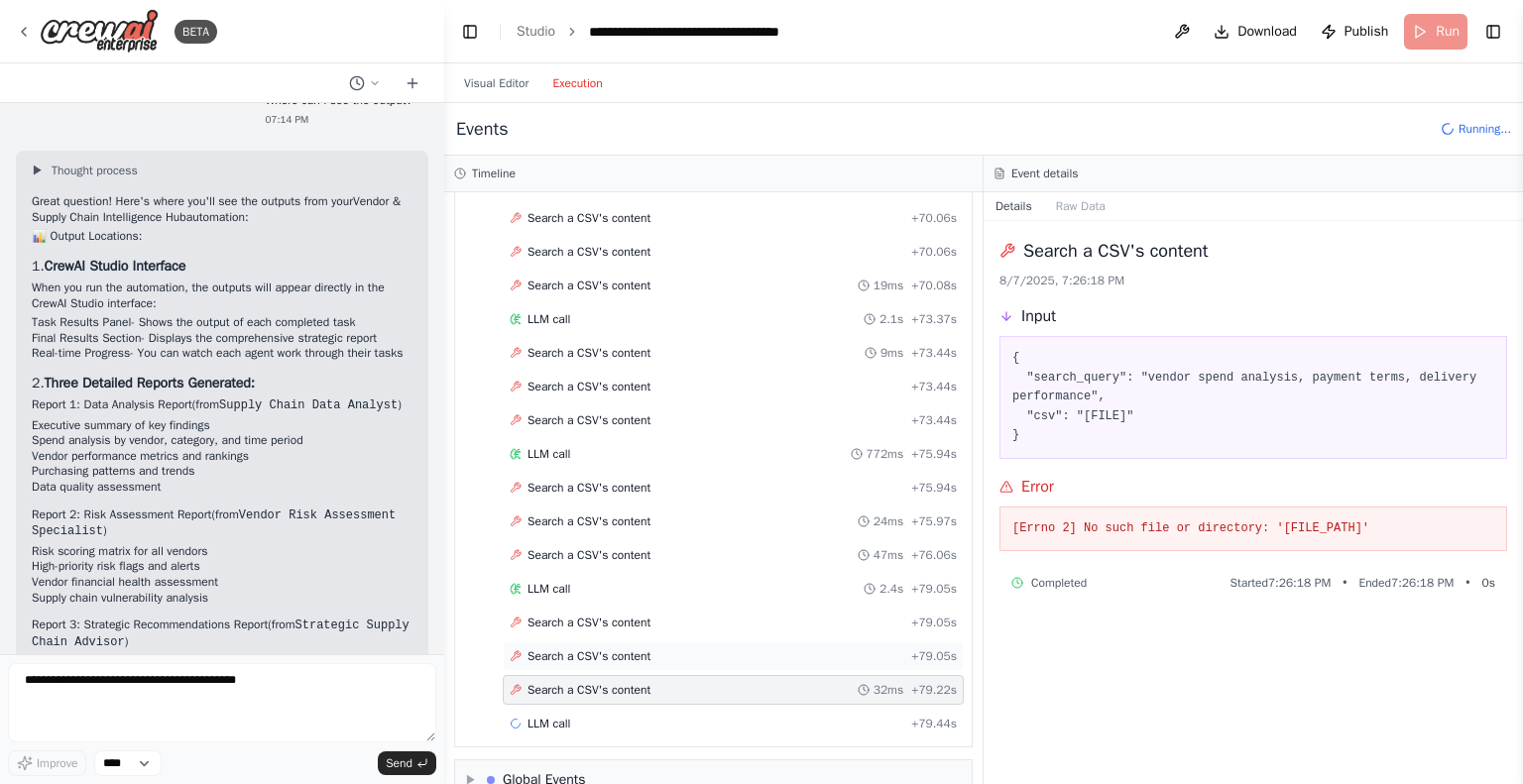 click on "Search a CSV's content" at bounding box center [589, 656] 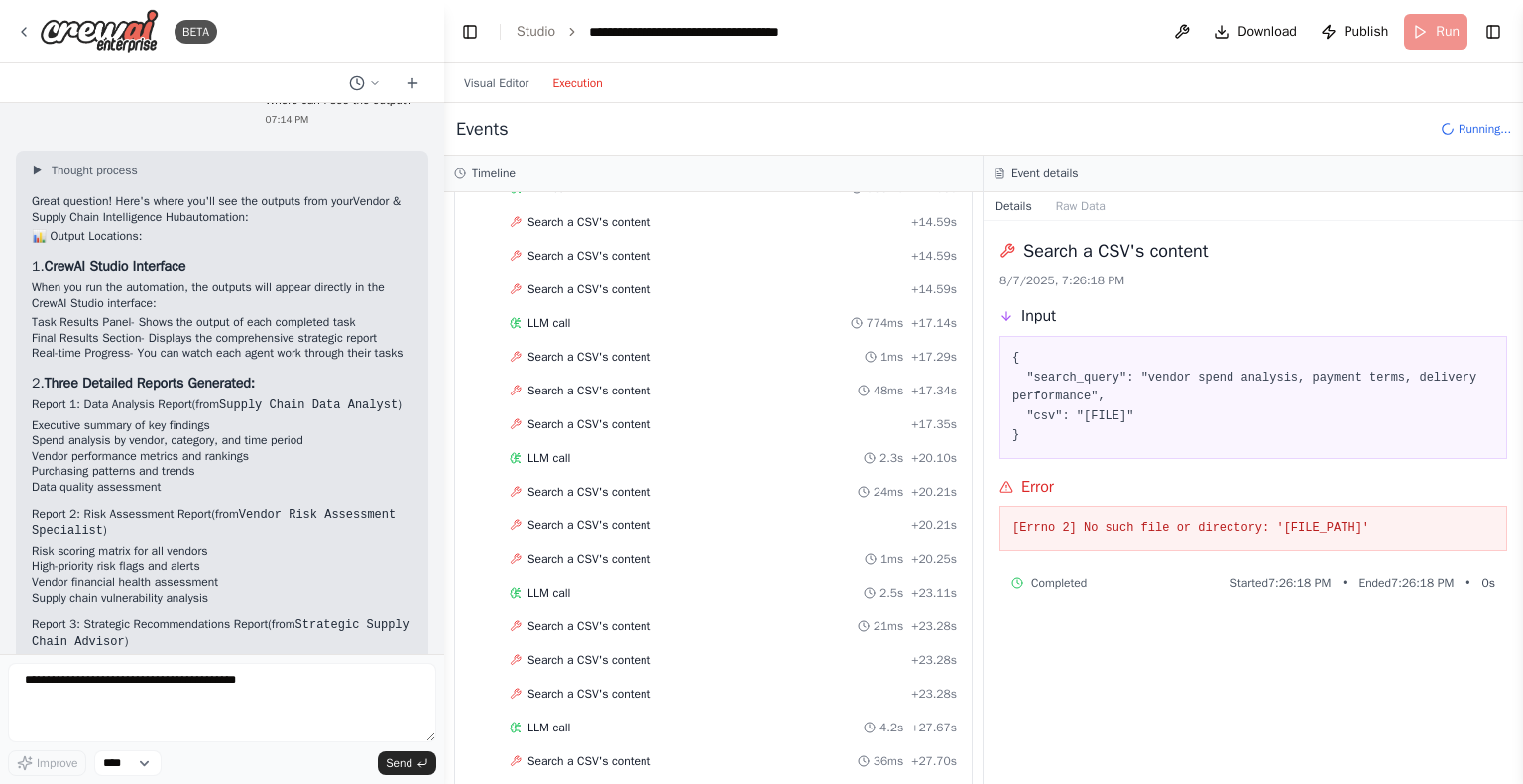 scroll, scrollTop: 0, scrollLeft: 0, axis: both 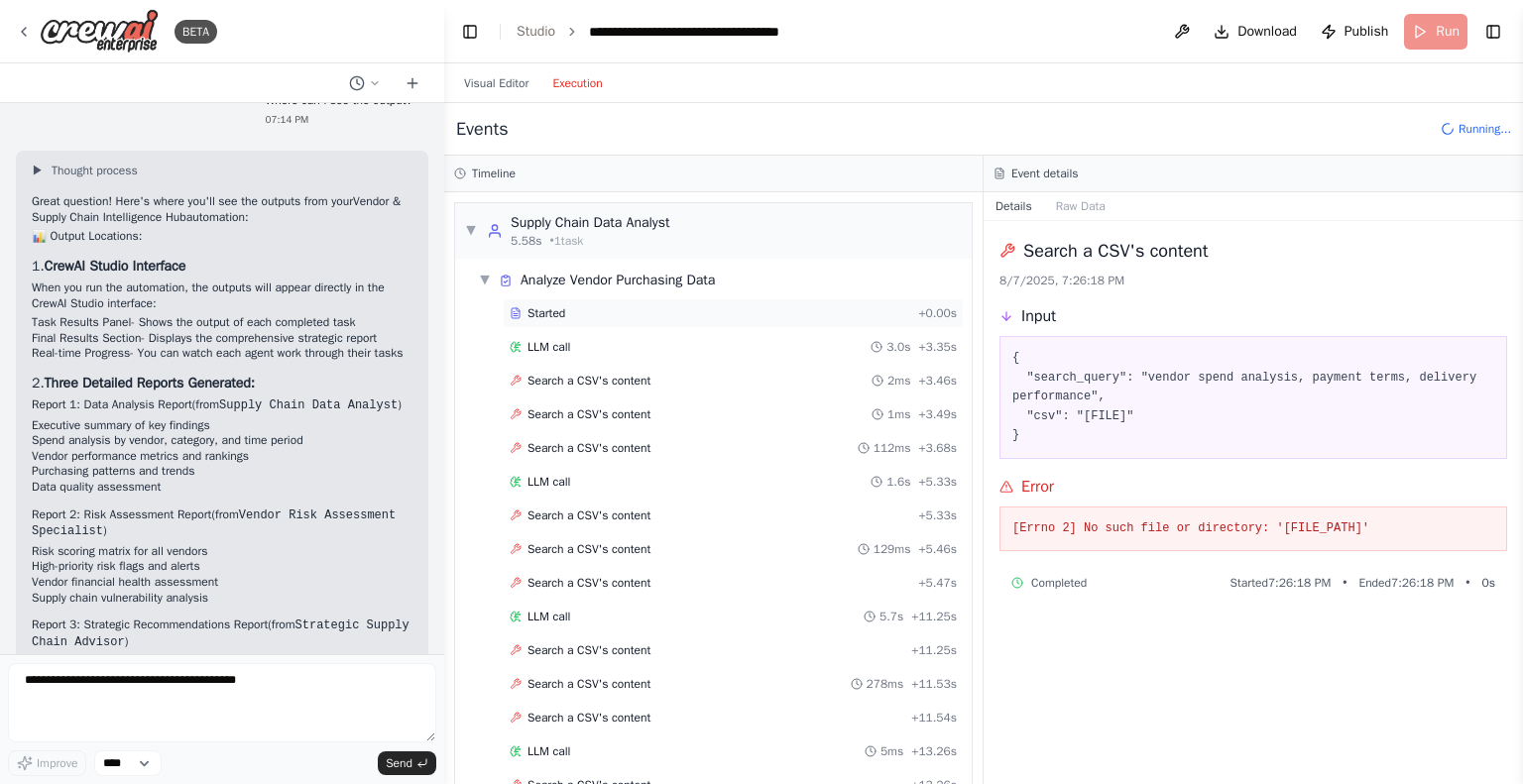 click on "Started" at bounding box center [710, 313] 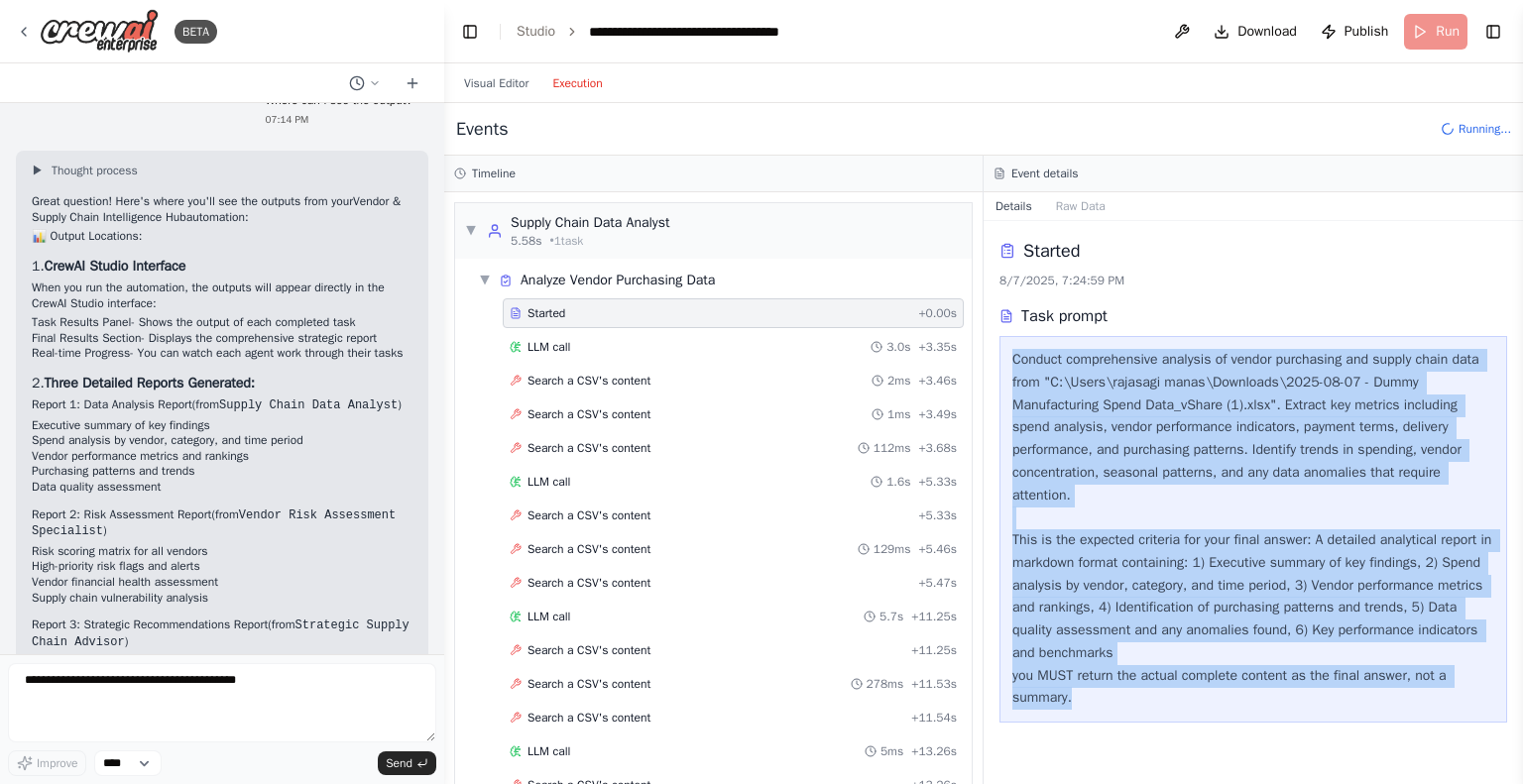 drag, startPoint x: 1008, startPoint y: 348, endPoint x: 1328, endPoint y: 735, distance: 502.16432 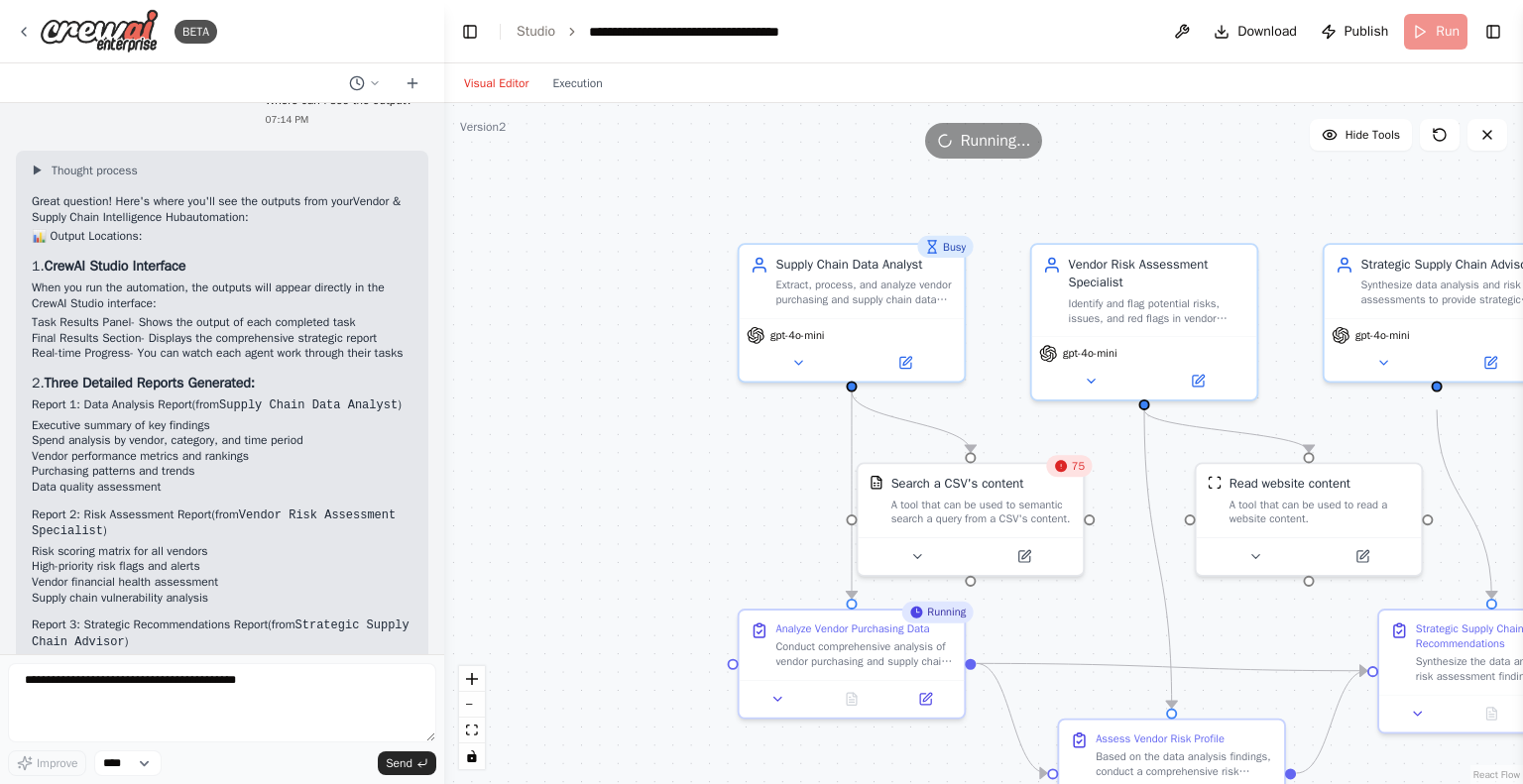 drag, startPoint x: 572, startPoint y: 565, endPoint x: 1089, endPoint y: 580, distance: 517.2176 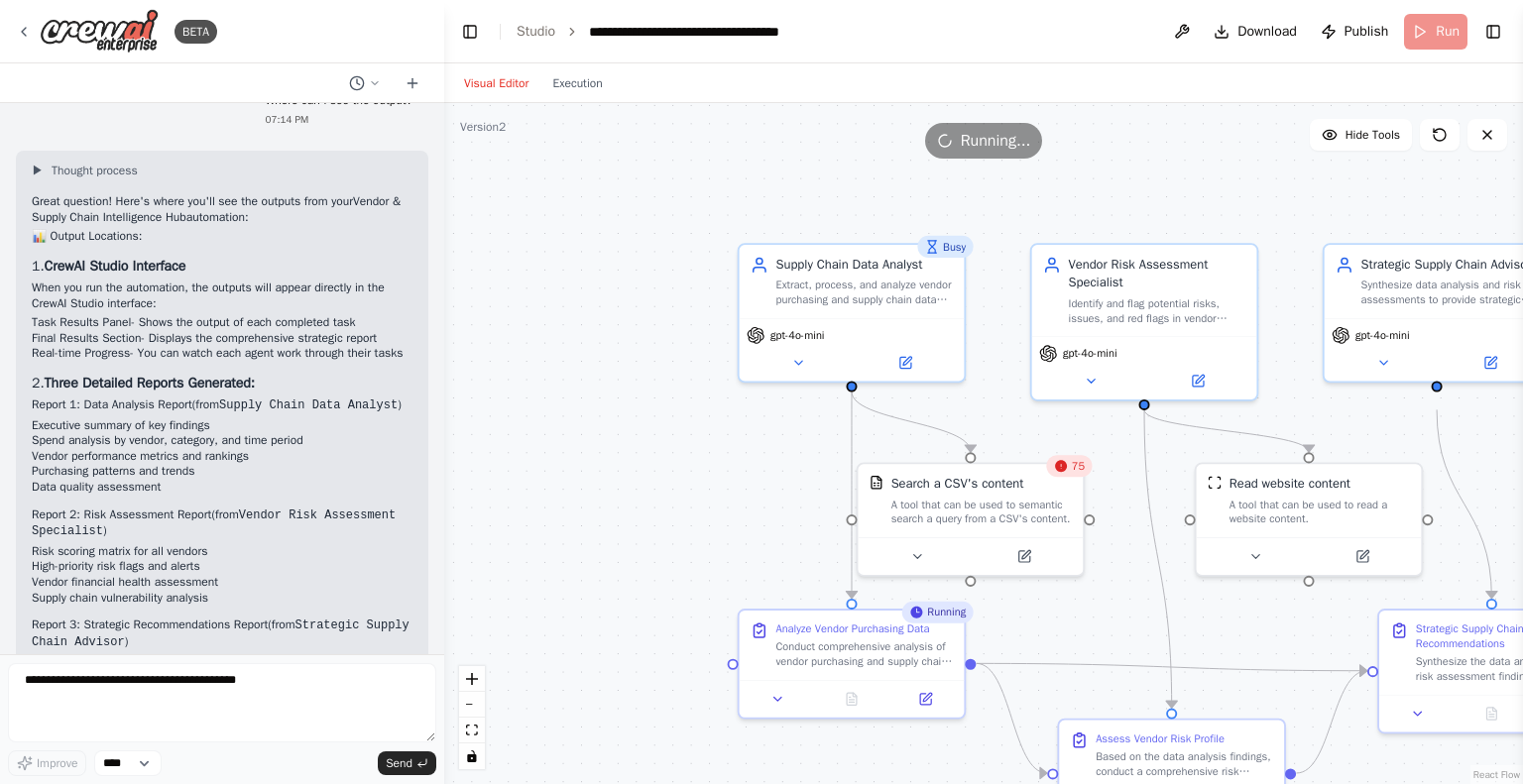 click on ".deletable-edge-delete-btn {
width: 20px;
height: 20px;
border: 0px solid #ffffff;
color: #6b7280;
background-color: #f8fafc;
cursor: pointer;
border-radius: 50%;
font-size: 12px;
padding: 3px;
display: flex;
align-items: center;
justify-content: center;
transition: all 0.2s cubic-bezier(0.4, 0, 0.2, 1);
box-shadow: 0 2px 4px rgba(0, 0, 0, 0.1);
}
.deletable-edge-delete-btn:hover {
background-color: #ef4444;
color: #ffffff;
border-color: #dc2626;
transform: scale(1.1);
box-shadow: 0 4px 12px rgba(239, 68, 68, 0.4);
}
.deletable-edge-delete-btn:active {
transform: scale(0.95);
box-shadow: 0 2px 4px rgba(239, 68, 68, 0.3);
}
Busy Supply Chain Data Analyst gpt-4o-mini 75 Search a CSV's content" at bounding box center [984, 443] 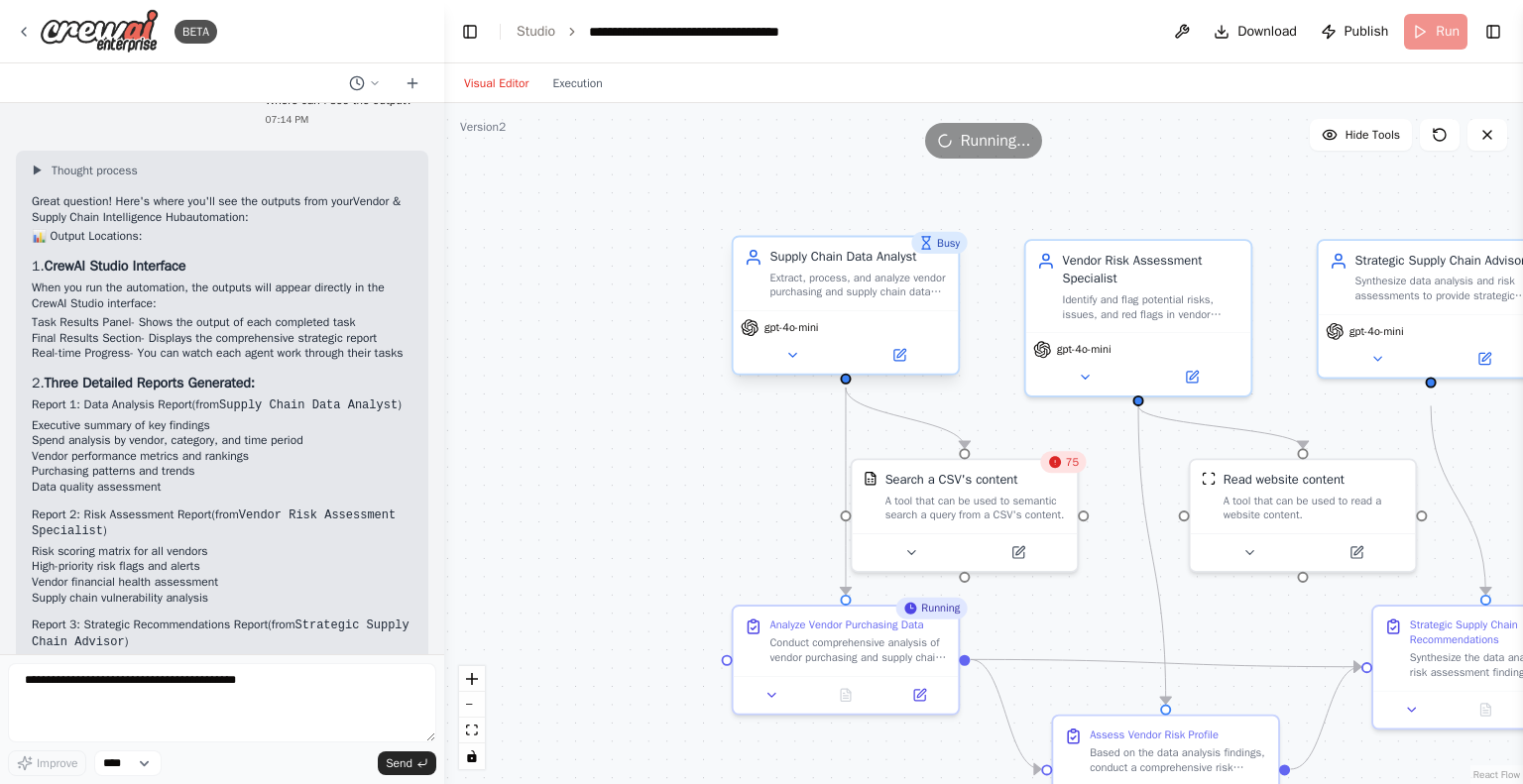 click on "gpt-4o-mini" at bounding box center [846, 342] 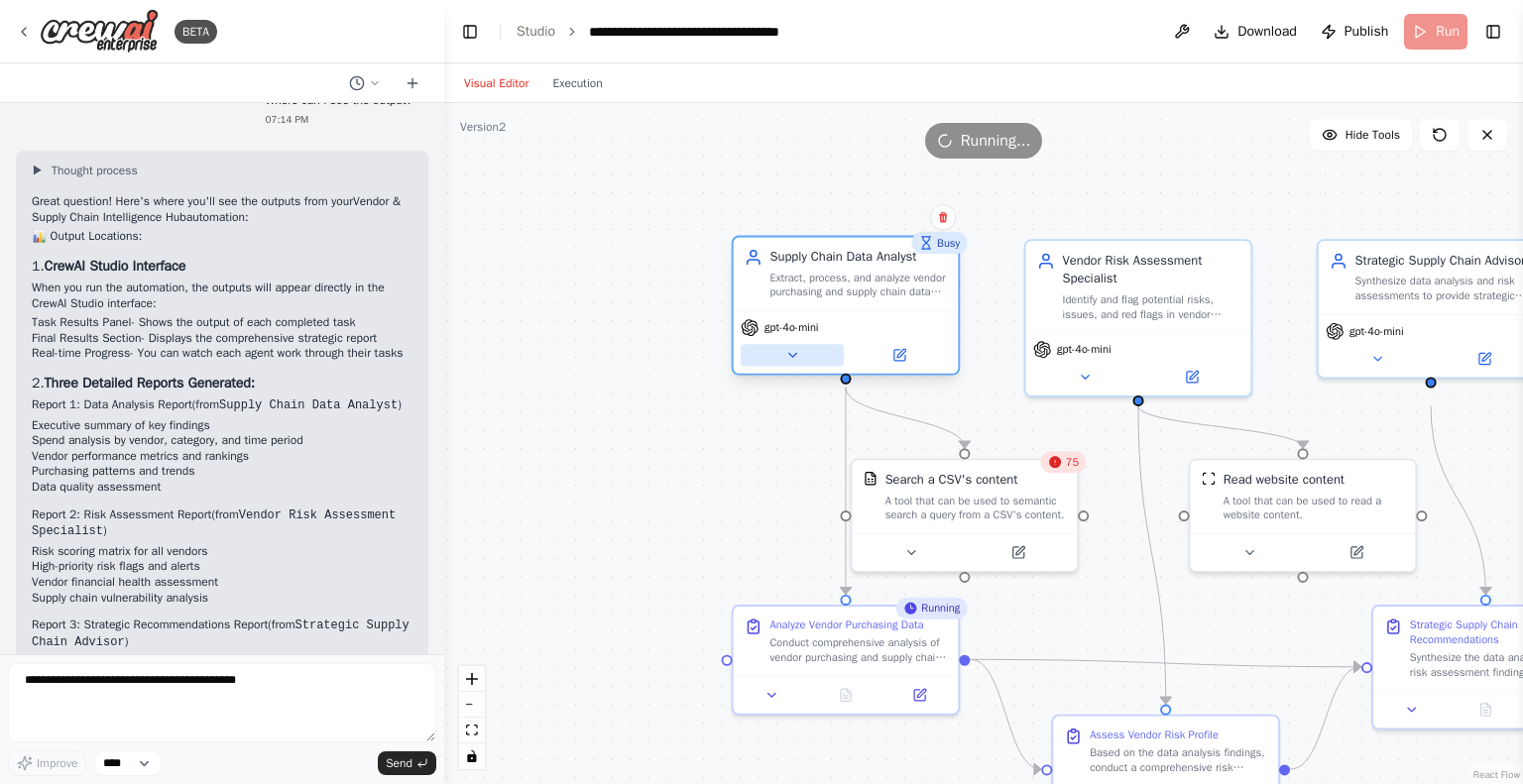click at bounding box center [792, 355] 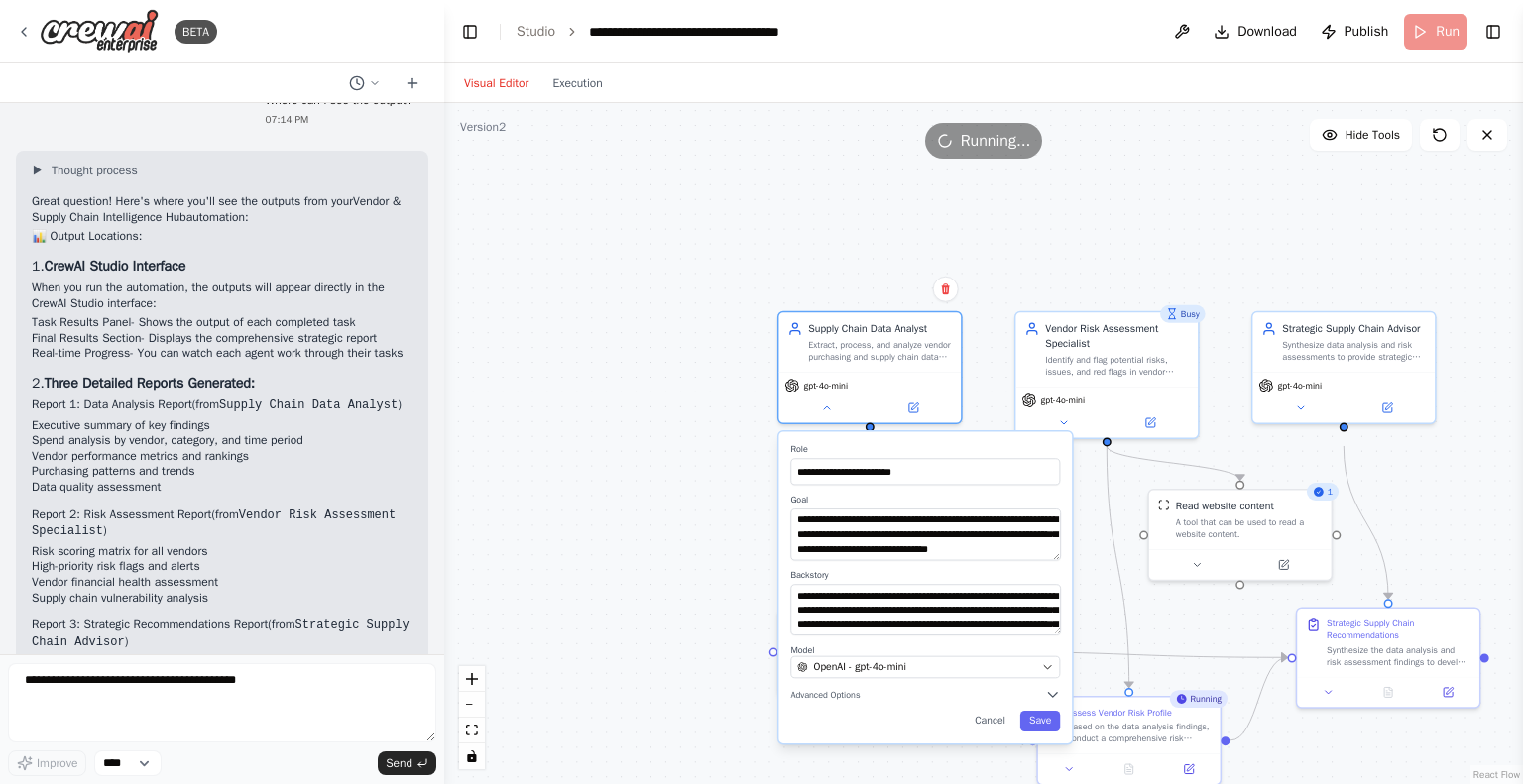 click on "**********" at bounding box center [984, 443] 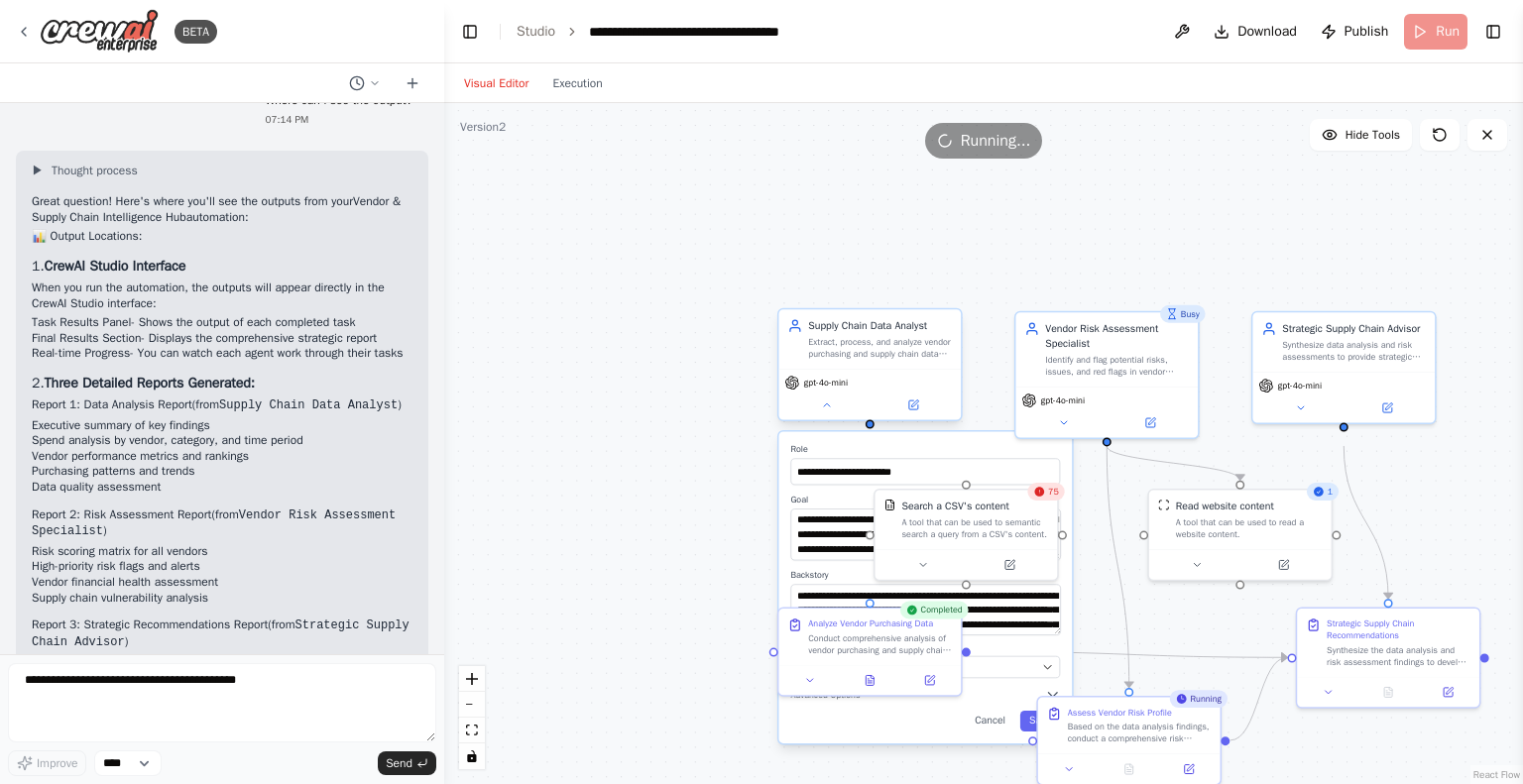 click on "gpt-4o-mini" at bounding box center (870, 394) 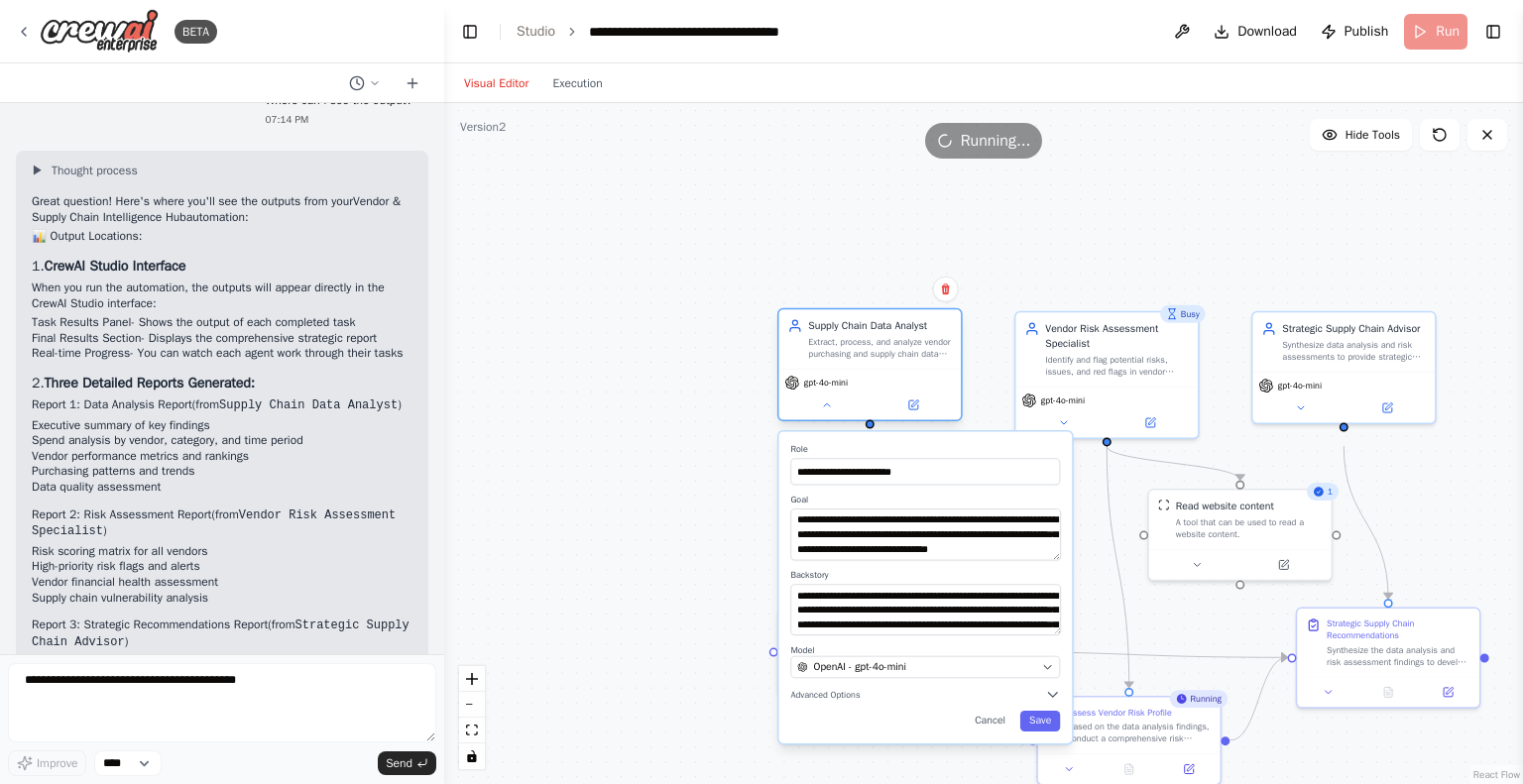 click on "gpt-4o-mini" at bounding box center [870, 394] 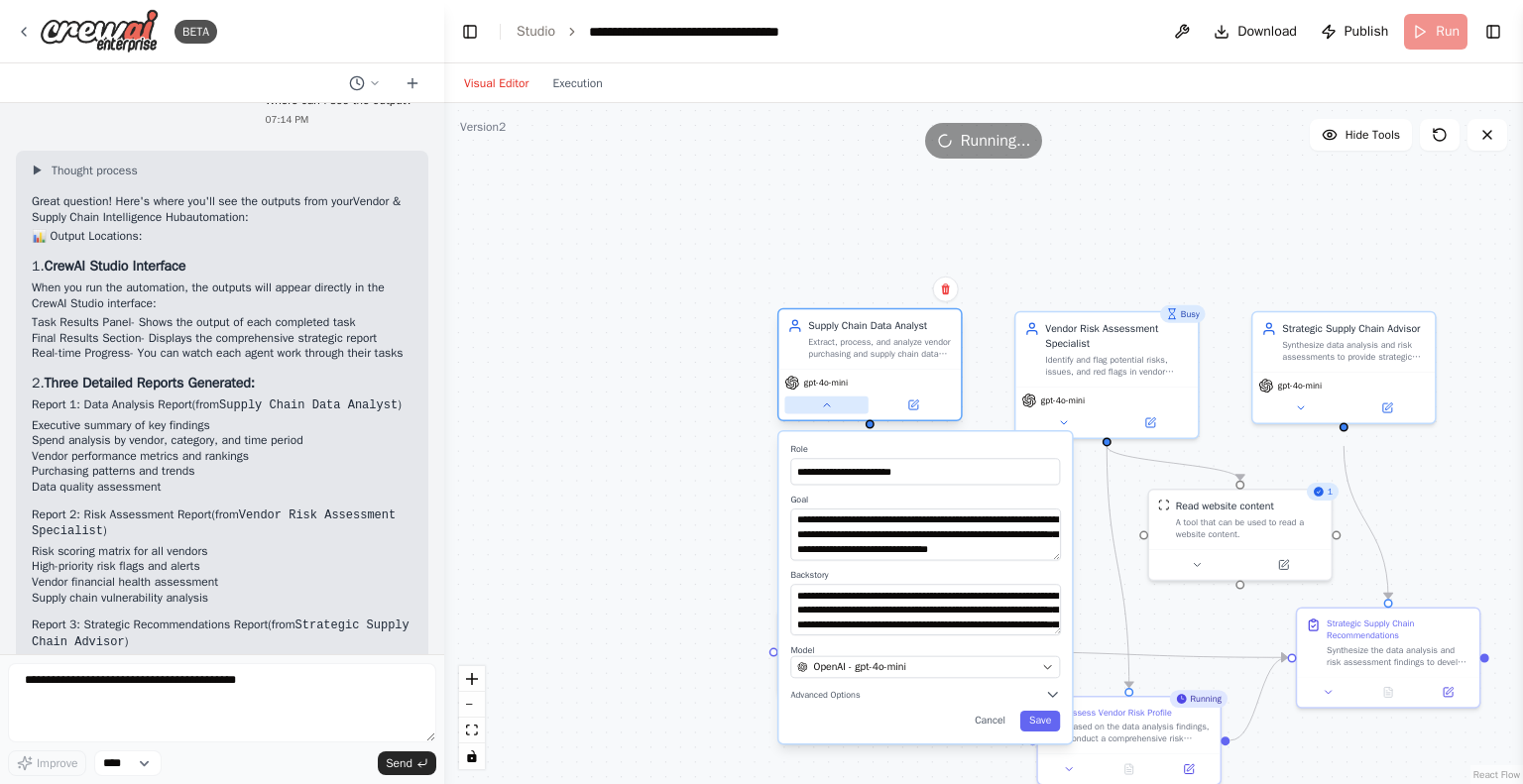 click 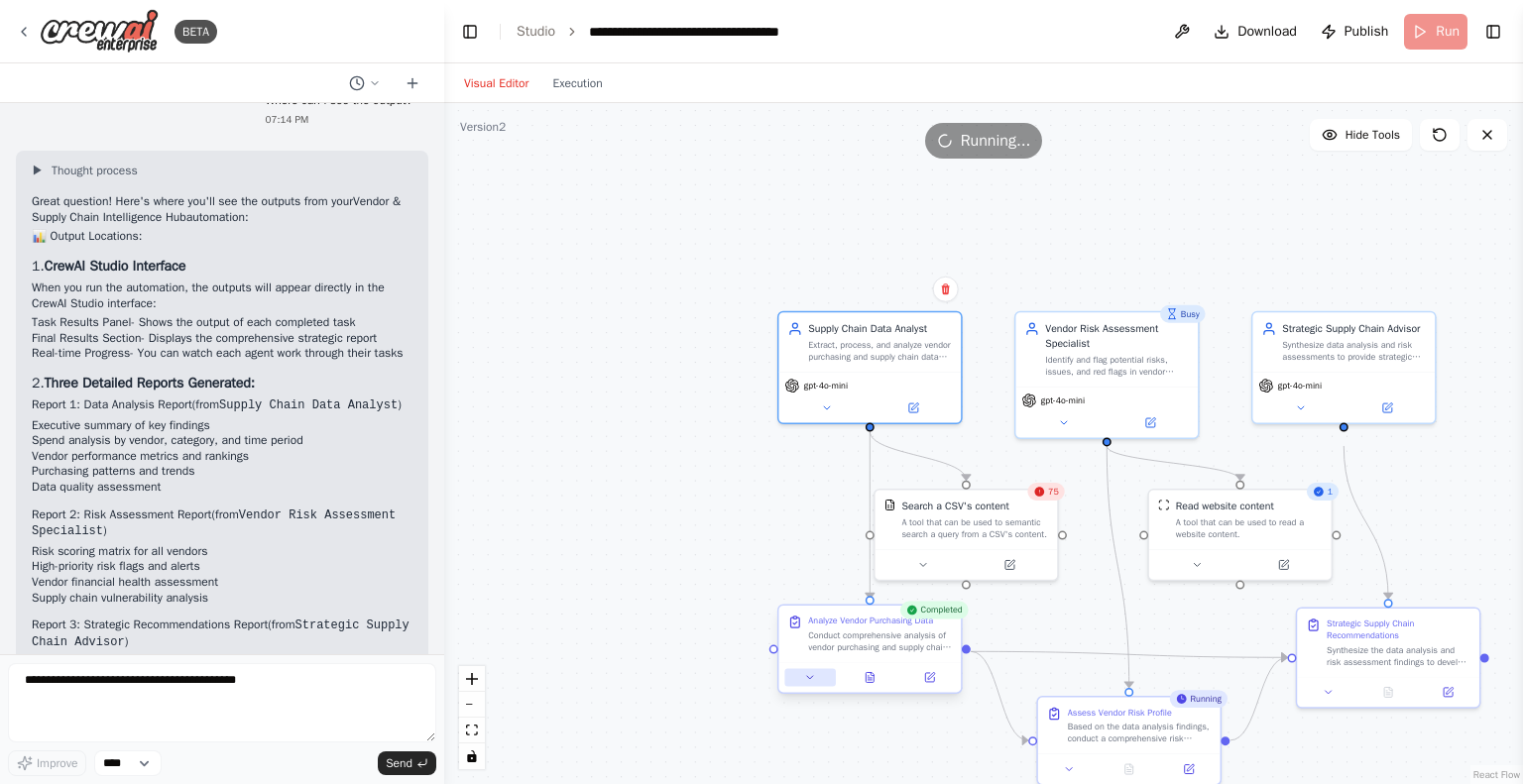 click 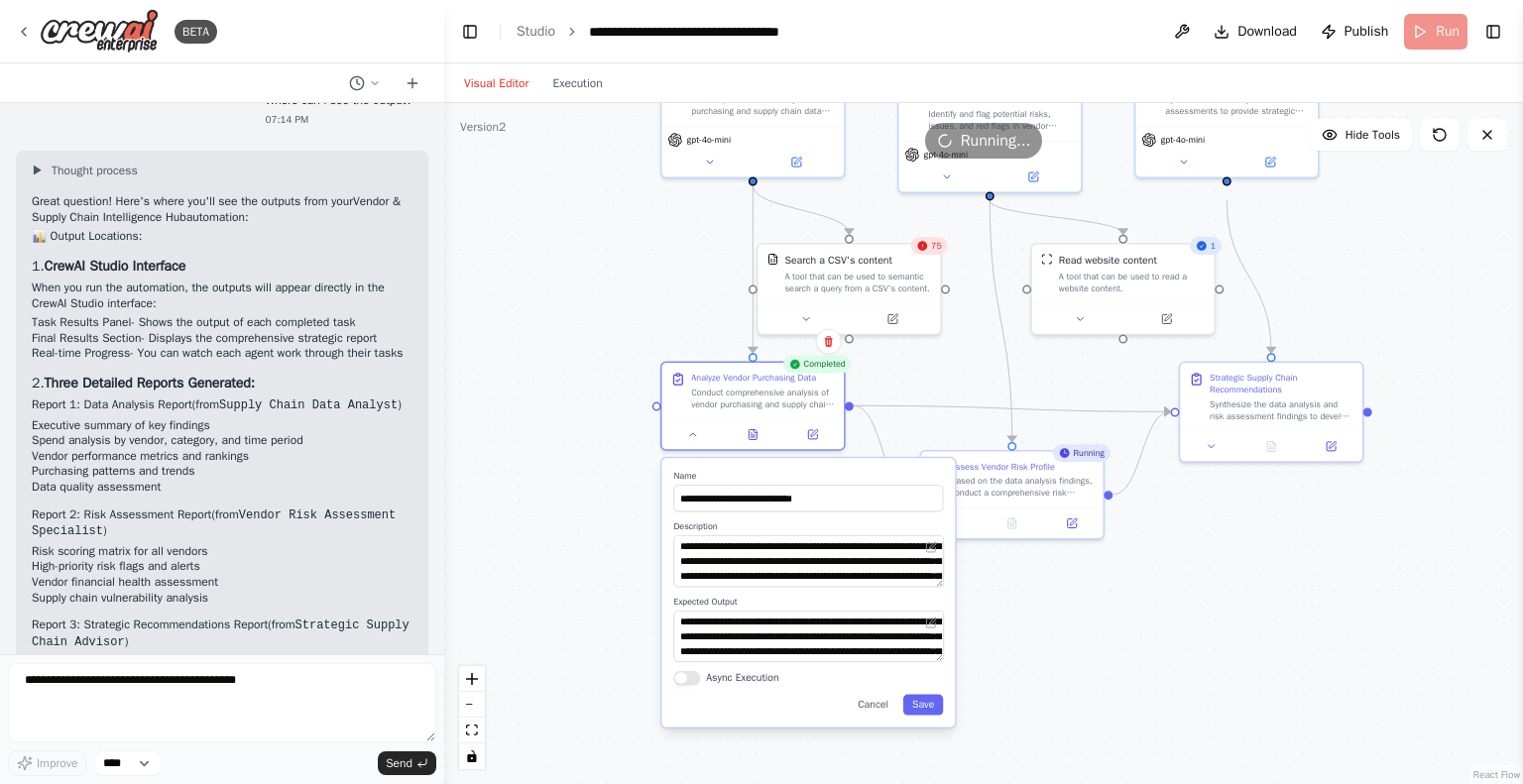 drag, startPoint x: 686, startPoint y: 649, endPoint x: 573, endPoint y: 392, distance: 280.7454 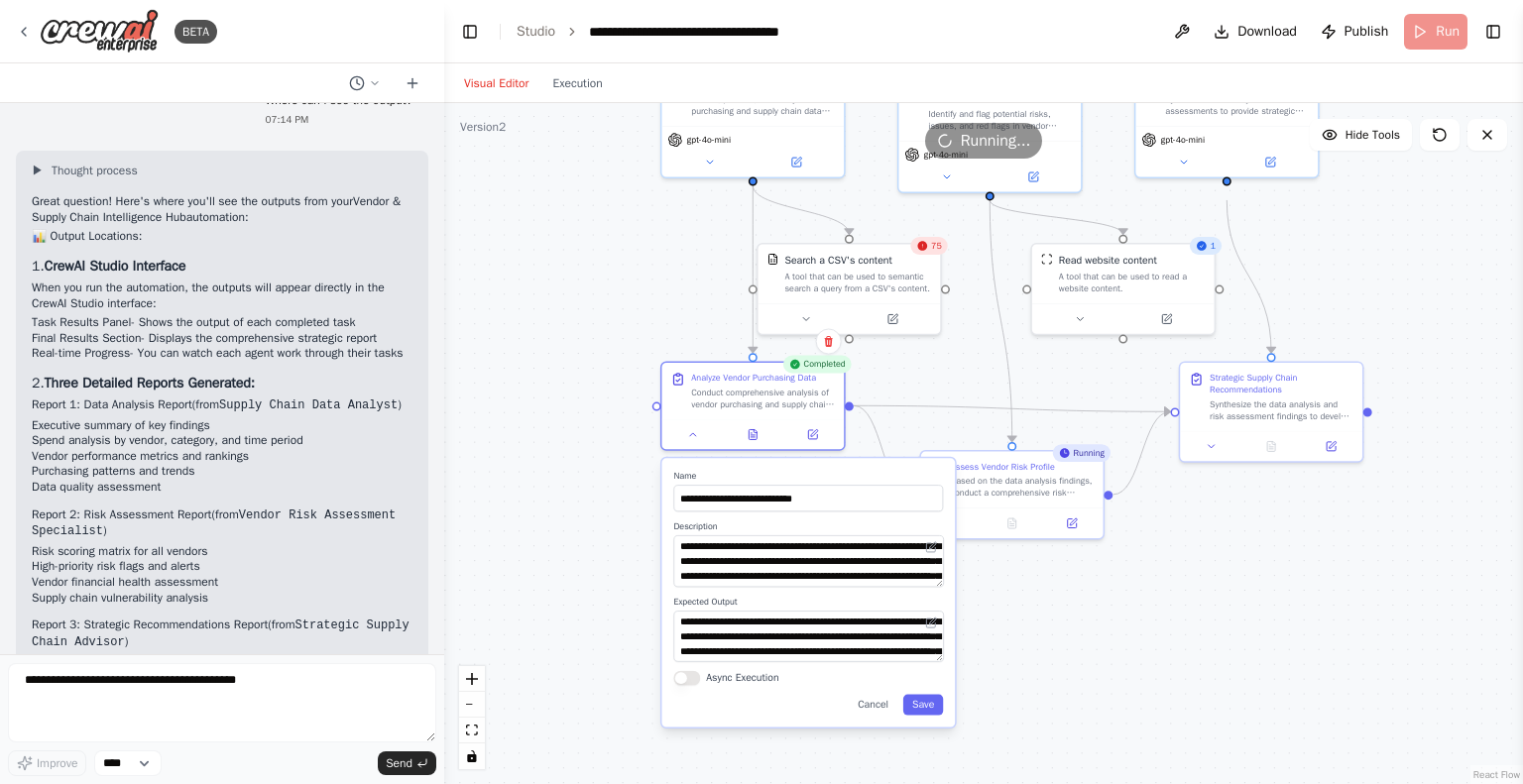 click on ".deletable-edge-delete-btn {
width: 20px;
height: 20px;
border: 0px solid #ffffff;
color: #6b7280;
background-color: #f8fafc;
cursor: pointer;
border-radius: 50%;
font-size: 12px;
padding: 3px;
display: flex;
align-items: center;
justify-content: center;
transition: all 0.2s cubic-bezier(0.4, 0, 0.2, 1);
box-shadow: 0 2px 4px rgba(0, 0, 0, 0.1);
}
.deletable-edge-delete-btn:hover {
background-color: #ef4444;
color: #ffffff;
border-color: #dc2626;
transform: scale(1.1);
box-shadow: 0 4px 12px rgba(239, 68, 68, 0.4);
}
.deletable-edge-delete-btn:active {
transform: scale(0.95);
box-shadow: 0 2px 4px rgba(239, 68, 68, 0.3);
}
Supply Chain Data Analyst gpt-4o-mini 75 Search a CSV's content Busy" at bounding box center (984, 443) 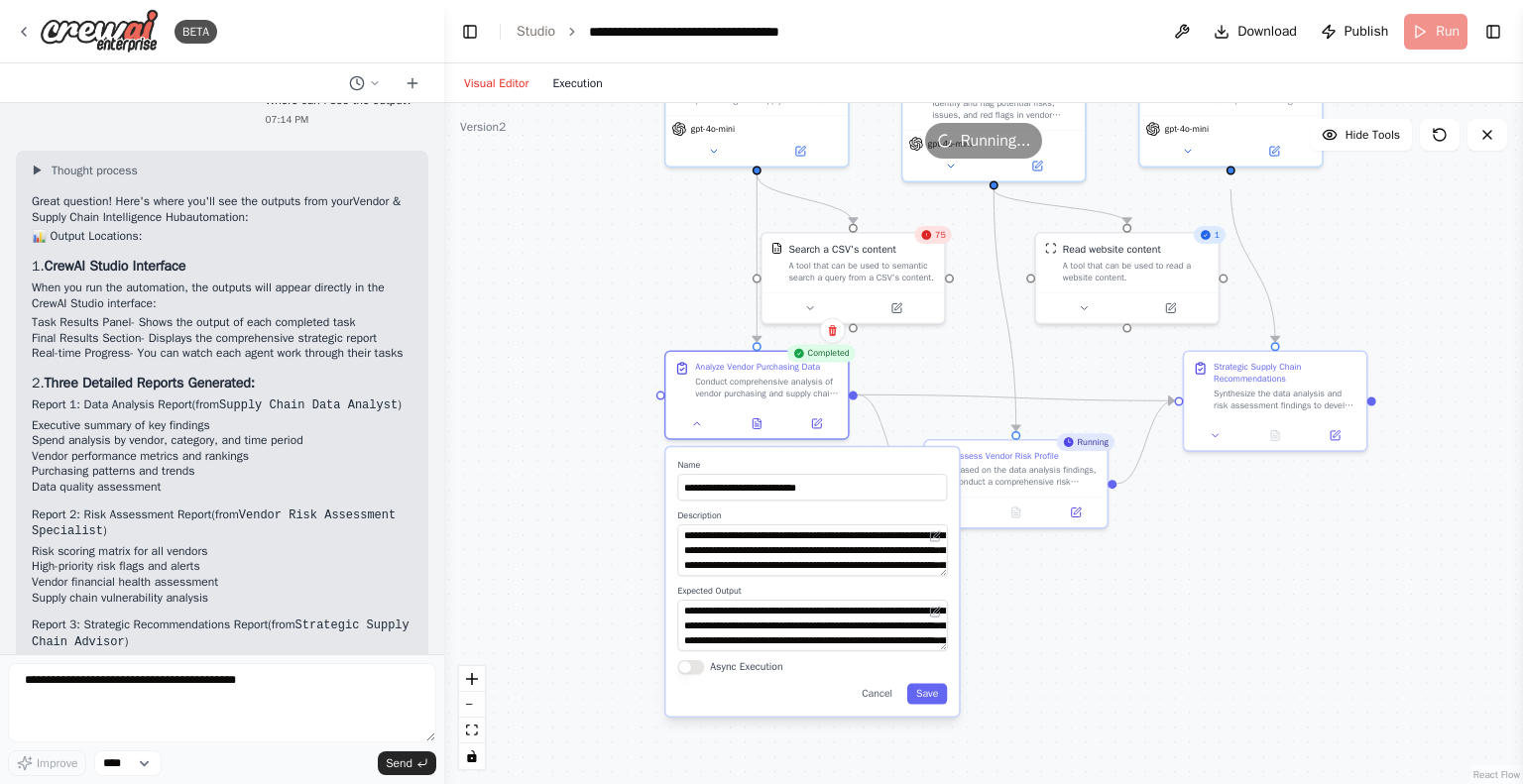 click on "Execution" at bounding box center [577, 83] 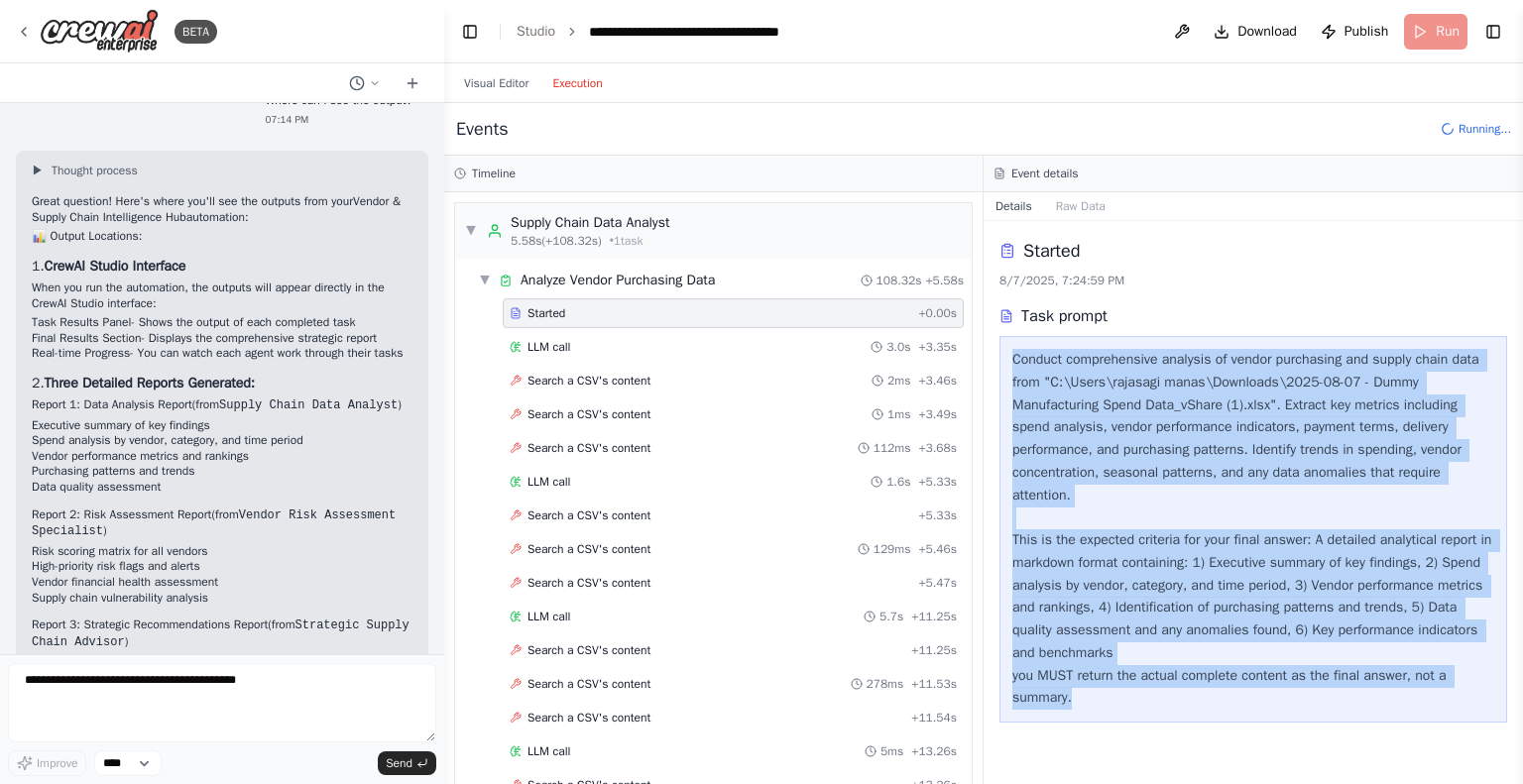 click on "Conduct comprehensive analysis of vendor purchasing and supply chain data from "C:\Users\rajasagi manas\Downloads\2025-08-07 - Dummy Manufacturing Spend Data_vShare (1).xlsx". Extract key metrics including spend analysis, vendor performance indicators, payment terms, delivery performance, and purchasing patterns. Identify trends in spending, vendor concentration, seasonal patterns, and any data anomalies that require attention.
This is the expected criteria for your final answer: A detailed analytical report in markdown format containing: 1) Executive summary of key findings, 2) Spend analysis by vendor, category, and time period, 3) Vendor performance metrics and rankings, 4) Identification of purchasing patterns and trends, 5) Data quality assessment and any anomalies found, 6) Key performance indicators and benchmarks
you MUST return the actual complete content as the final answer, not a summary." at bounding box center [1253, 529] 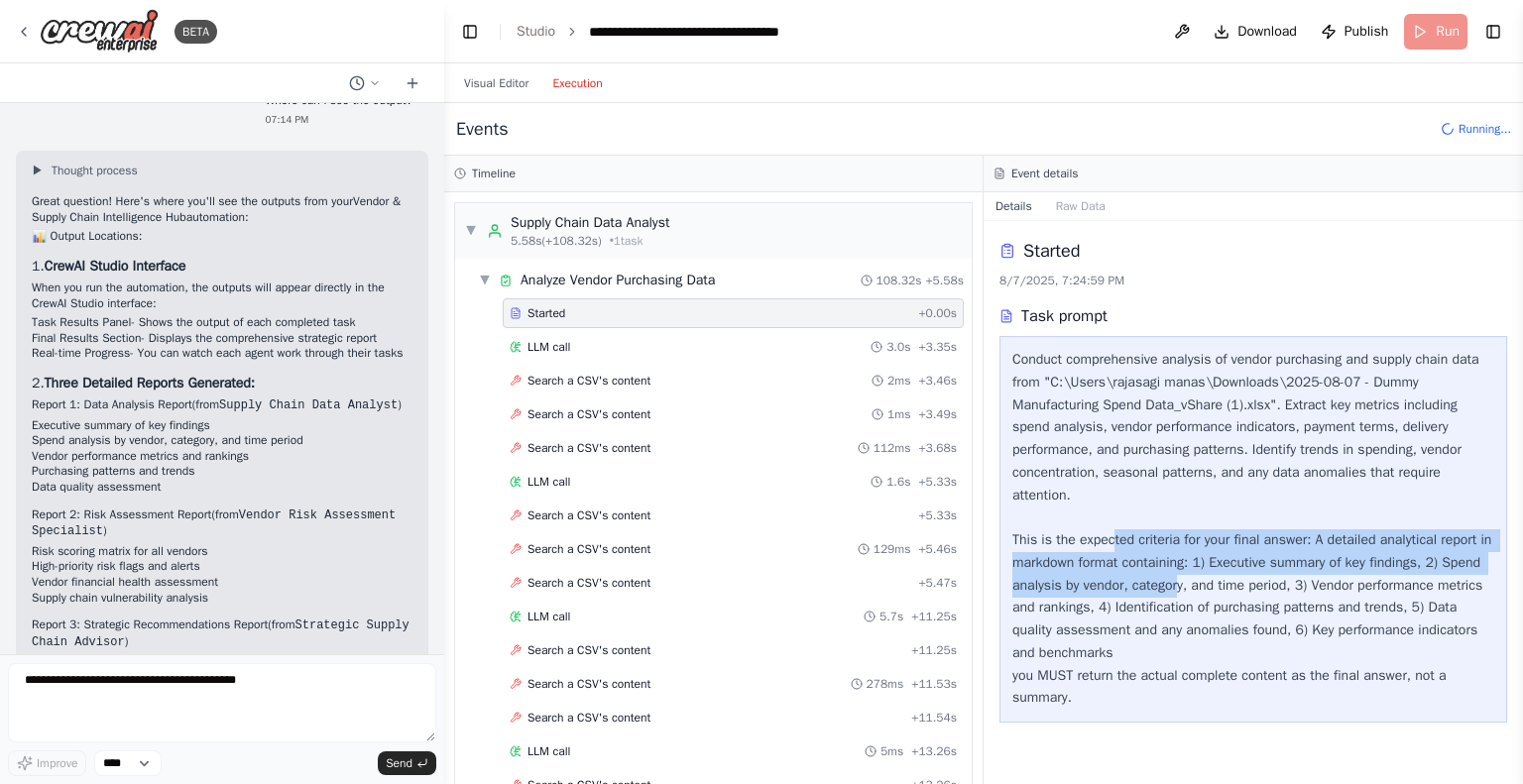 drag, startPoint x: 1114, startPoint y: 541, endPoint x: 1179, endPoint y: 598, distance: 86.4523 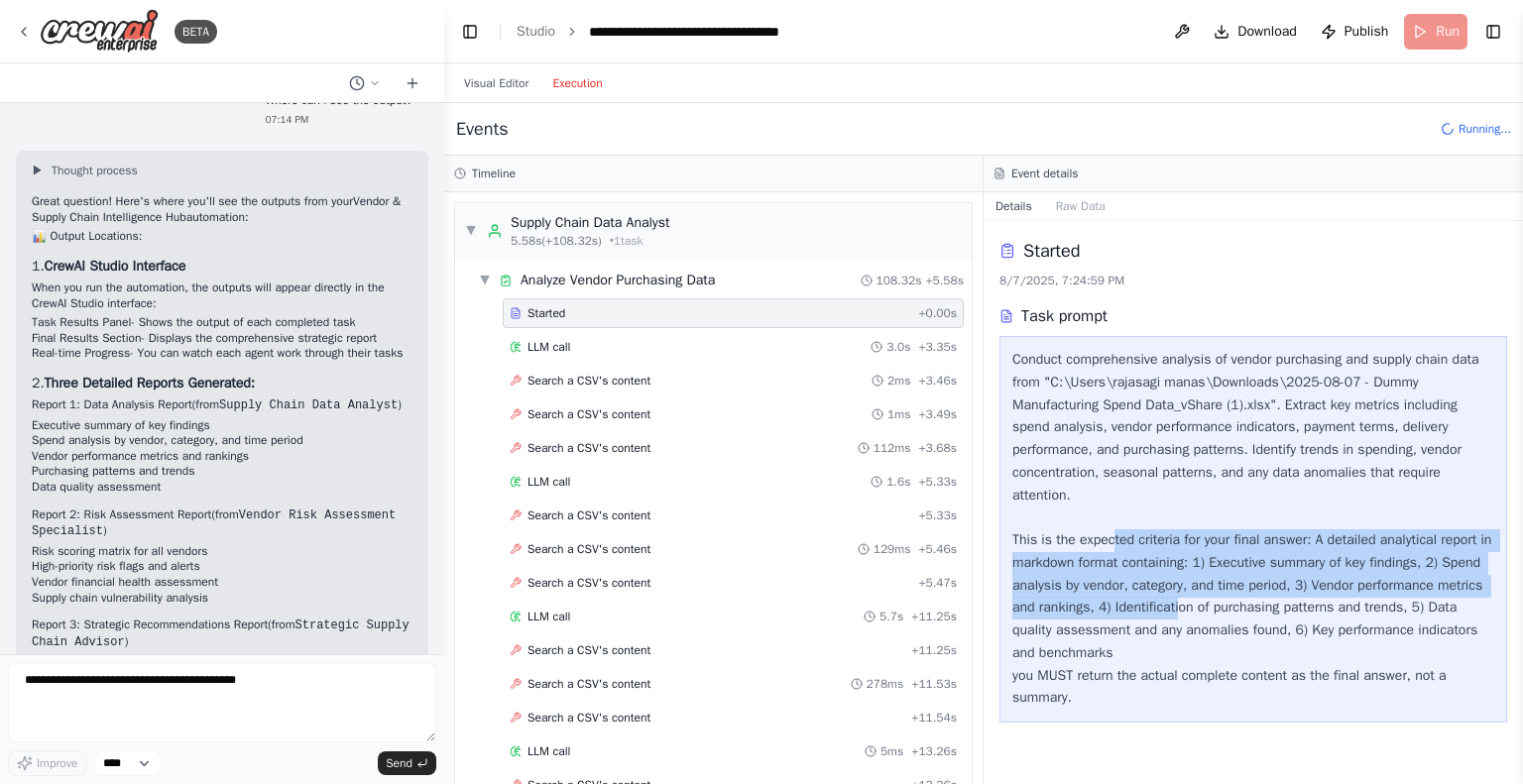 click on "Conduct comprehensive analysis of vendor purchasing and supply chain data from "C:\Users\rajasagi manas\Downloads\2025-08-07 - Dummy Manufacturing Spend Data_vShare (1).xlsx". Extract key metrics including spend analysis, vendor performance indicators, payment terms, delivery performance, and purchasing patterns. Identify trends in spending, vendor concentration, seasonal patterns, and any data anomalies that require attention.
This is the expected criteria for your final answer: A detailed analytical report in markdown format containing: 1) Executive summary of key findings, 2) Spend analysis by vendor, category, and time period, 3) Vendor performance metrics and rankings, 4) Identification of purchasing patterns and trends, 5) Data quality assessment and any anomalies found, 6) Key performance indicators and benchmarks
you MUST return the actual complete content as the final answer, not a summary." at bounding box center [1253, 529] 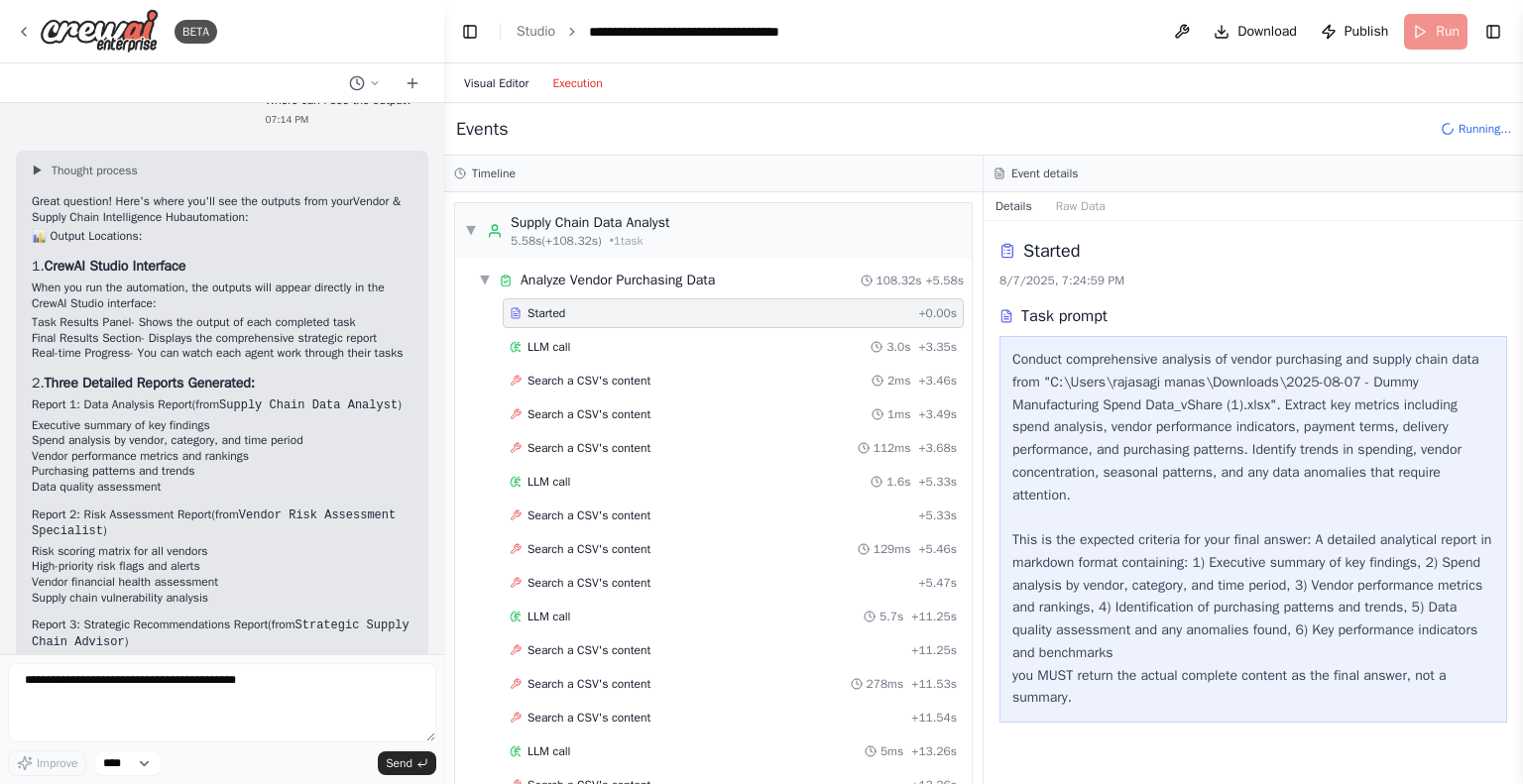 click on "Visual Editor" at bounding box center [496, 83] 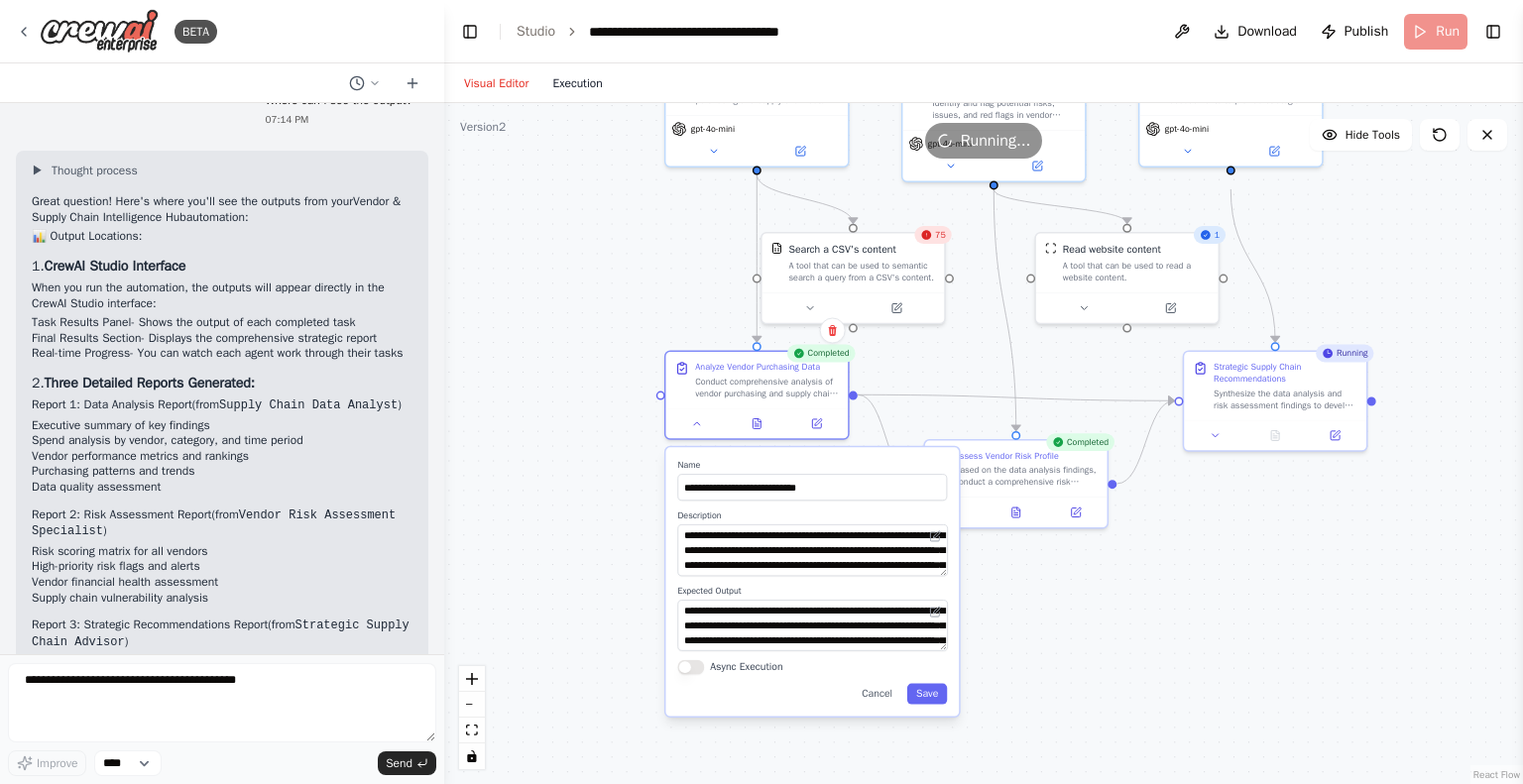 click on "Execution" at bounding box center [577, 83] 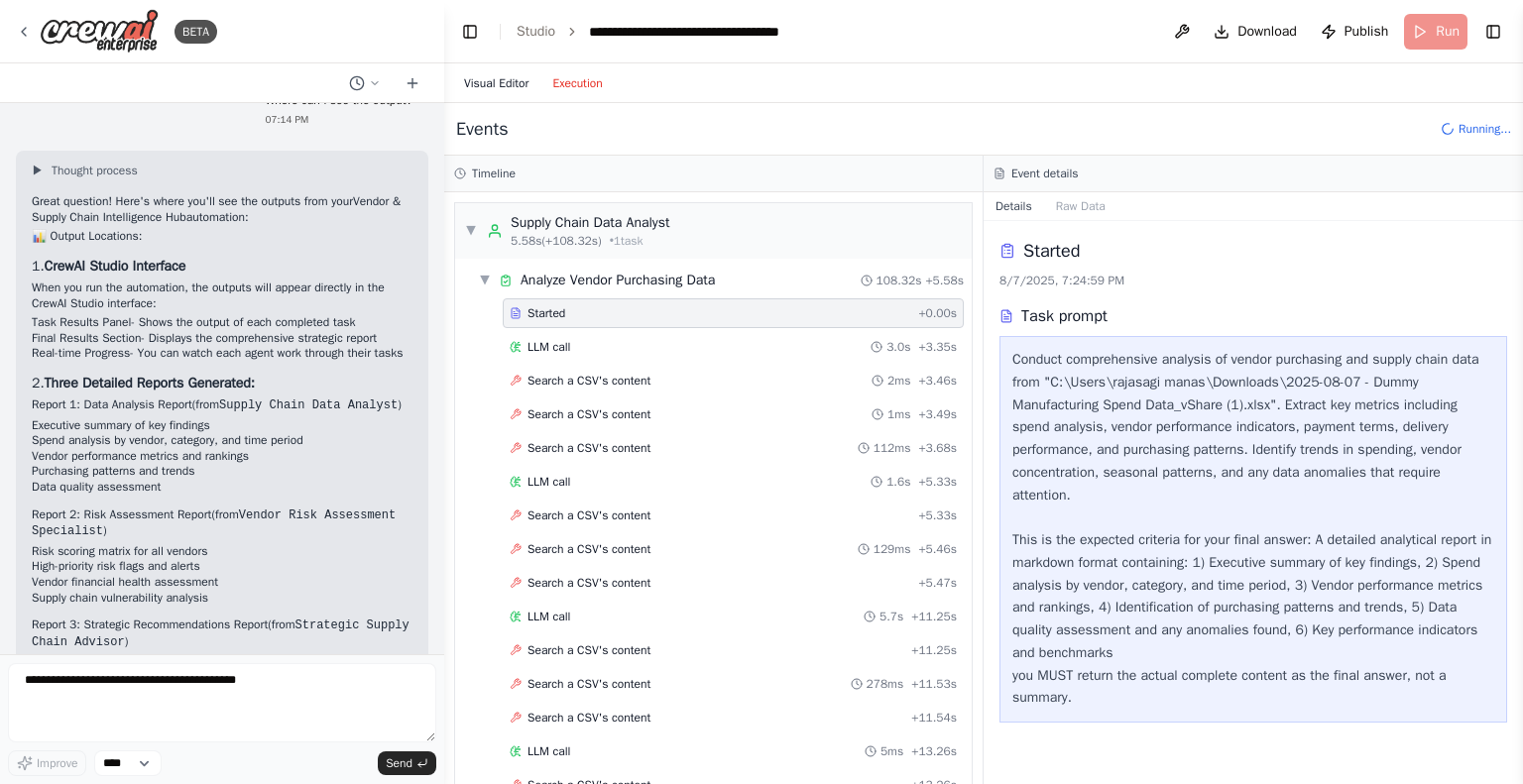 click on "Visual Editor" at bounding box center [496, 83] 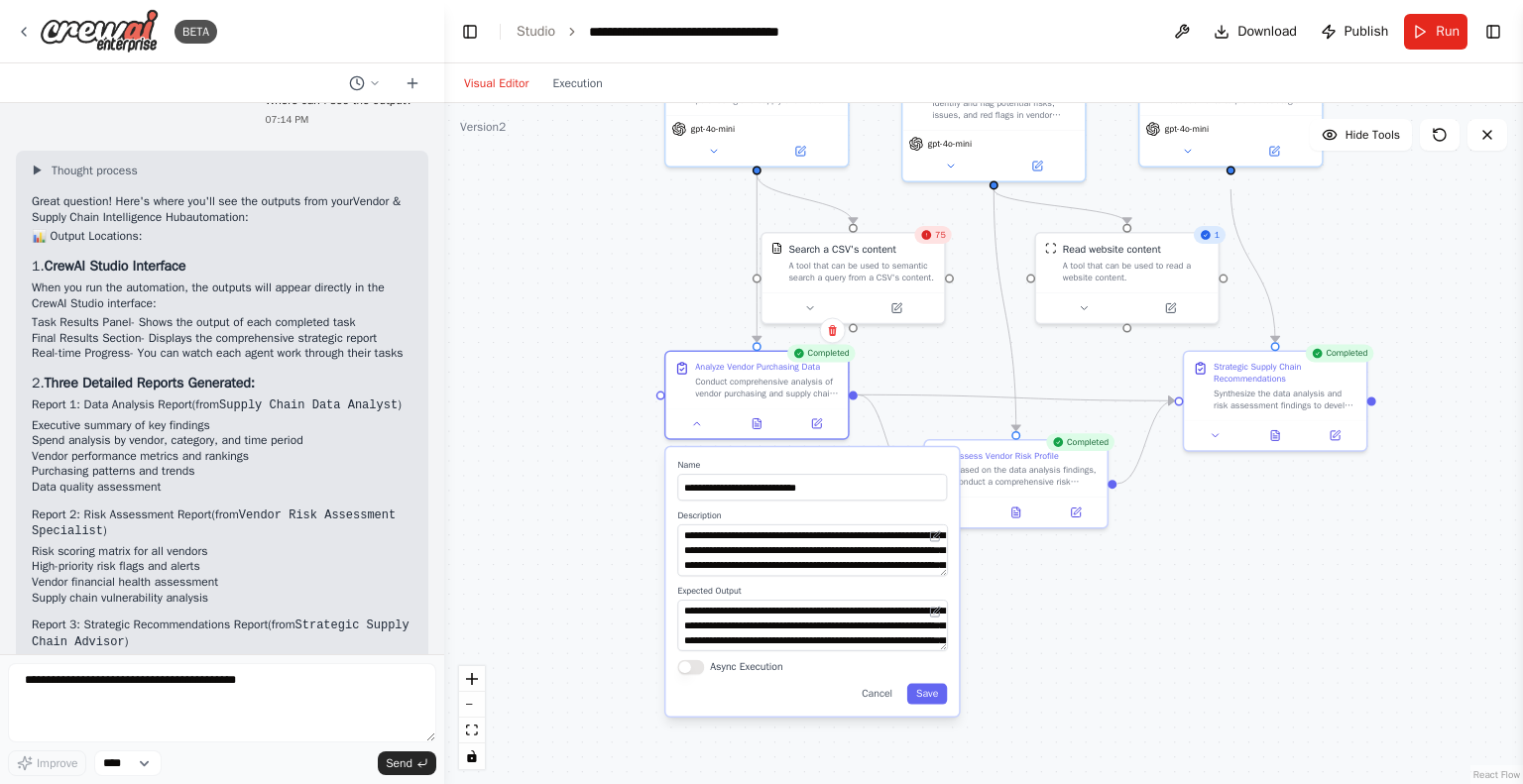 click on ".deletable-edge-delete-btn {
width: 20px;
height: 20px;
border: 0px solid #ffffff;
color: #6b7280;
background-color: #f8fafc;
cursor: pointer;
border-radius: 50%;
font-size: 12px;
padding: 3px;
display: flex;
align-items: center;
justify-content: center;
transition: all 0.2s cubic-bezier(0.4, 0, 0.2, 1);
box-shadow: 0 2px 4px rgba(0, 0, 0, 0.1);
}
.deletable-edge-delete-btn:hover {
background-color: #ef4444;
color: #ffffff;
border-color: #dc2626;
transform: scale(1.1);
box-shadow: 0 4px 12px rgba(239, 68, 68, 0.4);
}
.deletable-edge-delete-btn:active {
transform: scale(0.95);
box-shadow: 0 2px 4px rgba(239, 68, 68, 0.3);
}
Supply Chain Data Analyst gpt-4o-mini 75 Search a CSV's content New Task" at bounding box center [984, 443] 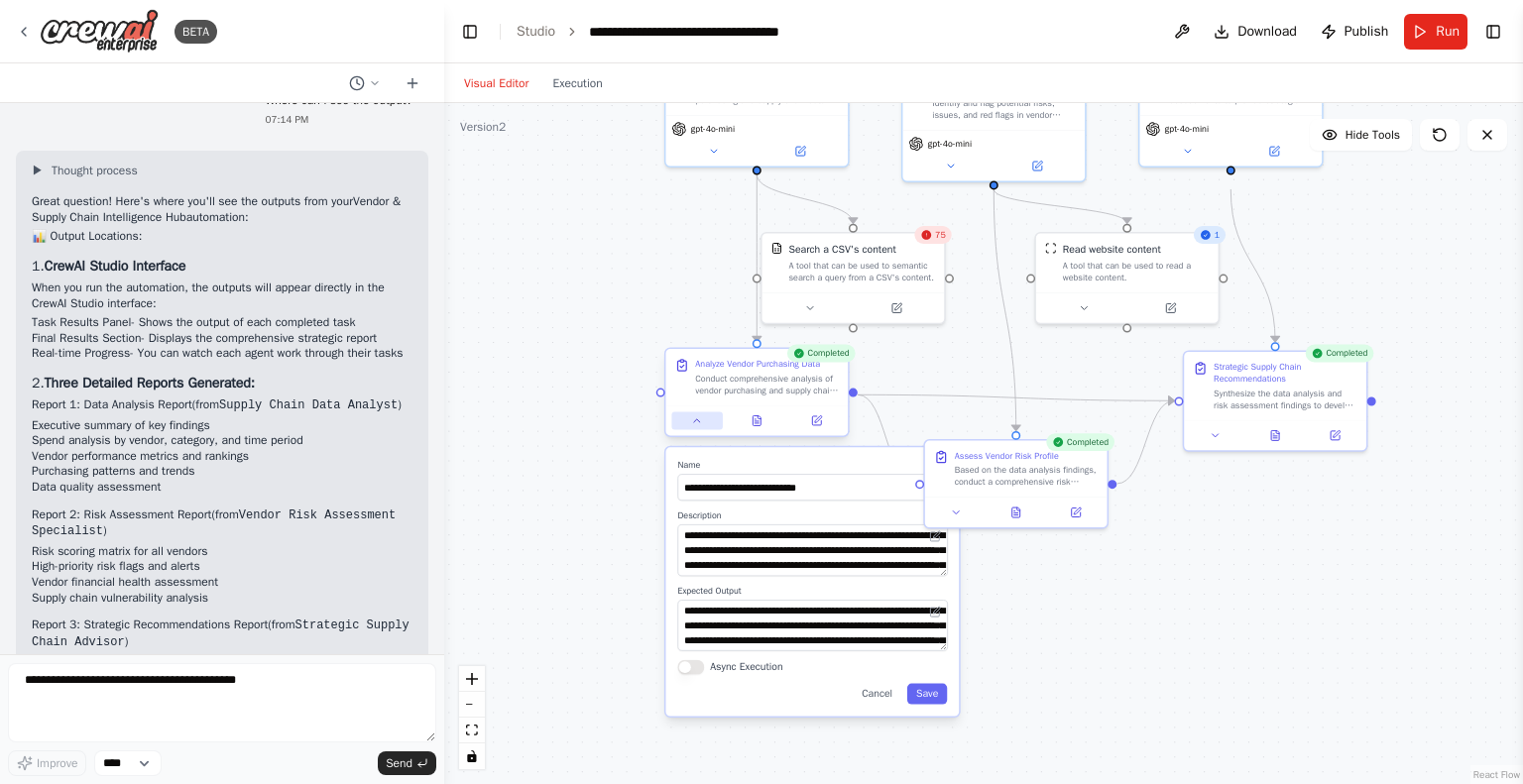 click 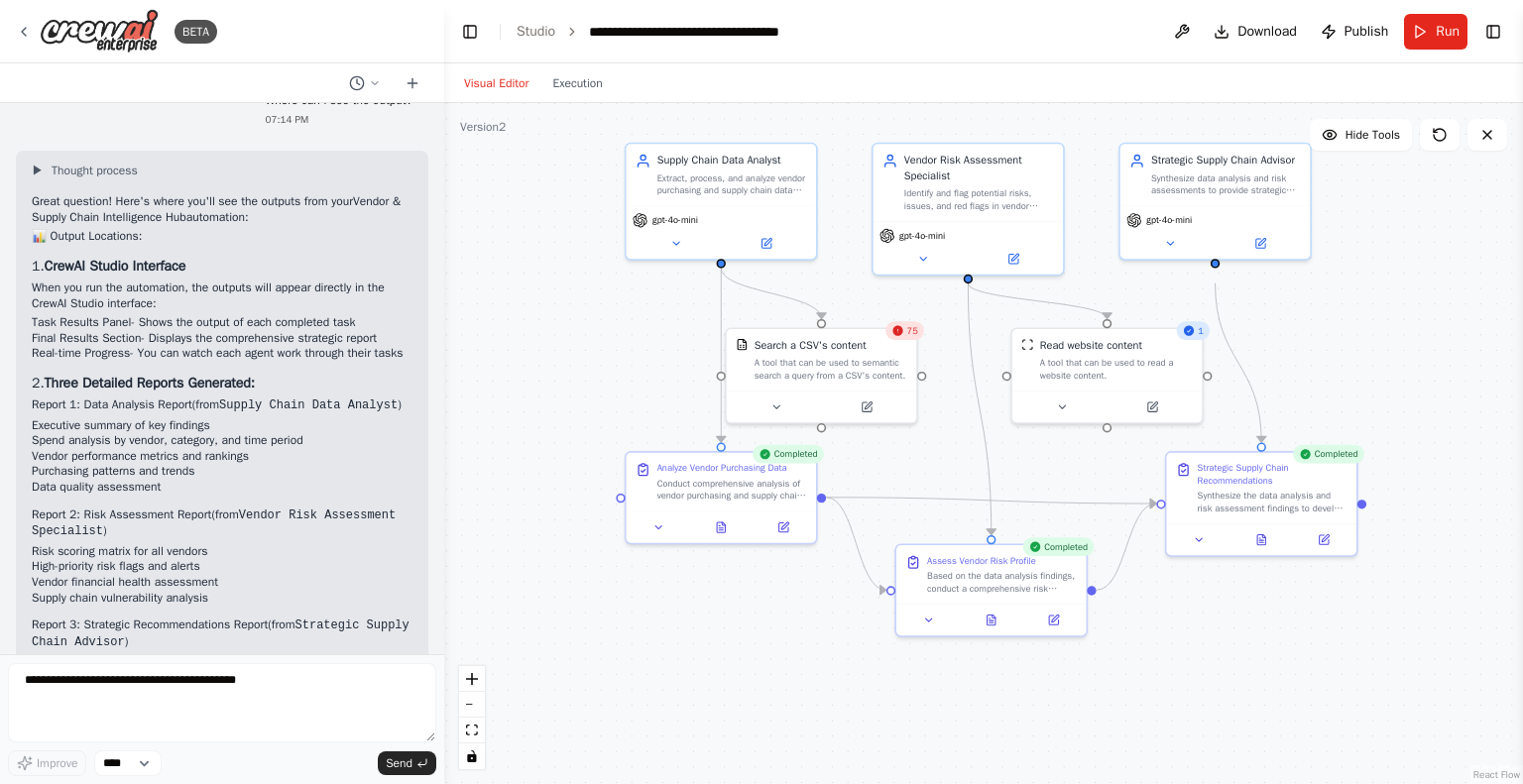 drag, startPoint x: 690, startPoint y: 241, endPoint x: 650, endPoint y: 339, distance: 105.84895 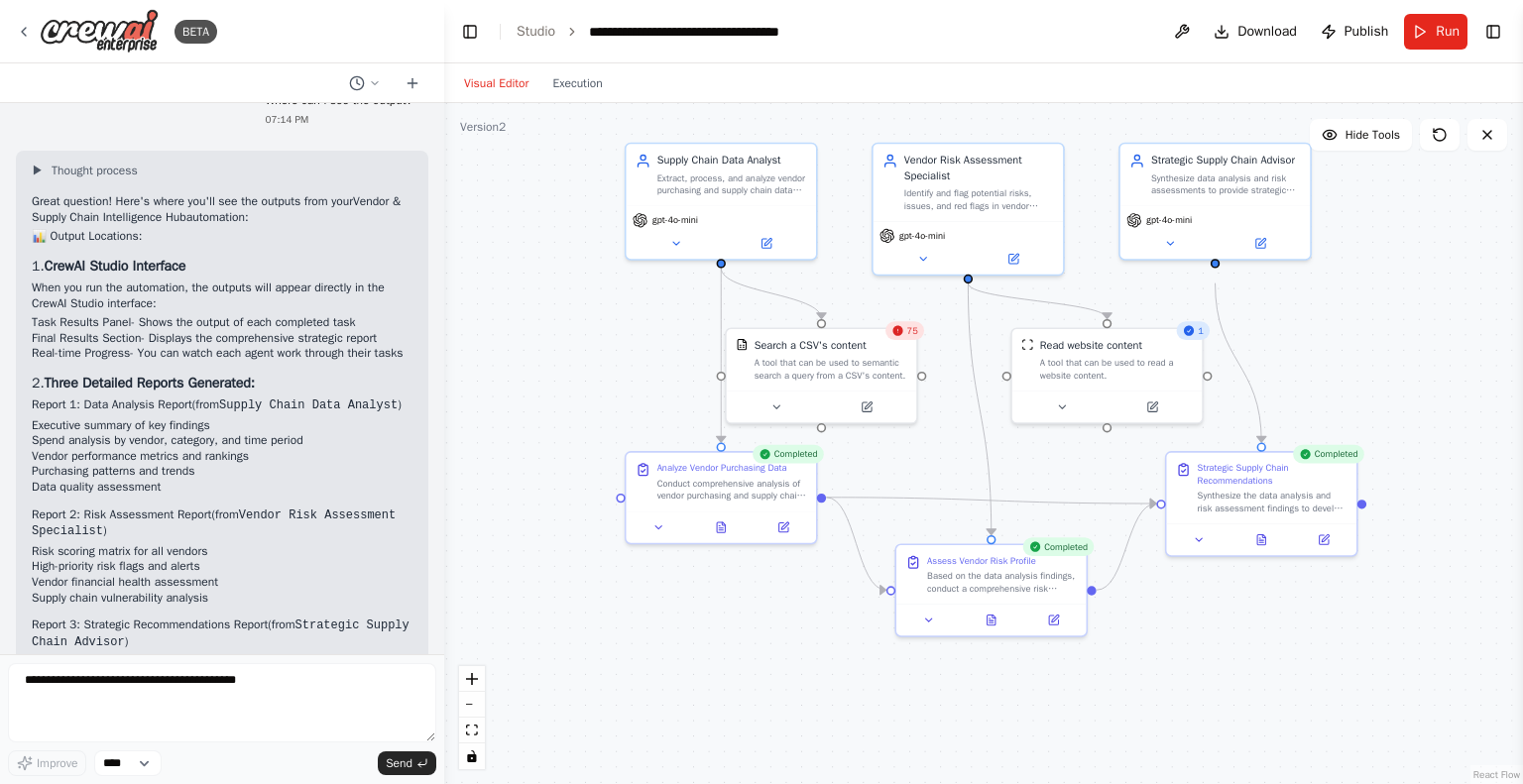 click on ".deletable-edge-delete-btn {
width: 20px;
height: 20px;
border: 0px solid #ffffff;
color: #6b7280;
background-color: #f8fafc;
cursor: pointer;
border-radius: 50%;
font-size: 12px;
padding: 3px;
display: flex;
align-items: center;
justify-content: center;
transition: all 0.2s cubic-bezier(0.4, 0, 0.2, 1);
box-shadow: 0 2px 4px rgba(0, 0, 0, 0.1);
}
.deletable-edge-delete-btn:hover {
background-color: #ef4444;
color: #ffffff;
border-color: #dc2626;
transform: scale(1.1);
box-shadow: 0 4px 12px rgba(239, 68, 68, 0.4);
}
.deletable-edge-delete-btn:active {
transform: scale(0.95);
box-shadow: 0 2px 4px rgba(239, 68, 68, 0.3);
}
Supply Chain Data Analyst gpt-4o-mini 75 Search a CSV's content New Task" at bounding box center (984, 443) 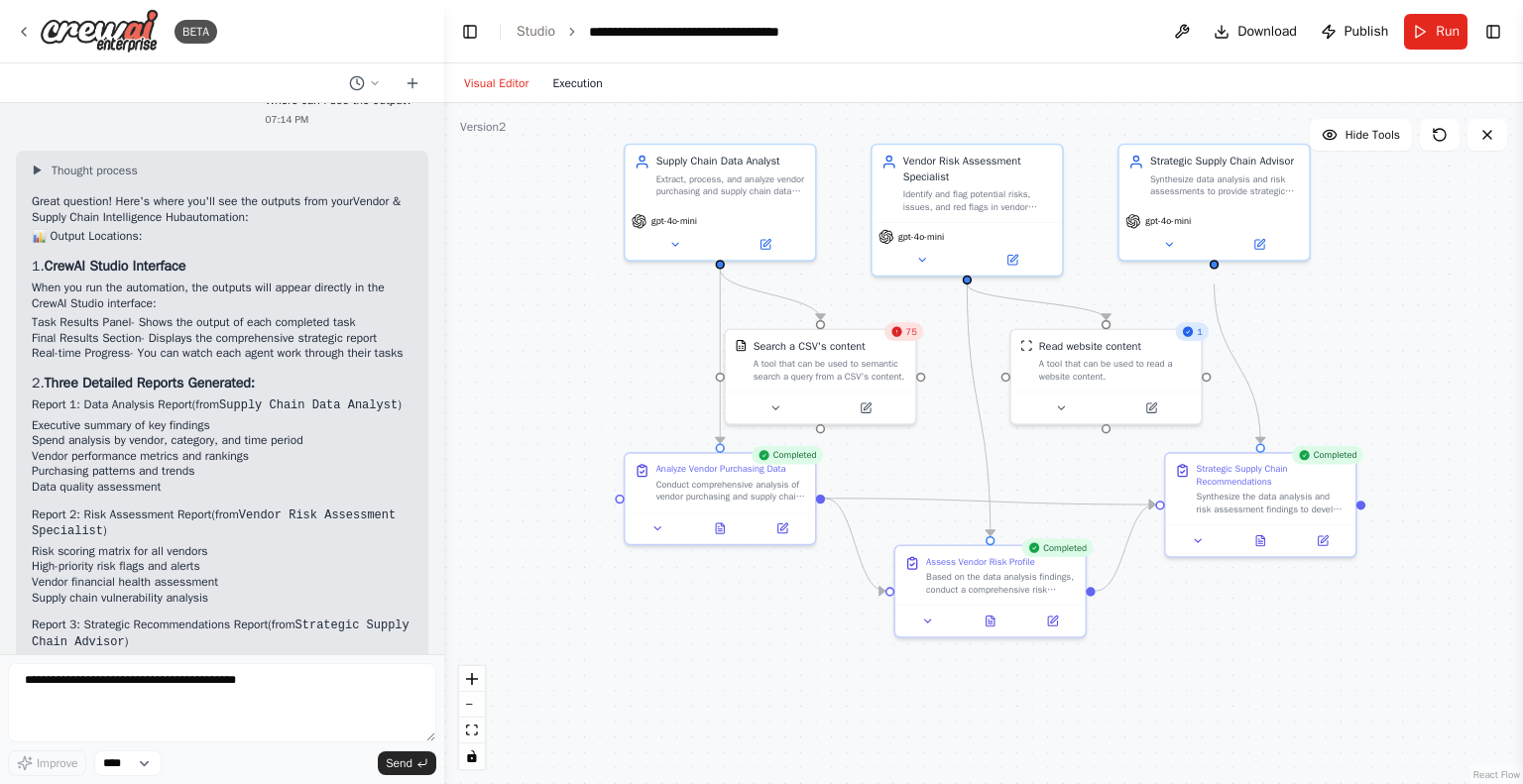 click on "Execution" at bounding box center (577, 83) 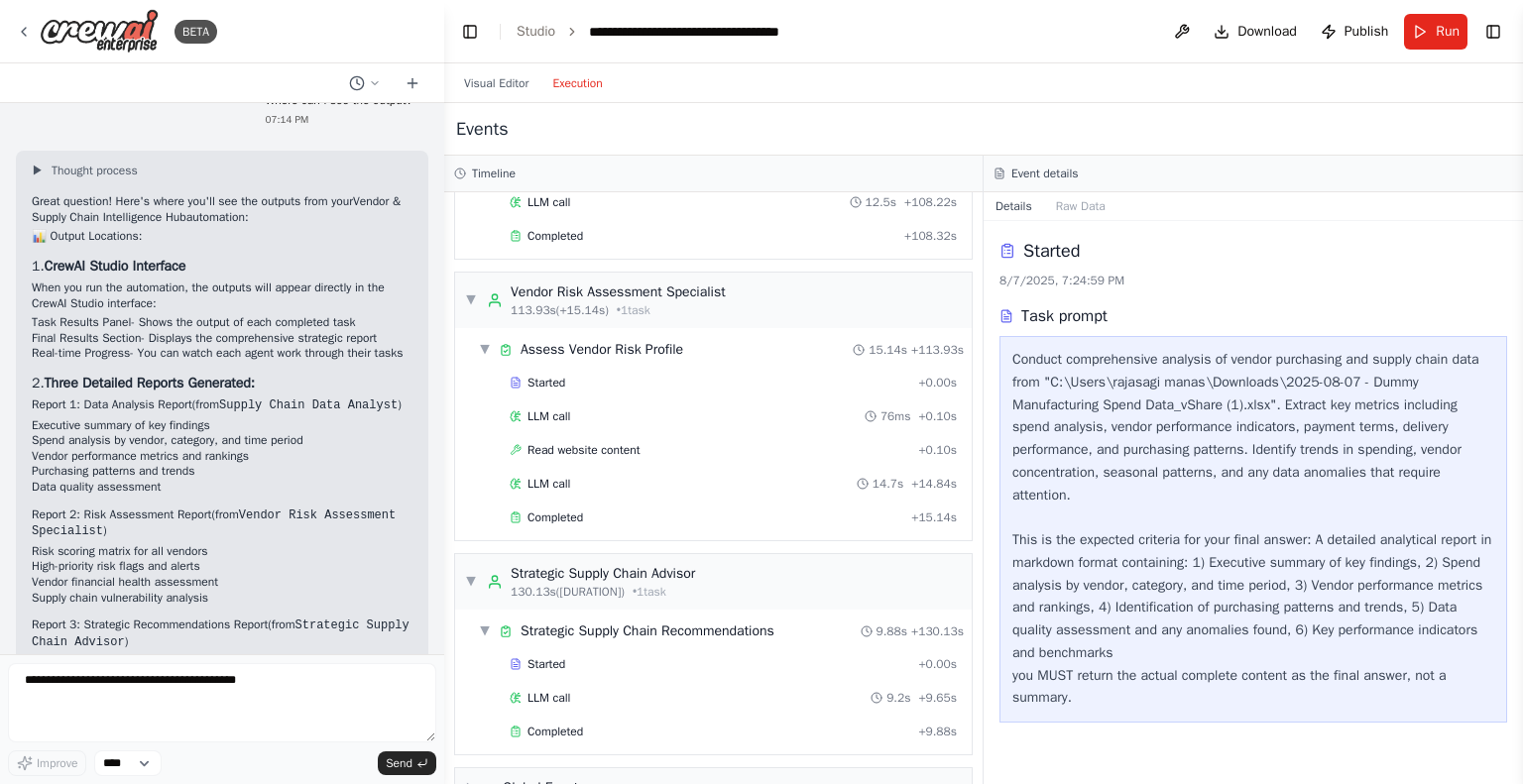 scroll, scrollTop: 3454, scrollLeft: 0, axis: vertical 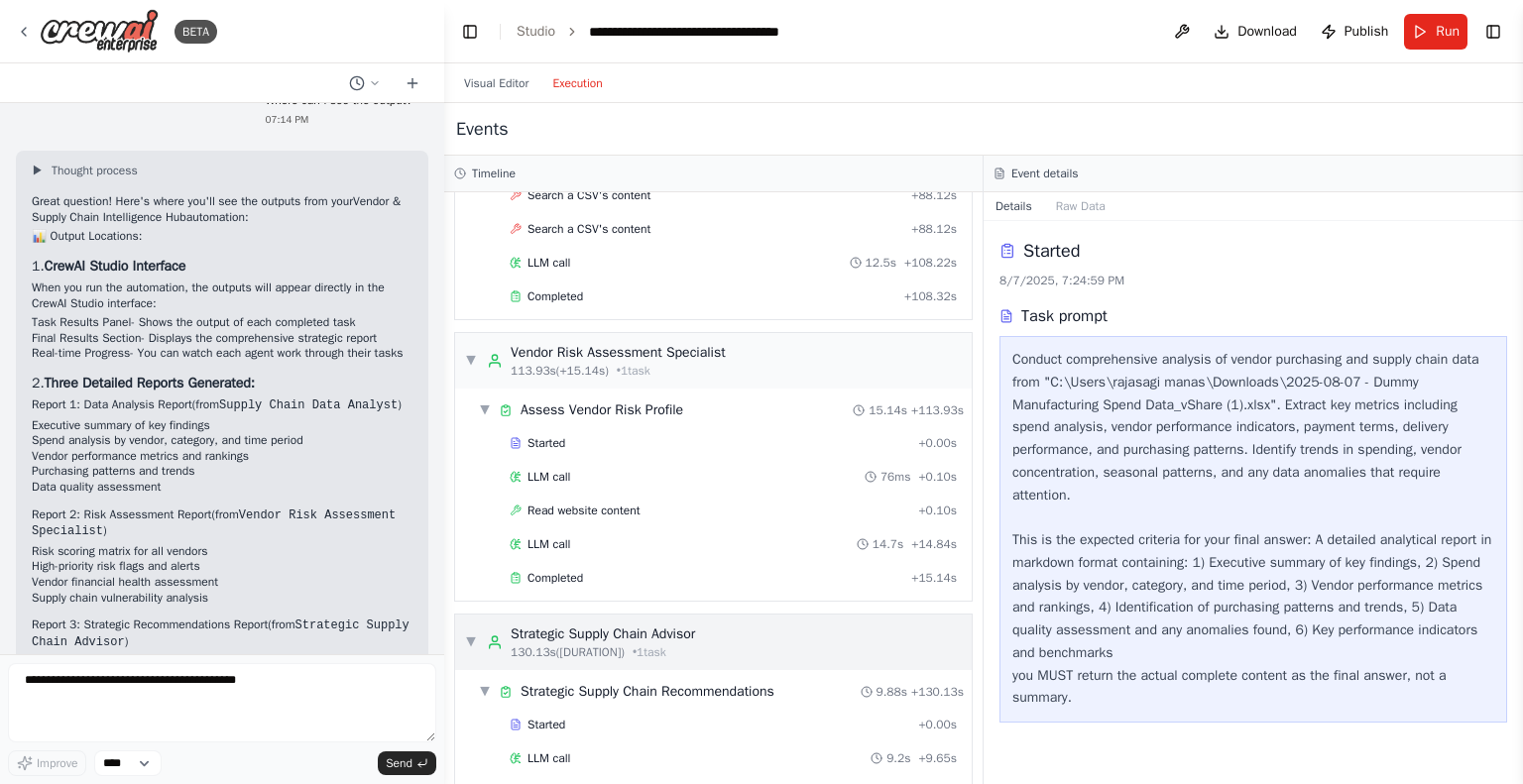 click on "Strategic Supply Chain Advisor" at bounding box center [603, 634] 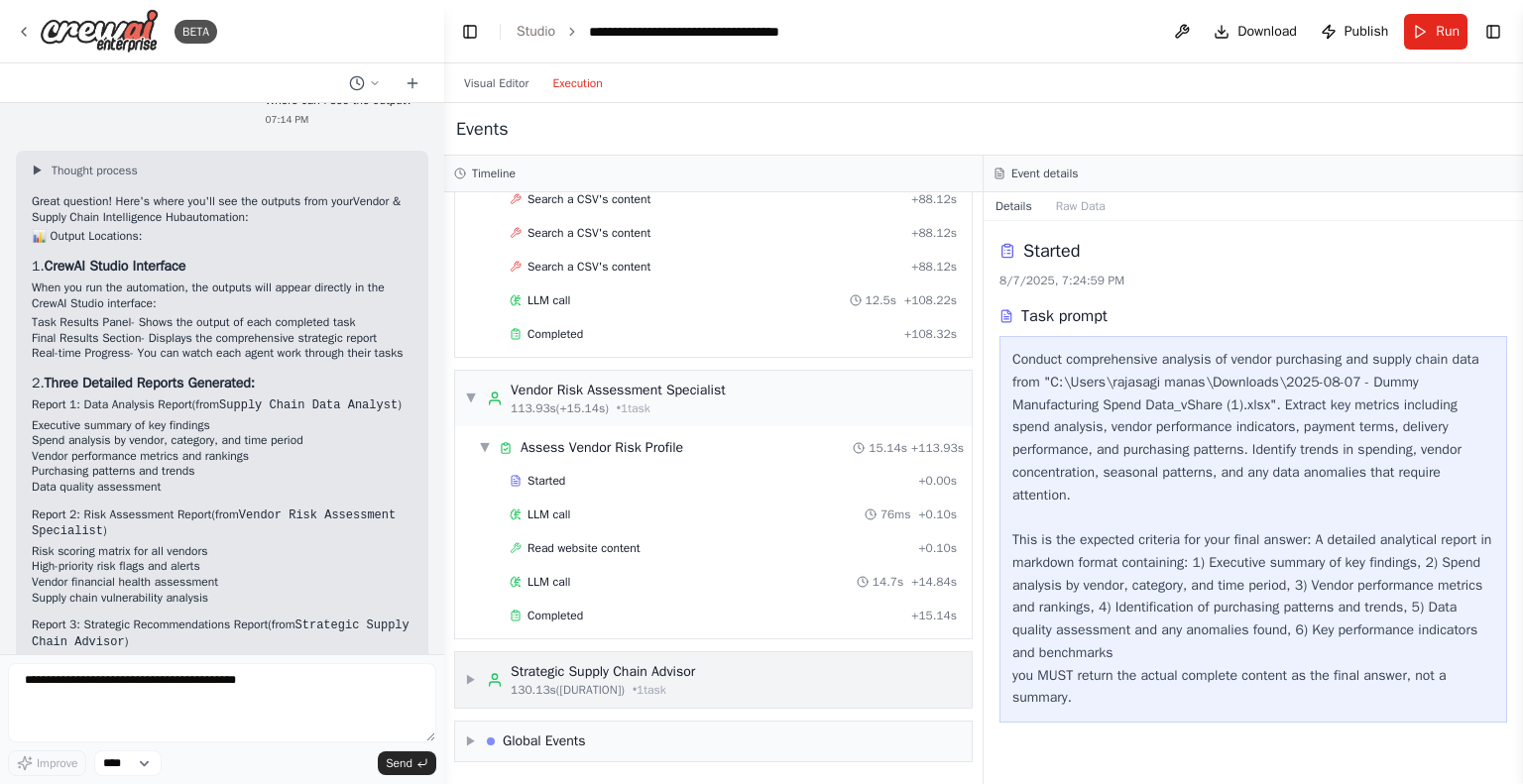 scroll, scrollTop: 3371, scrollLeft: 0, axis: vertical 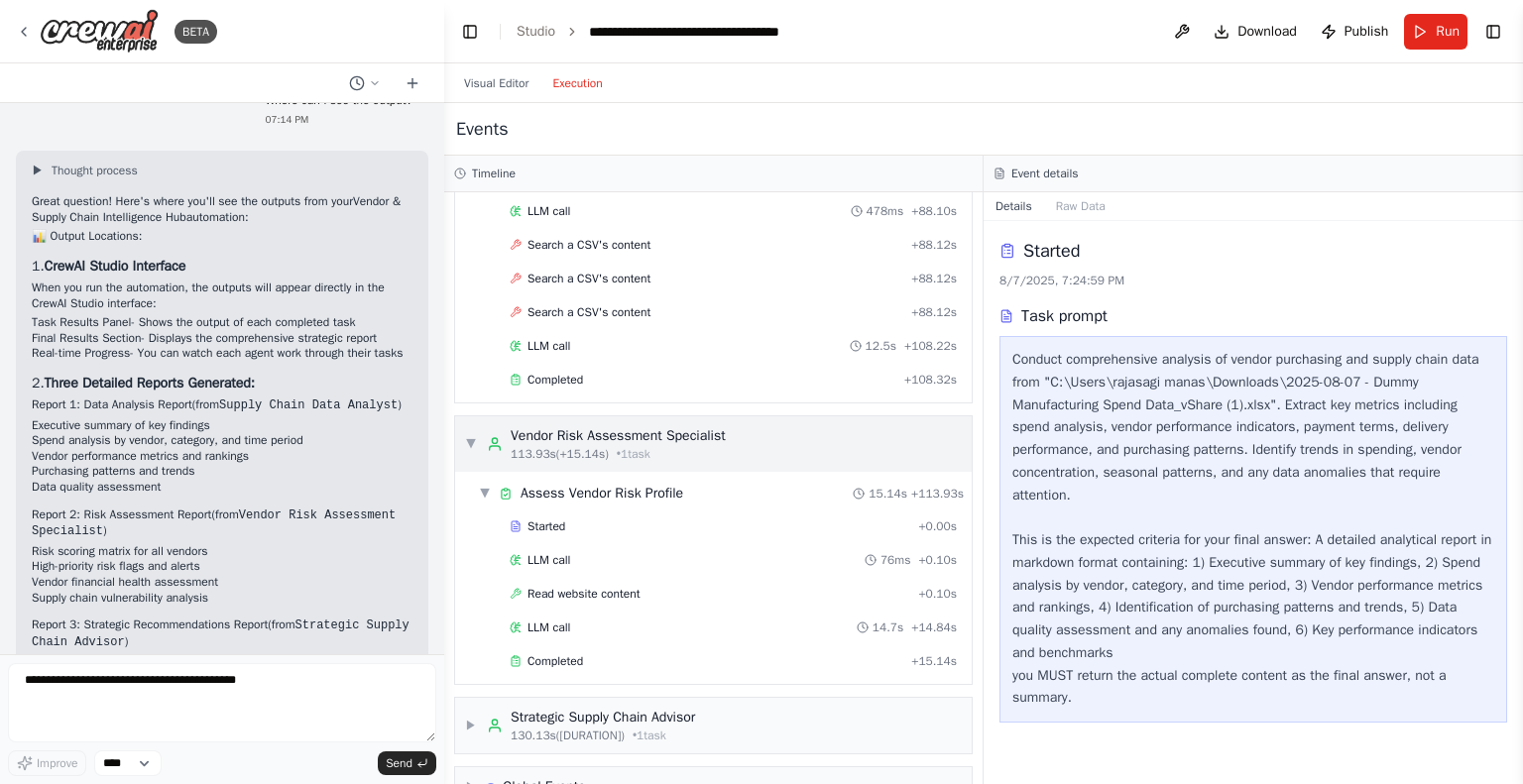 click on "Vendor Risk Assessment Specialist" at bounding box center (618, 436) 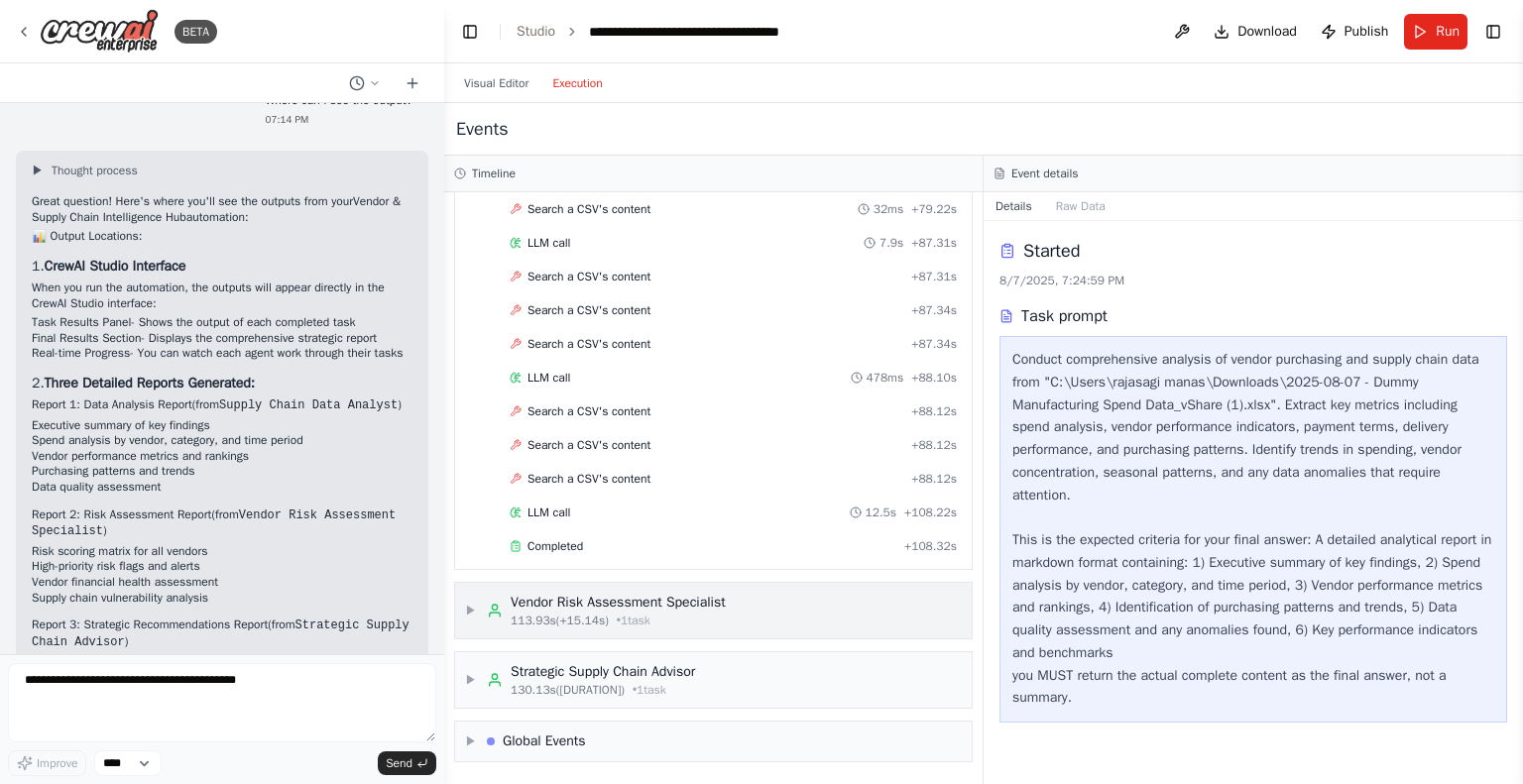 scroll, scrollTop: 3161, scrollLeft: 0, axis: vertical 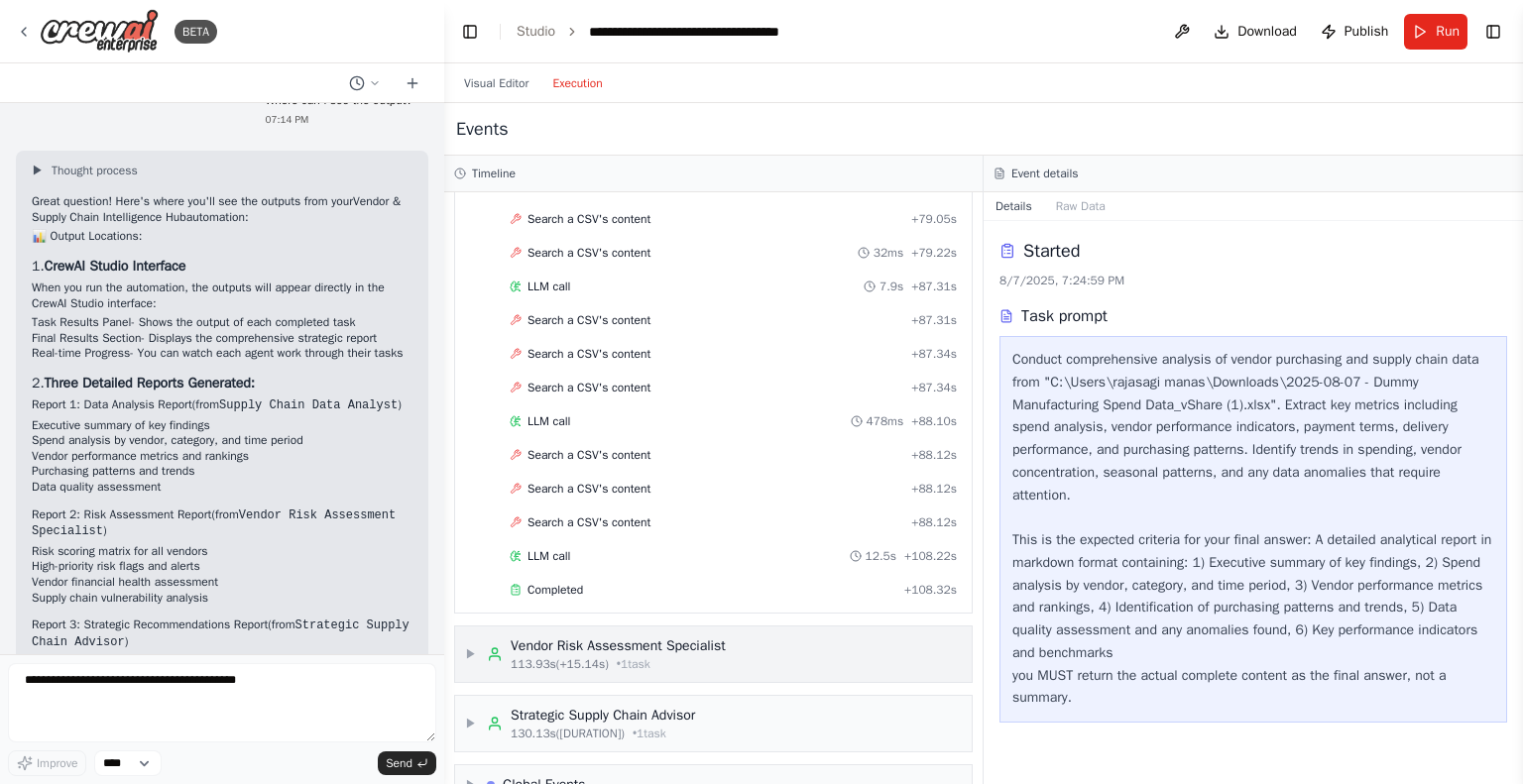 click on "Vendor Risk Assessment Specialist" at bounding box center [618, 646] 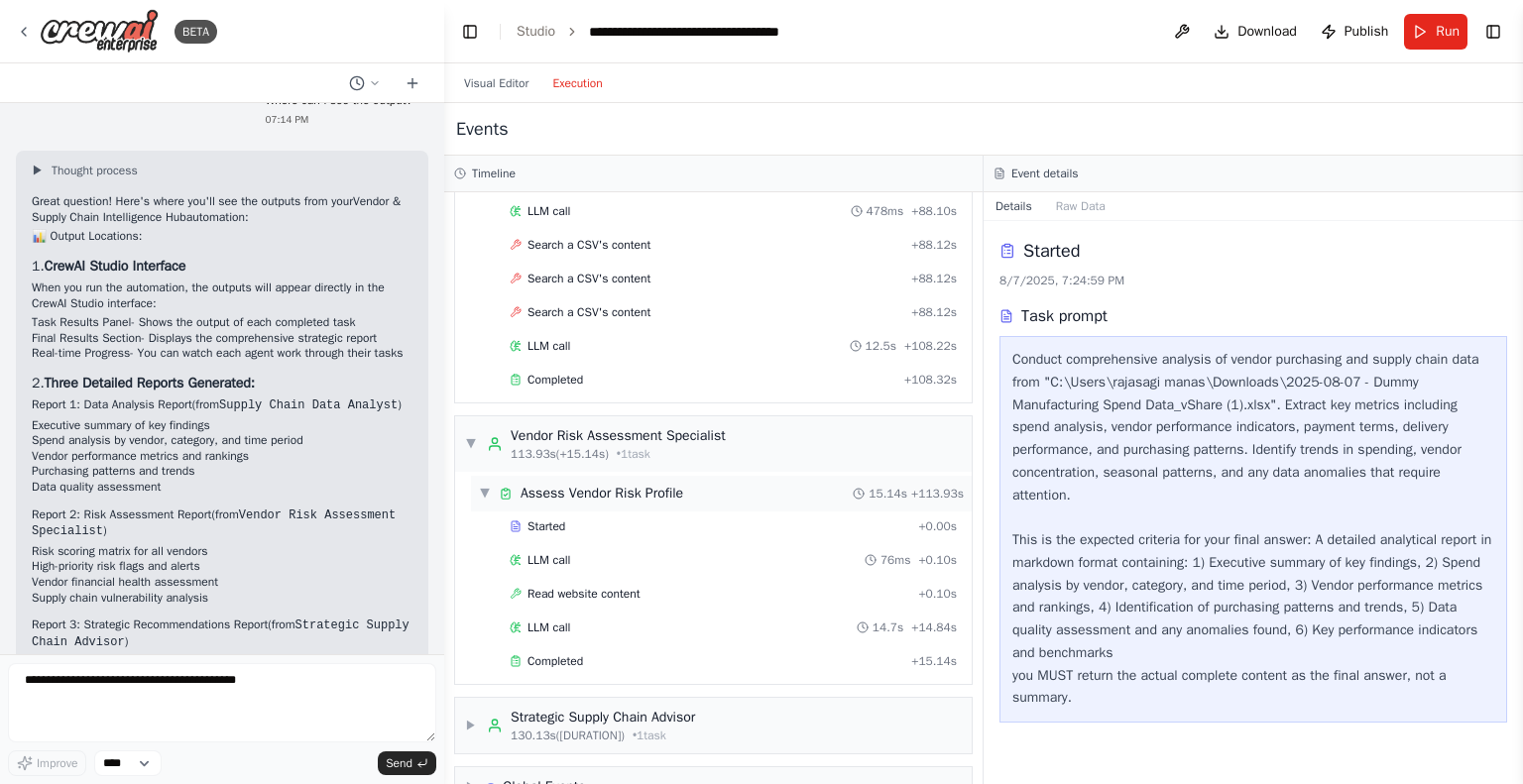 click on "Assess Vendor Risk Profile" at bounding box center (602, 494) 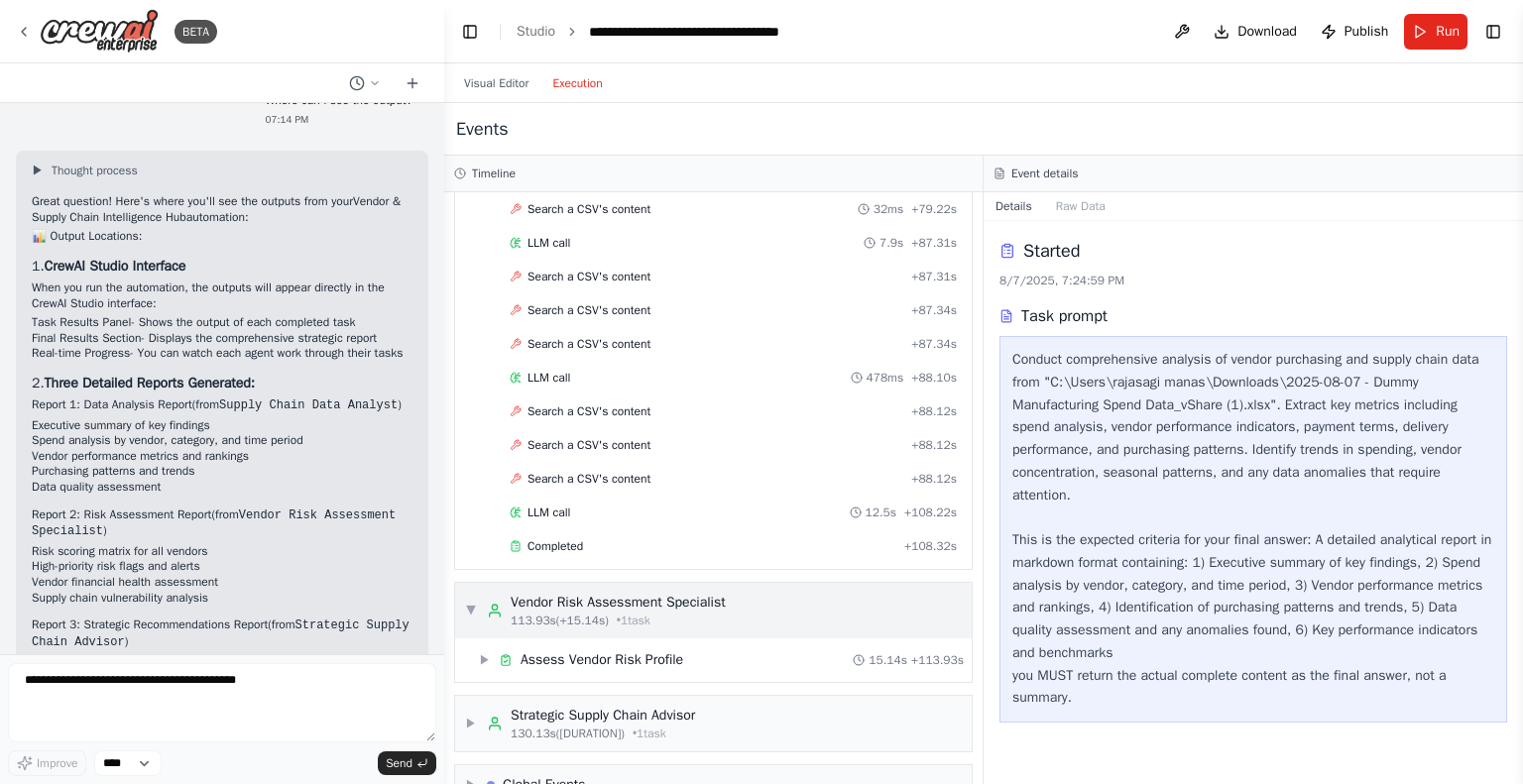 click on "Vendor Risk Assessment Specialist" at bounding box center [618, 603] 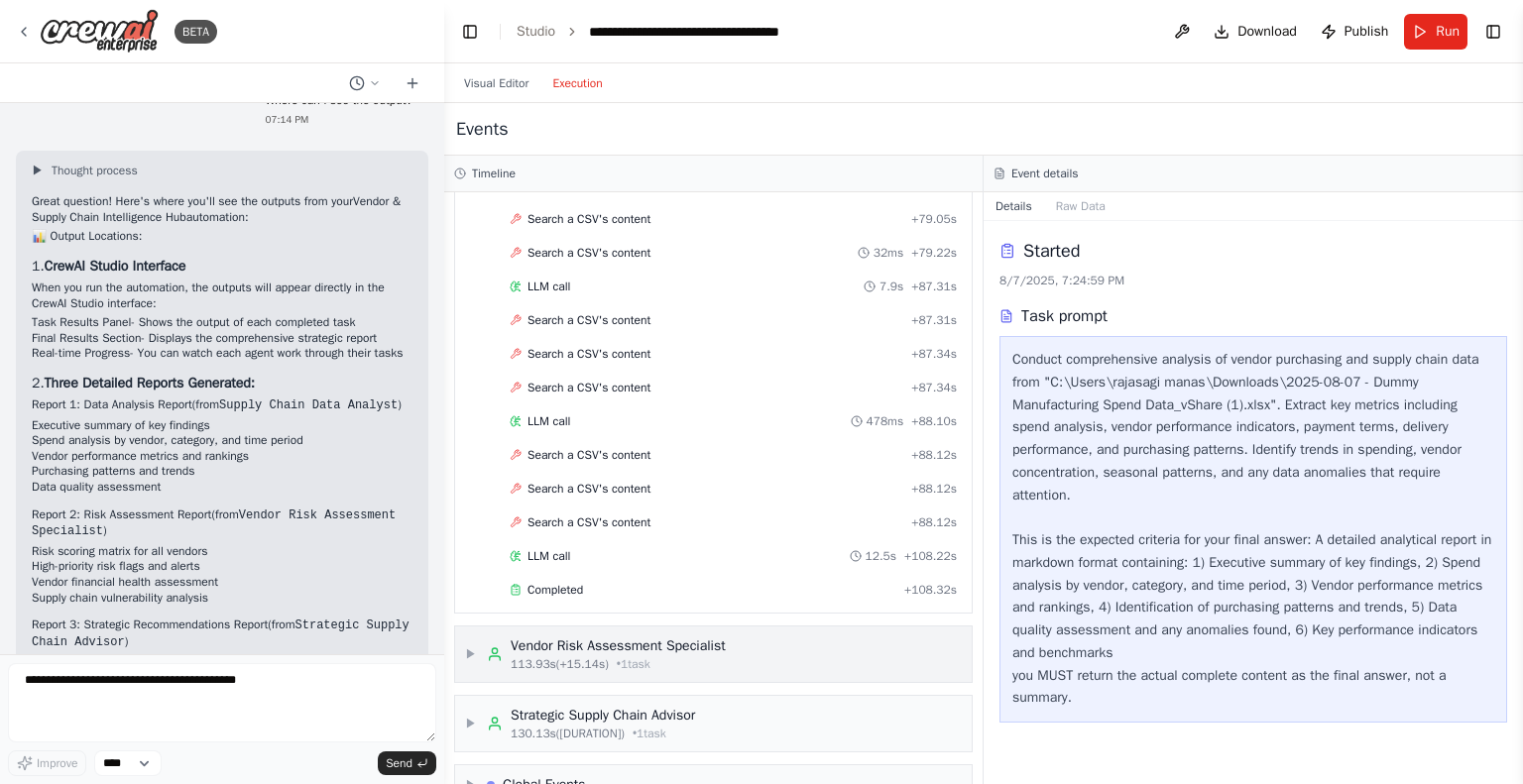 click on "113.93s  (+15.14s) •  1  task" at bounding box center (618, 664) 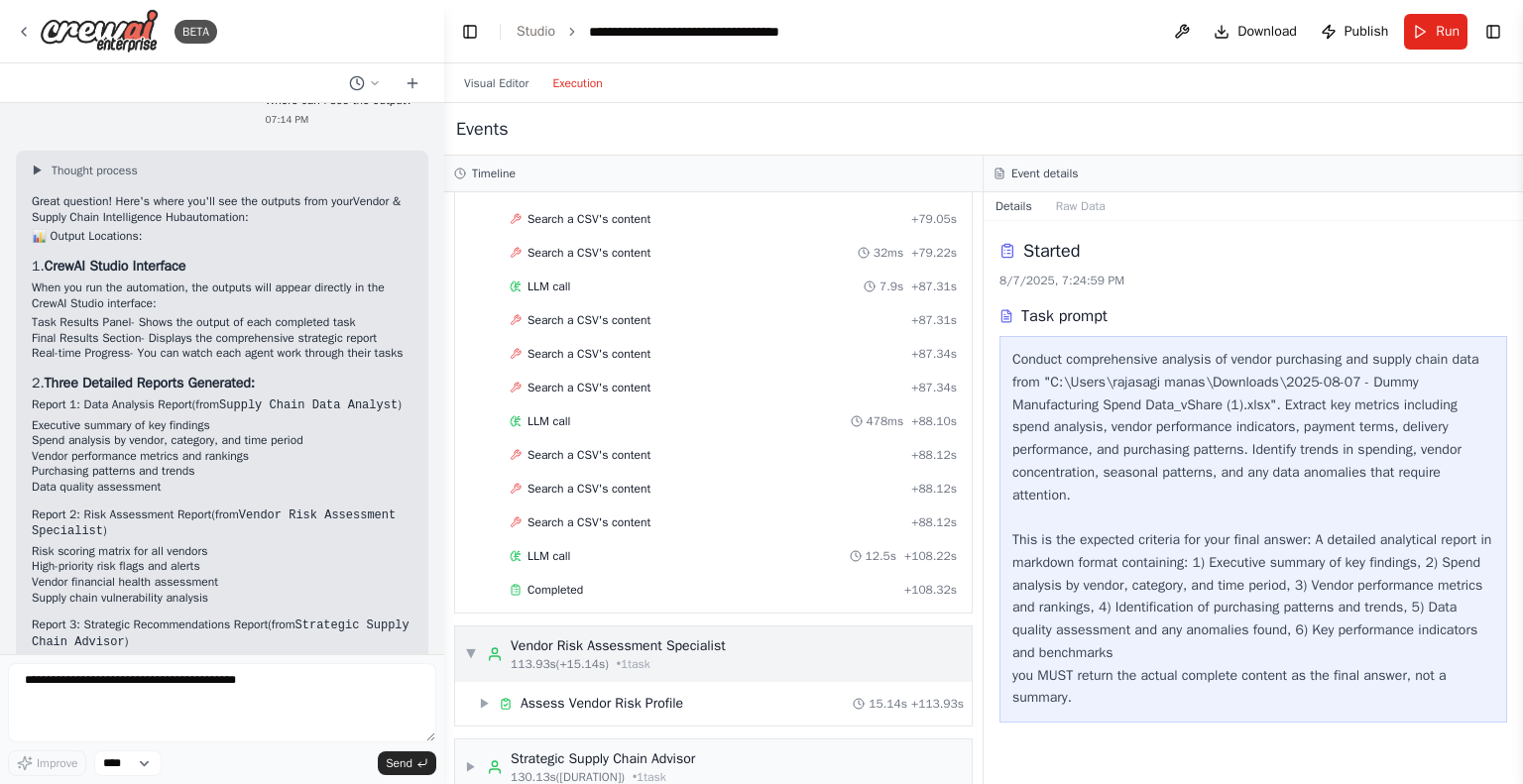 scroll, scrollTop: 3204, scrollLeft: 0, axis: vertical 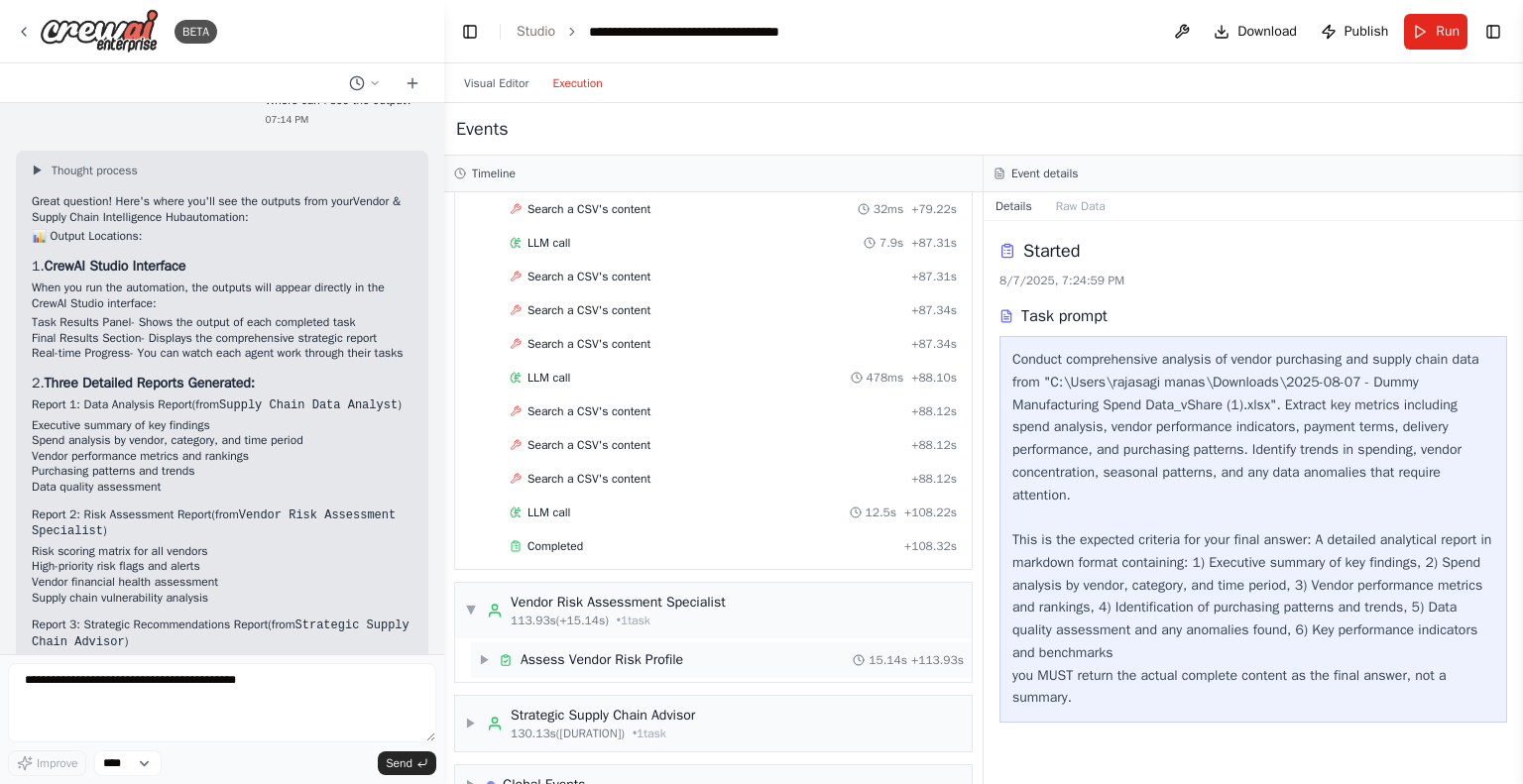 click on "▶ Assess Vendor Risk Profile 15.14s + 113.93s" at bounding box center (721, 660) 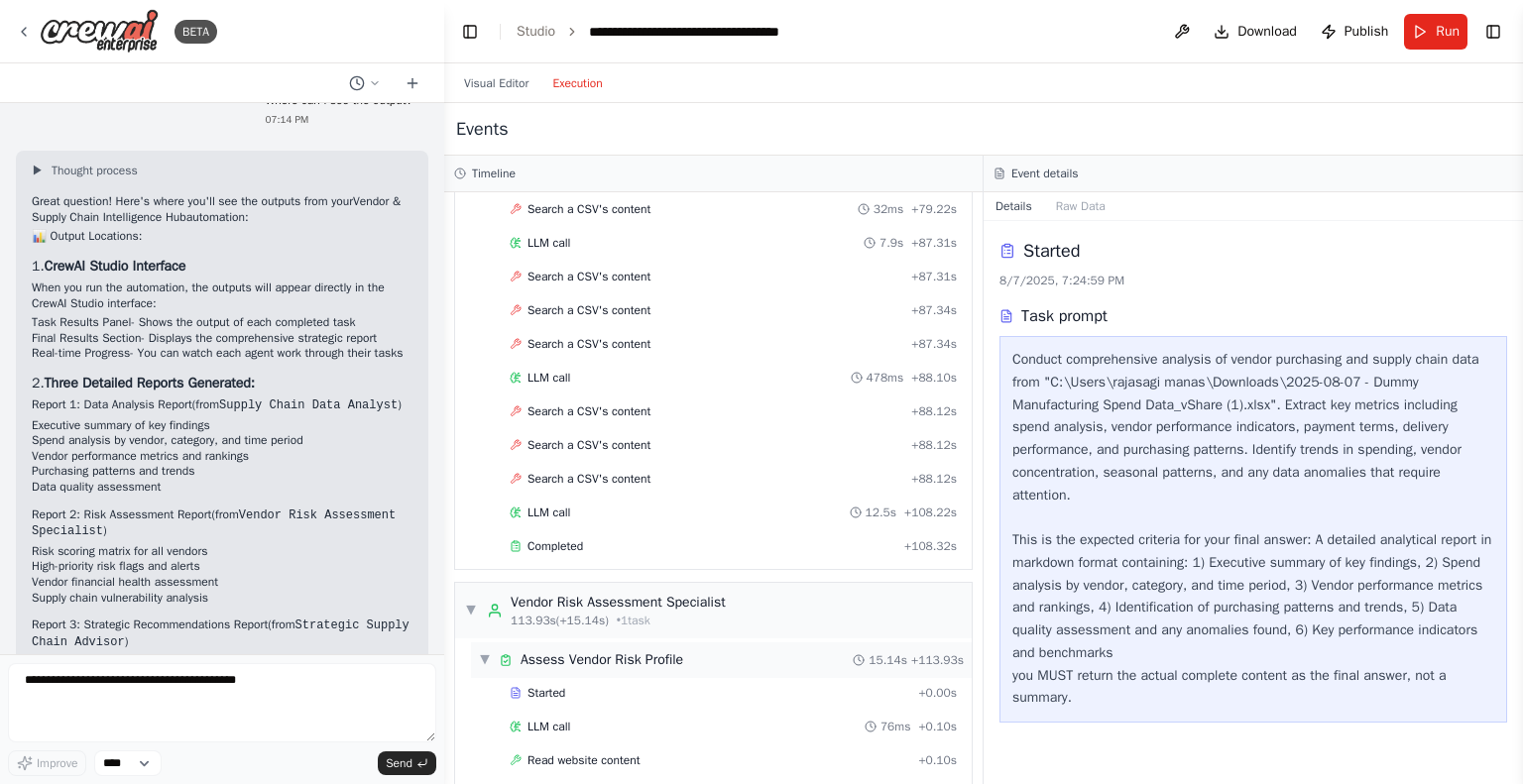 scroll, scrollTop: 3371, scrollLeft: 0, axis: vertical 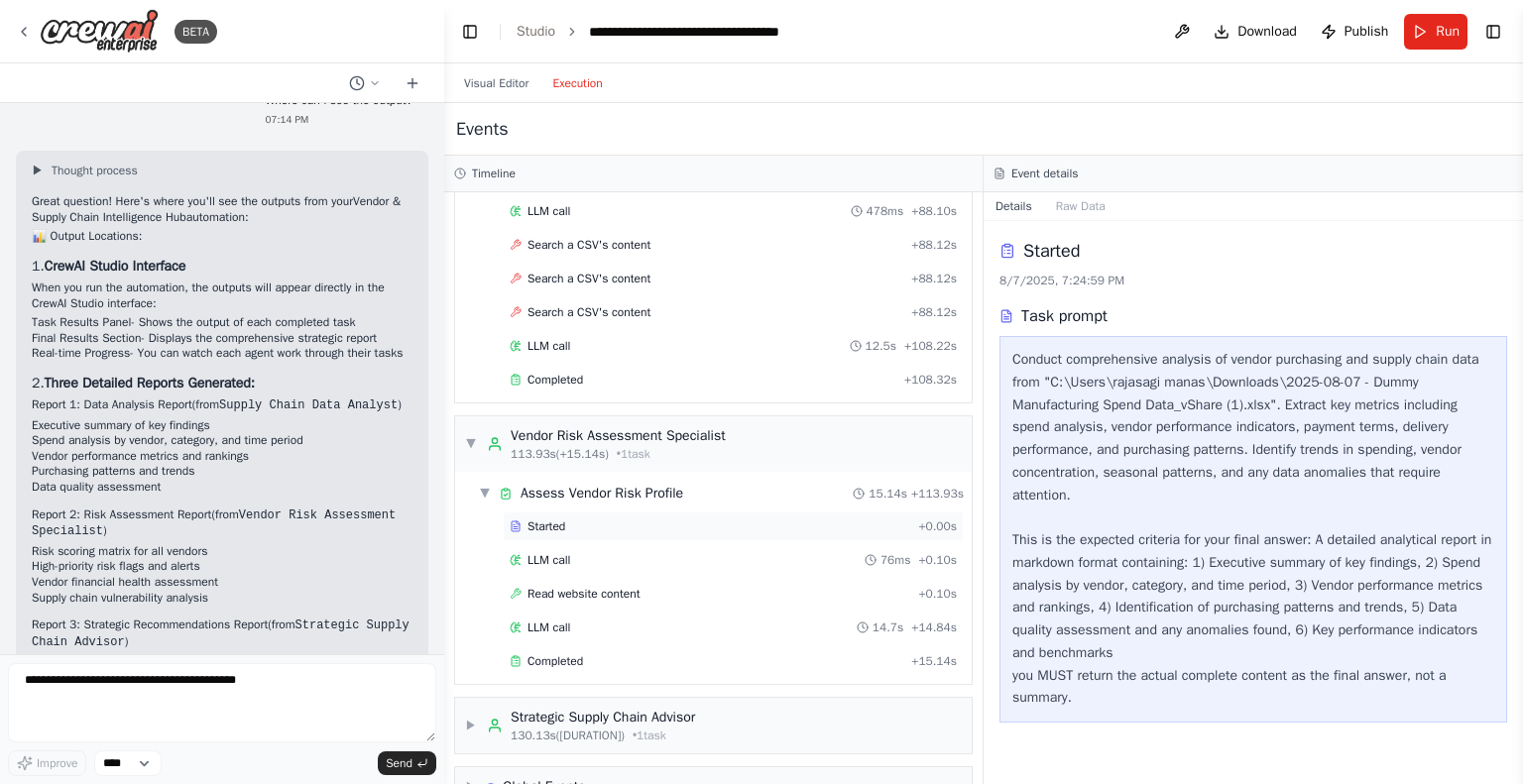 click on "Started" at bounding box center [546, 526] 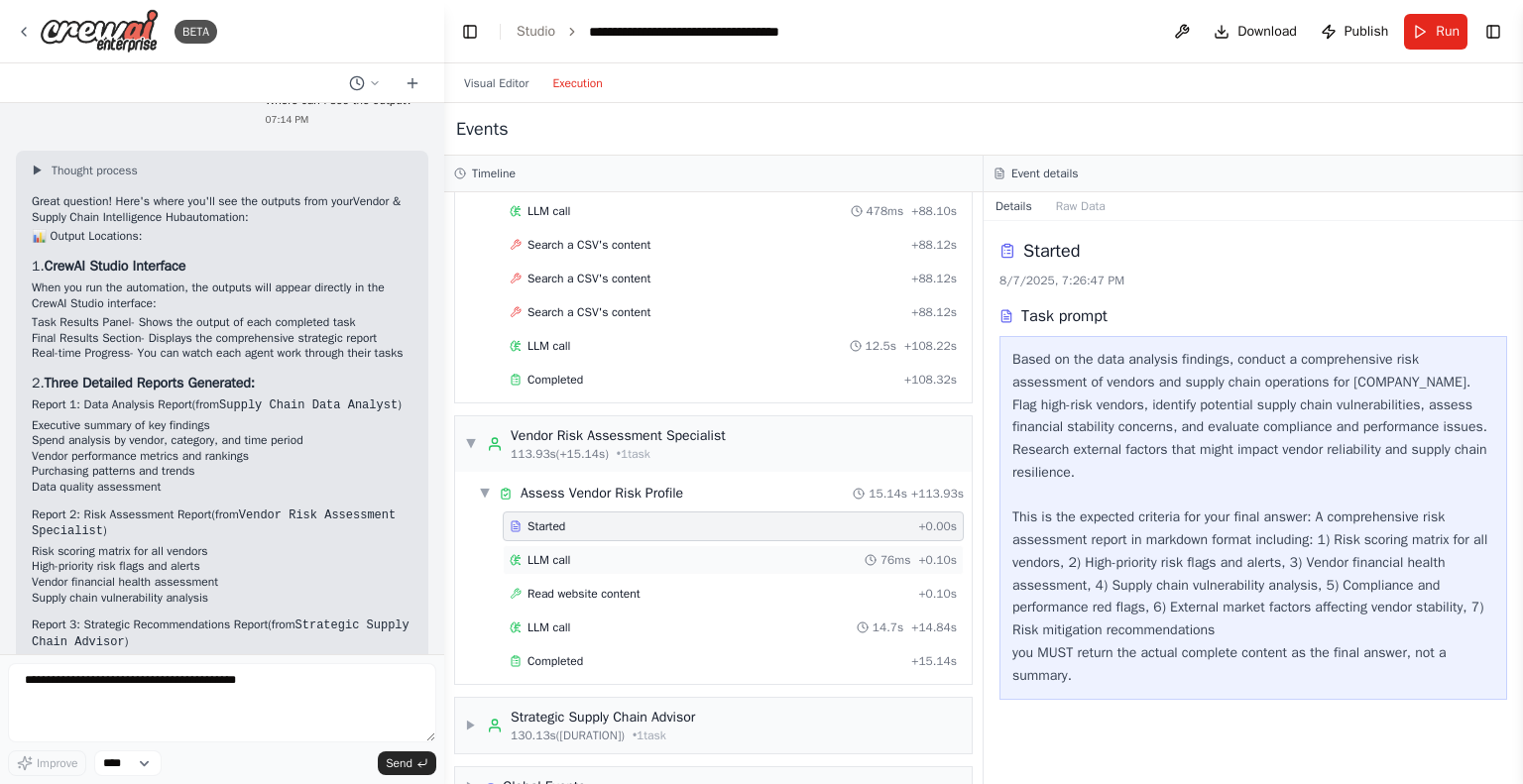 click on "LLM call" at bounding box center [548, 560] 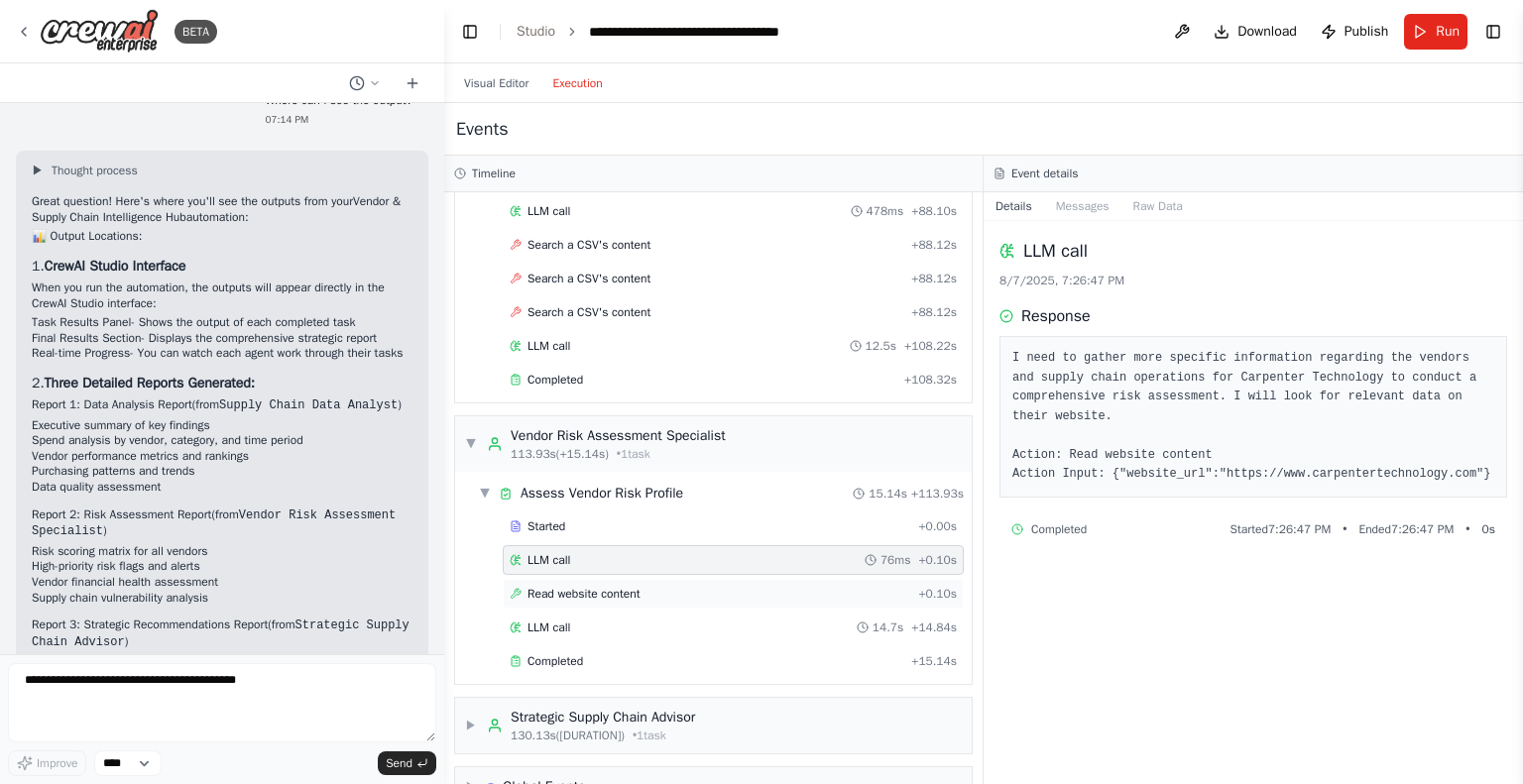click on "Read website content + 0.10s" at bounding box center (733, 594) 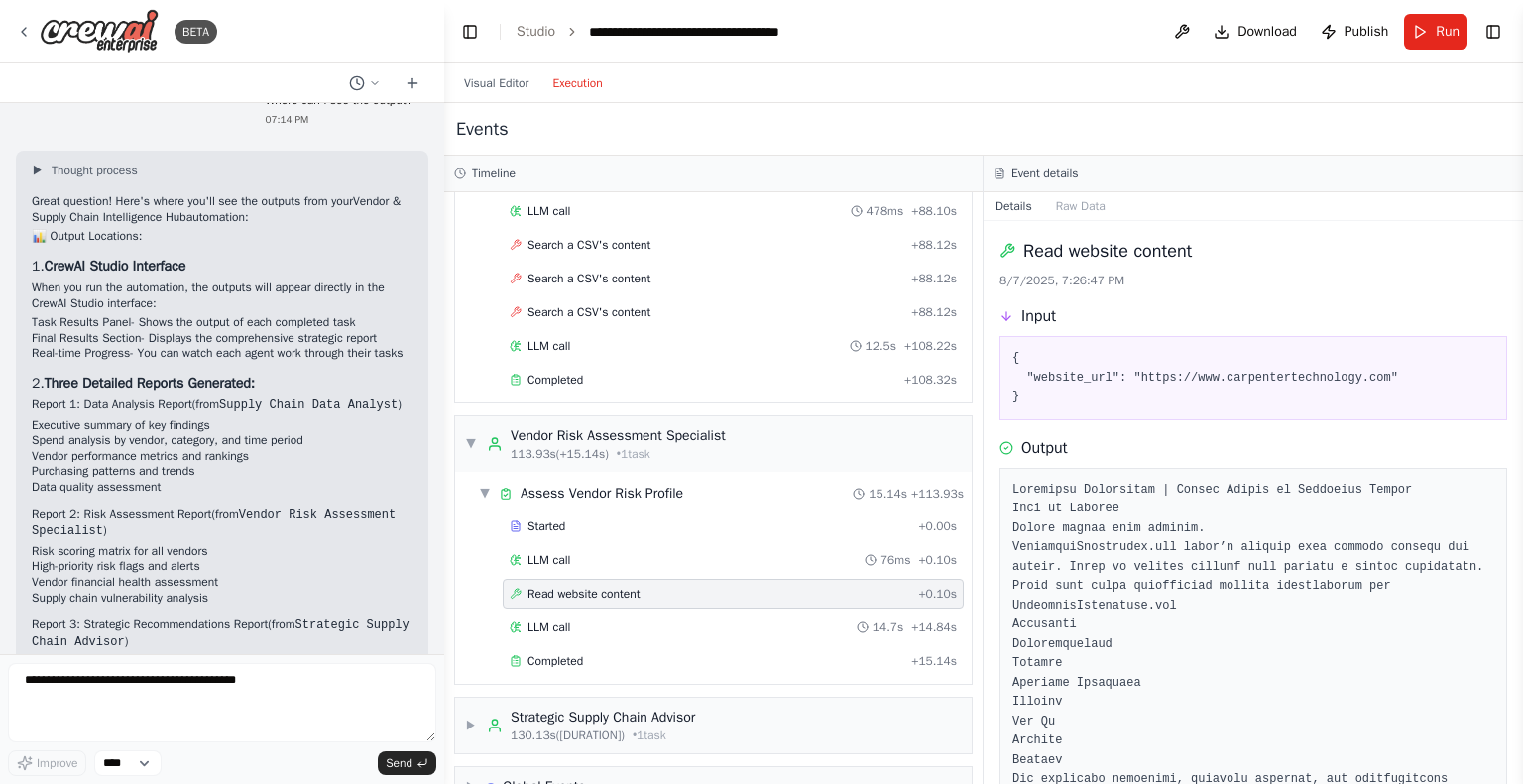 click on "Read website content + 0.10s" at bounding box center [733, 594] 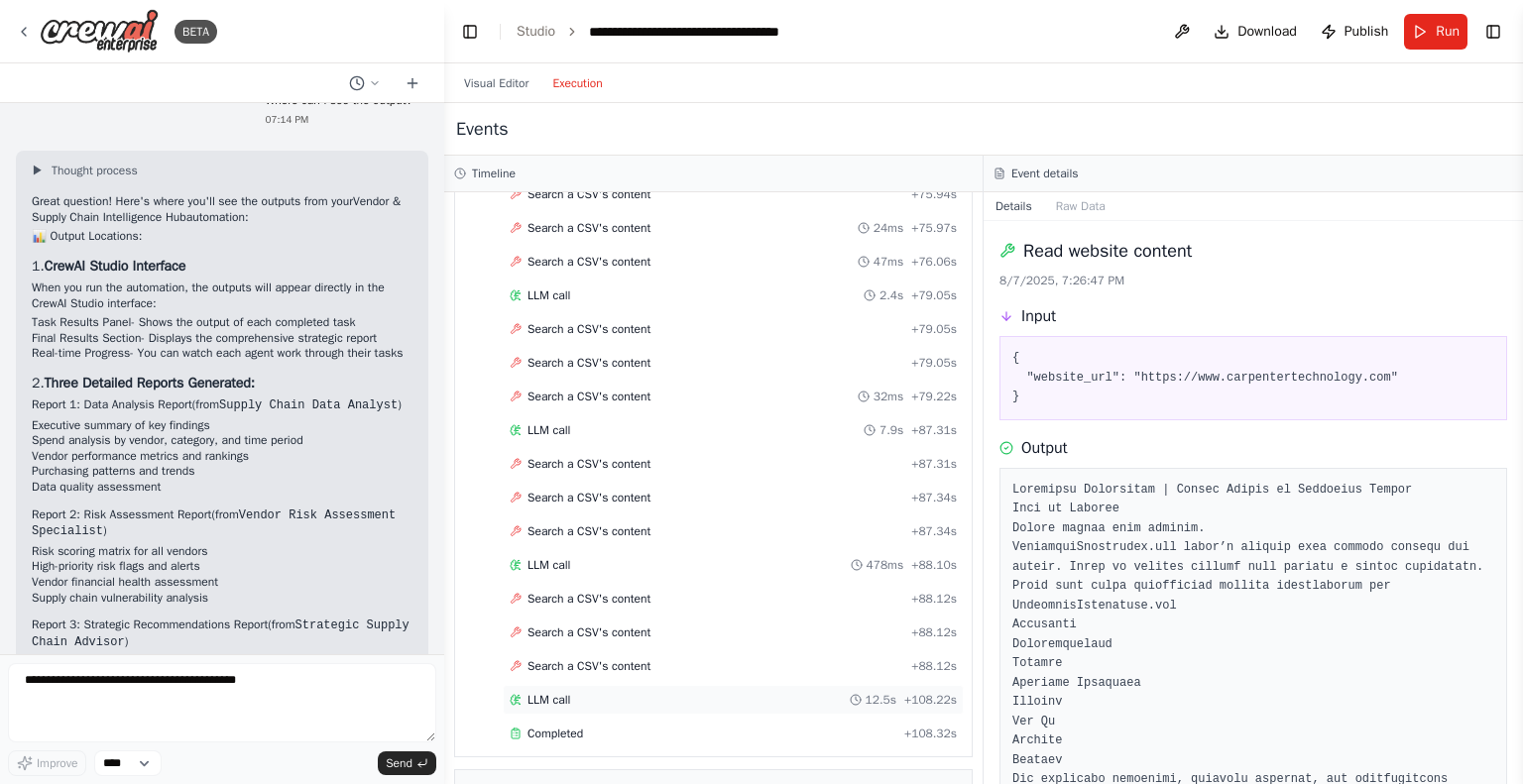 scroll, scrollTop: 3371, scrollLeft: 0, axis: vertical 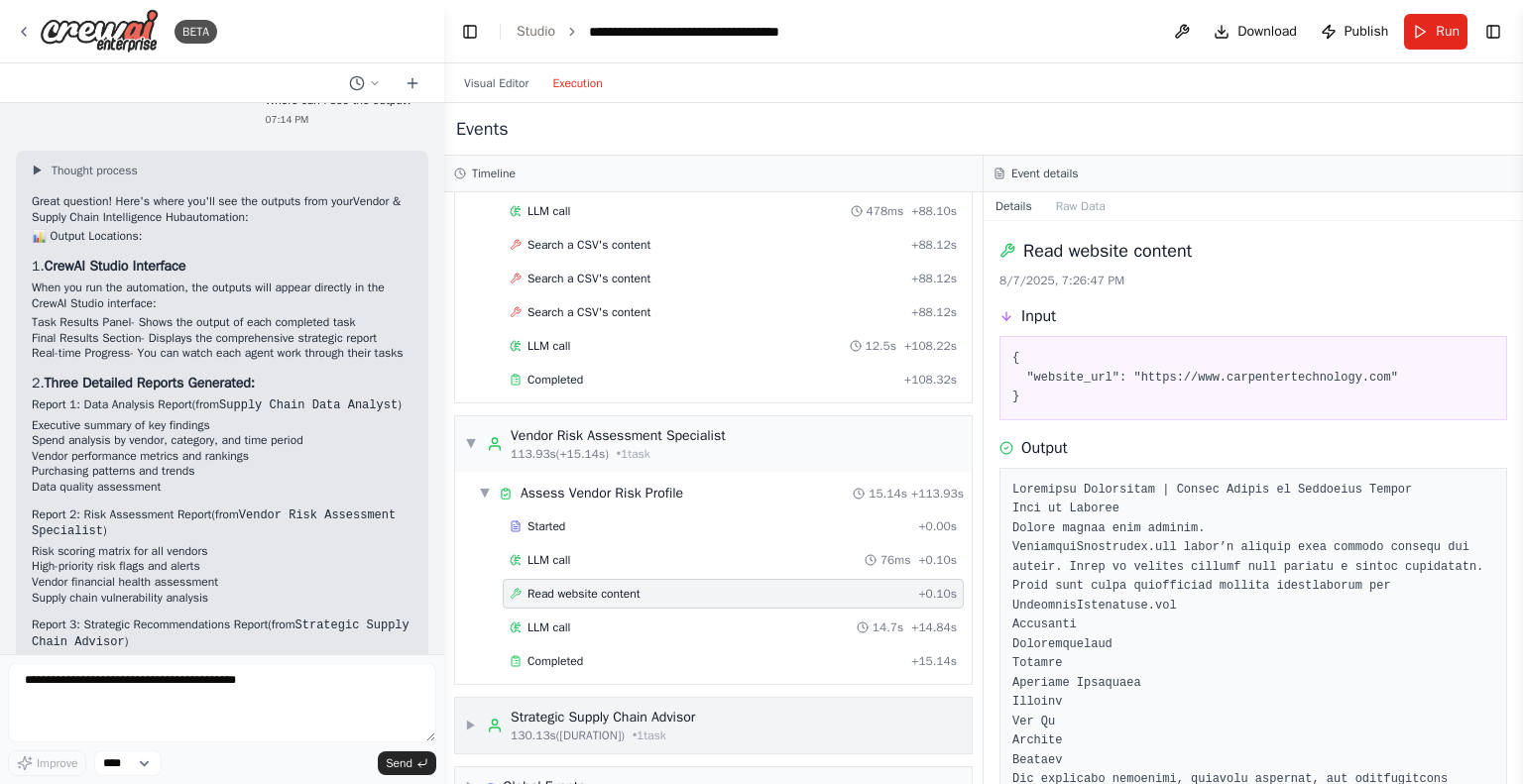 click on "Strategic Supply Chain Advisor" at bounding box center [603, 718] 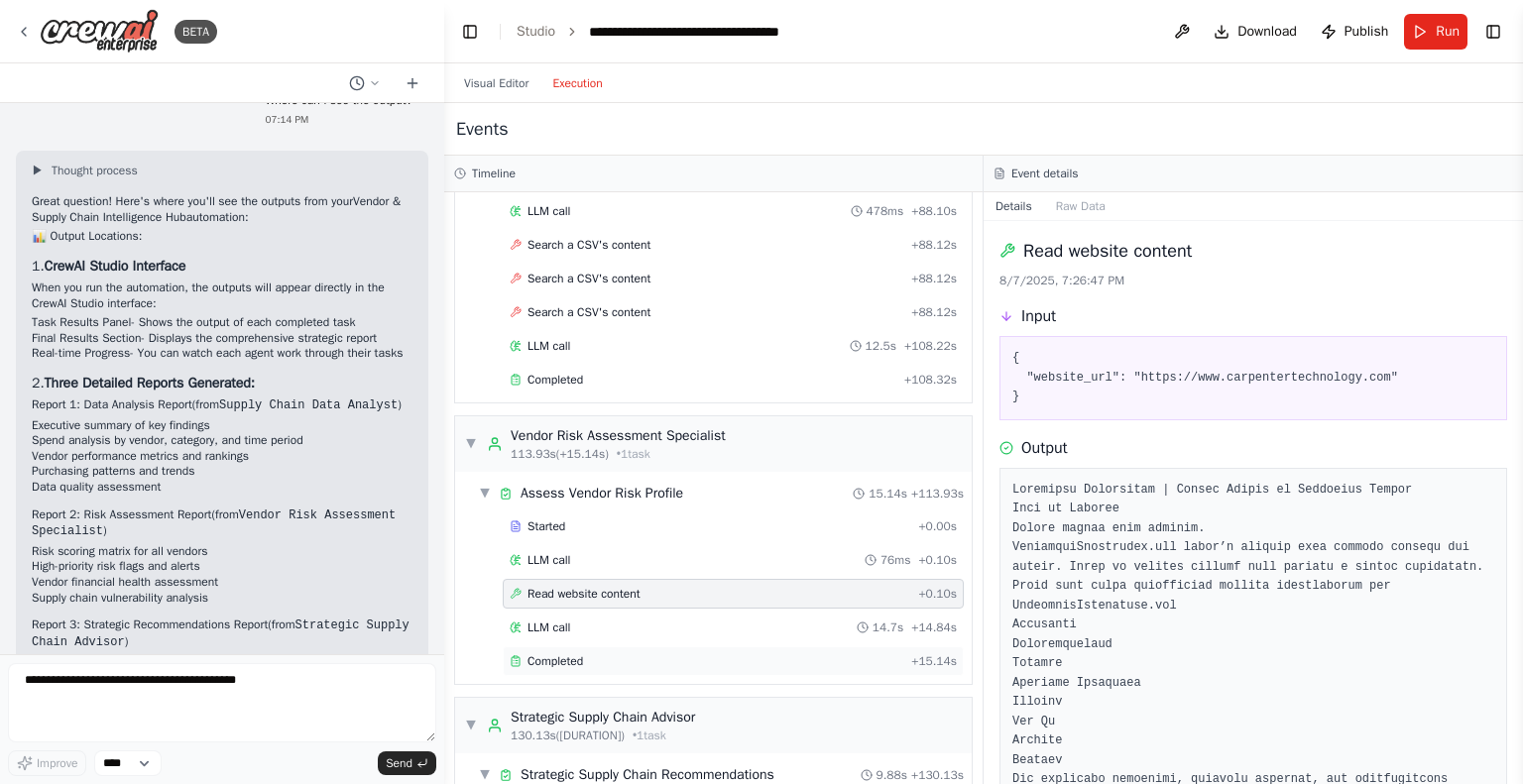 scroll, scrollTop: 3515, scrollLeft: 0, axis: vertical 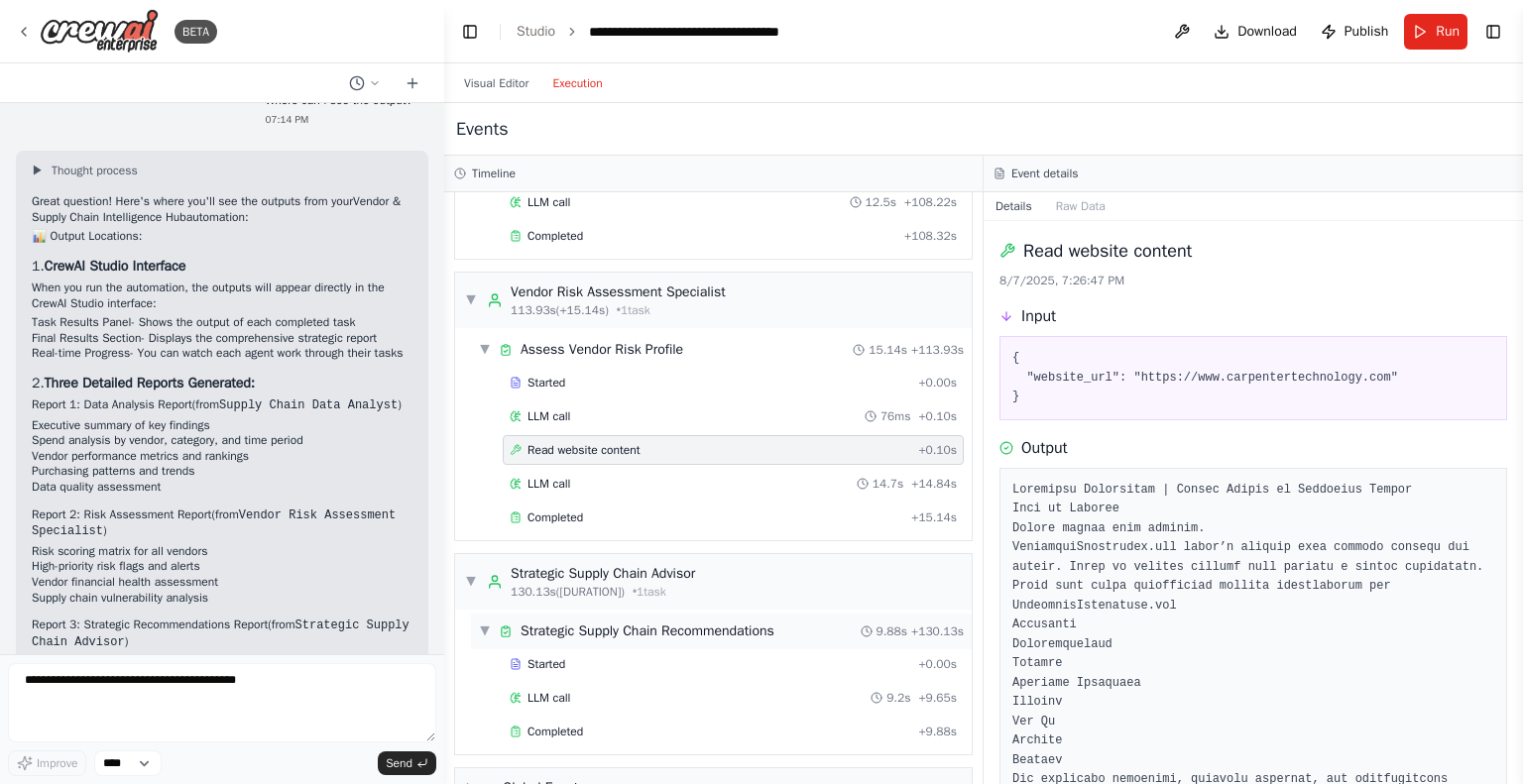 click on "Strategic Supply Chain Recommendations" at bounding box center (647, 631) 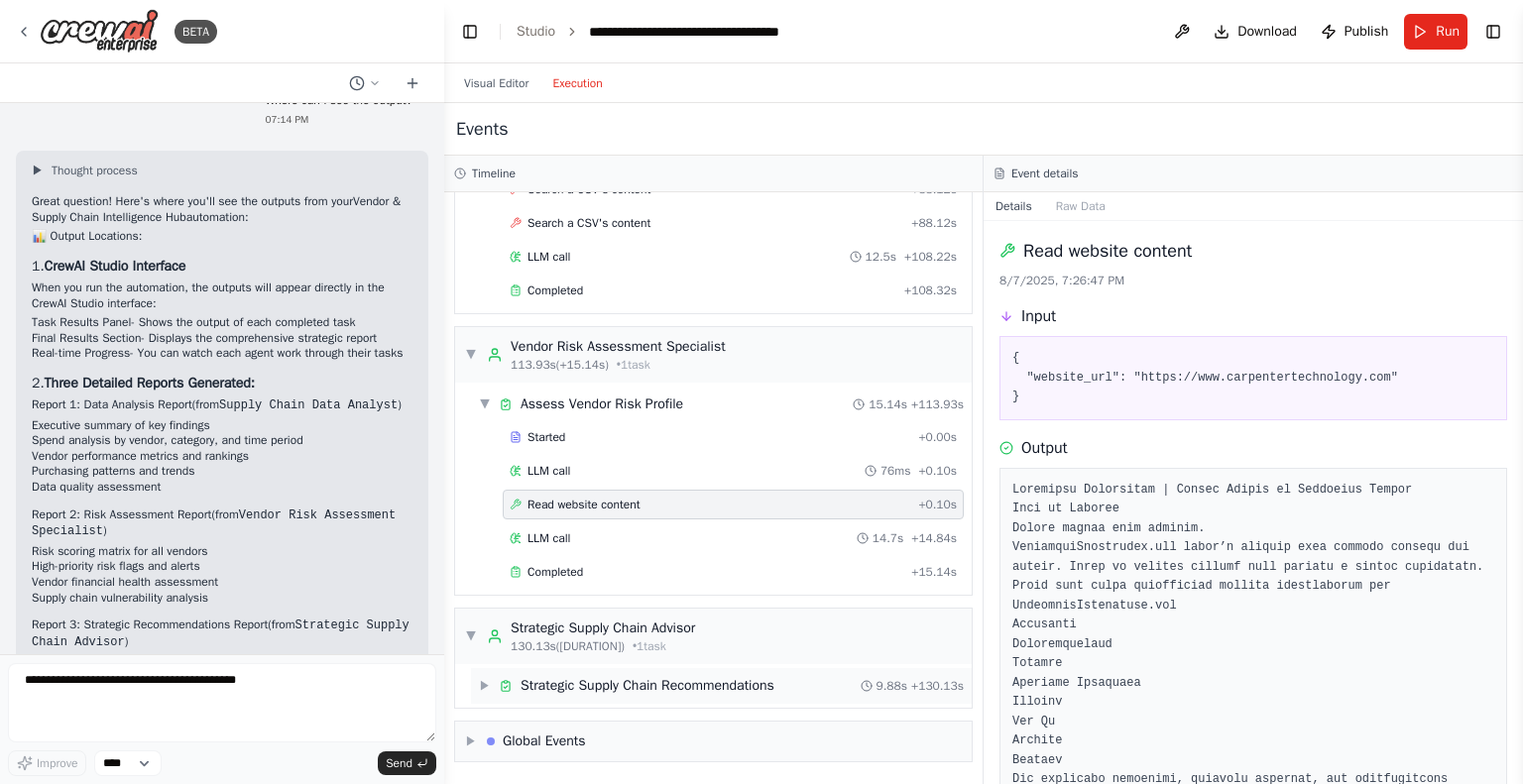 scroll, scrollTop: 3415, scrollLeft: 0, axis: vertical 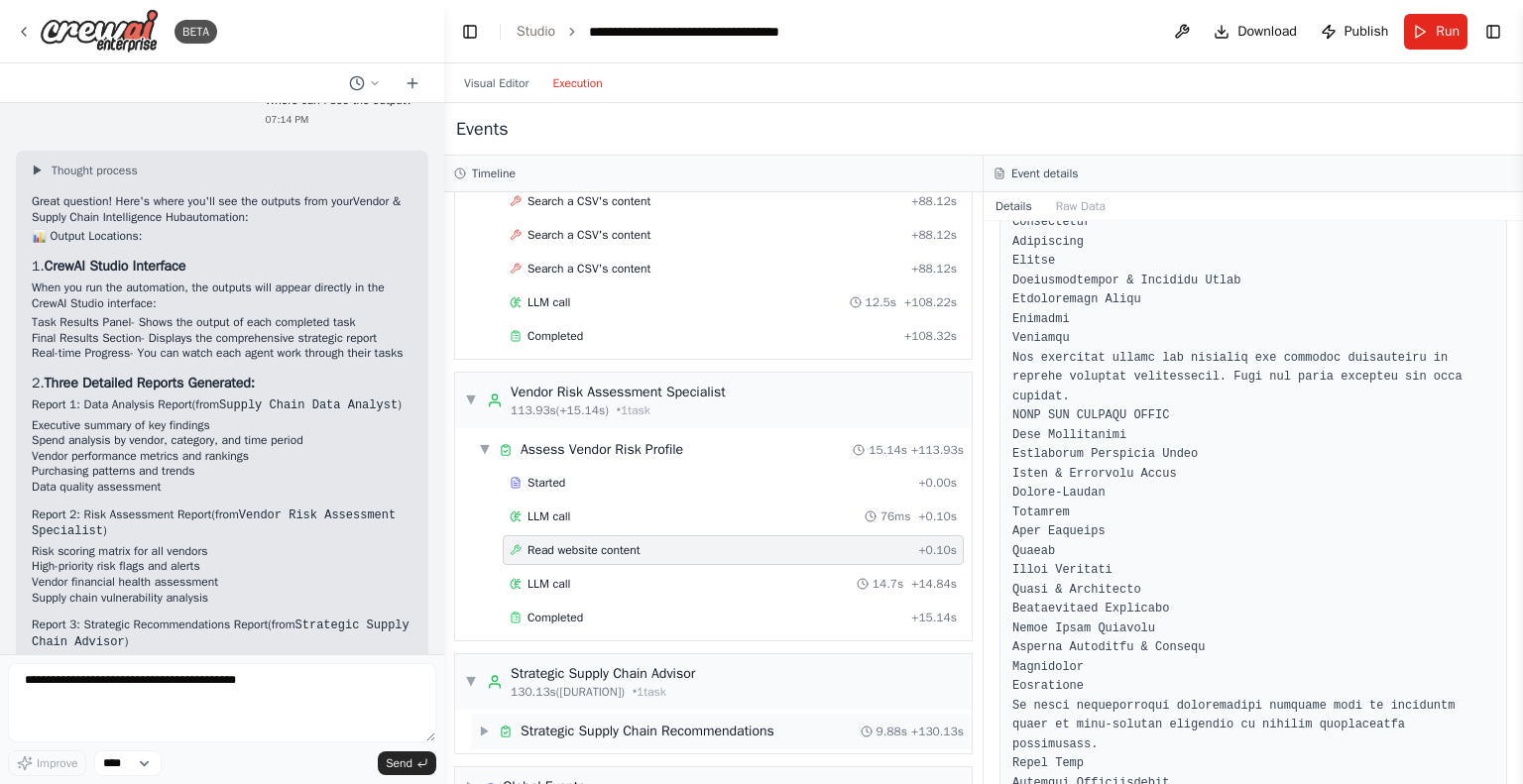 click on "Strategic Supply Chain Recommendations" at bounding box center [647, 731] 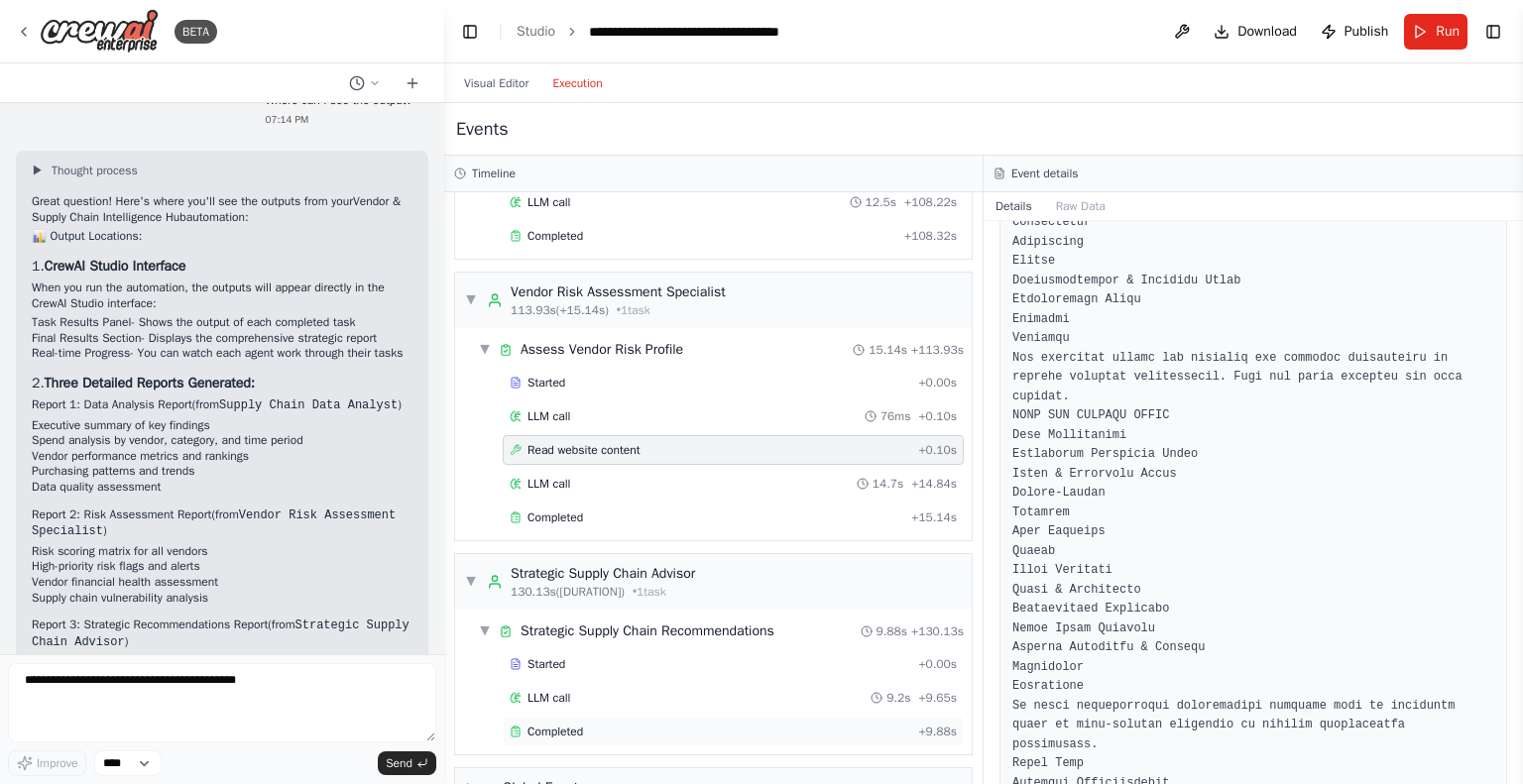 click on "Completed" at bounding box center (555, 731) 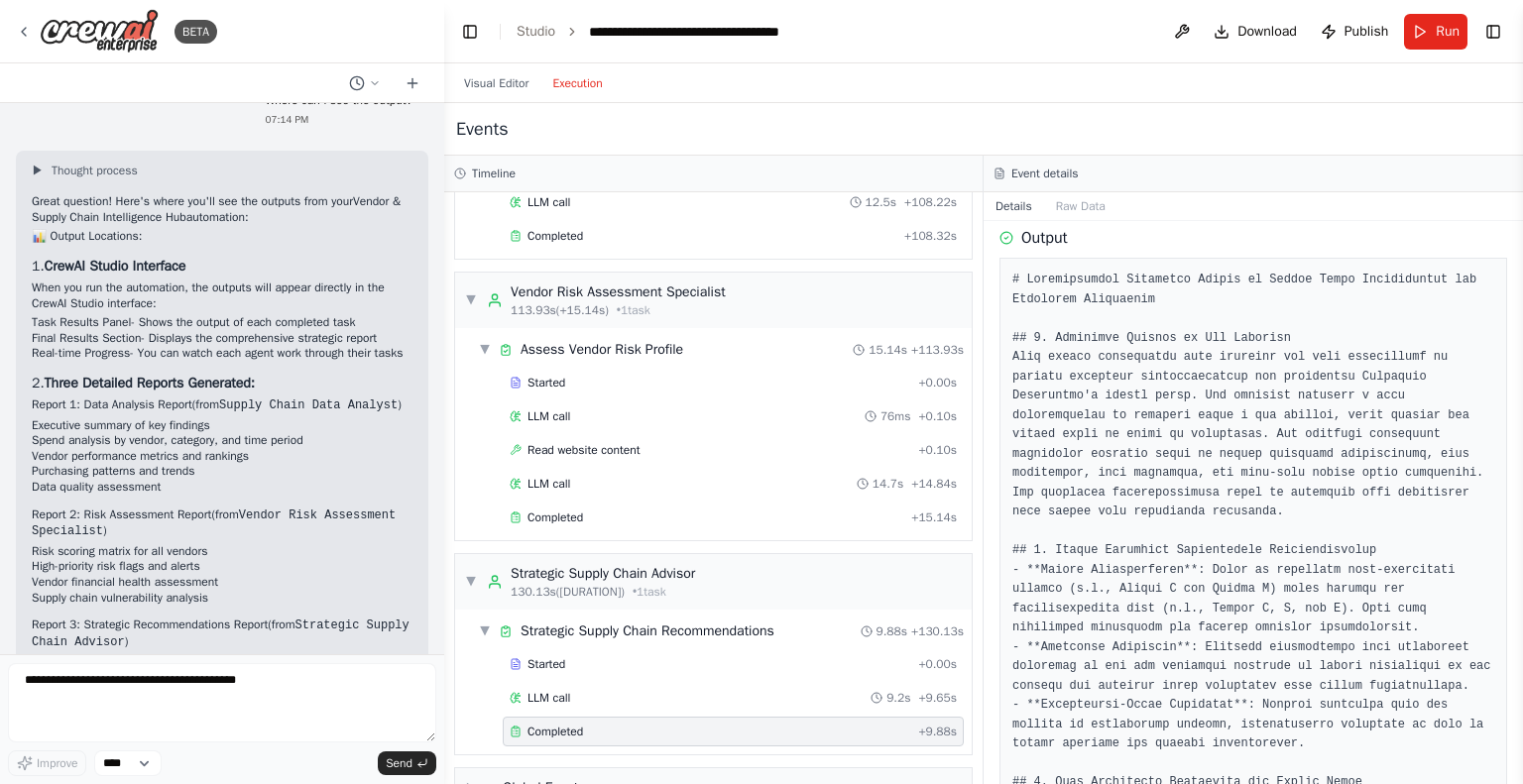 scroll, scrollTop: 0, scrollLeft: 0, axis: both 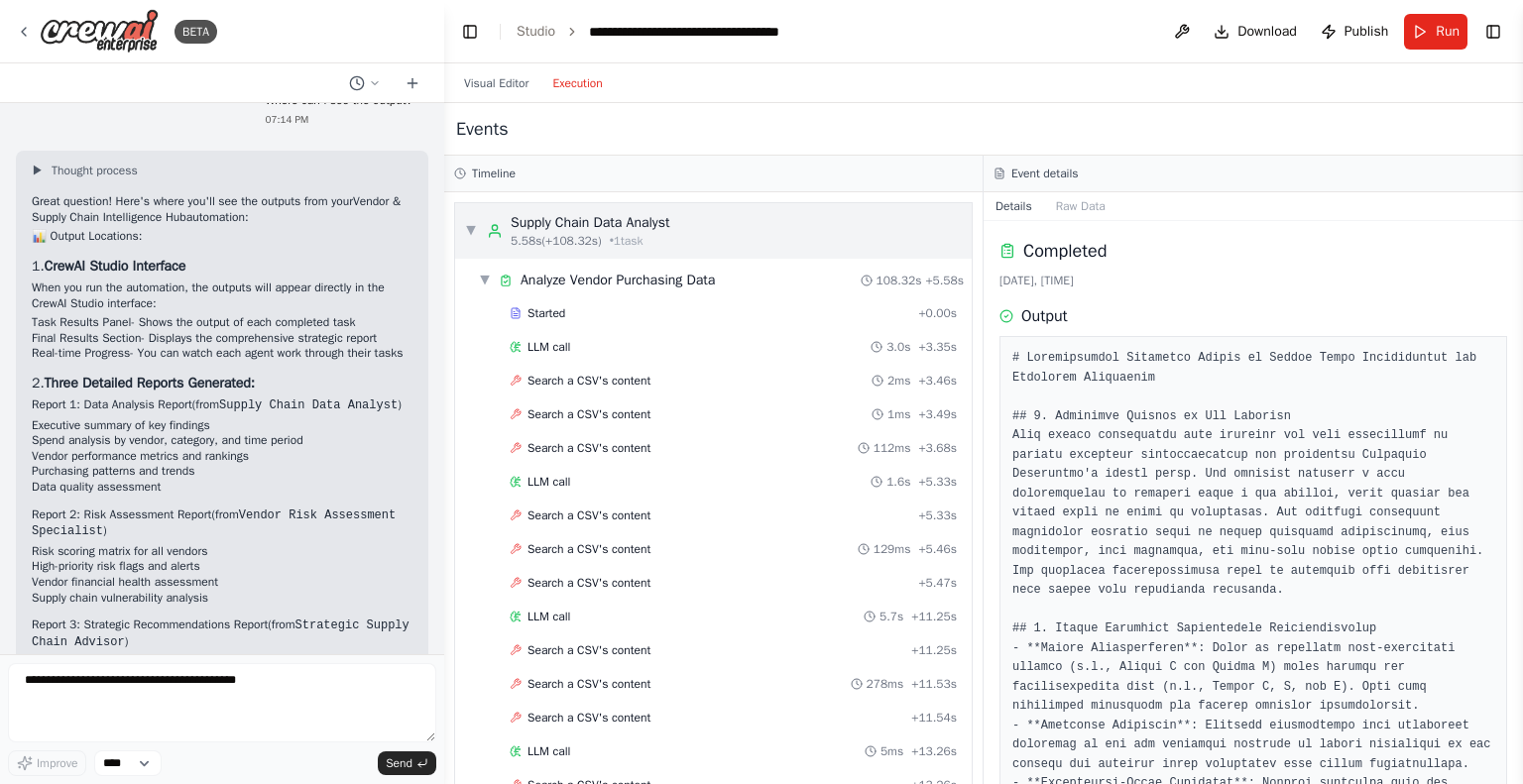 click on "▼" at bounding box center (471, 231) 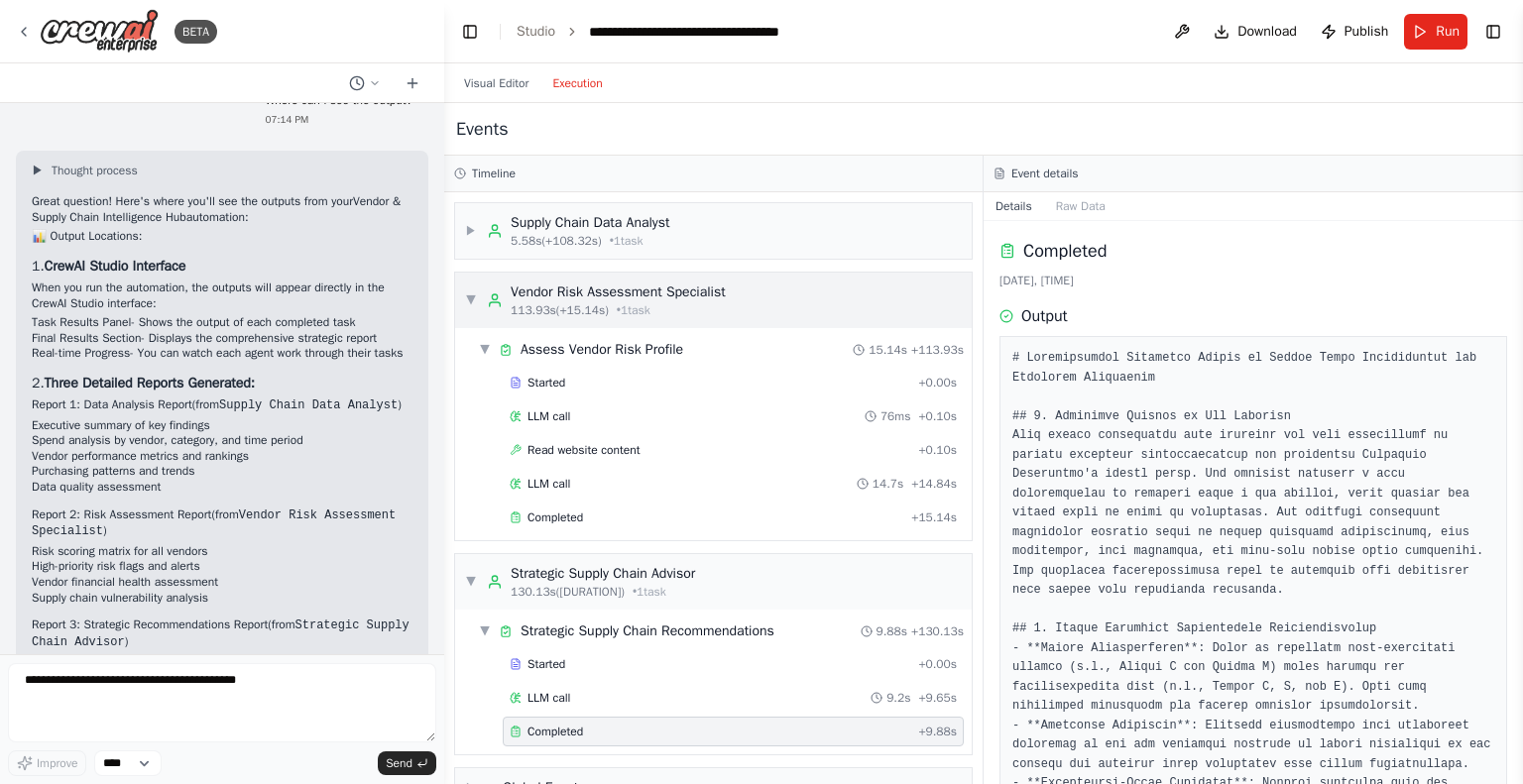 click on "▼" at bounding box center (471, 300) 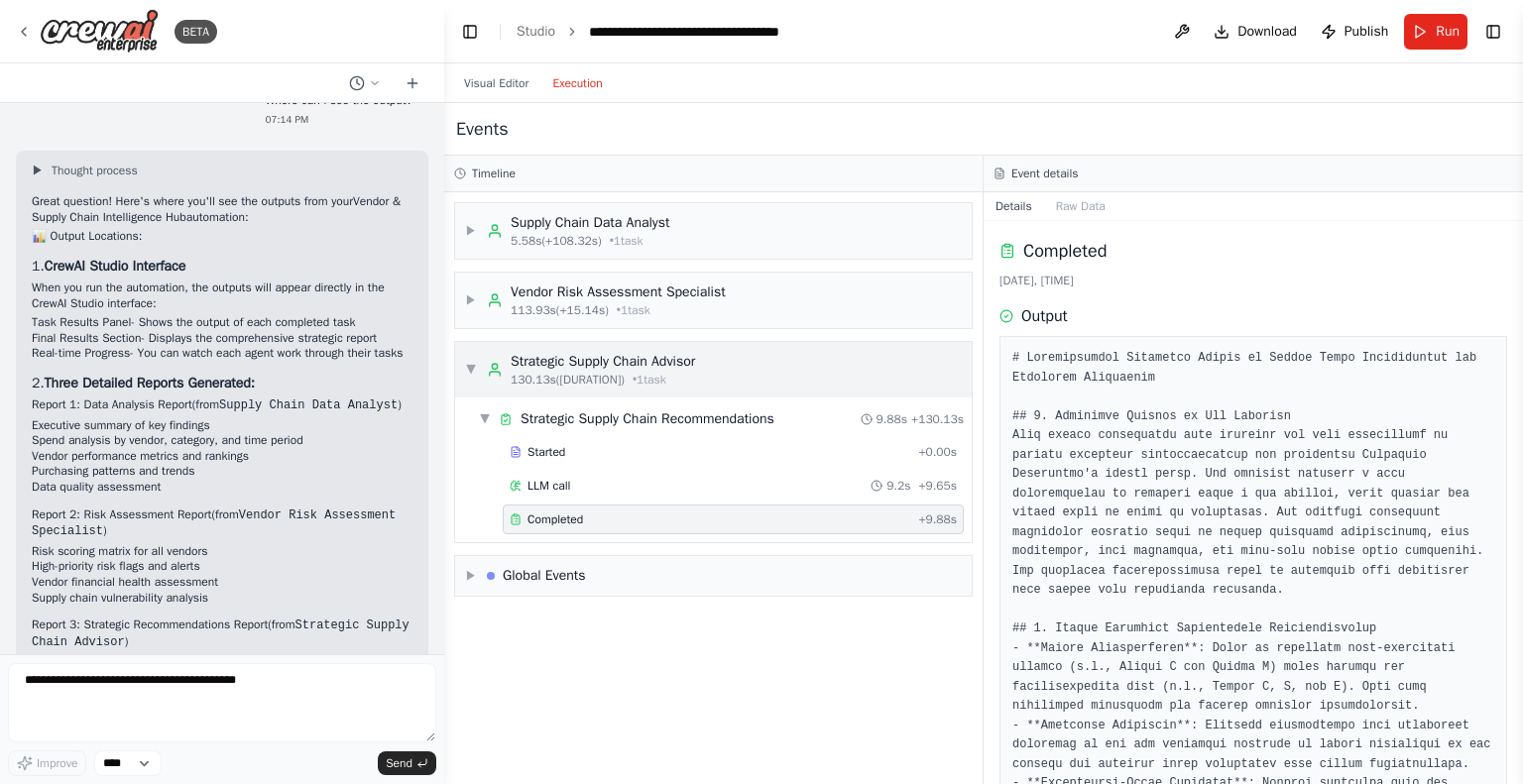 click on "▼" at bounding box center (471, 370) 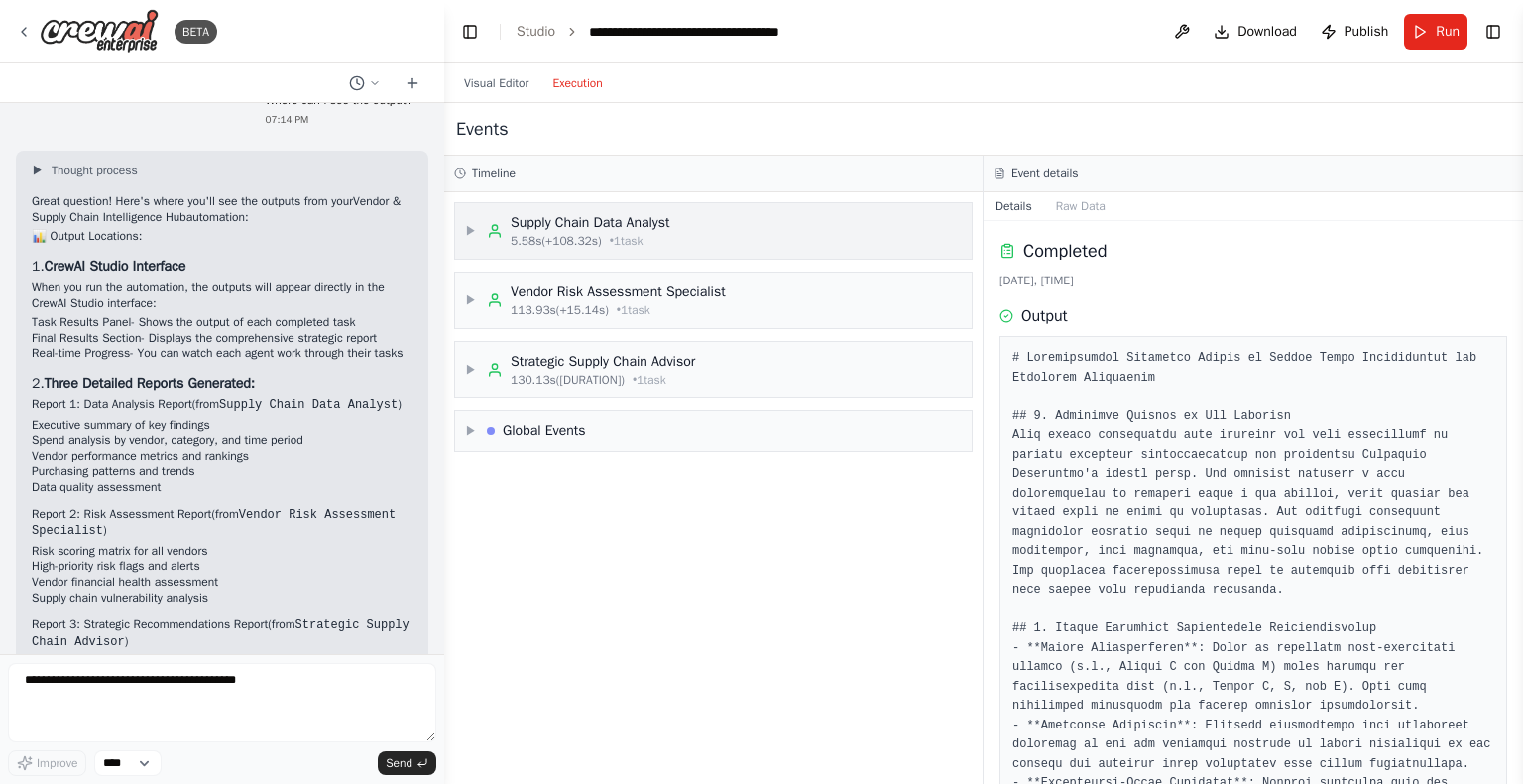 click on "▶" at bounding box center [471, 231] 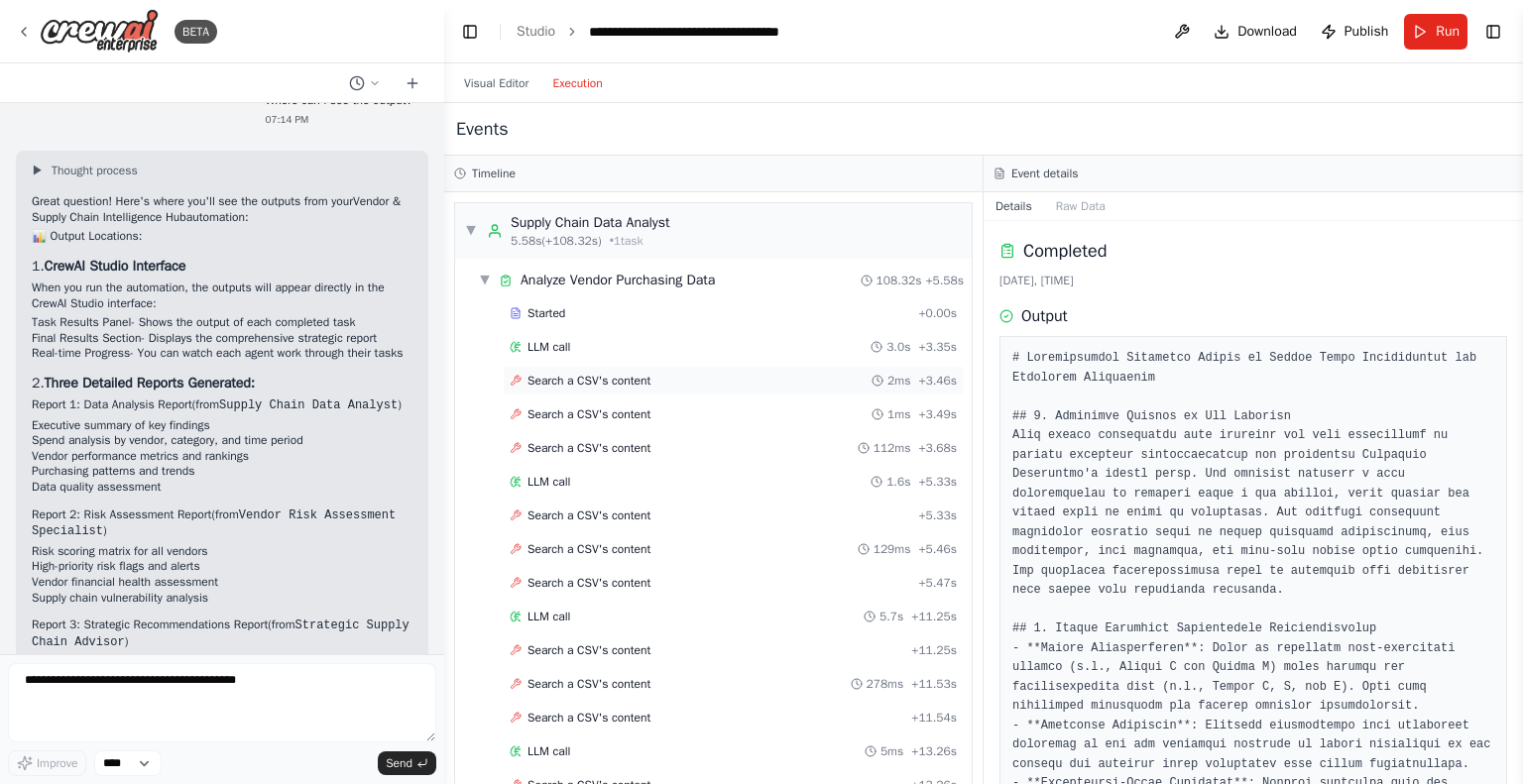 click on "Search a CSV's content" at bounding box center (589, 381) 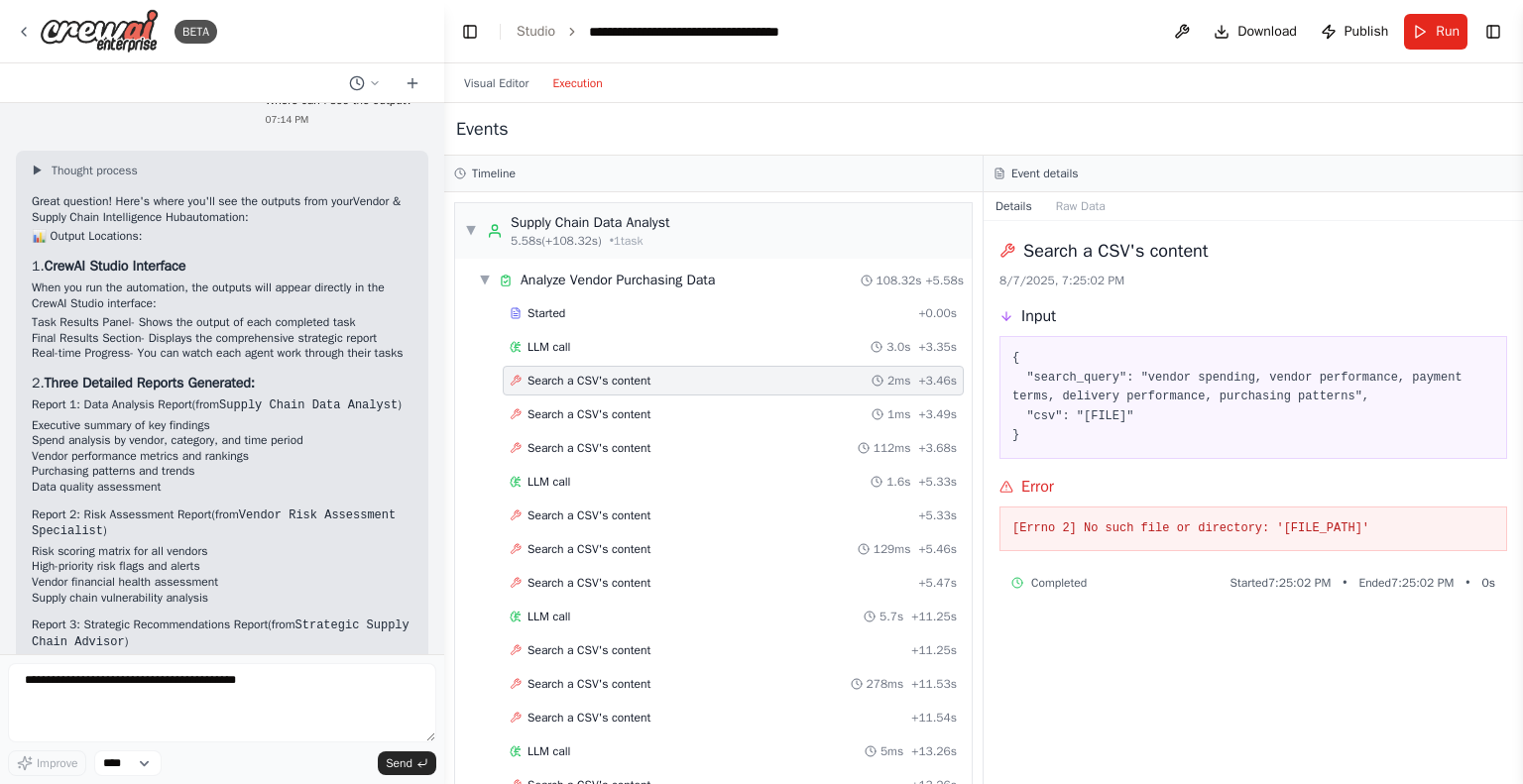 click on "{
"search_query": "vendor spending, vendor performance, payment terms, delivery performance, purchasing patterns",
"csv": "[FILE]"
}" at bounding box center (1253, 397) 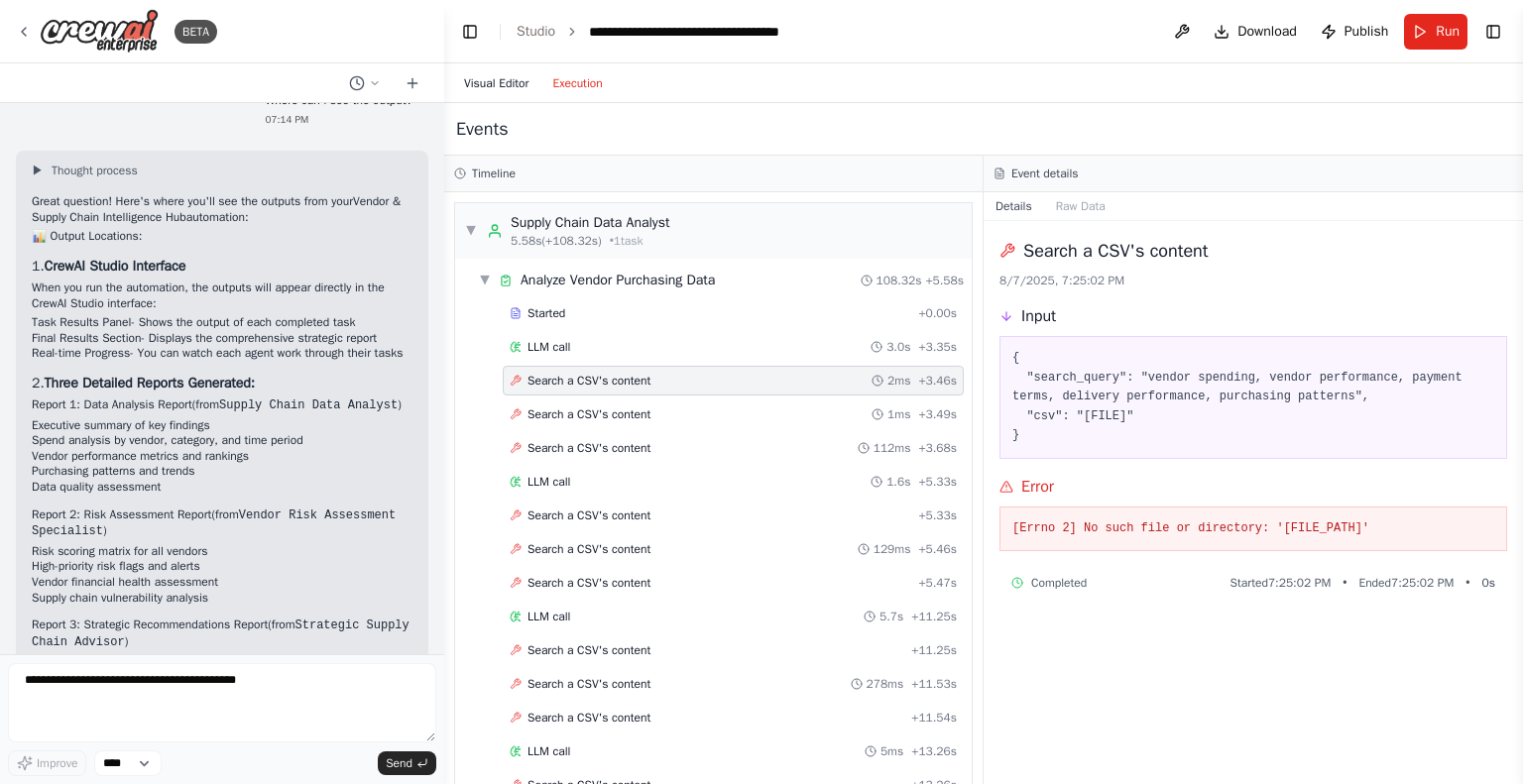 click on "Visual Editor" at bounding box center [496, 83] 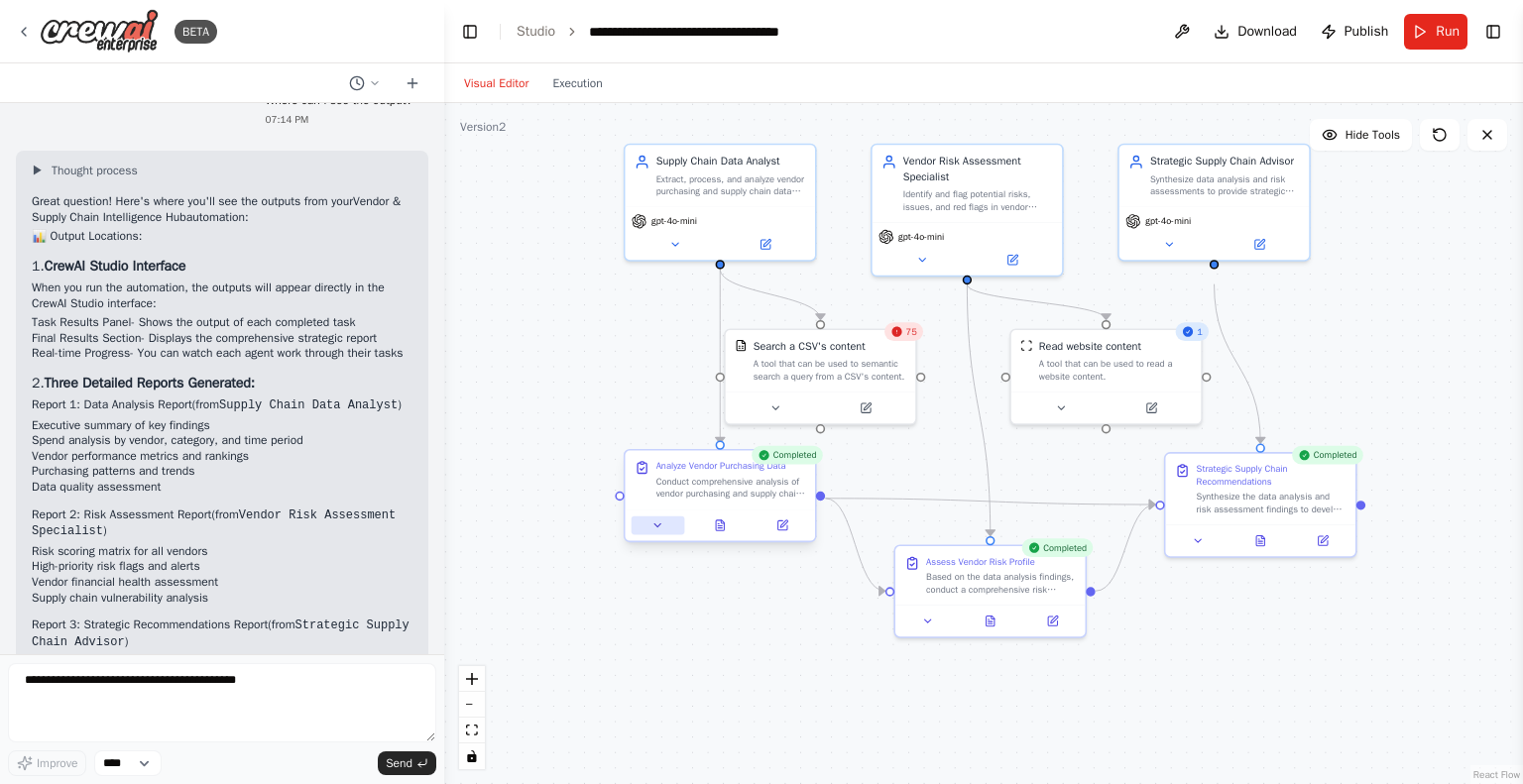 click at bounding box center [657, 525] 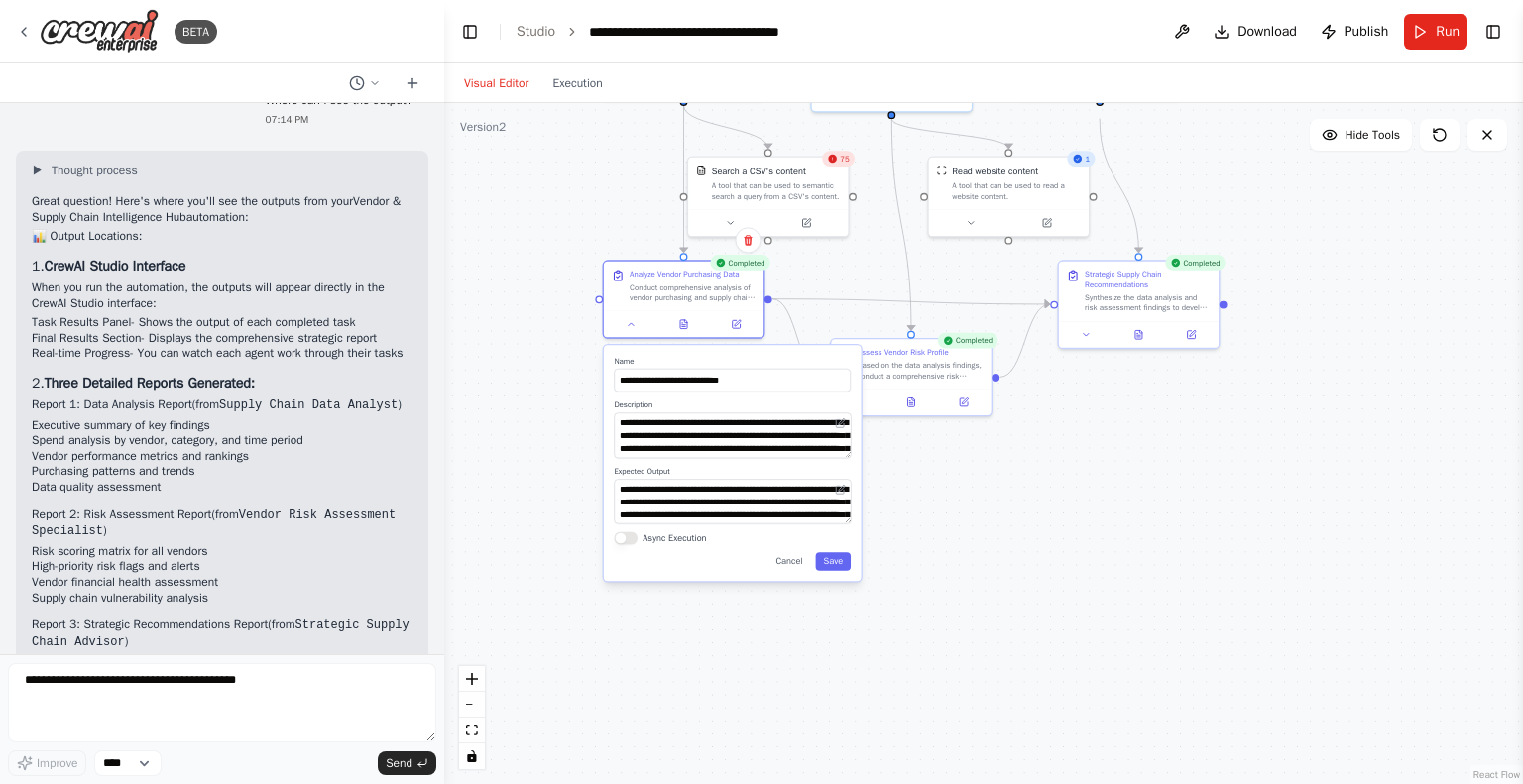 drag, startPoint x: 598, startPoint y: 618, endPoint x: 547, endPoint y: 389, distance: 234.61032 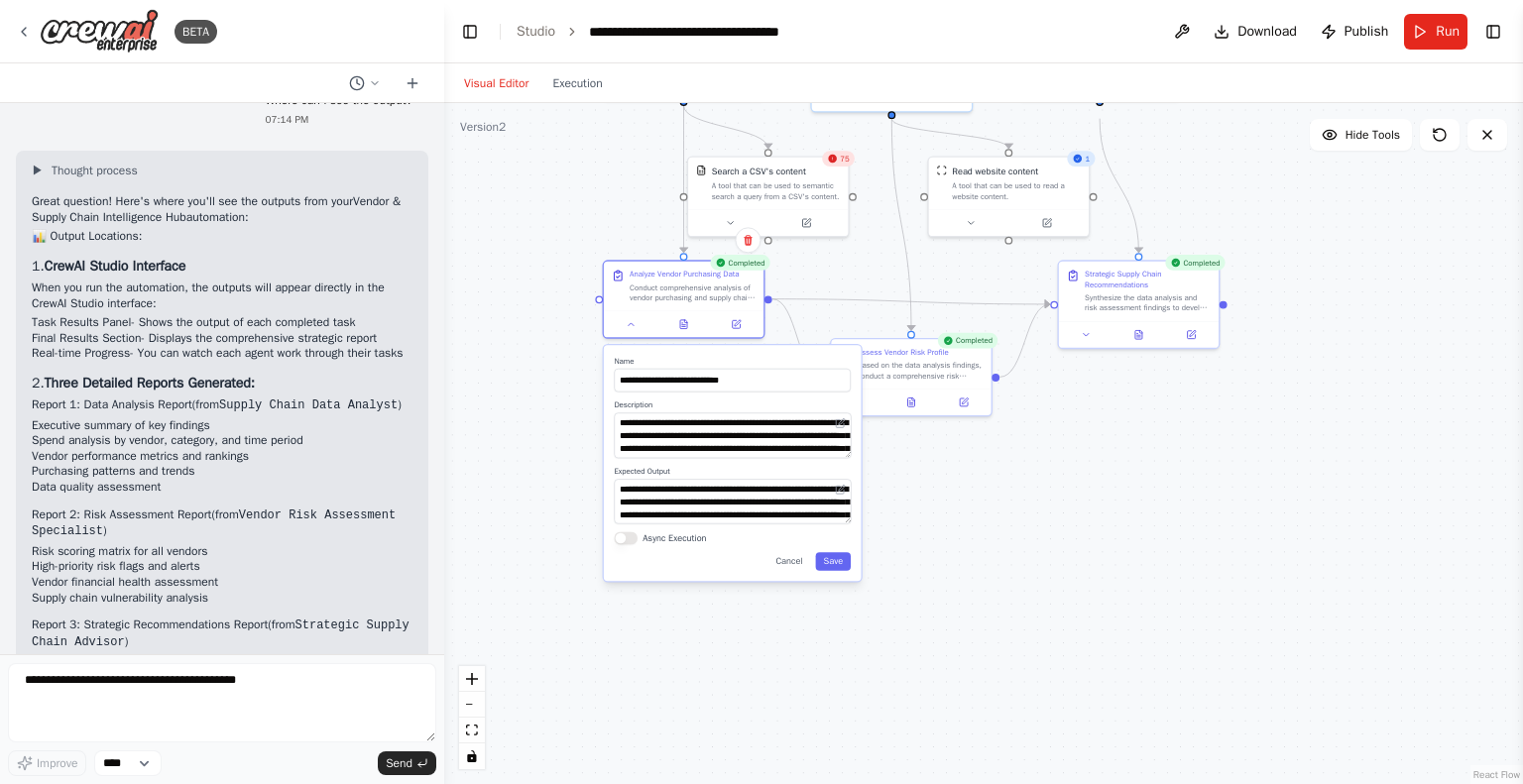 click on ".deletable-edge-delete-btn {
width: 20px;
height: 20px;
border: 0px solid #ffffff;
color: #6b7280;
background-color: #f8fafc;
cursor: pointer;
border-radius: 50%;
font-size: 12px;
padding: 3px;
display: flex;
align-items: center;
justify-content: center;
transition: all 0.2s cubic-bezier(0.4, 0, 0.2, 1);
box-shadow: 0 2px 4px rgba(0, 0, 0, 0.1);
}
.deletable-edge-delete-btn:hover {
background-color: #ef4444;
color: #ffffff;
border-color: #dc2626;
transform: scale(1.1);
box-shadow: 0 4px 12px rgba(239, 68, 68, 0.4);
}
.deletable-edge-delete-btn:active {
transform: scale(0.95);
box-shadow: 0 2px 4px rgba(239, 68, 68, 0.3);
}
Supply Chain Data Analyst gpt-4o-mini 75 Search a CSV's content New Task" at bounding box center [984, 443] 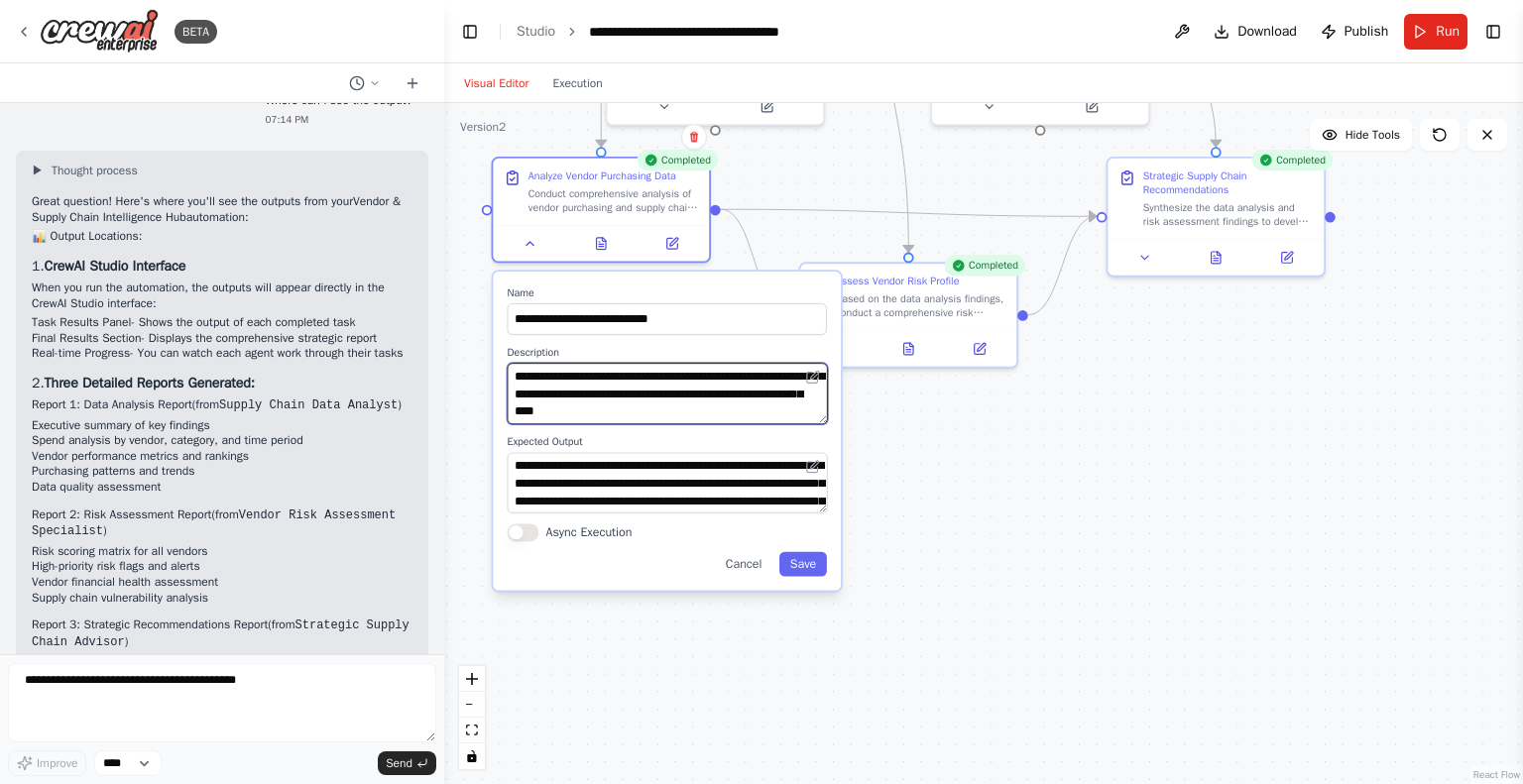scroll, scrollTop: 79, scrollLeft: 0, axis: vertical 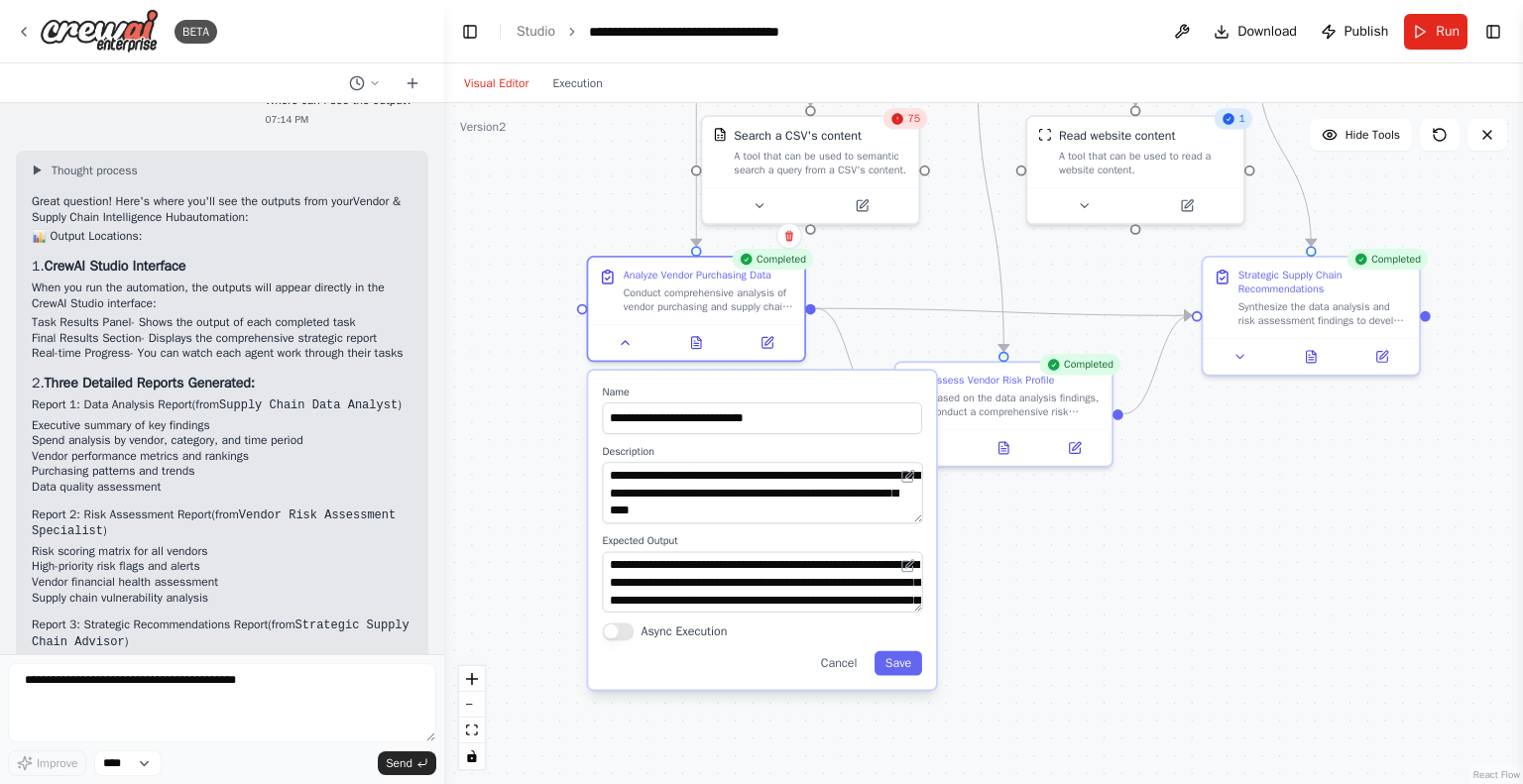 drag, startPoint x: 999, startPoint y: 448, endPoint x: 1103, endPoint y: 549, distance: 144.97241 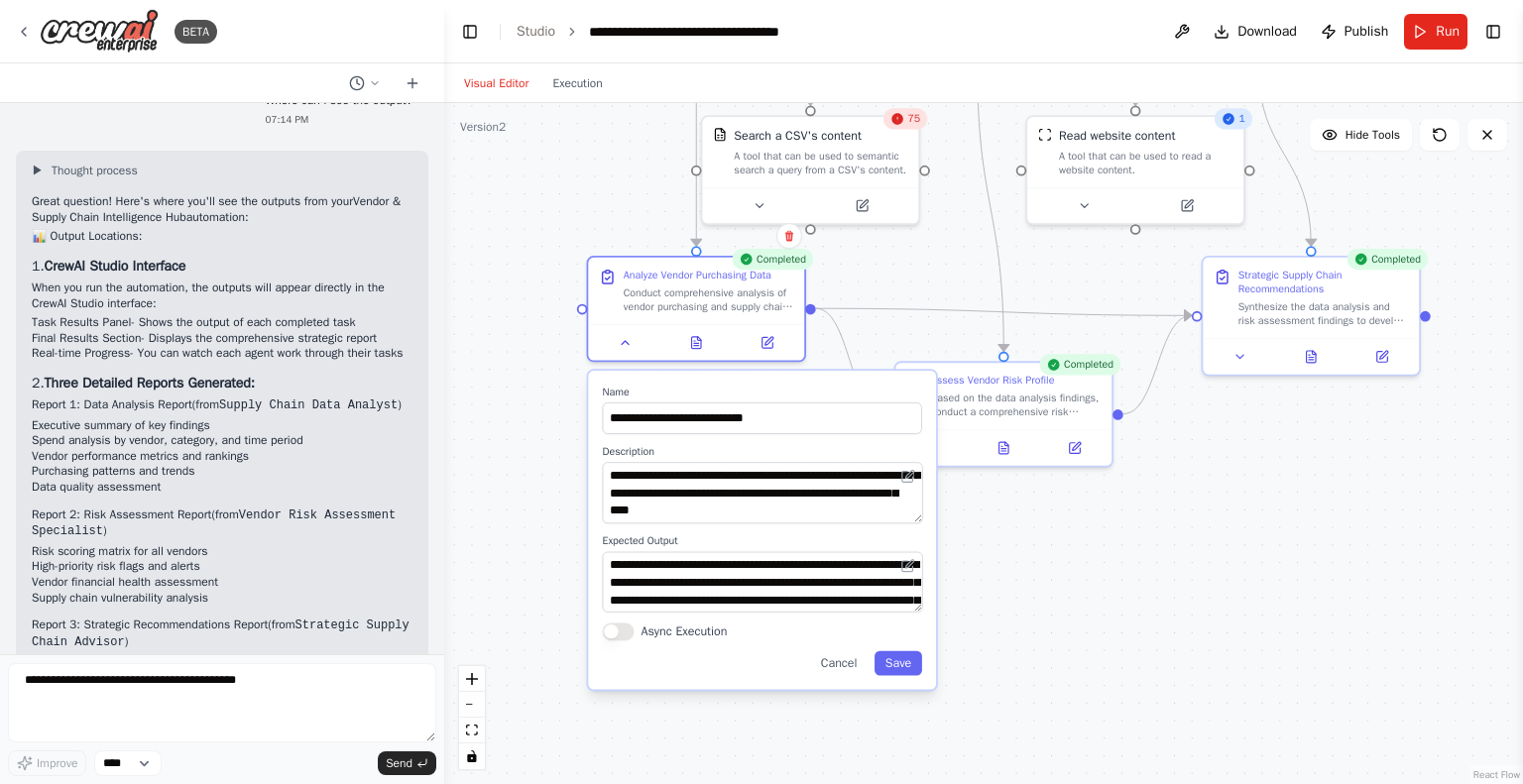 click on ".deletable-edge-delete-btn {
width: 20px;
height: 20px;
border: 0px solid #ffffff;
color: #6b7280;
background-color: #f8fafc;
cursor: pointer;
border-radius: 50%;
font-size: 12px;
padding: 3px;
display: flex;
align-items: center;
justify-content: center;
transition: all 0.2s cubic-bezier(0.4, 0, 0.2, 1);
box-shadow: 0 2px 4px rgba(0, 0, 0, 0.1);
}
.deletable-edge-delete-btn:hover {
background-color: #ef4444;
color: #ffffff;
border-color: #dc2626;
transform: scale(1.1);
box-shadow: 0 4px 12px rgba(239, 68, 68, 0.4);
}
.deletable-edge-delete-btn:active {
transform: scale(0.95);
box-shadow: 0 2px 4px rgba(239, 68, 68, 0.3);
}
Supply Chain Data Analyst gpt-4o-mini 75 Search a CSV's content New Task" at bounding box center [984, 443] 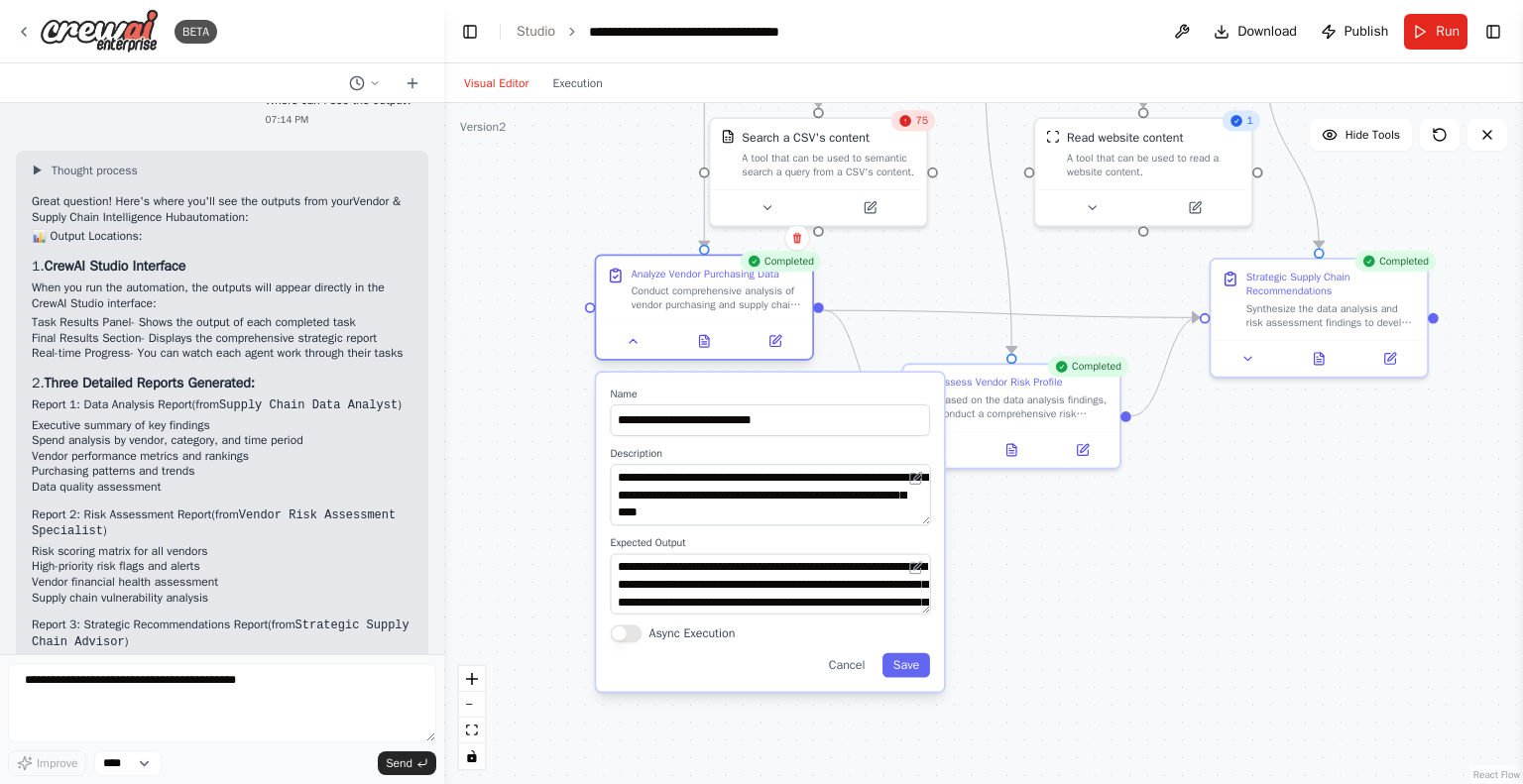 click on "Conduct comprehensive analysis of vendor purchasing and supply chain data from {data_source}. Extract key metrics including spend analysis, vendor performance indicators, payment terms, delivery performance, and purchasing patterns. Identify trends in spending, vendor concentration, seasonal patterns, and any data anomalies that require attention." at bounding box center [717, 298] 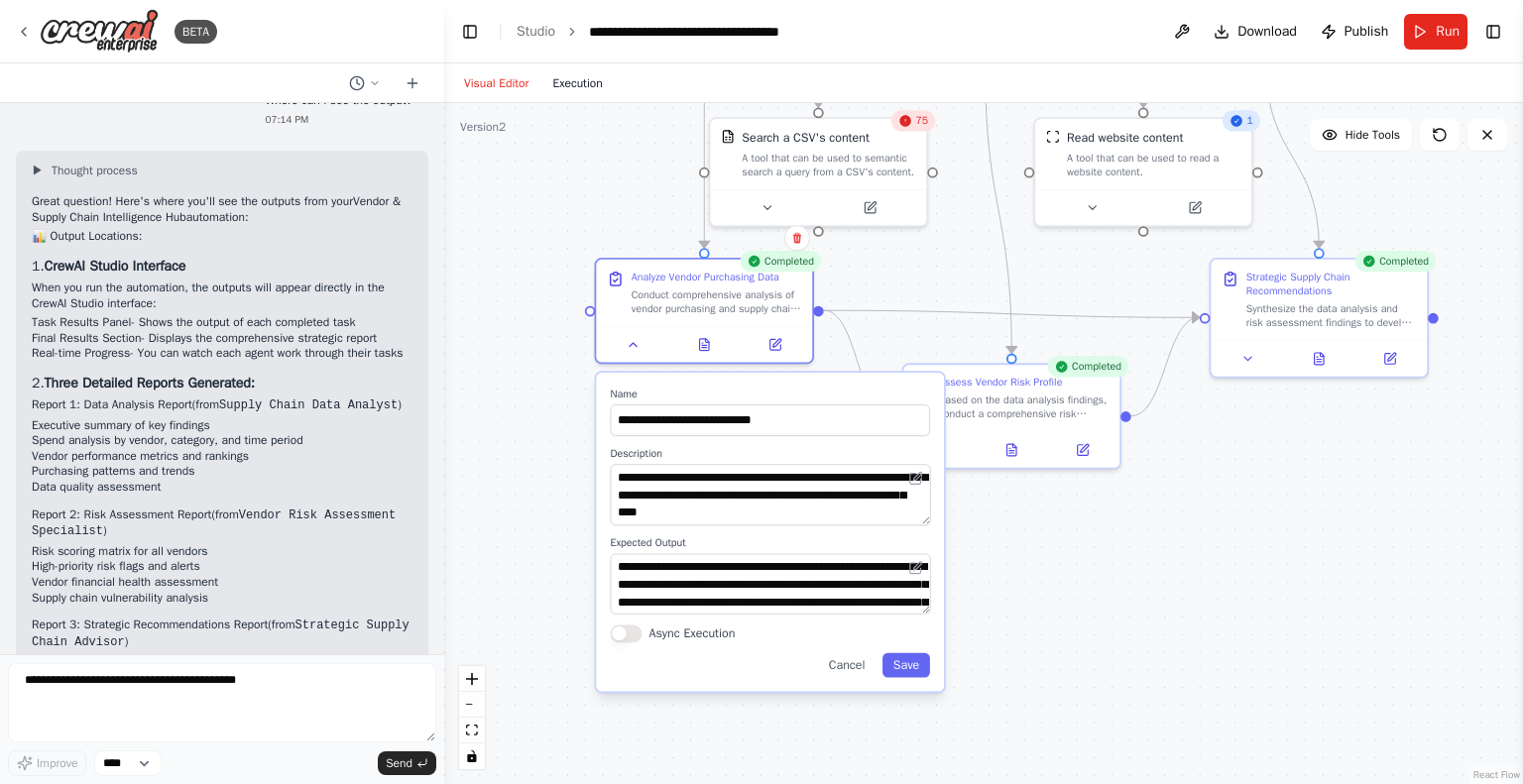 click on "Execution" at bounding box center [577, 83] 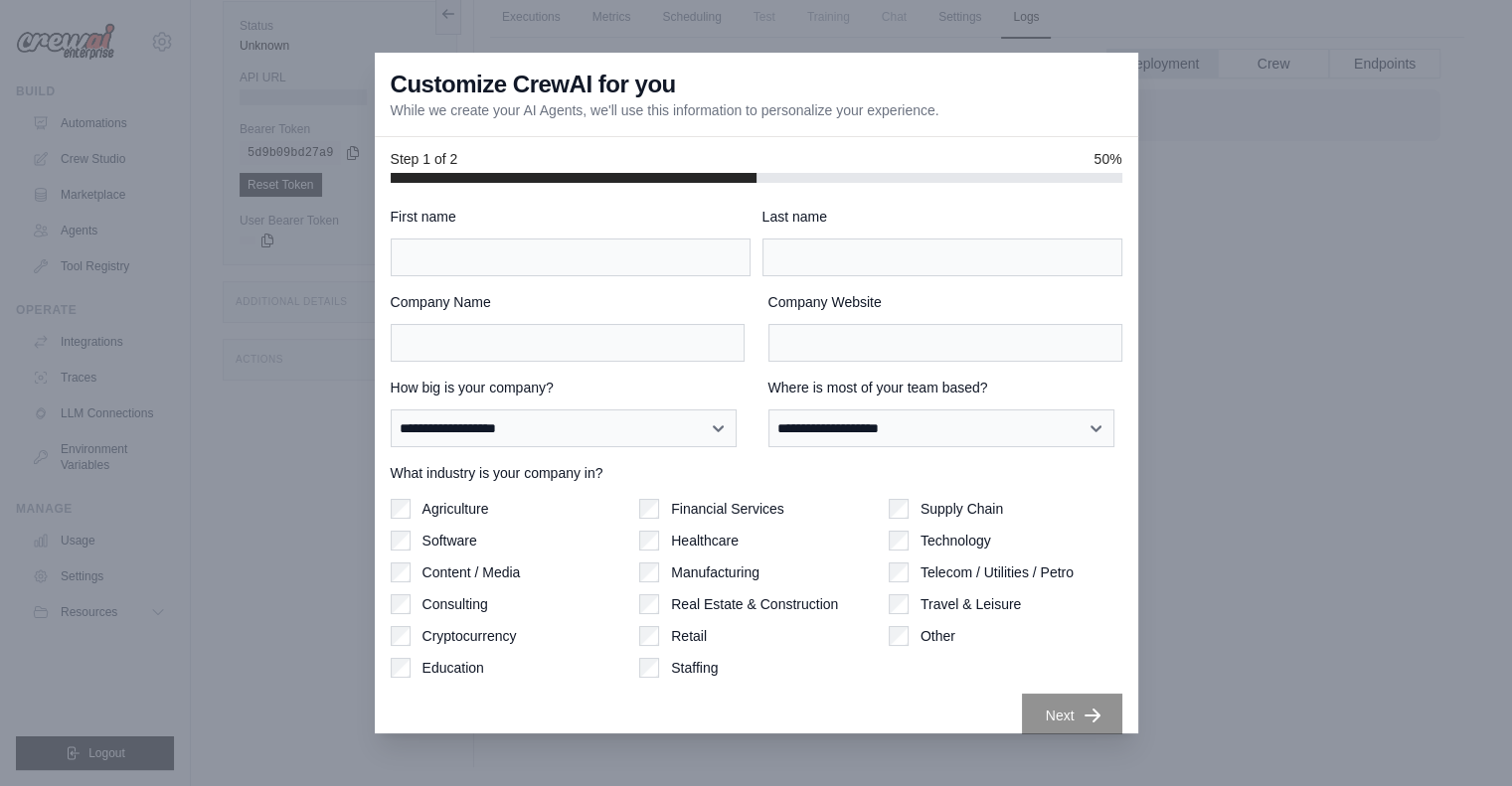 scroll, scrollTop: 0, scrollLeft: 0, axis: both 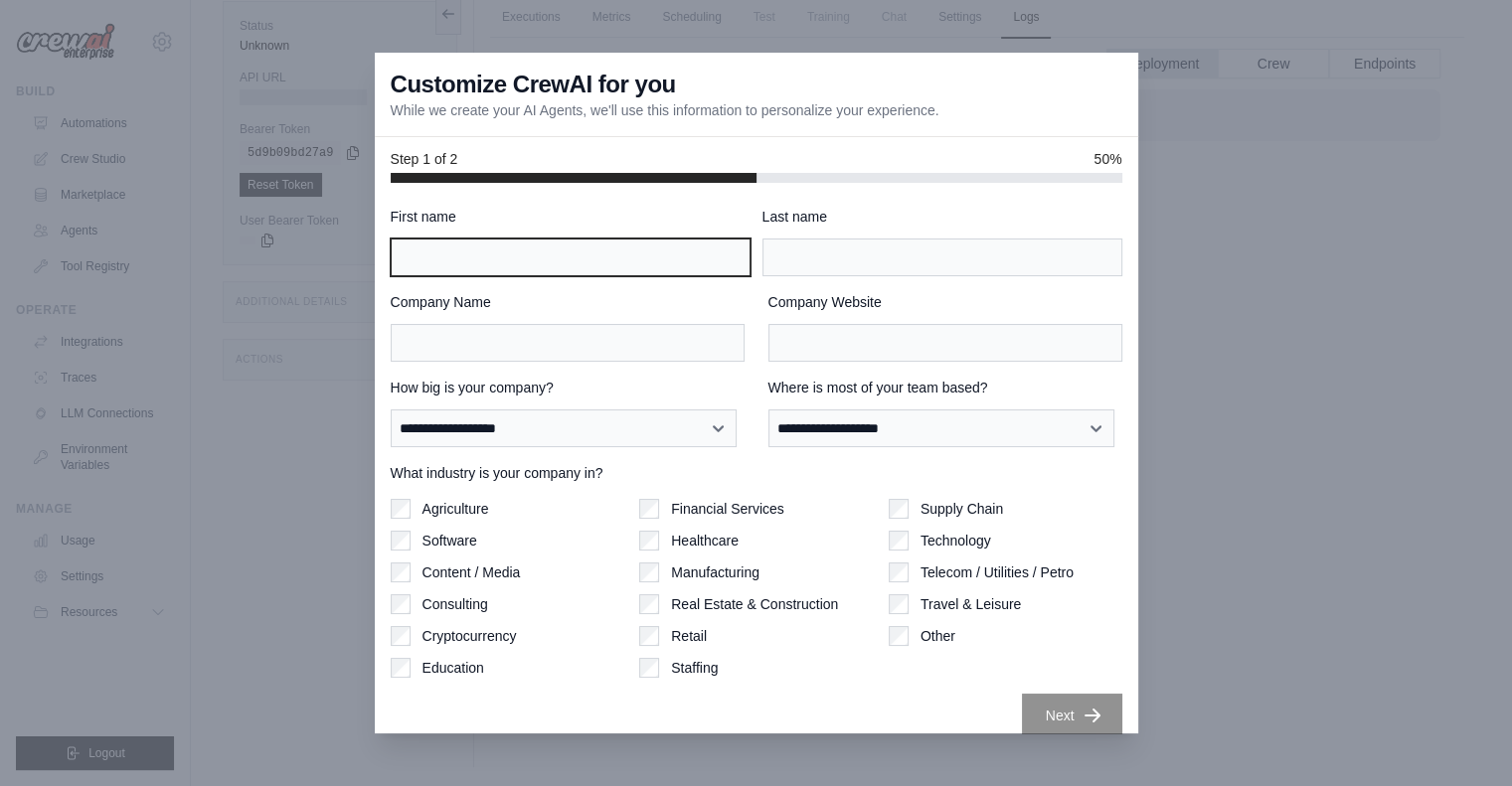 click on "First name" at bounding box center [571, 257] 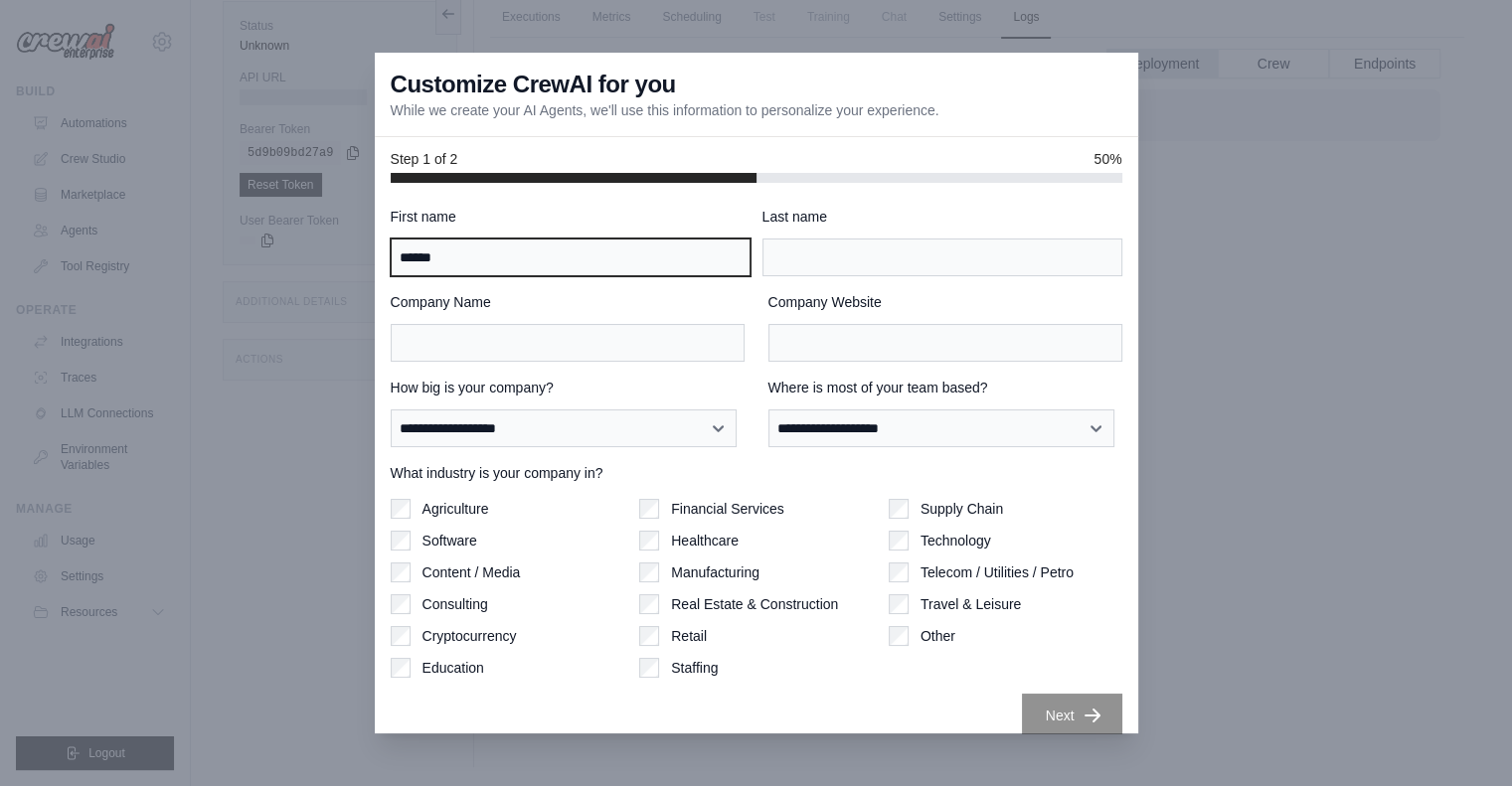 type on "*****" 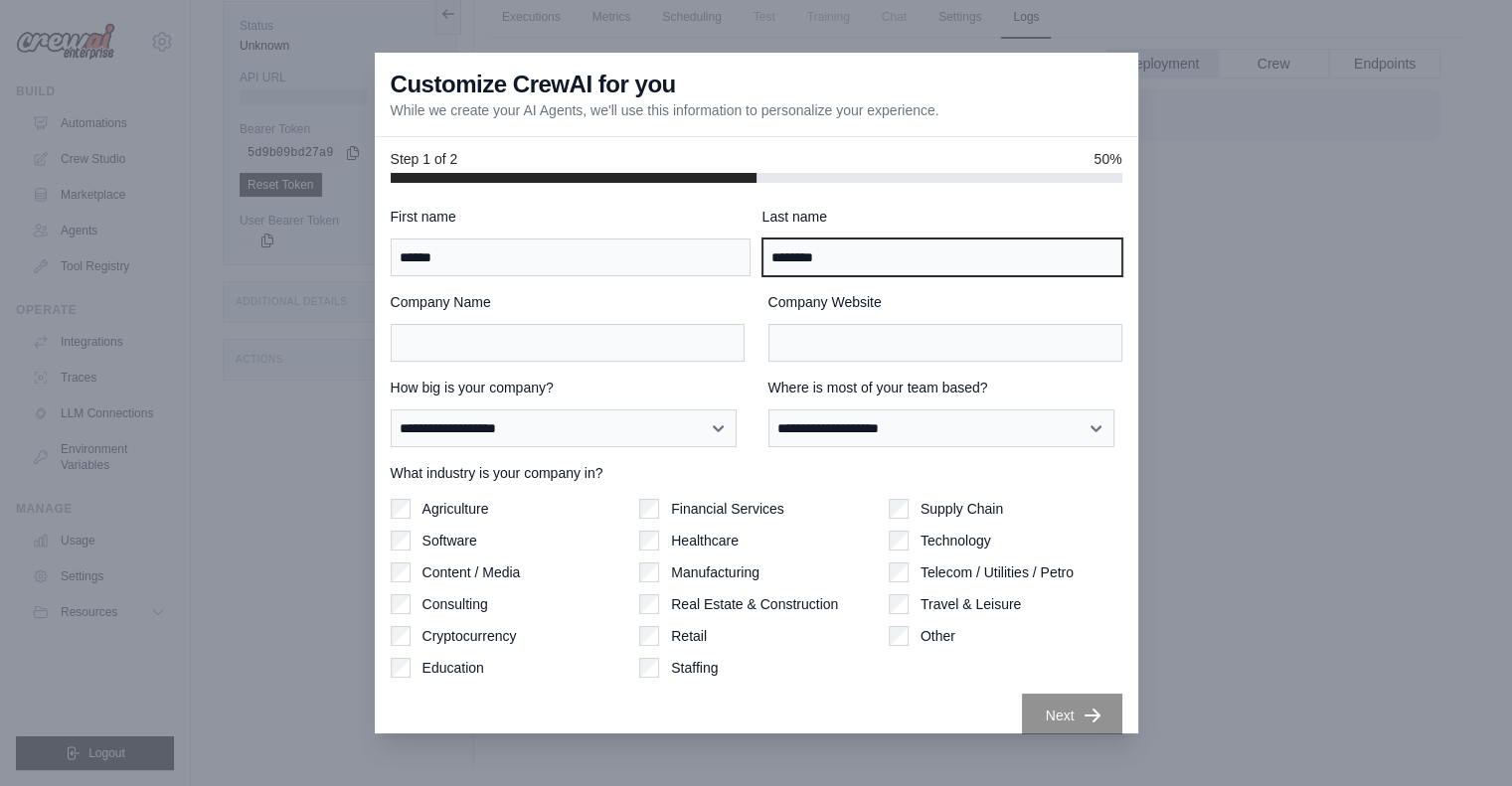 type on "********" 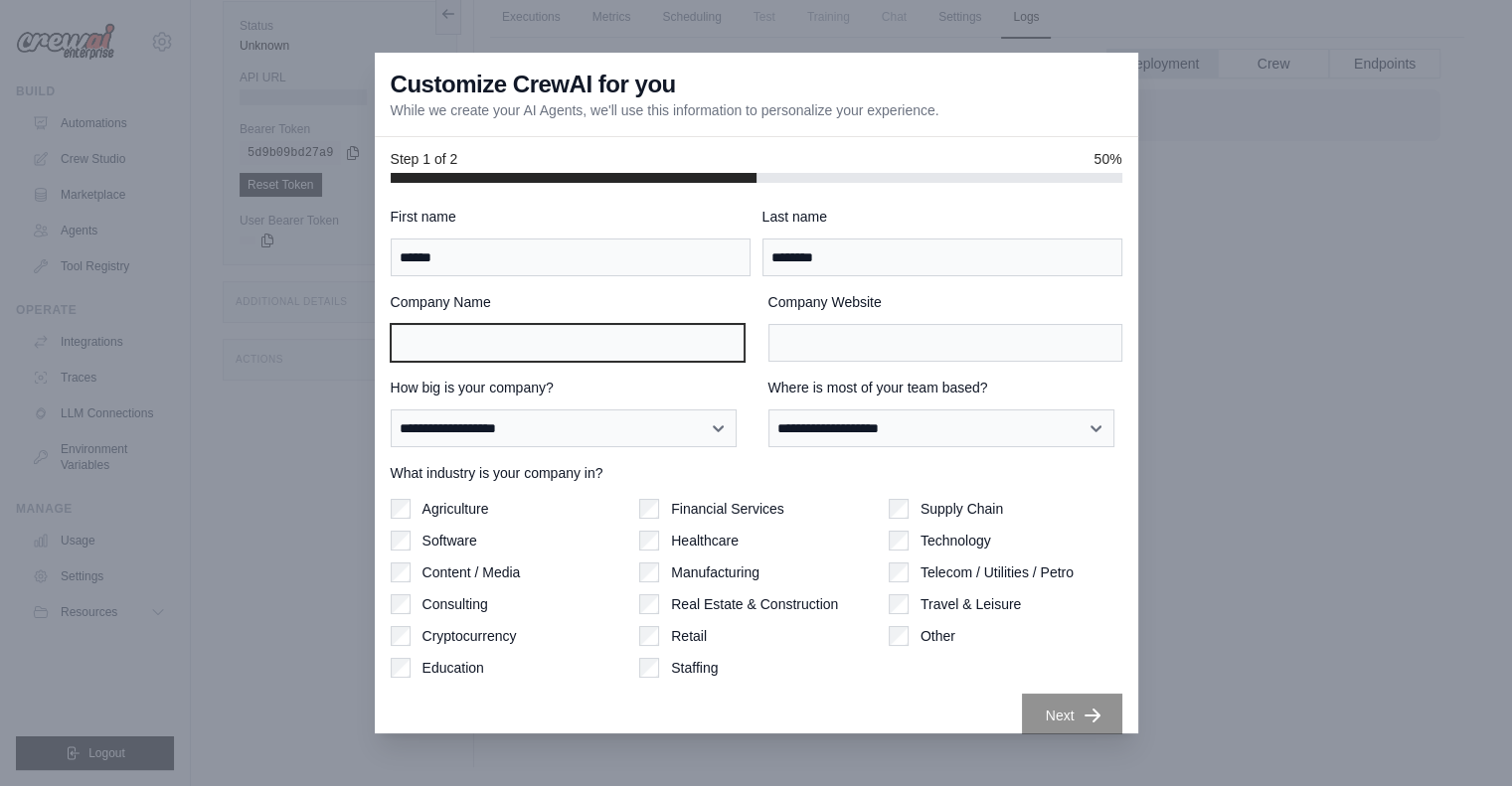 scroll, scrollTop: 0, scrollLeft: 0, axis: both 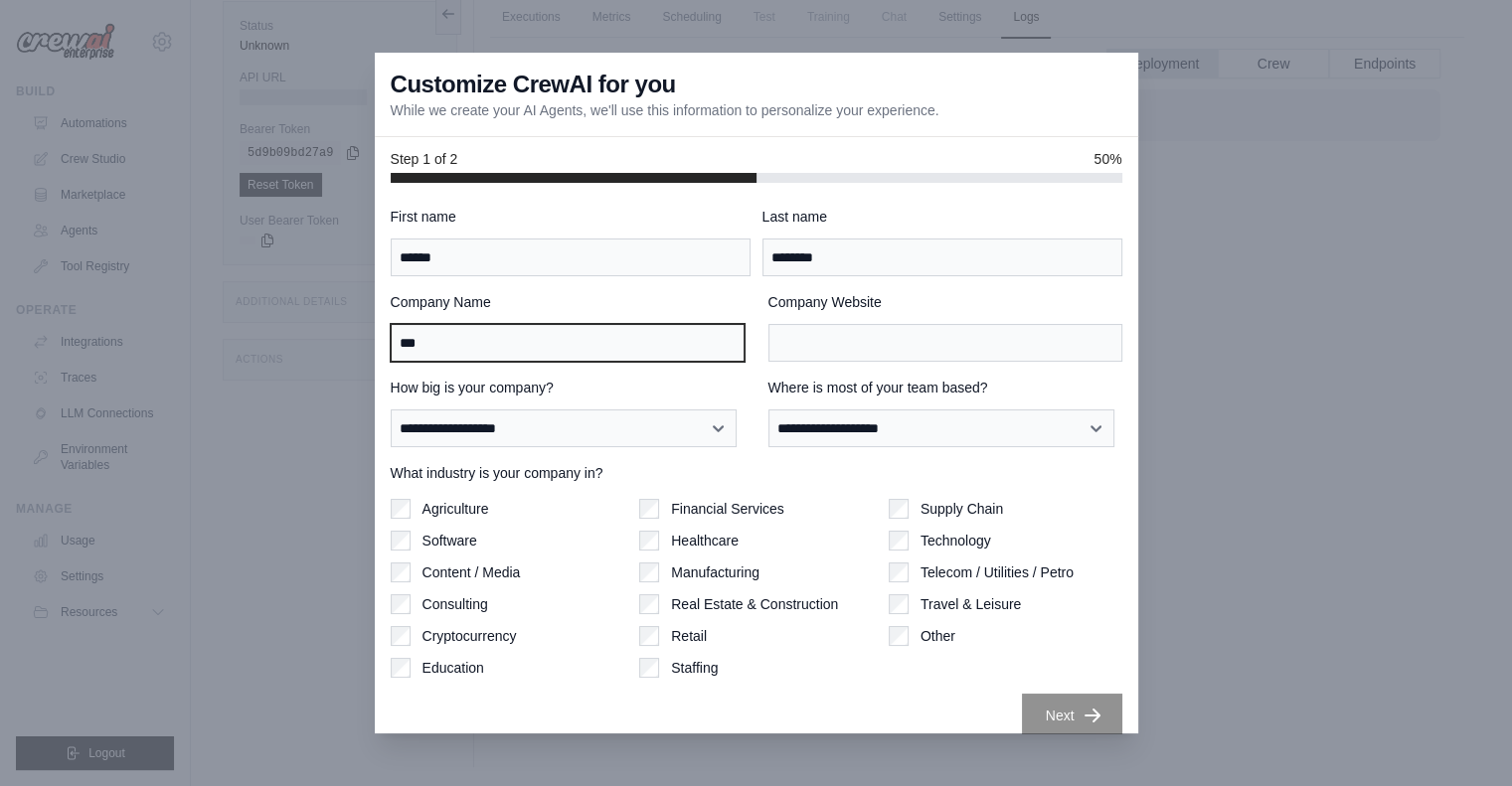type on "***" 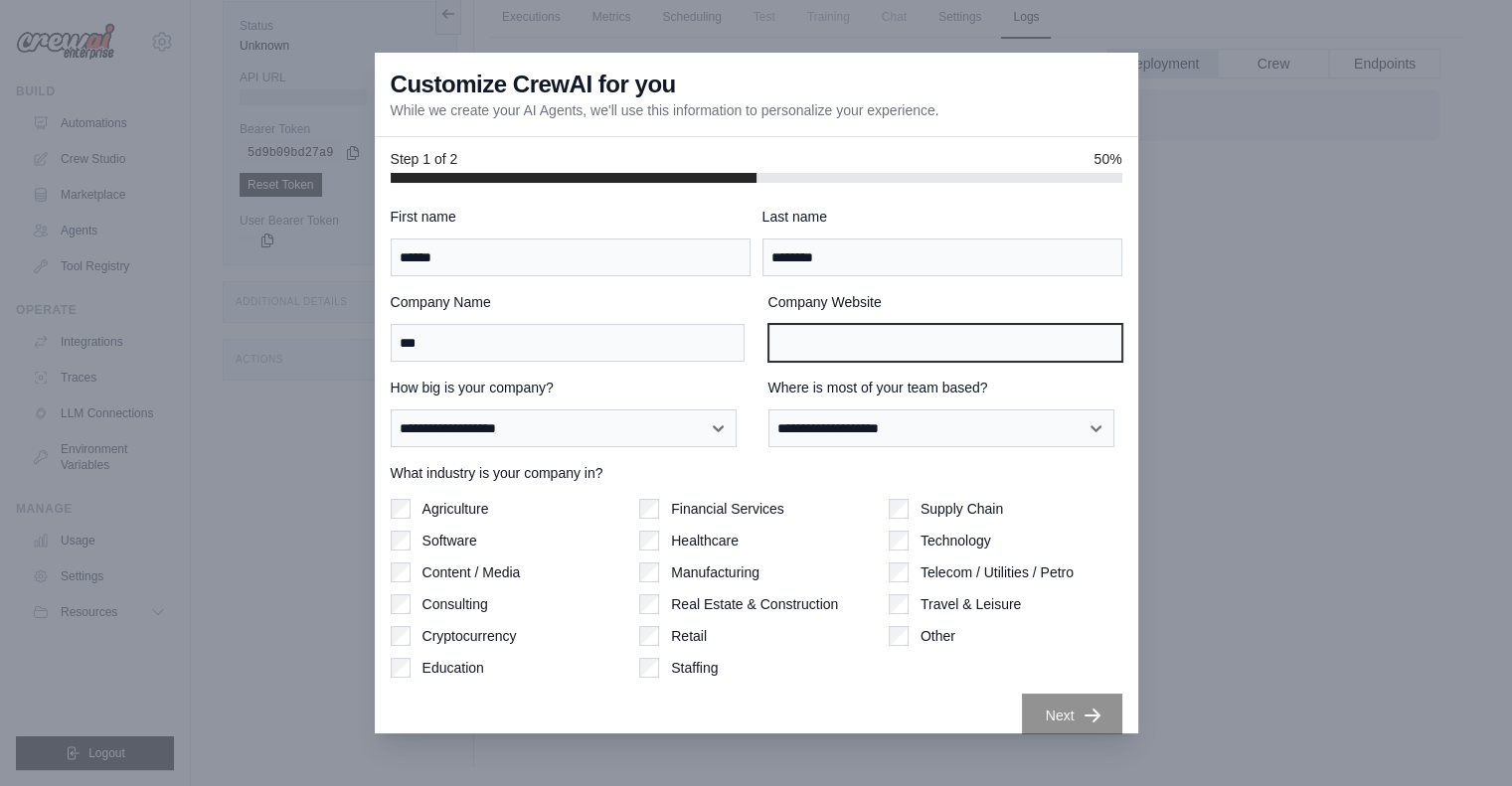 click on "Company Website" at bounding box center [945, 343] 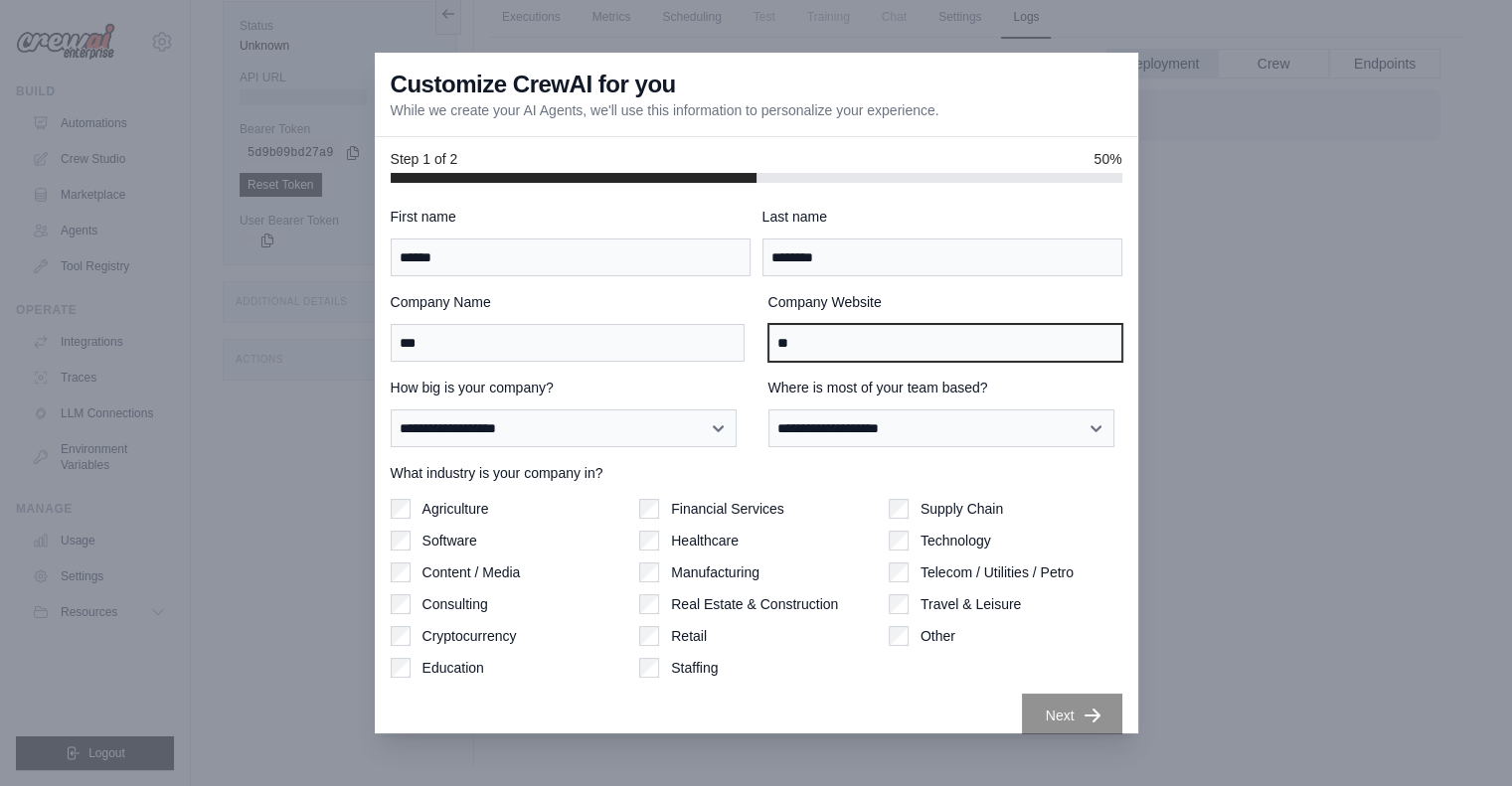 type on "*" 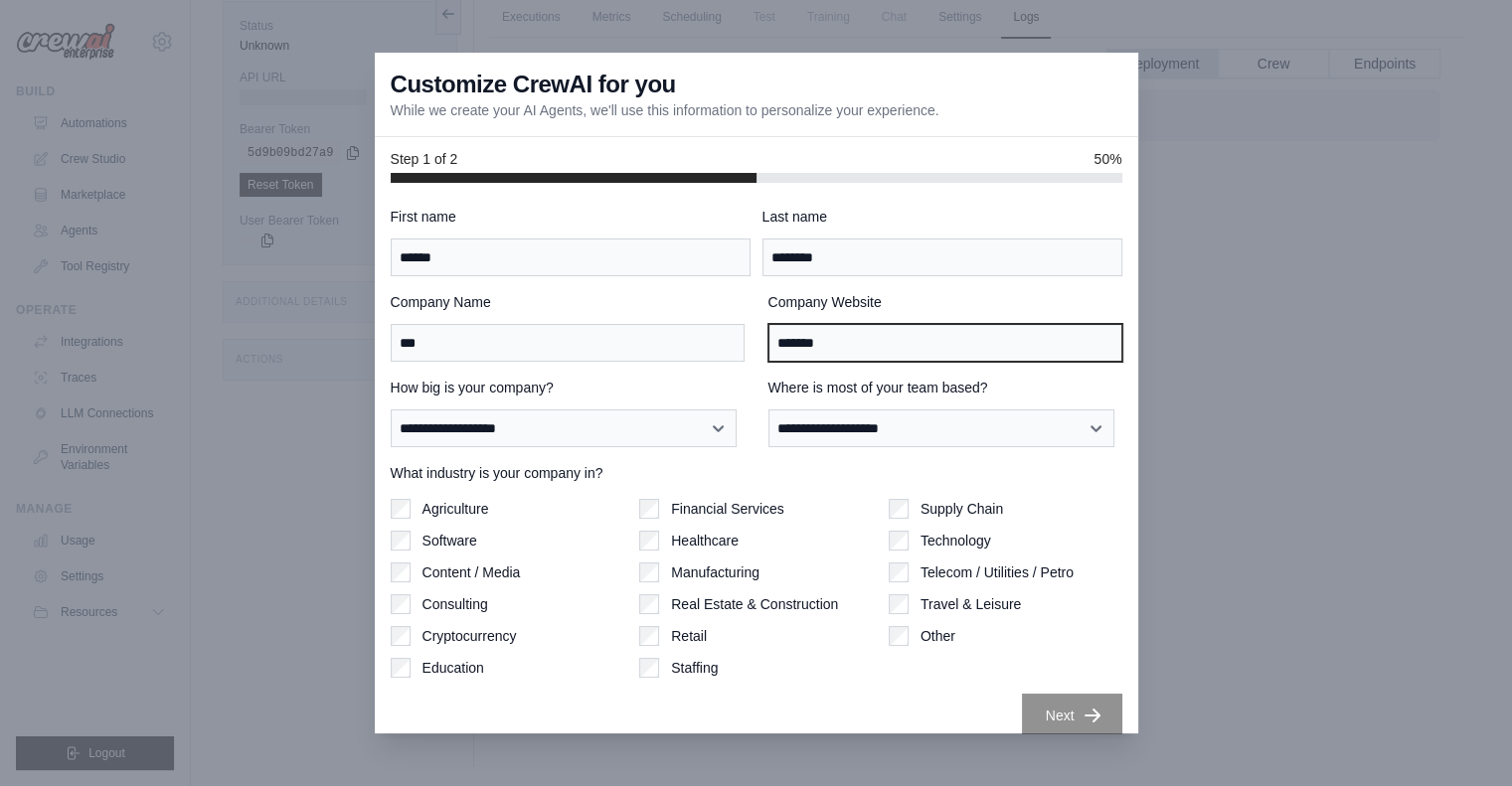 type on "*******" 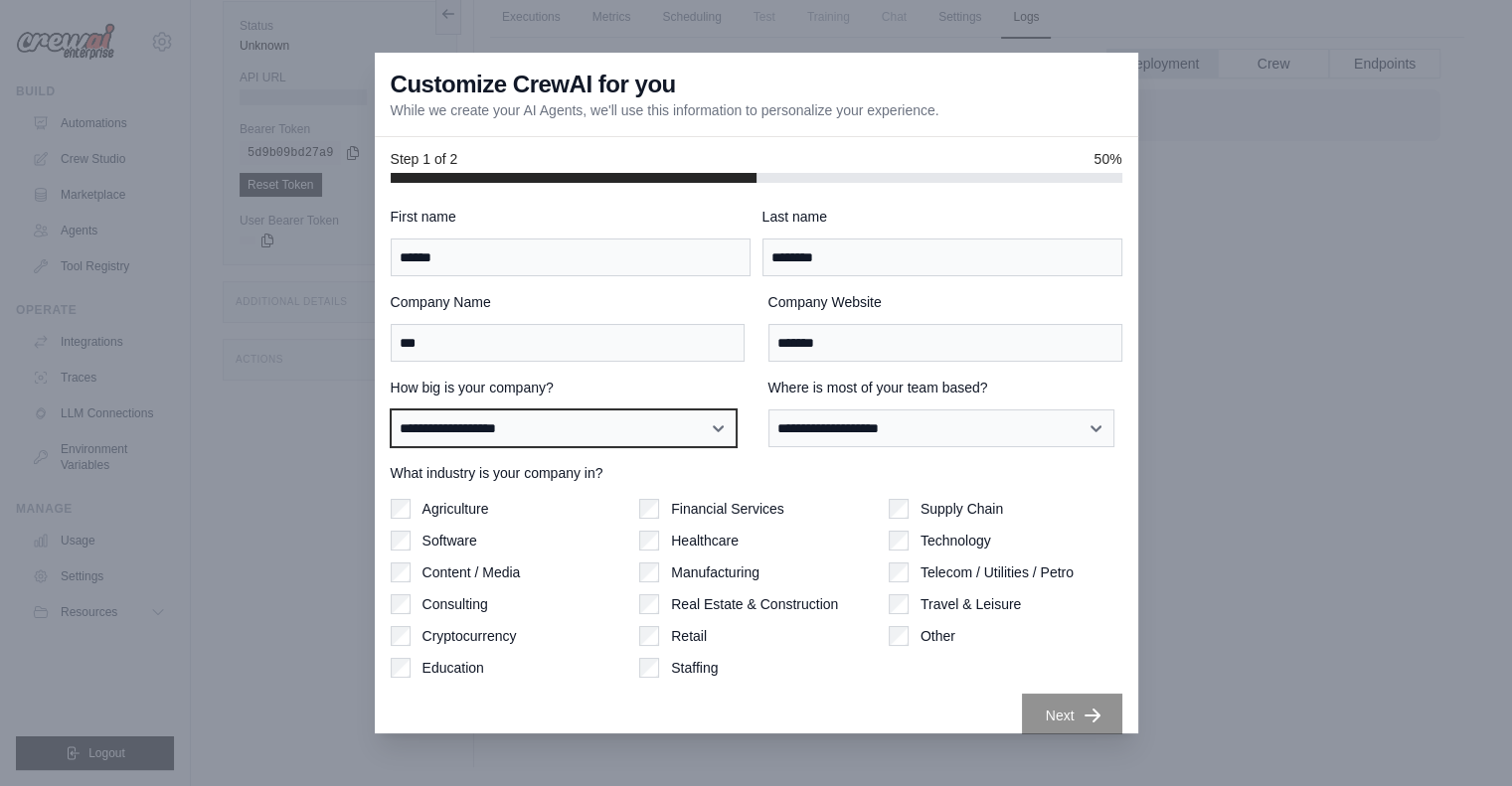 click on "**********" at bounding box center [564, 428] 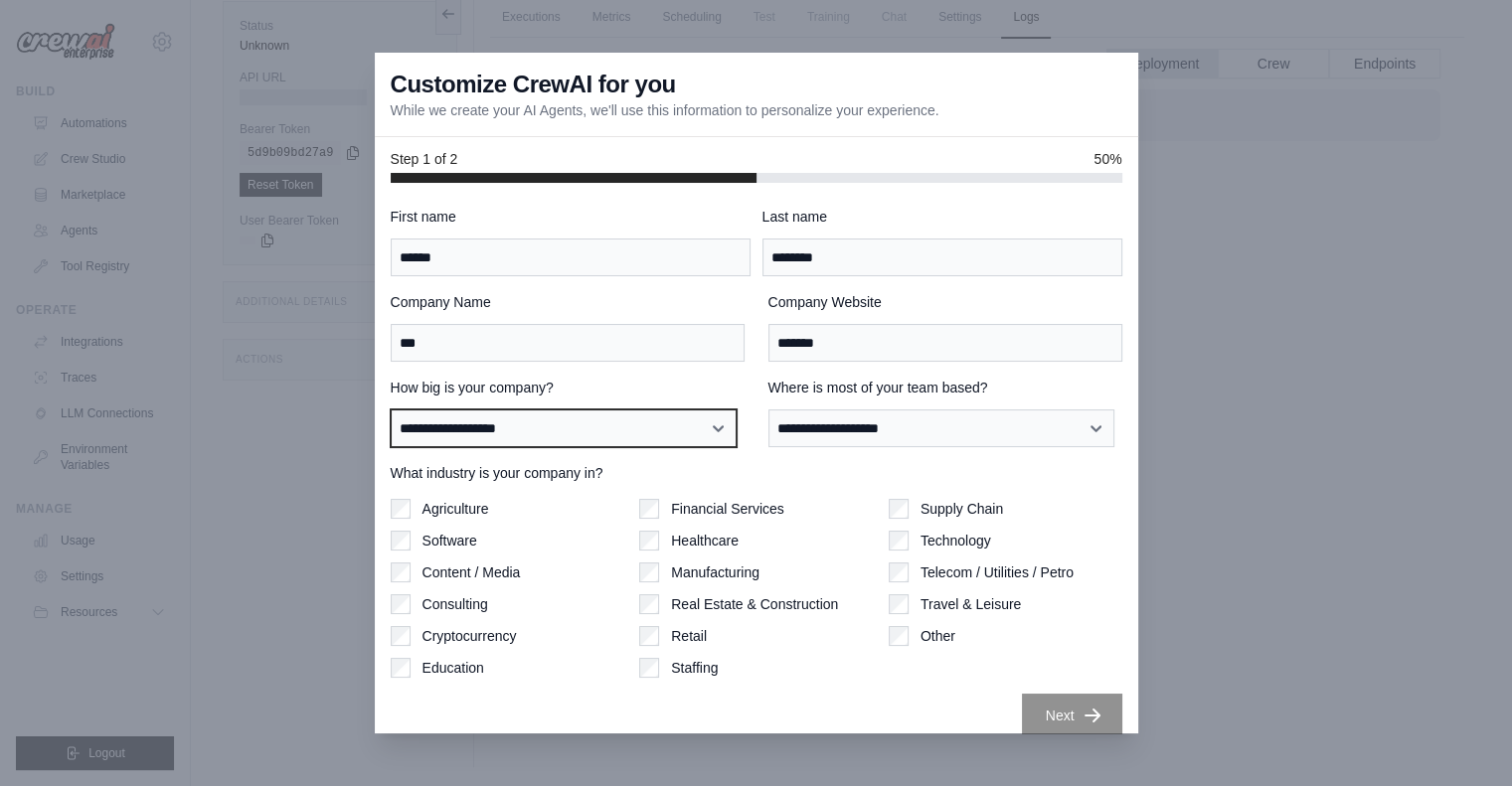 select on "**********" 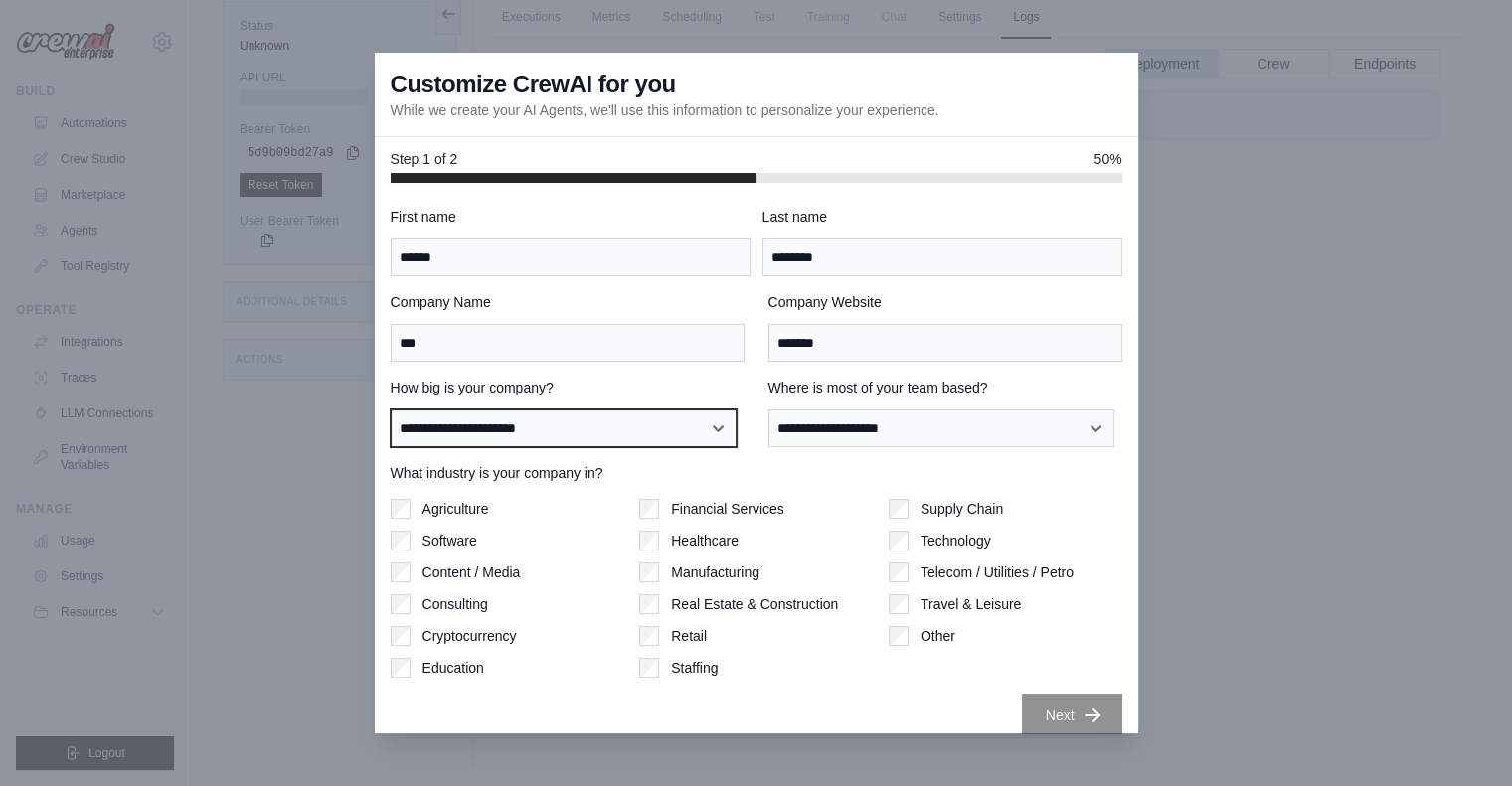 click on "**********" at bounding box center (564, 428) 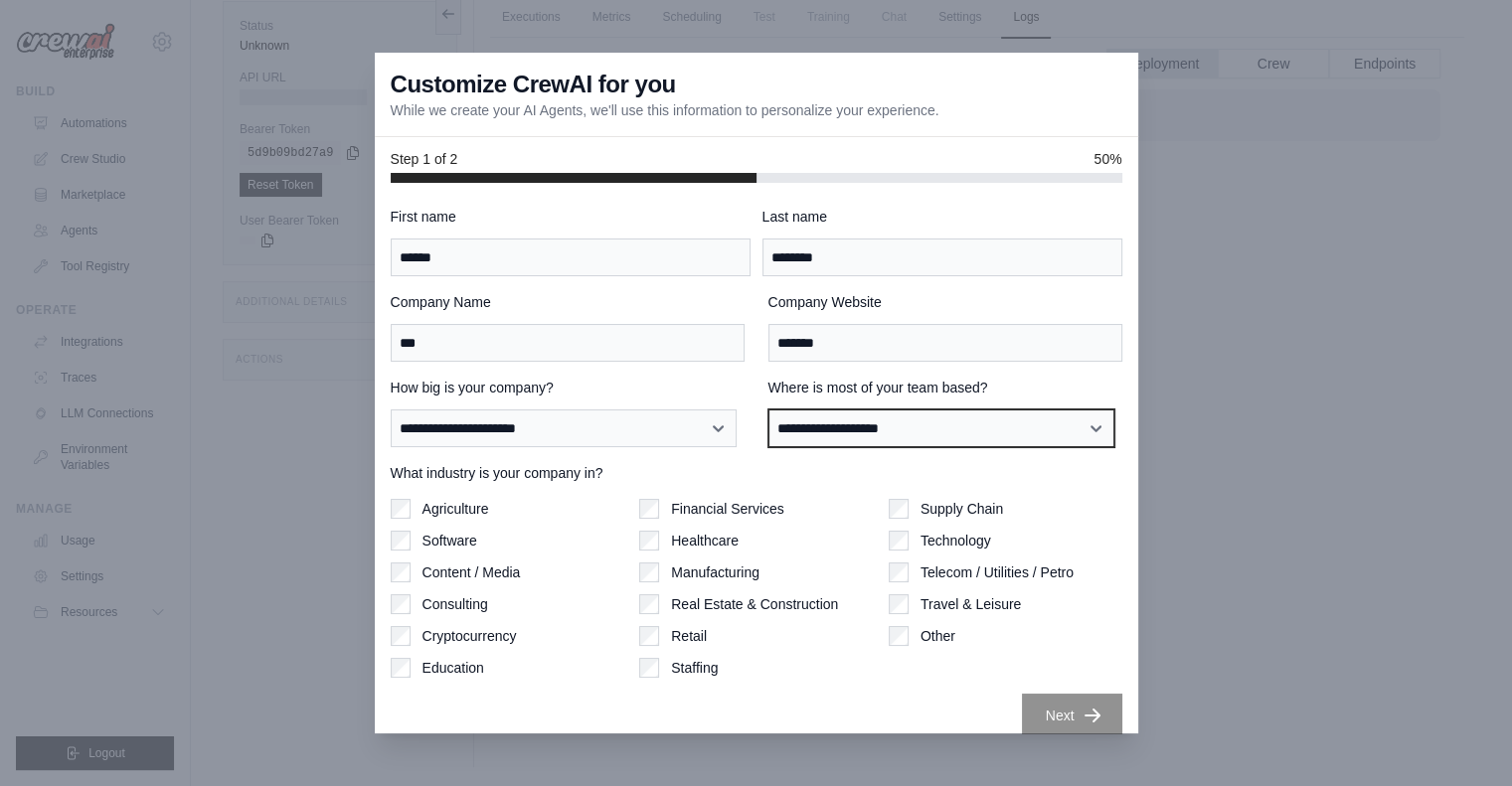 click on "**********" at bounding box center [941, 428] 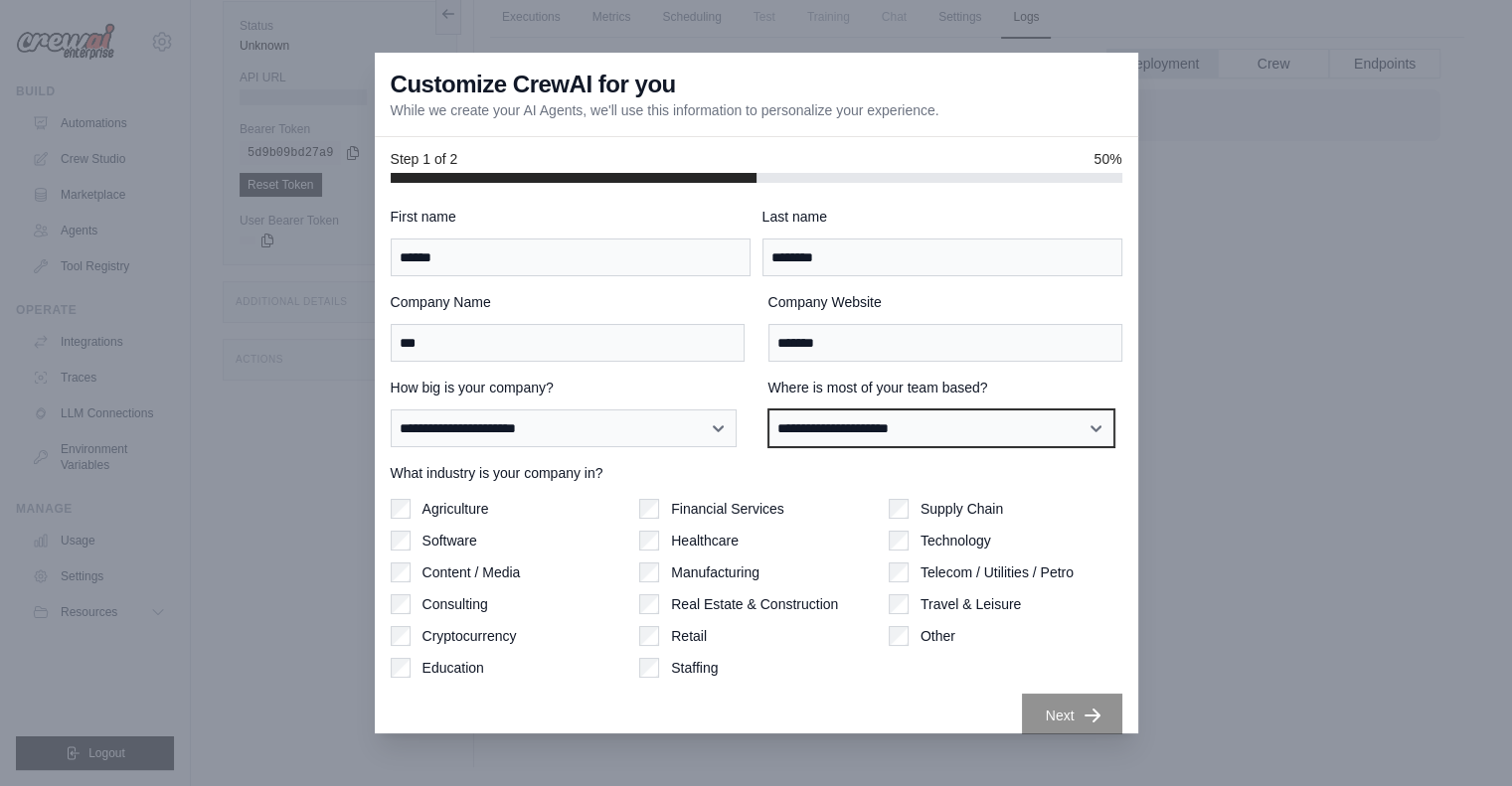 click on "**********" at bounding box center [941, 428] 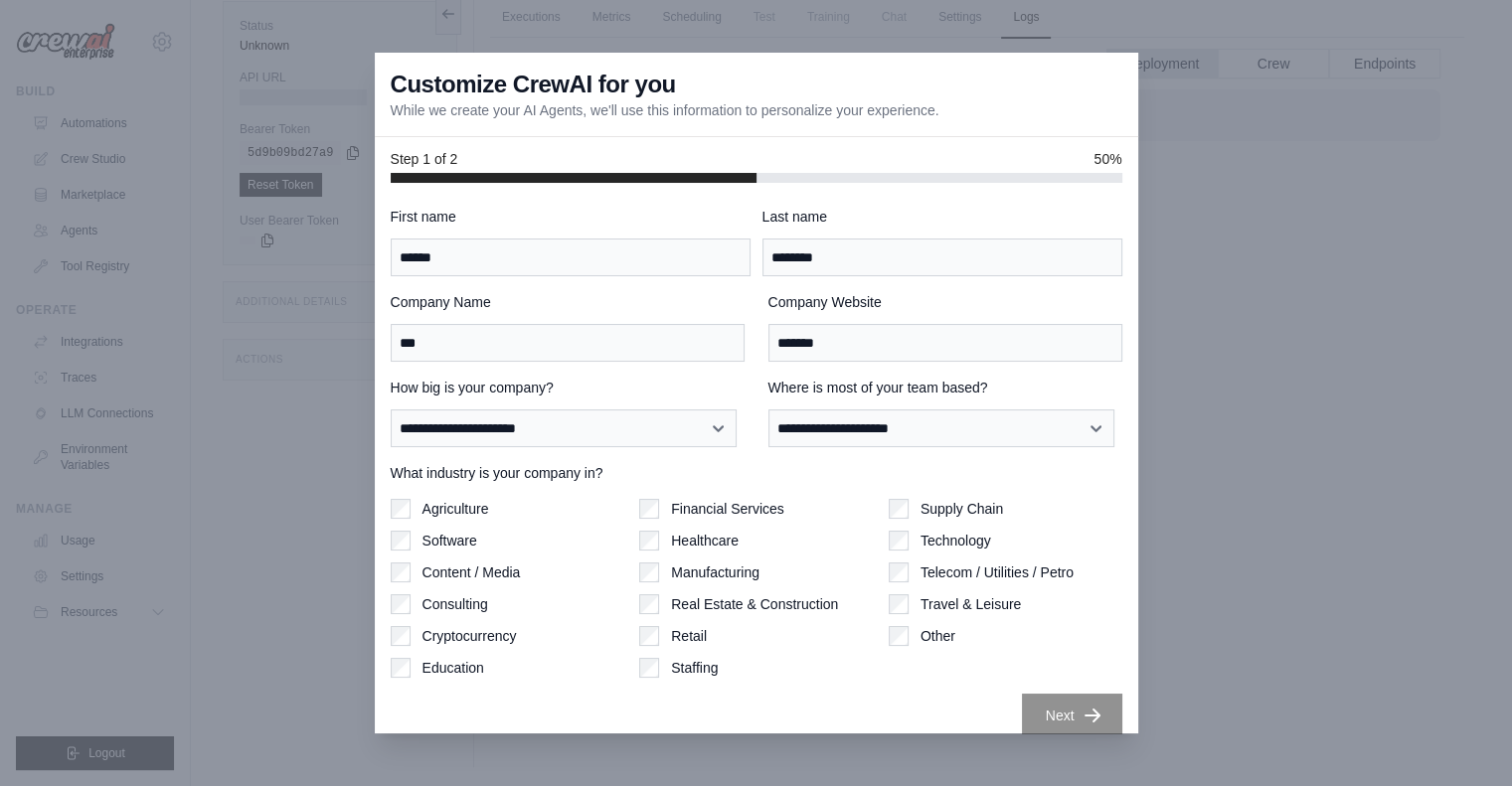 click on "Consulting" at bounding box center [455, 604] 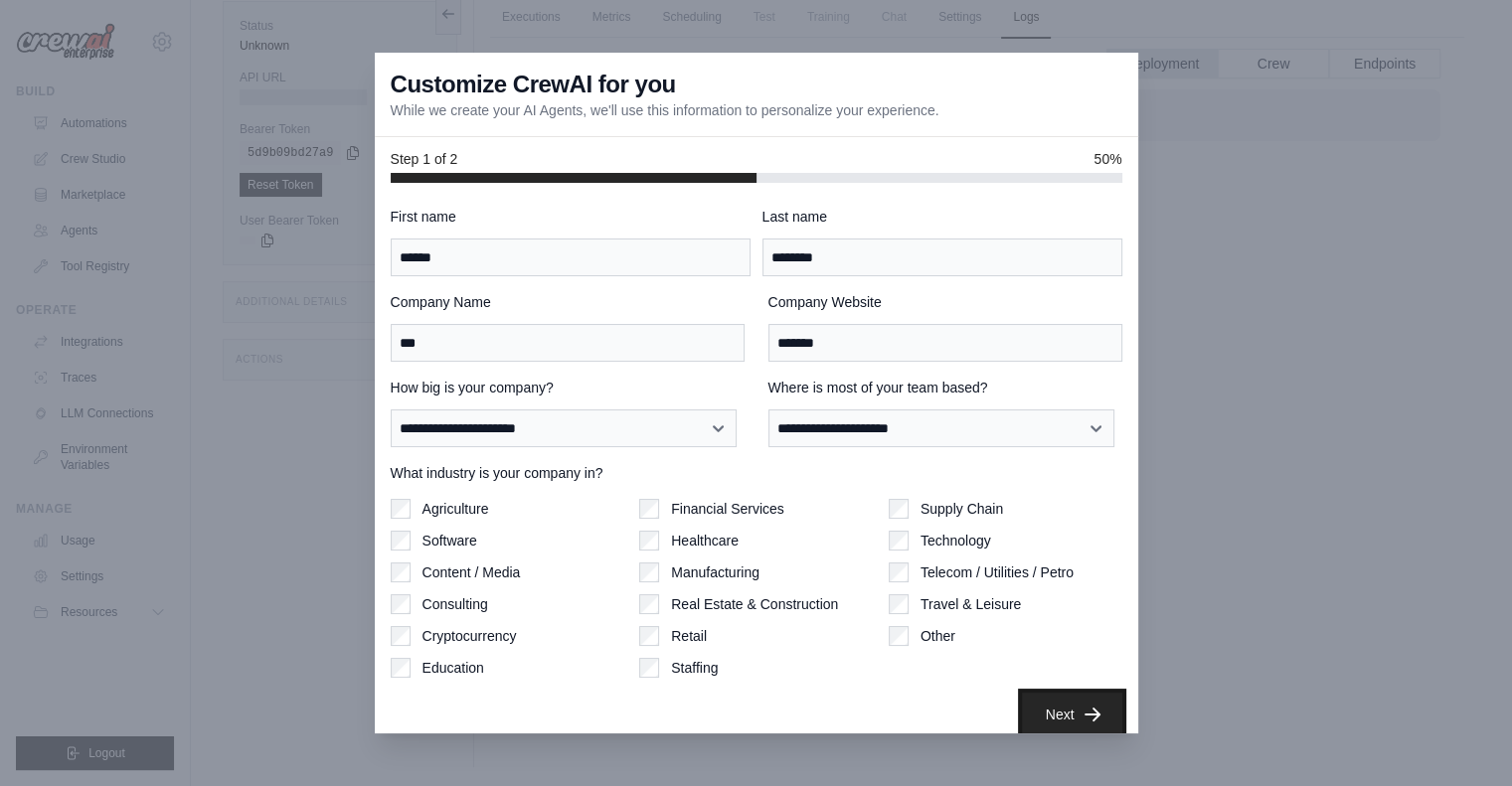 click on "Next" at bounding box center [1072, 714] 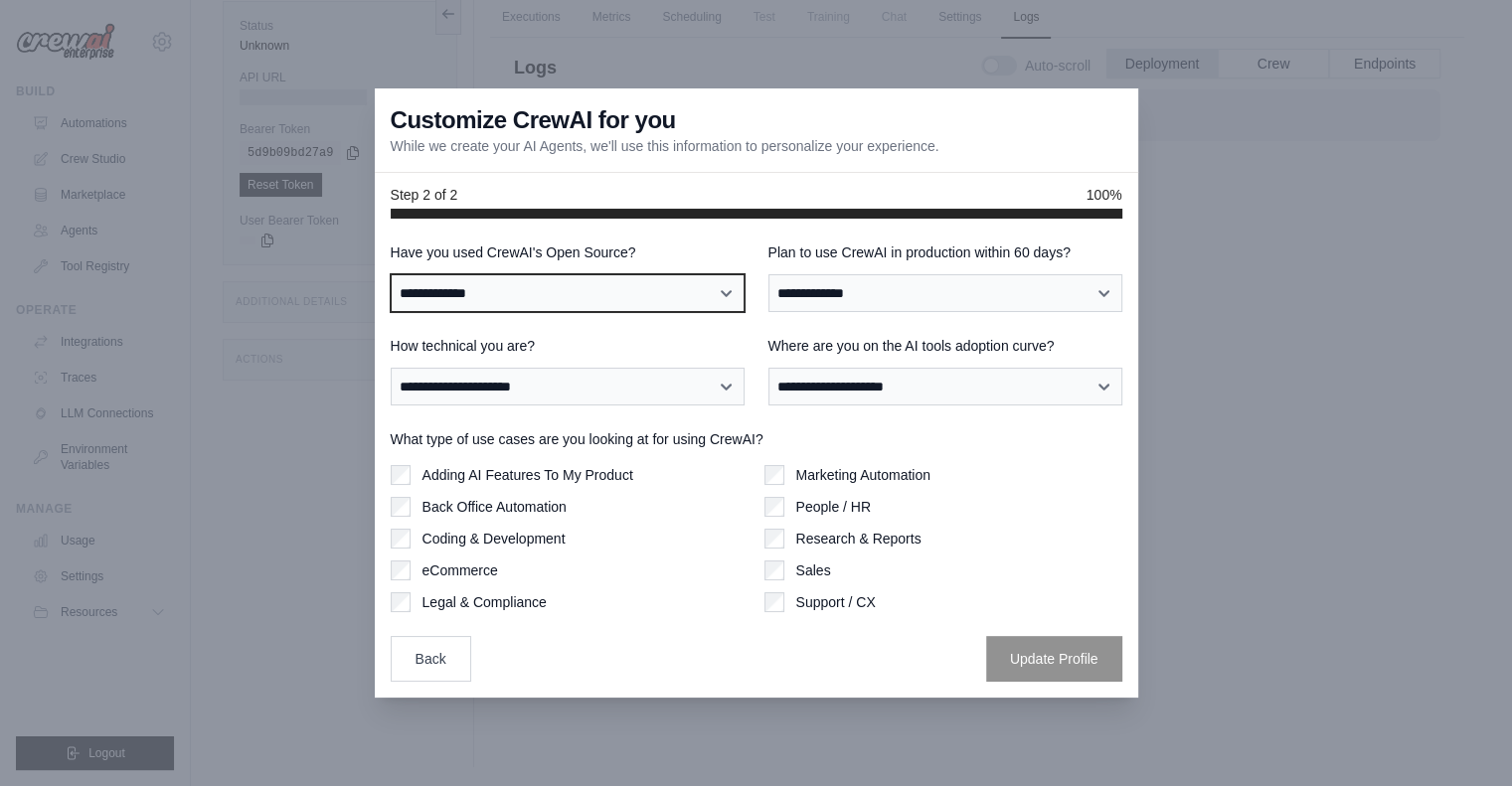 click on "**********" at bounding box center (568, 293) 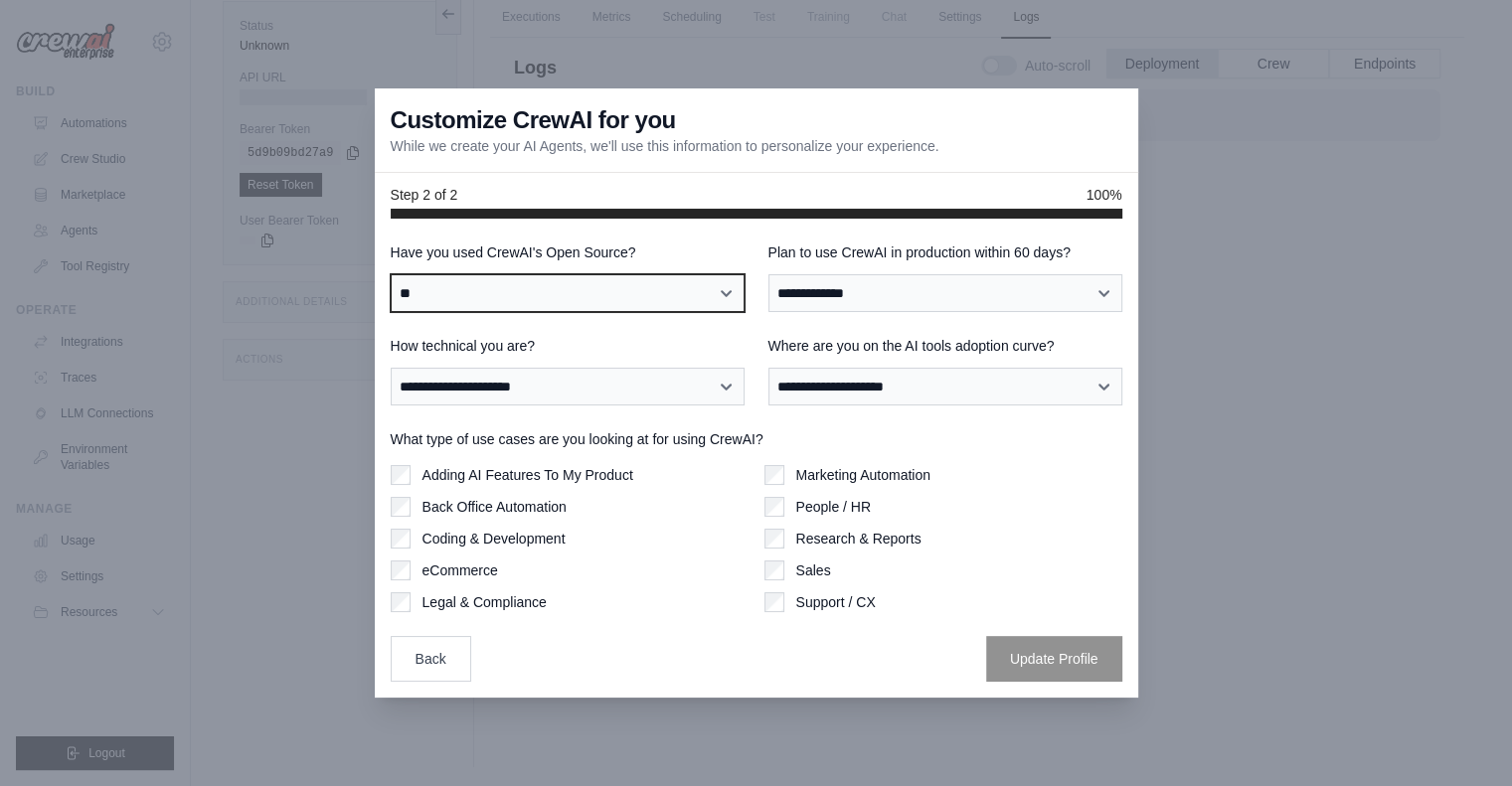 click on "**********" at bounding box center (568, 293) 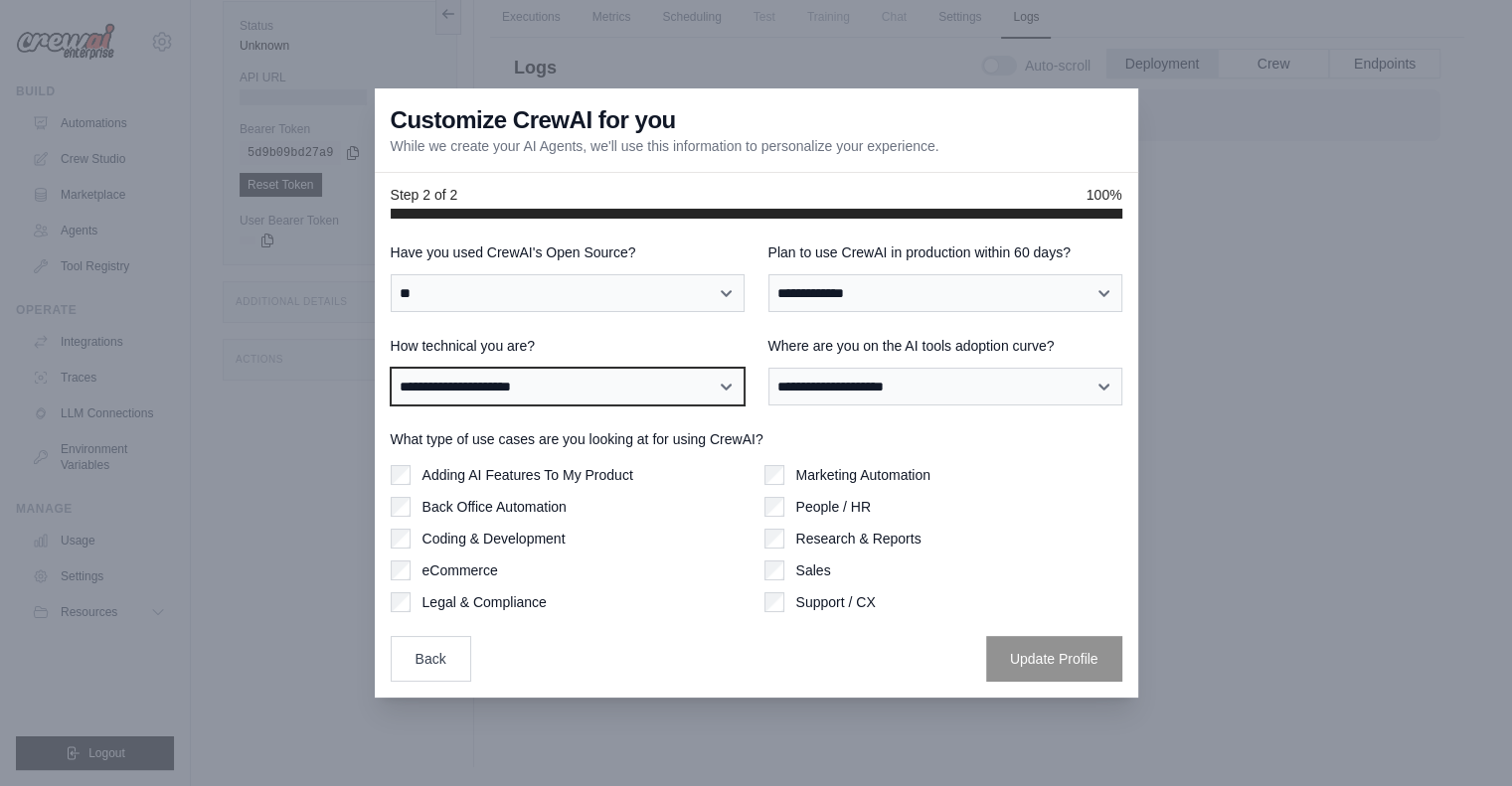 click on "**********" at bounding box center [568, 387] 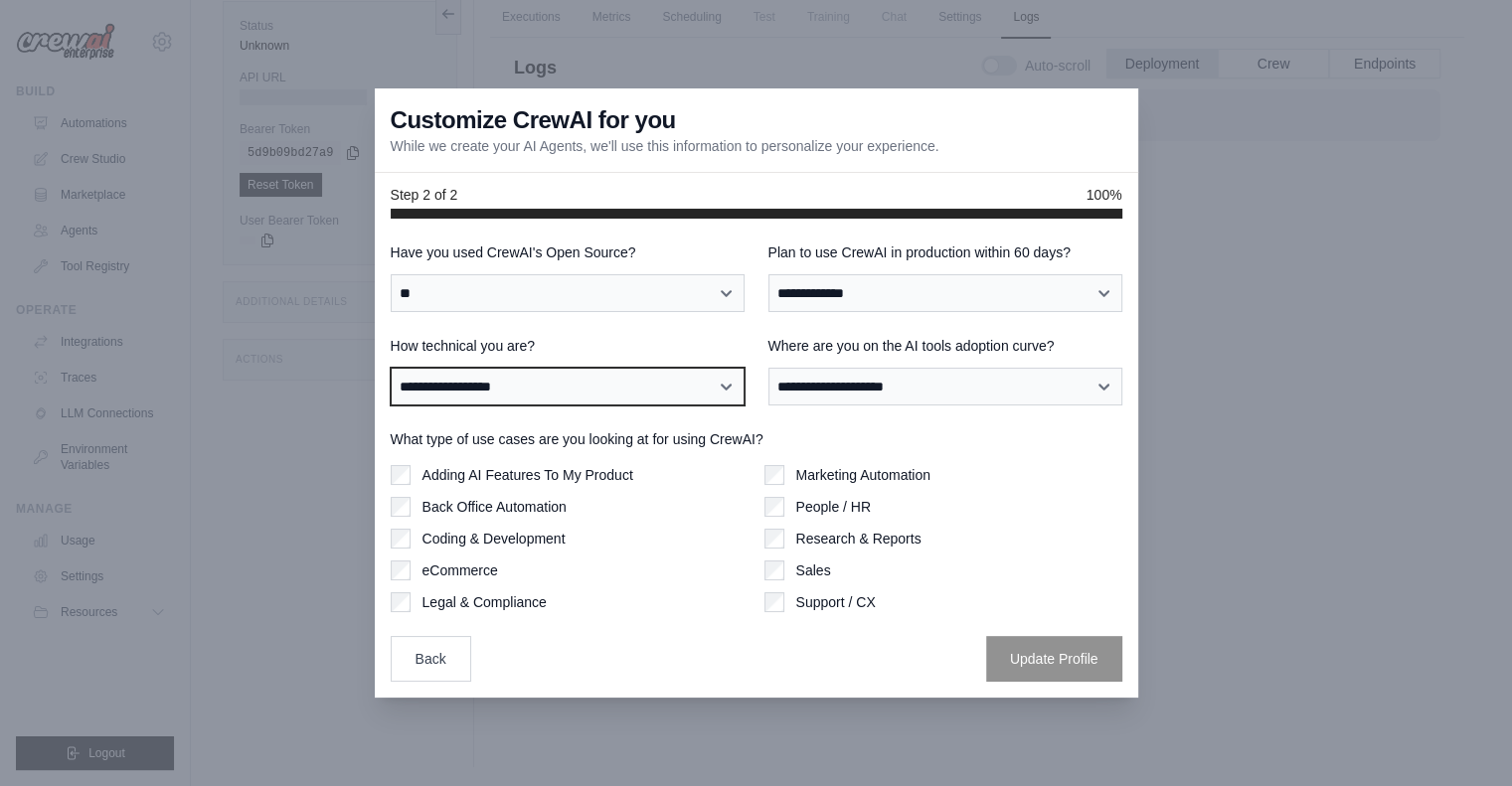 click on "**********" at bounding box center [568, 387] 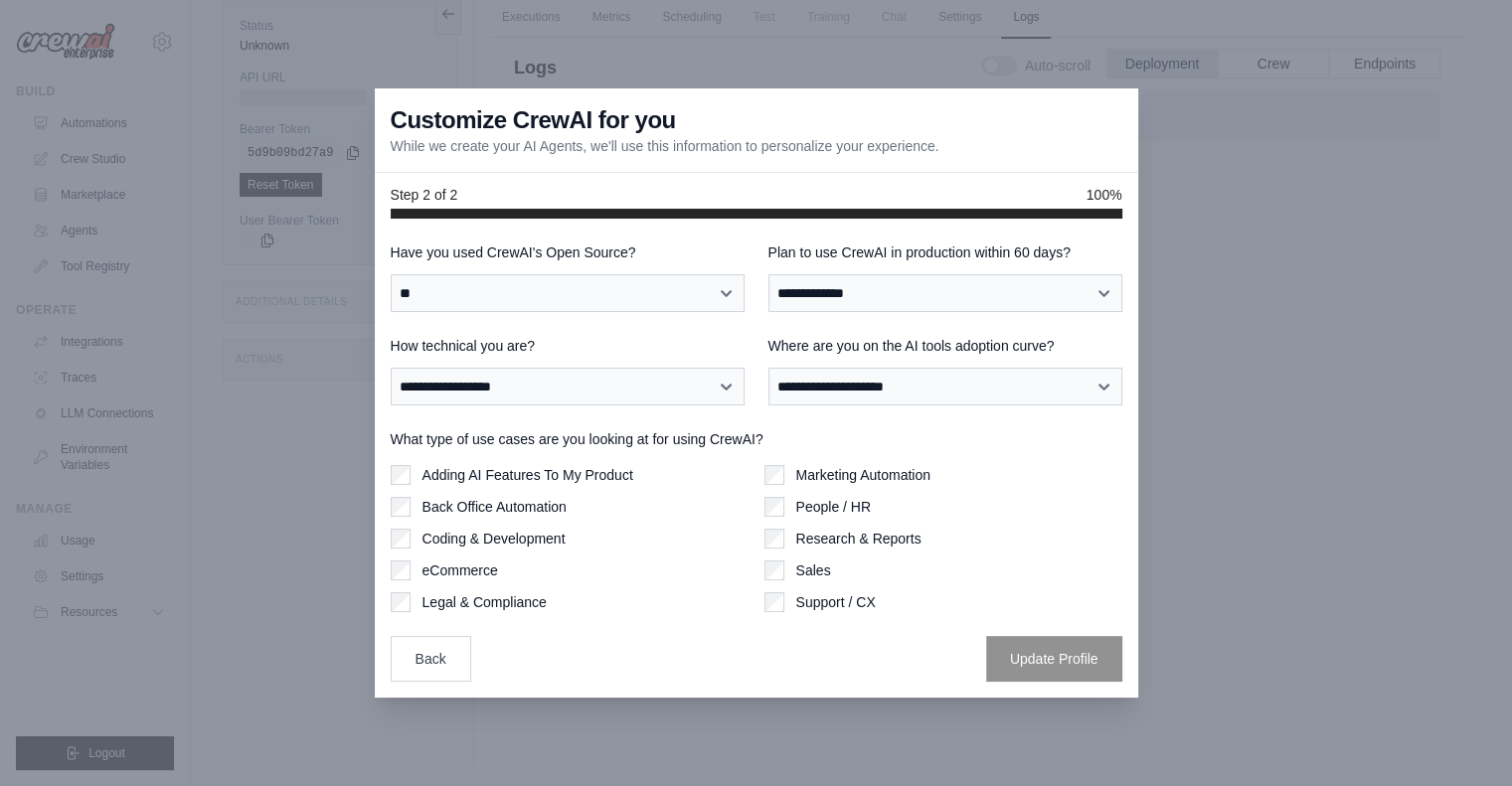 click on "Adding AI Features To My Product" at bounding box center (528, 475) 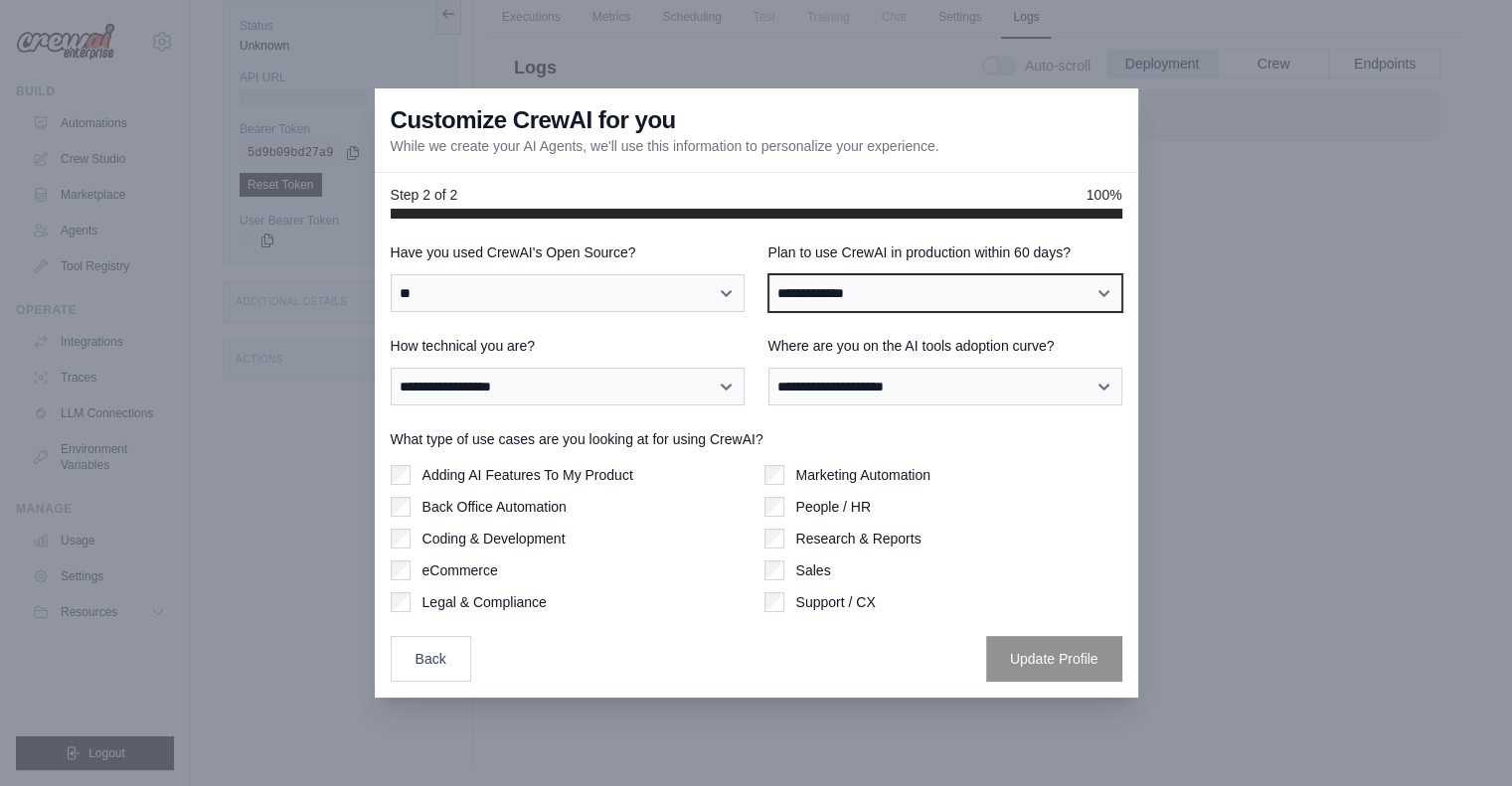 click on "**********" at bounding box center [945, 293] 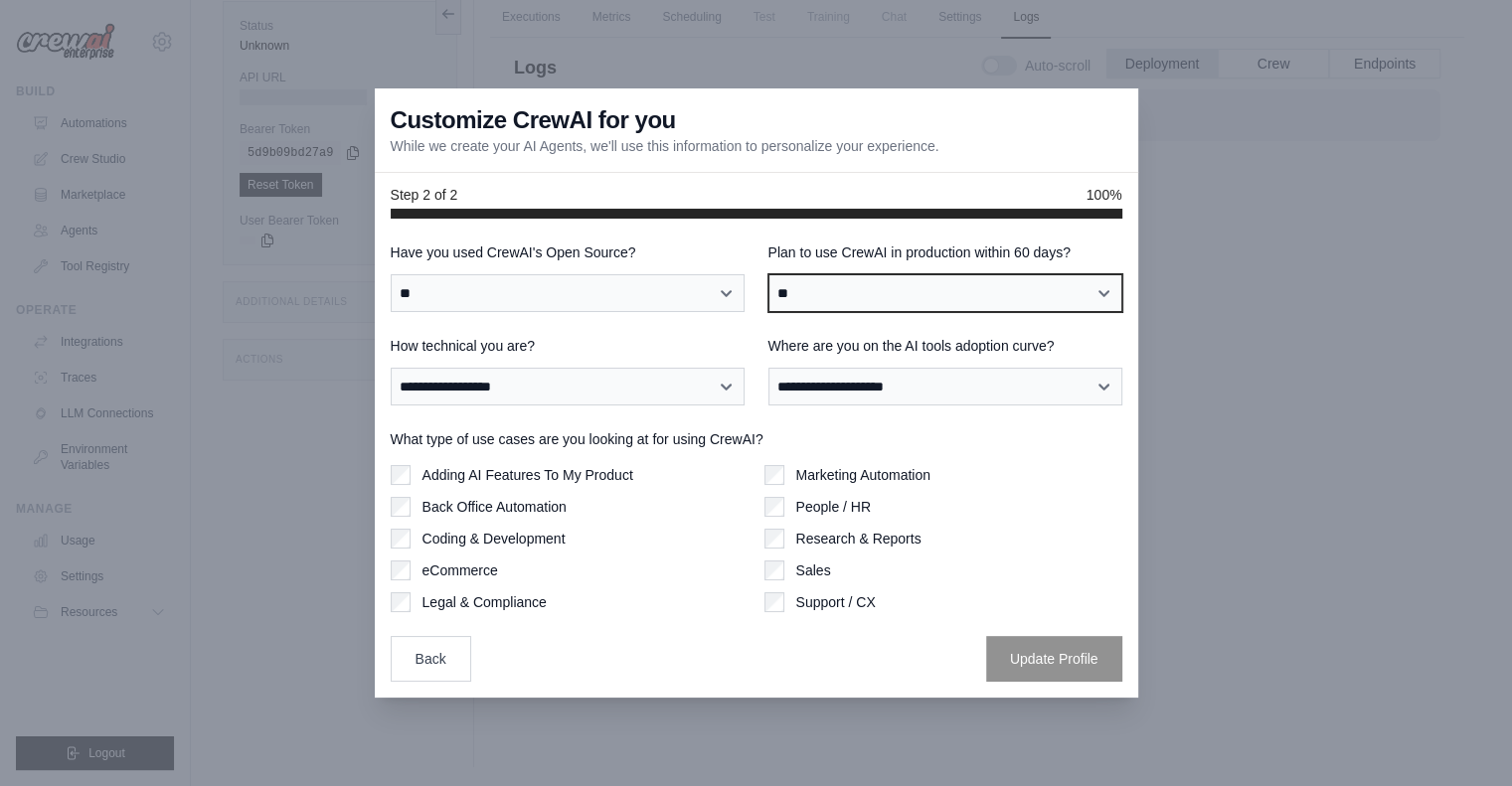 click on "**********" at bounding box center (945, 293) 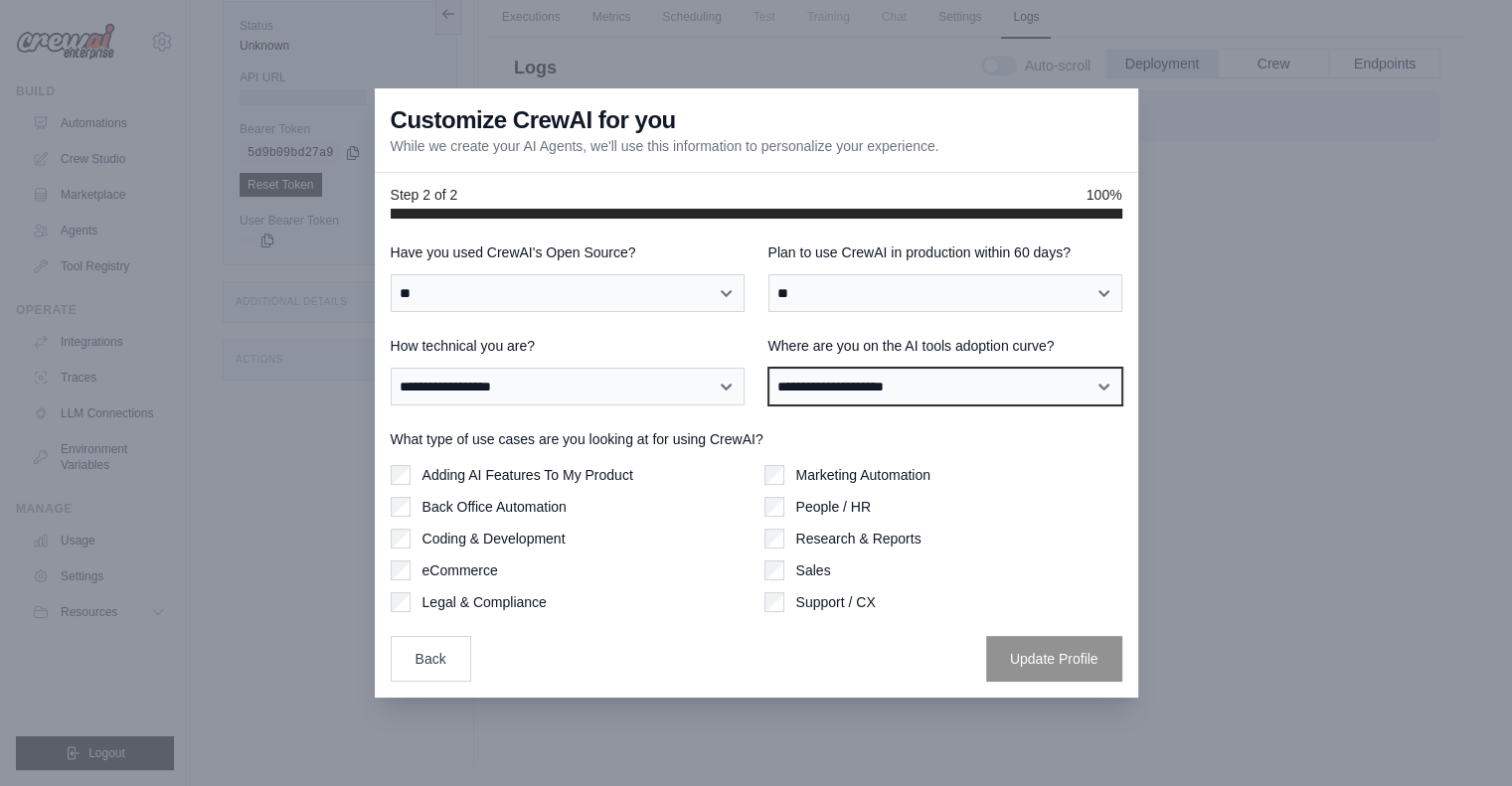 click on "**********" at bounding box center (945, 387) 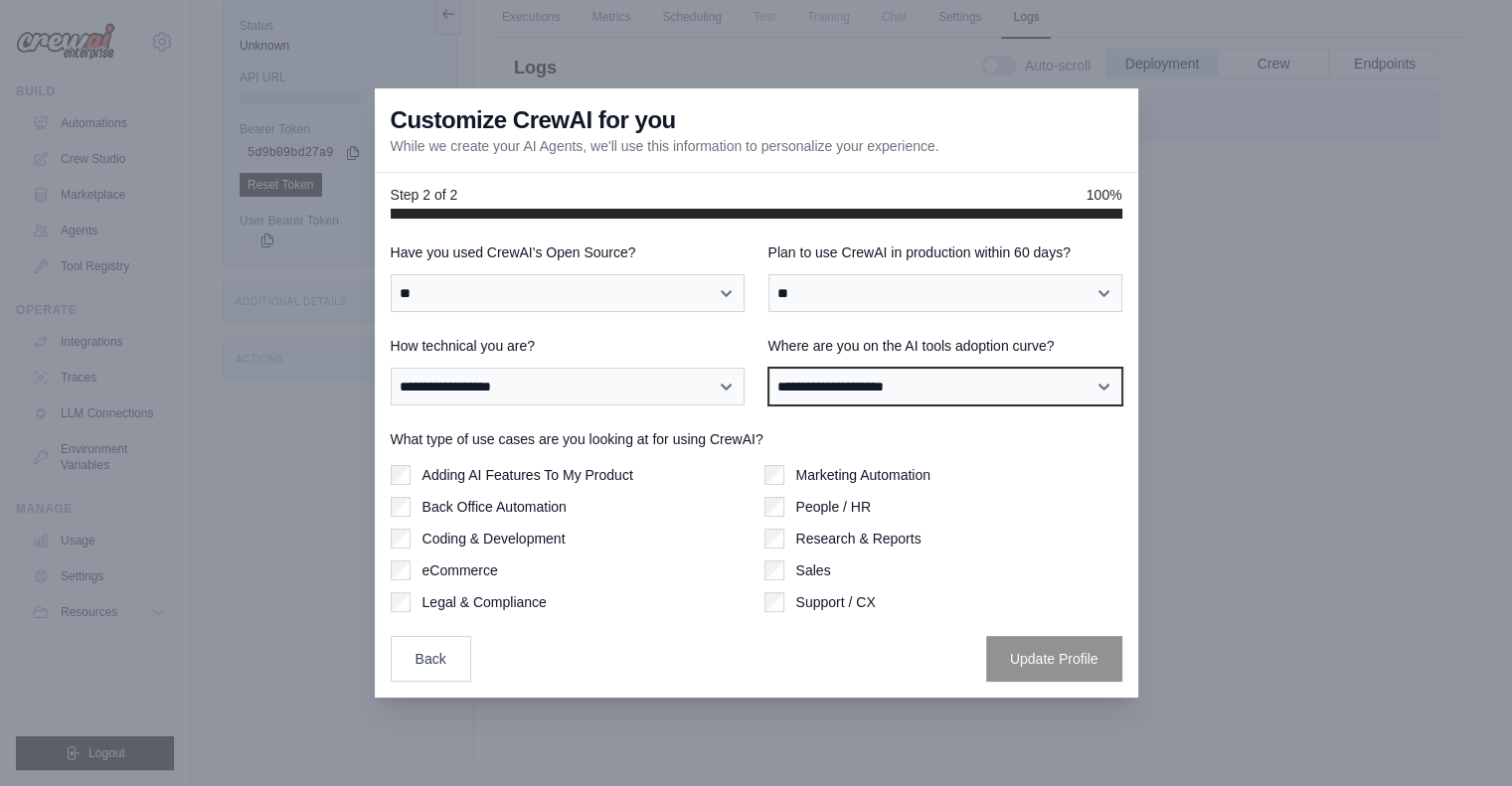select on "**********" 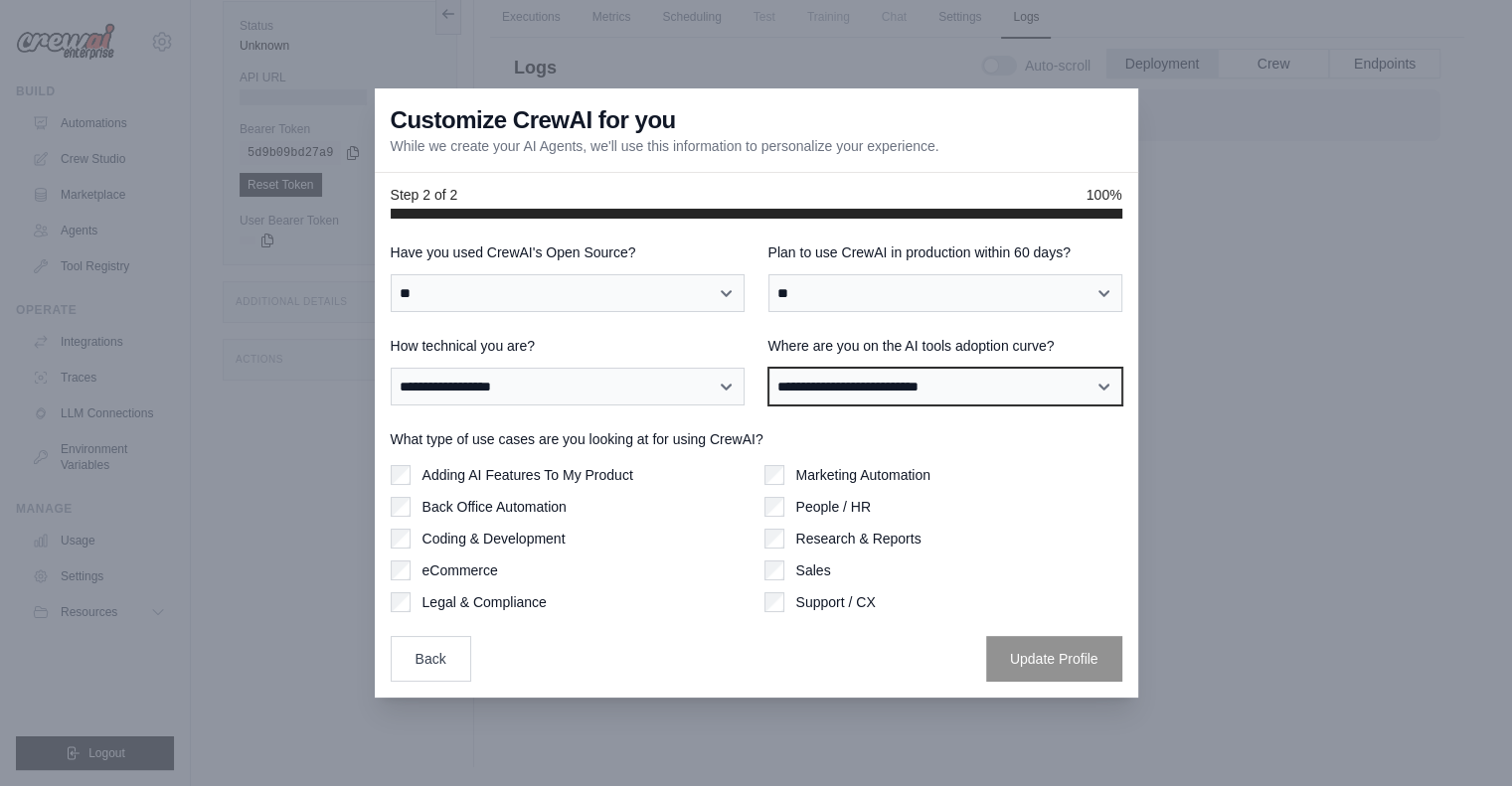 click on "**********" at bounding box center [945, 387] 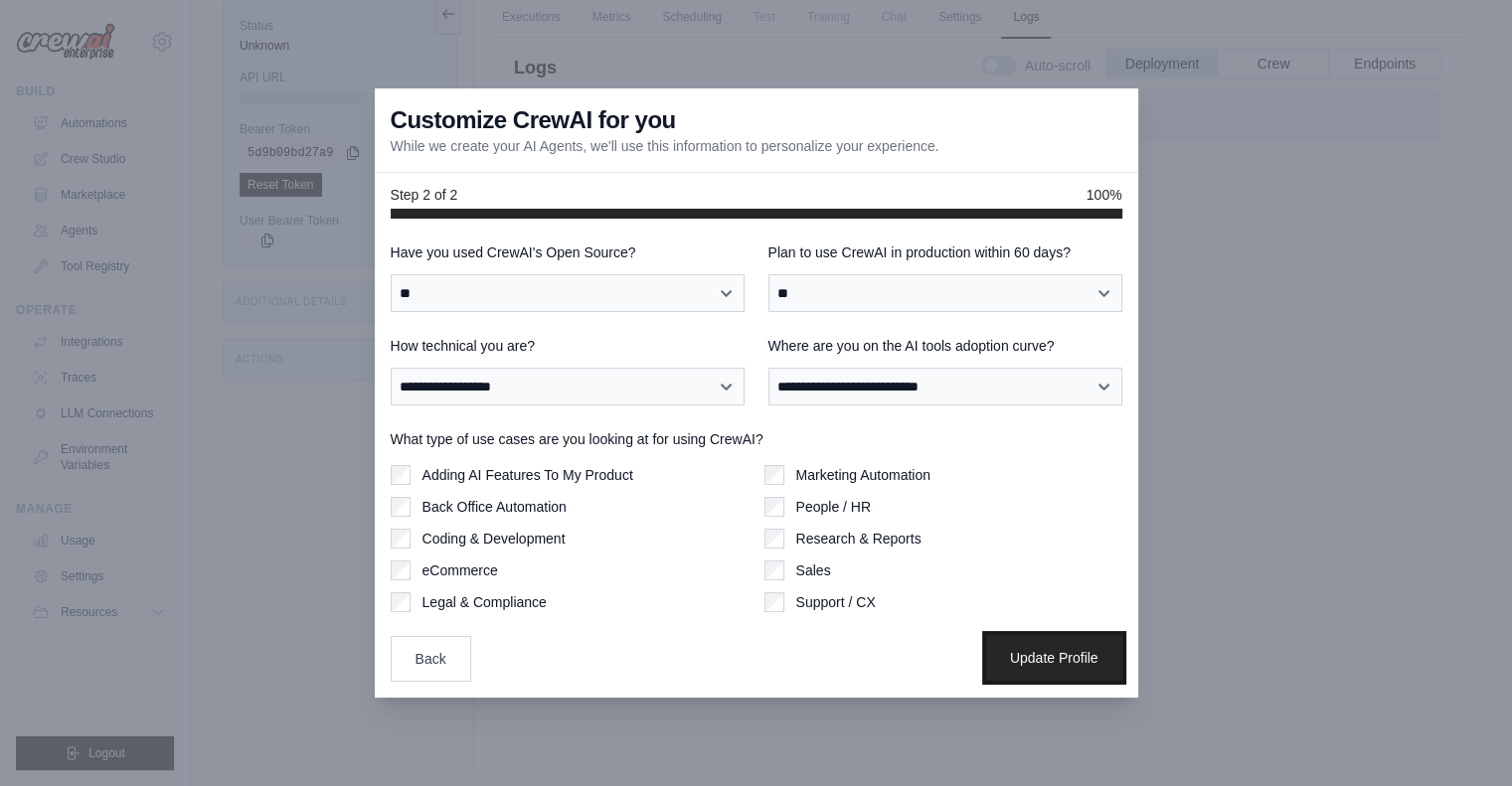 click on "Update Profile" at bounding box center (1054, 658) 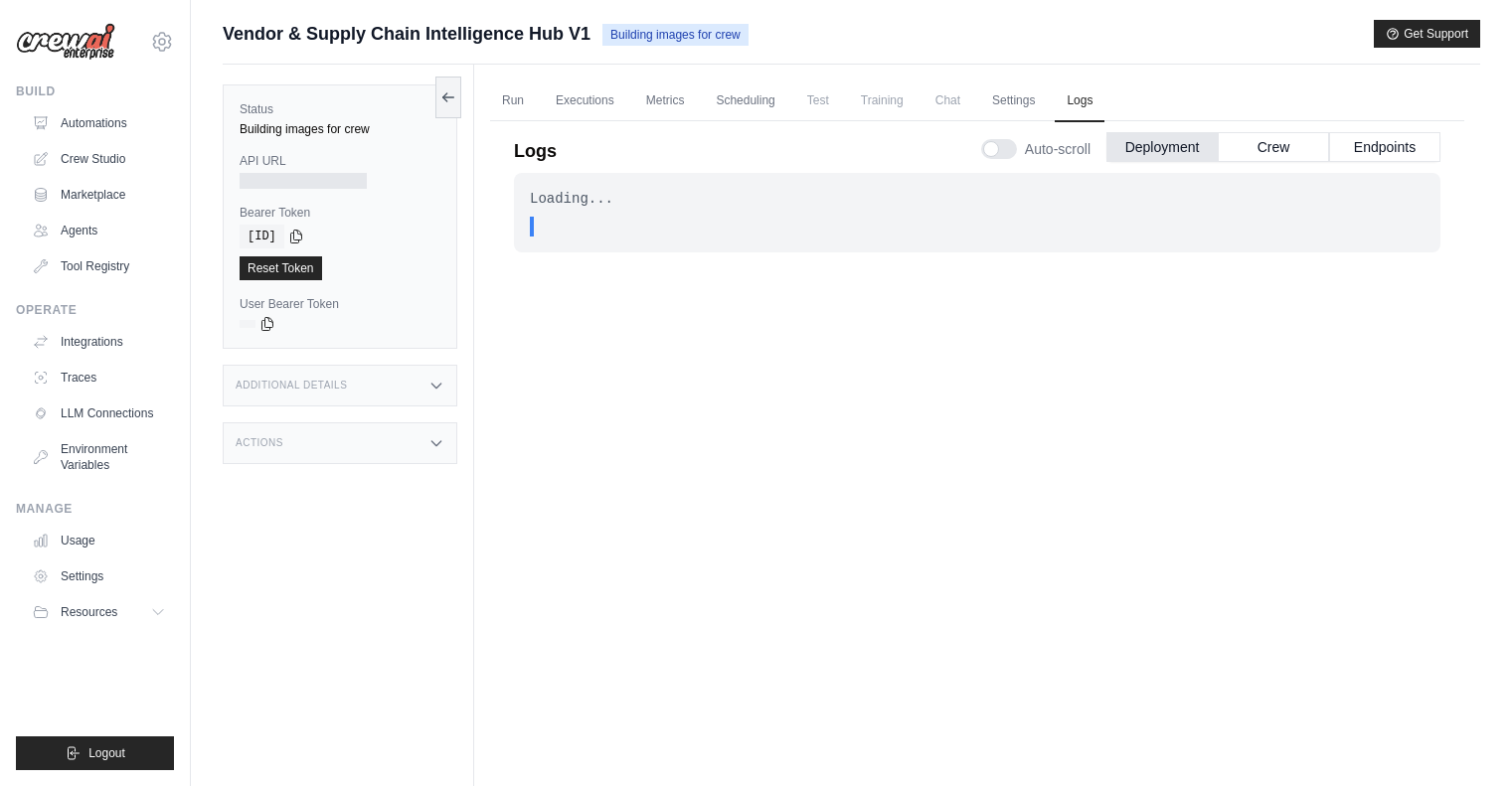 scroll, scrollTop: 83, scrollLeft: 0, axis: vertical 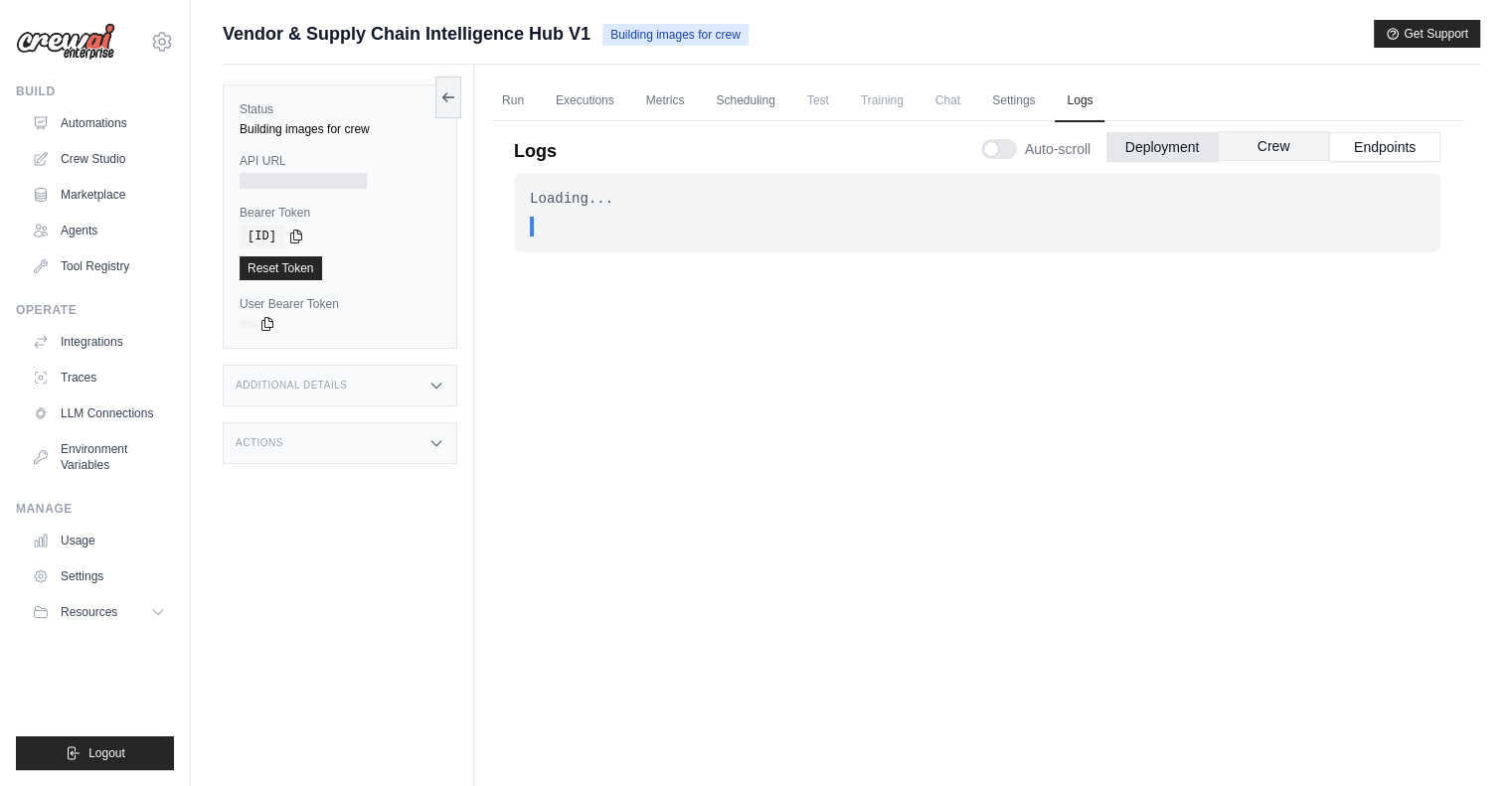click on "Crew" at bounding box center [1273, 146] 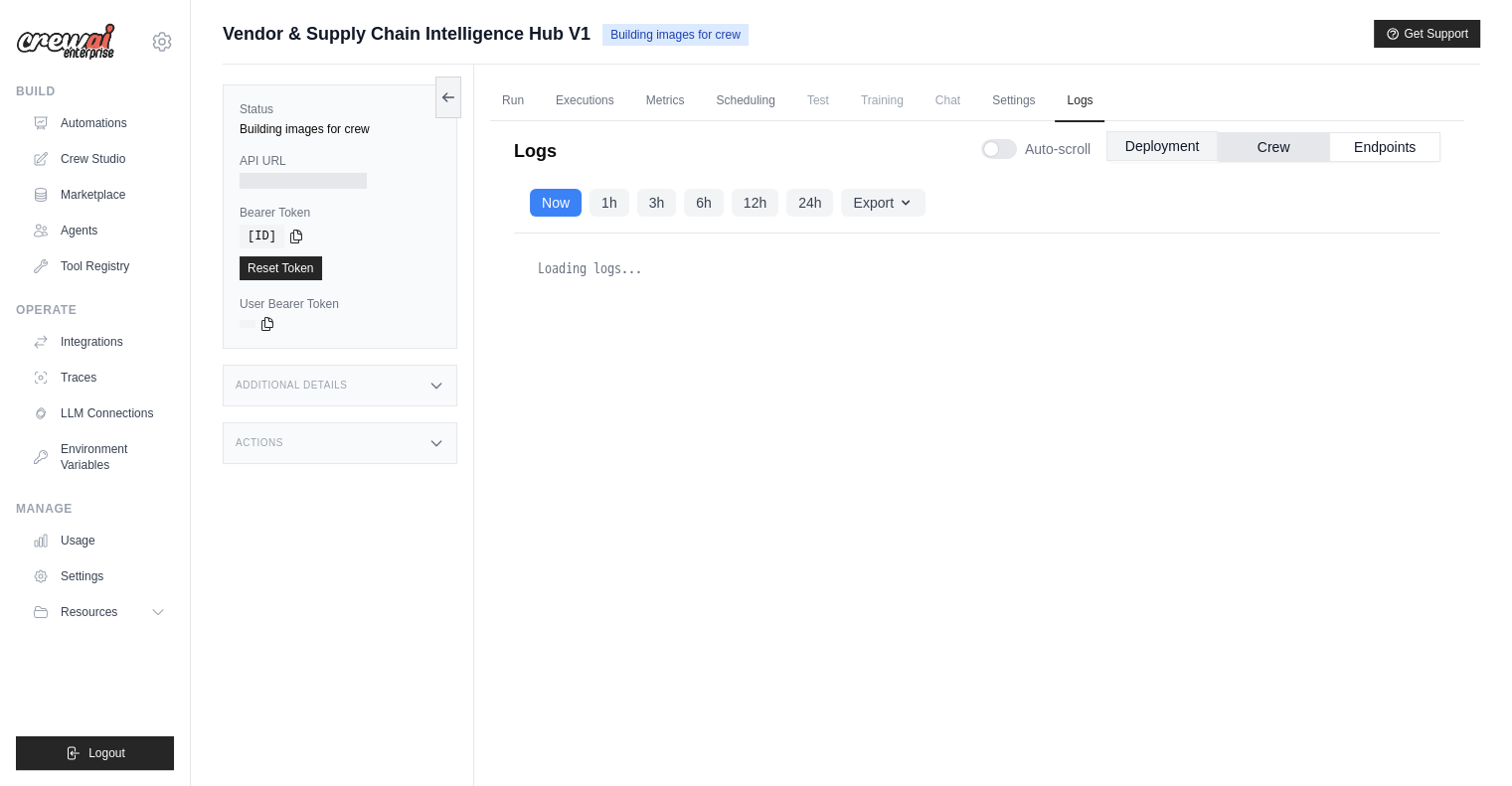 click on "Deployment" at bounding box center [1162, 146] 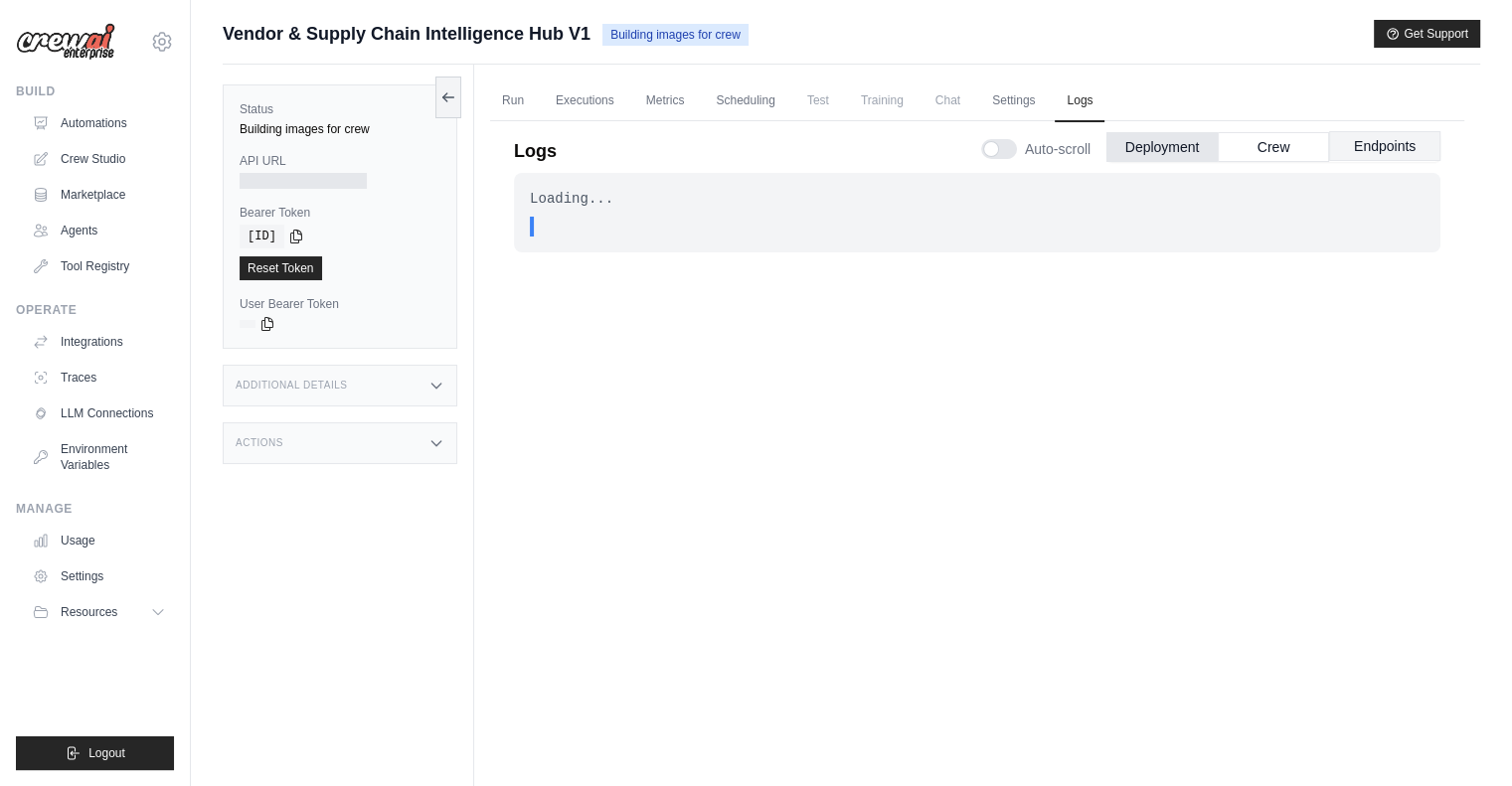 click on "Endpoints" at bounding box center (1385, 146) 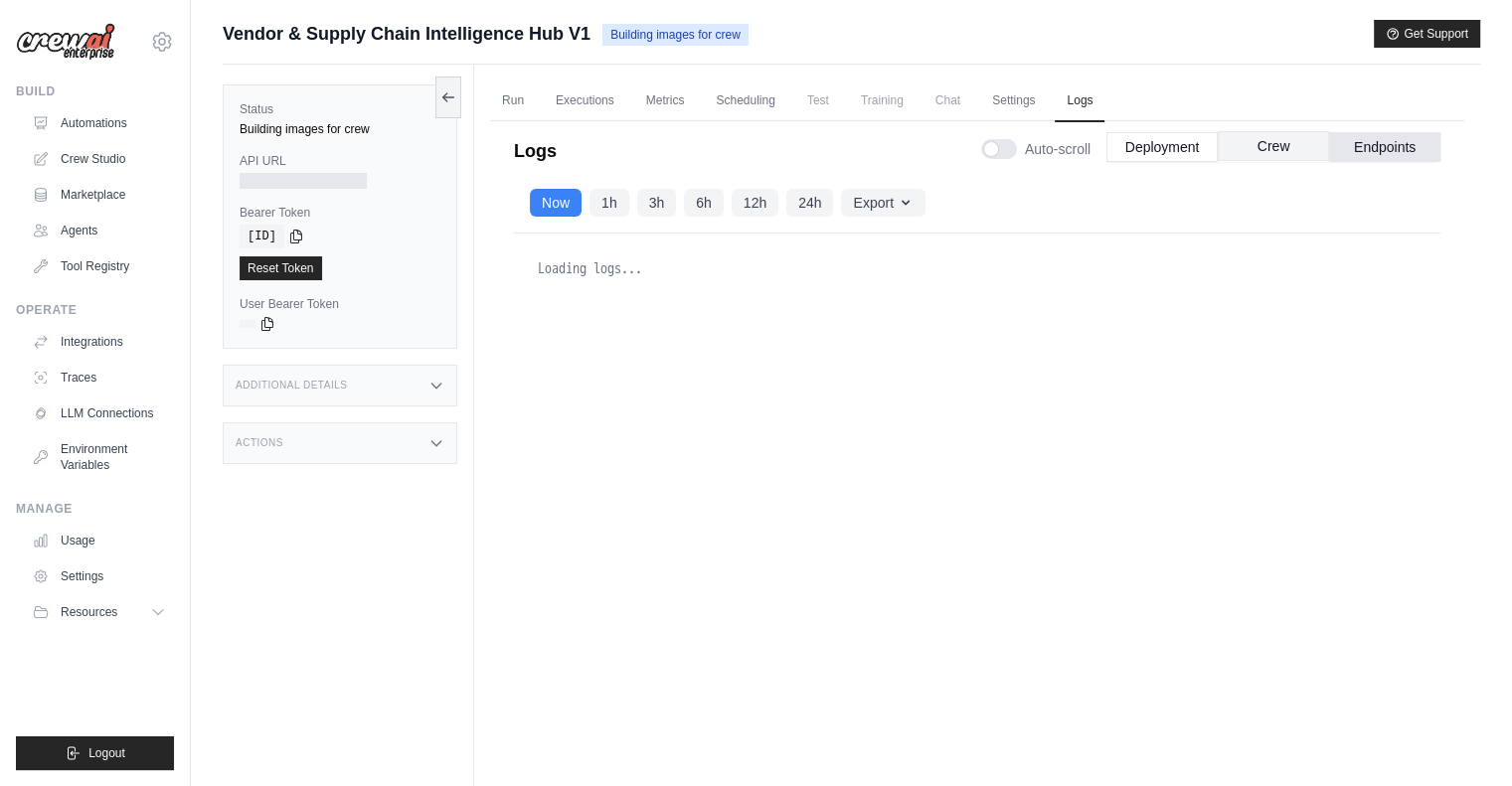 click on "Crew" at bounding box center (1273, 146) 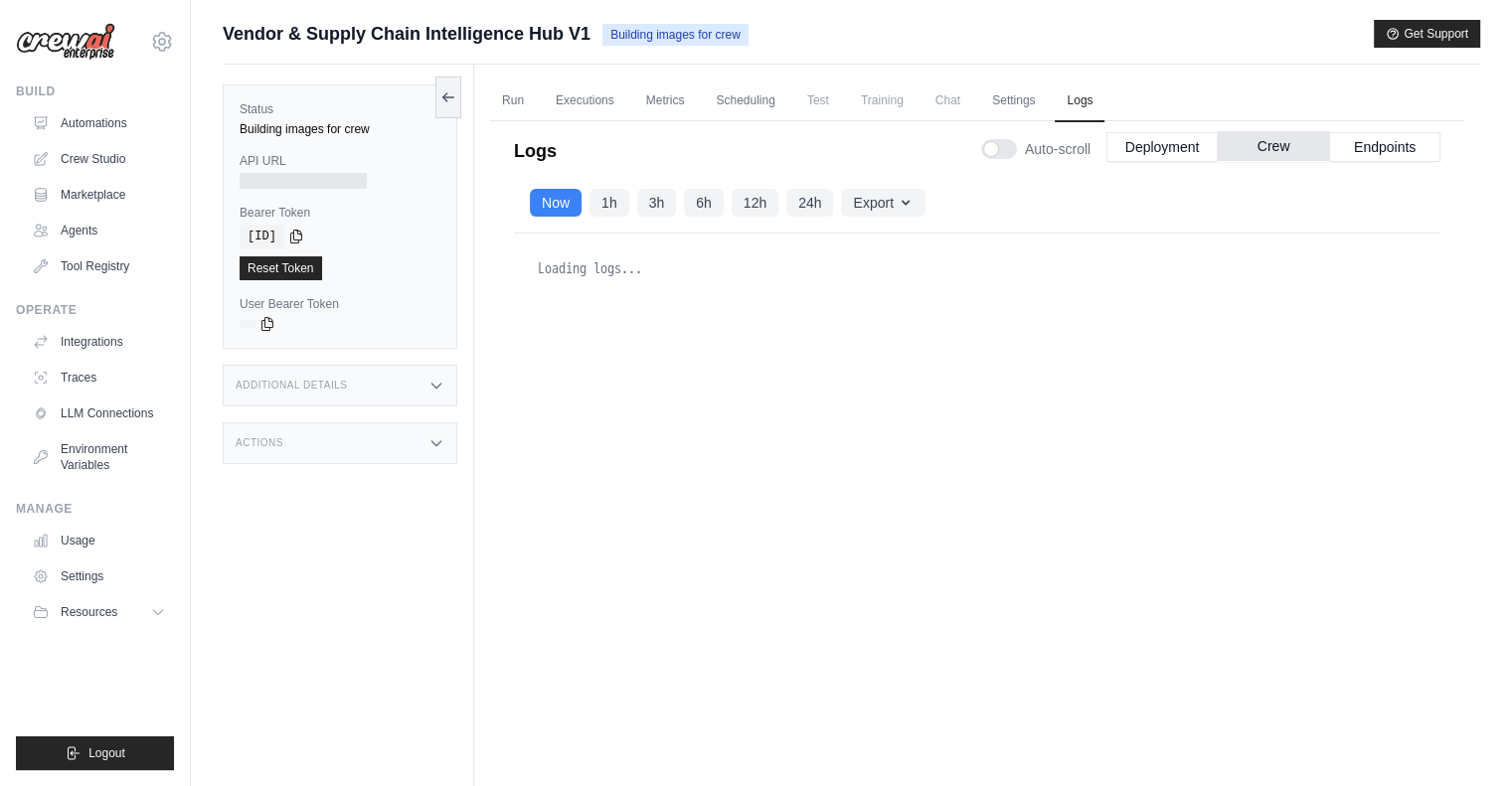 click on "Crew" at bounding box center (1273, 146) 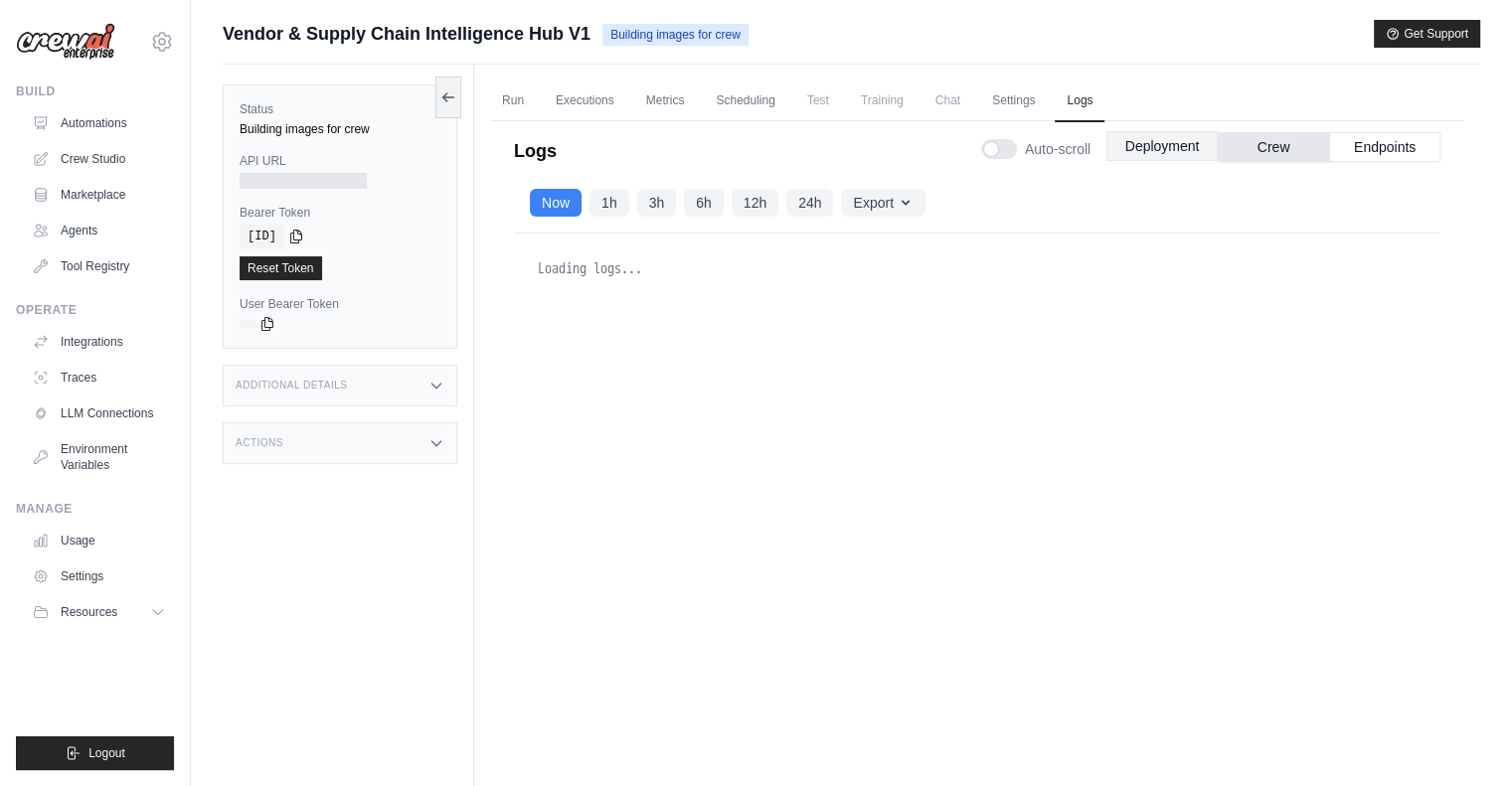 click on "Deployment" at bounding box center (1162, 146) 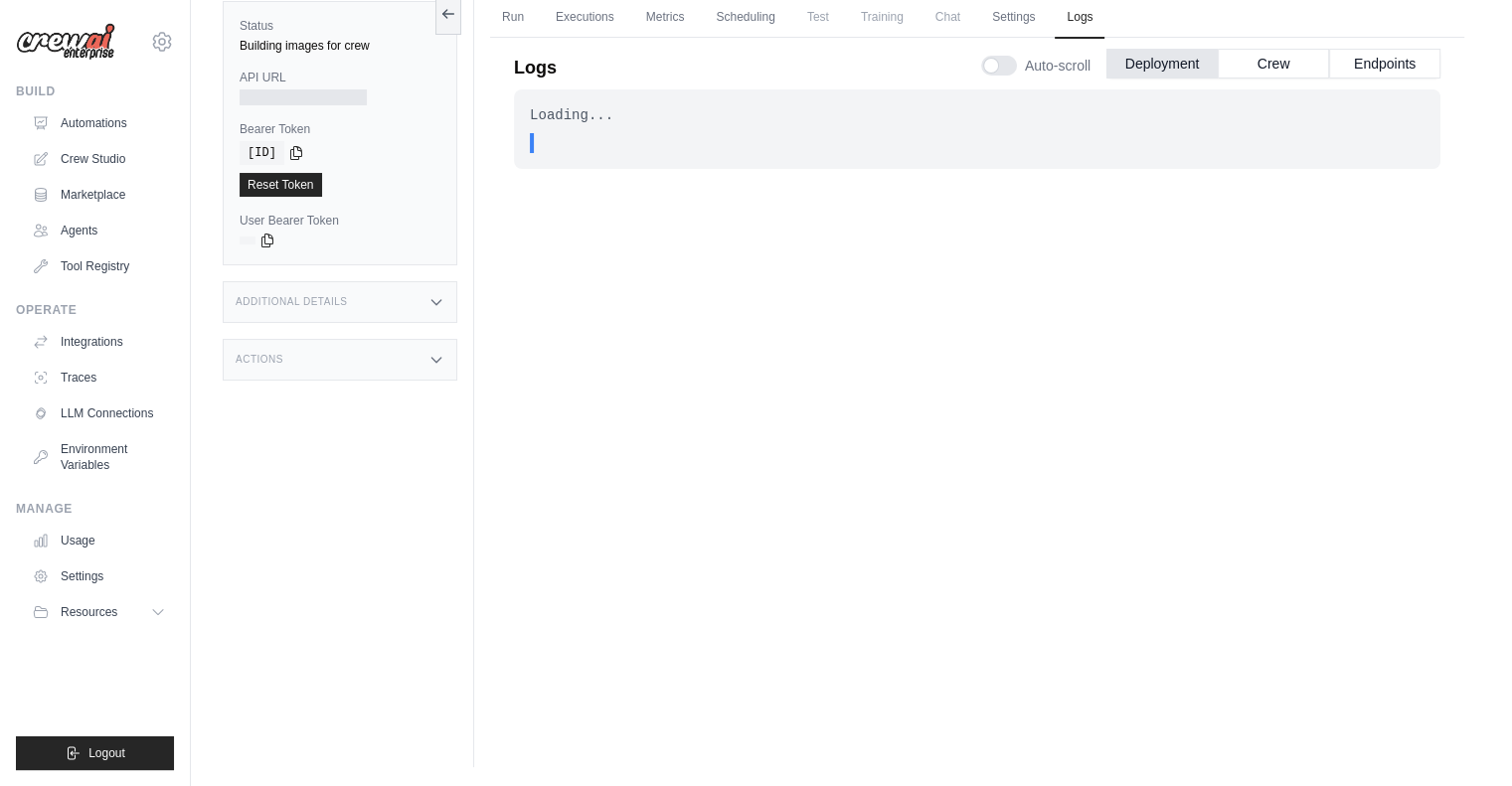 scroll, scrollTop: 0, scrollLeft: 0, axis: both 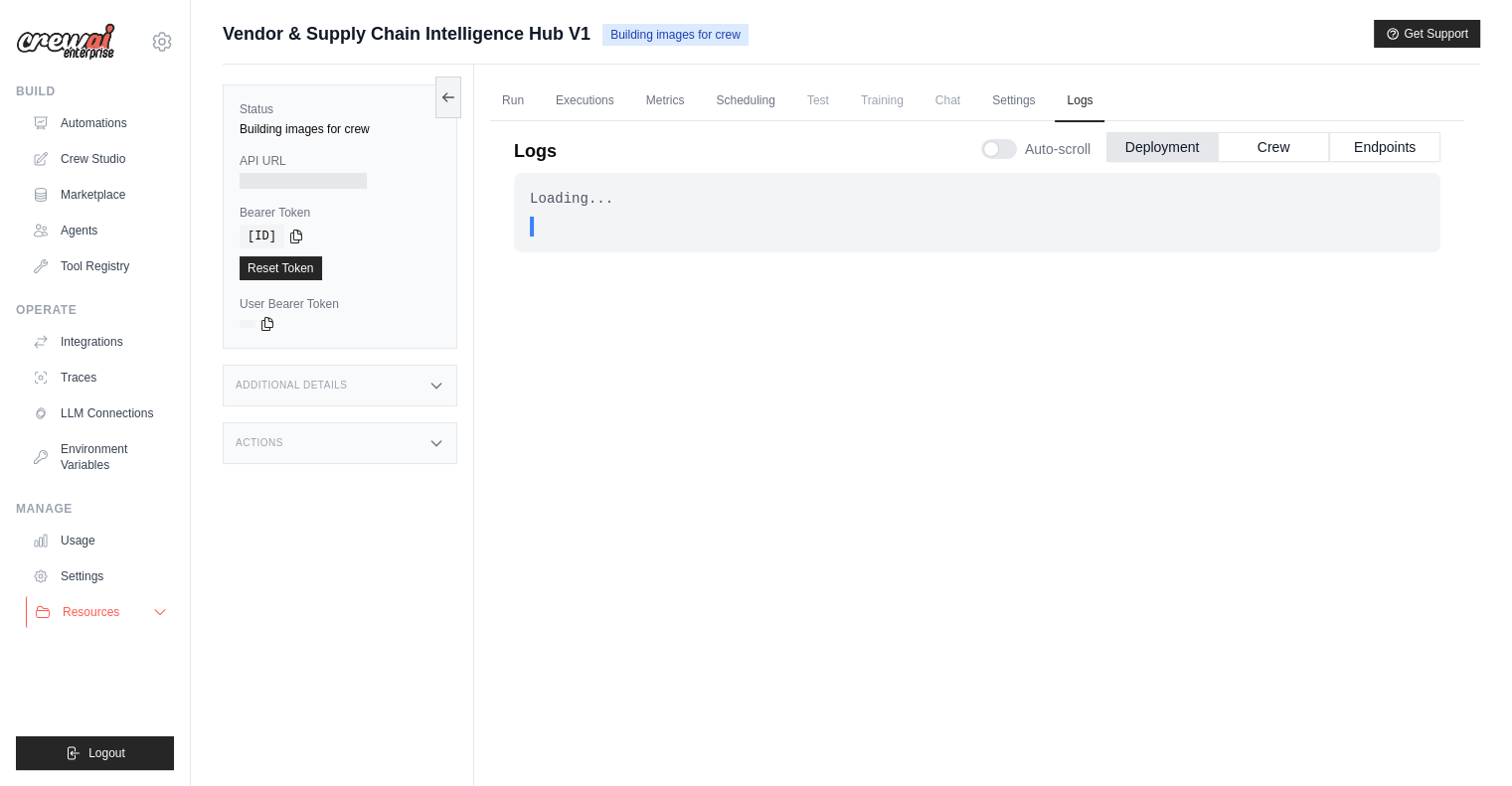 click 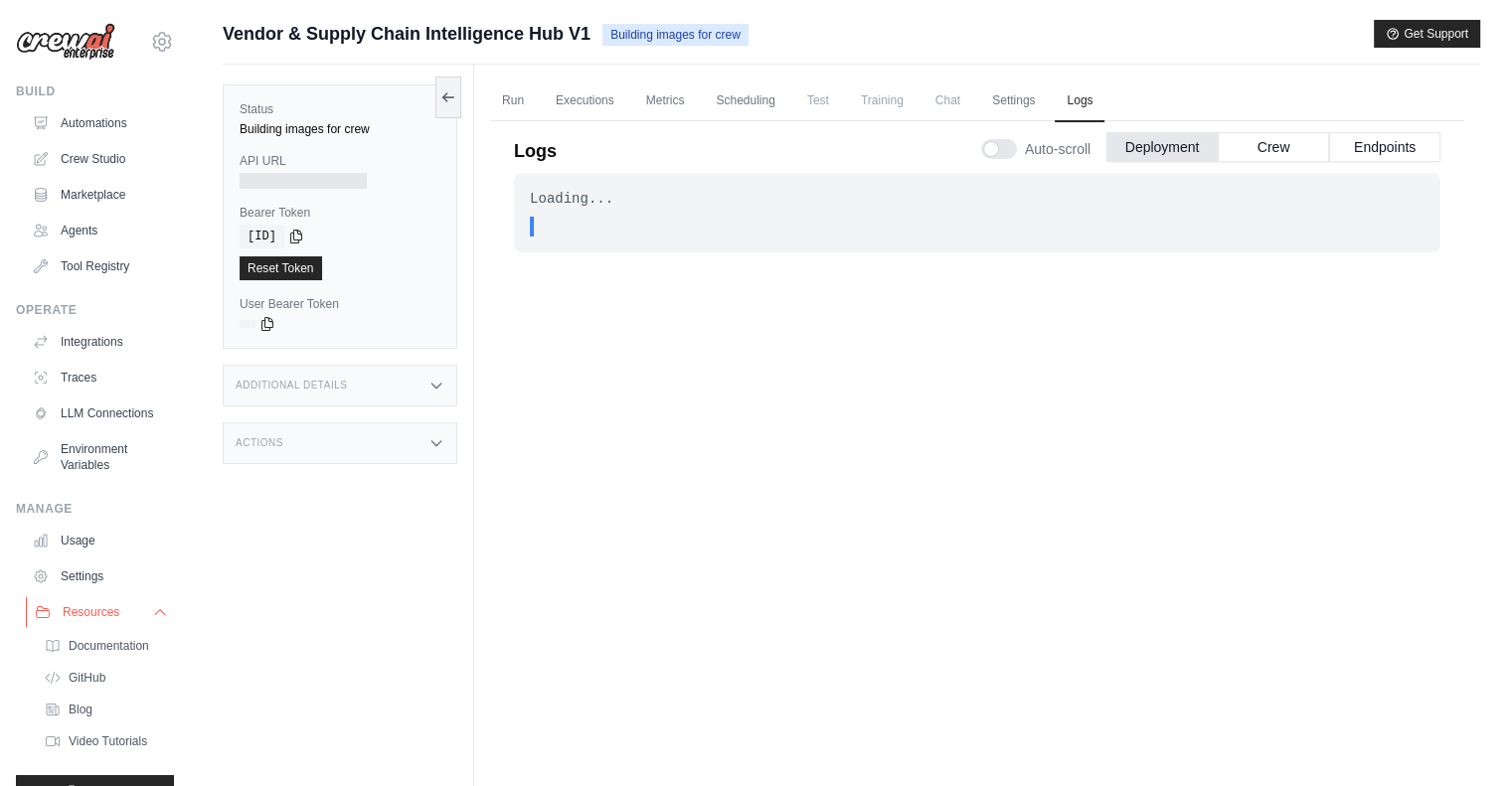 scroll, scrollTop: 54, scrollLeft: 0, axis: vertical 